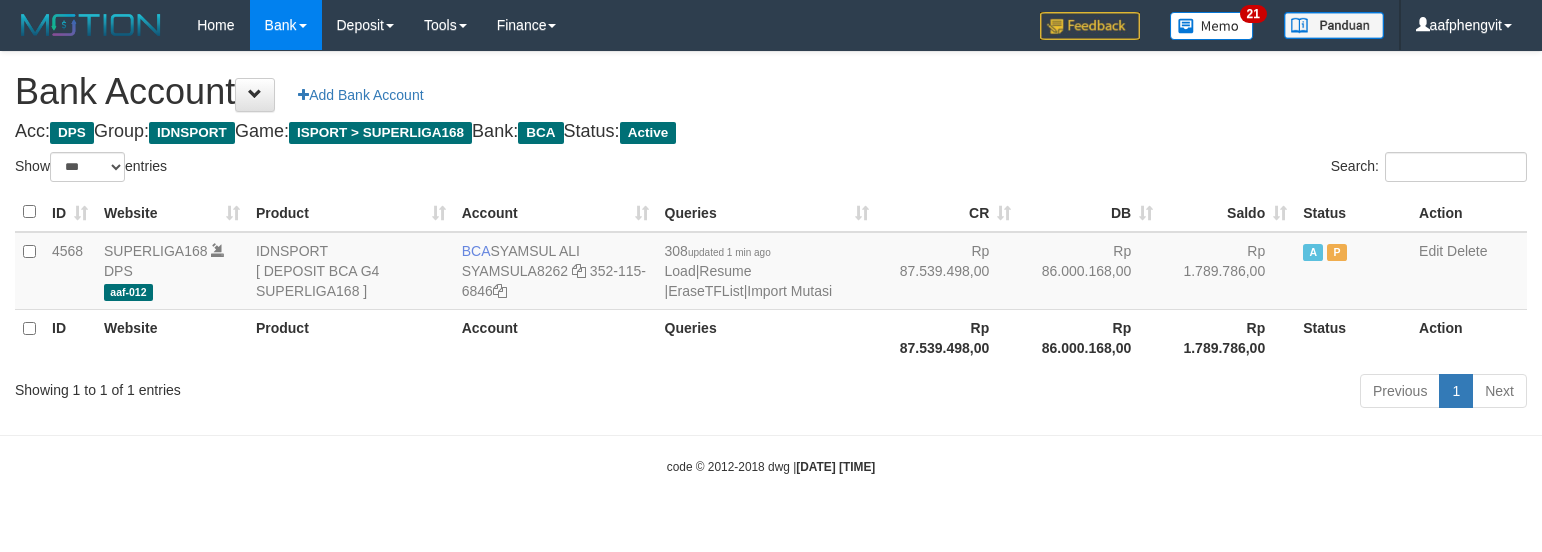 select on "***" 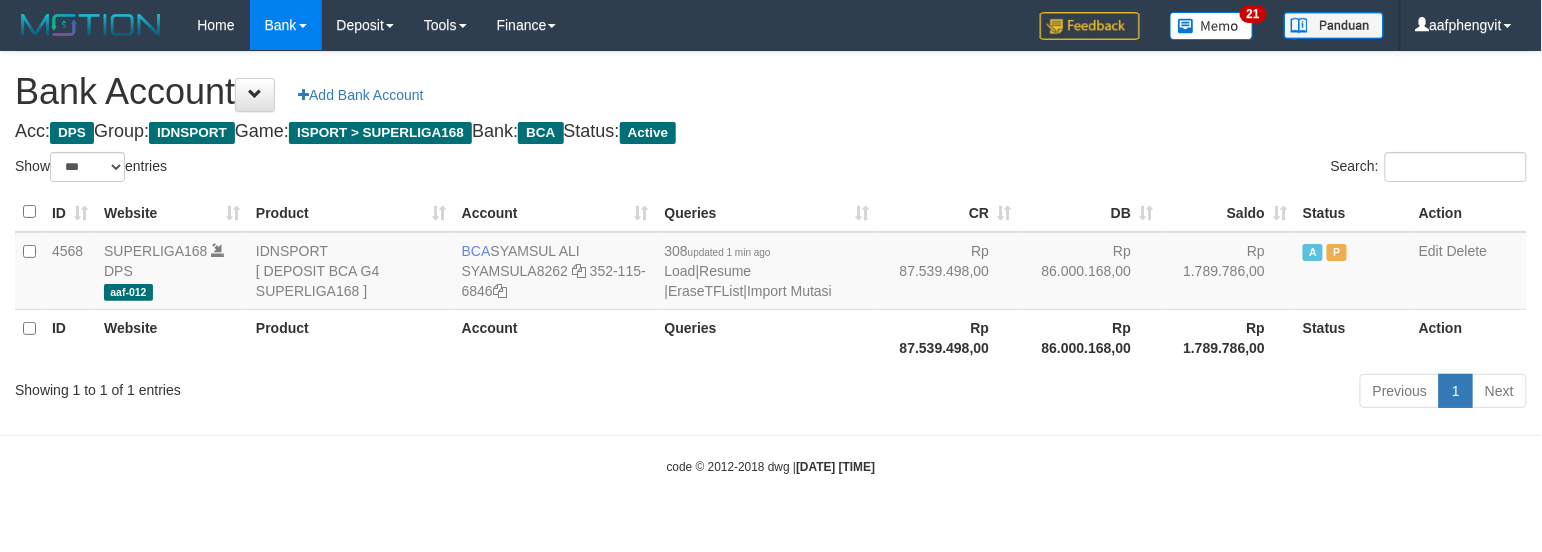 click on "Acc: 										 DPS
Group:   IDNSPORT    		Game:   ISPORT > SUPERLIGA168    		Bank:   BCA    		Status:  Active" at bounding box center (771, 132) 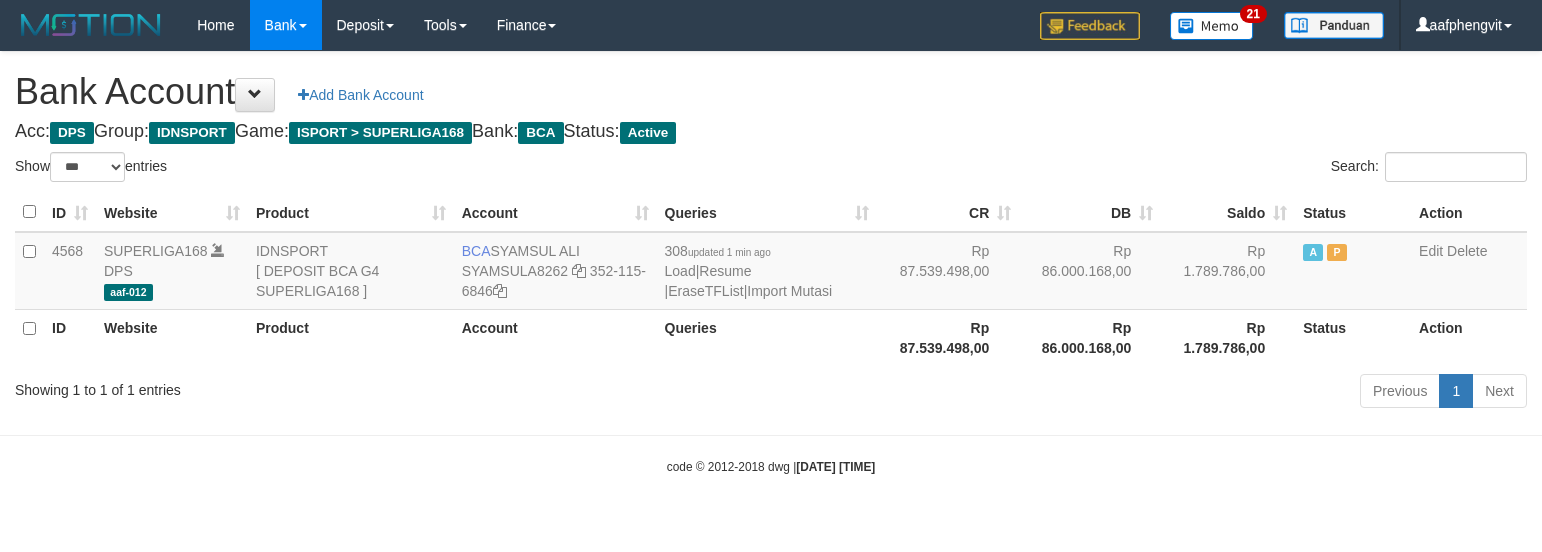select on "***" 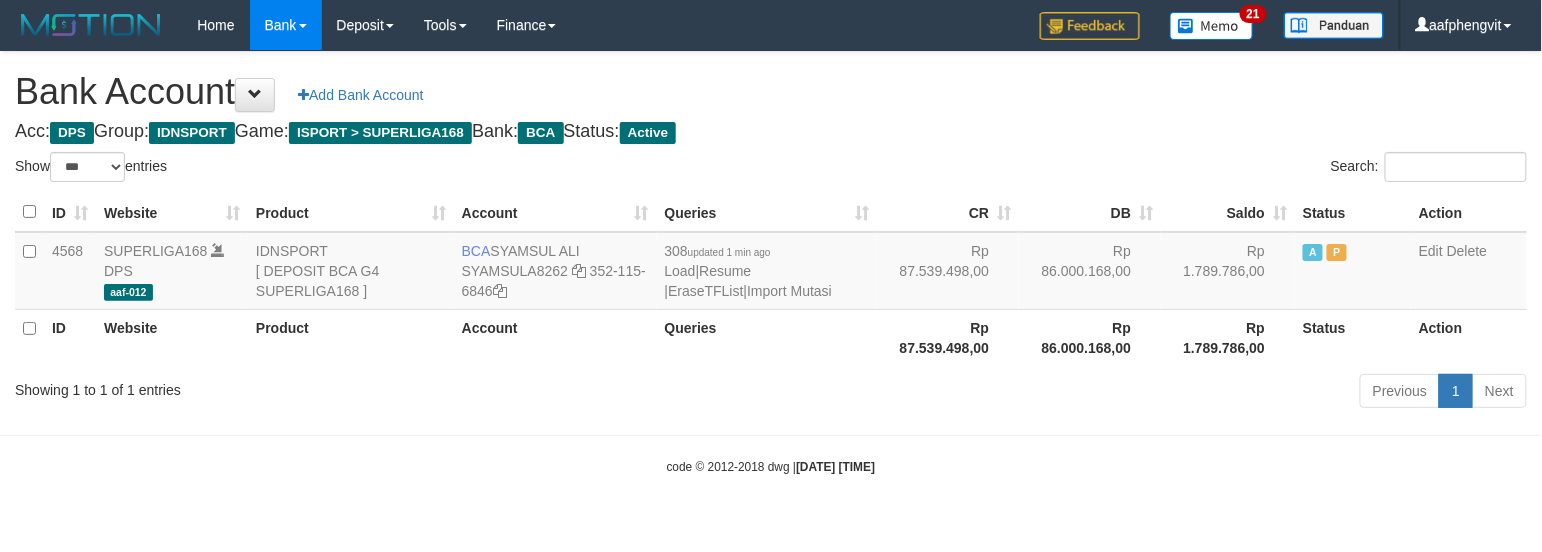 click on "Acc: 										 DPS
Group:   IDNSPORT    		Game:   ISPORT > SUPERLIGA168    		Bank:   BCA    		Status:  Active" at bounding box center [771, 132] 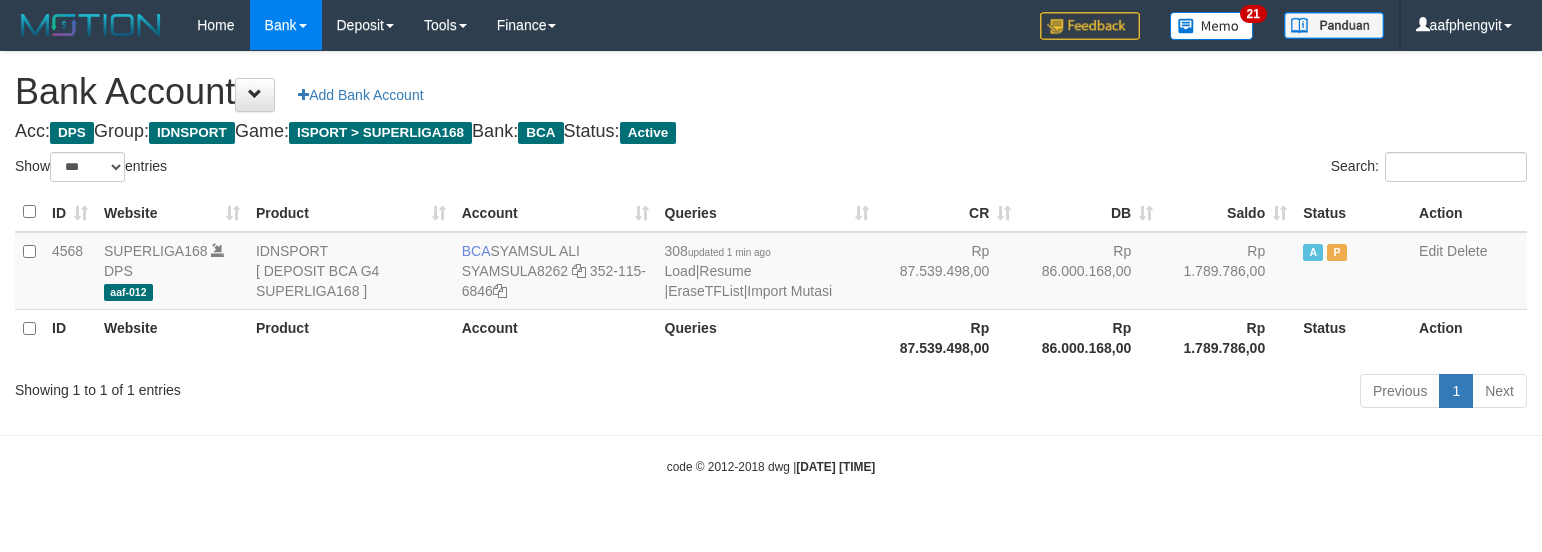 select on "***" 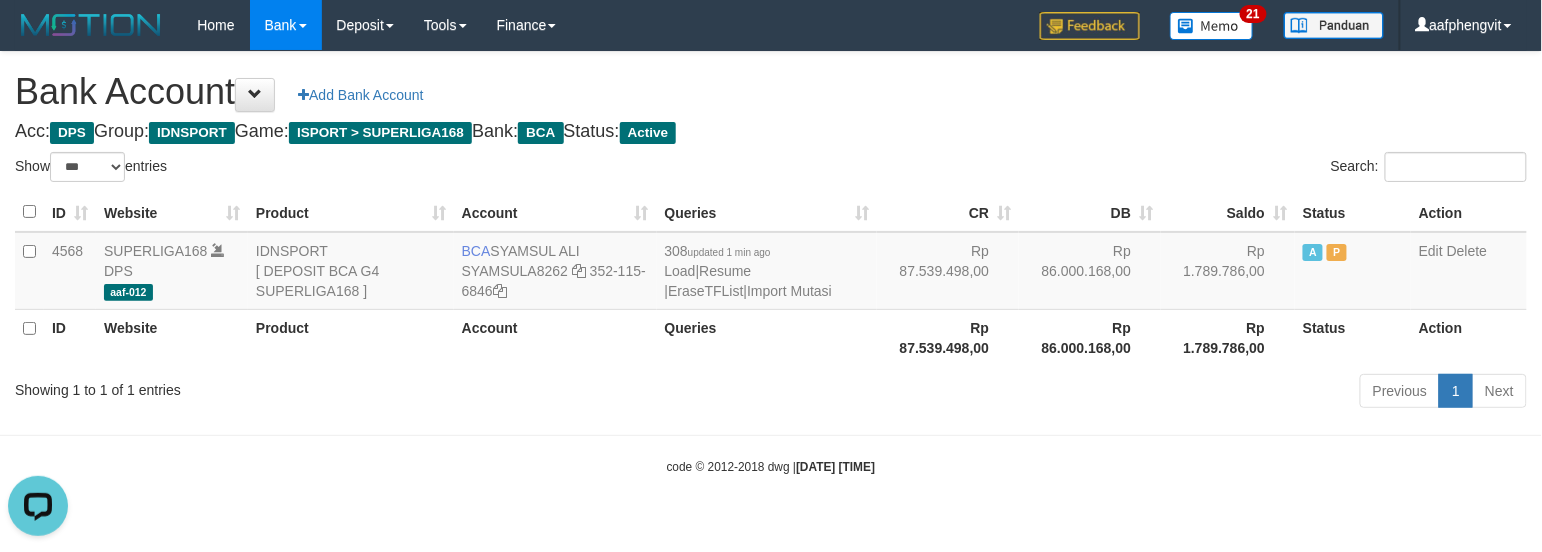 scroll, scrollTop: 0, scrollLeft: 0, axis: both 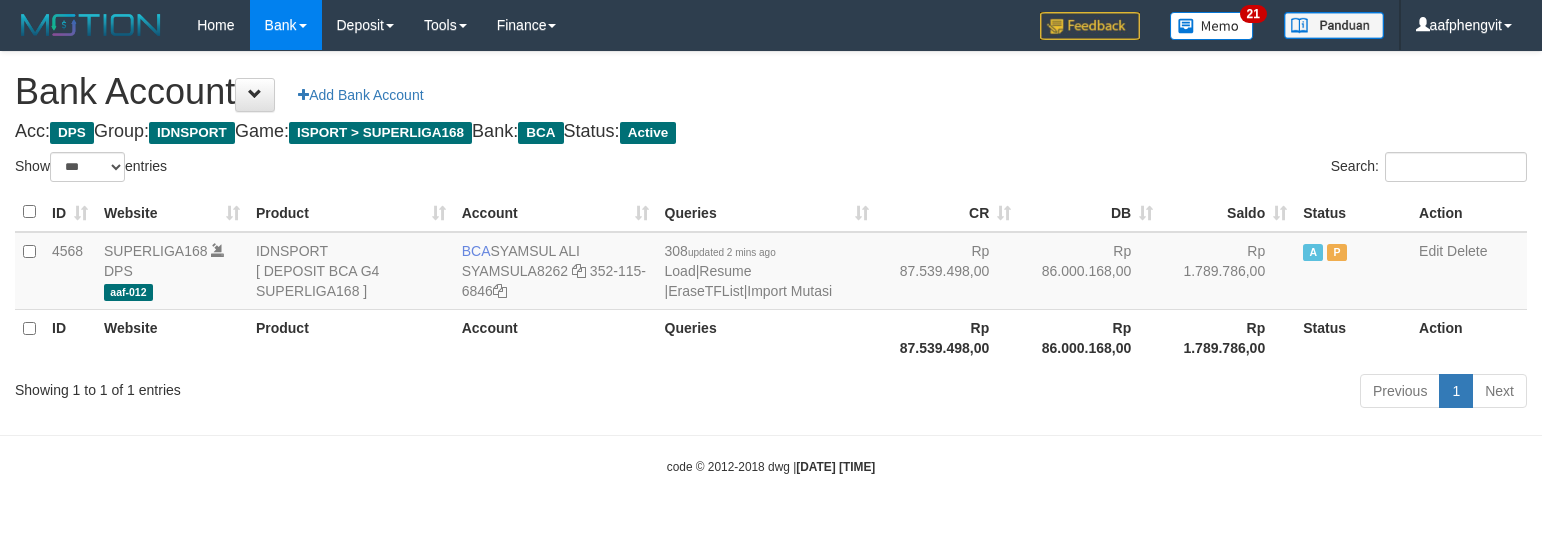 select on "***" 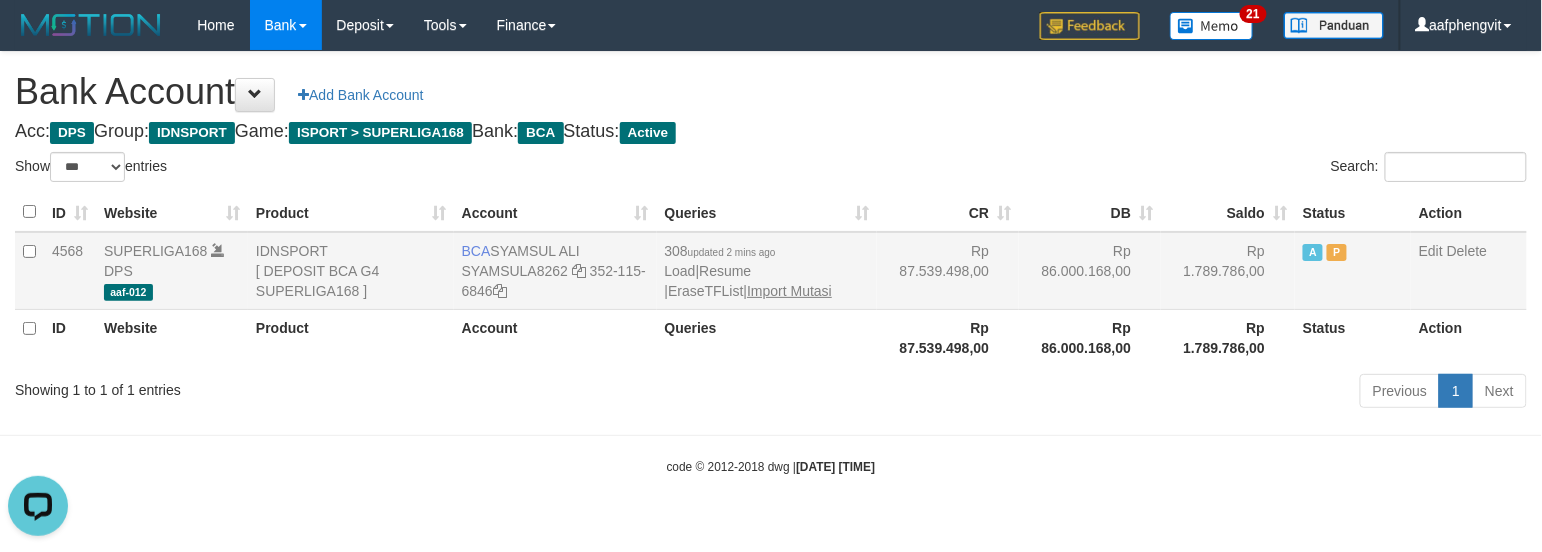 scroll, scrollTop: 0, scrollLeft: 0, axis: both 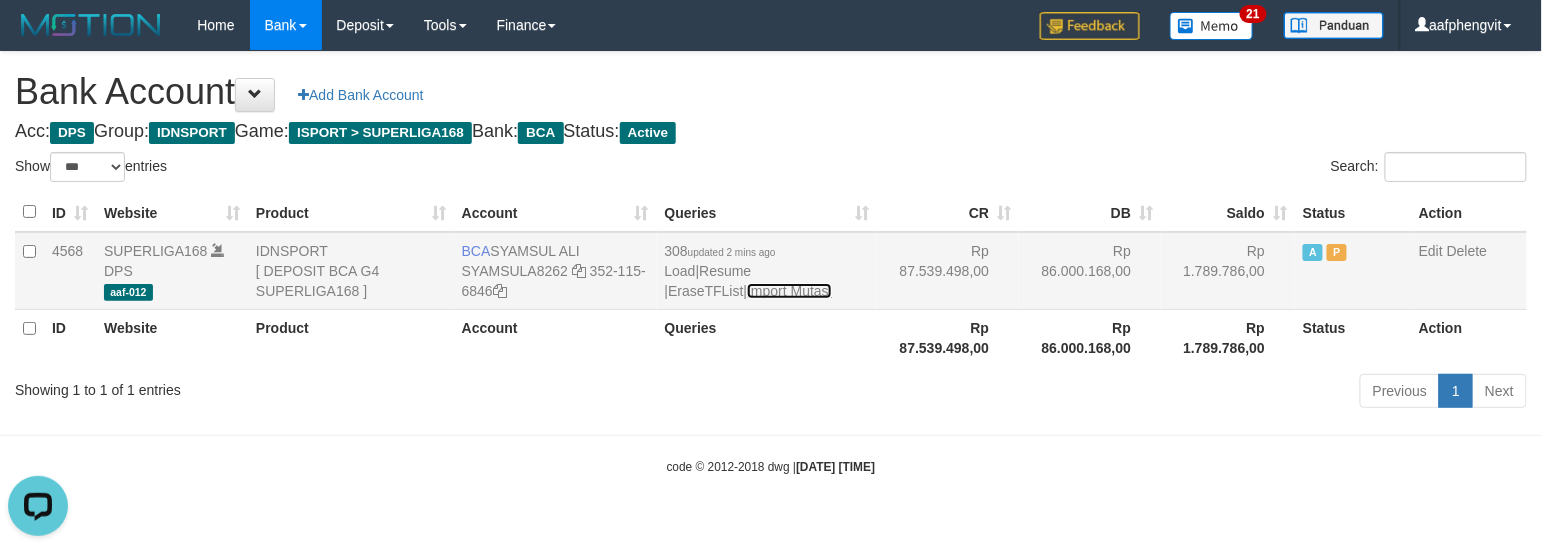 click on "Import Mutasi" at bounding box center (789, 291) 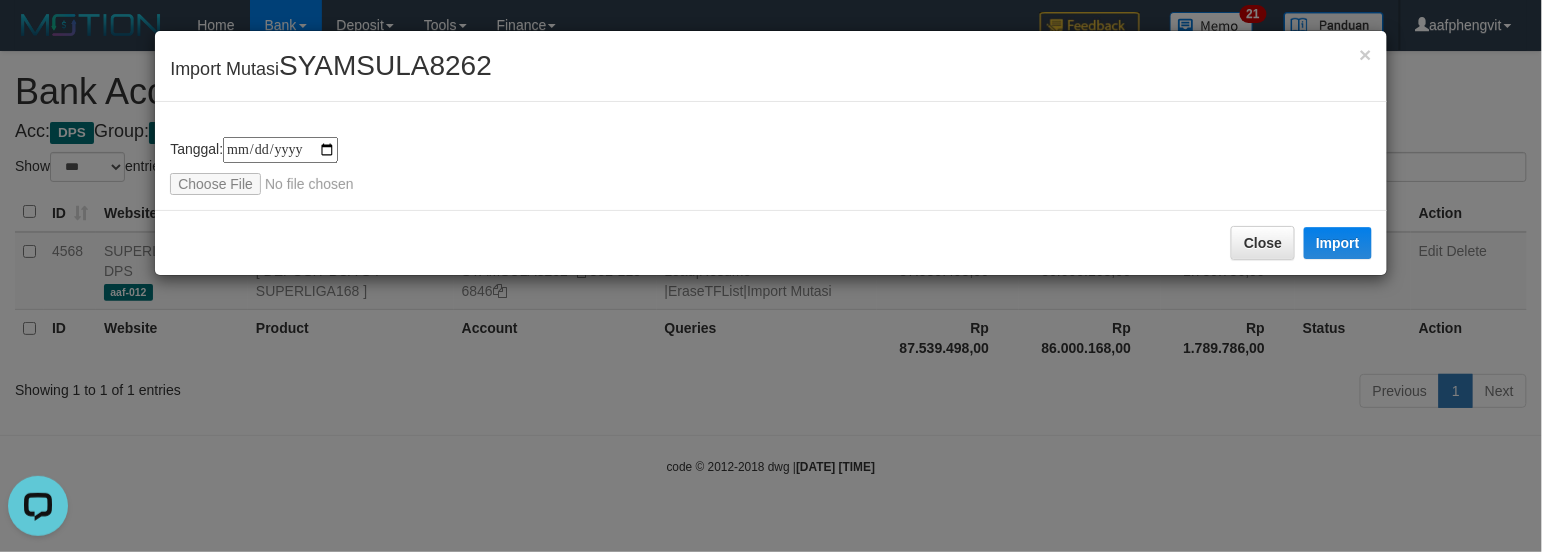 type on "**********" 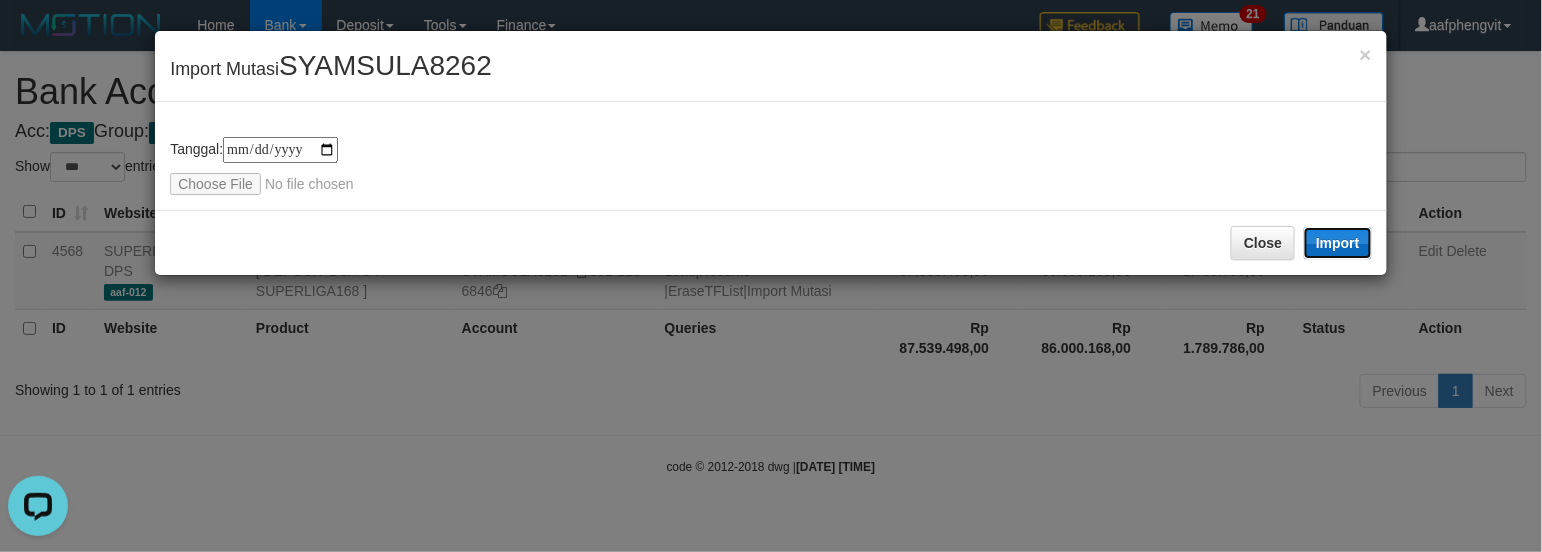click on "Import" at bounding box center [1338, 243] 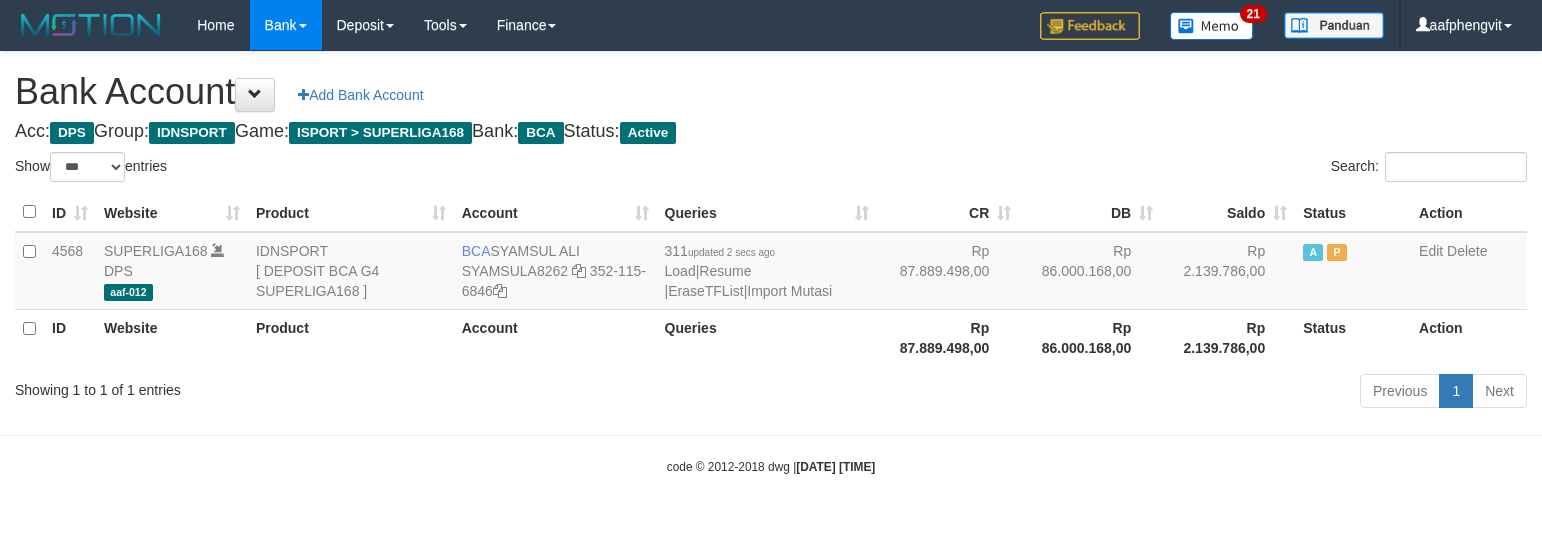 select on "***" 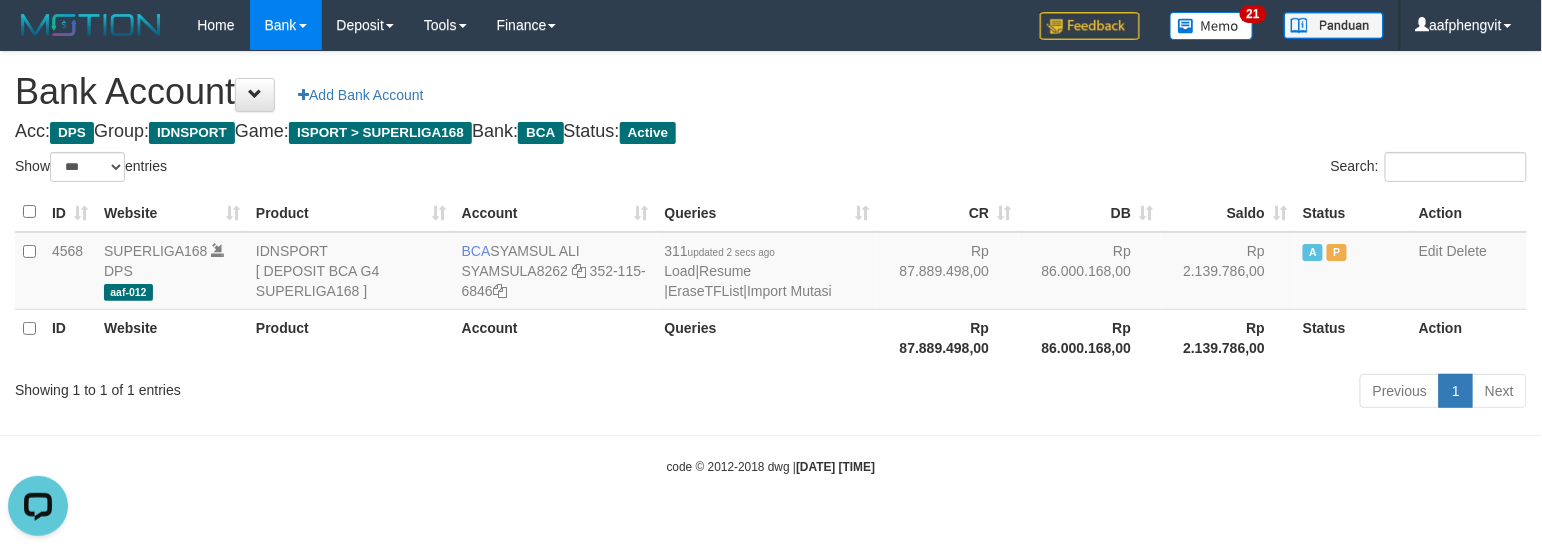 scroll, scrollTop: 0, scrollLeft: 0, axis: both 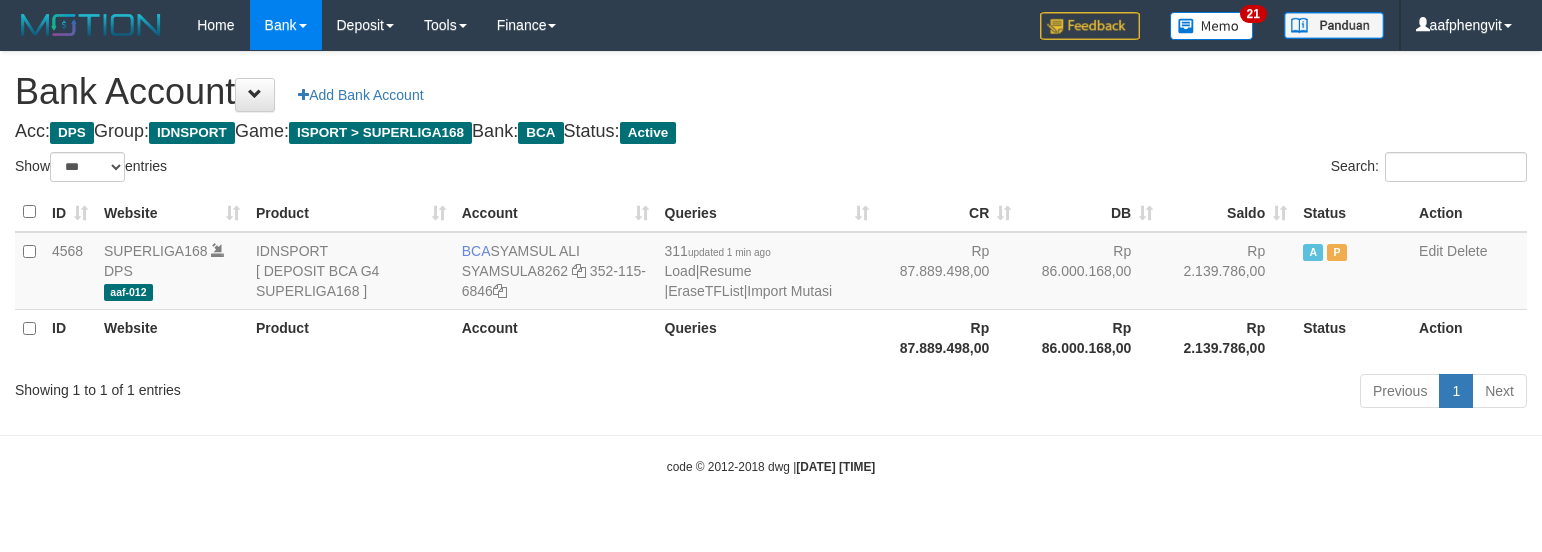 select on "***" 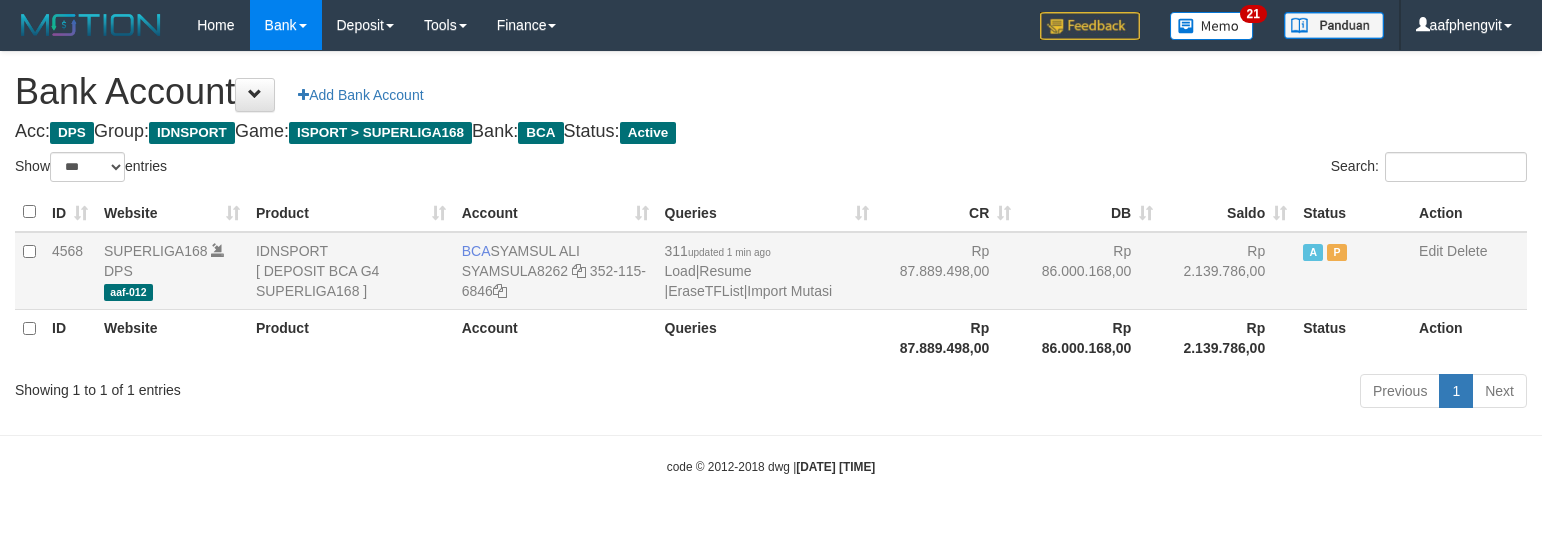 scroll, scrollTop: 0, scrollLeft: 0, axis: both 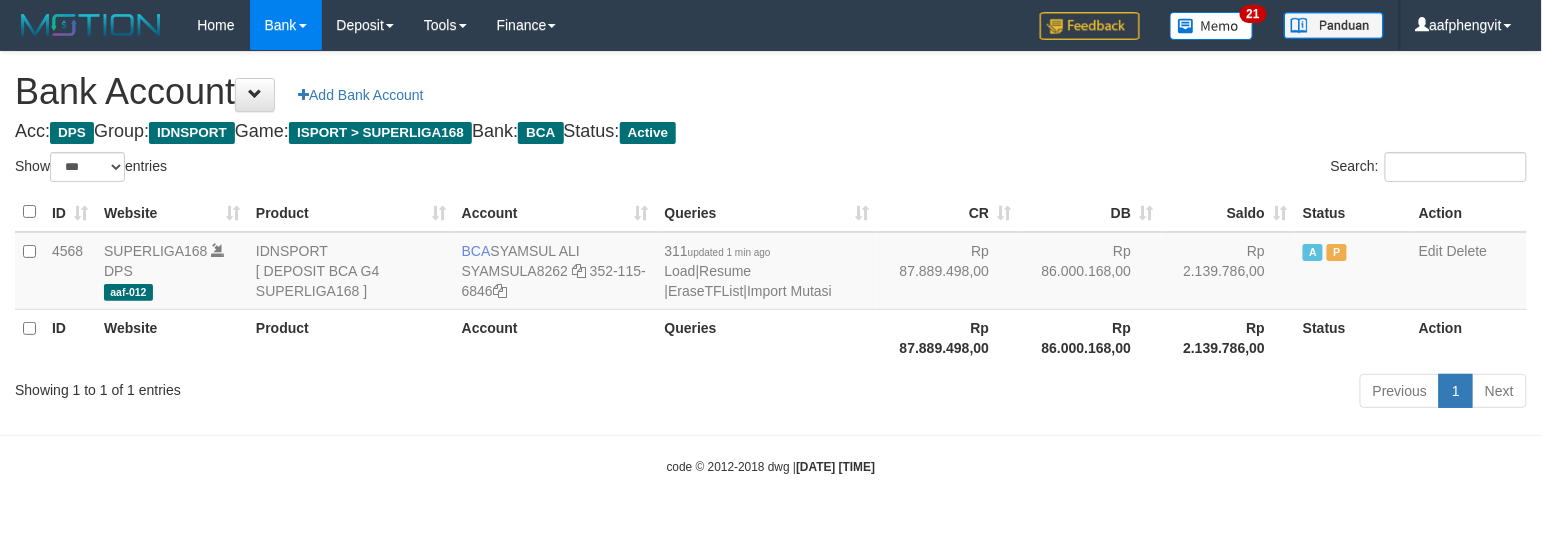 drag, startPoint x: 946, startPoint y: 158, endPoint x: 909, endPoint y: 149, distance: 38.078865 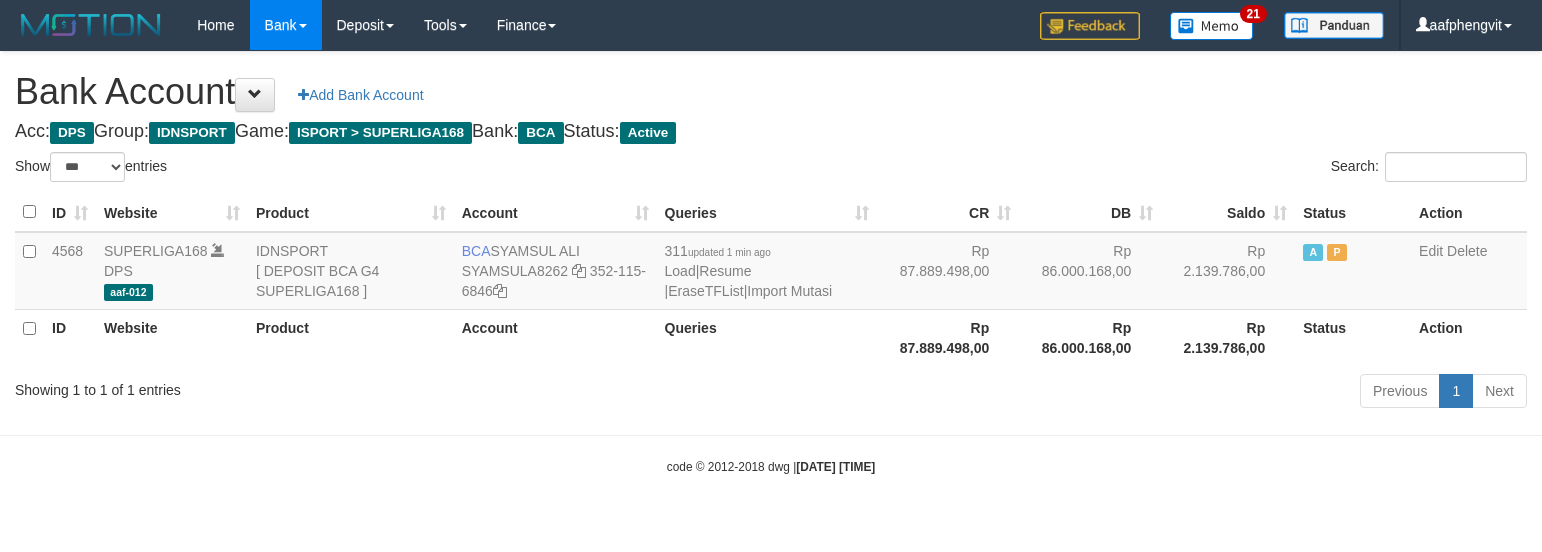 select on "***" 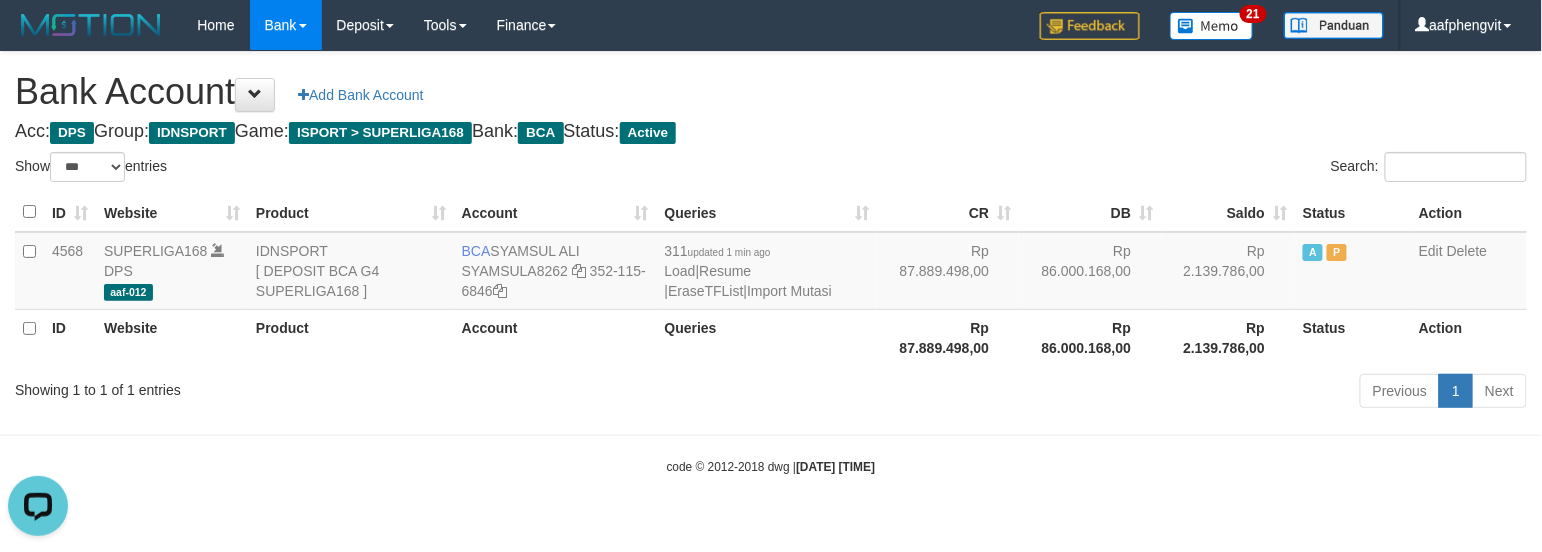 scroll, scrollTop: 0, scrollLeft: 0, axis: both 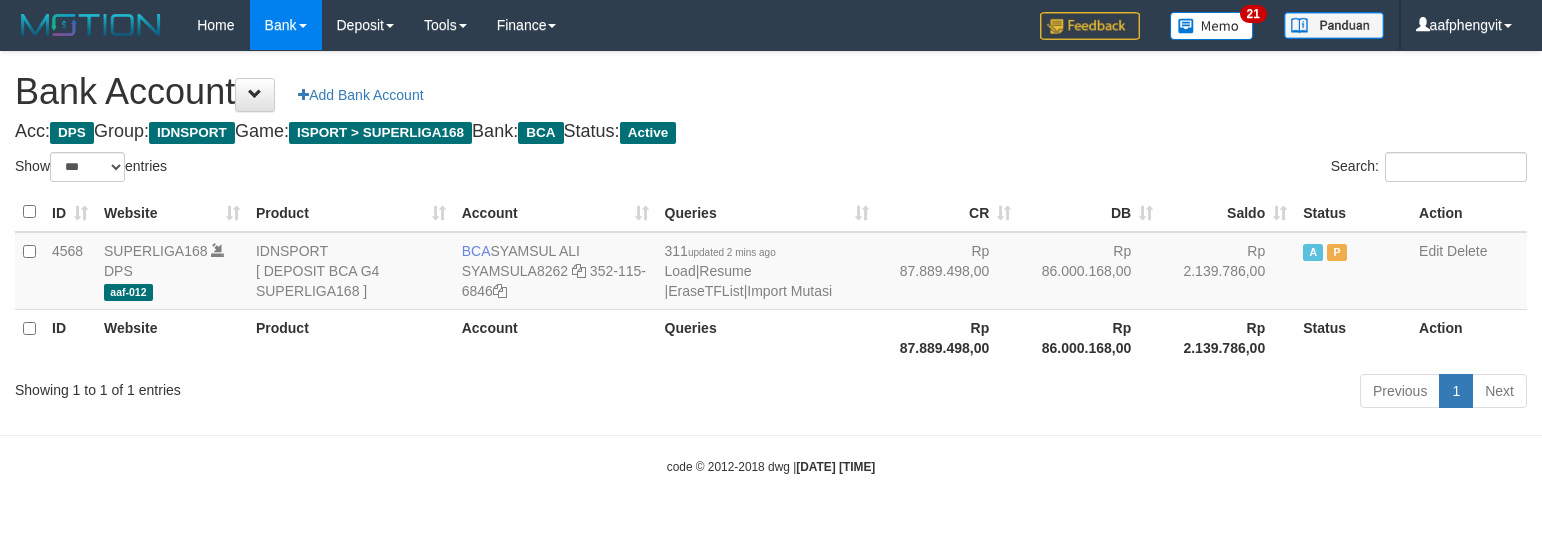 select on "***" 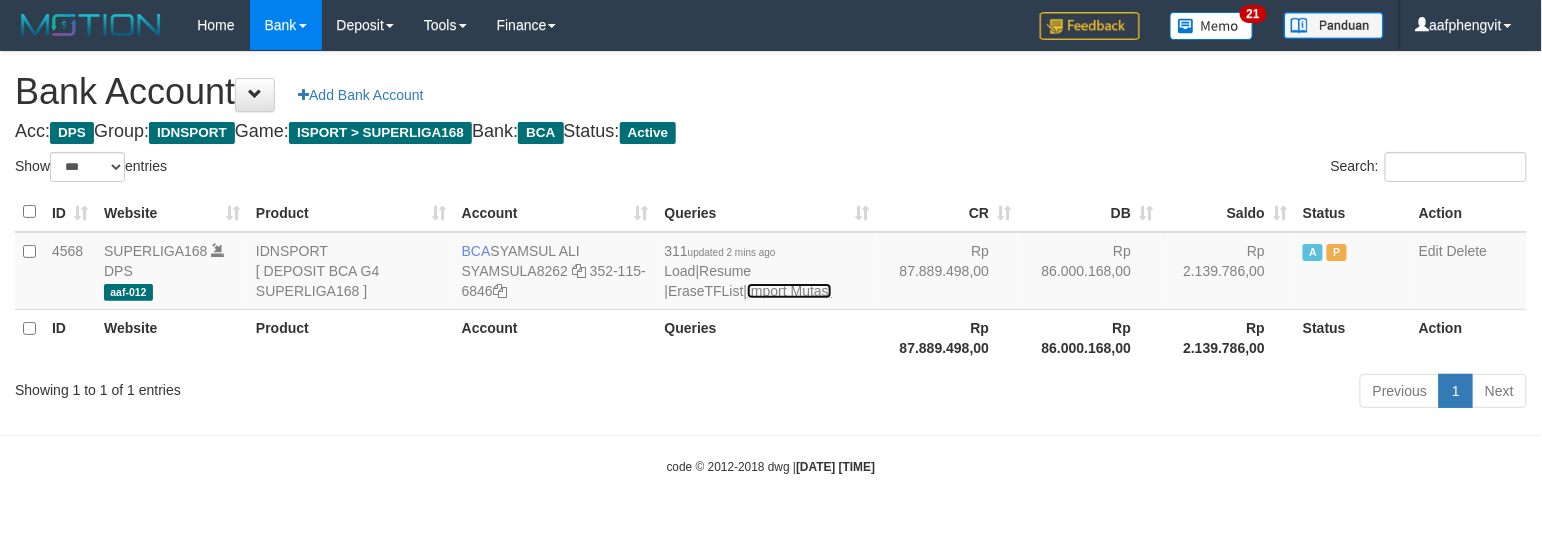 click on "Import Mutasi" at bounding box center (789, 291) 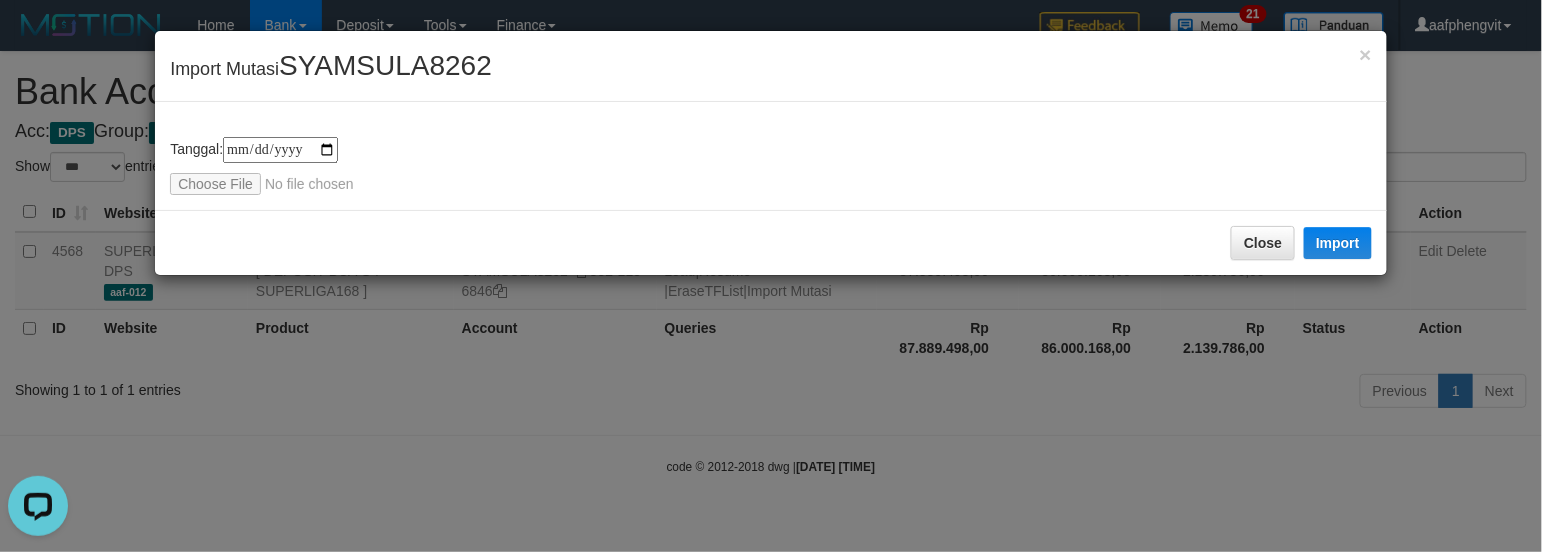scroll, scrollTop: 0, scrollLeft: 0, axis: both 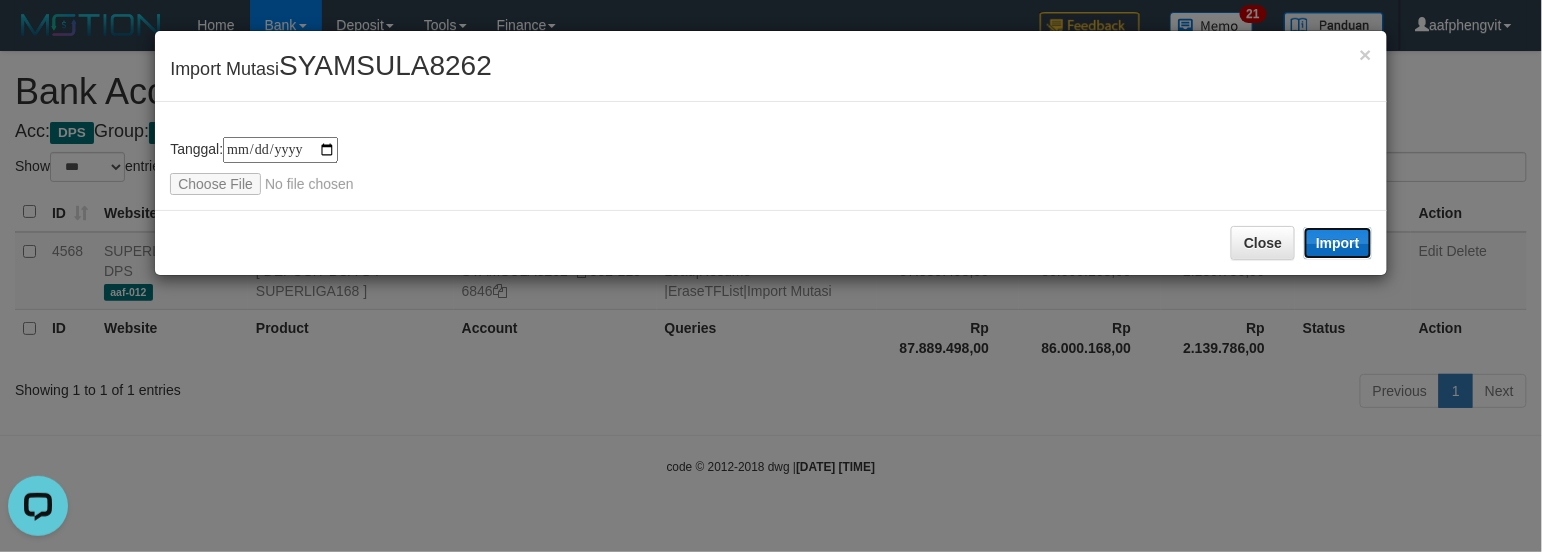click on "Import" at bounding box center [1338, 243] 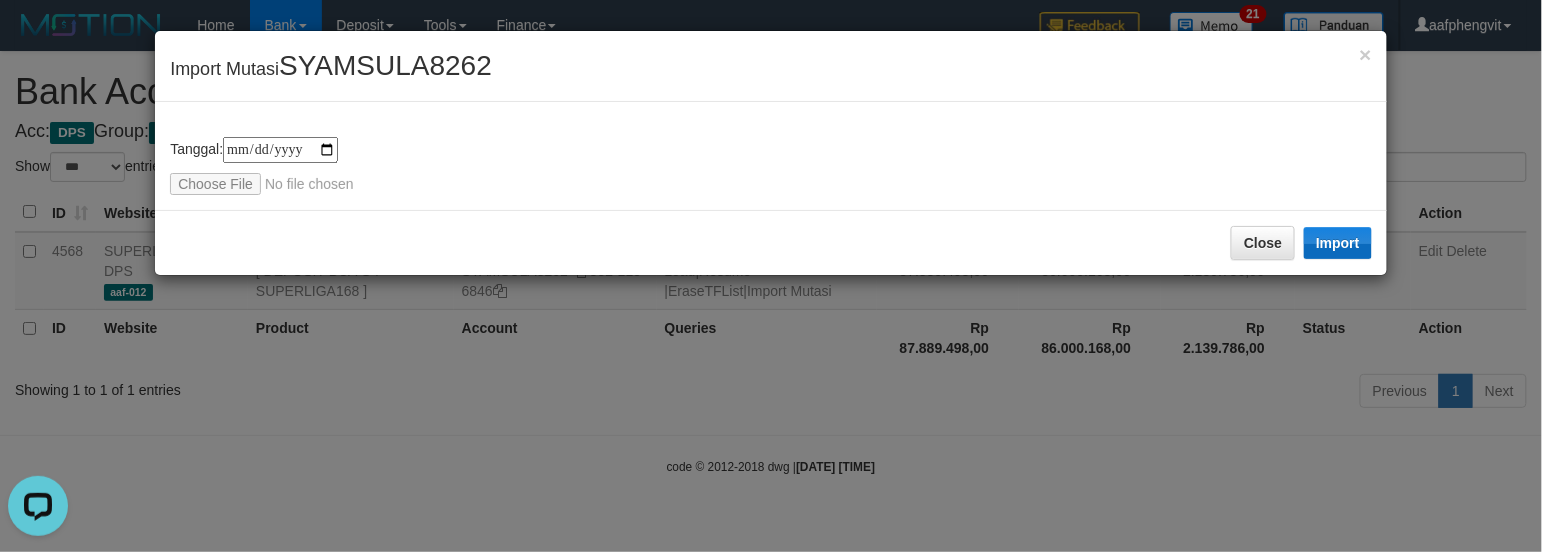 click on "**********" at bounding box center (771, 156) 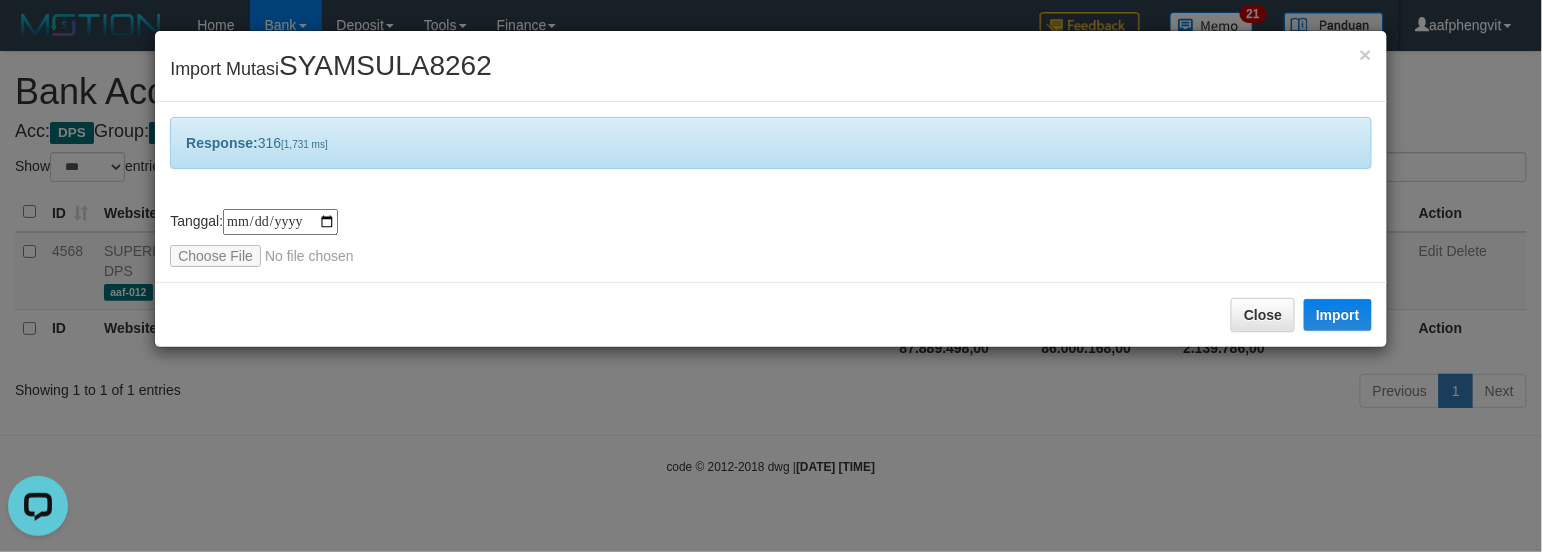 click on "×
Import Mutasi  SYAMSULA8262" at bounding box center (771, 66) 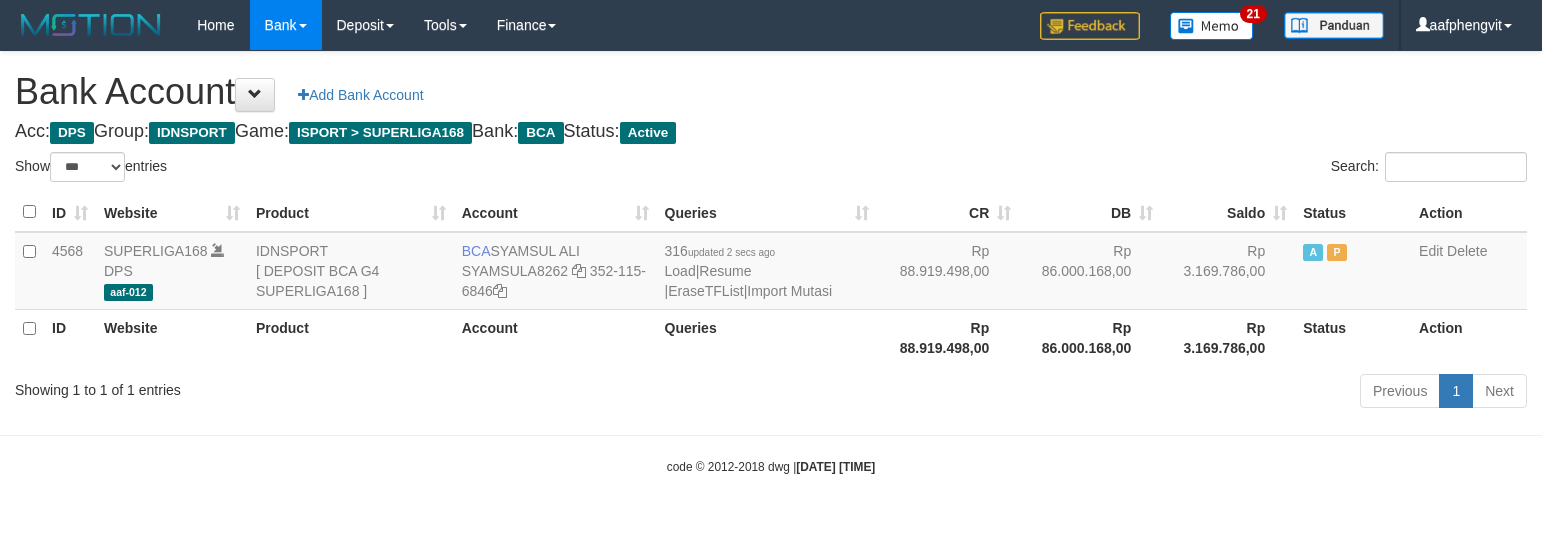 select on "***" 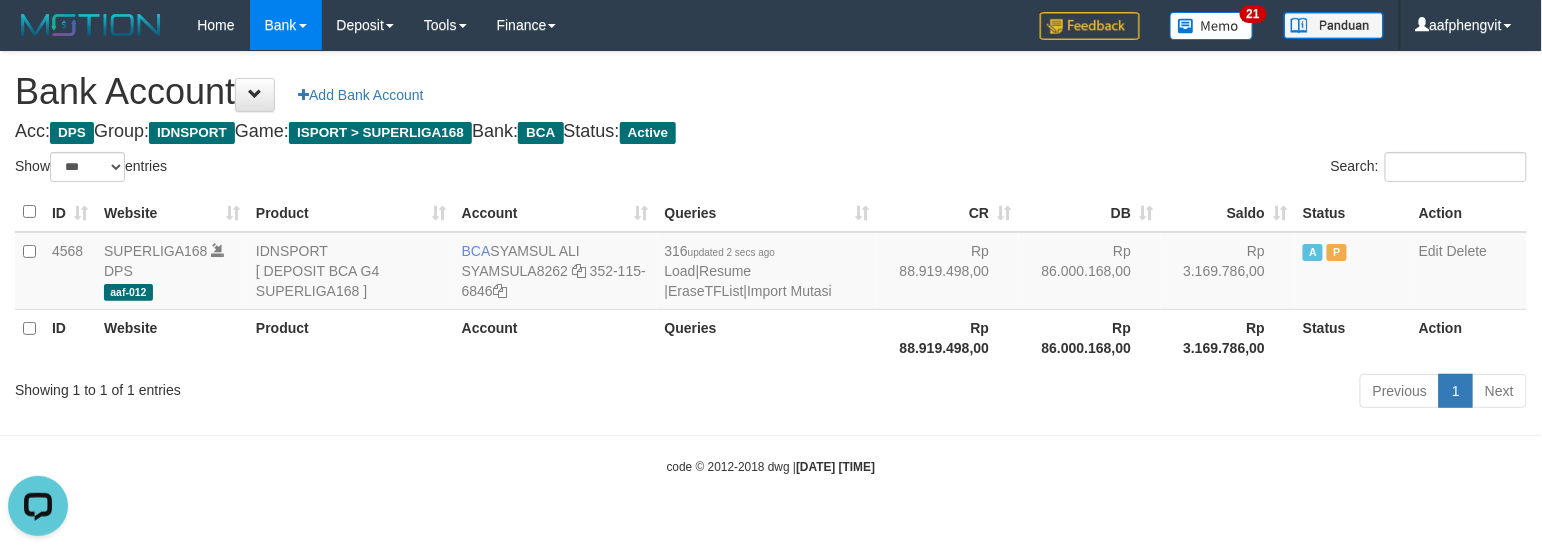 scroll, scrollTop: 0, scrollLeft: 0, axis: both 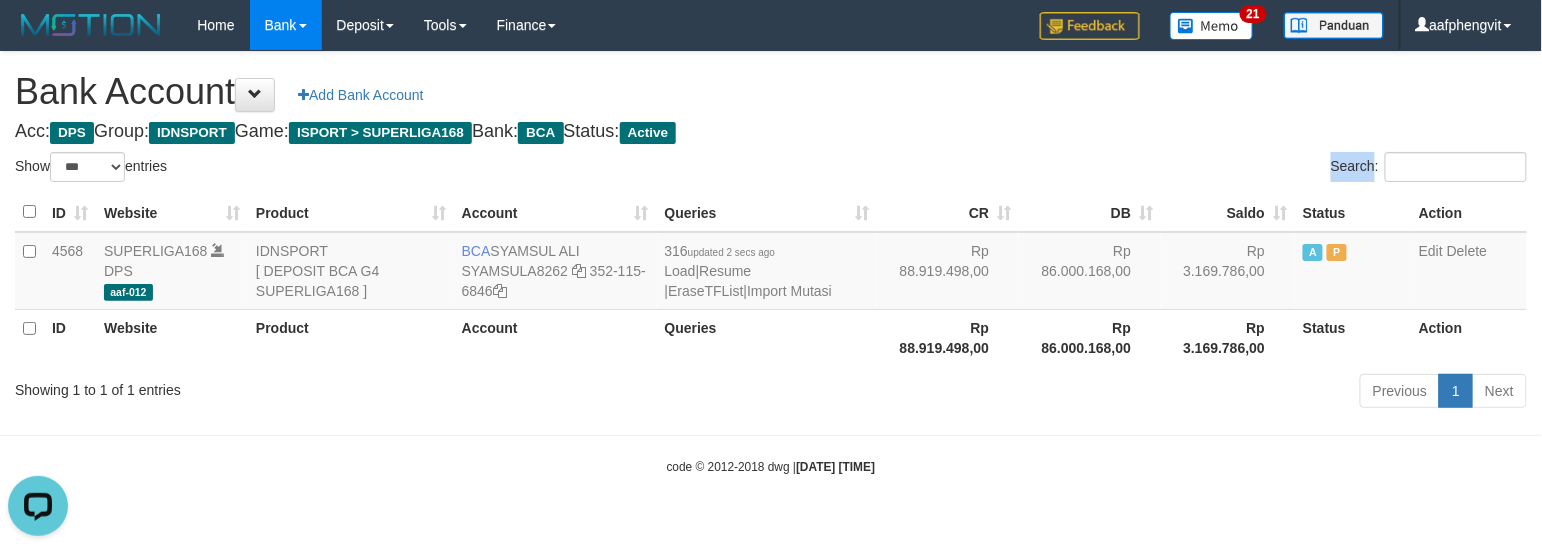 click on "Search:" at bounding box center [1156, 169] 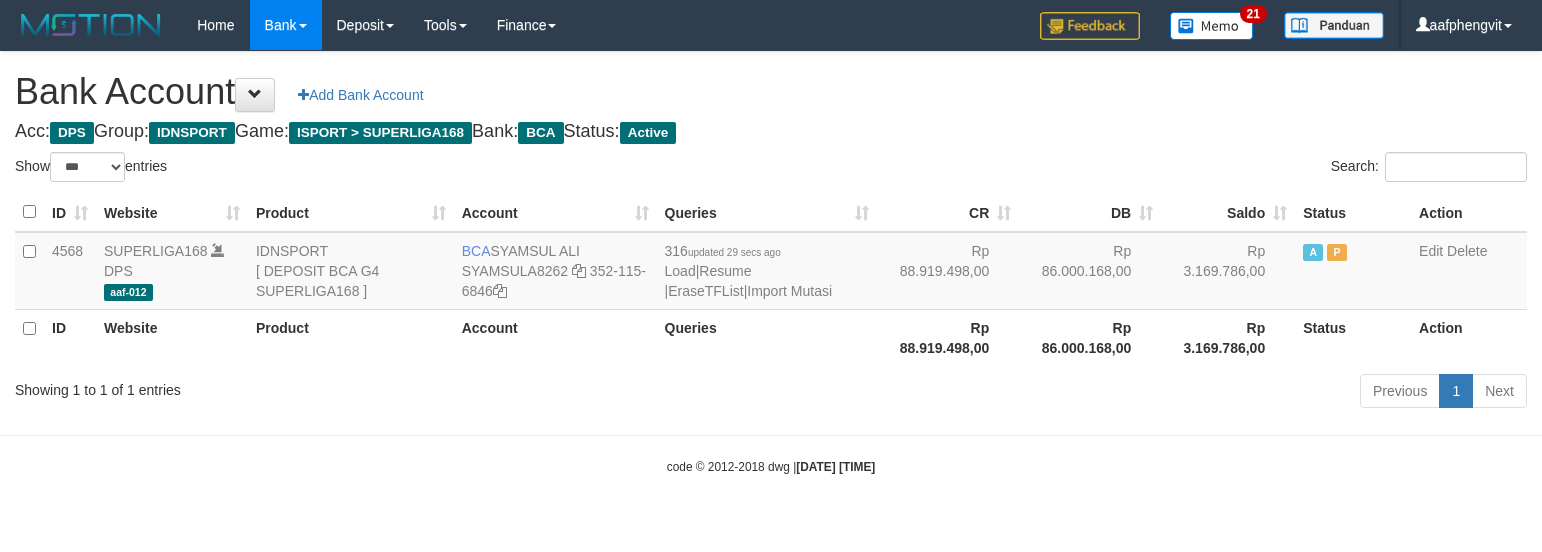 select on "***" 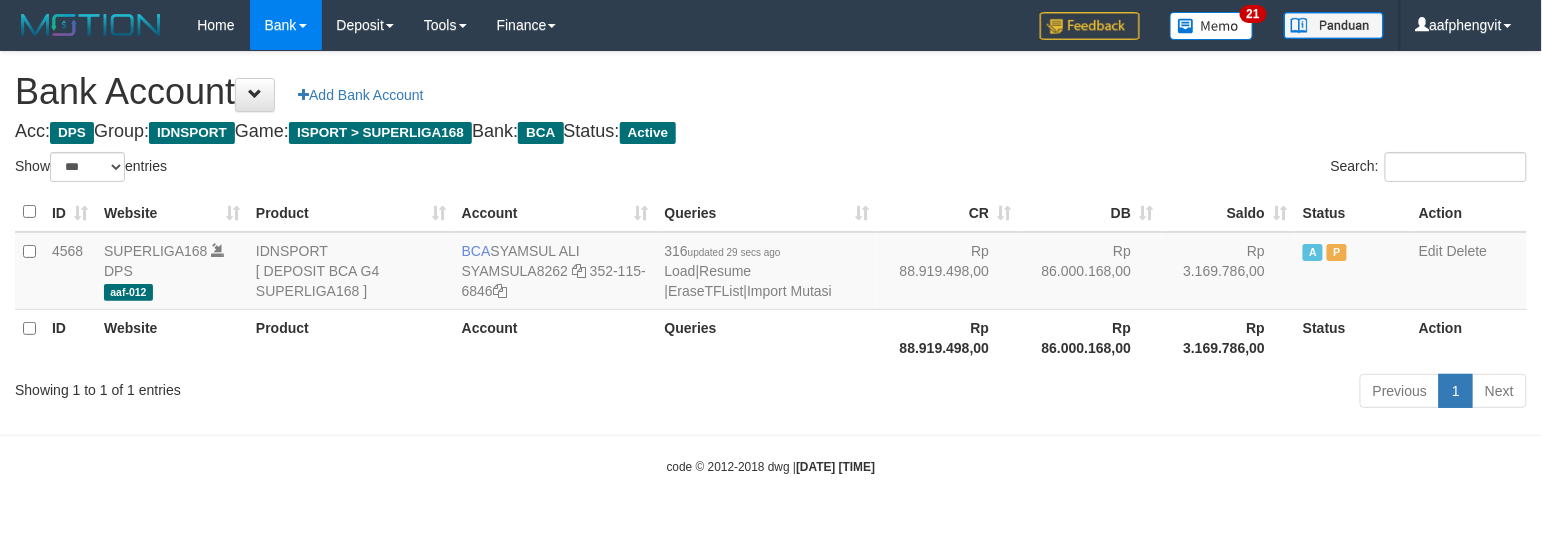 drag, startPoint x: 0, startPoint y: 0, endPoint x: 873, endPoint y: 114, distance: 880.41187 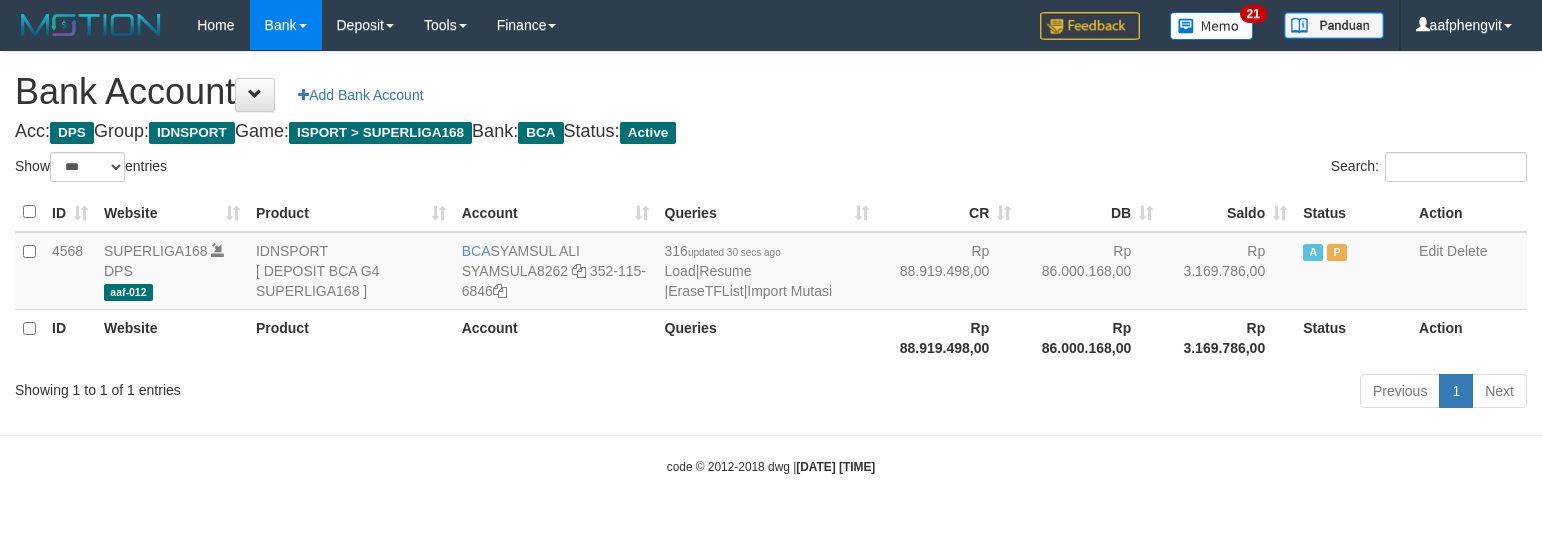 select on "***" 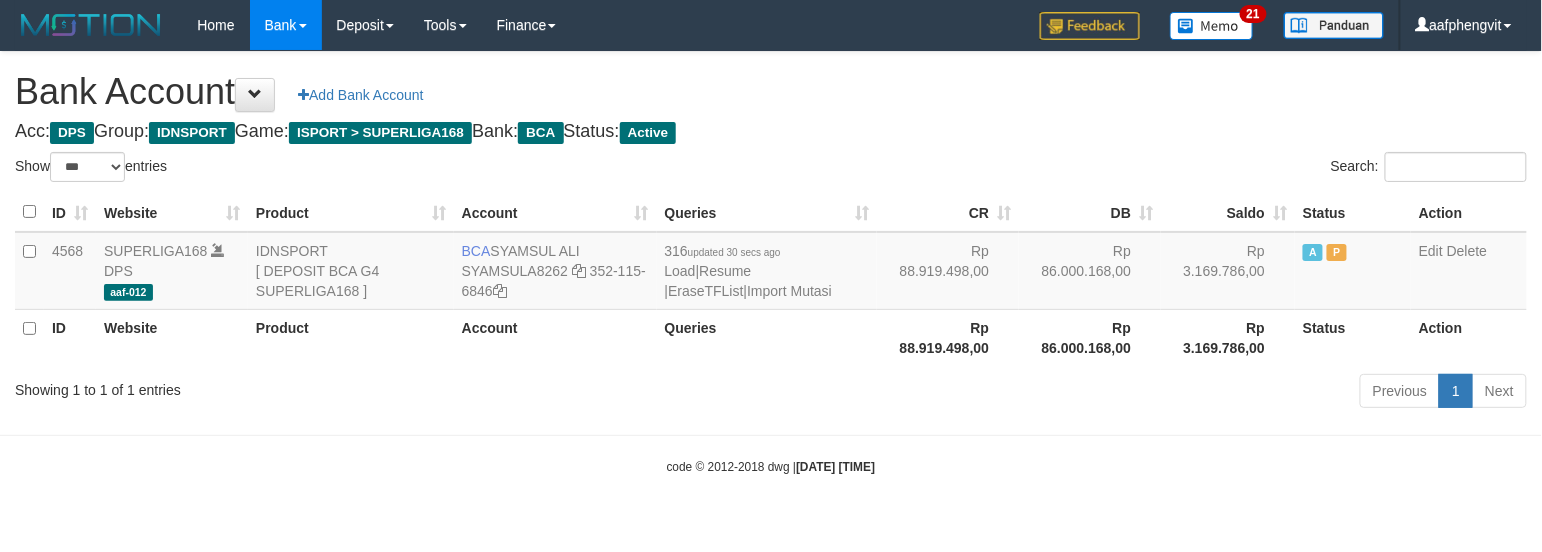 drag, startPoint x: 882, startPoint y: 124, endPoint x: 893, endPoint y: 120, distance: 11.7046995 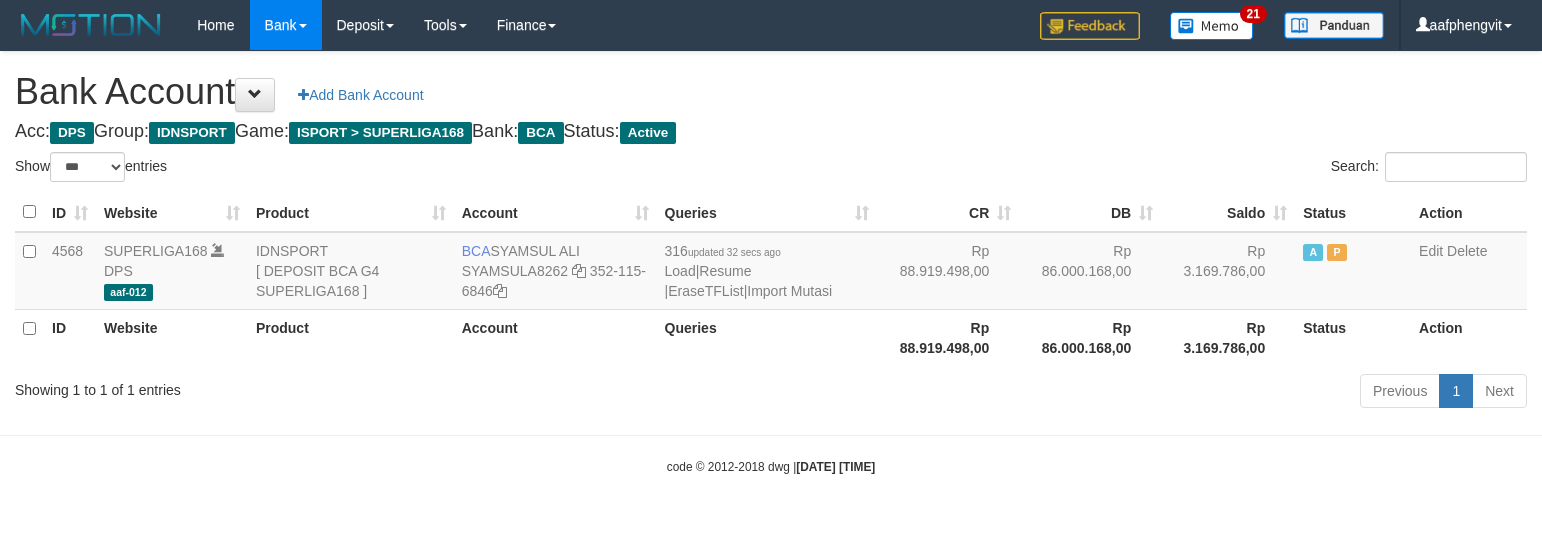 select on "***" 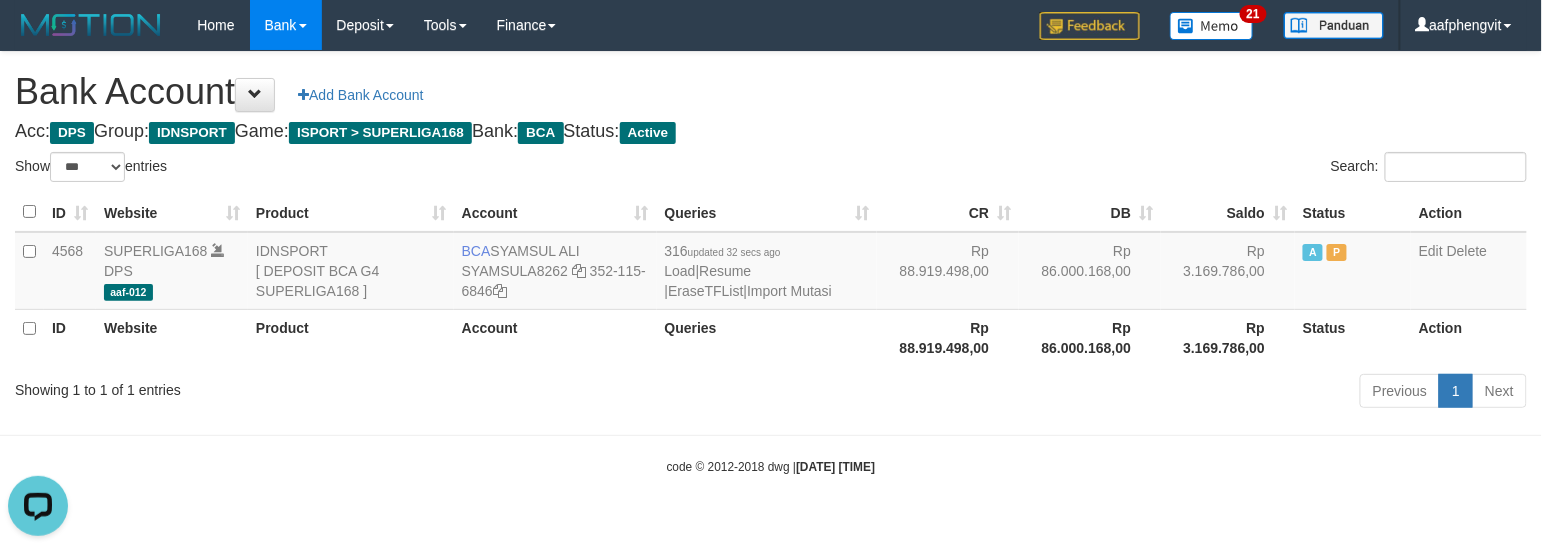 scroll, scrollTop: 0, scrollLeft: 0, axis: both 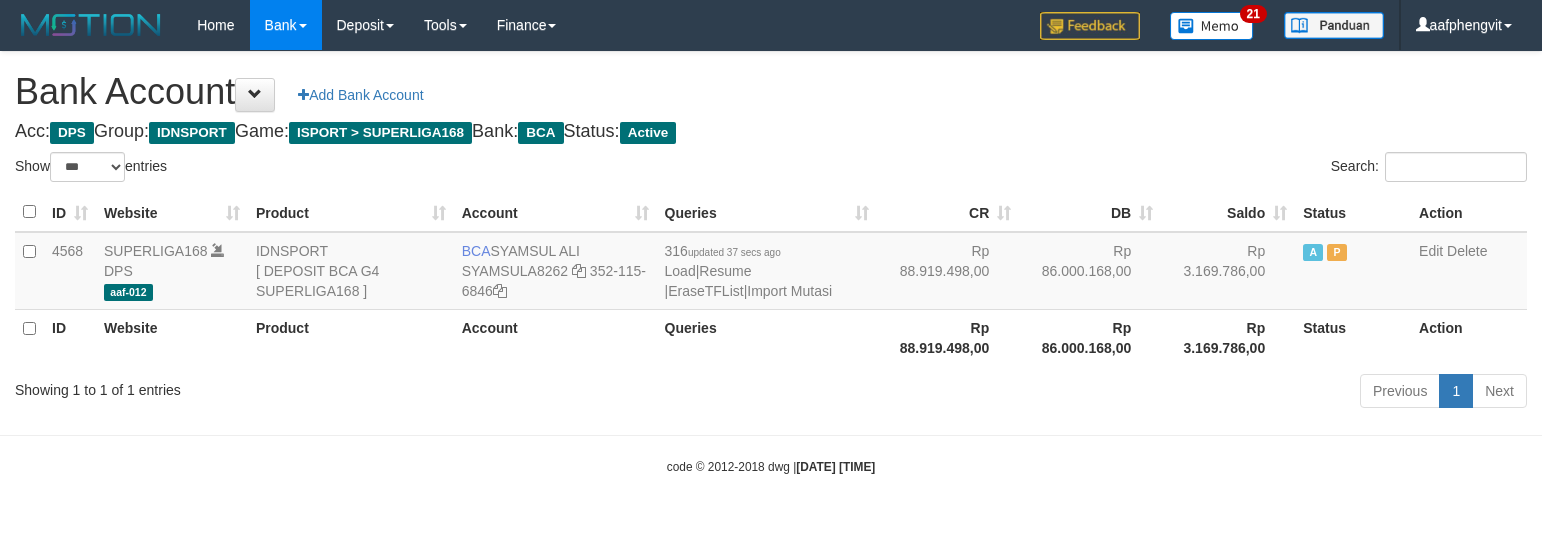 select on "***" 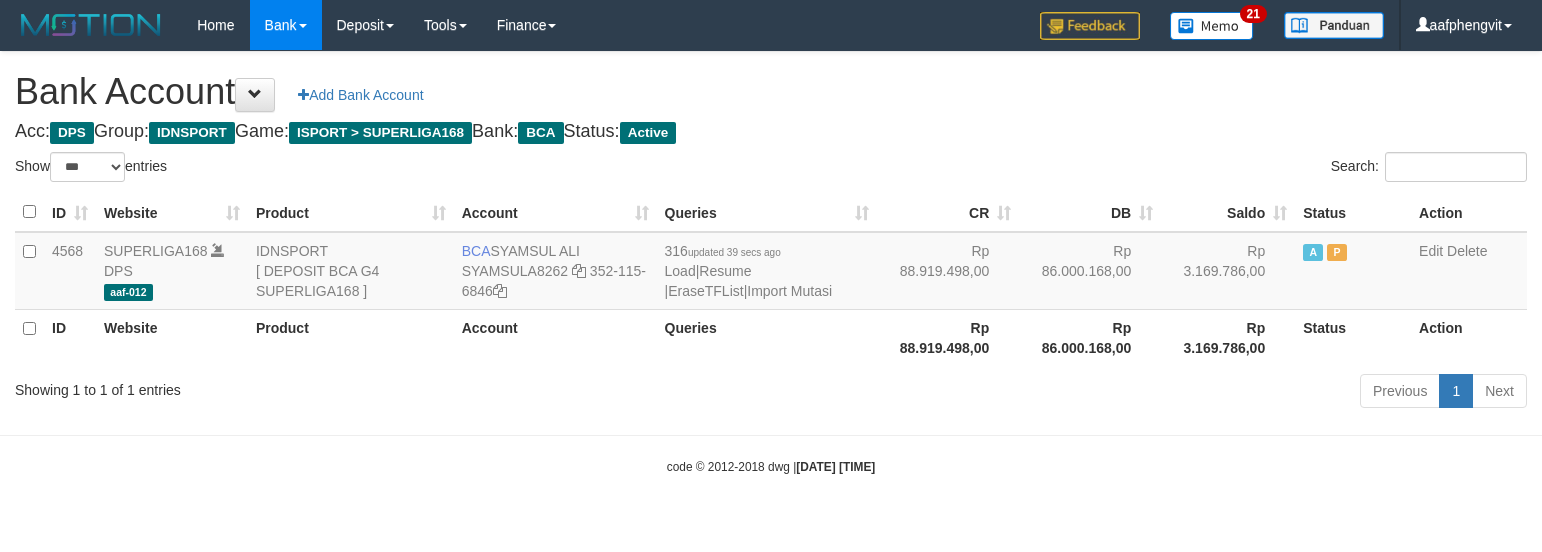 select on "***" 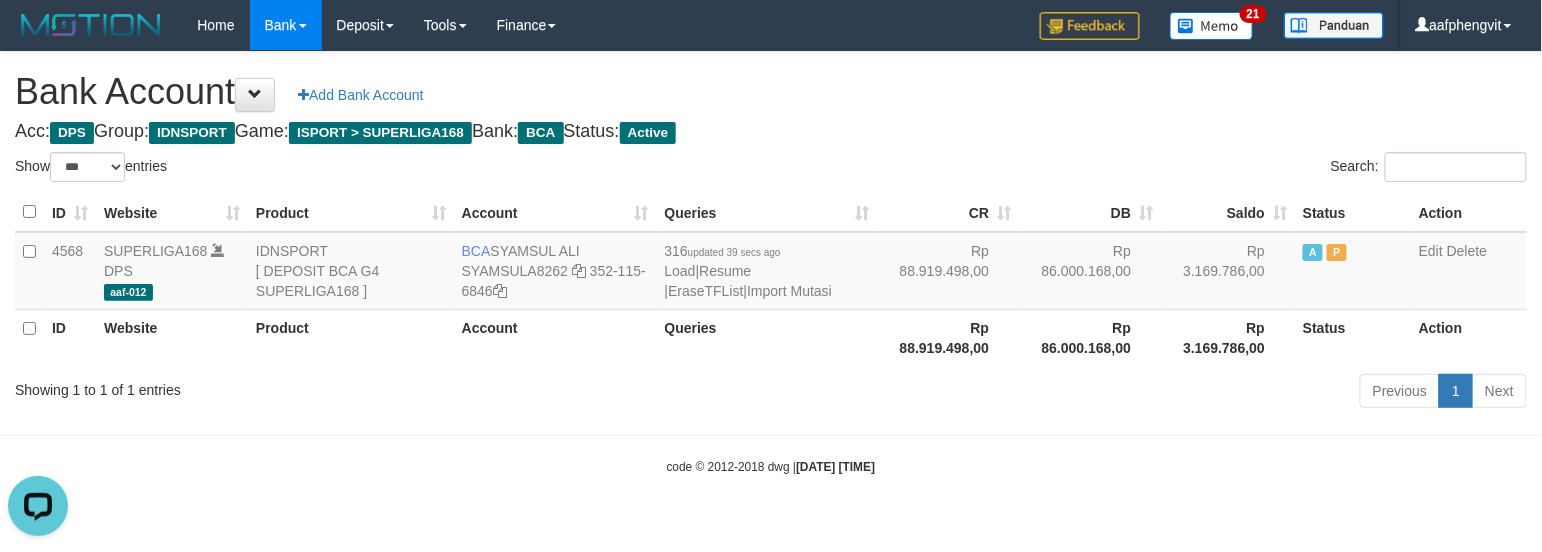 scroll, scrollTop: 0, scrollLeft: 0, axis: both 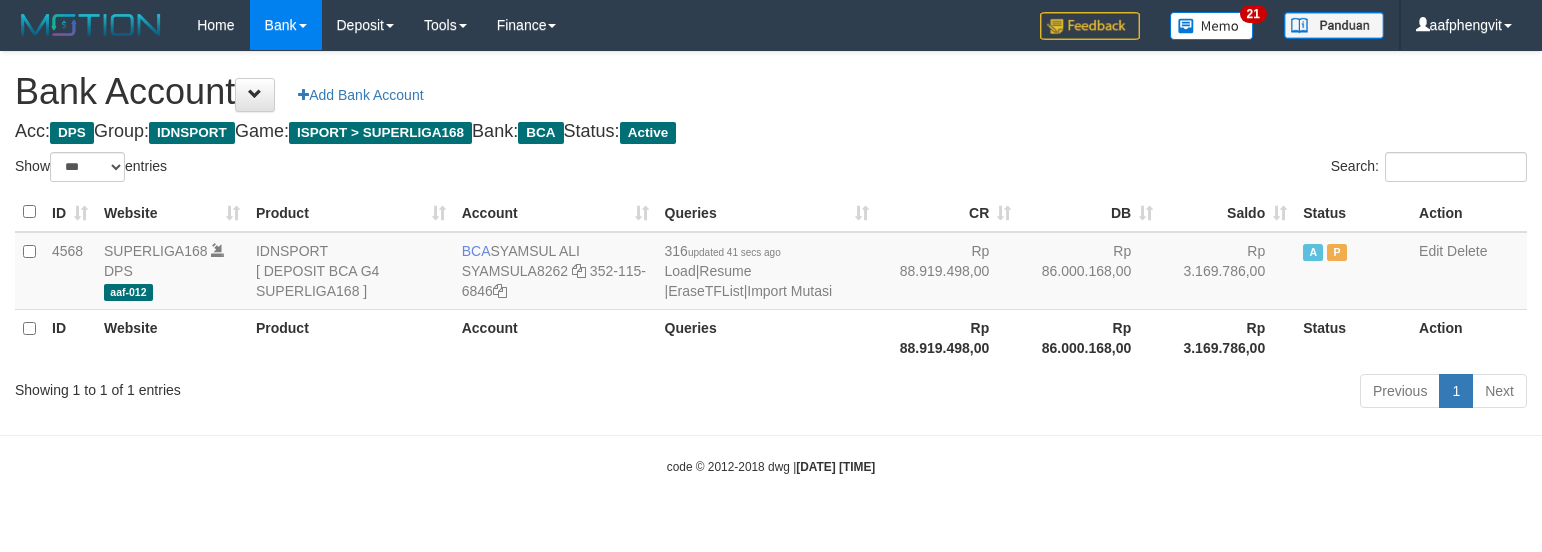 select on "***" 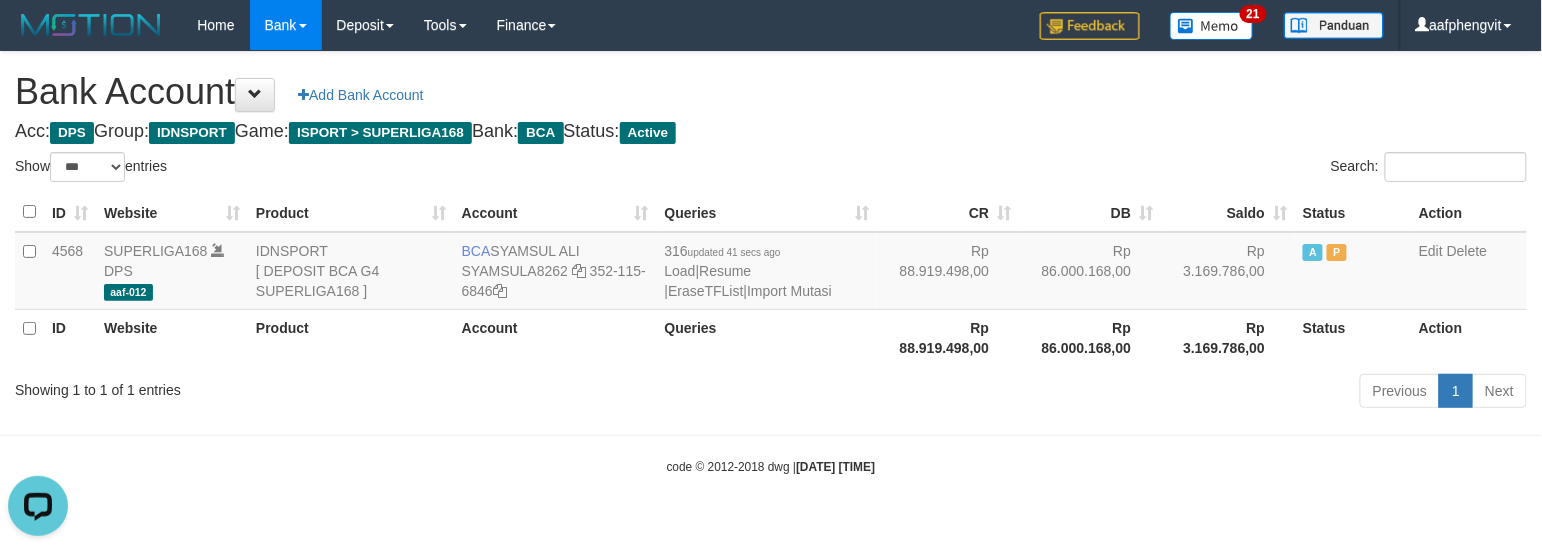 scroll, scrollTop: 0, scrollLeft: 0, axis: both 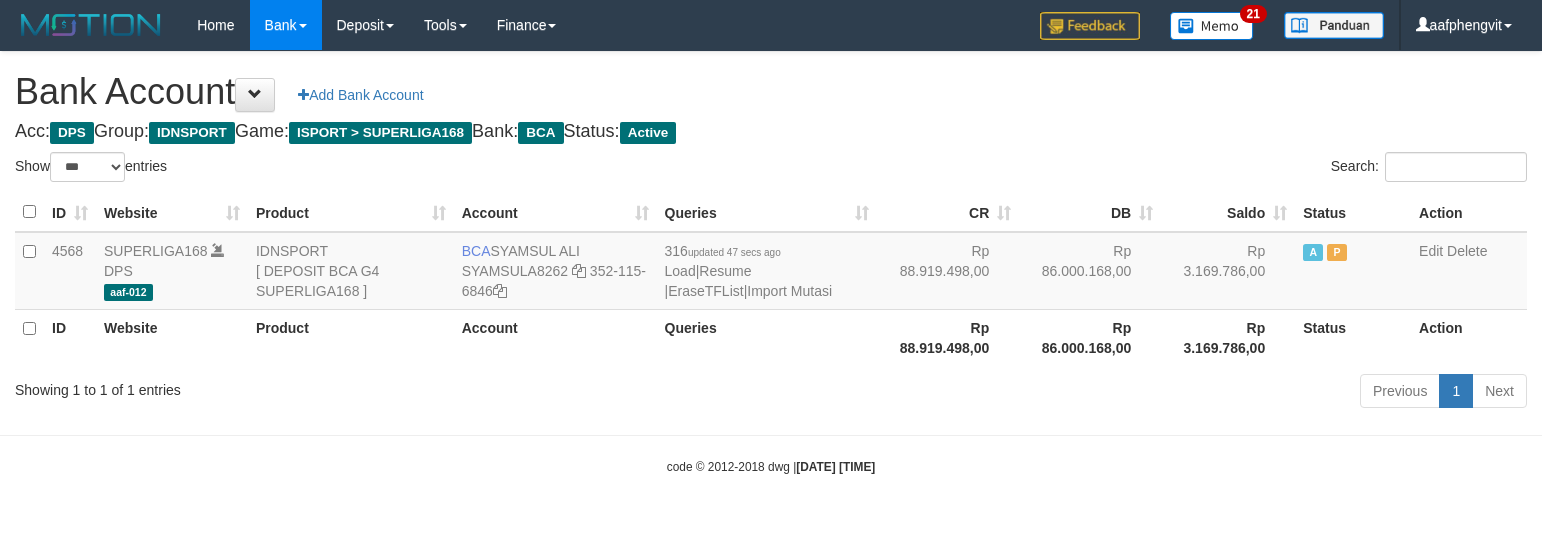 select on "***" 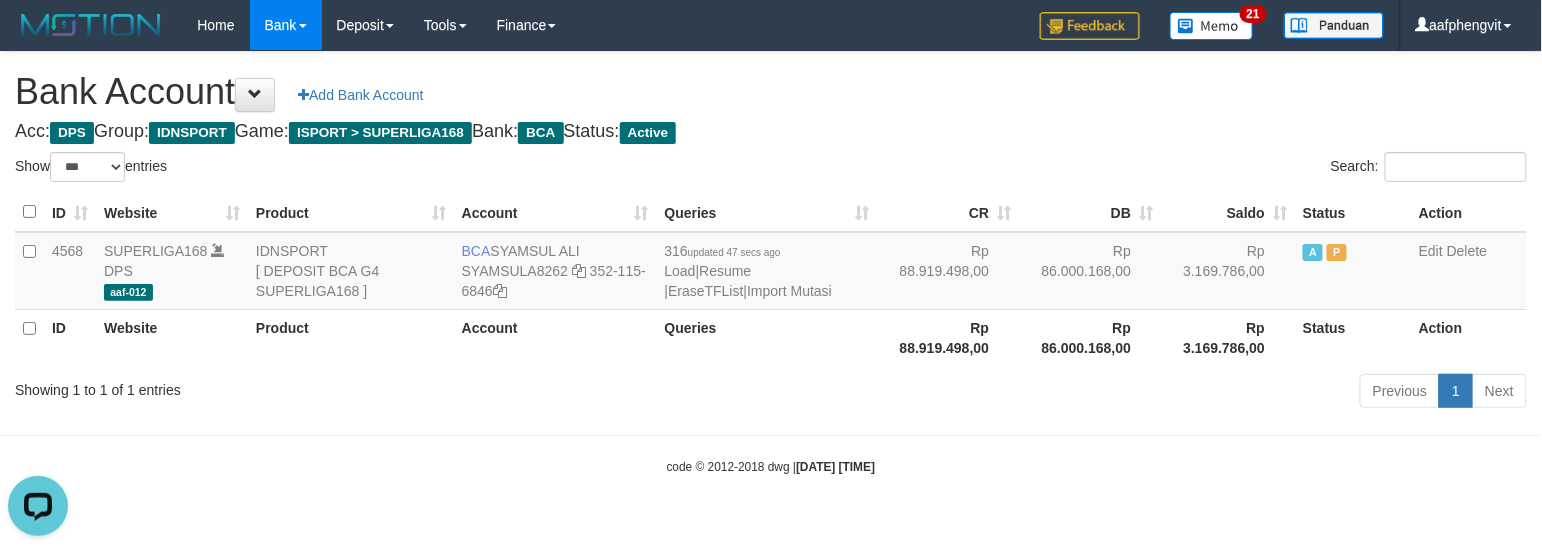 scroll, scrollTop: 0, scrollLeft: 0, axis: both 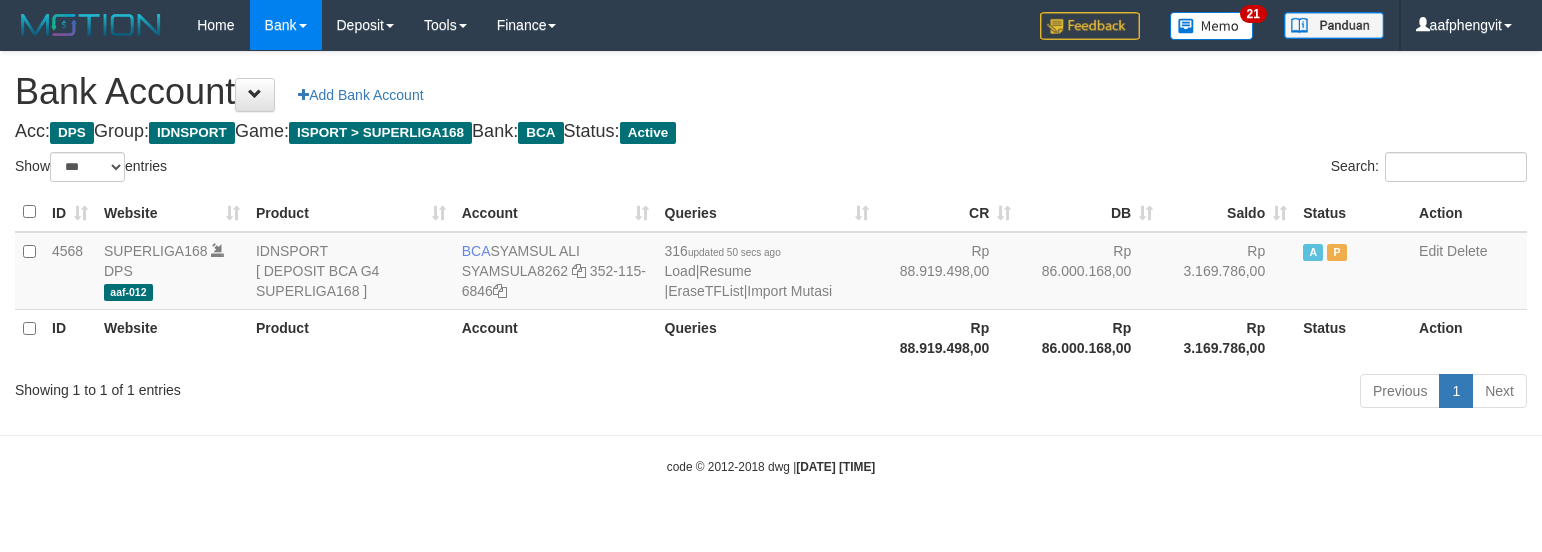 select on "***" 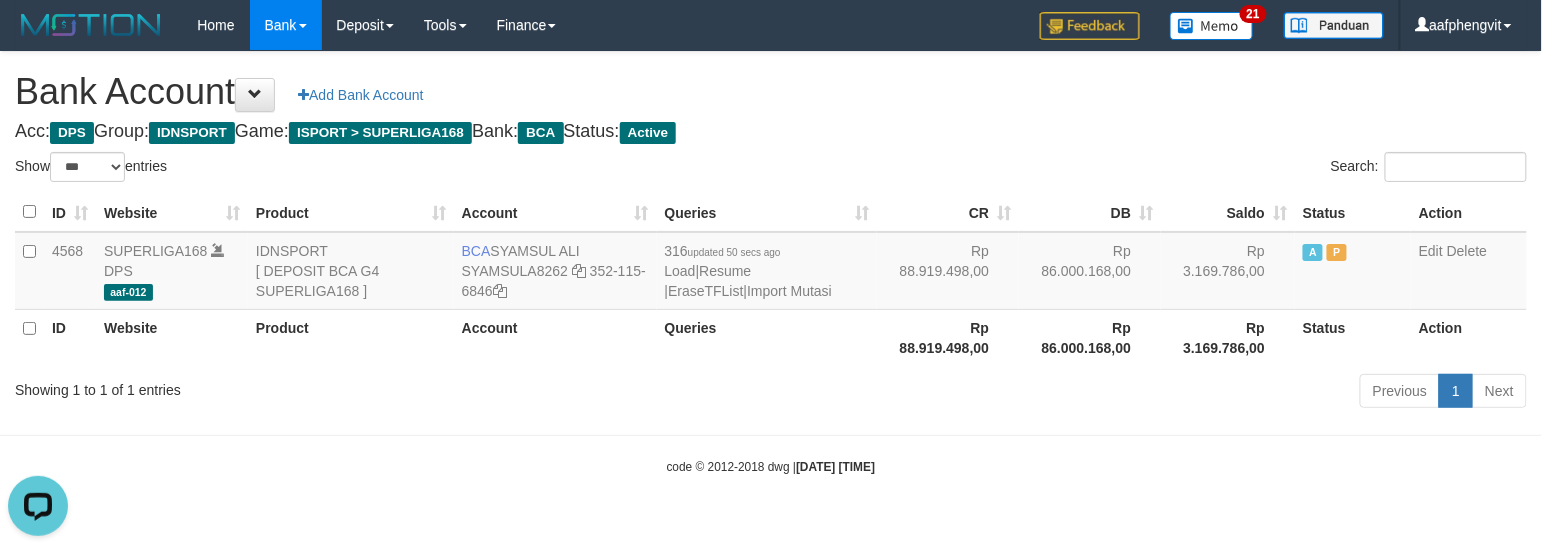 scroll, scrollTop: 0, scrollLeft: 0, axis: both 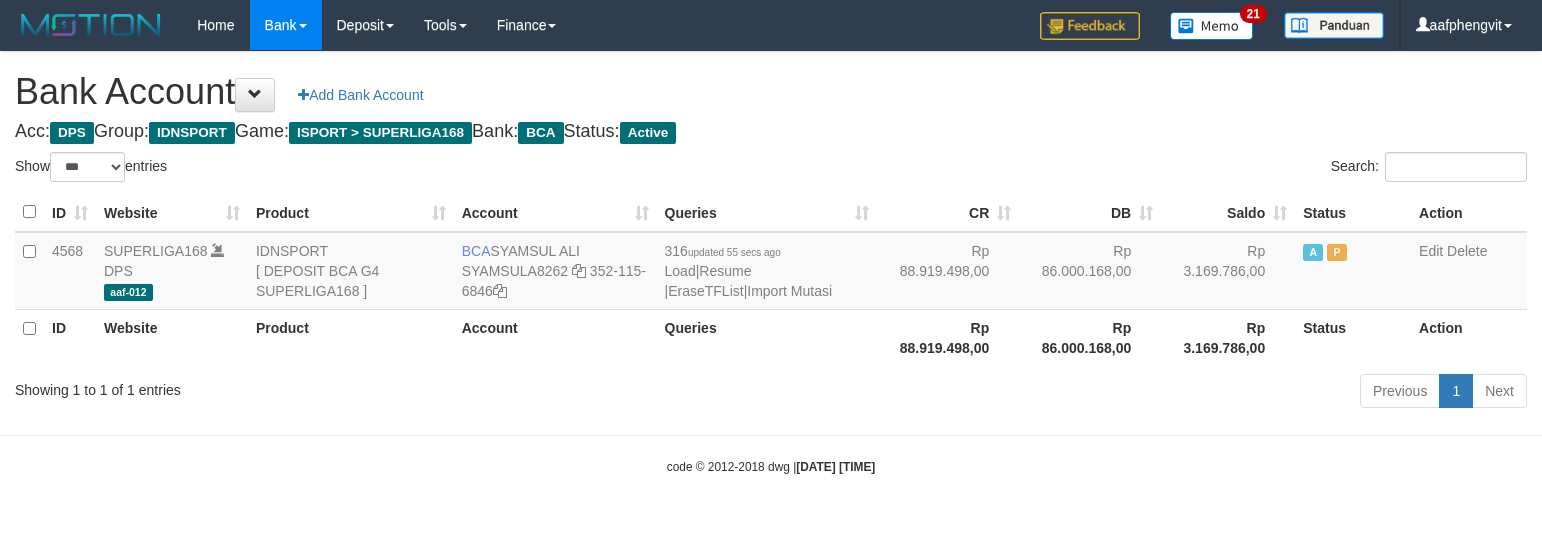 select on "***" 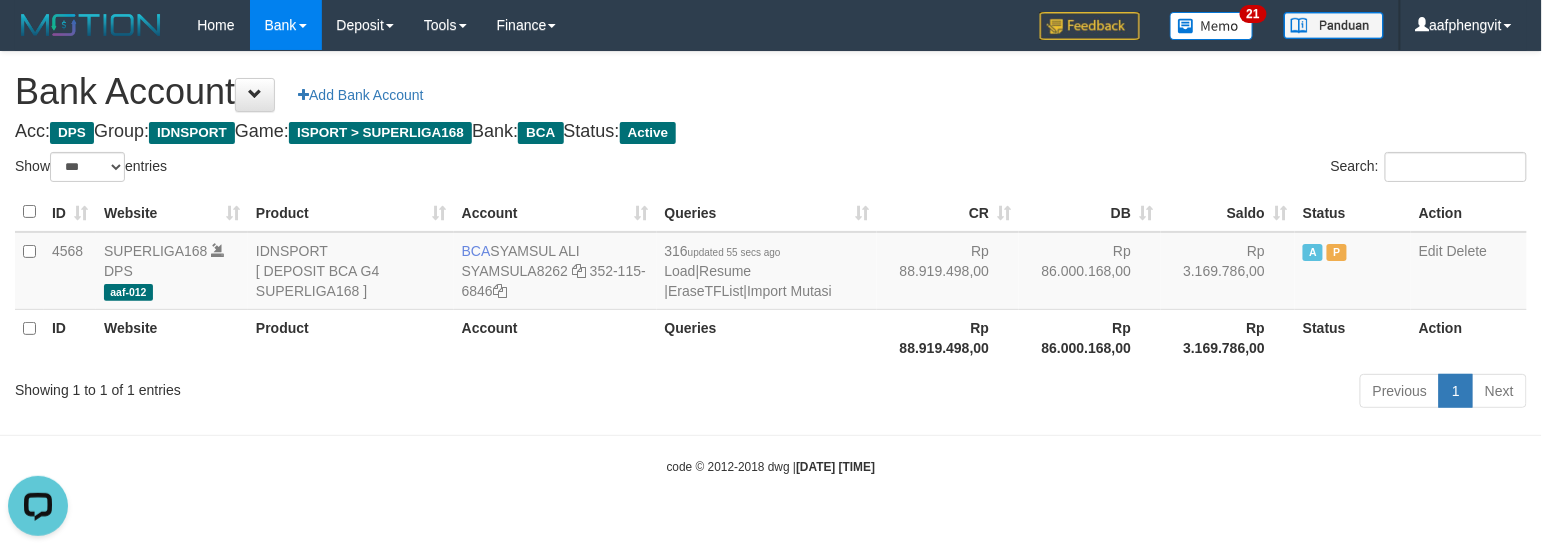 scroll, scrollTop: 0, scrollLeft: 0, axis: both 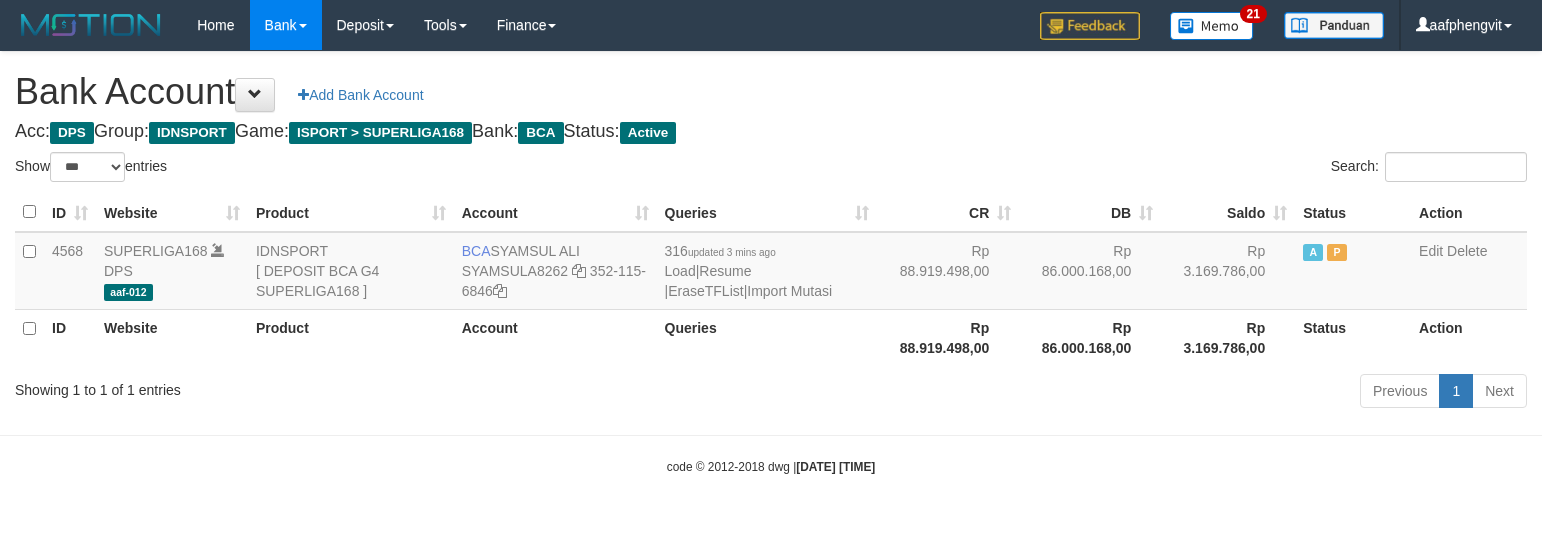 select on "***" 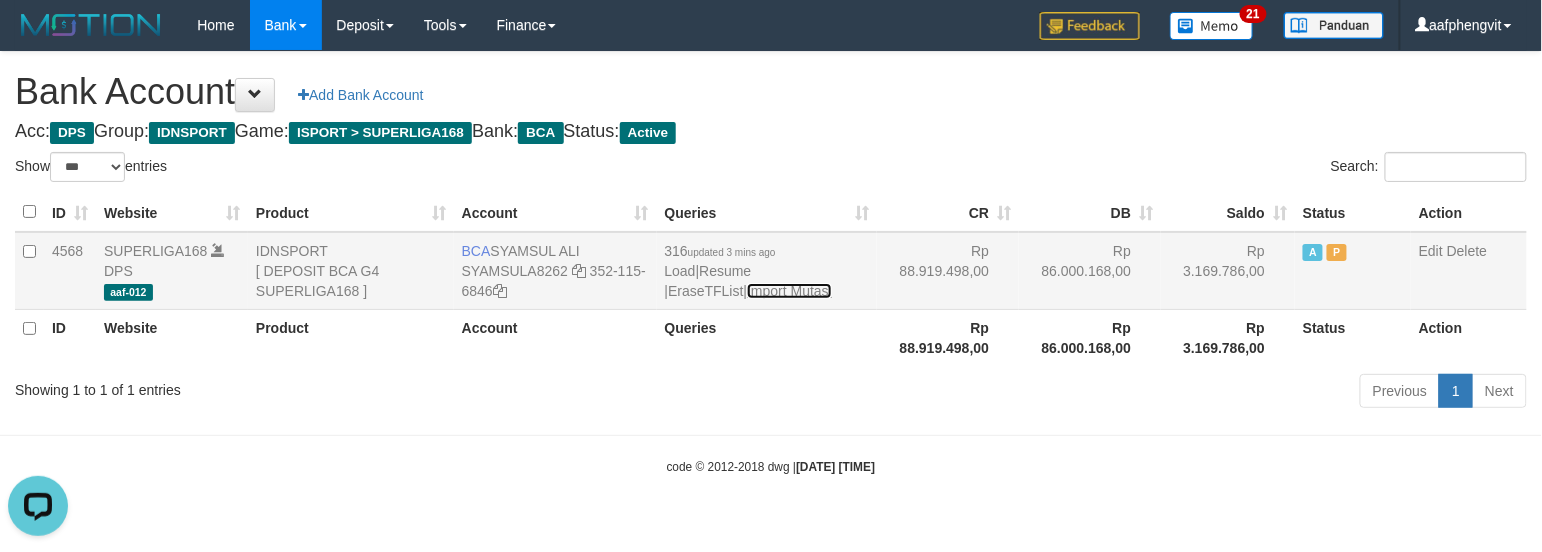 click on "Import Mutasi" at bounding box center (789, 291) 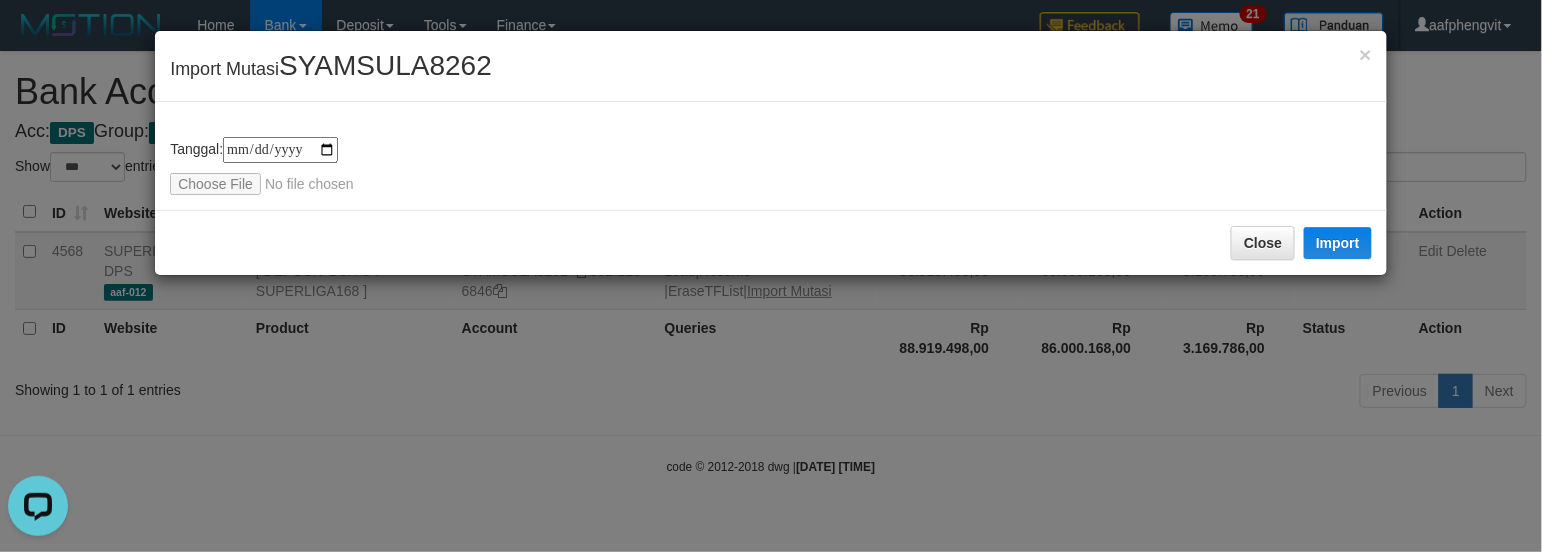 type on "**********" 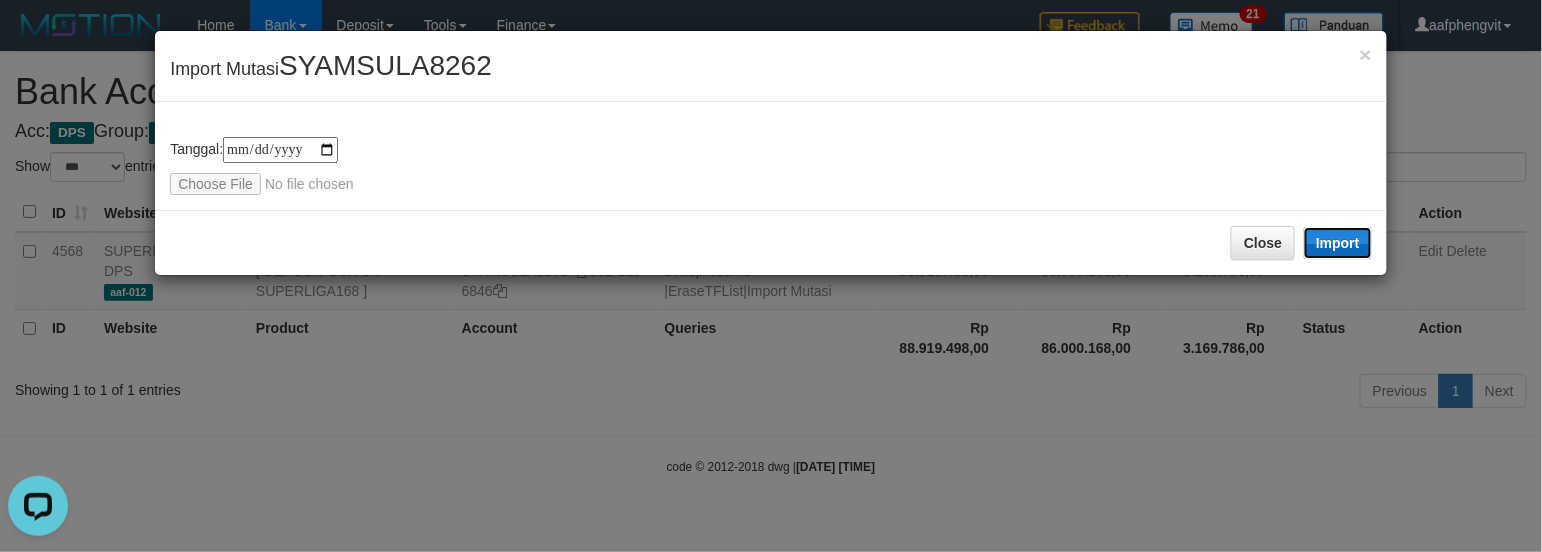 click on "Import" at bounding box center [1338, 243] 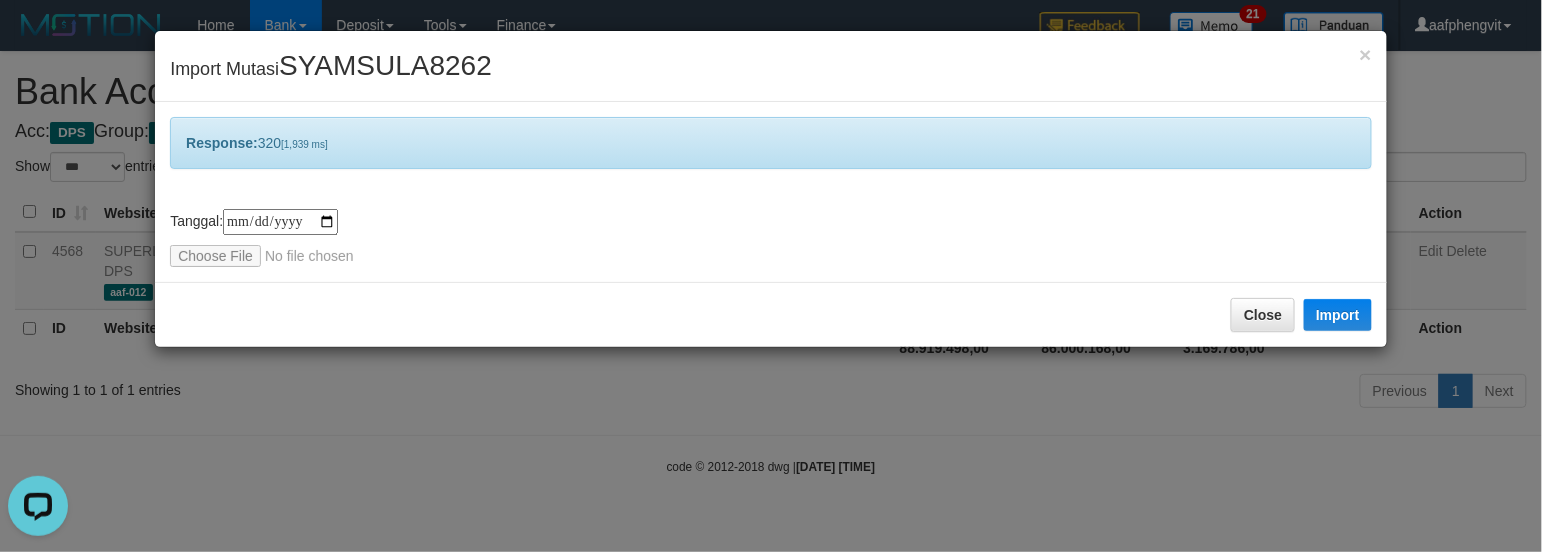 click on "**********" at bounding box center [771, 192] 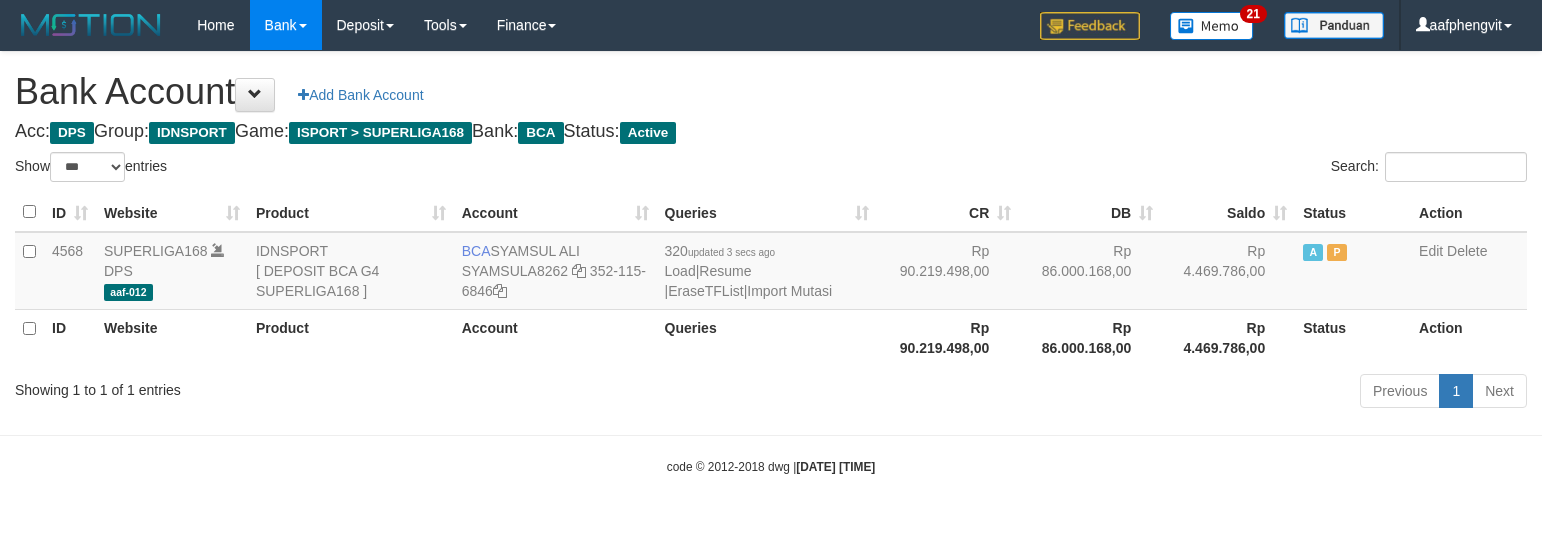 select on "***" 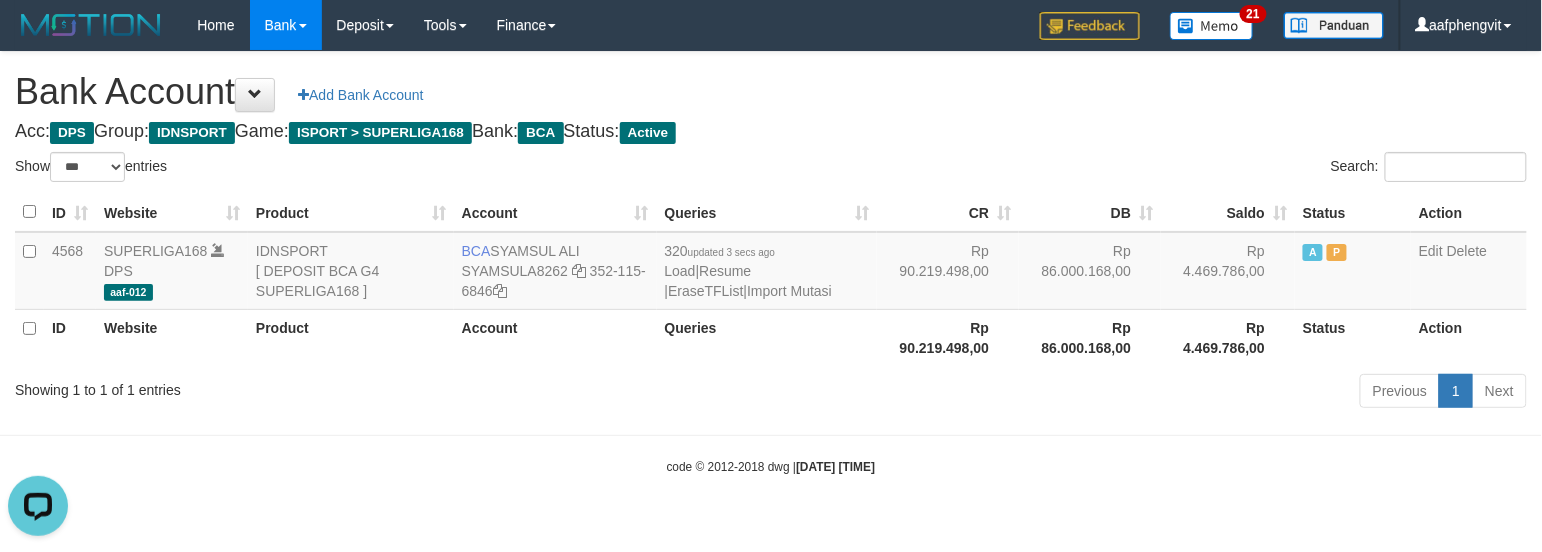 scroll, scrollTop: 0, scrollLeft: 0, axis: both 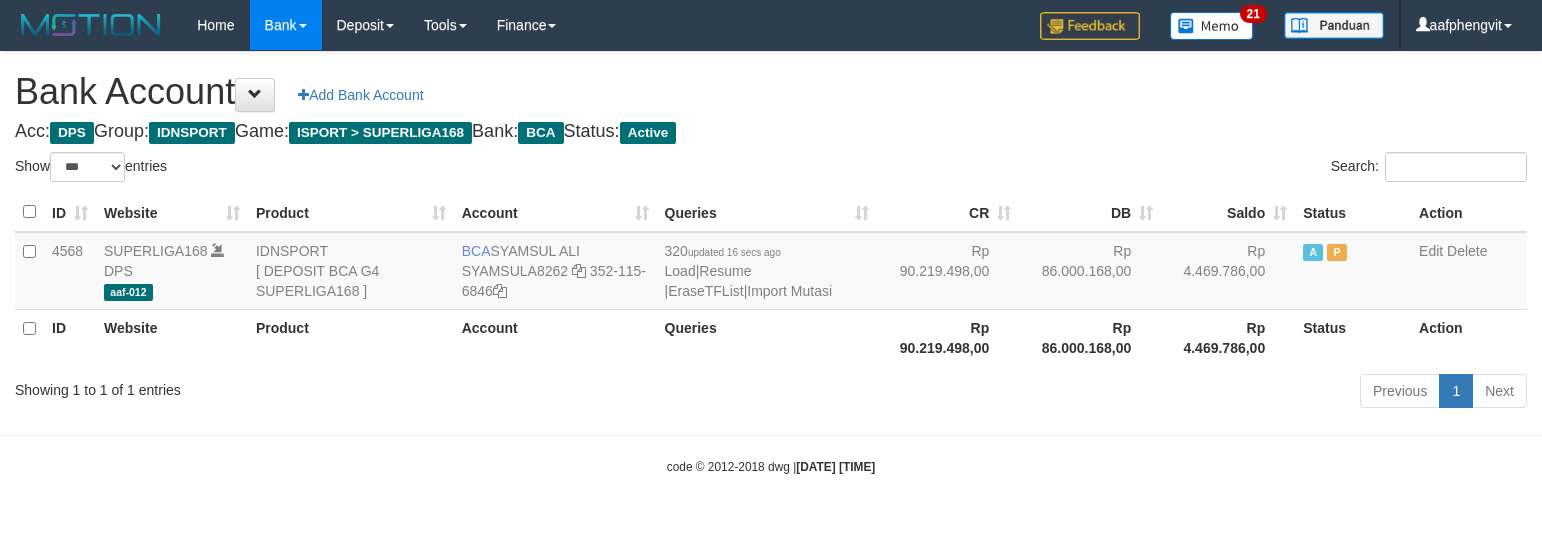 select on "***" 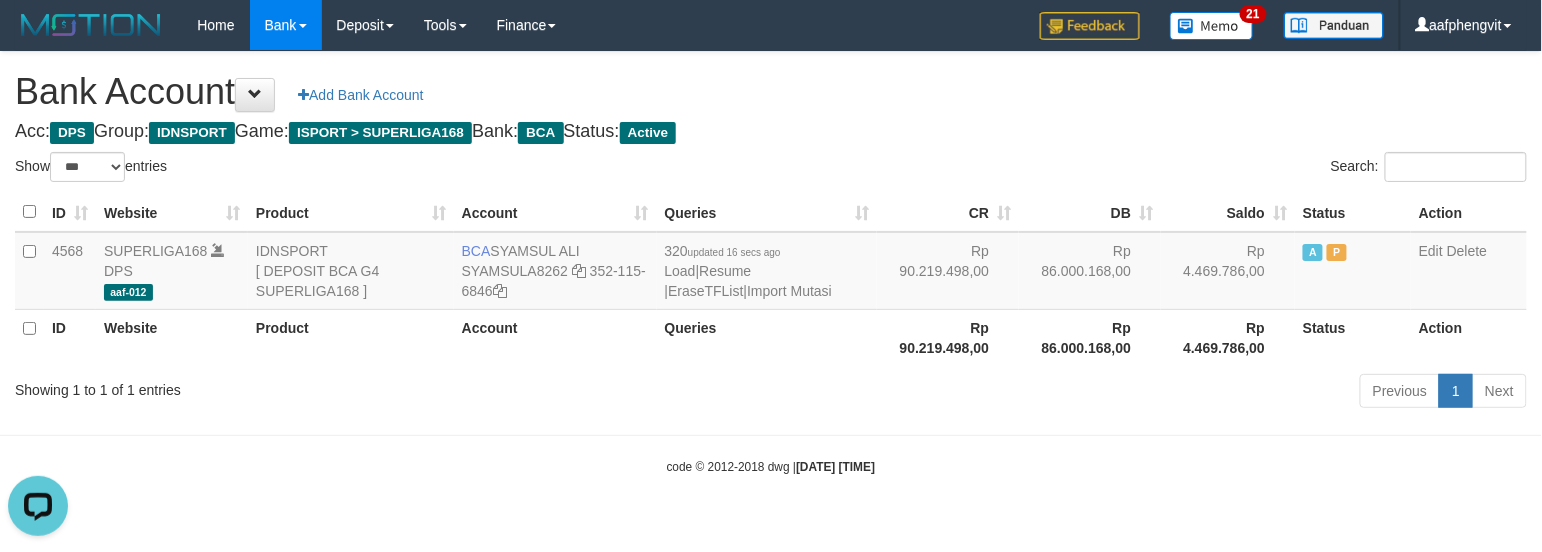 scroll, scrollTop: 0, scrollLeft: 0, axis: both 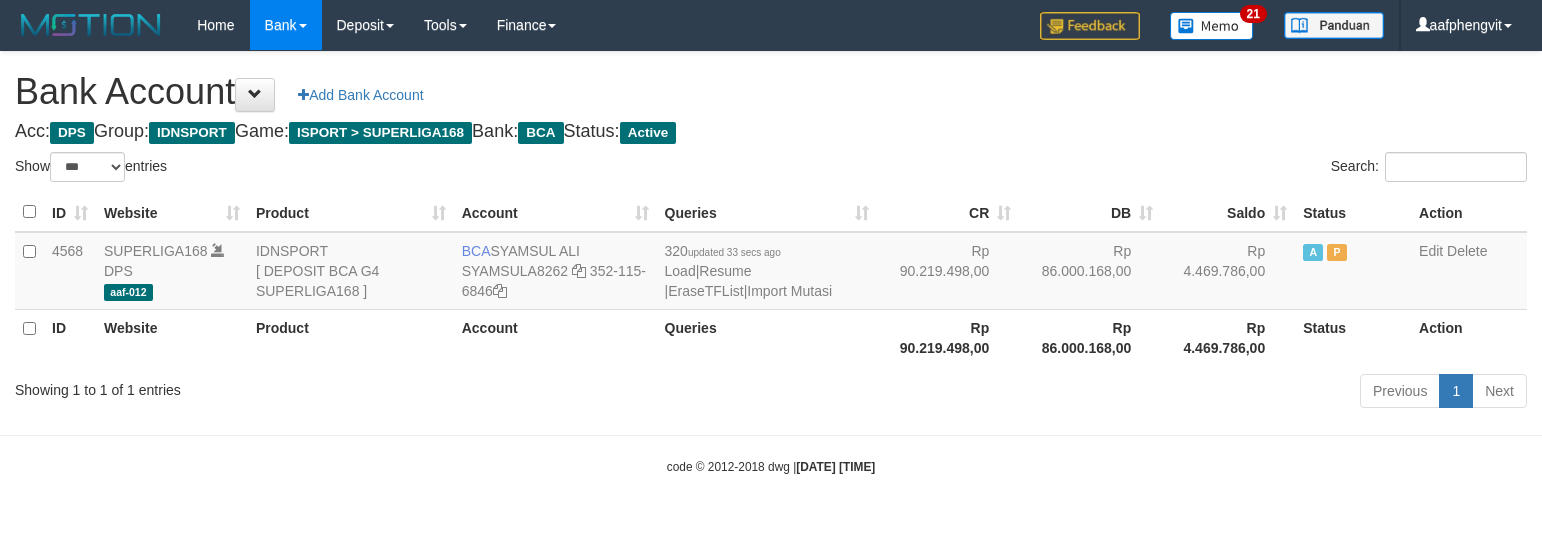 select on "***" 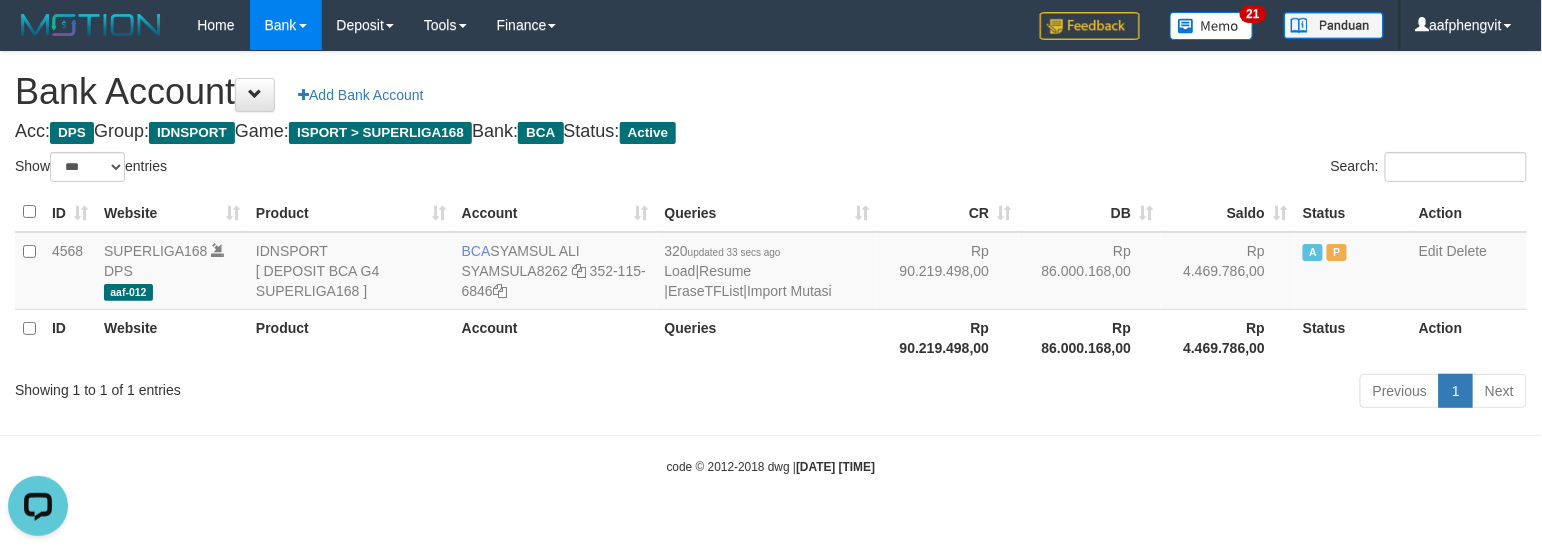 scroll, scrollTop: 0, scrollLeft: 0, axis: both 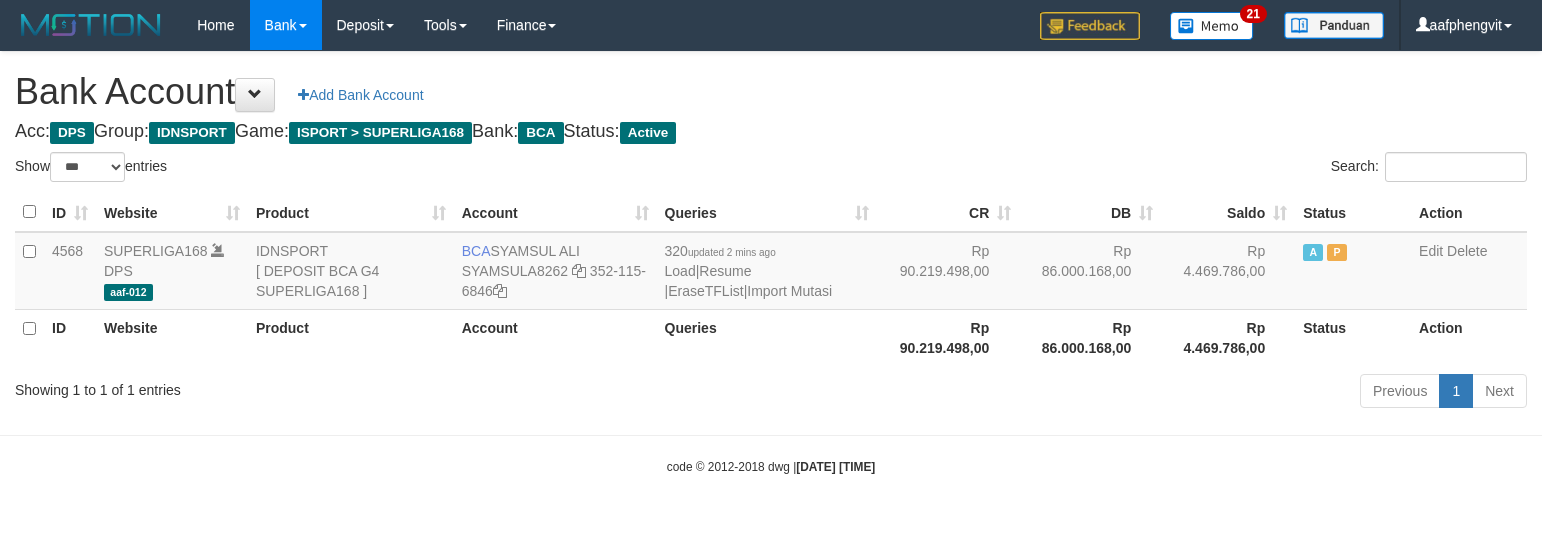 select on "***" 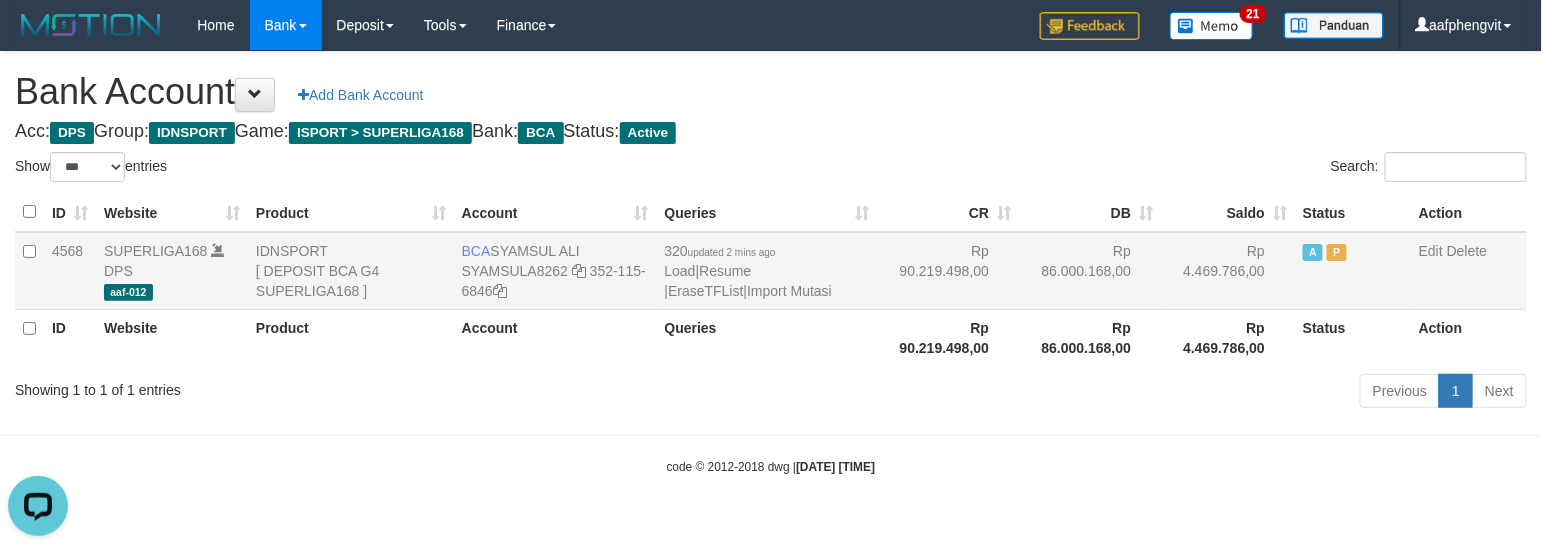 scroll, scrollTop: 0, scrollLeft: 0, axis: both 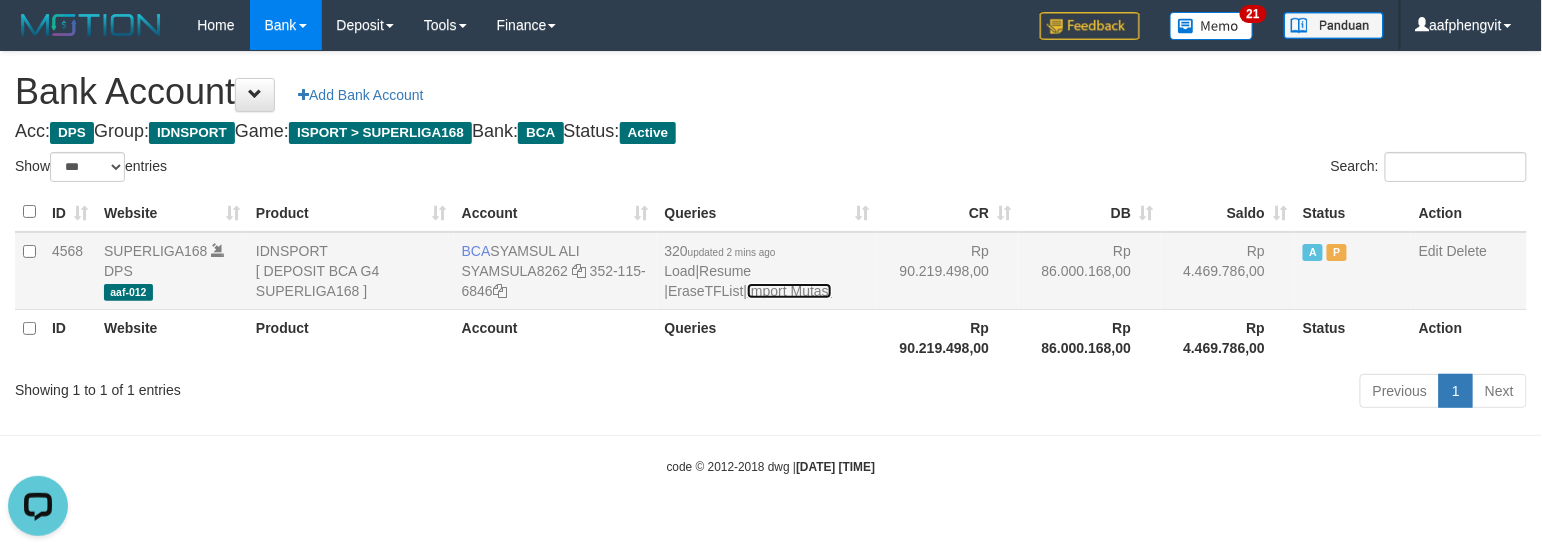 click on "Import Mutasi" at bounding box center (789, 291) 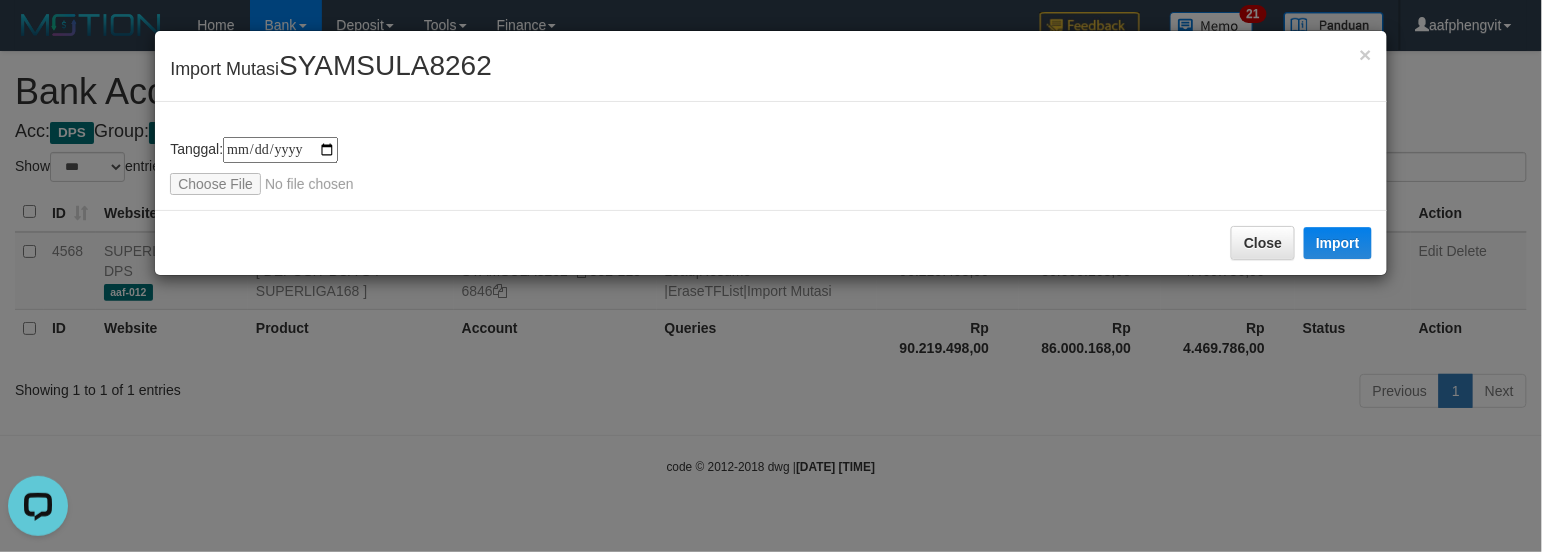 type on "**********" 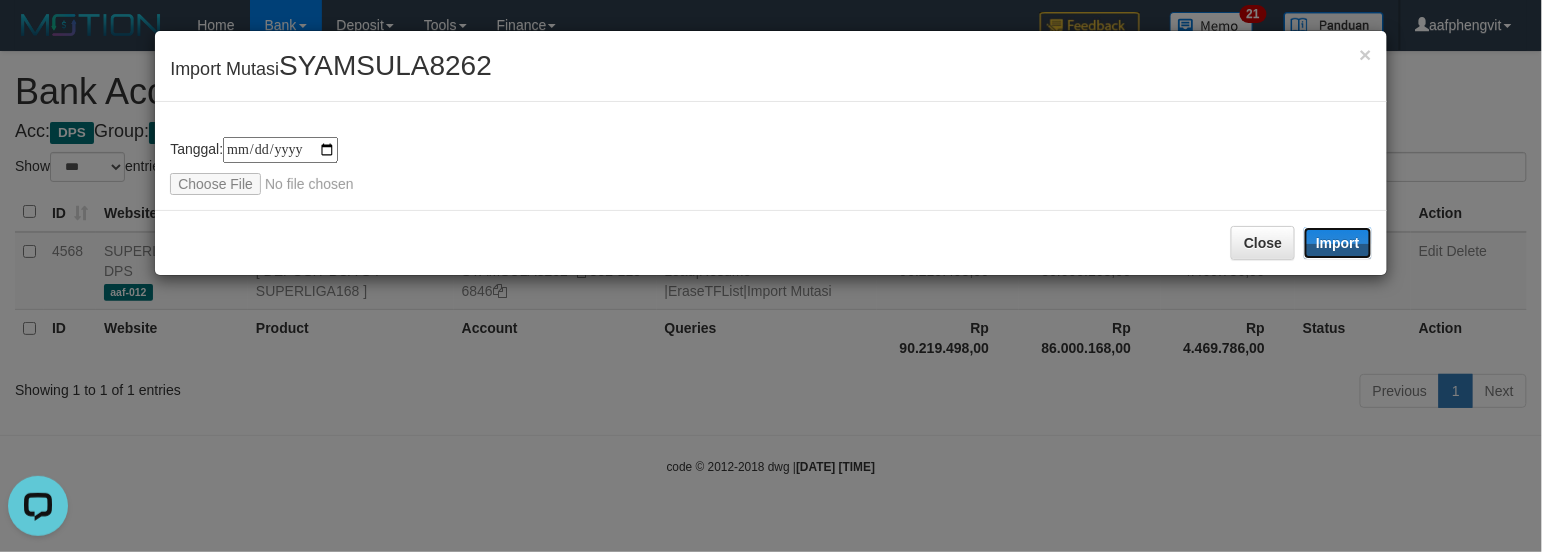 drag, startPoint x: 1366, startPoint y: 230, endPoint x: 670, endPoint y: 176, distance: 698.0917 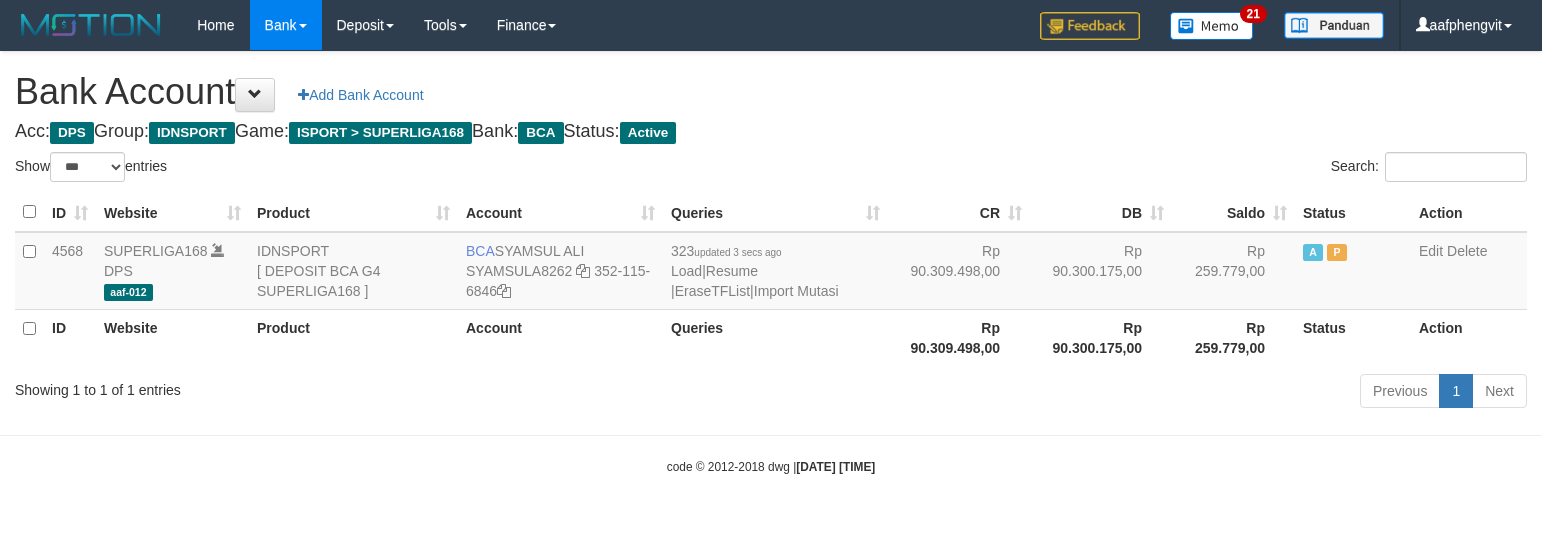 select on "***" 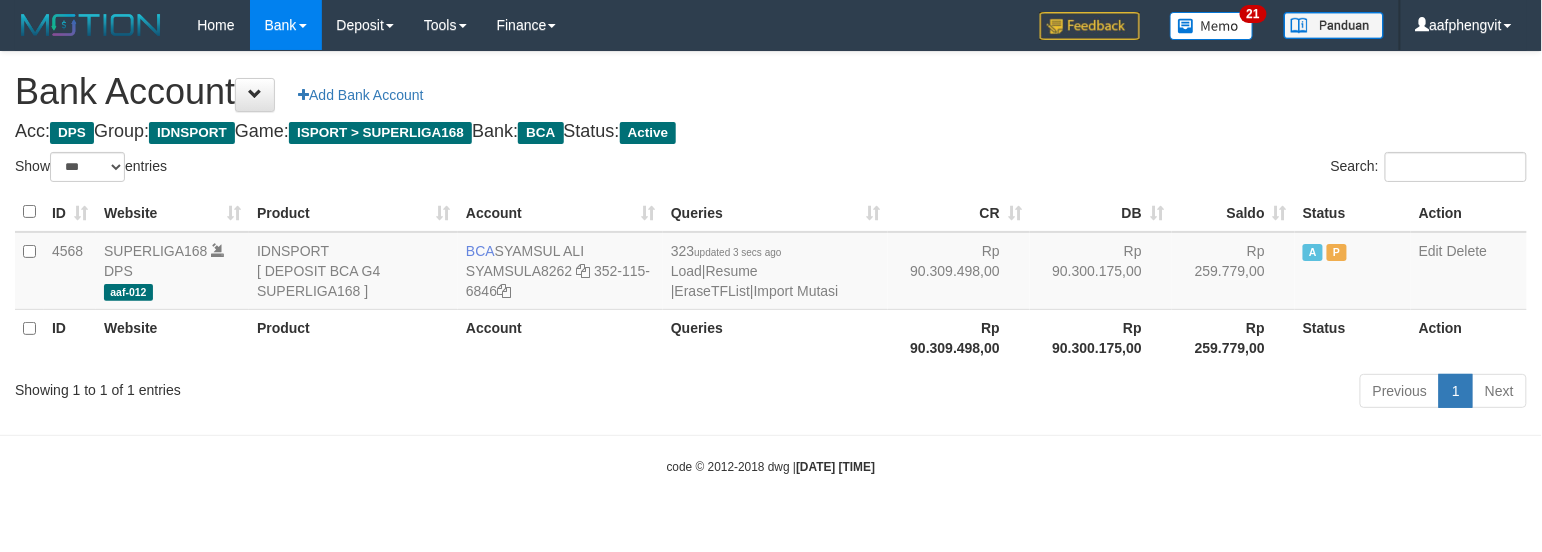 drag, startPoint x: 920, startPoint y: 205, endPoint x: 877, endPoint y: 157, distance: 64.44377 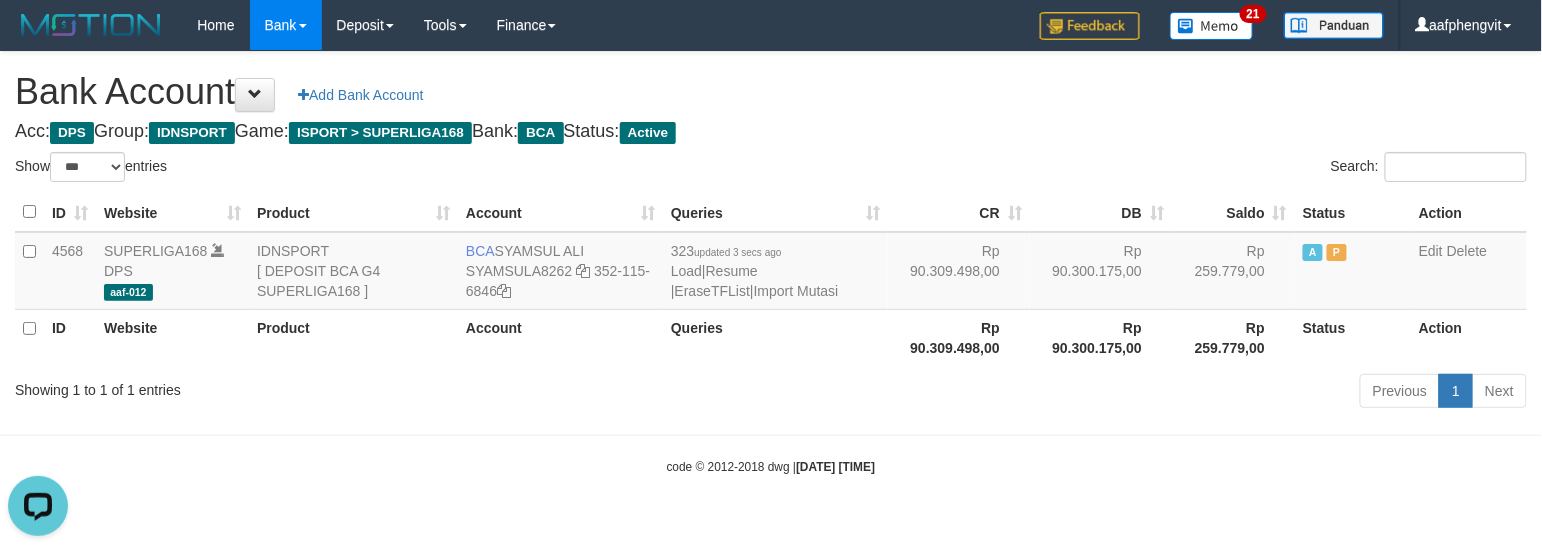 scroll, scrollTop: 0, scrollLeft: 0, axis: both 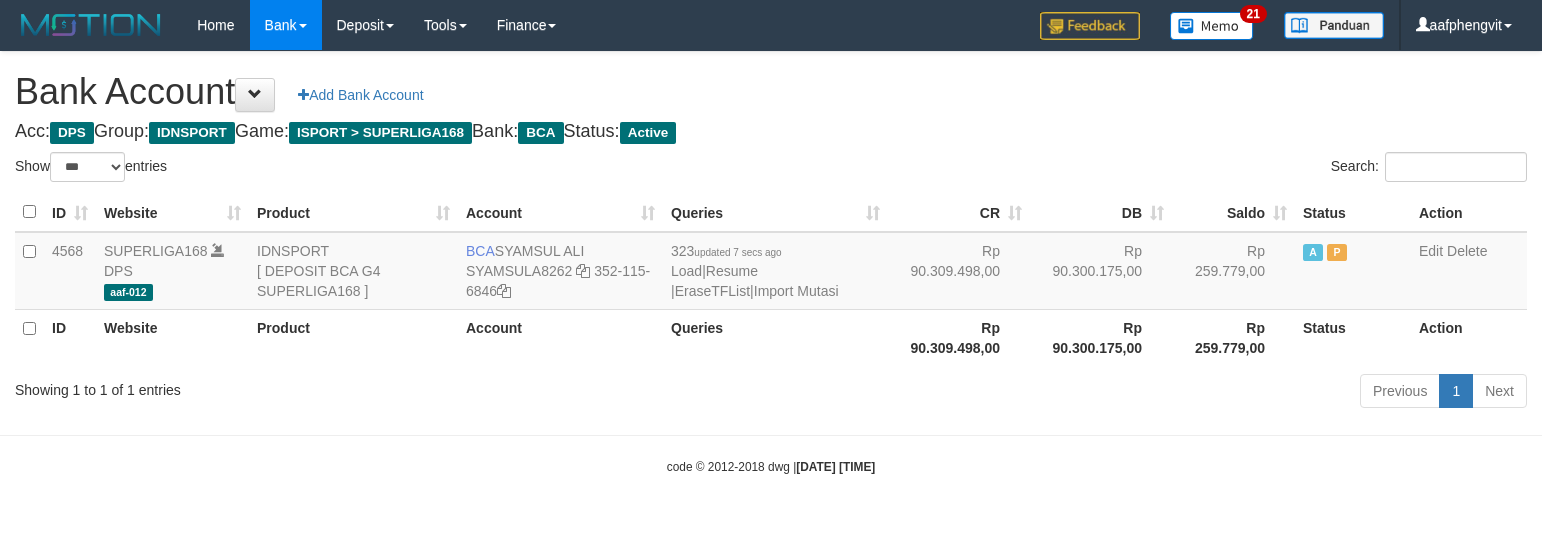 select on "***" 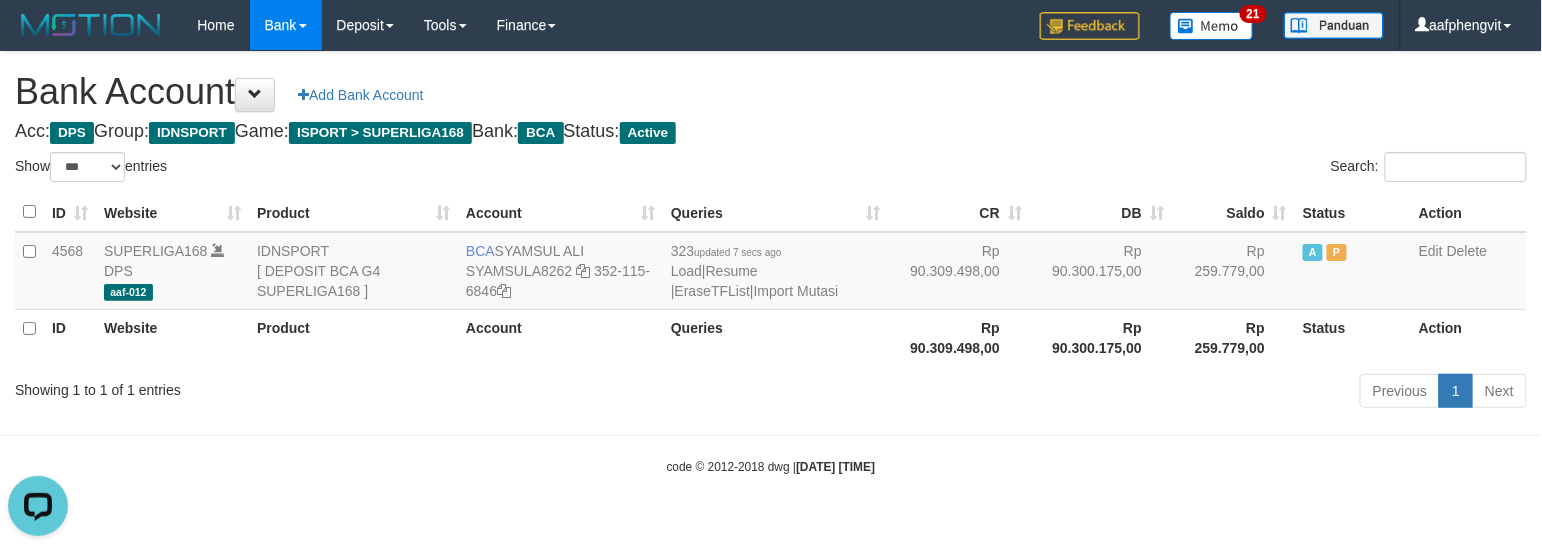 scroll, scrollTop: 0, scrollLeft: 0, axis: both 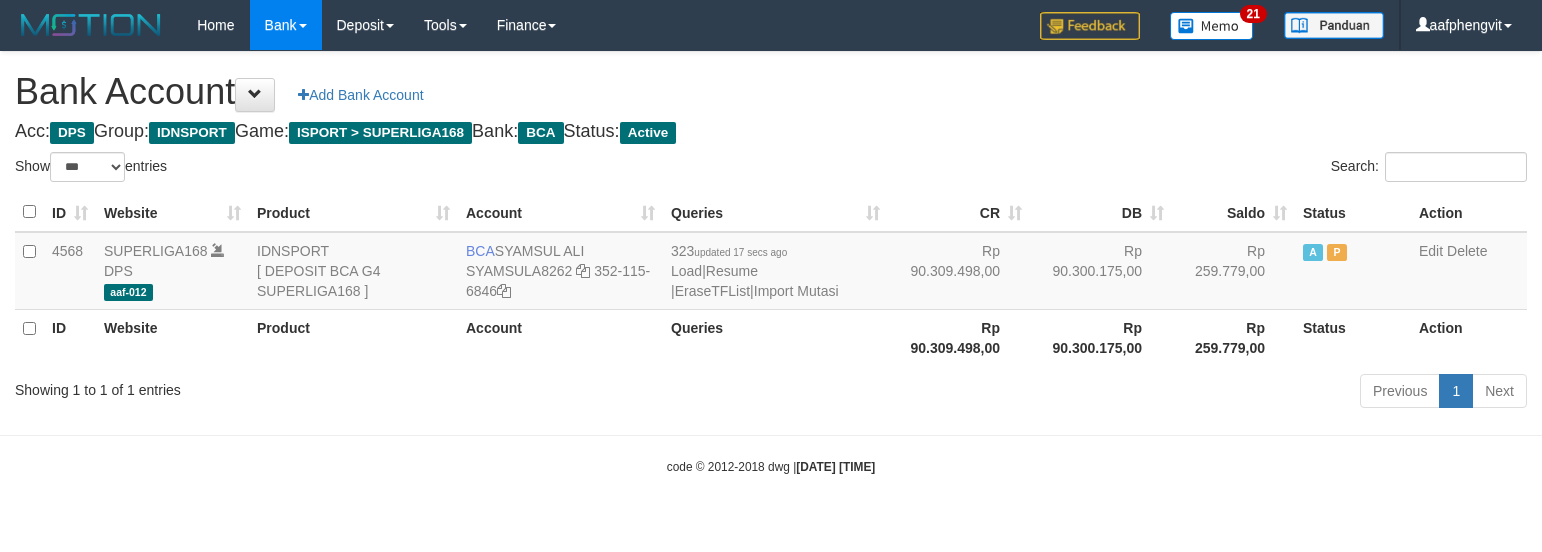 select on "***" 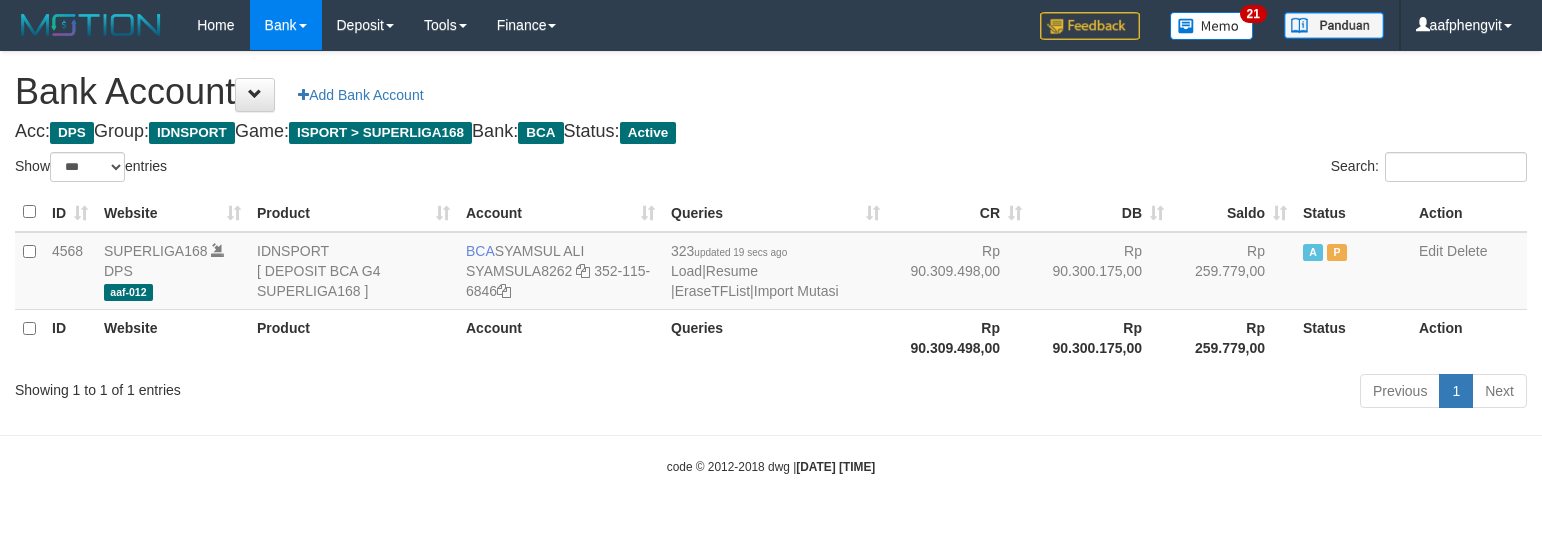 select on "***" 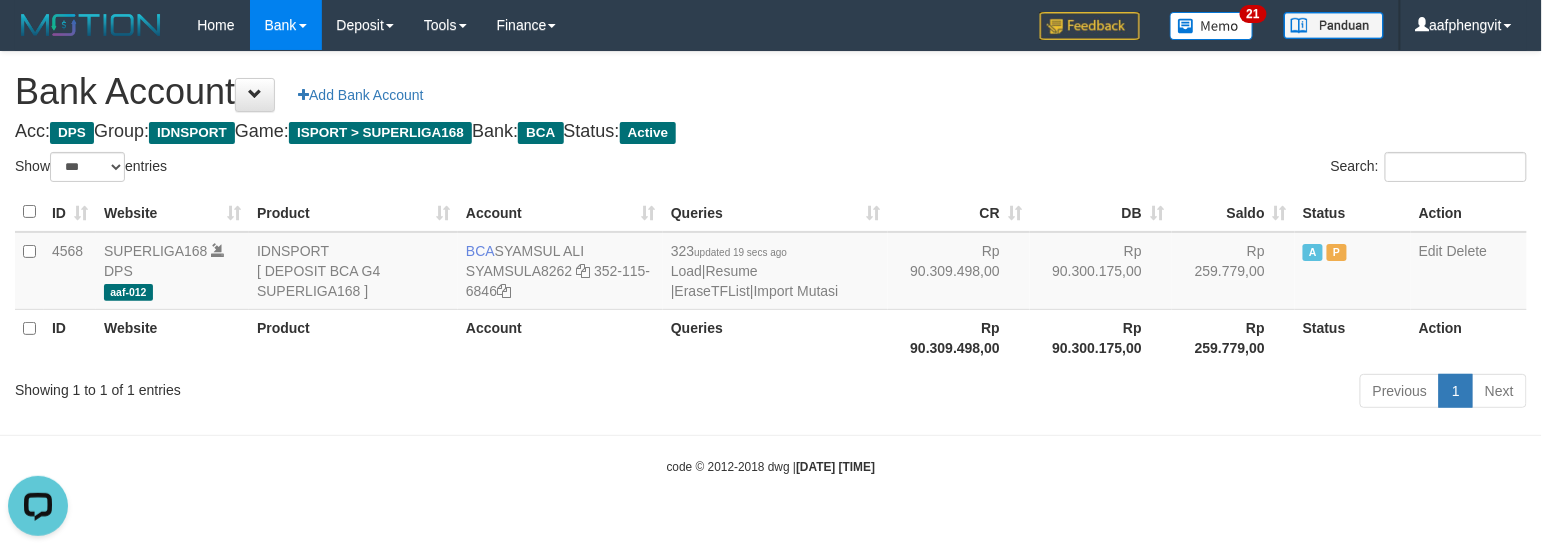 scroll, scrollTop: 0, scrollLeft: 0, axis: both 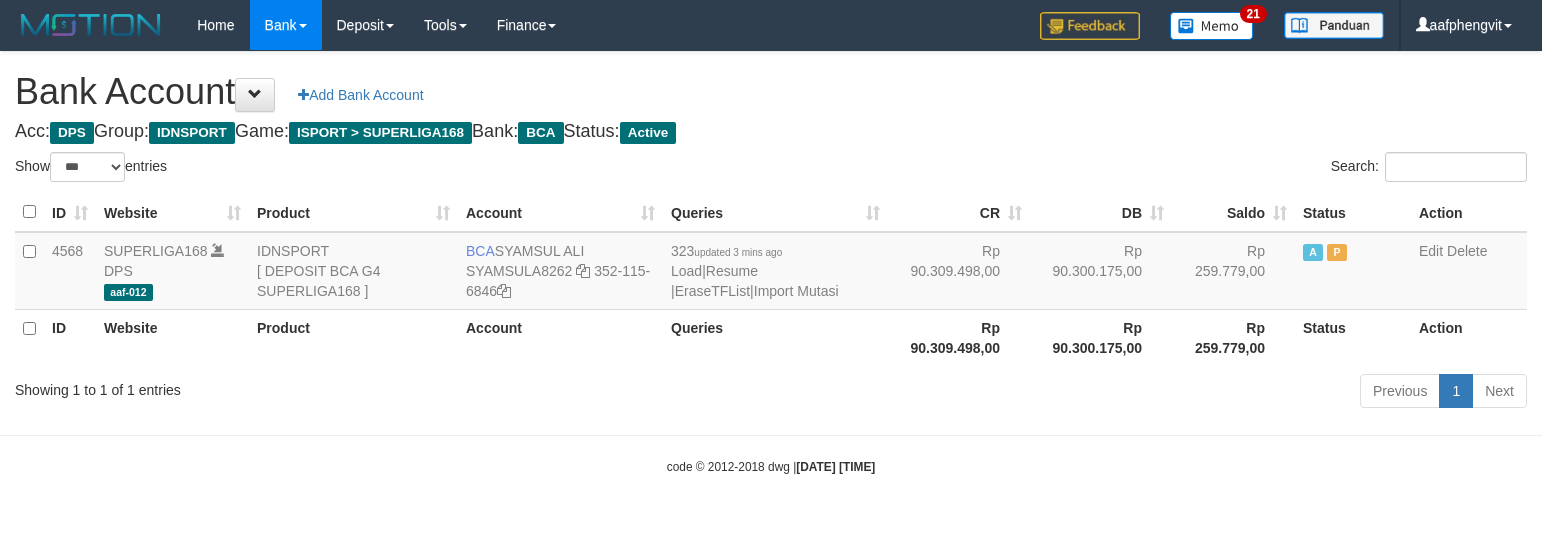 select on "***" 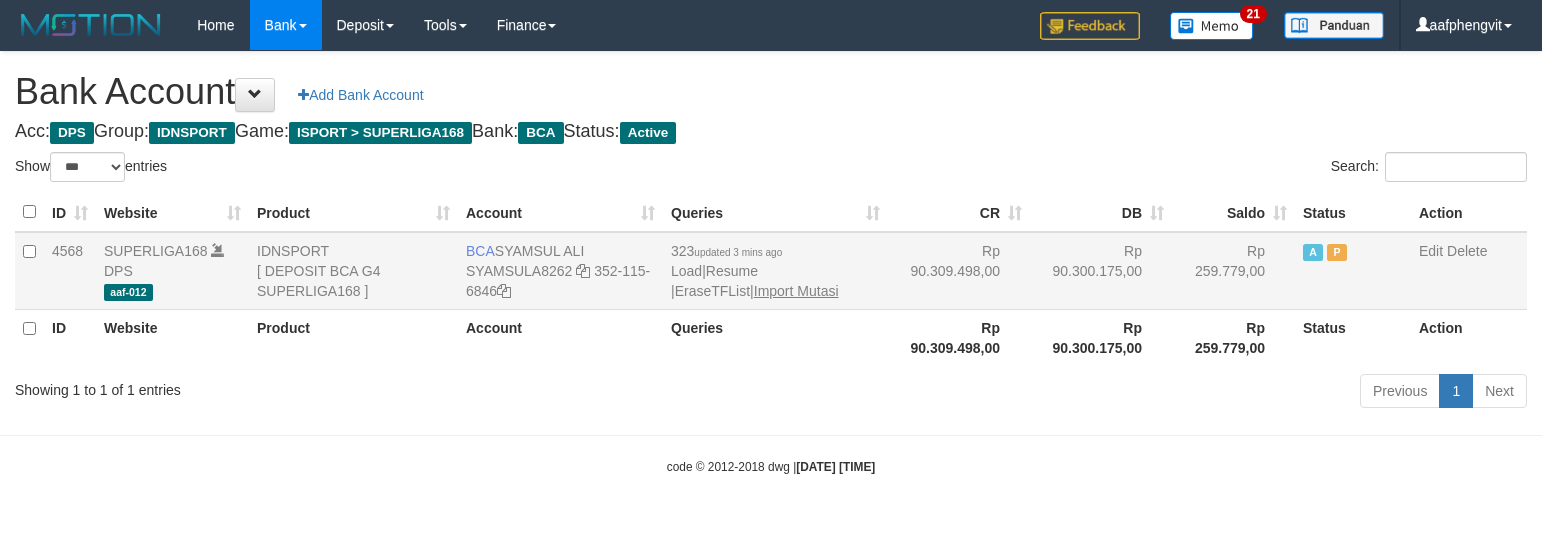 scroll, scrollTop: 0, scrollLeft: 0, axis: both 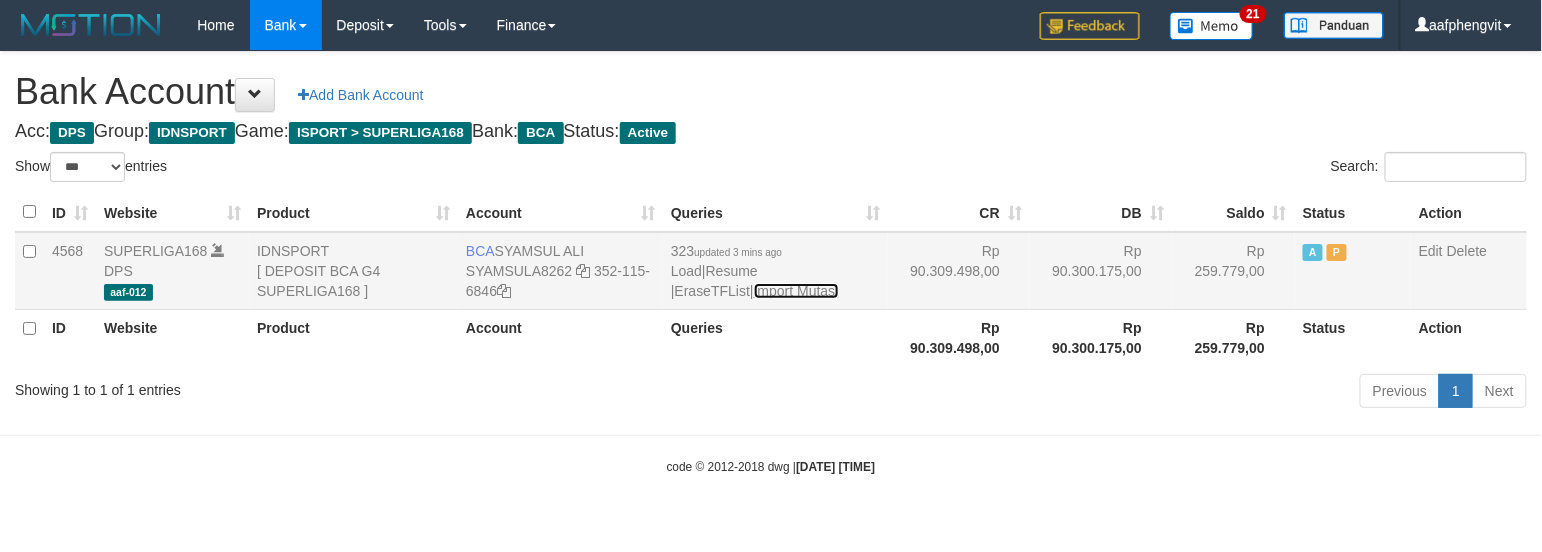 click on "Import Mutasi" at bounding box center (796, 291) 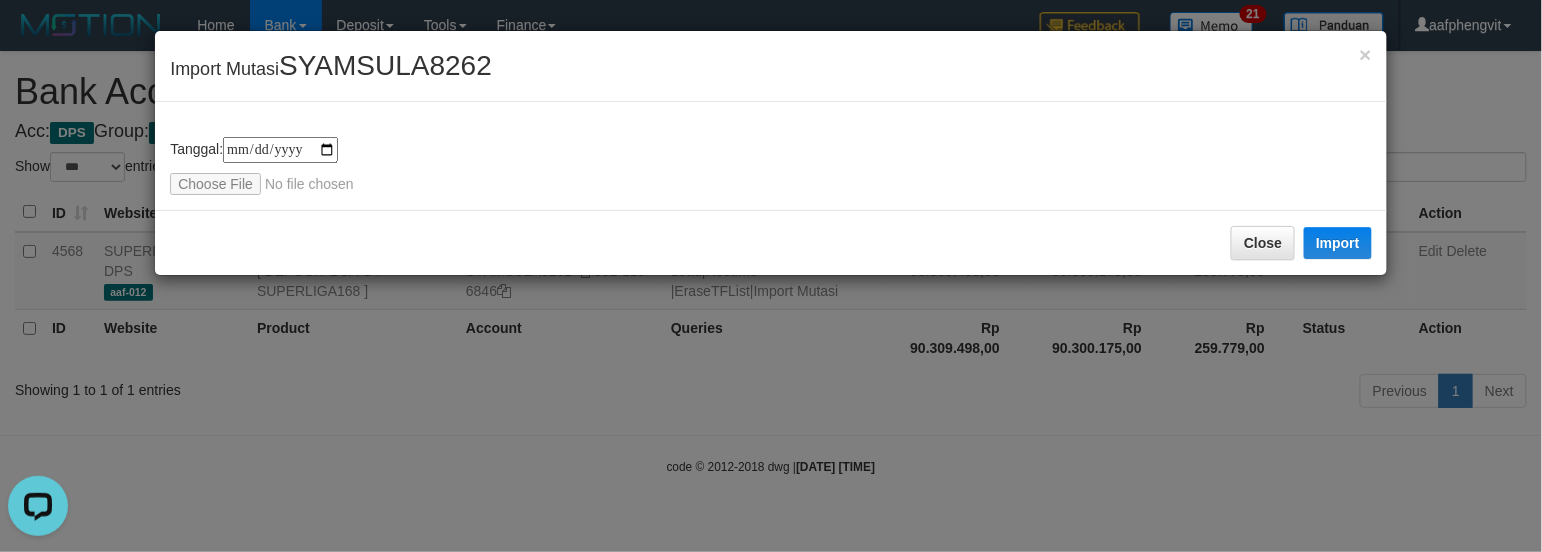 scroll, scrollTop: 0, scrollLeft: 0, axis: both 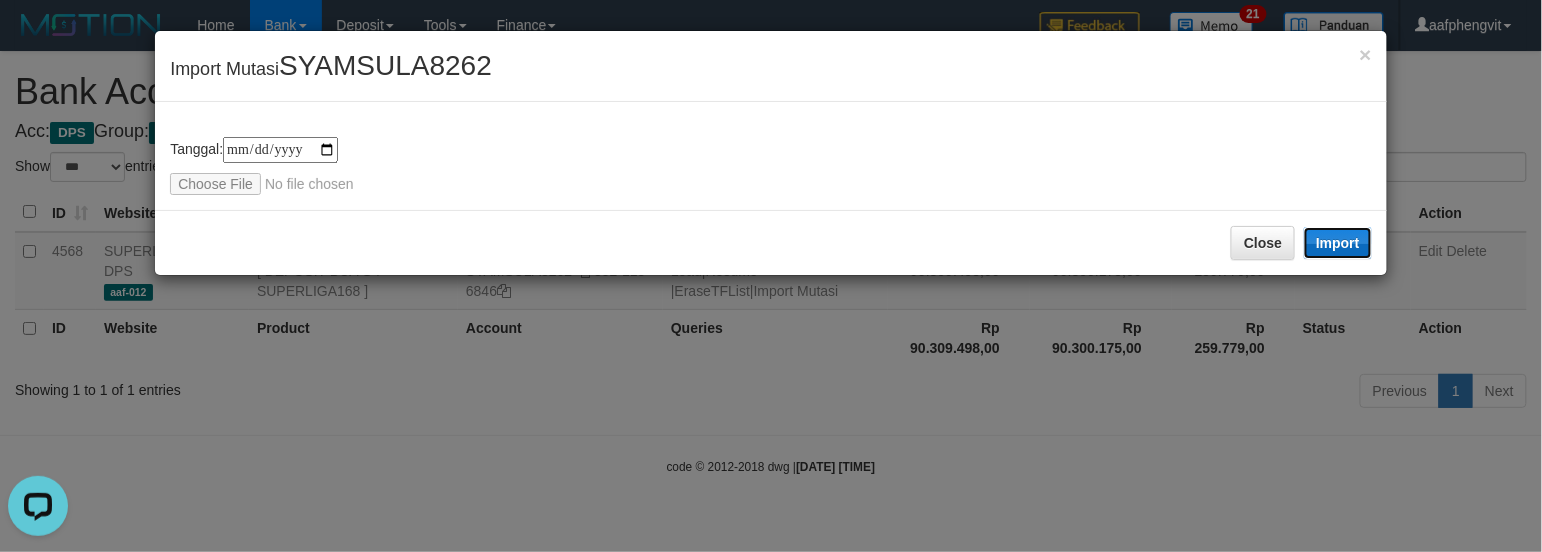 click on "Import" at bounding box center (1338, 243) 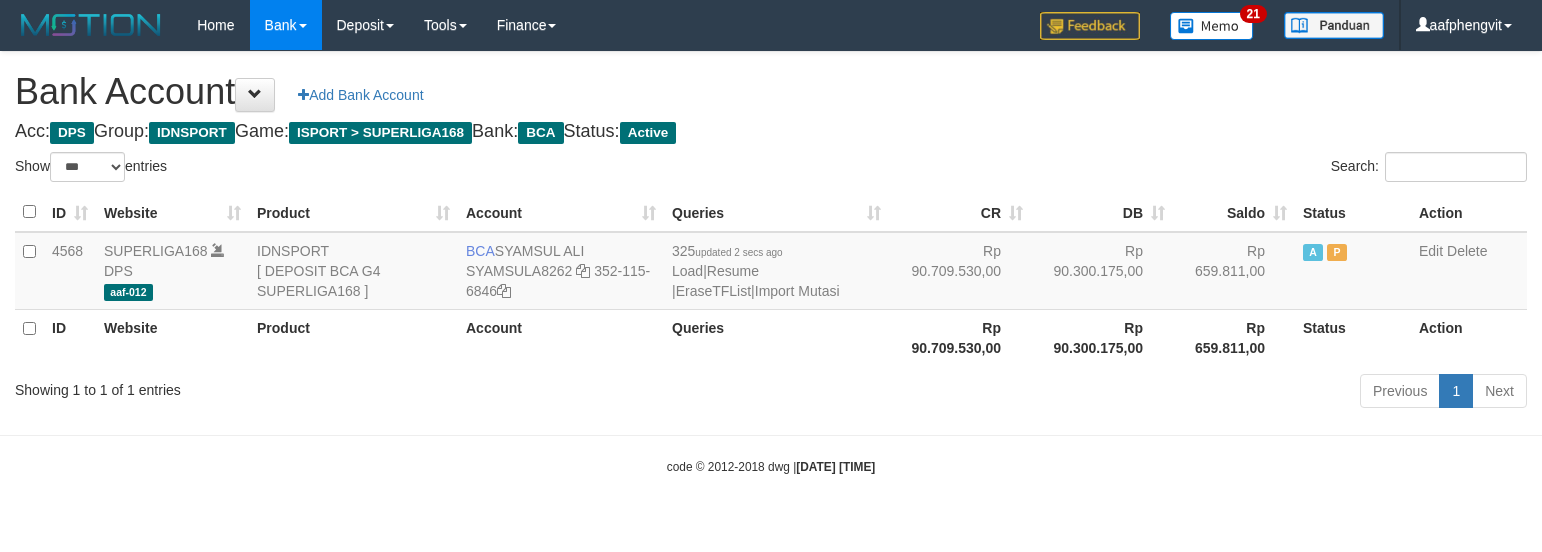 select on "***" 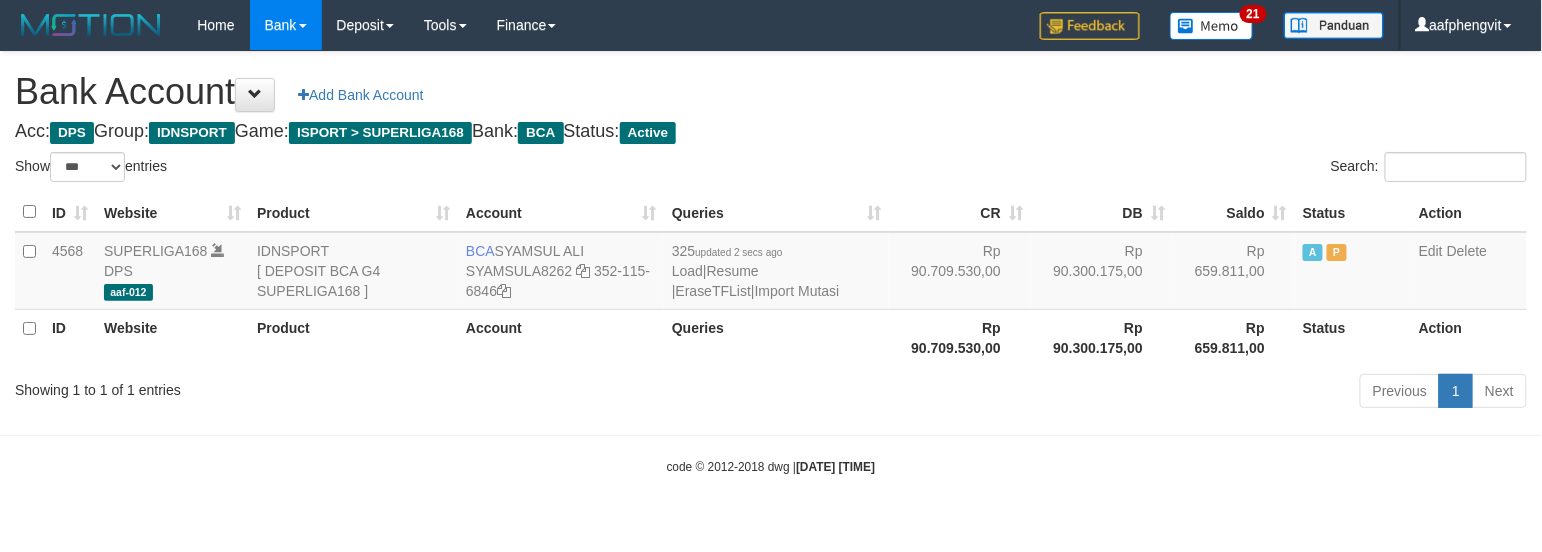 click on "Bank Account
Add Bank Account" at bounding box center (771, 92) 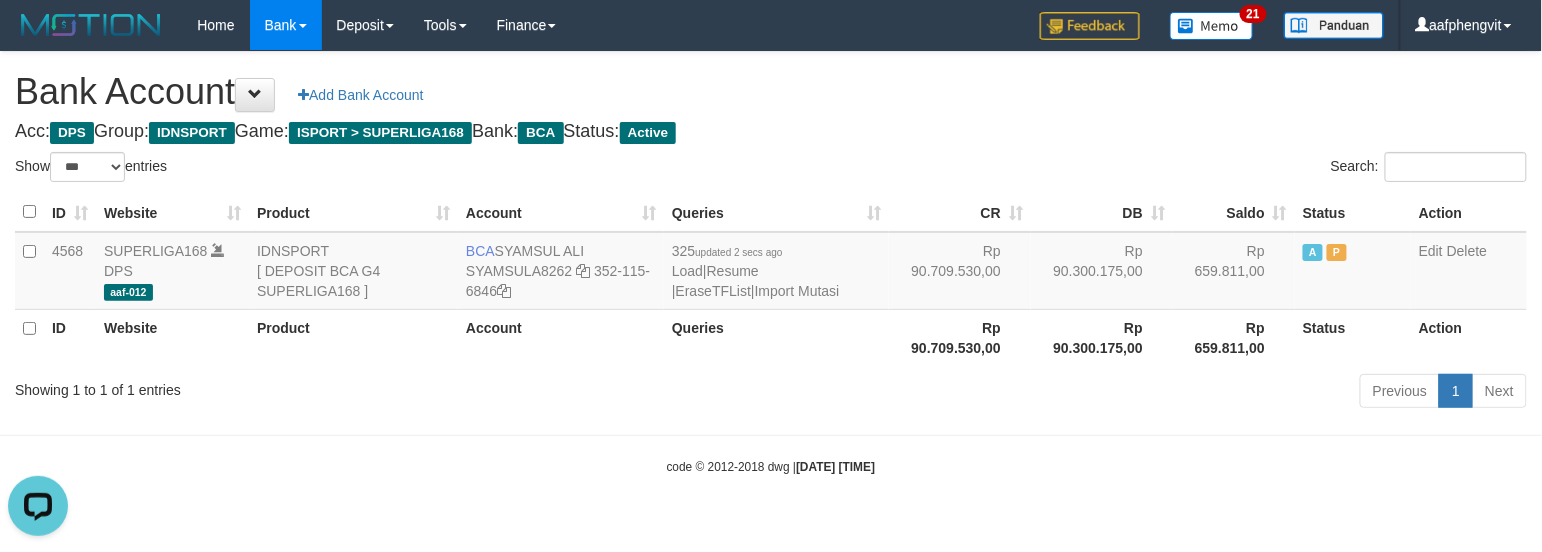 scroll, scrollTop: 0, scrollLeft: 0, axis: both 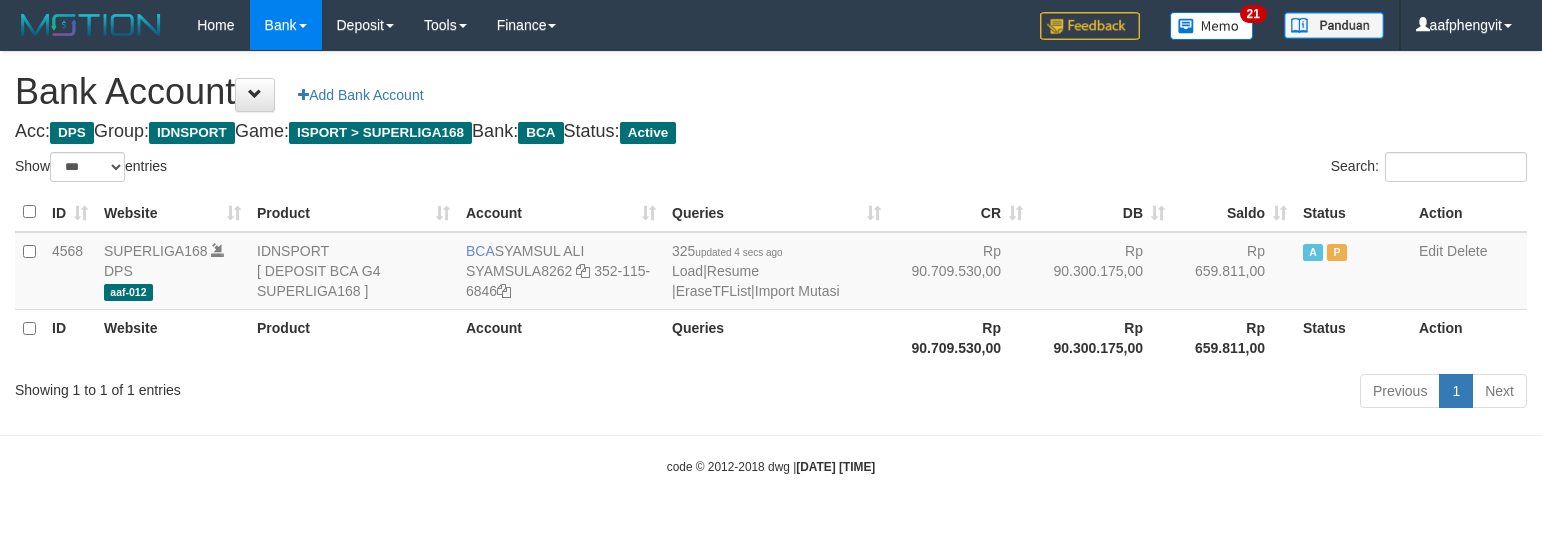 select on "***" 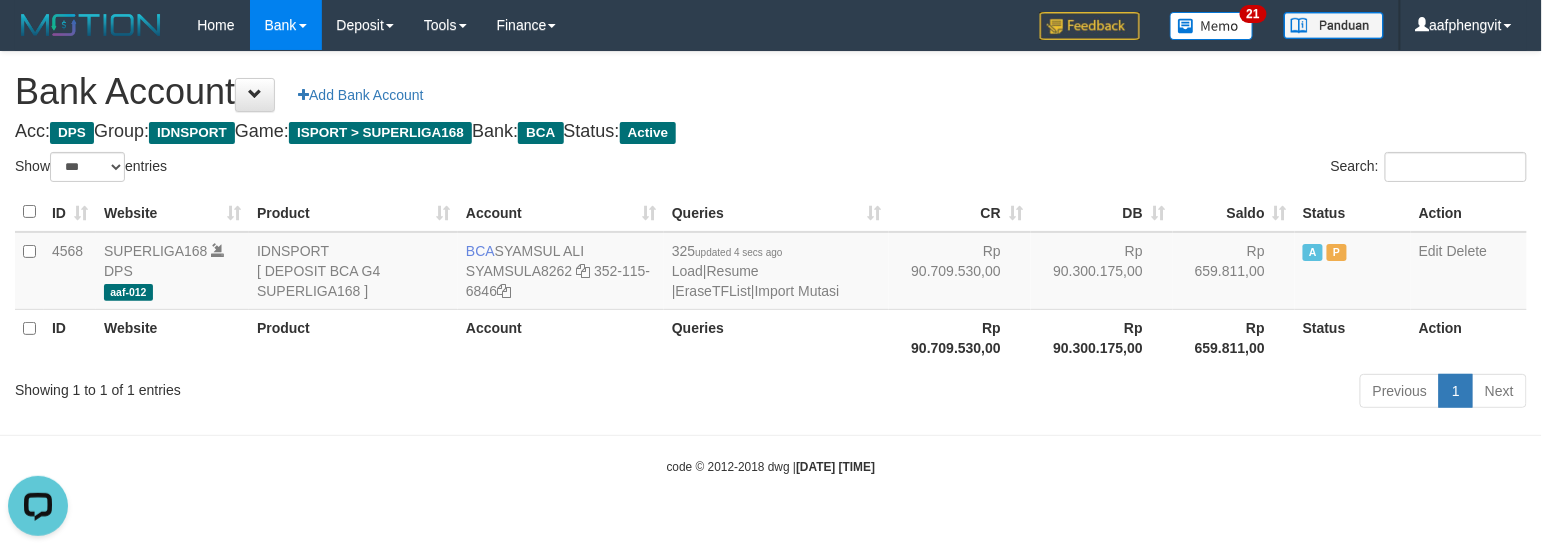 scroll, scrollTop: 0, scrollLeft: 0, axis: both 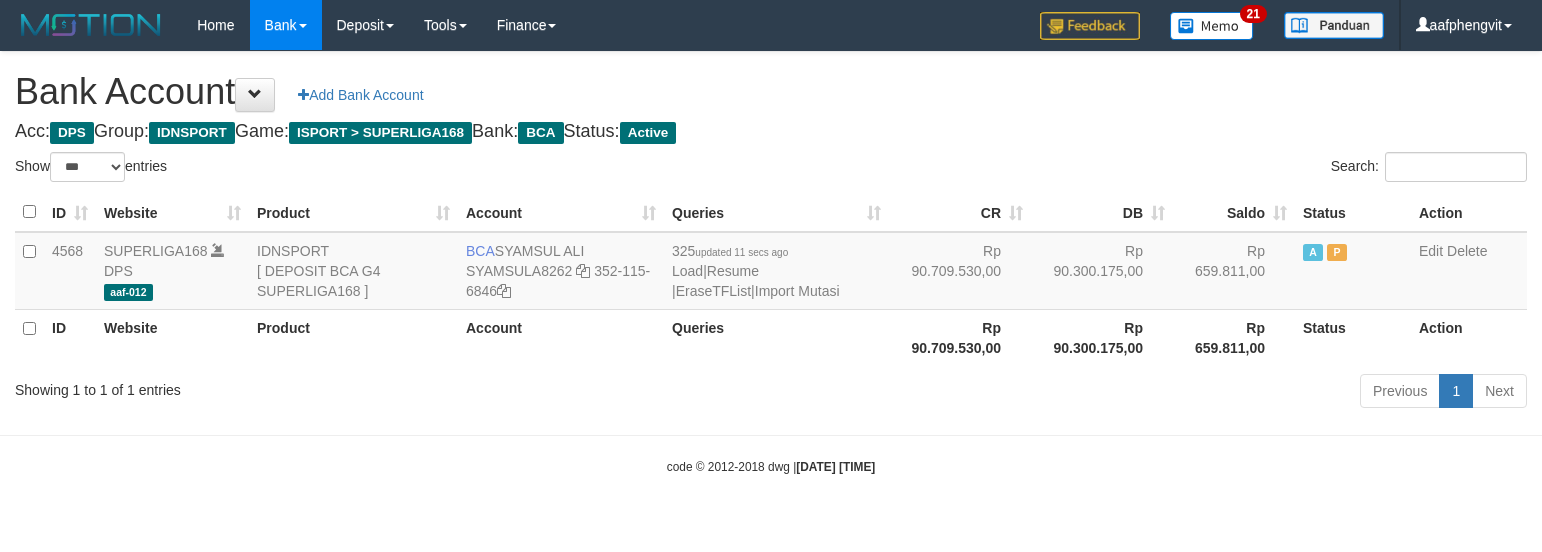 select on "***" 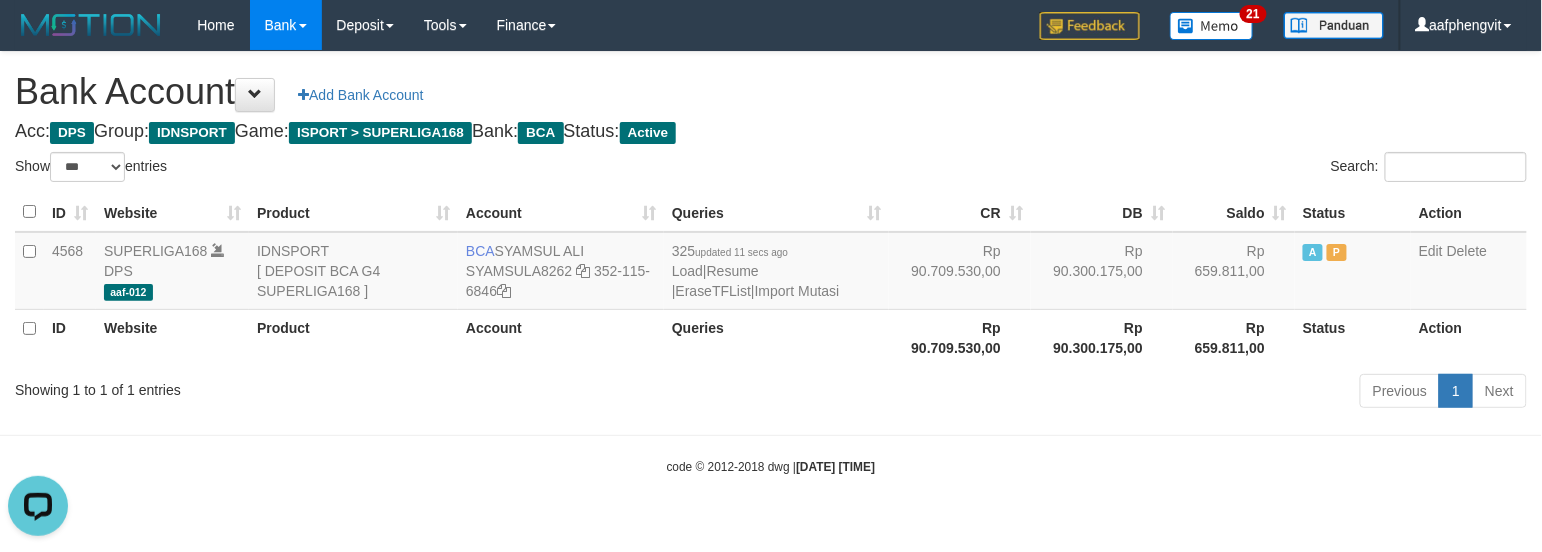 scroll, scrollTop: 0, scrollLeft: 0, axis: both 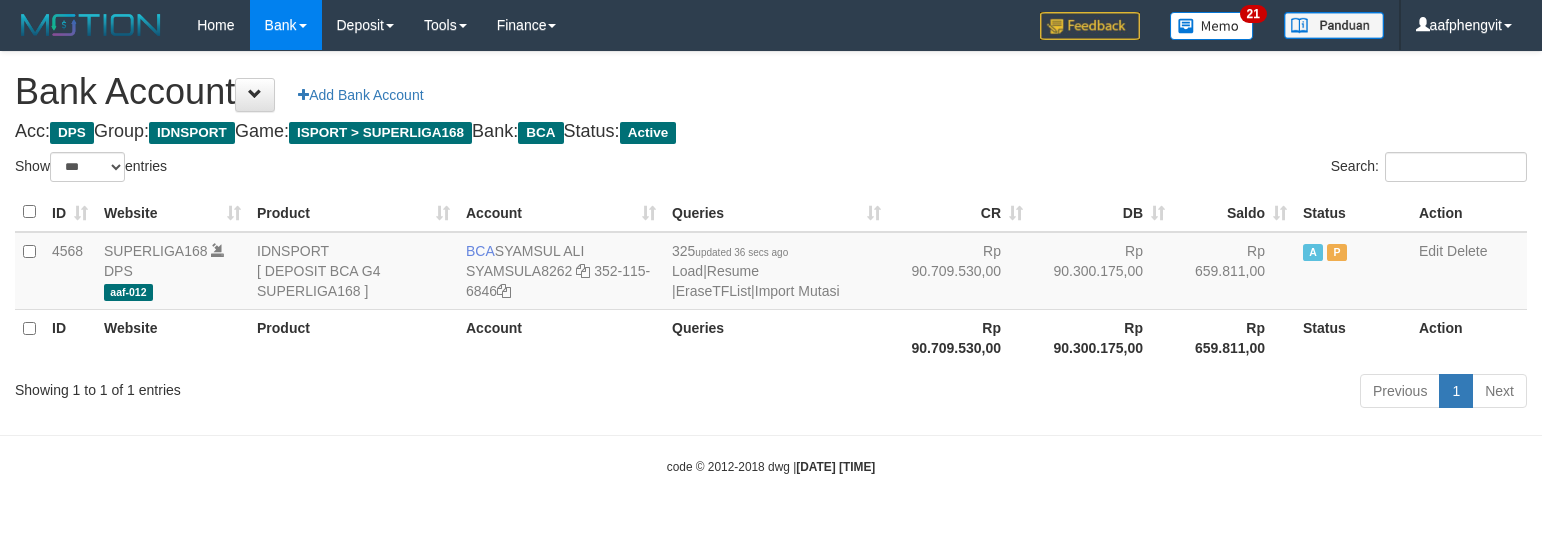 select on "***" 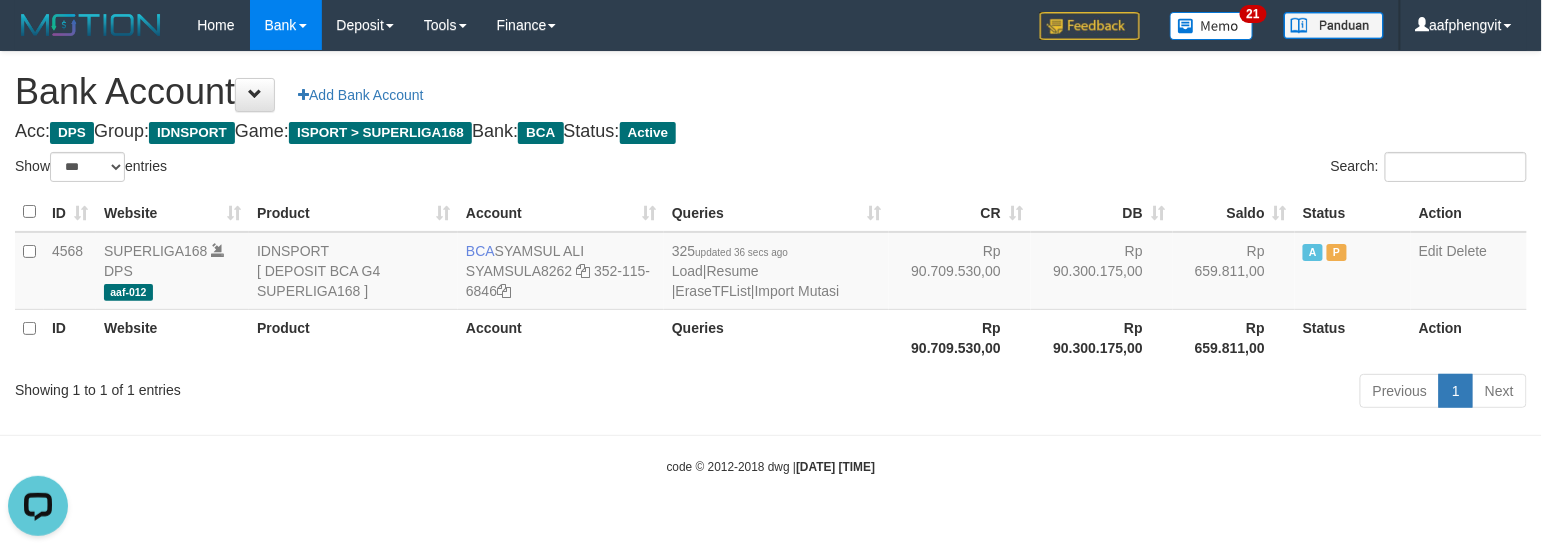 scroll, scrollTop: 0, scrollLeft: 0, axis: both 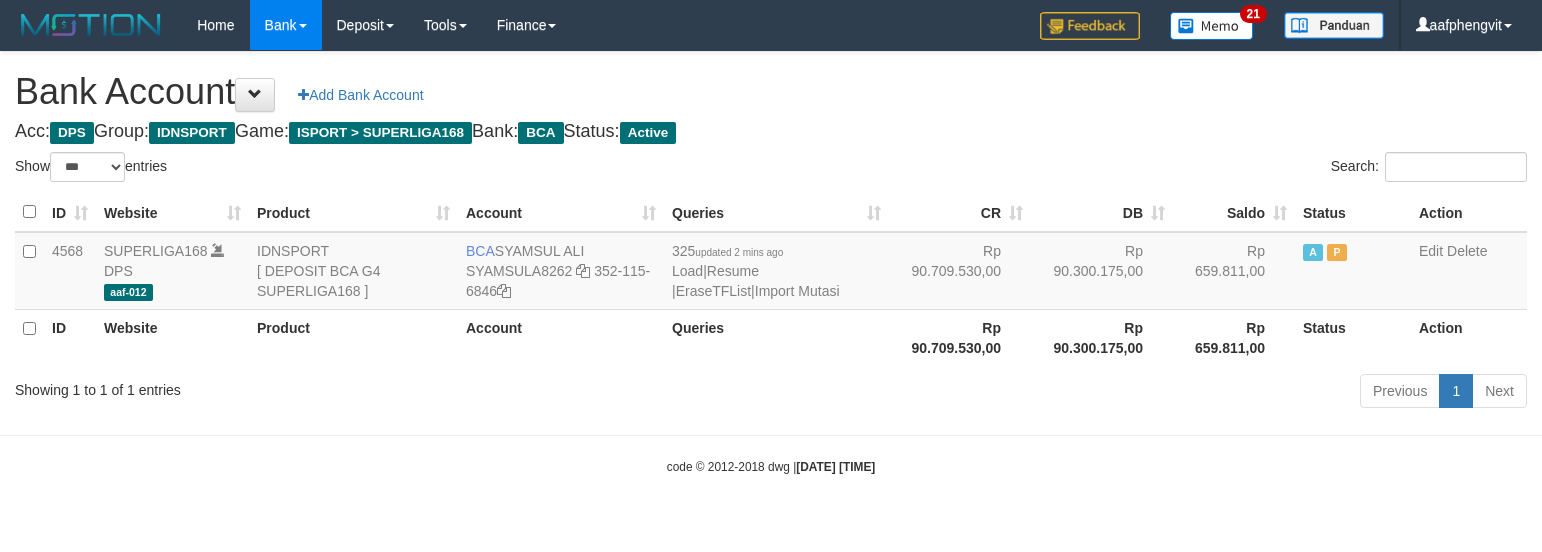 select on "***" 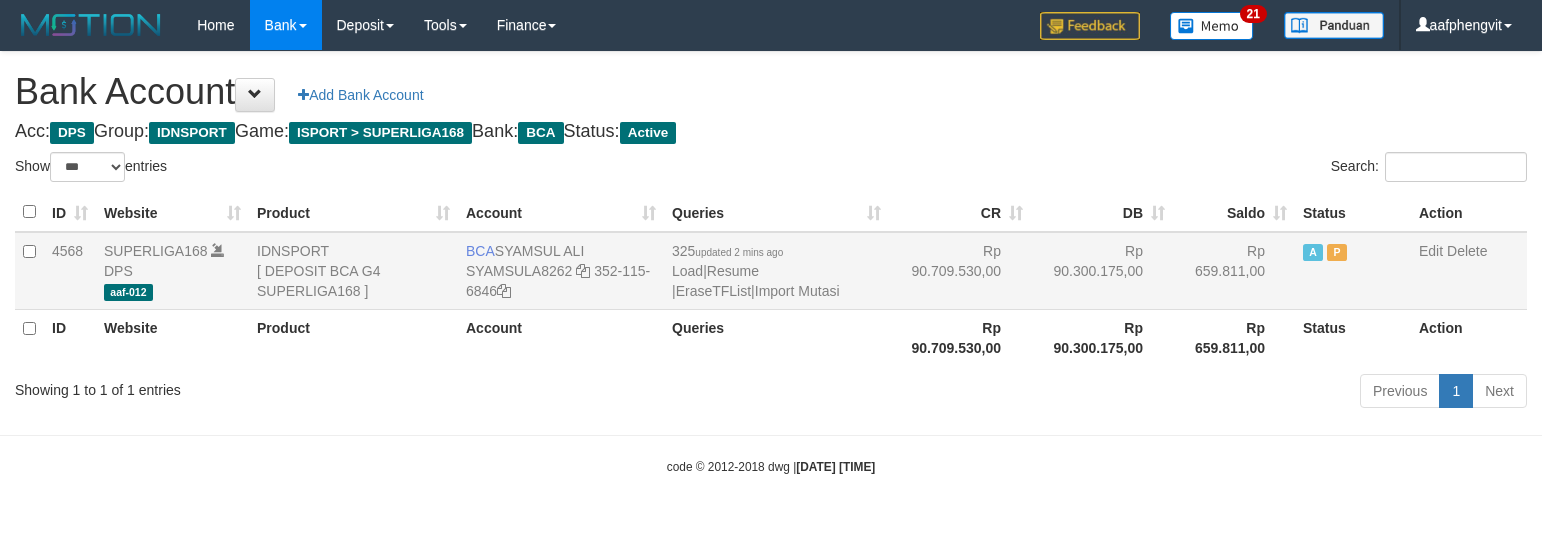 scroll, scrollTop: 0, scrollLeft: 0, axis: both 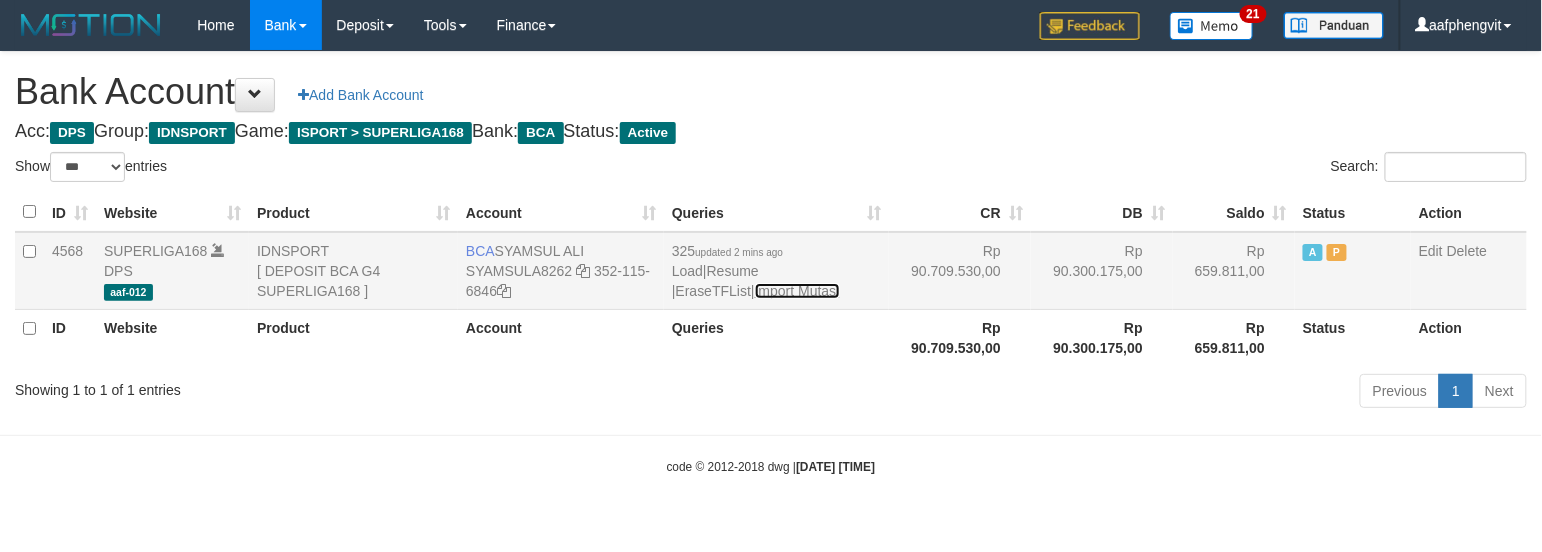 click on "Import Mutasi" at bounding box center [797, 291] 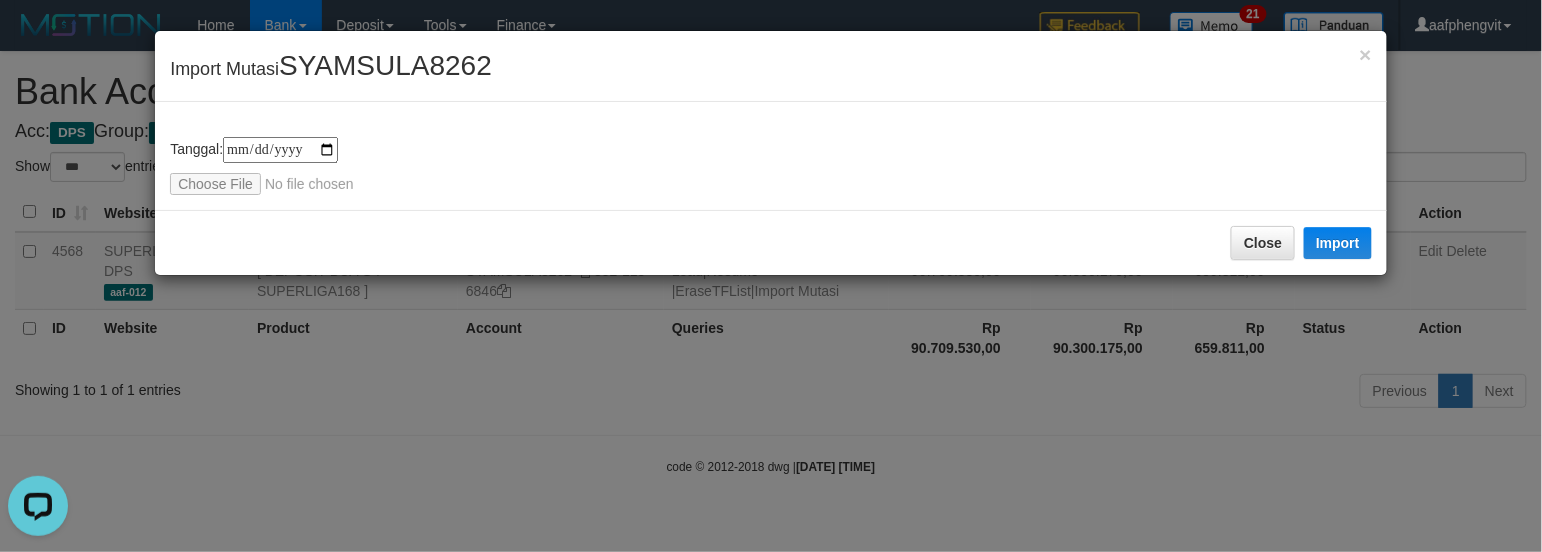scroll, scrollTop: 0, scrollLeft: 0, axis: both 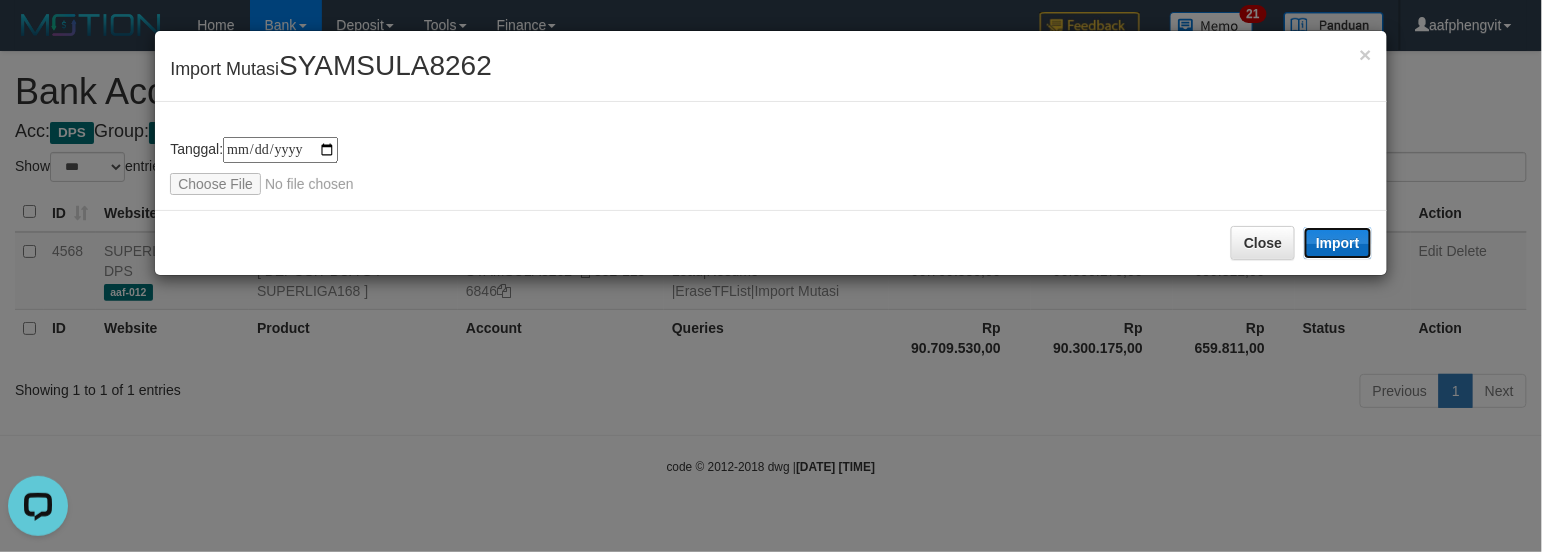 click on "Import" at bounding box center (1338, 243) 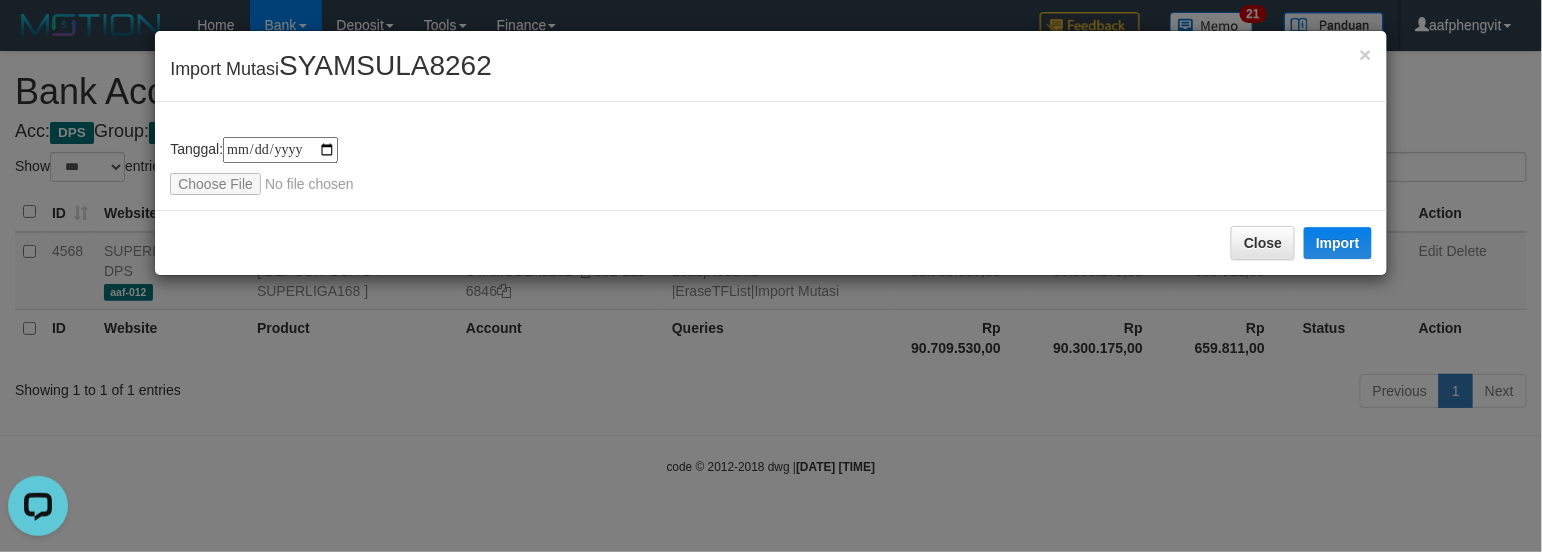 click on "×
Import Mutasi  SYAMSULA8262" at bounding box center (771, 66) 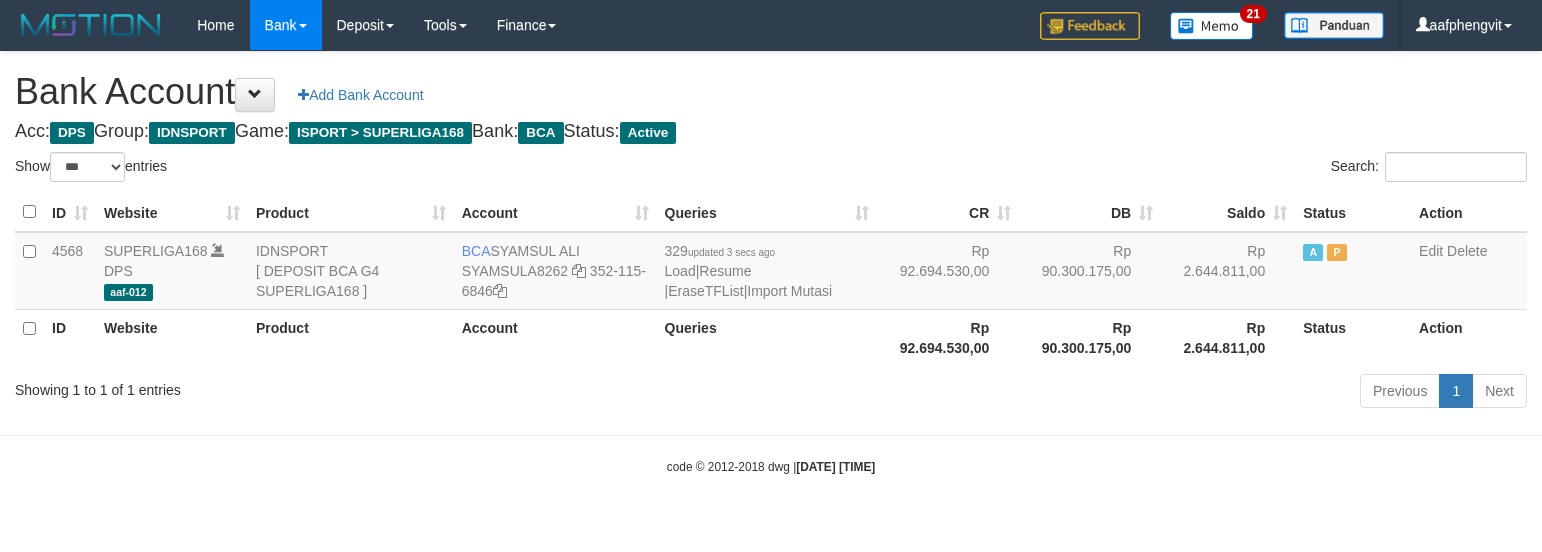 select on "***" 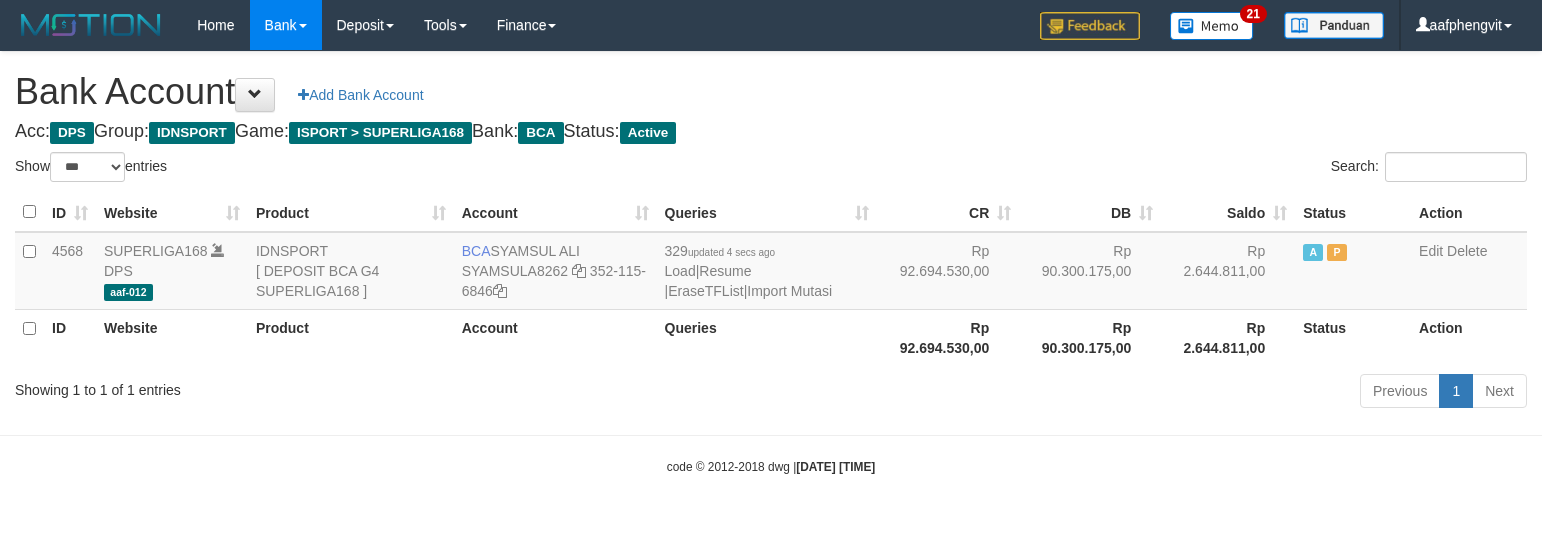 select on "***" 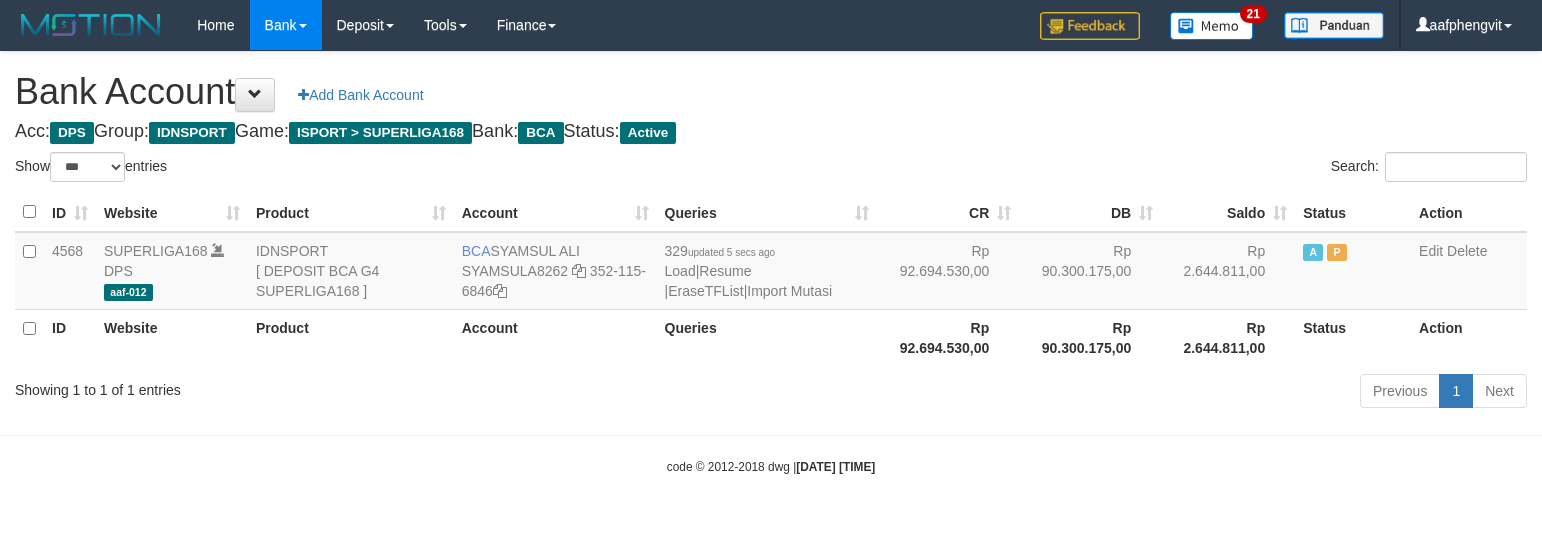 select on "***" 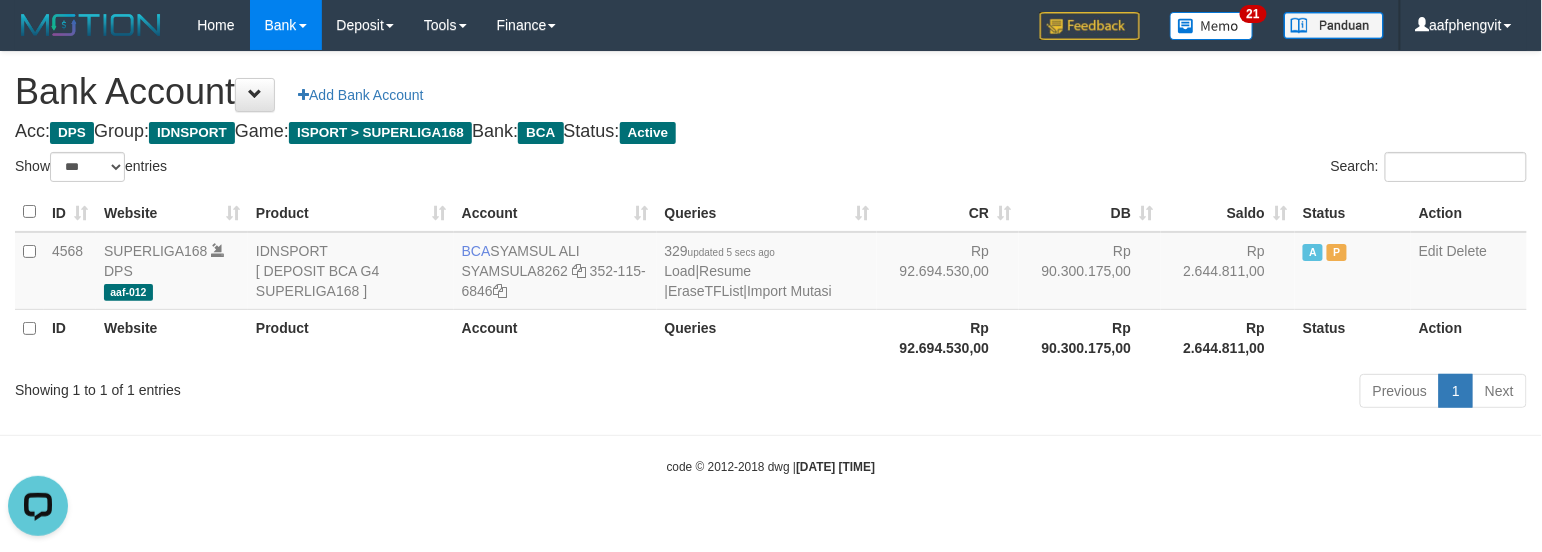 scroll, scrollTop: 0, scrollLeft: 0, axis: both 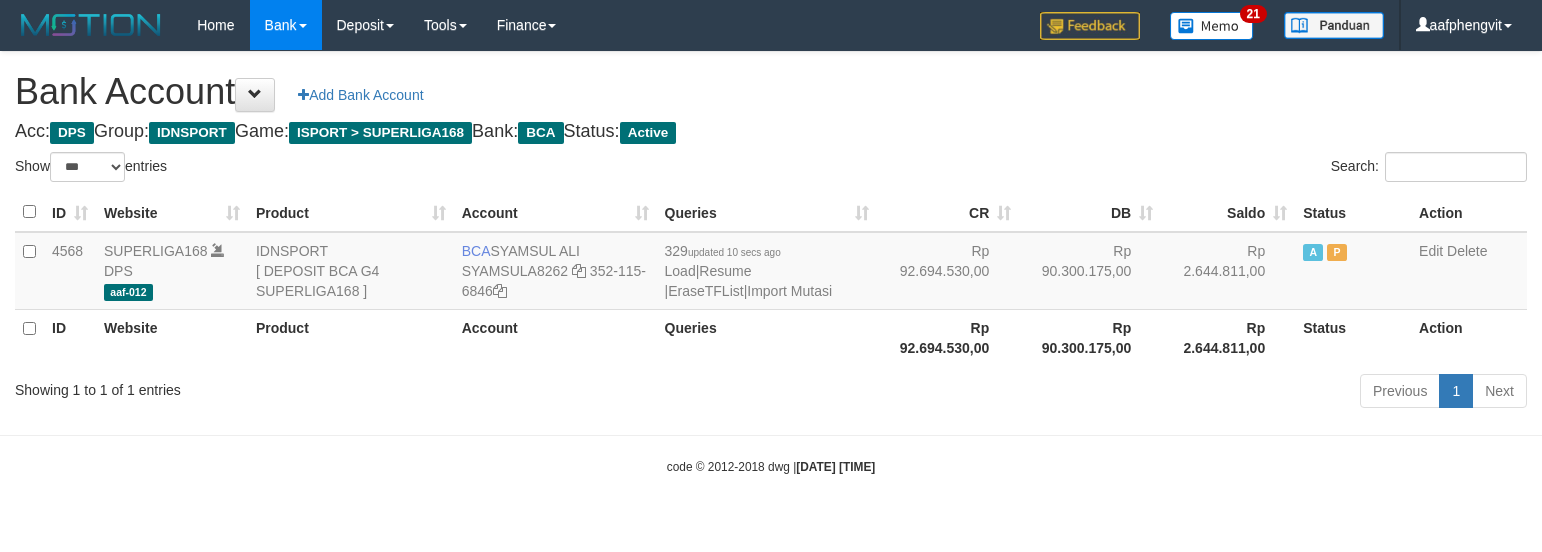 select on "***" 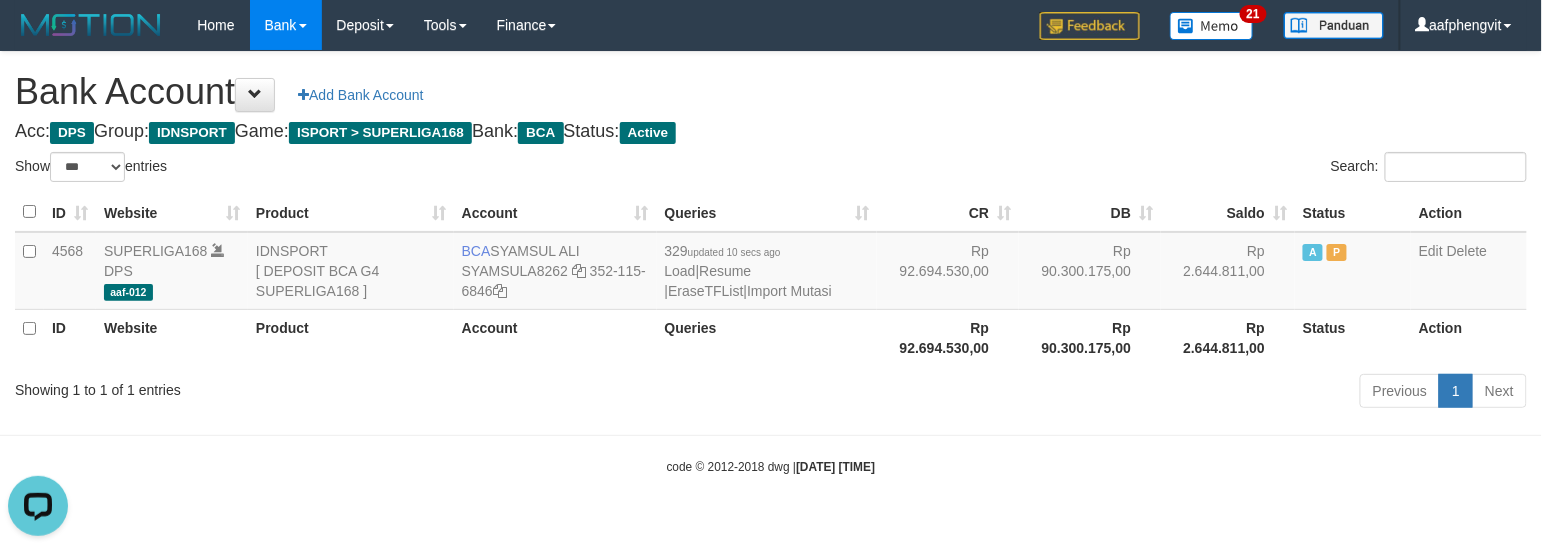 scroll, scrollTop: 0, scrollLeft: 0, axis: both 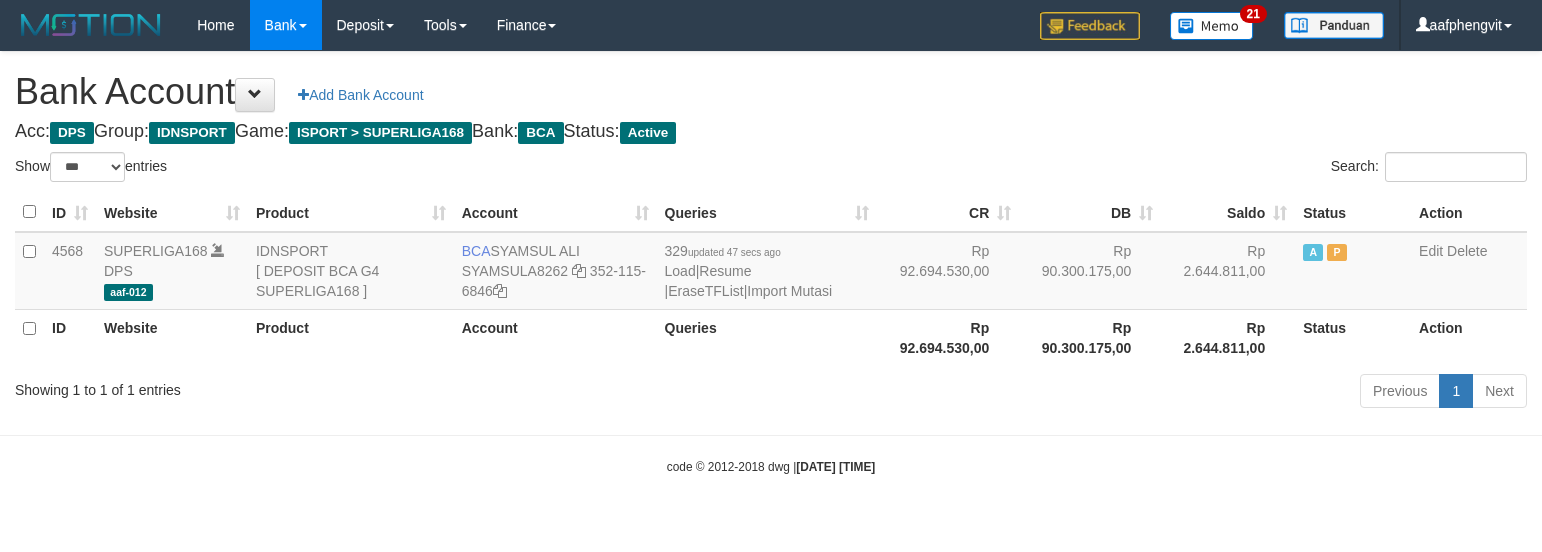 select on "***" 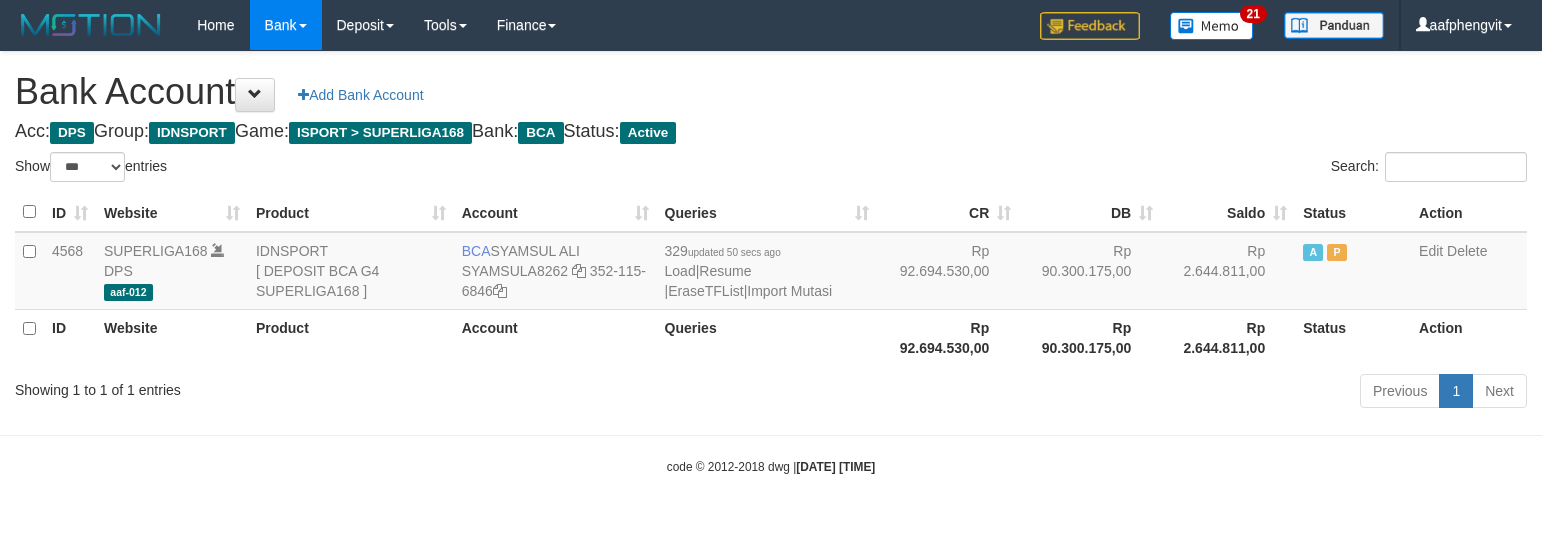 select on "***" 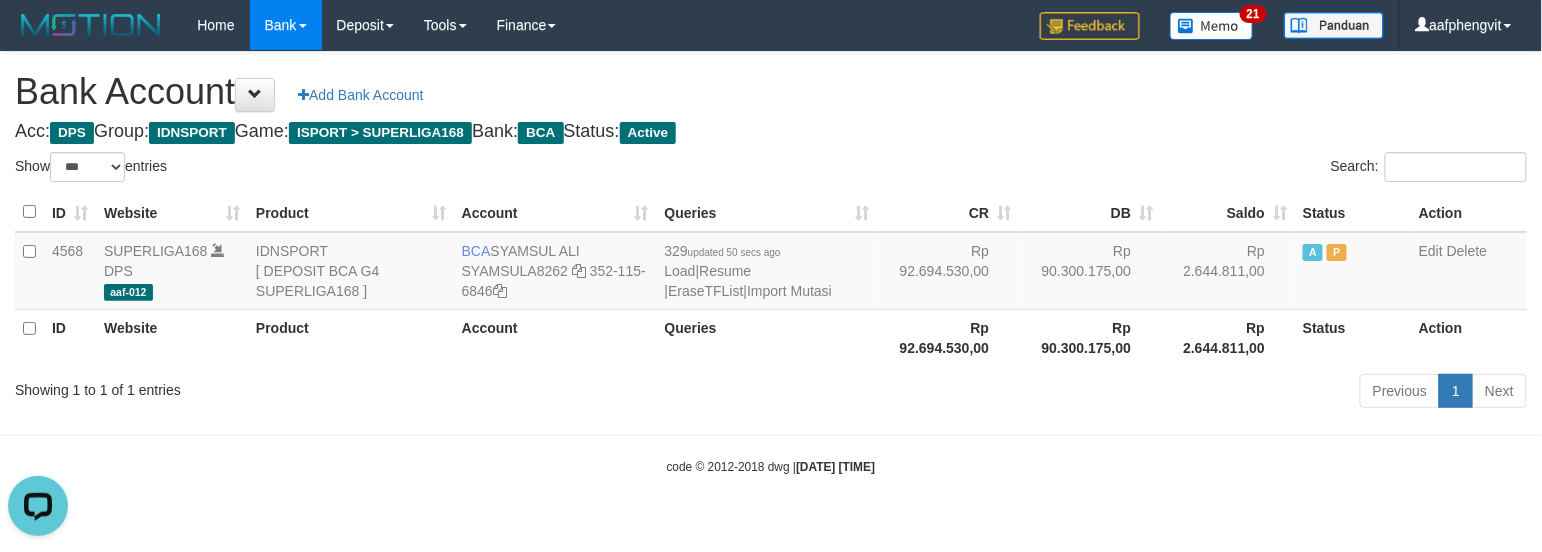 scroll, scrollTop: 0, scrollLeft: 0, axis: both 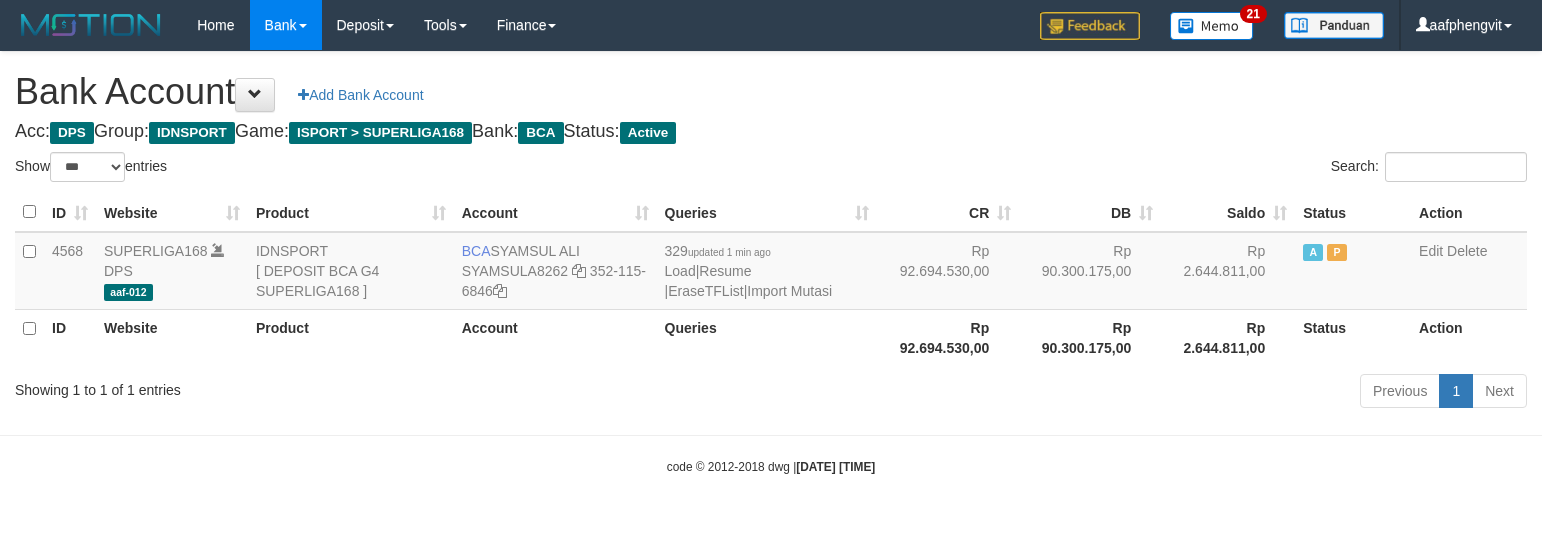 select on "***" 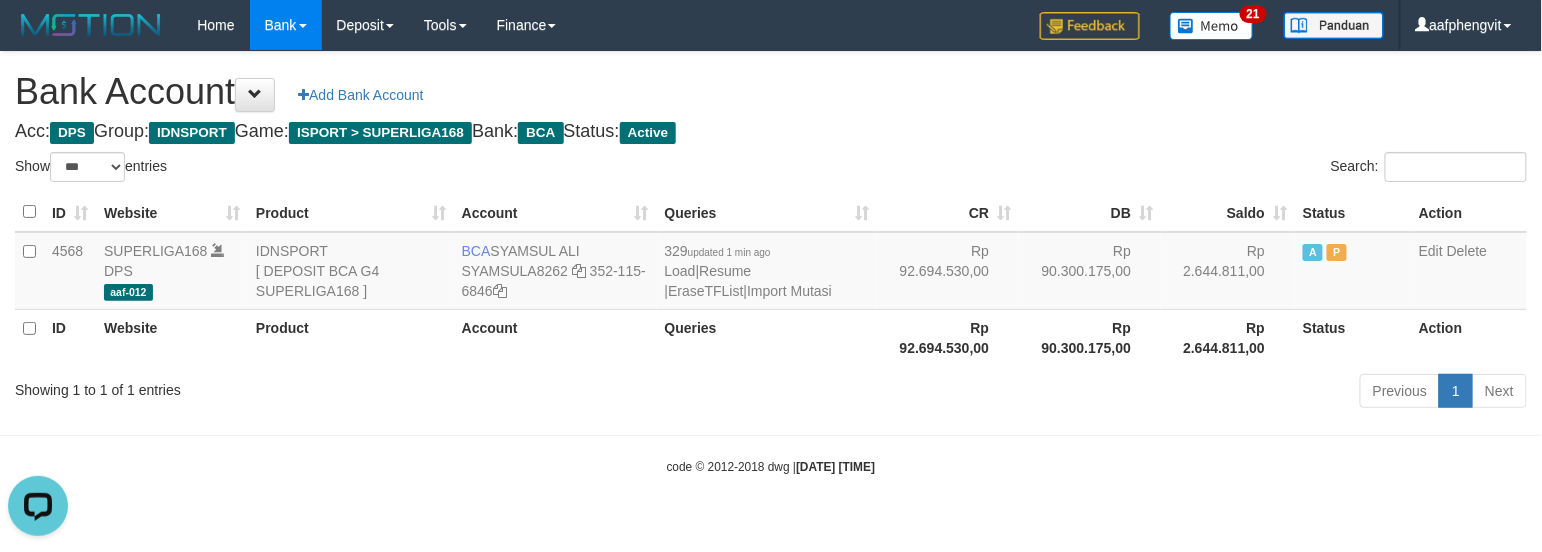 scroll, scrollTop: 0, scrollLeft: 0, axis: both 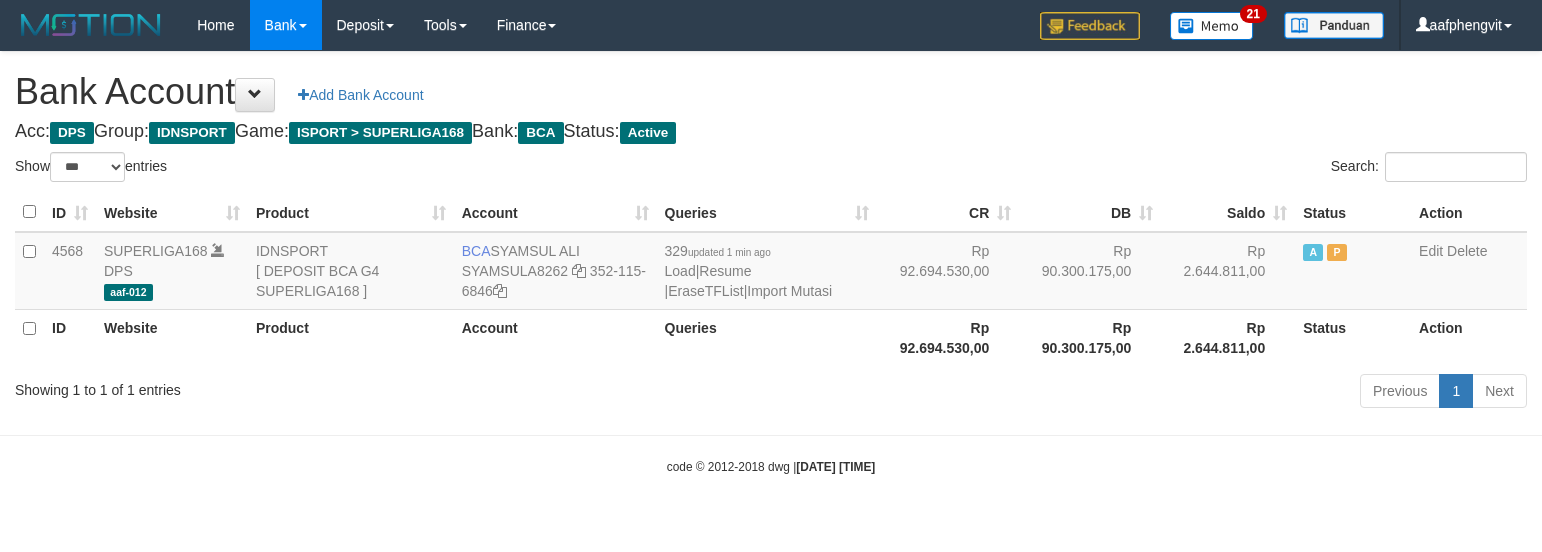 select on "***" 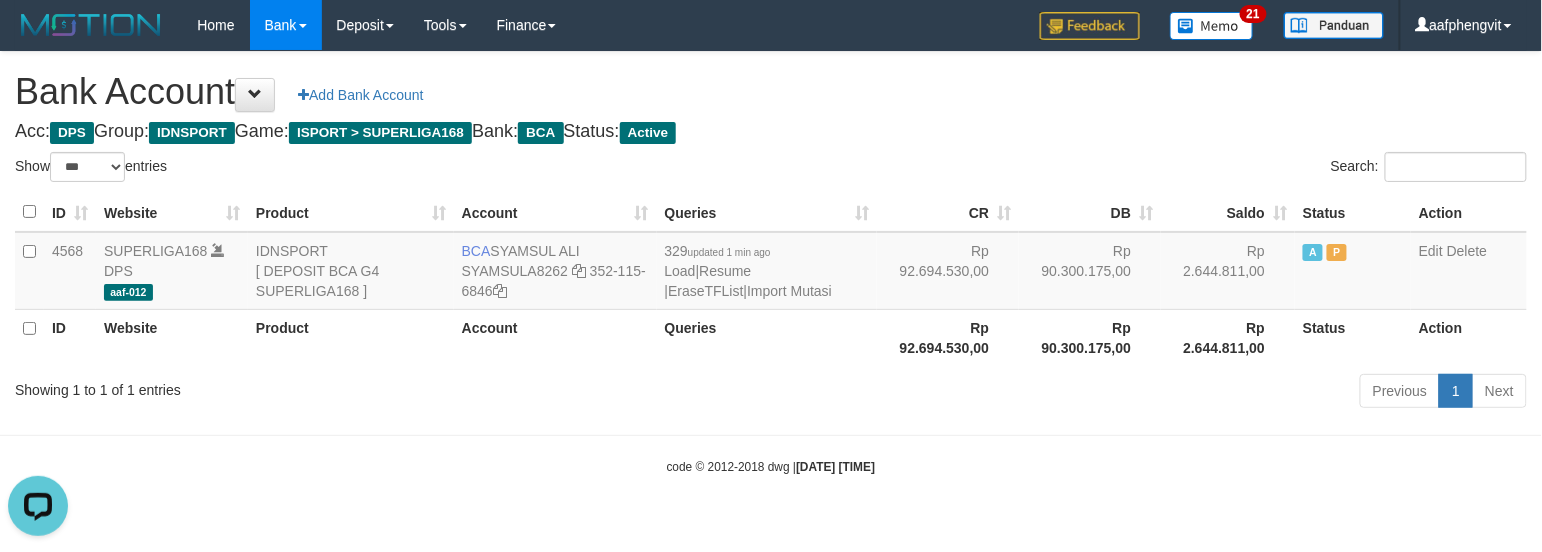 scroll, scrollTop: 0, scrollLeft: 0, axis: both 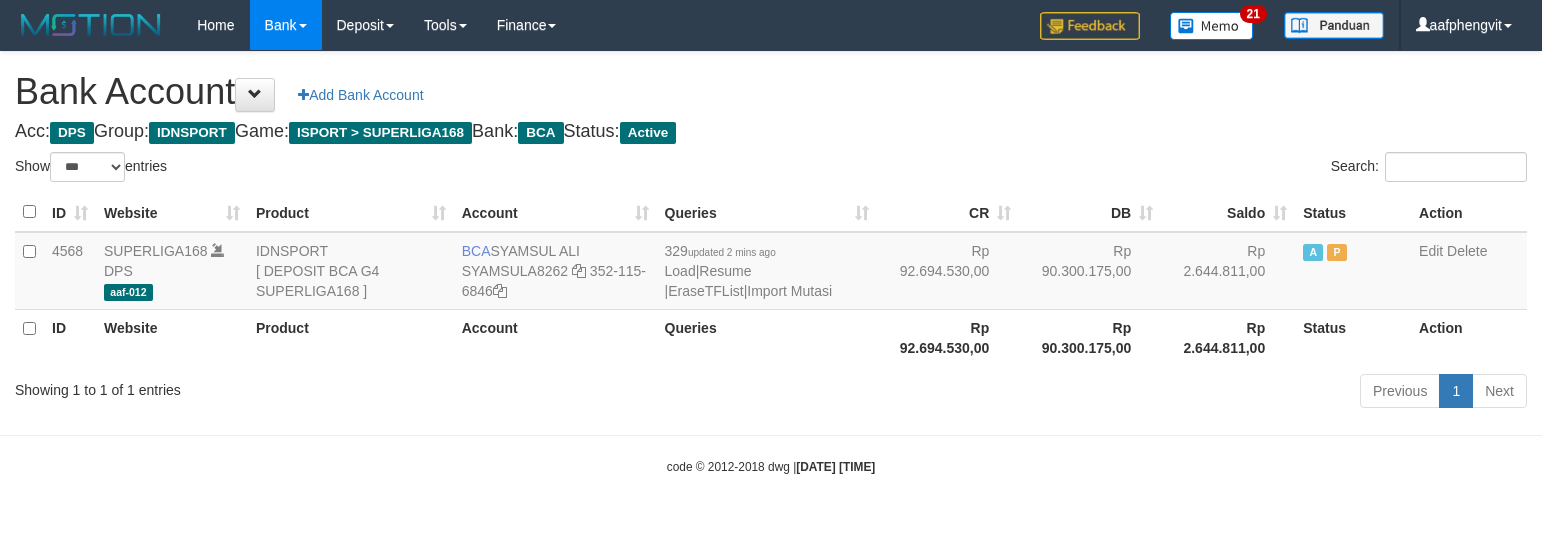 select on "***" 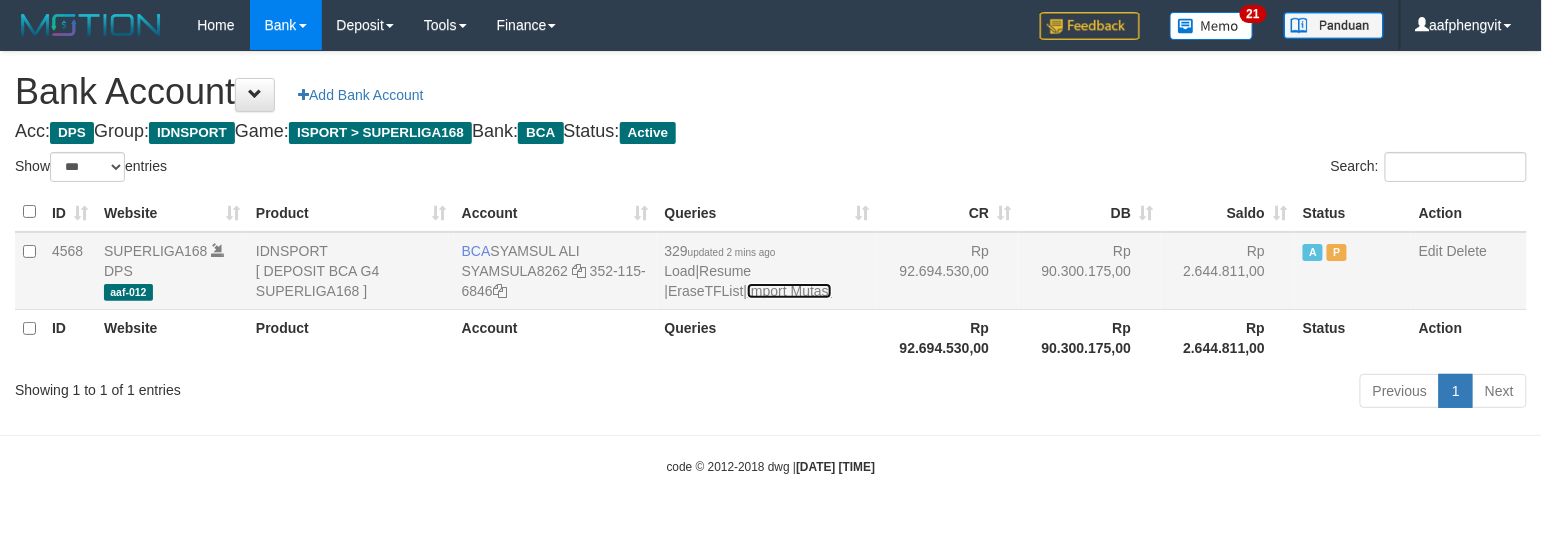 click on "Import Mutasi" at bounding box center (789, 291) 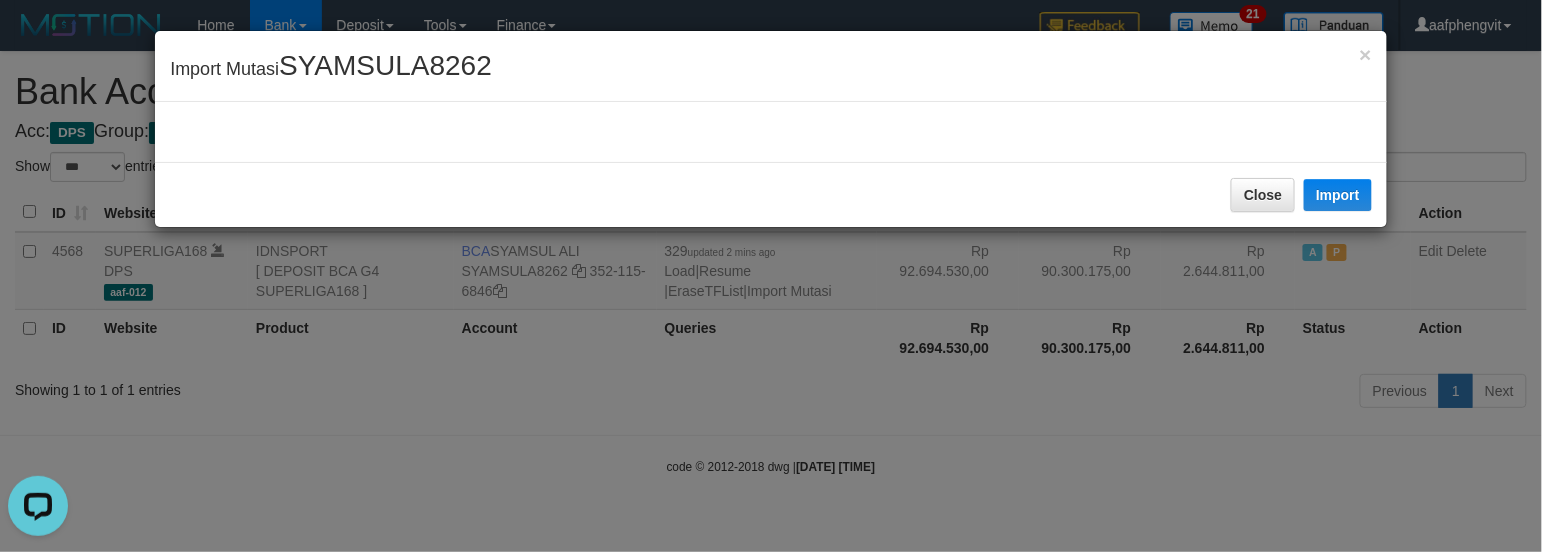 scroll, scrollTop: 0, scrollLeft: 0, axis: both 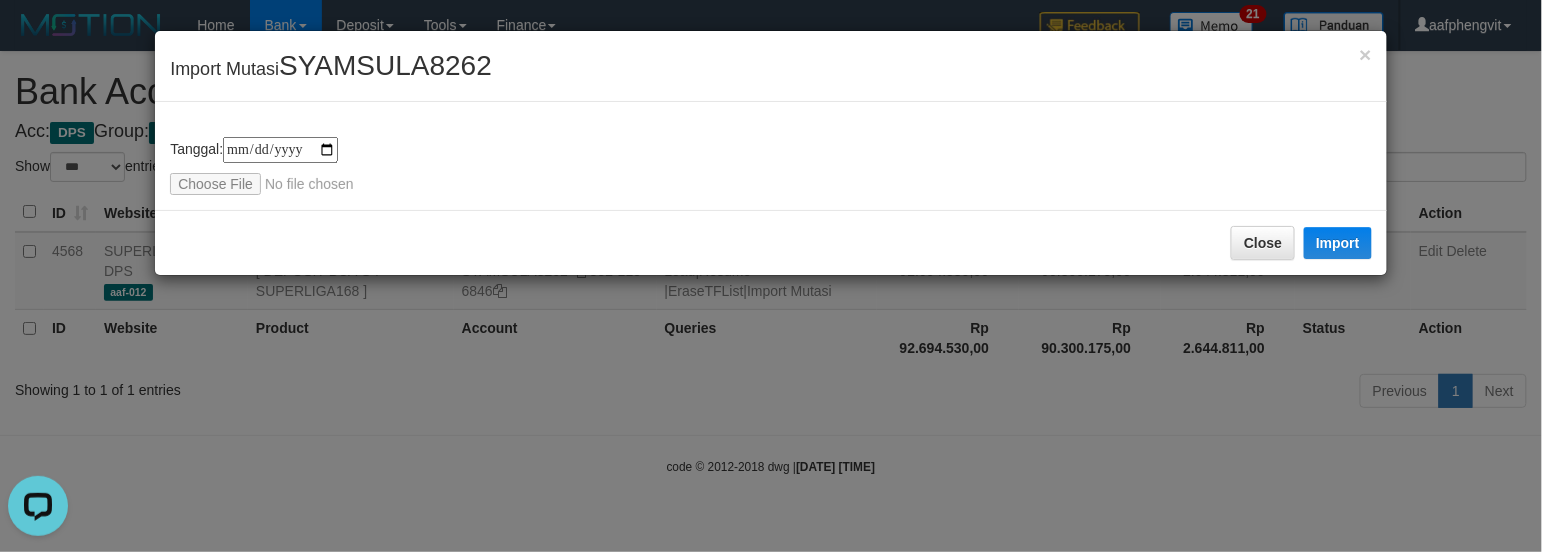 type on "**********" 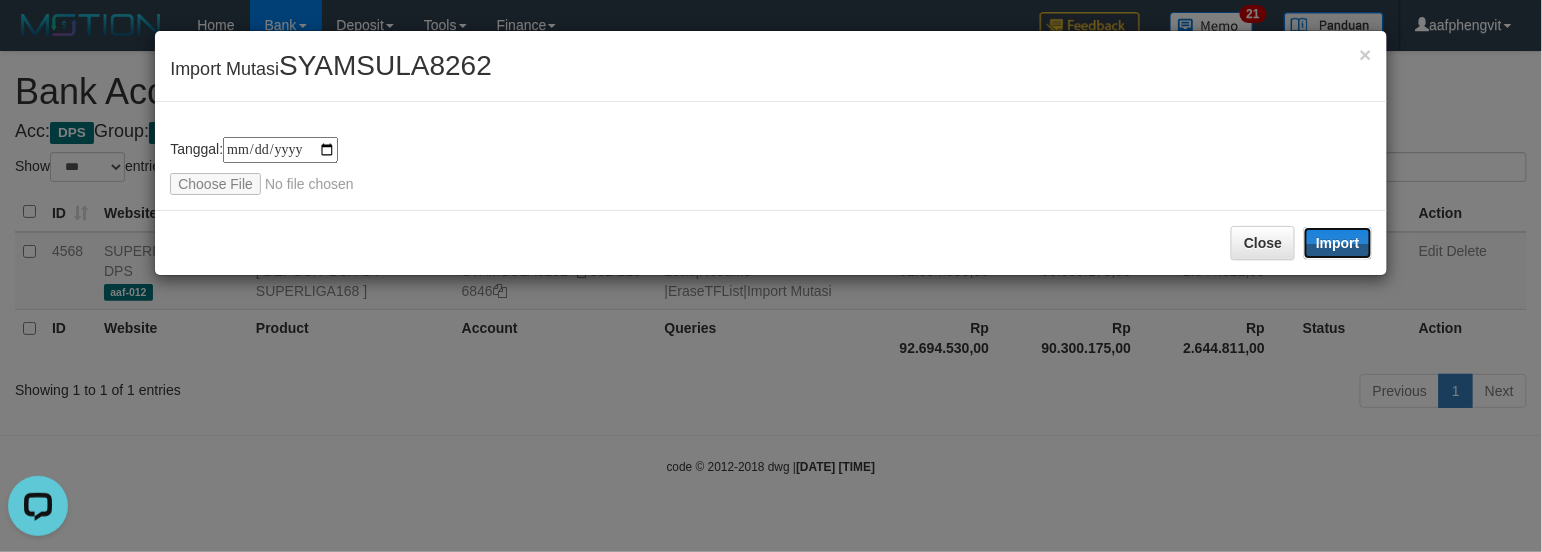 drag, startPoint x: 1352, startPoint y: 250, endPoint x: 1008, endPoint y: 1, distance: 424.66104 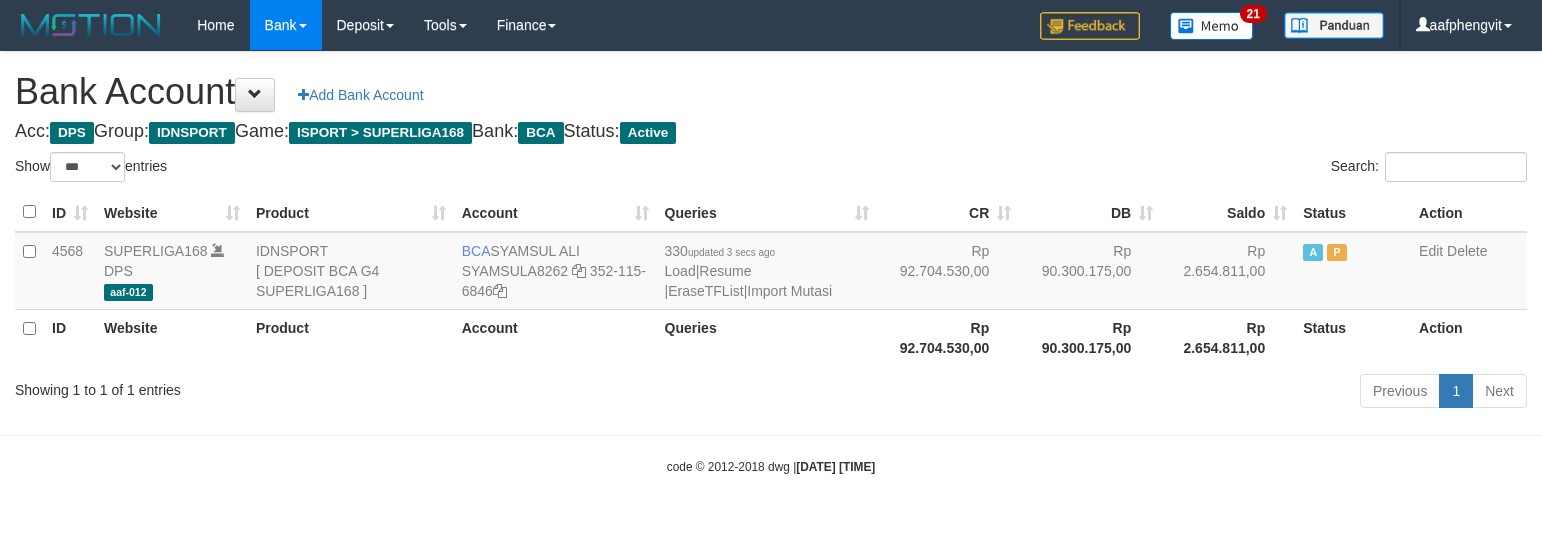 select on "***" 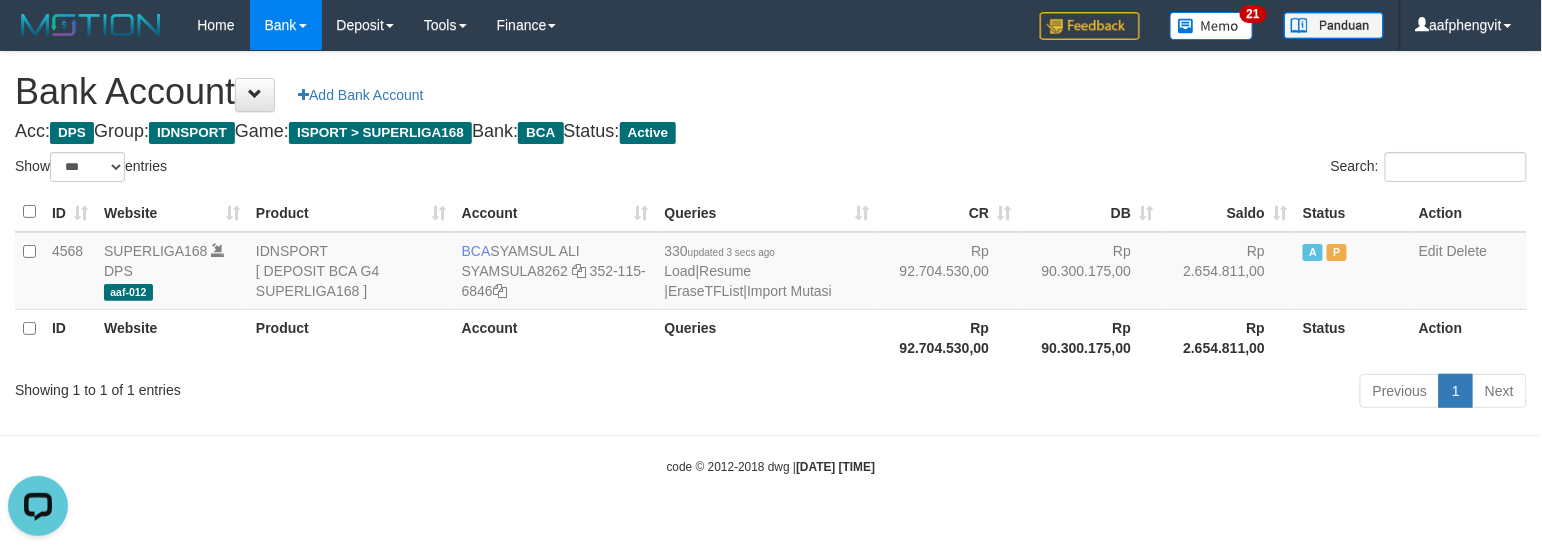 scroll, scrollTop: 0, scrollLeft: 0, axis: both 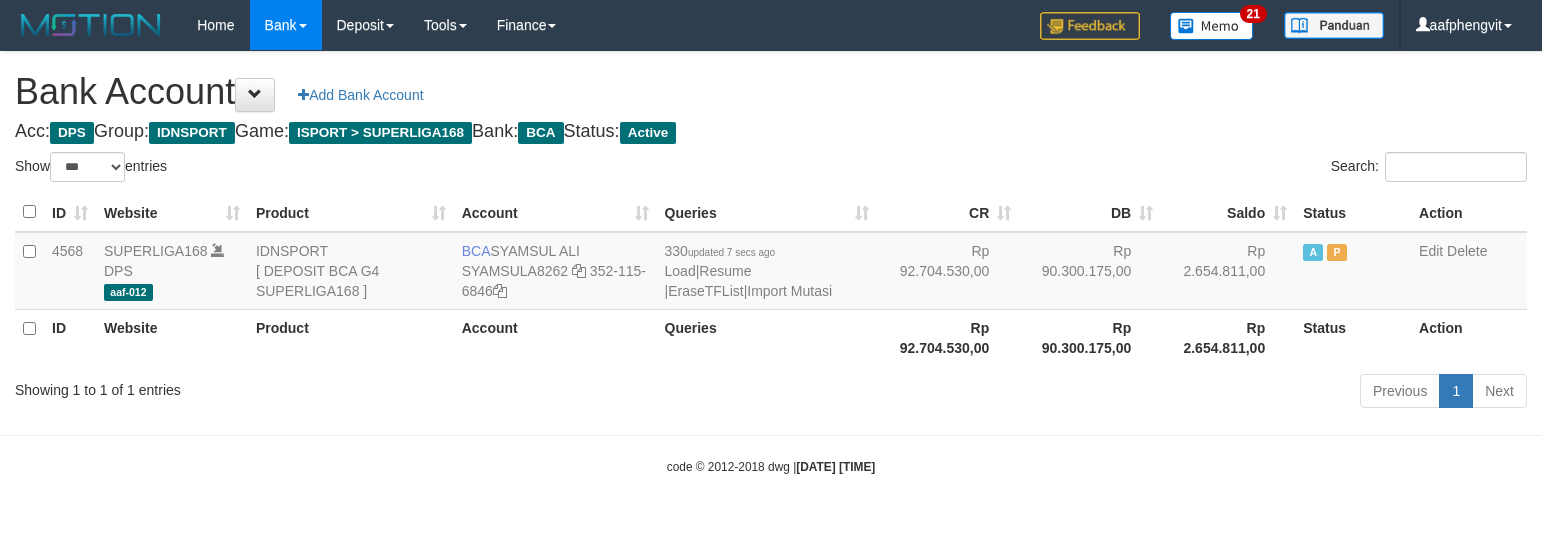 select on "***" 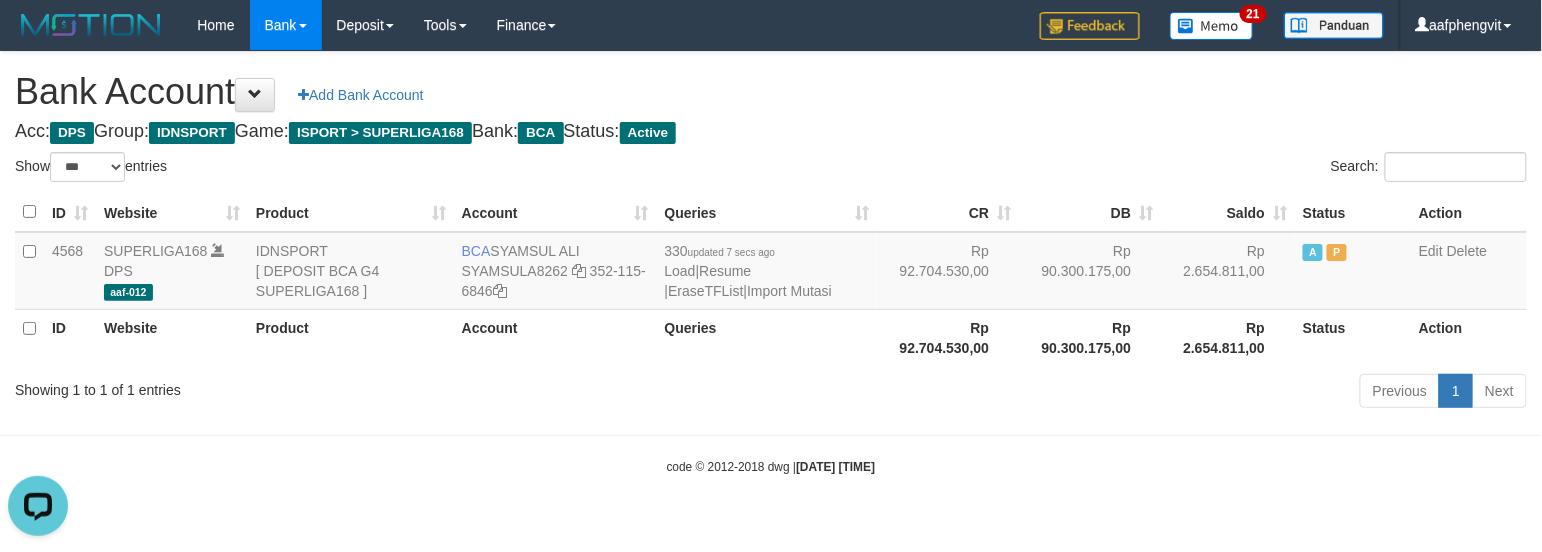 scroll, scrollTop: 0, scrollLeft: 0, axis: both 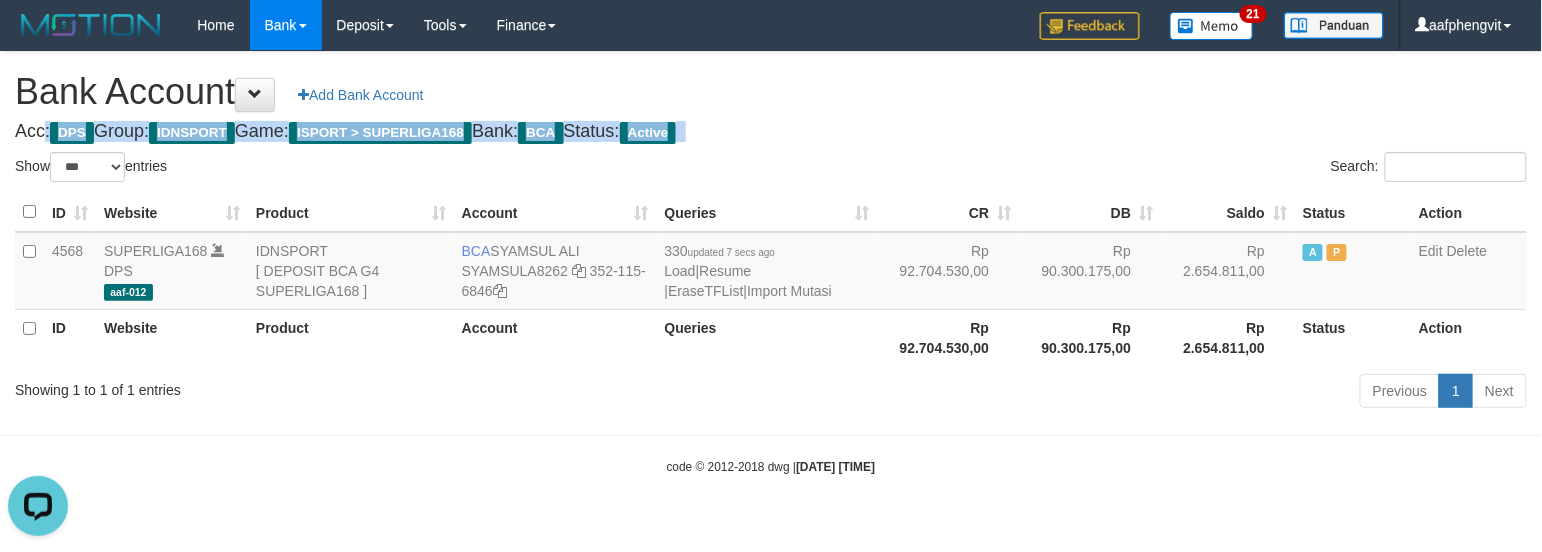 click on "Bank Account
Add Bank Account
Acc: 										 DPS
Group:   IDNSPORT    		Game:   ISPORT > SUPERLIGA168    		Bank:   BCA    		Status:  Active
Filter Account Type
*******
***
**
***
DPS
SELECT ALL  SELECT TYPE  - ALL -
DPS
WD
TMP
Filter Product
*******
******
********
********
*******
********
IDNSPORT
SELECT ALL  SELECT GROUP  - ALL -
BETHUB
IDNPOKER
IDNSPORT
IDNTOTO
LOADONLY
Filter Website
*******" at bounding box center (771, 233) 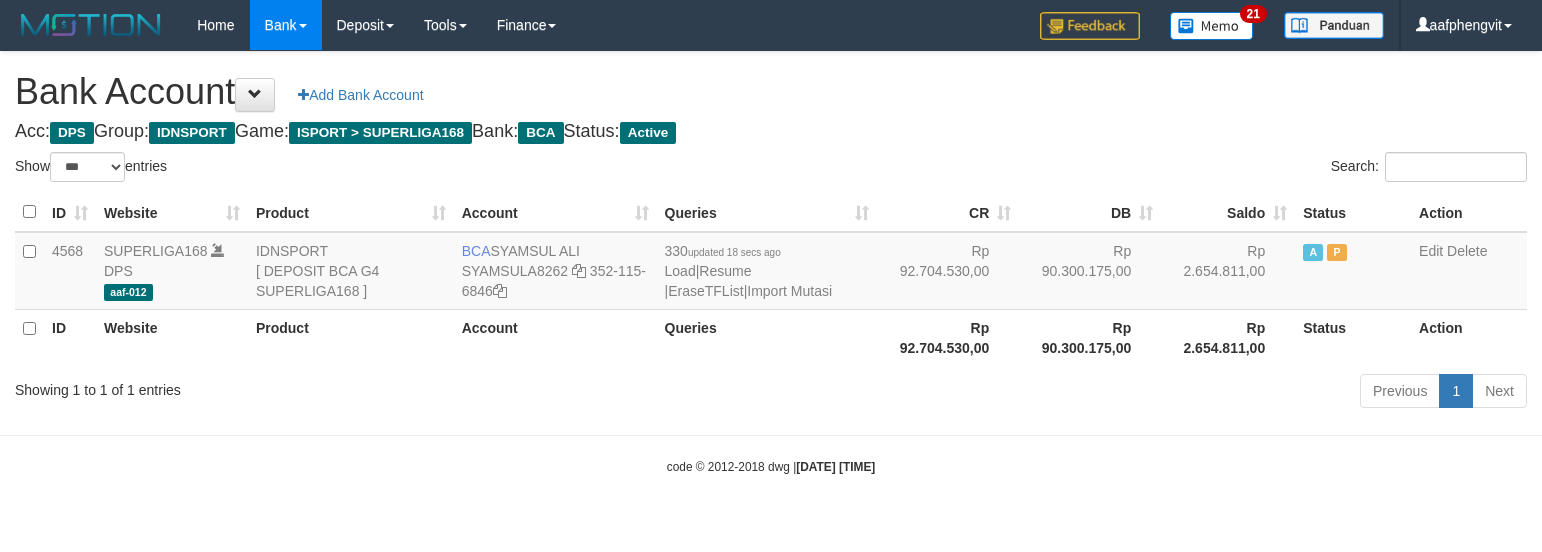 select on "***" 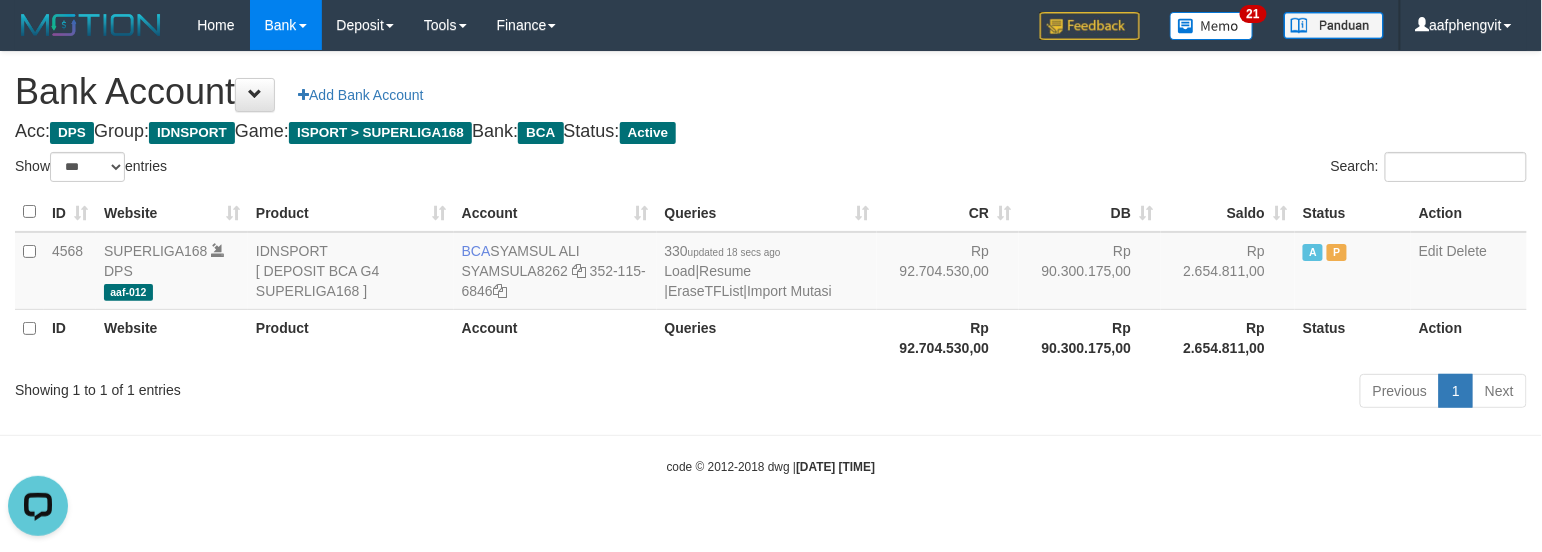 scroll, scrollTop: 0, scrollLeft: 0, axis: both 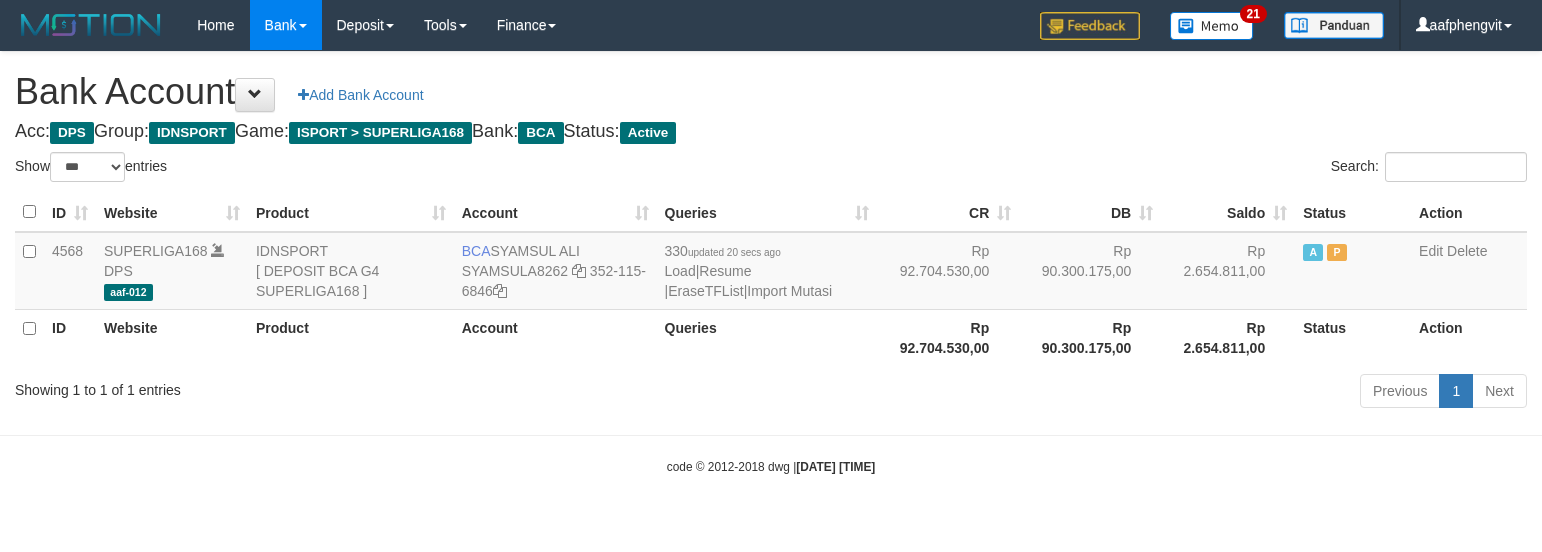 select on "***" 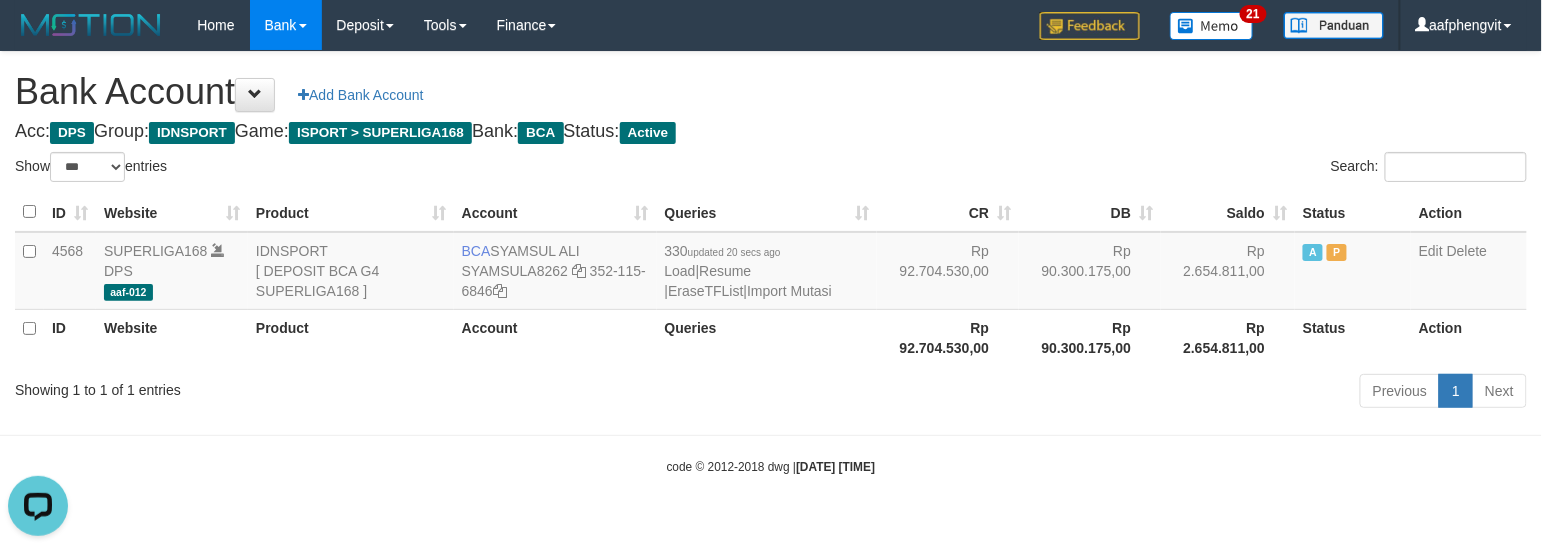 scroll, scrollTop: 0, scrollLeft: 0, axis: both 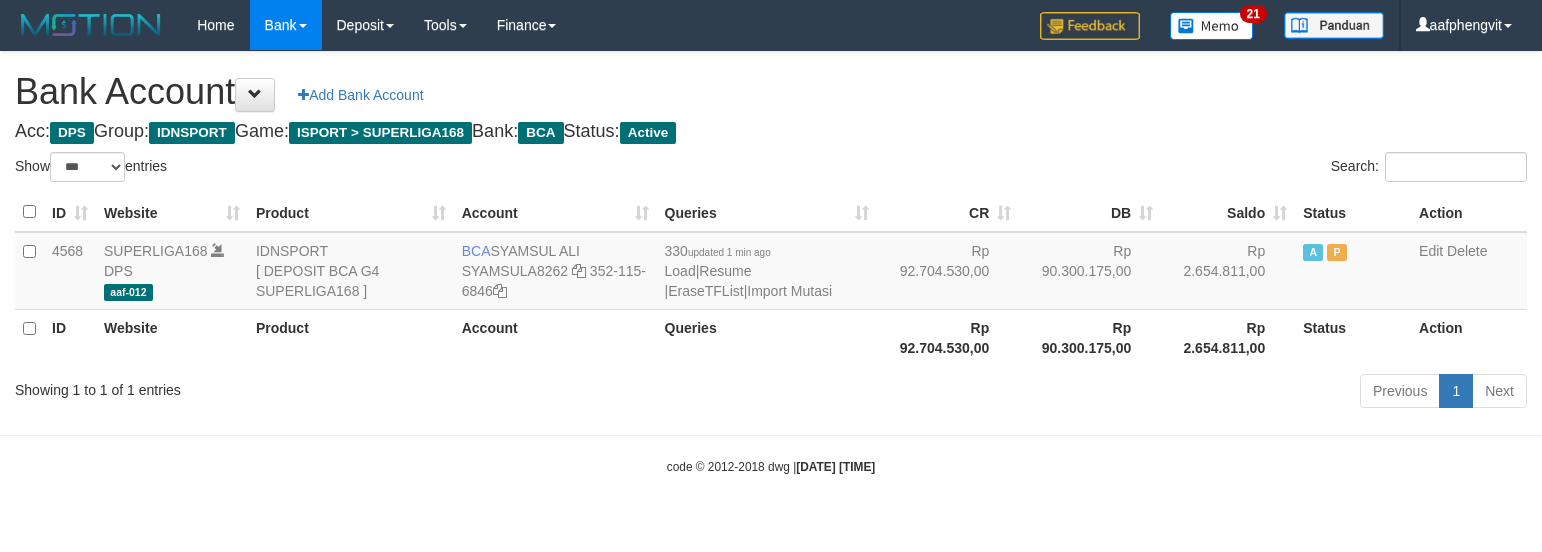 select on "***" 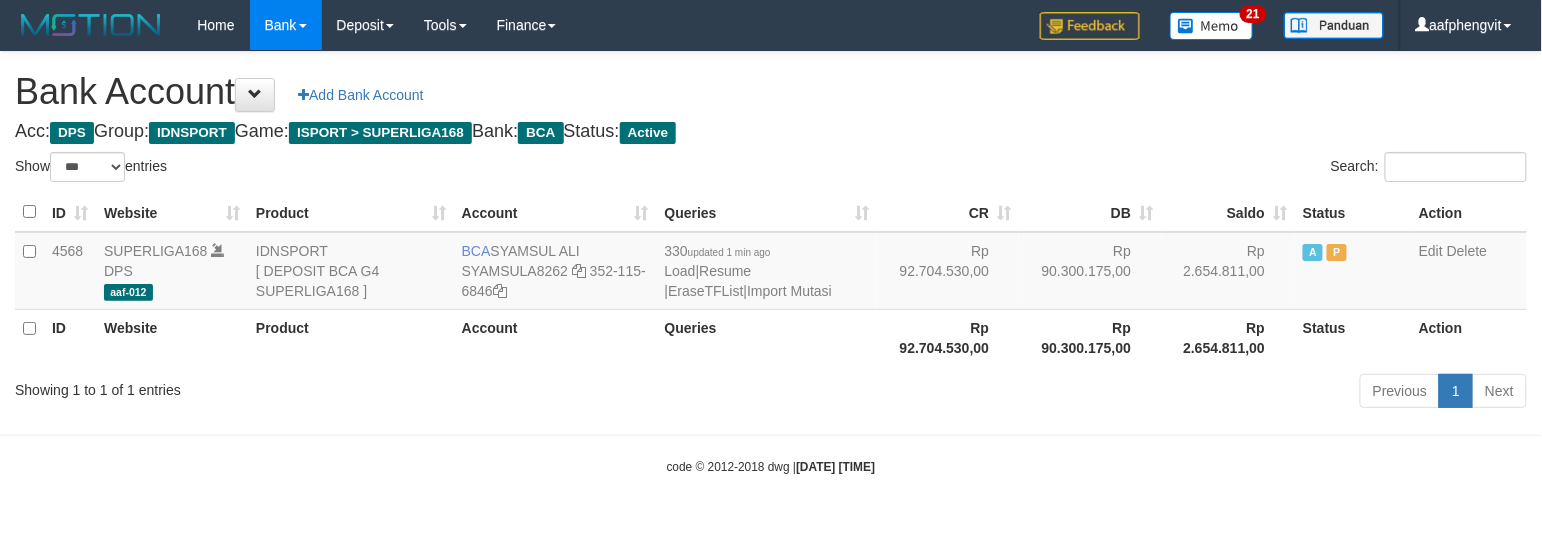 drag, startPoint x: 876, startPoint y: 126, endPoint x: 877, endPoint y: 105, distance: 21.023796 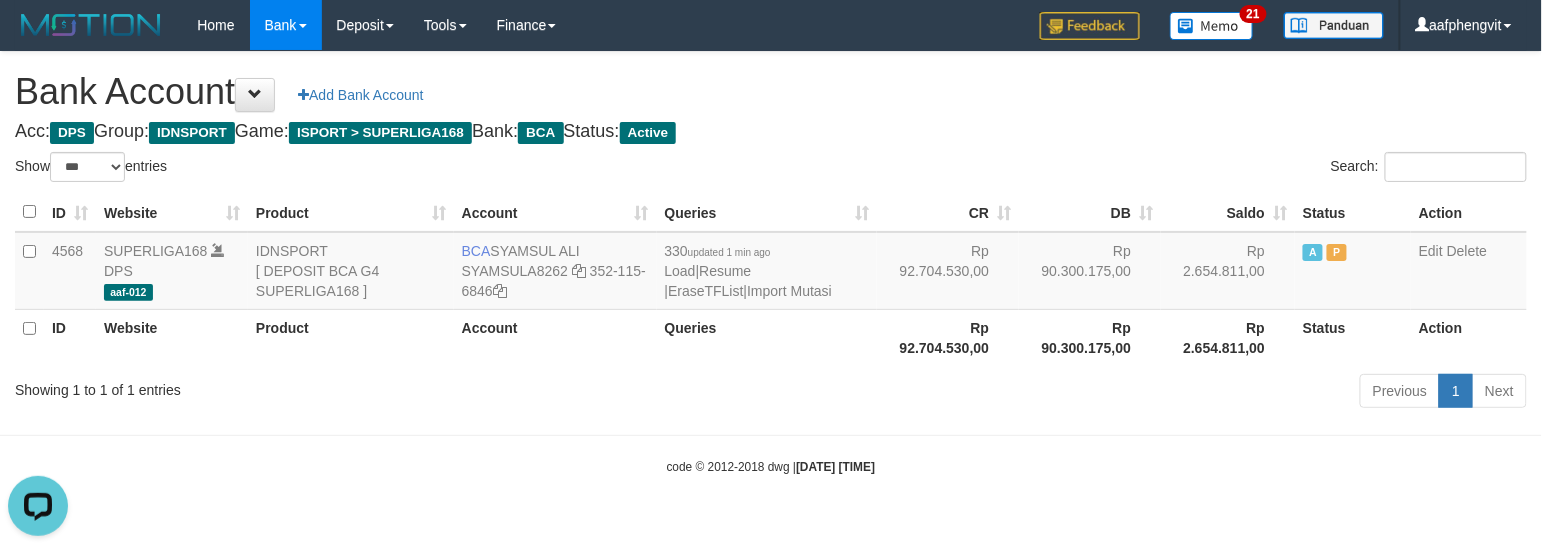 scroll, scrollTop: 0, scrollLeft: 0, axis: both 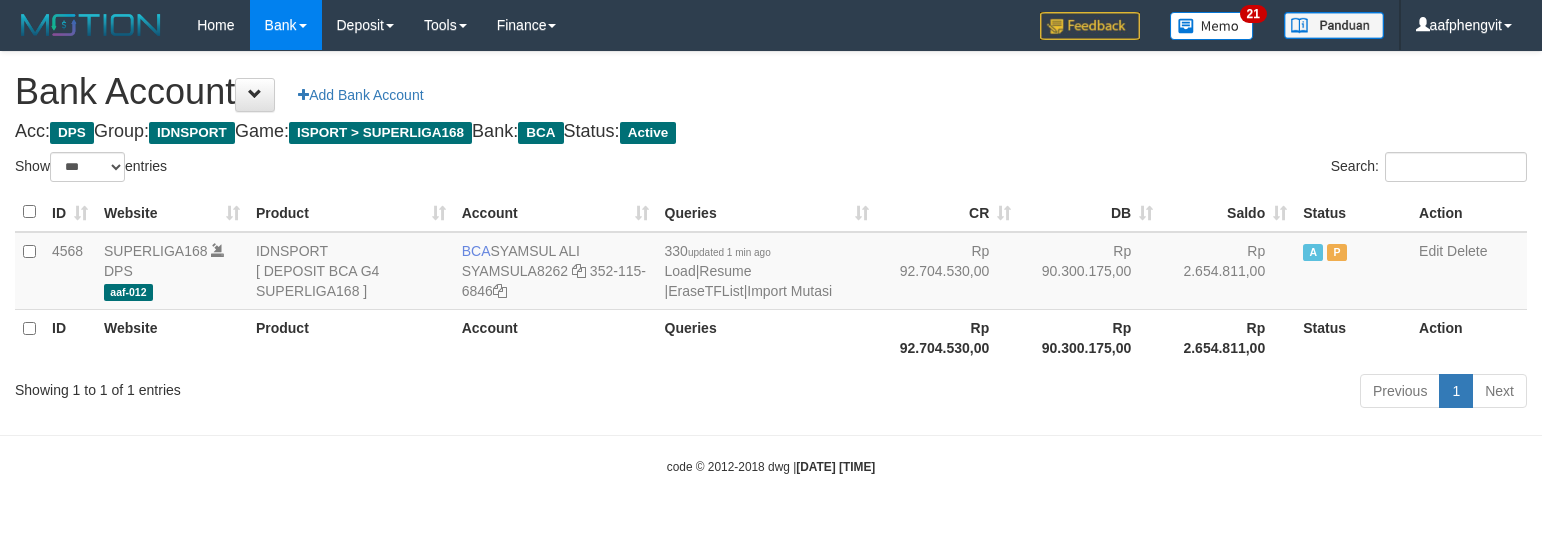 select on "***" 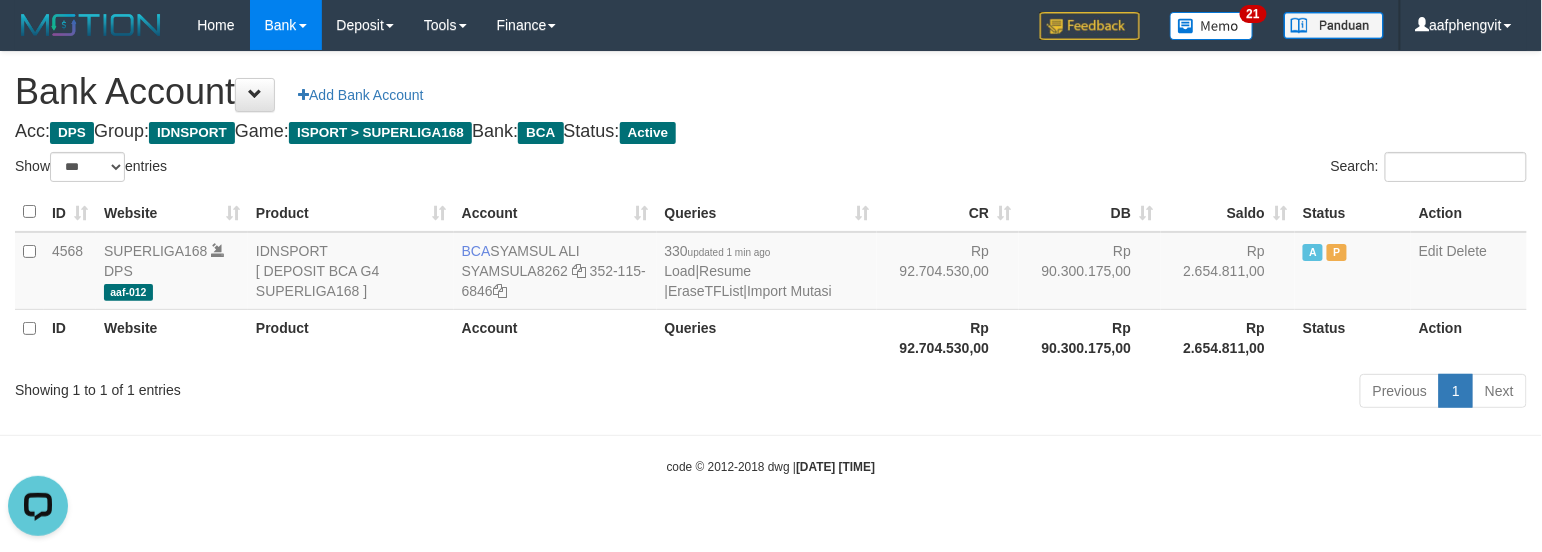 scroll, scrollTop: 0, scrollLeft: 0, axis: both 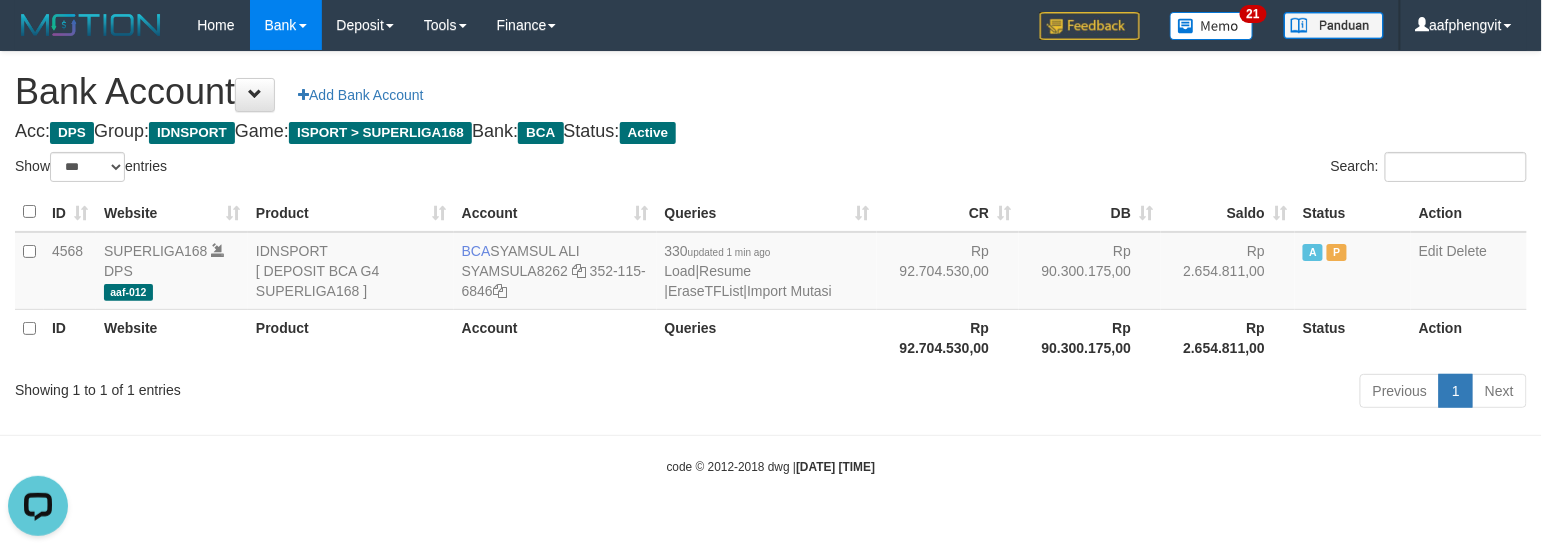click on "Acc: 										 DPS
Group:   IDNSPORT    		Game:   ISPORT > SUPERLIGA168    		Bank:   BCA    		Status:  Active" at bounding box center [771, 132] 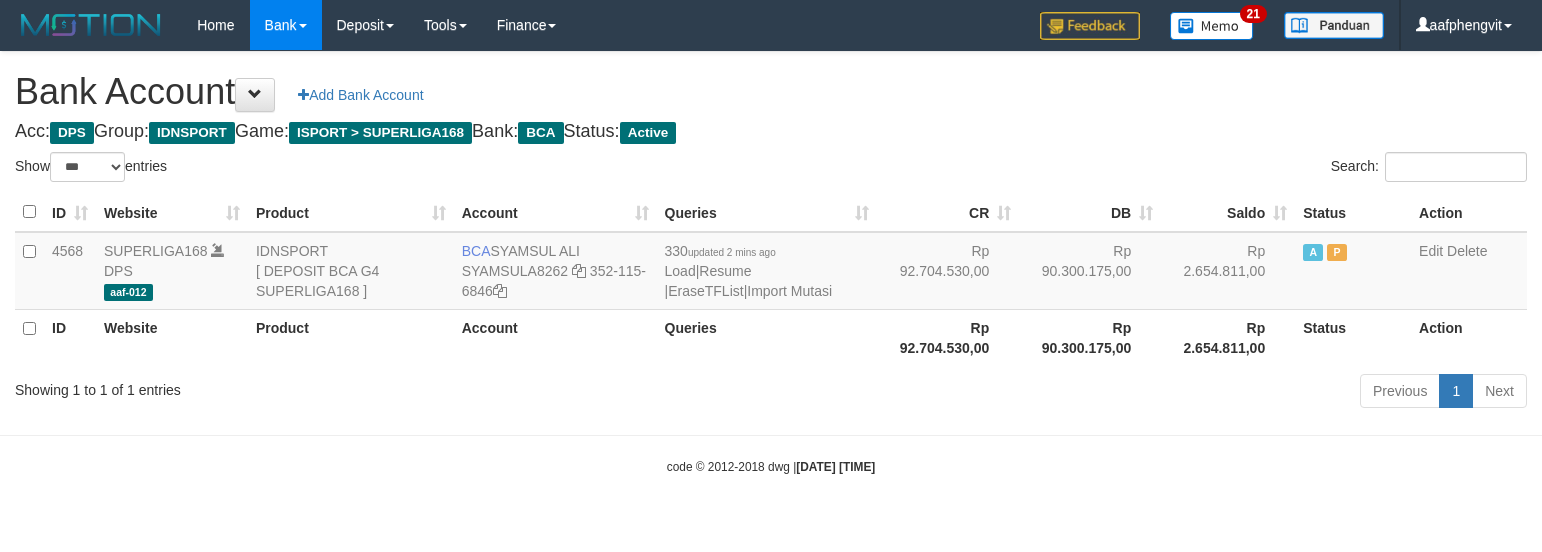 select on "***" 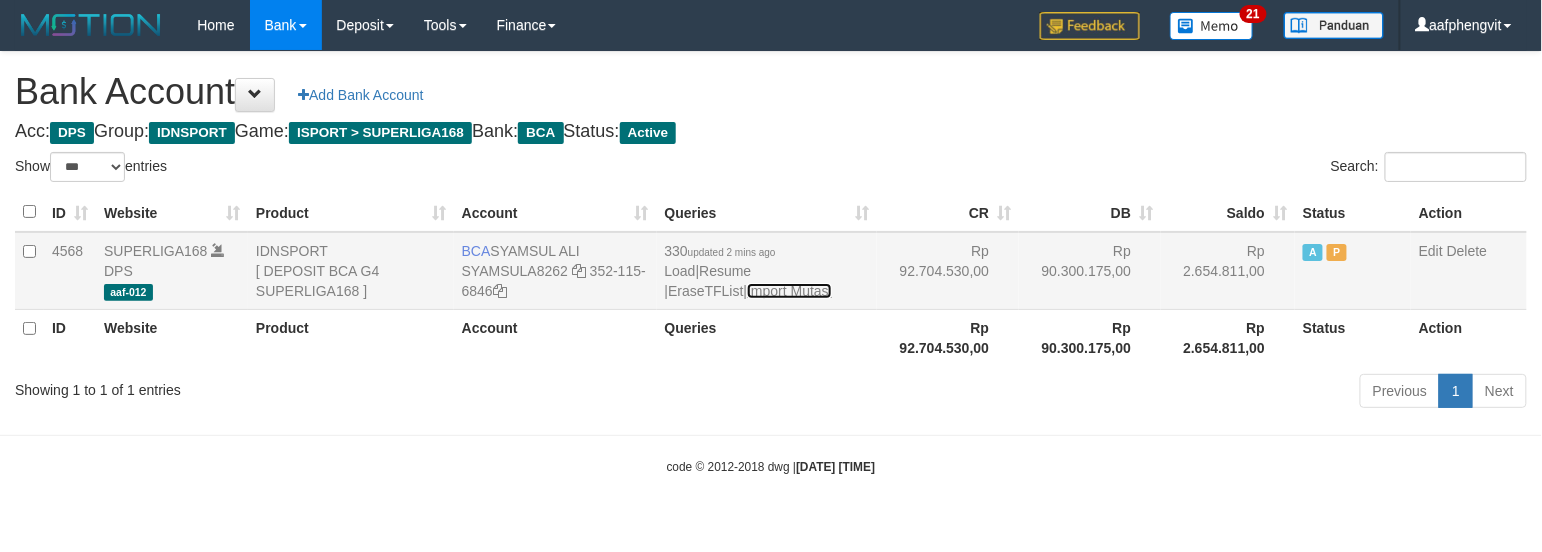click on "Import Mutasi" at bounding box center [789, 291] 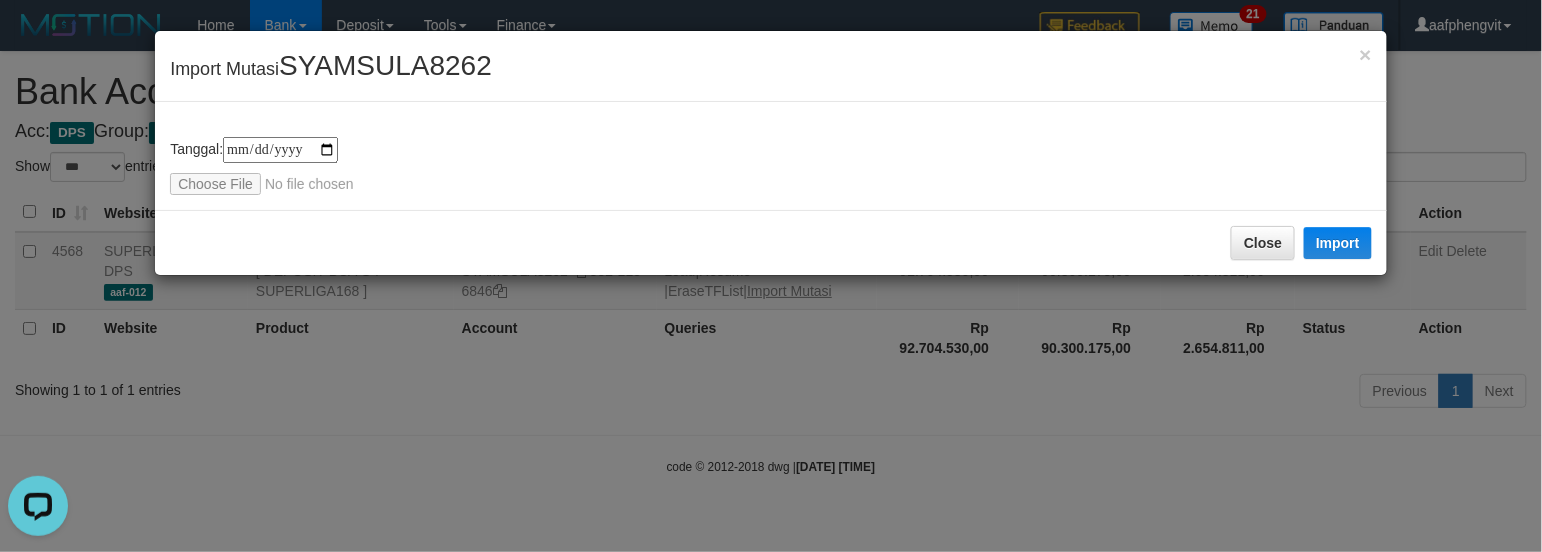 scroll, scrollTop: 0, scrollLeft: 0, axis: both 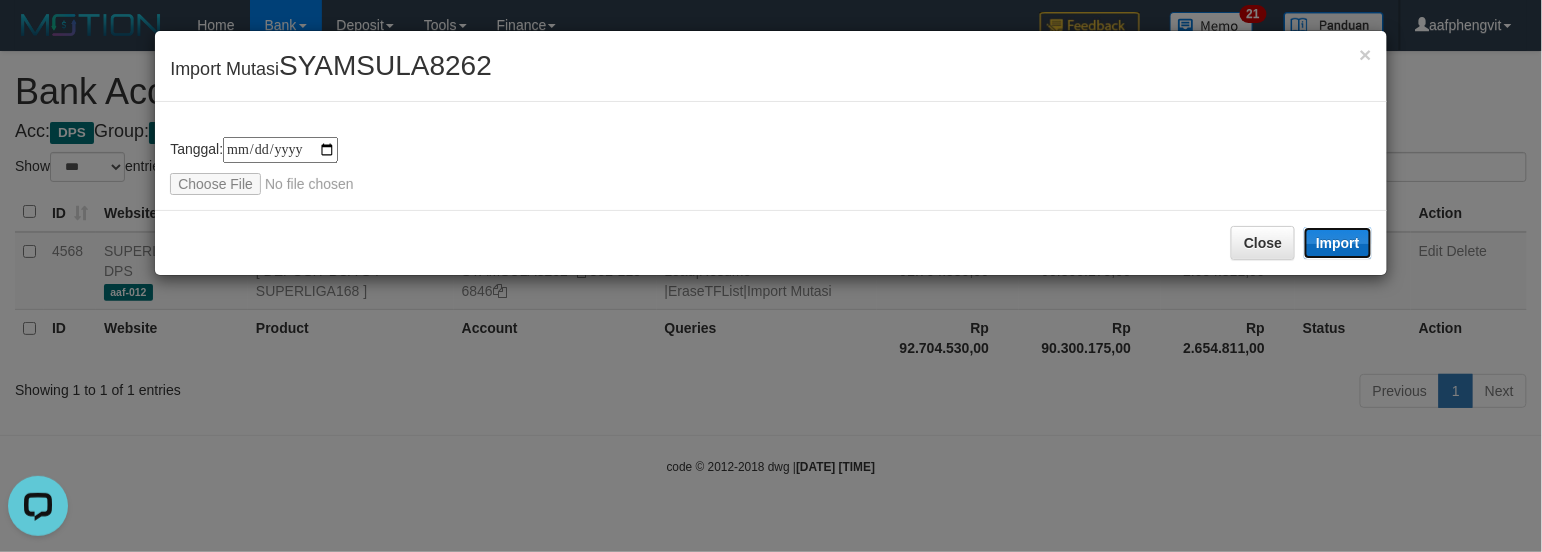 drag, startPoint x: 1356, startPoint y: 234, endPoint x: 569, endPoint y: 44, distance: 809.6104 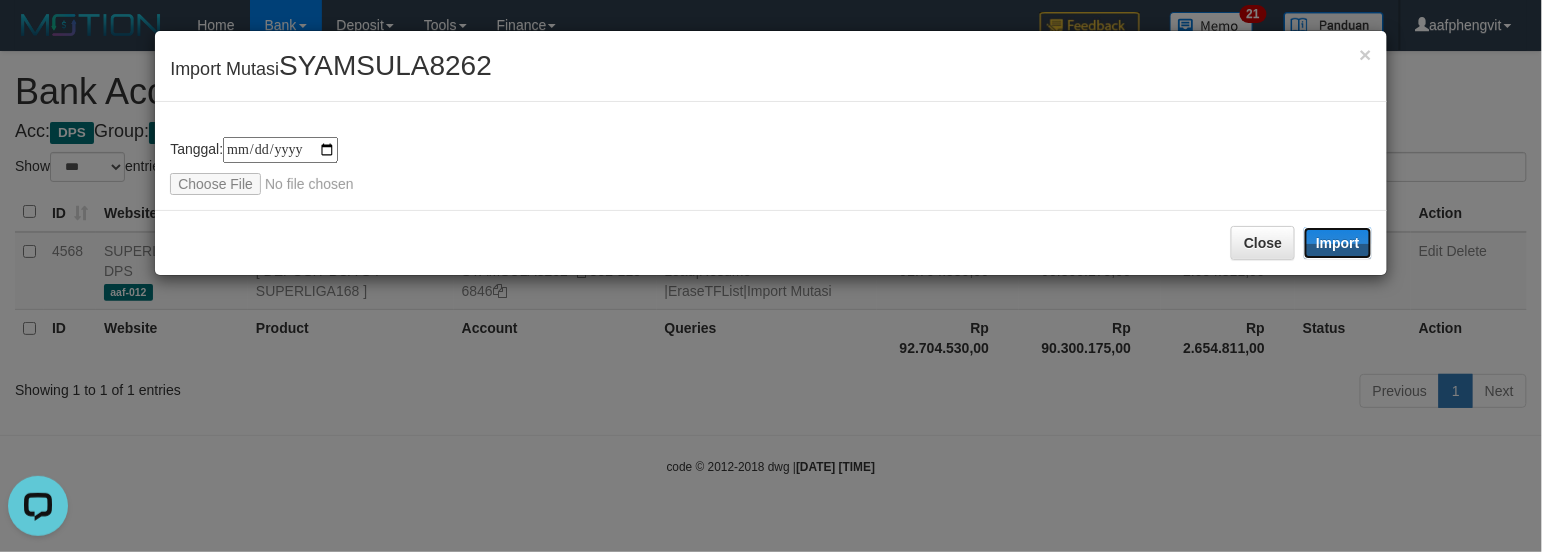 click on "Import" at bounding box center (1338, 243) 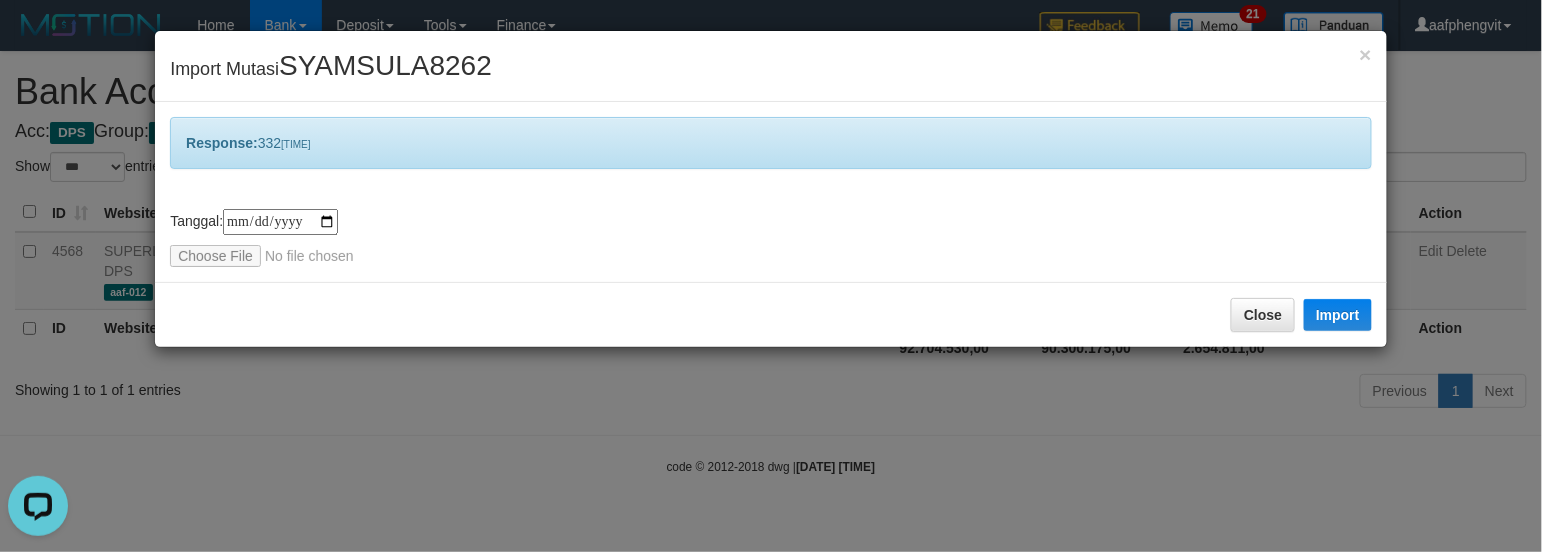 click on "**********" at bounding box center [771, 192] 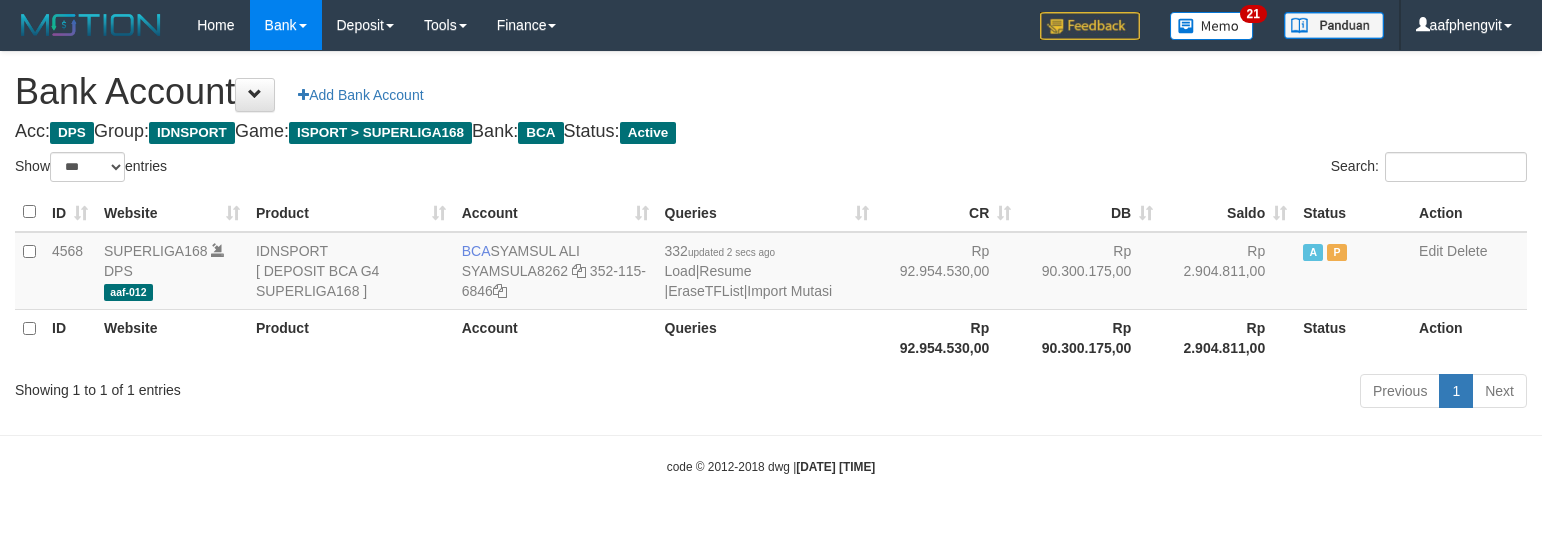 select on "***" 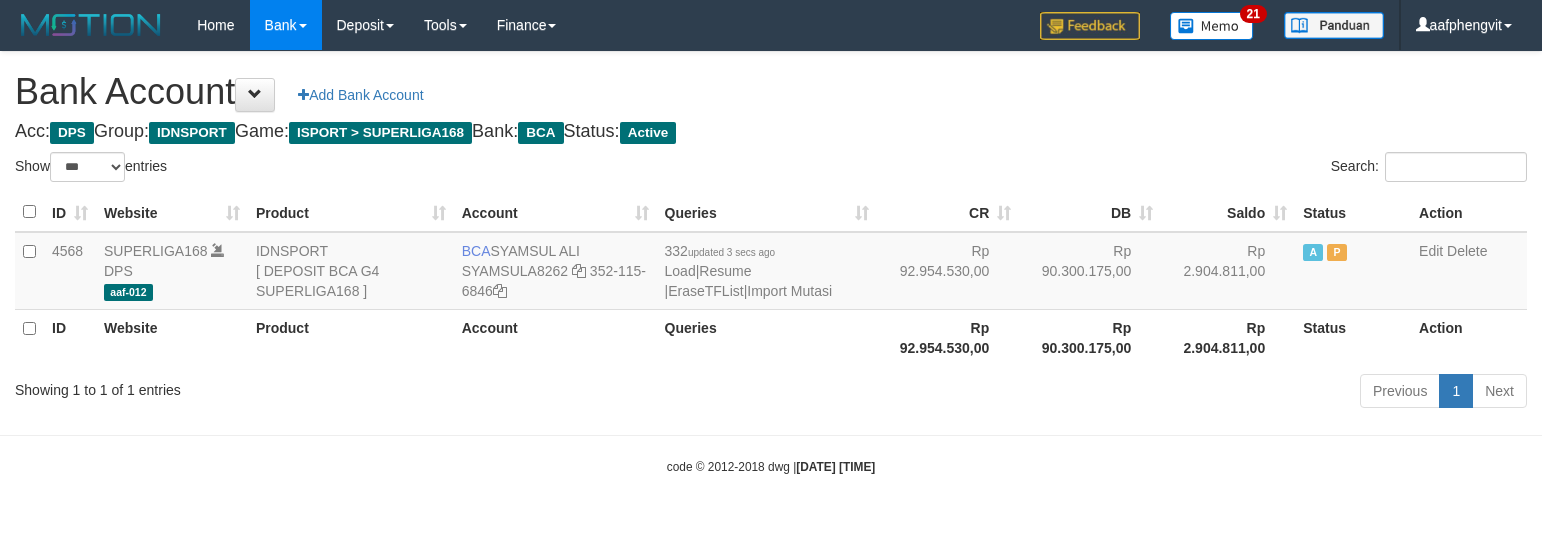 select on "***" 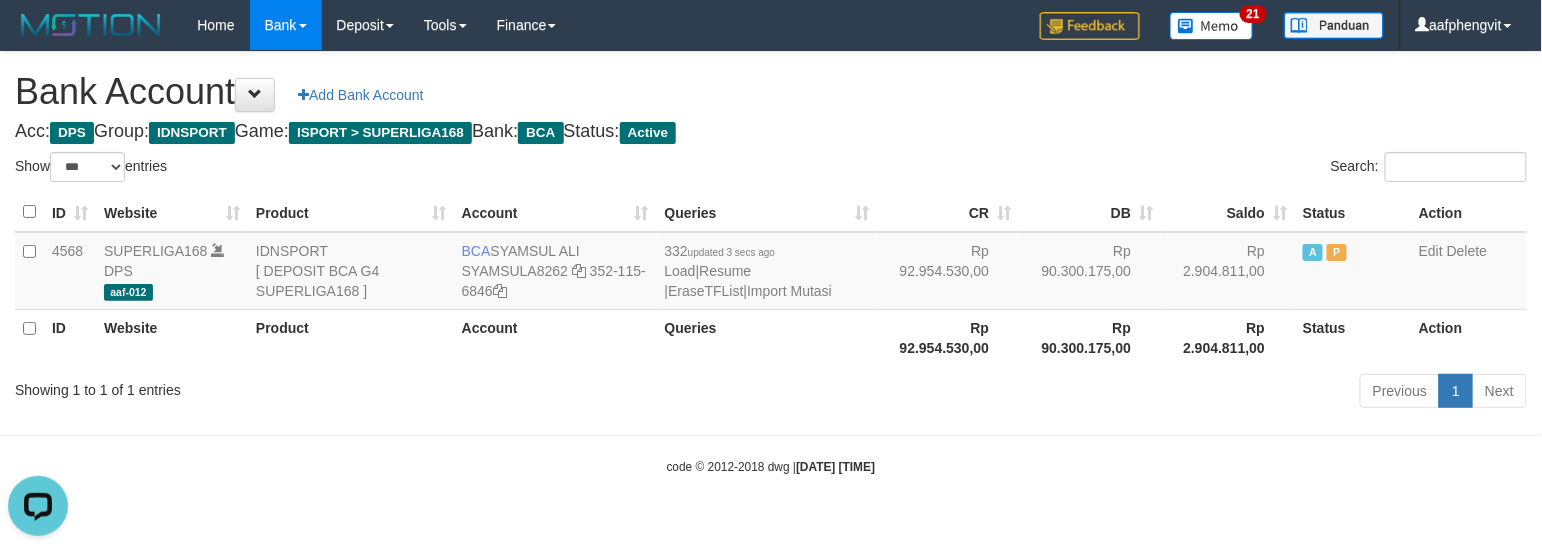 scroll, scrollTop: 0, scrollLeft: 0, axis: both 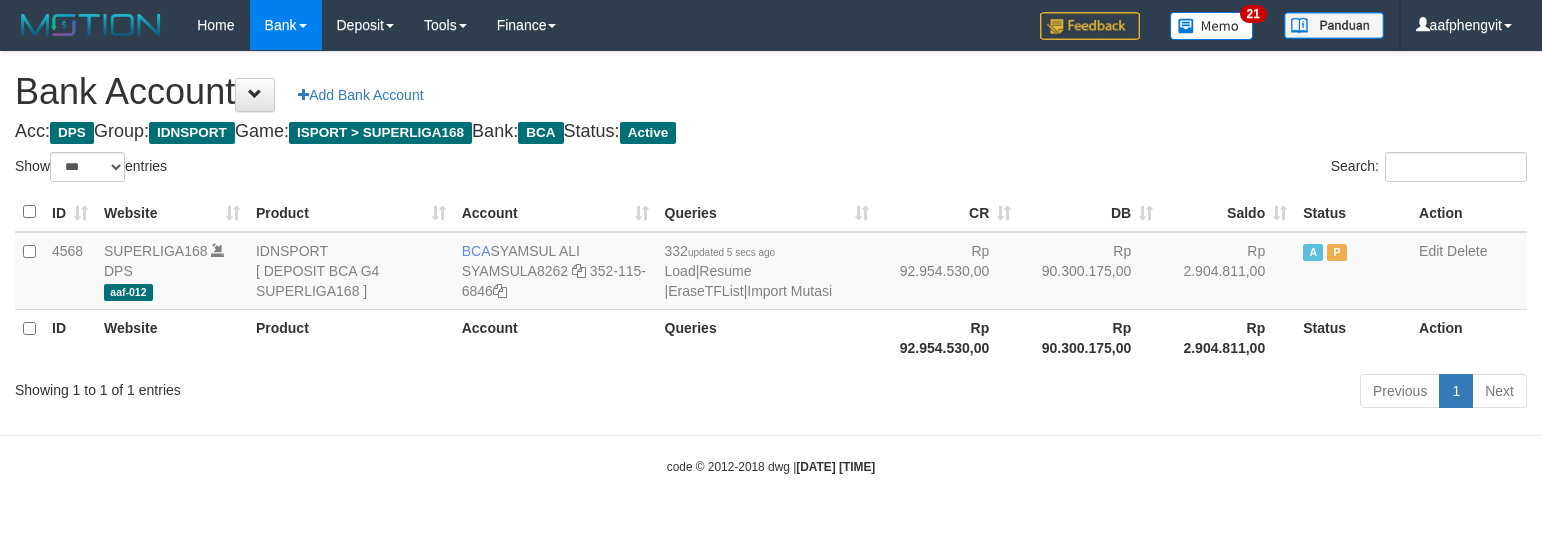 select on "***" 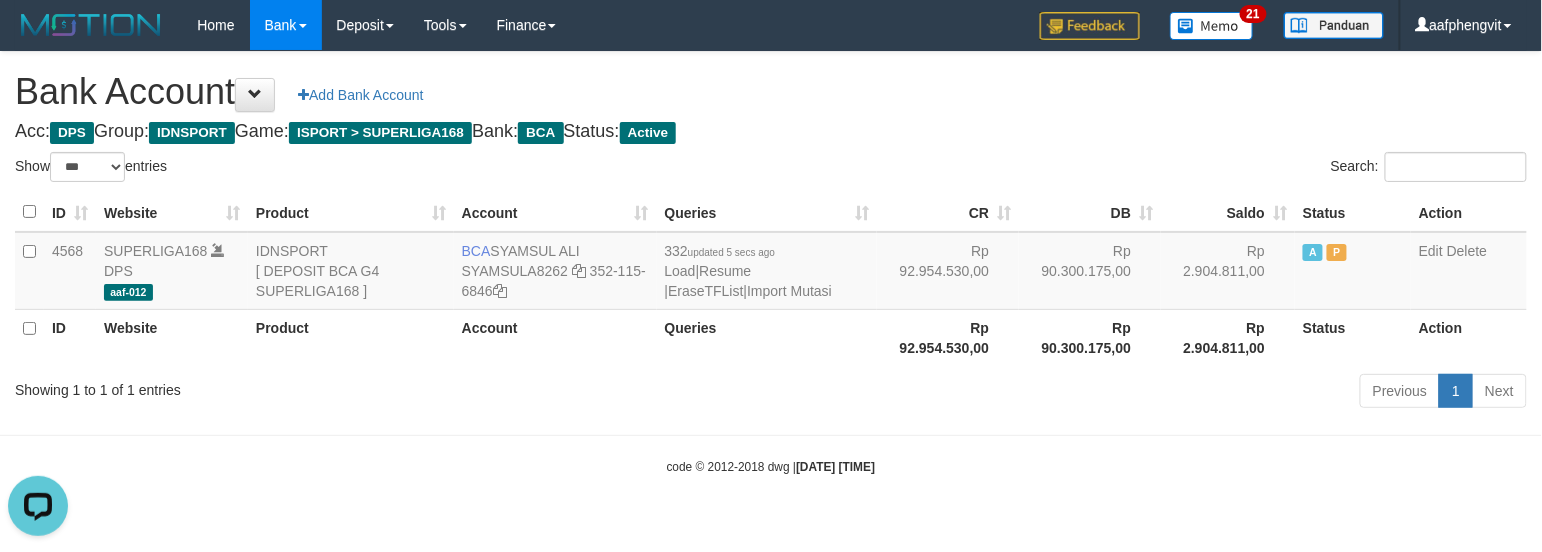 scroll, scrollTop: 0, scrollLeft: 0, axis: both 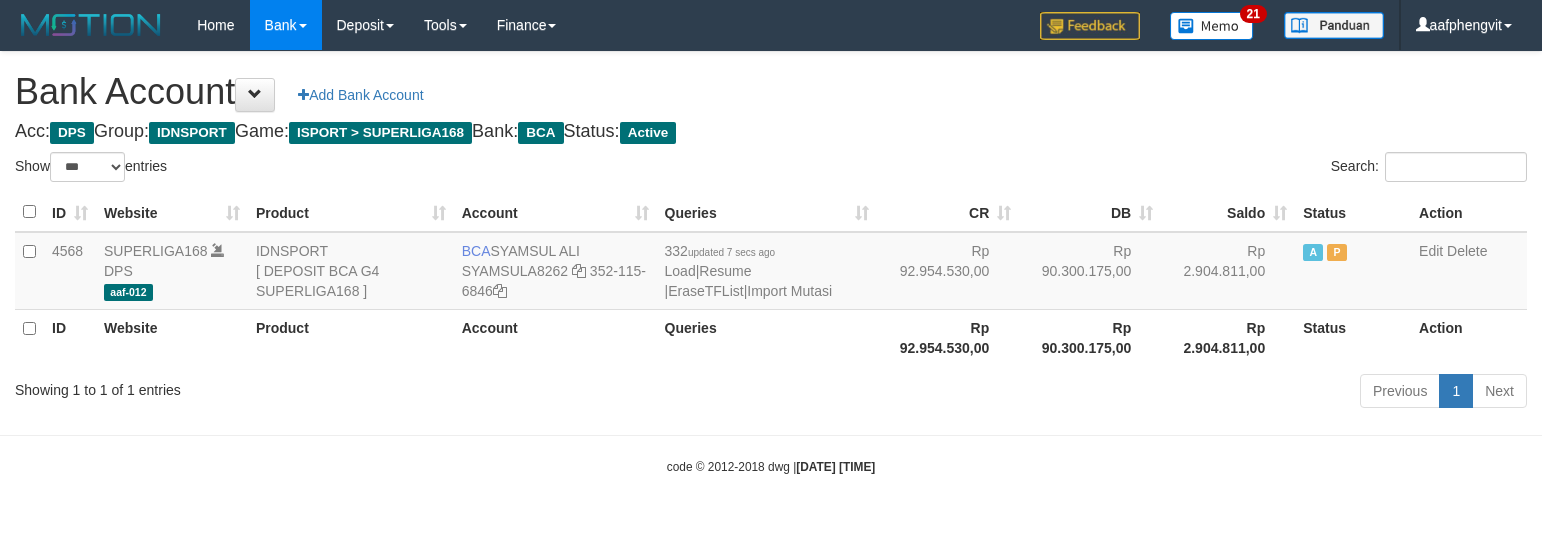 select on "***" 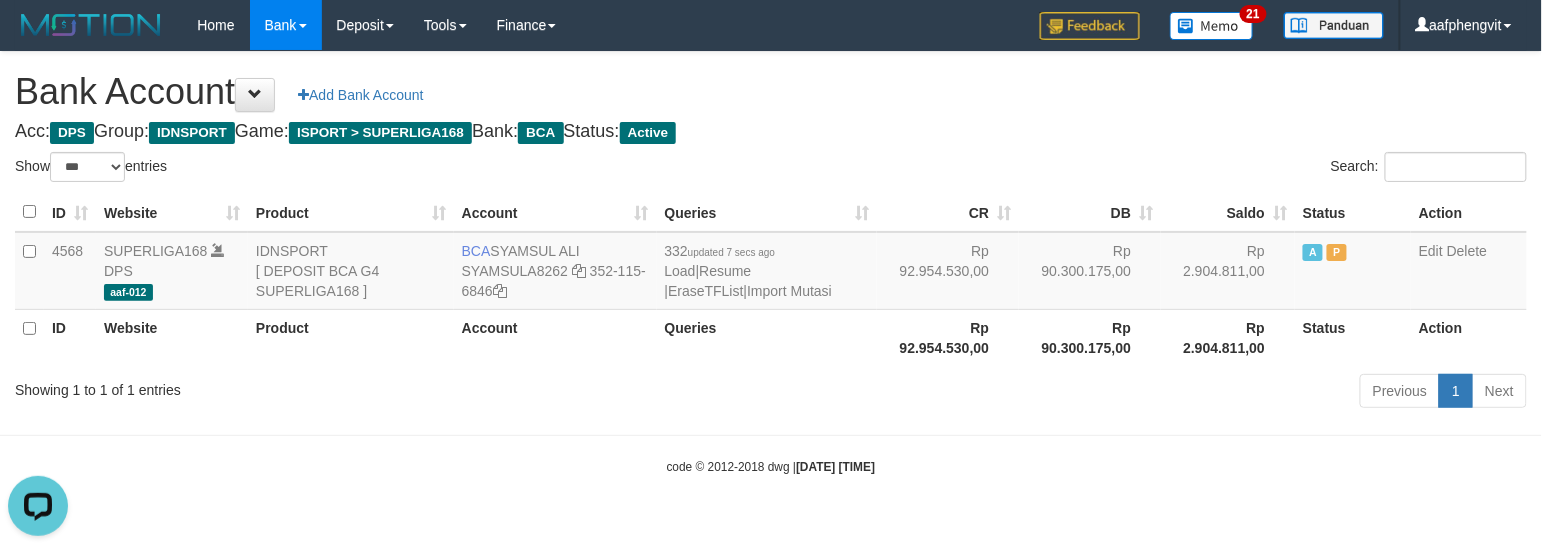 scroll, scrollTop: 0, scrollLeft: 0, axis: both 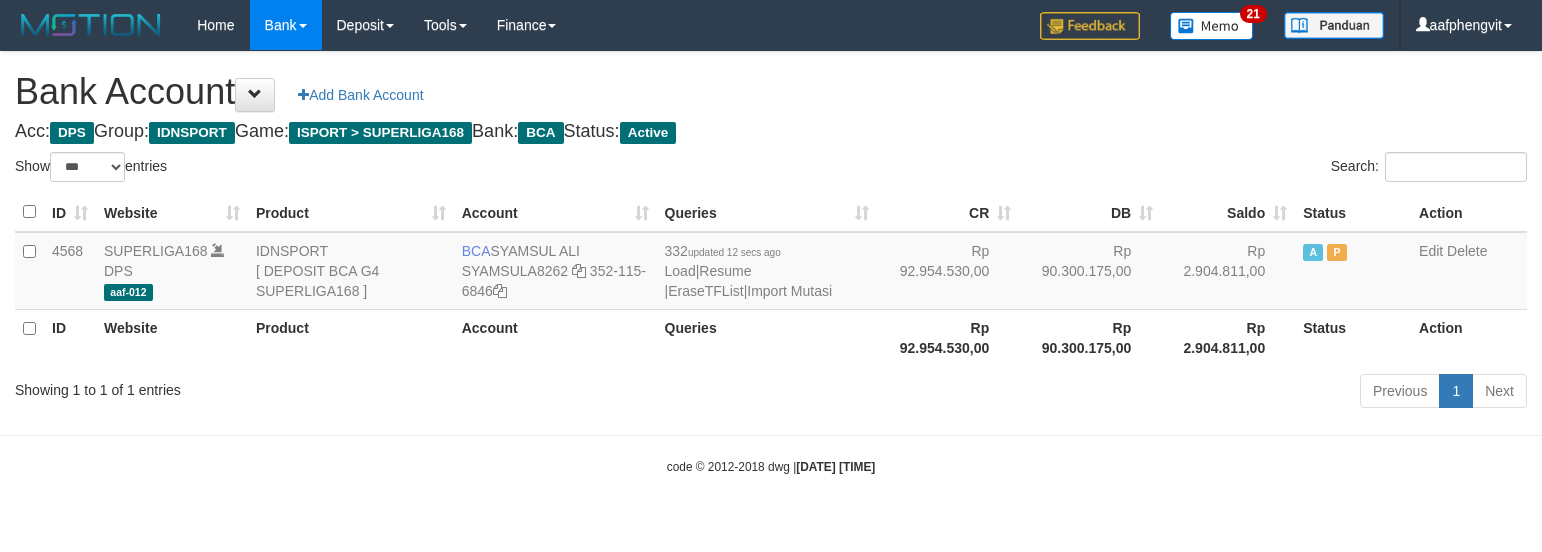 select on "***" 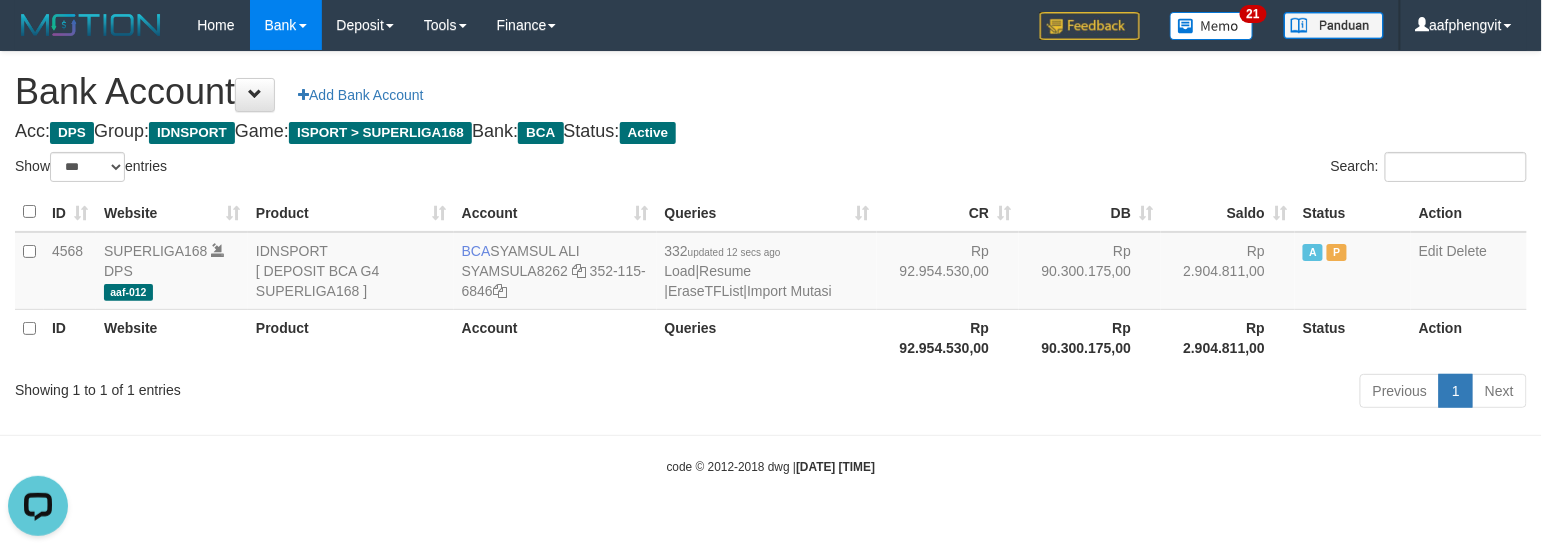scroll, scrollTop: 0, scrollLeft: 0, axis: both 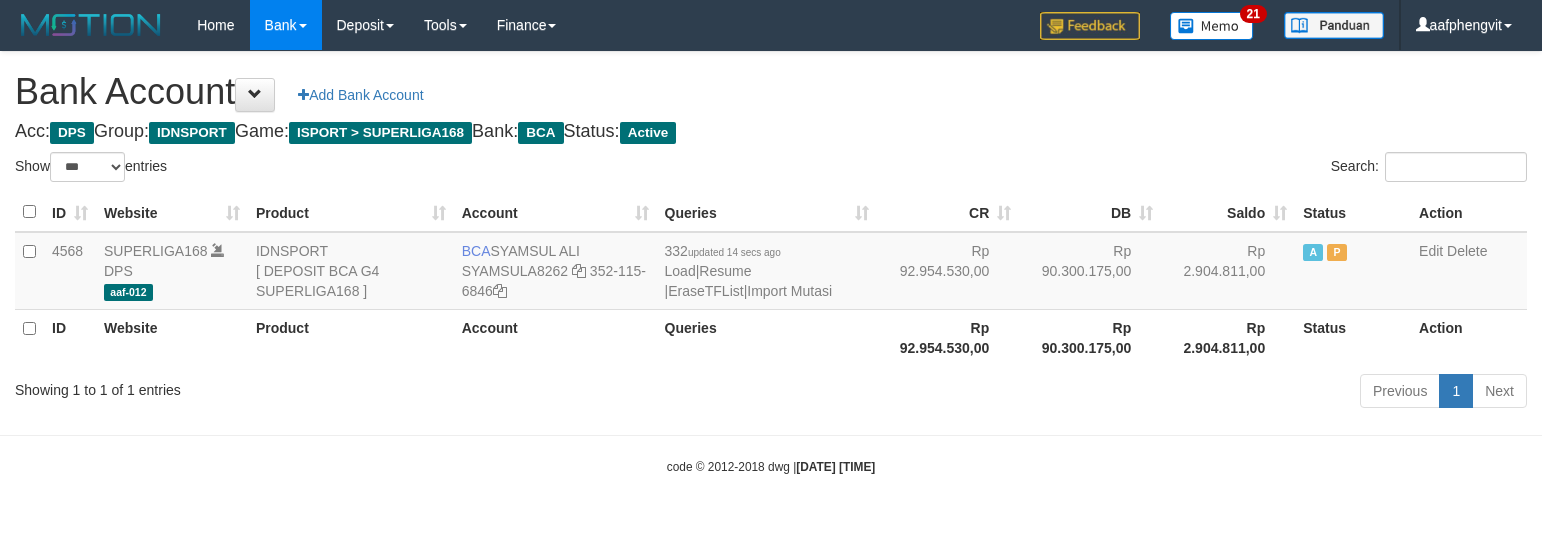 select on "***" 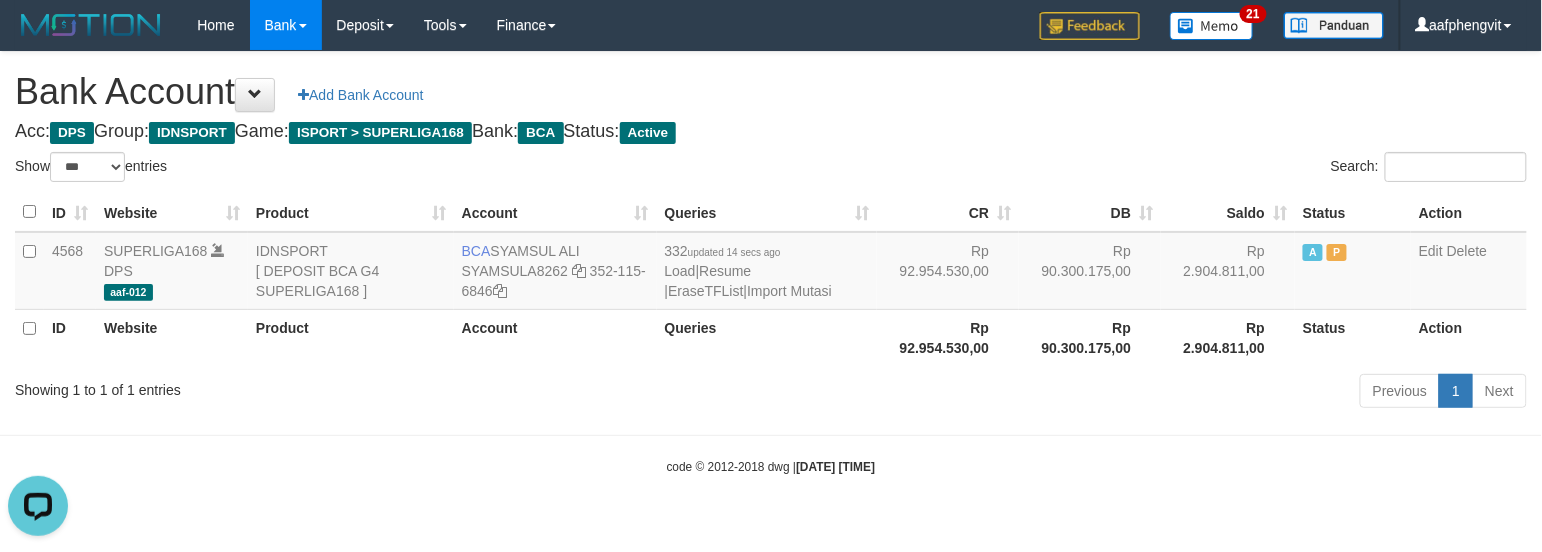 scroll, scrollTop: 0, scrollLeft: 0, axis: both 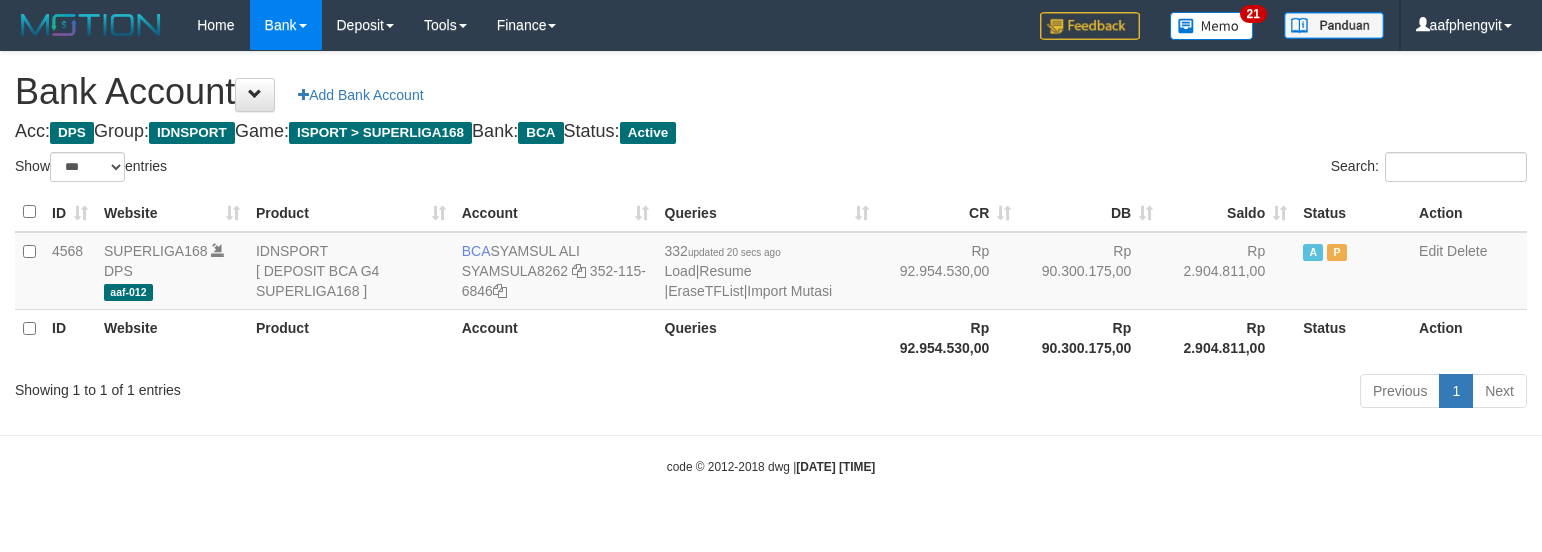 select on "***" 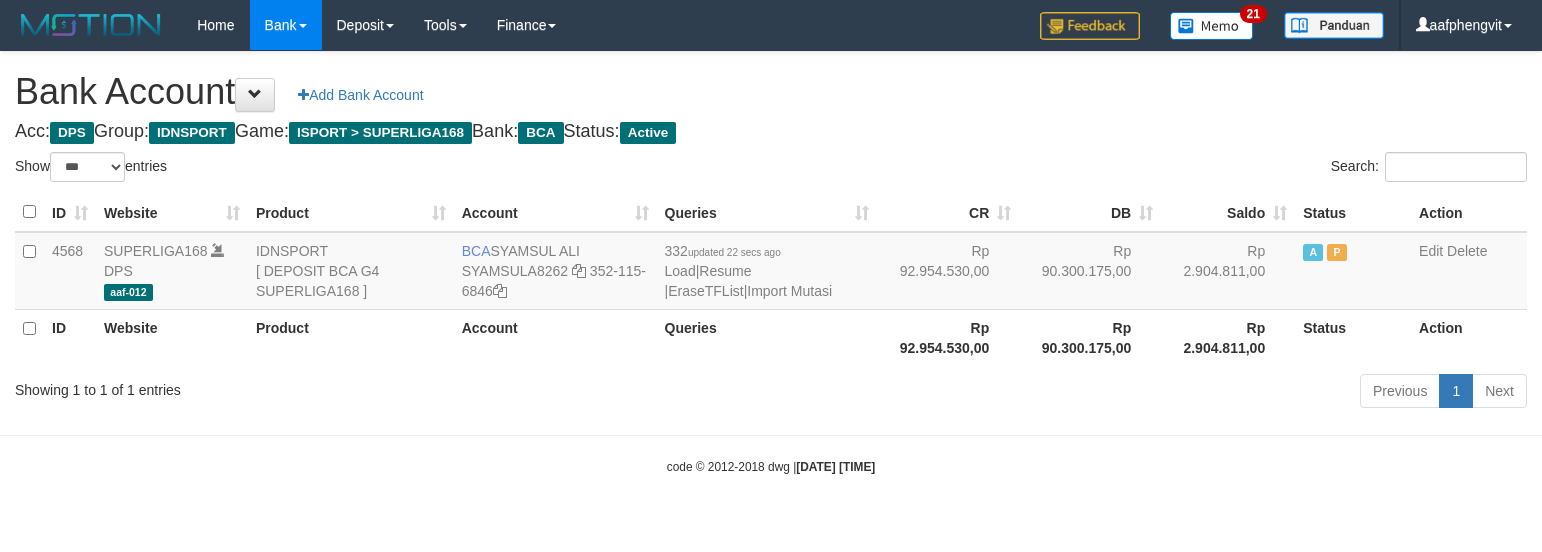 select on "***" 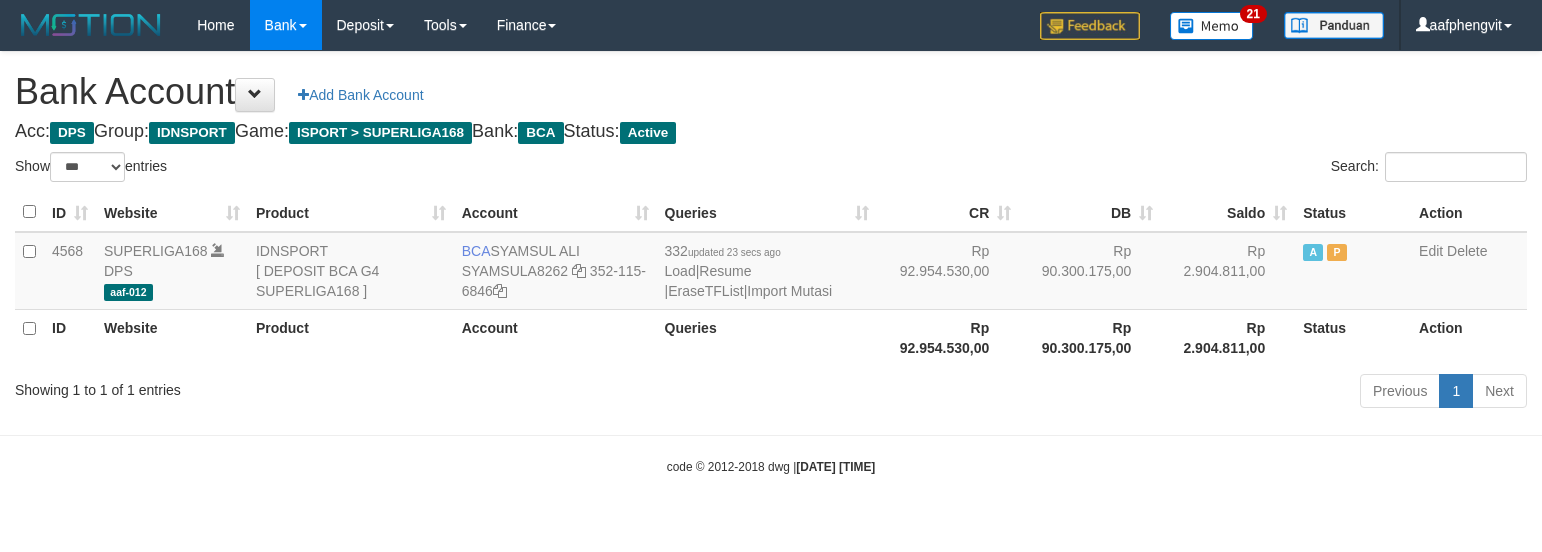 select on "***" 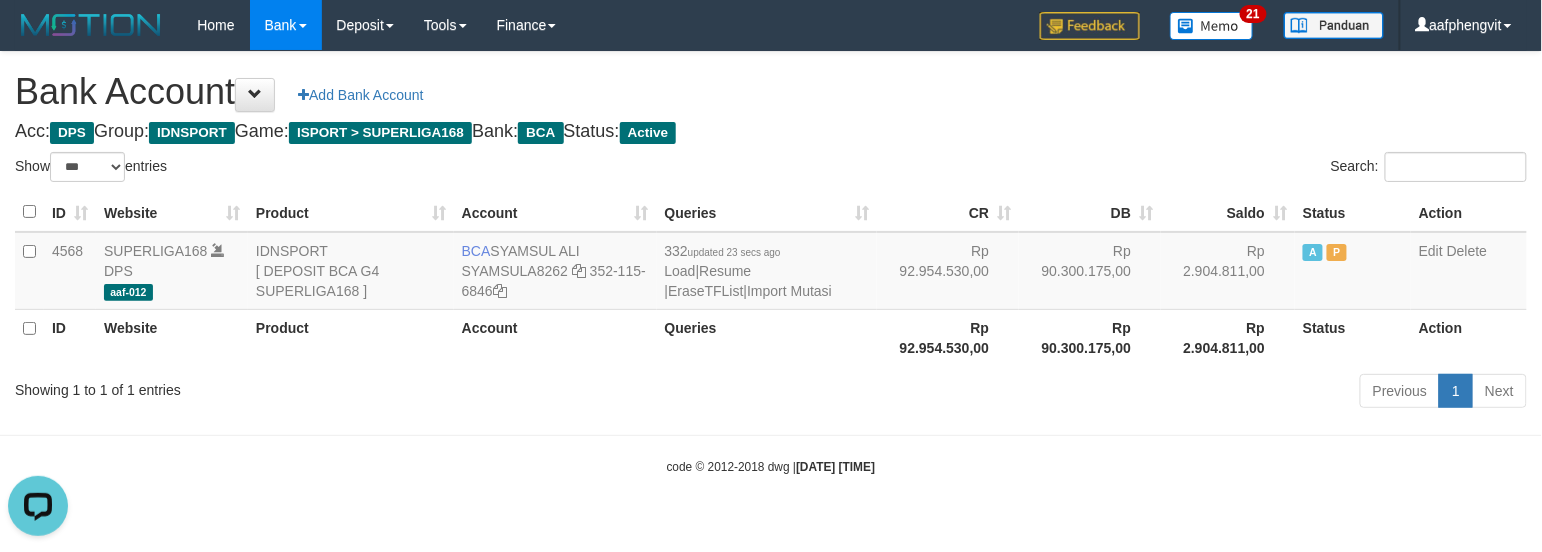 scroll, scrollTop: 0, scrollLeft: 0, axis: both 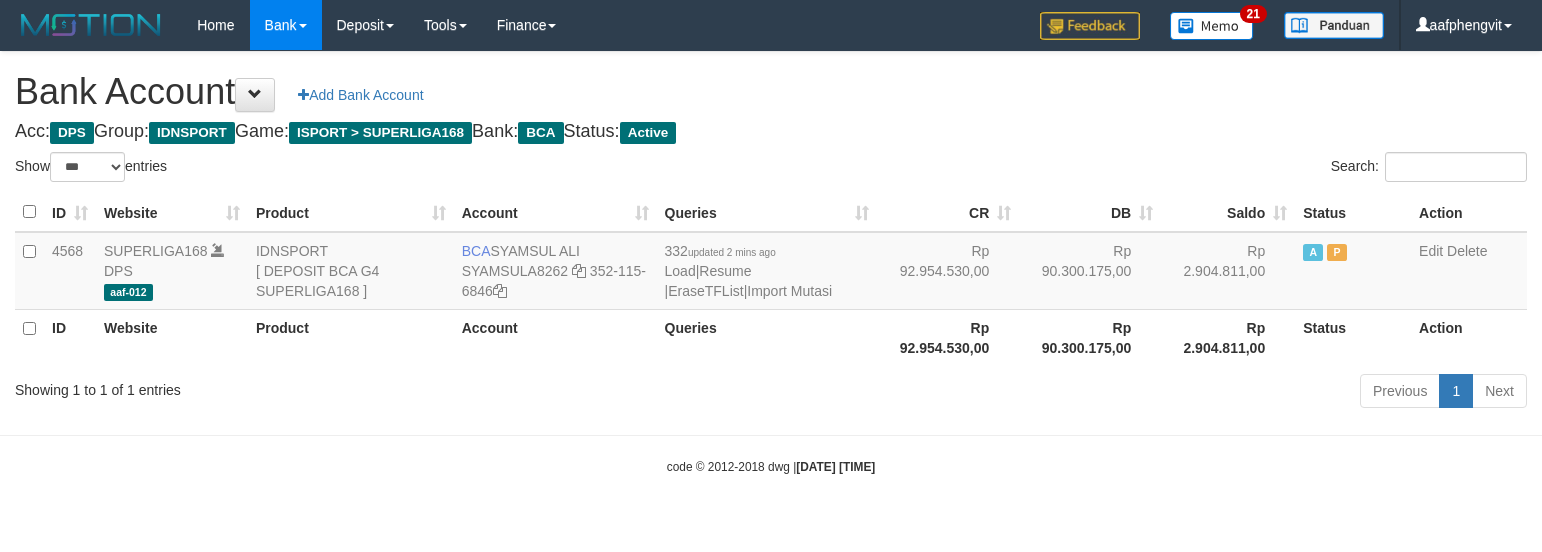select on "***" 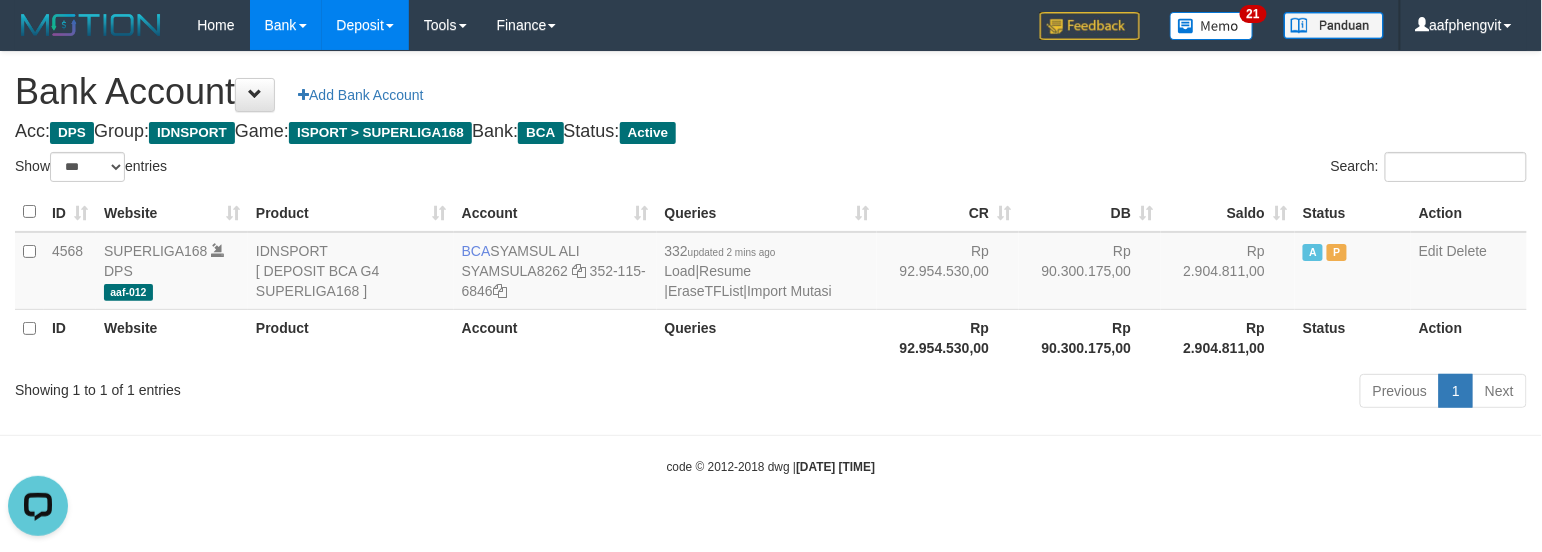 scroll, scrollTop: 0, scrollLeft: 0, axis: both 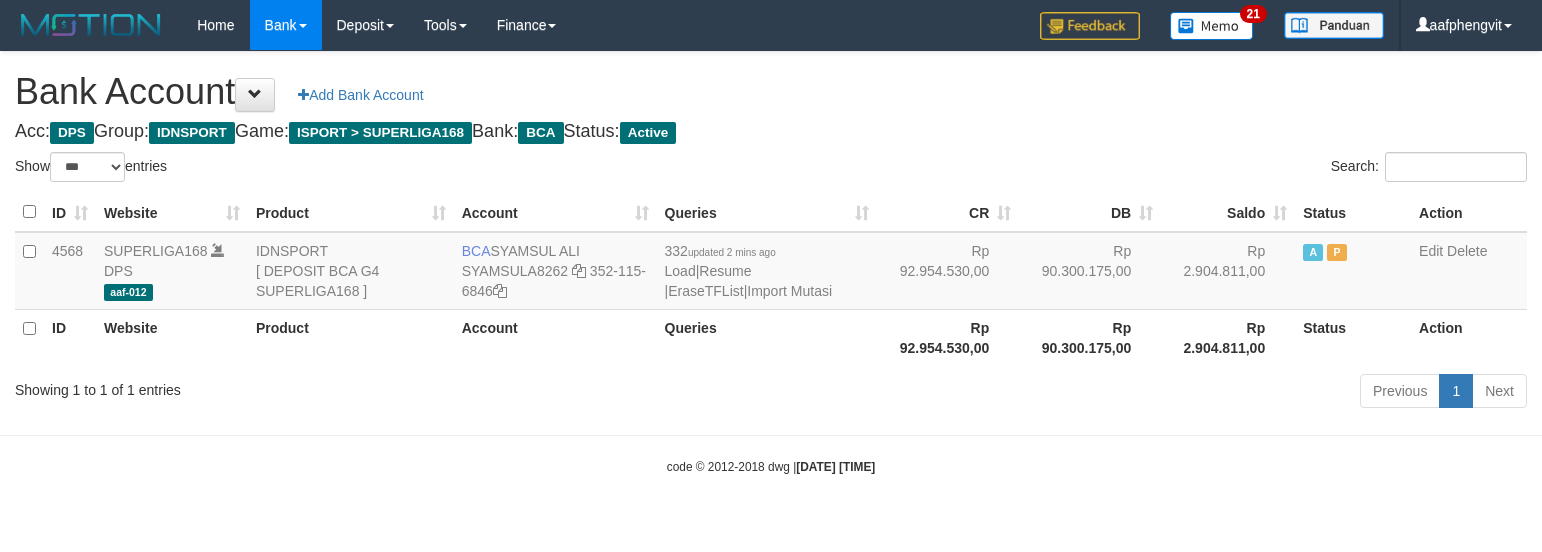 select on "***" 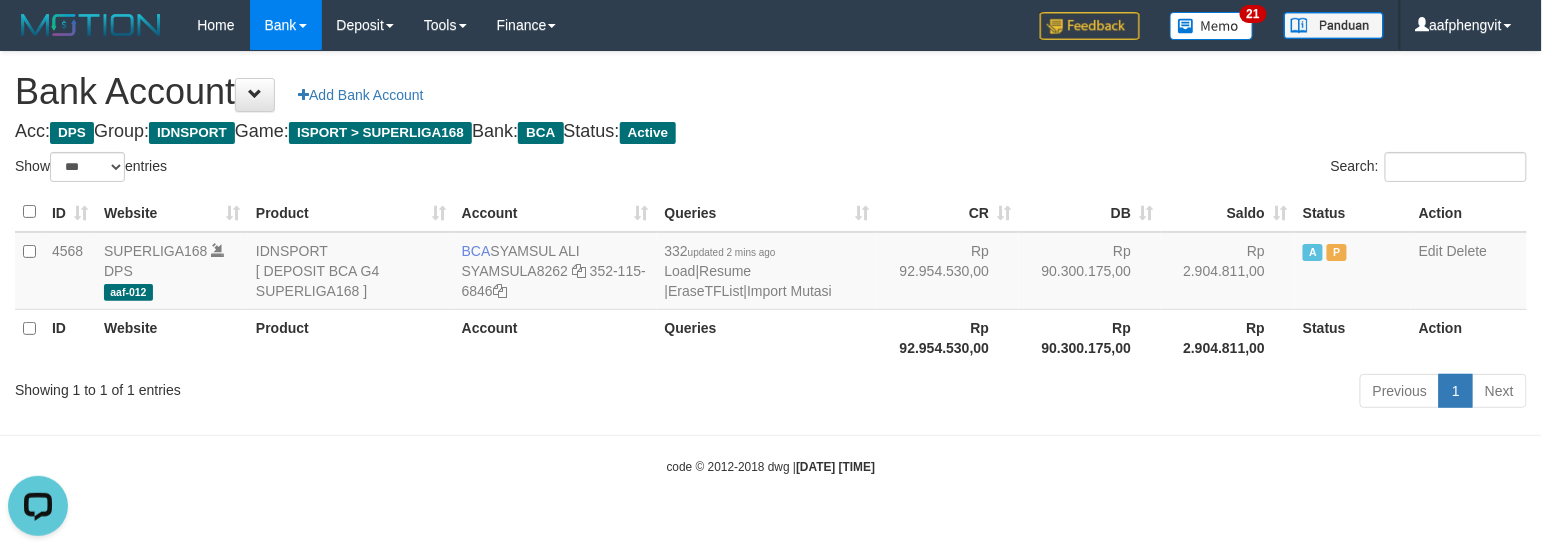scroll, scrollTop: 0, scrollLeft: 0, axis: both 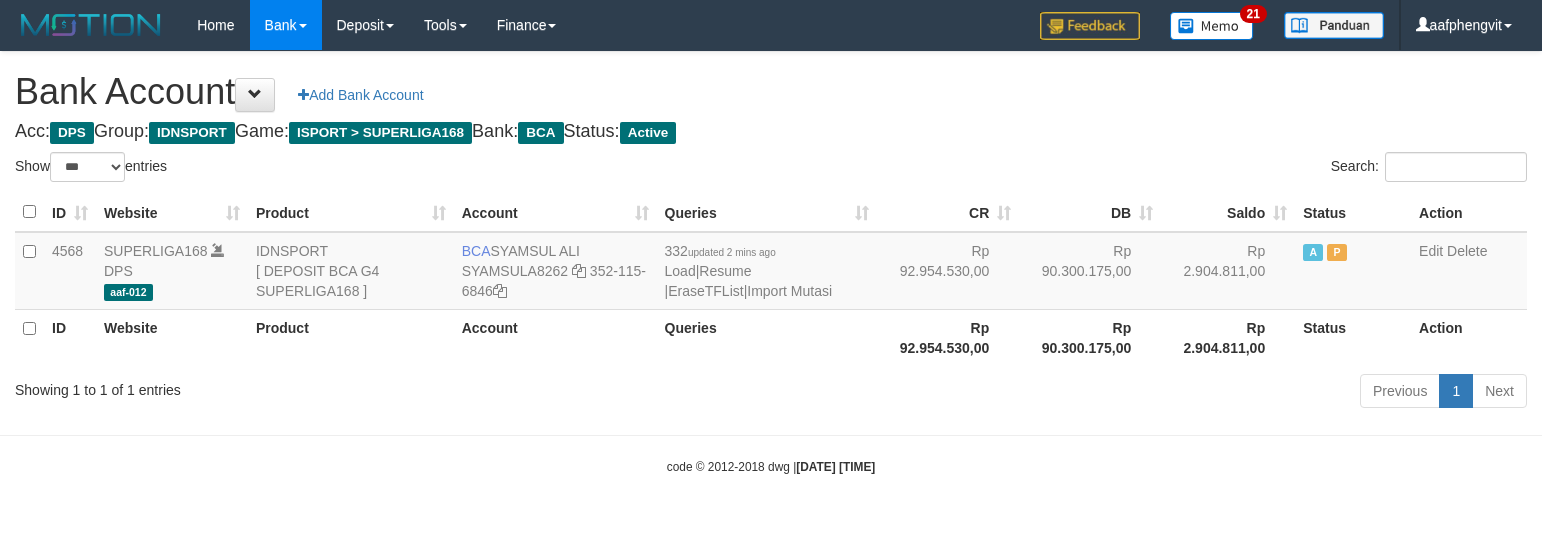 select on "***" 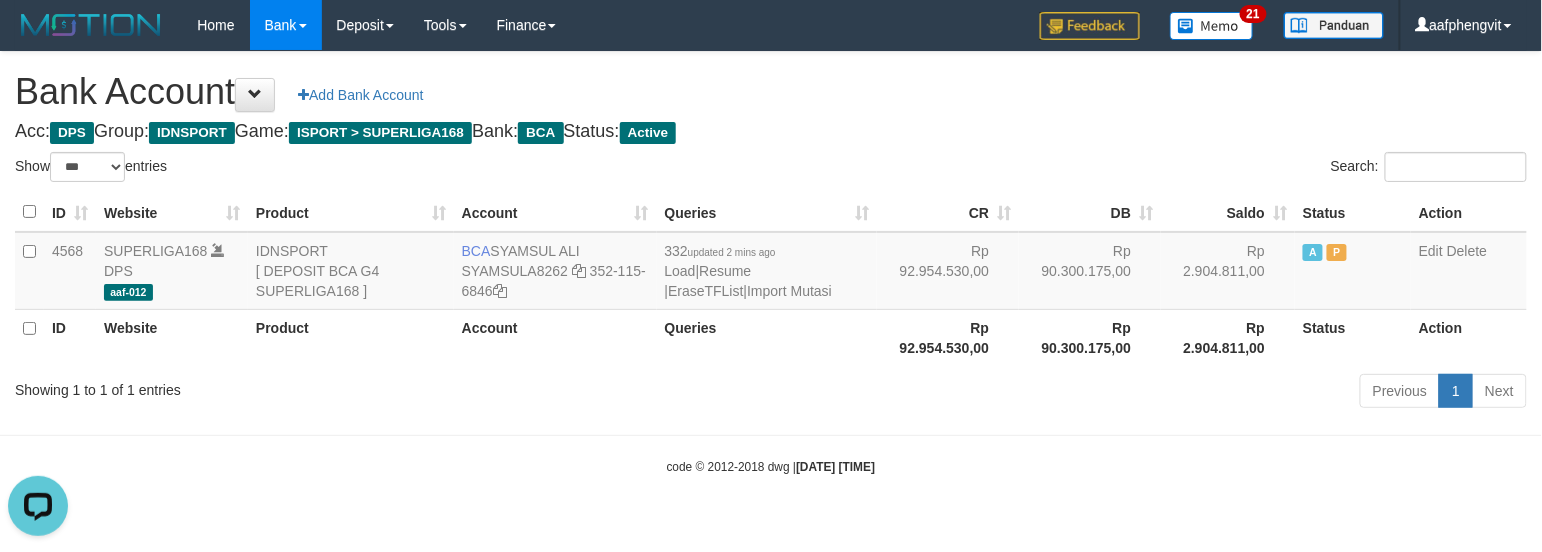 scroll, scrollTop: 0, scrollLeft: 0, axis: both 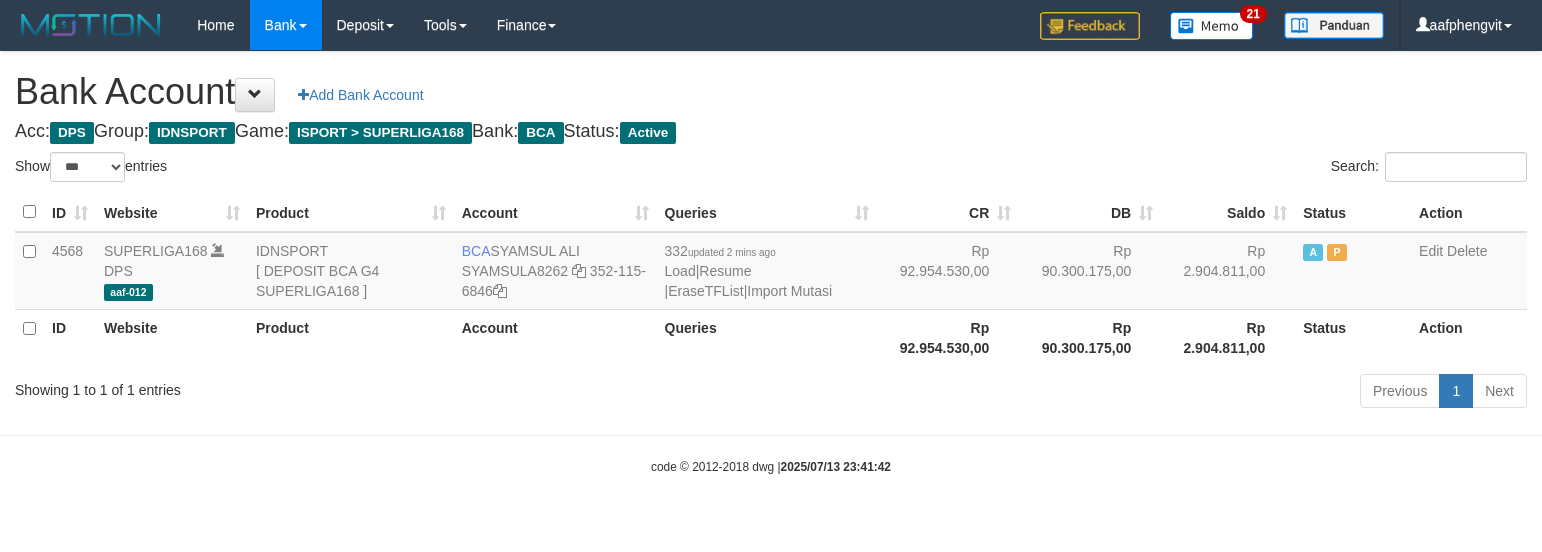 select on "***" 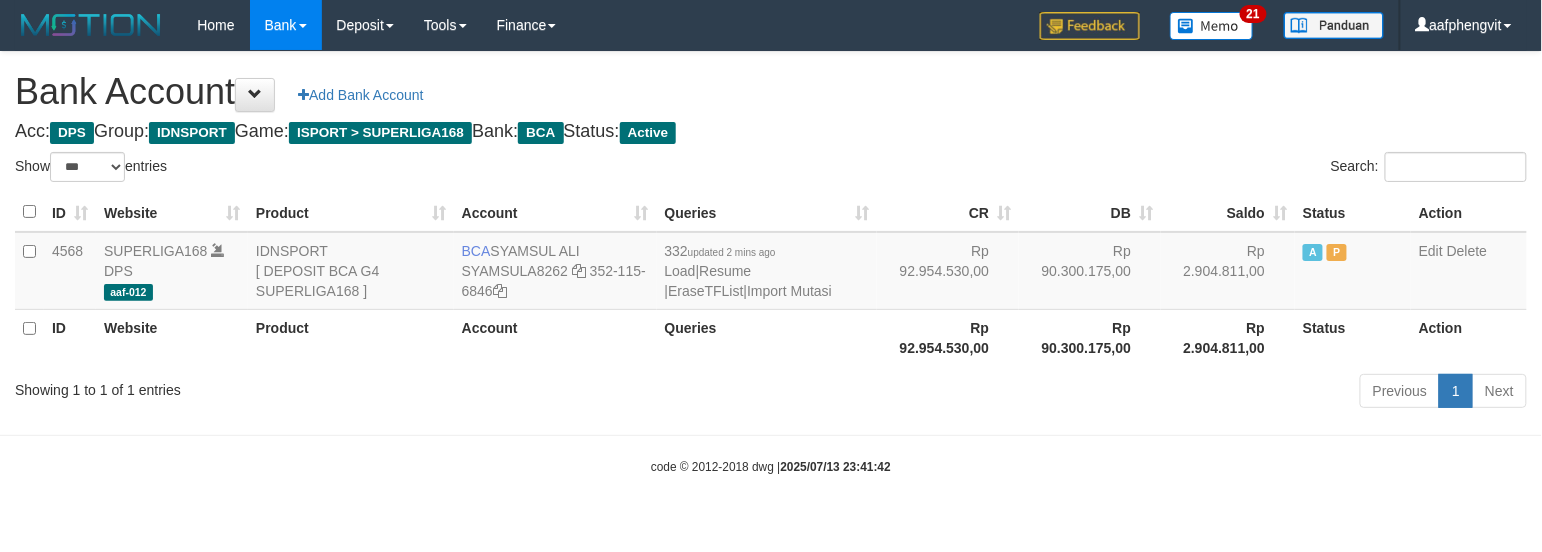 click on "Bank Account
Add Bank Account
Acc: 										 DPS
Group:   IDNSPORT    		Game:   ISPORT > SUPERLIGA168    		Bank:   BCA    		Status:  Active
Filter Account Type
*******
***
**
***
DPS
SELECT ALL  SELECT TYPE  - ALL -
DPS
WD
TMP
Filter Product
*******
******
********
********
*******
********
IDNSPORT
SELECT ALL  SELECT GROUP  - ALL -
BETHUB
IDNPOKER
IDNSPORT
IDNTOTO
LOADONLY
Filter Website
*******" at bounding box center [771, 233] 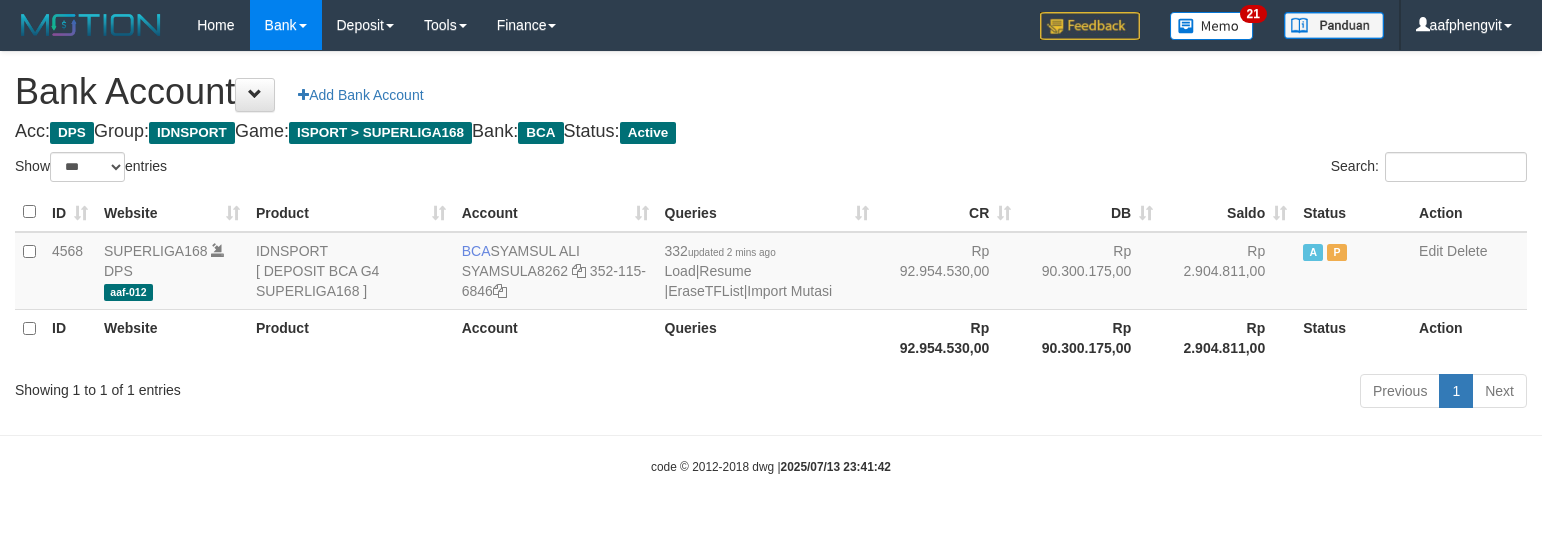 select on "***" 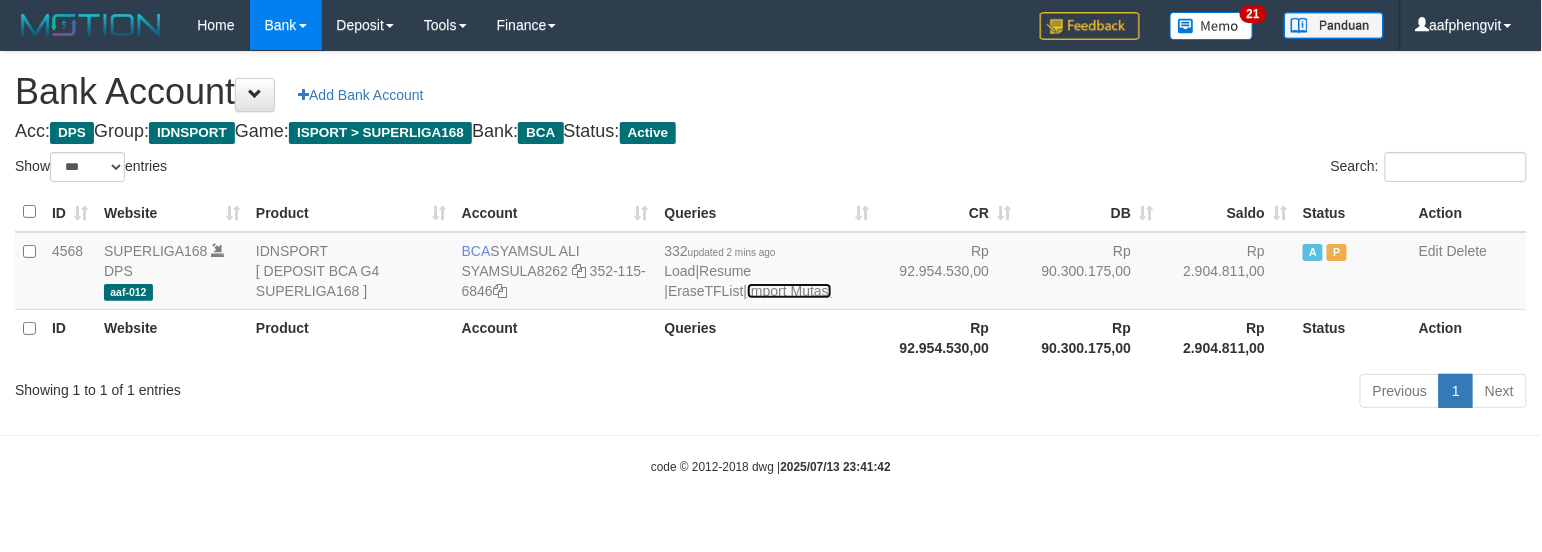 click on "Import Mutasi" at bounding box center [789, 291] 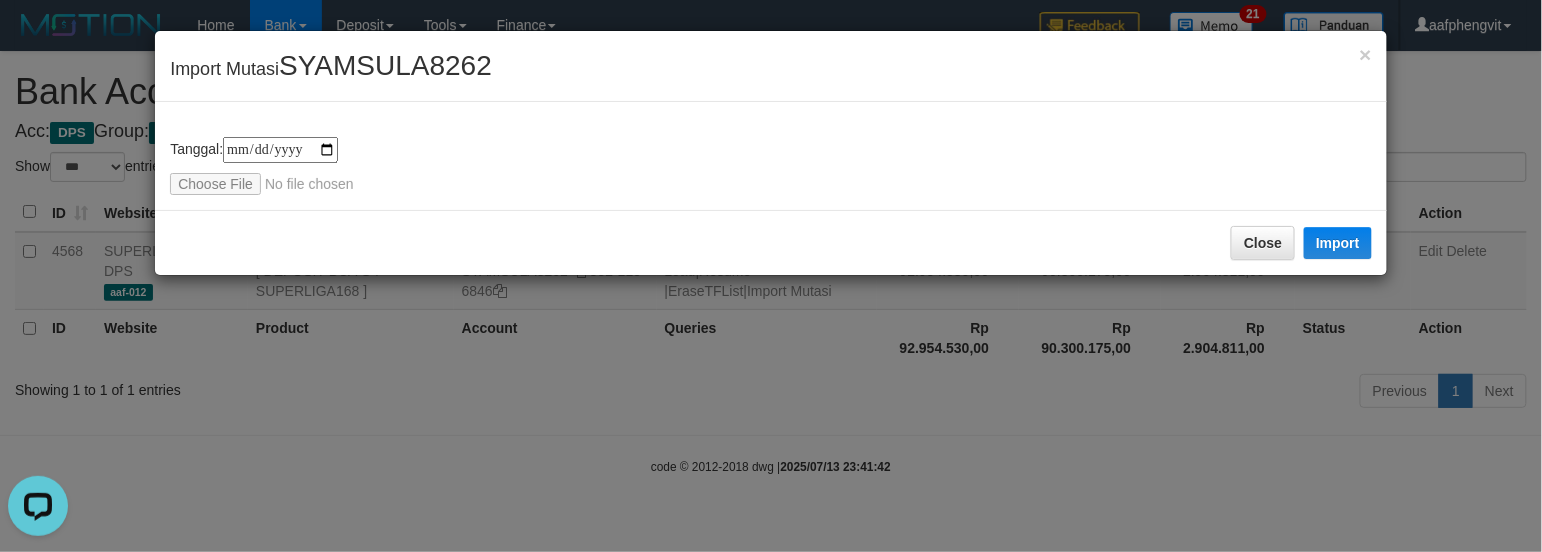 scroll, scrollTop: 0, scrollLeft: 0, axis: both 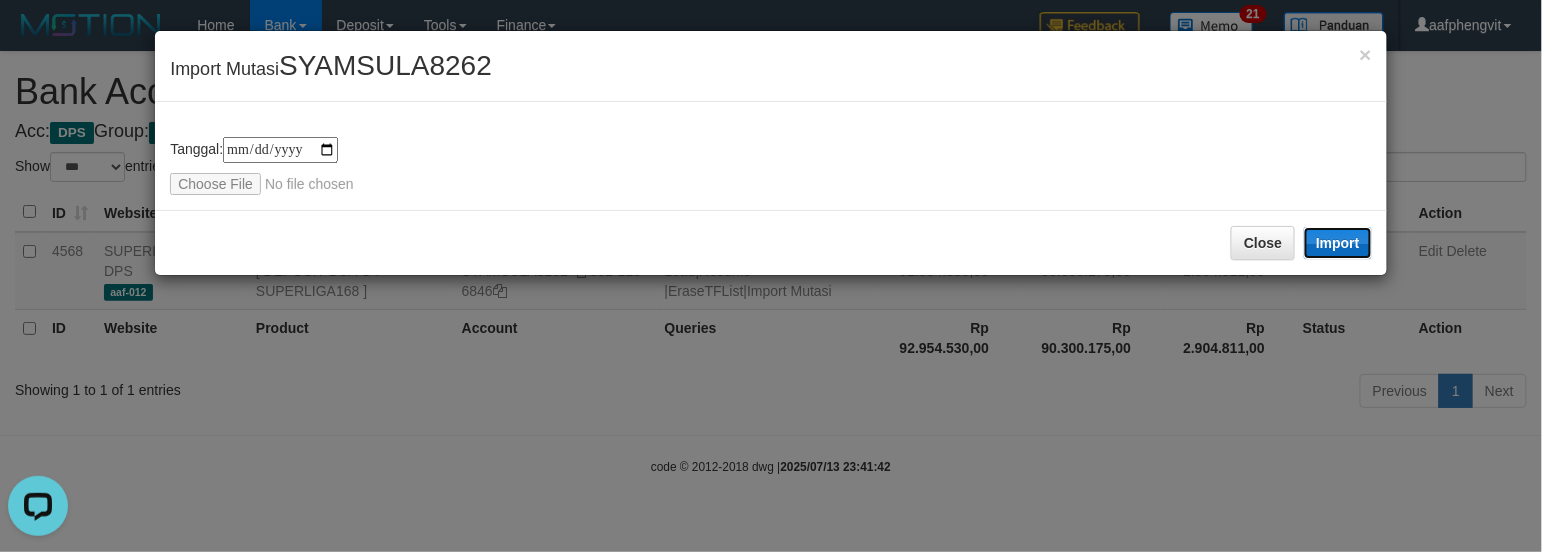 click on "Import" at bounding box center (1338, 243) 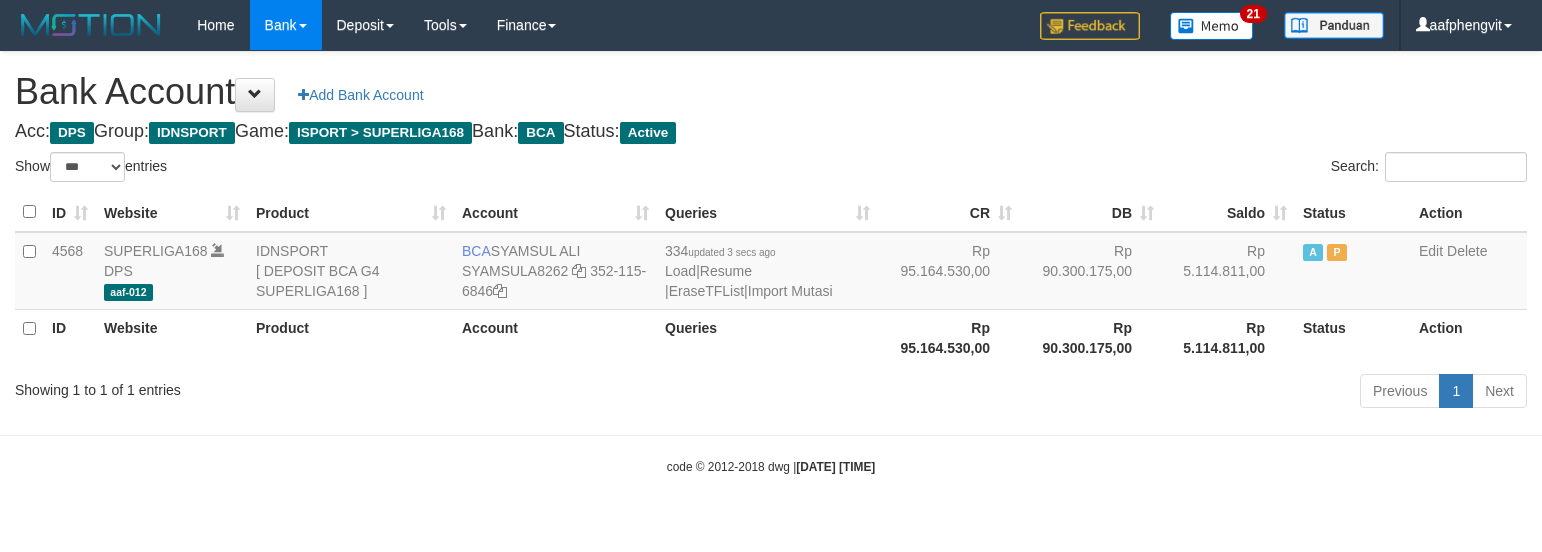 select on "***" 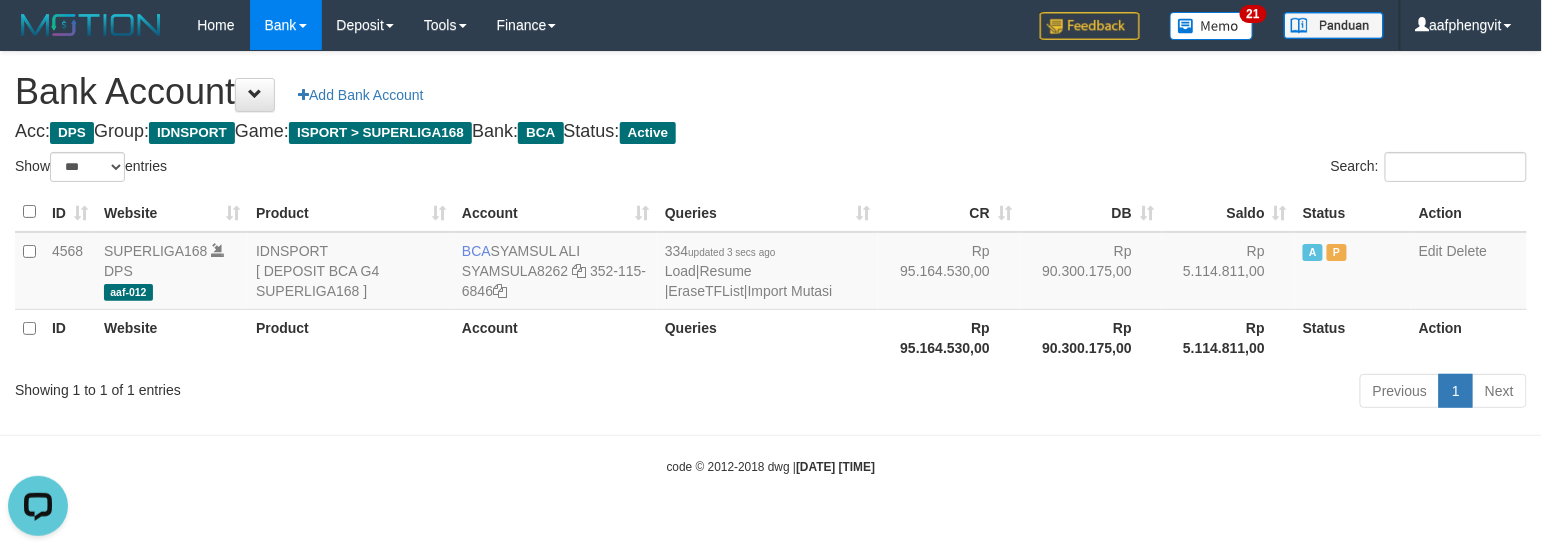 scroll, scrollTop: 0, scrollLeft: 0, axis: both 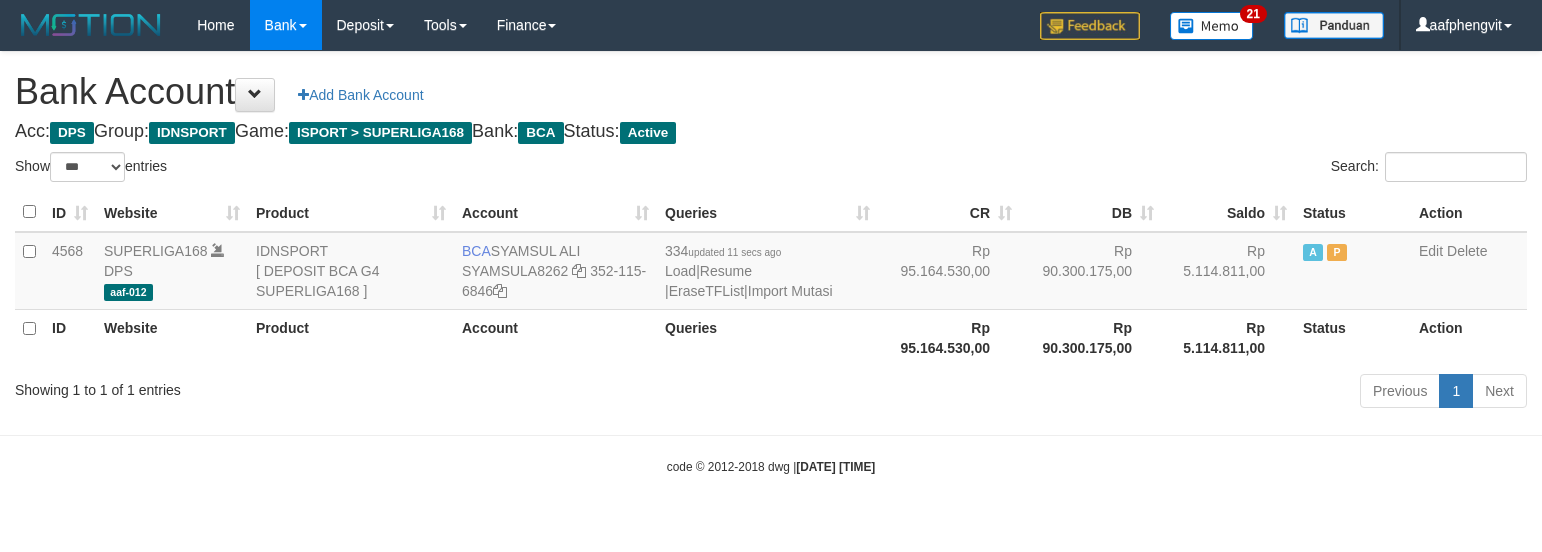 select on "***" 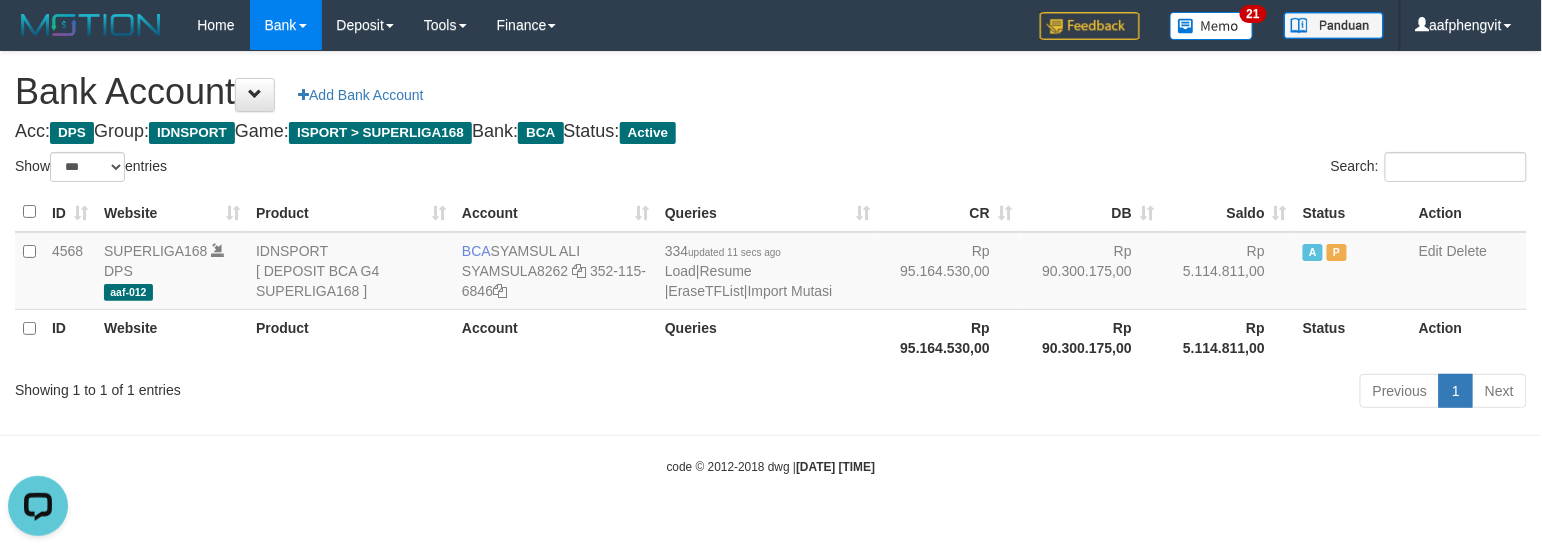 scroll, scrollTop: 0, scrollLeft: 0, axis: both 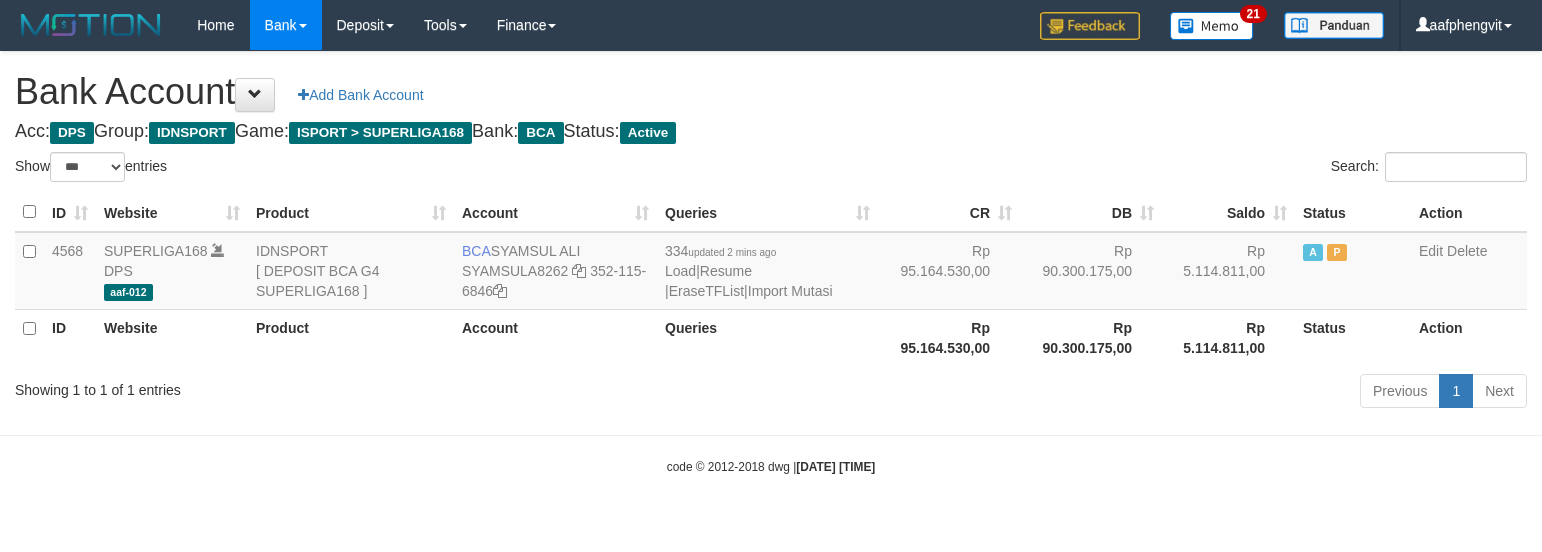 select on "***" 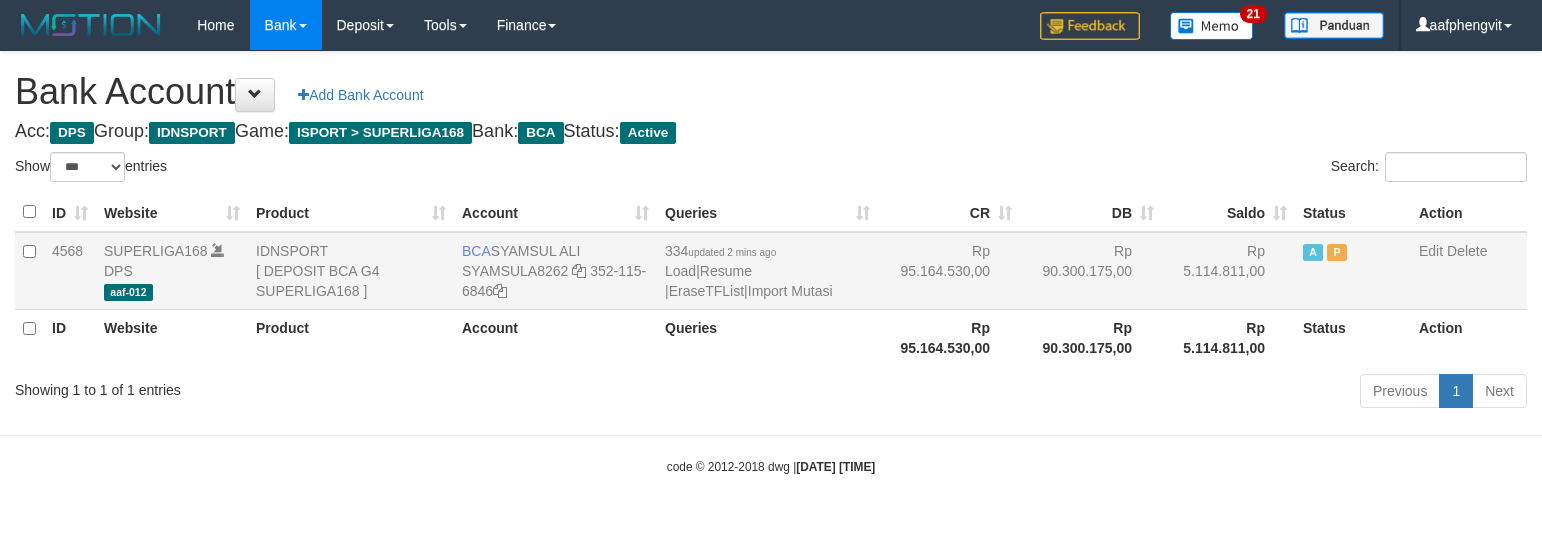 scroll, scrollTop: 0, scrollLeft: 0, axis: both 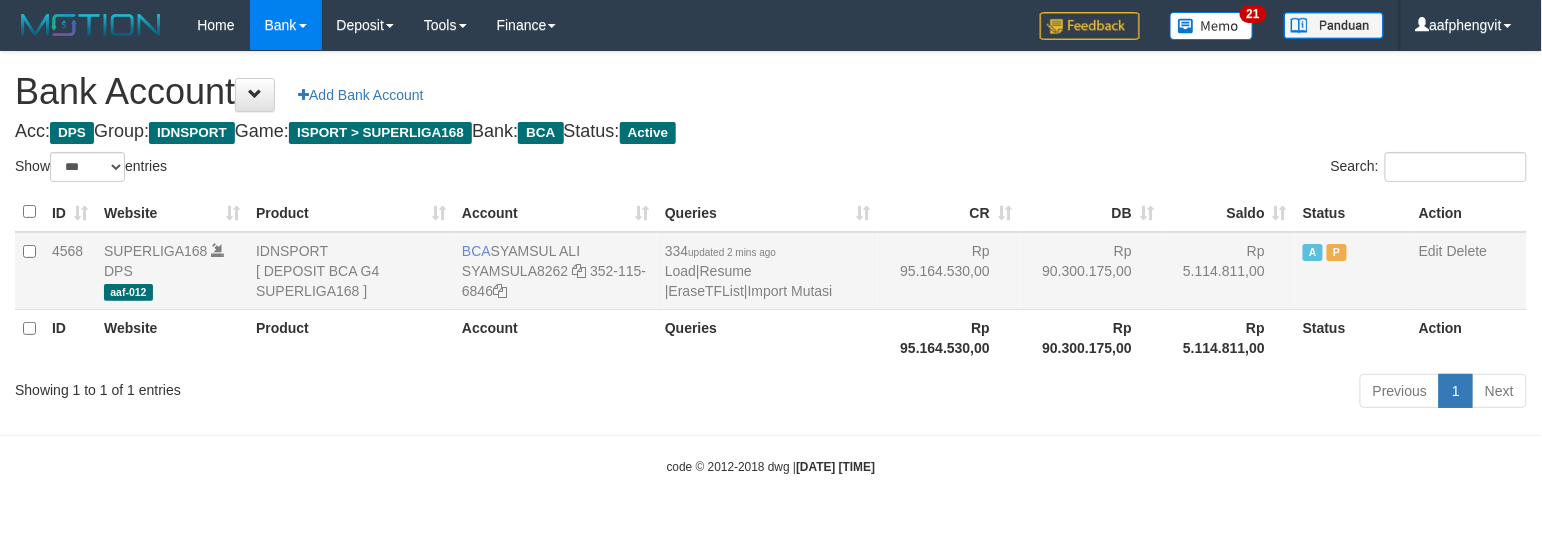 click on "334  updated 2 mins ago
Load
|
Resume
|
EraseTFList
|
Import Mutasi" at bounding box center [767, 271] 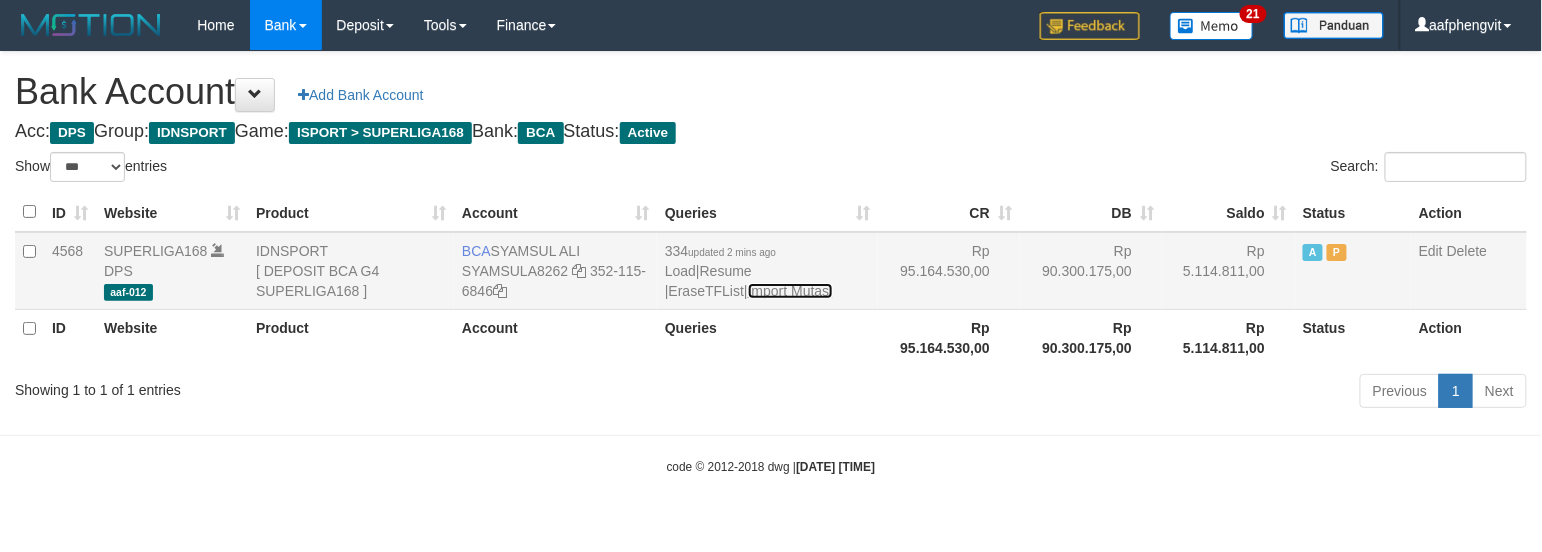 click on "Import Mutasi" at bounding box center (790, 291) 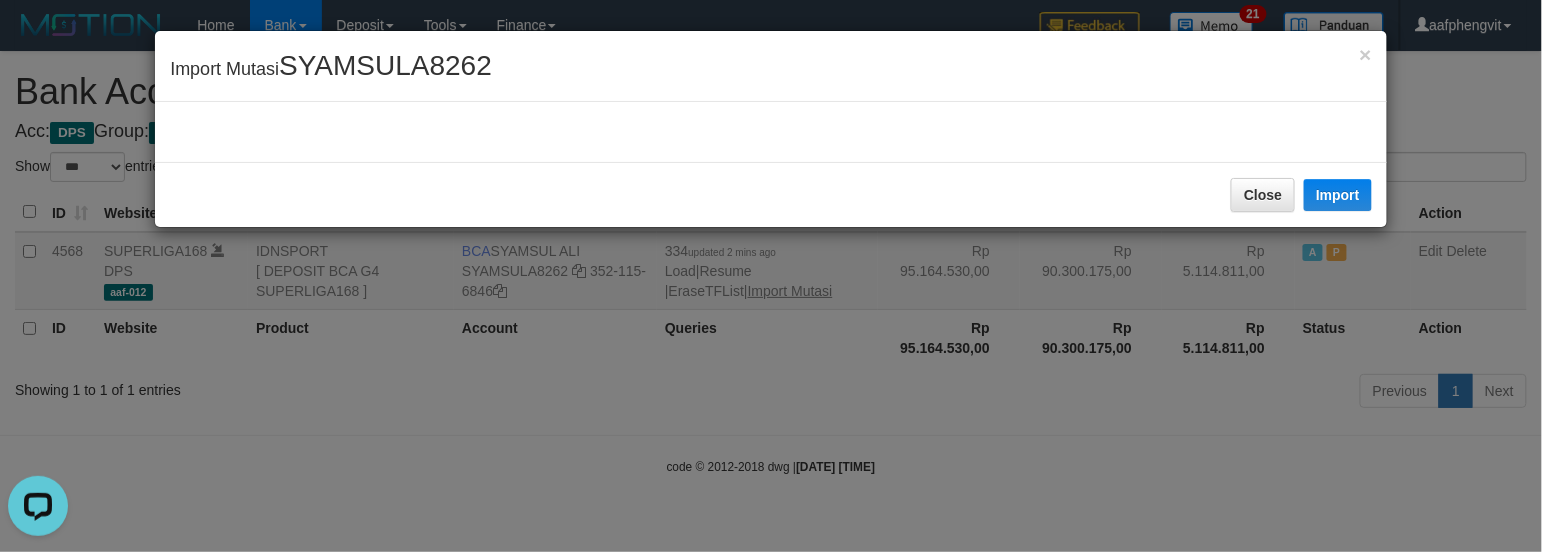 scroll, scrollTop: 0, scrollLeft: 0, axis: both 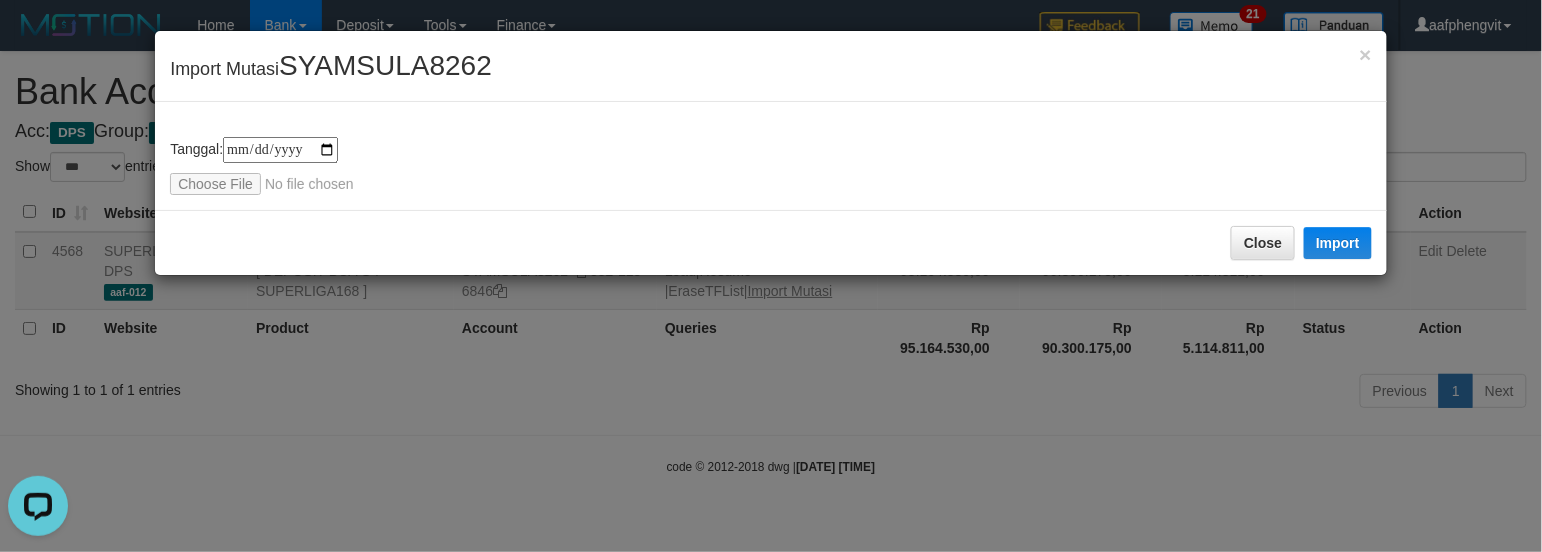 type on "**********" 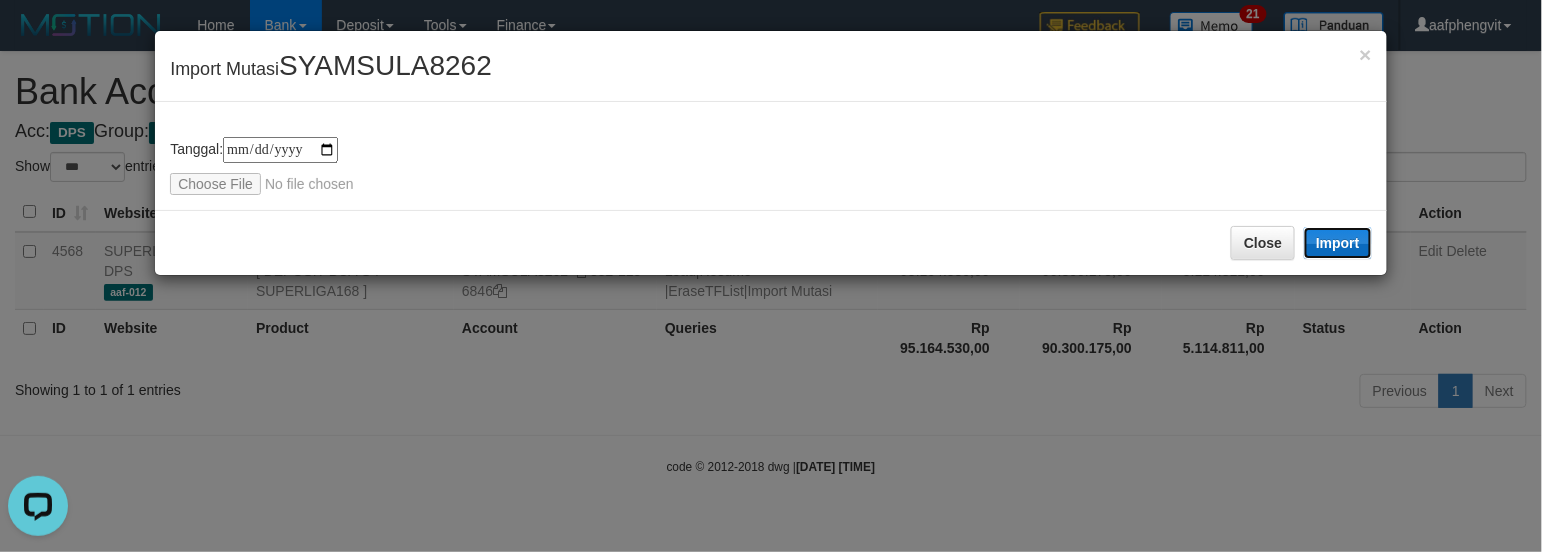click on "Import" at bounding box center (1338, 243) 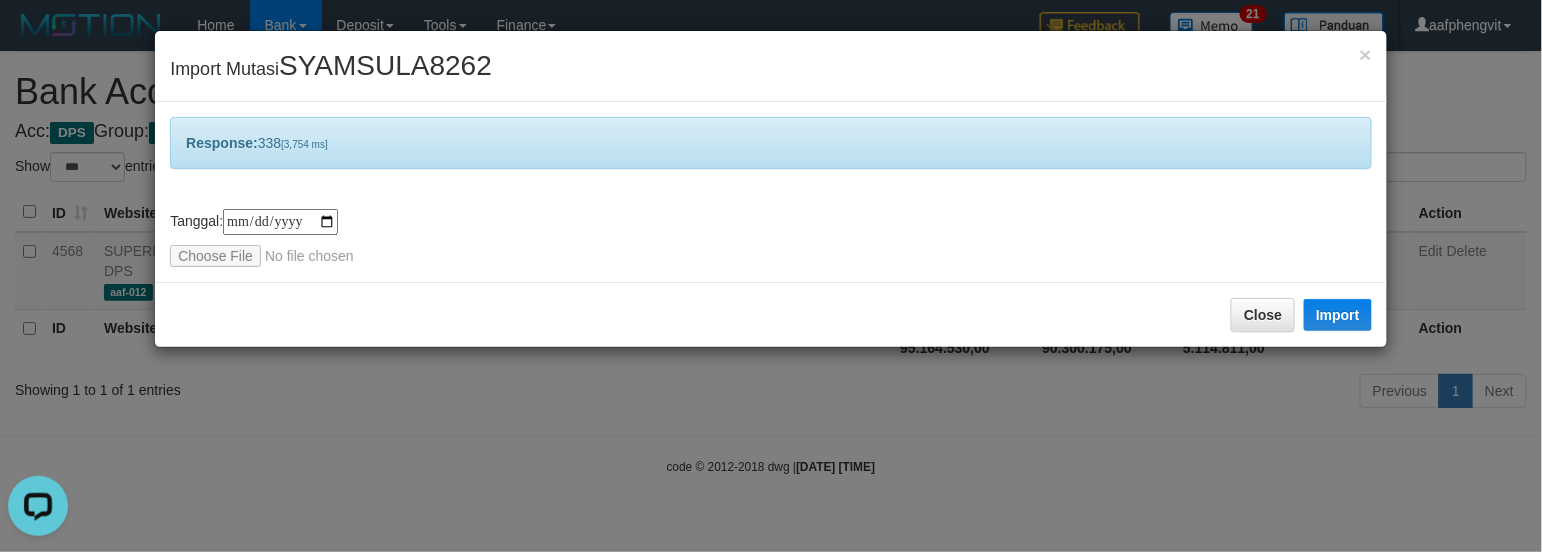 click on "Response:  338  [3,754 ms]" at bounding box center (771, 143) 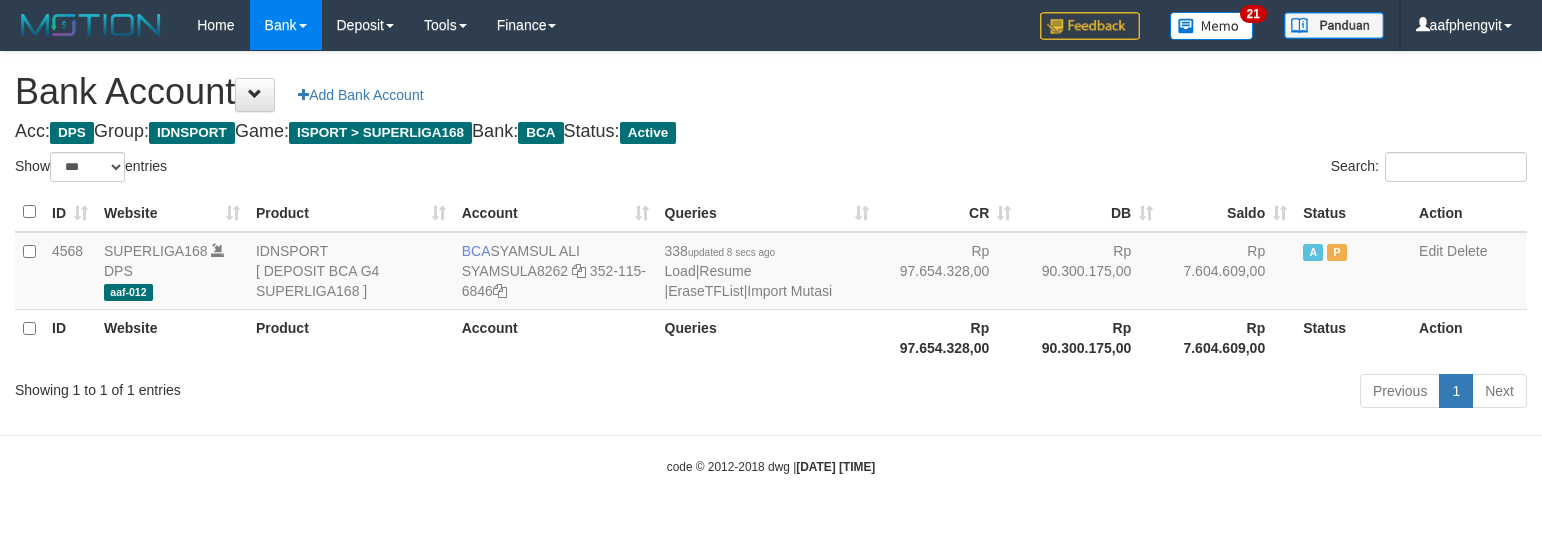 select on "***" 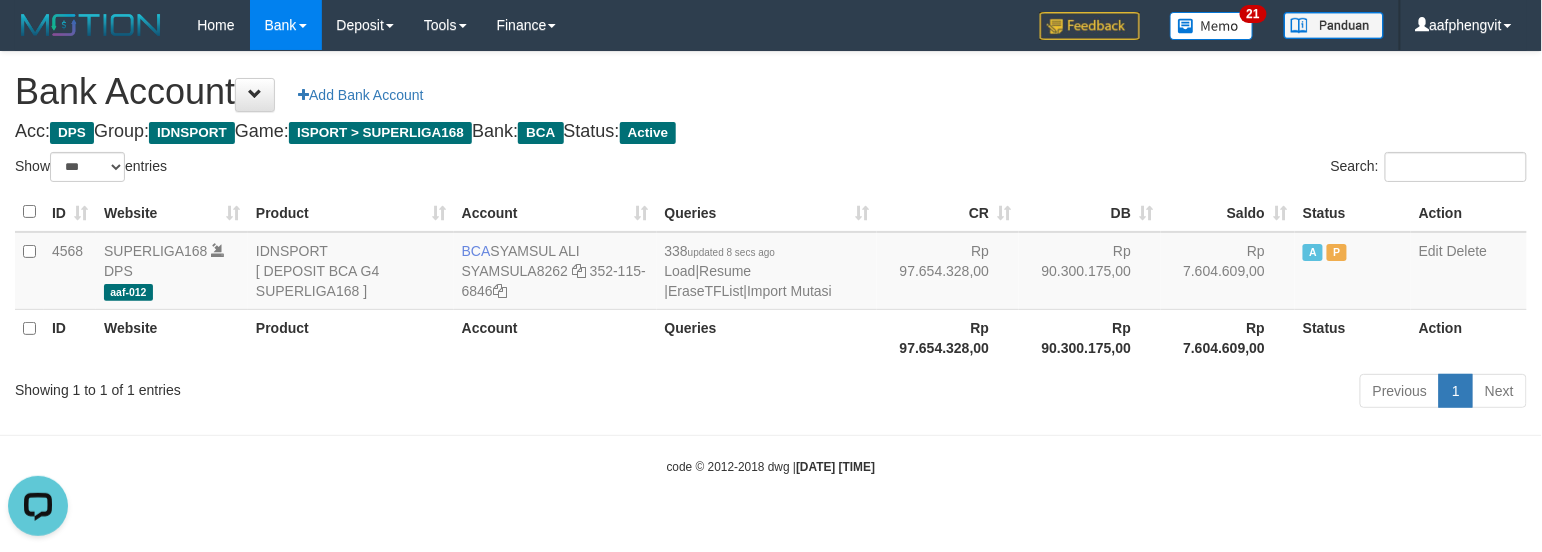 scroll, scrollTop: 0, scrollLeft: 0, axis: both 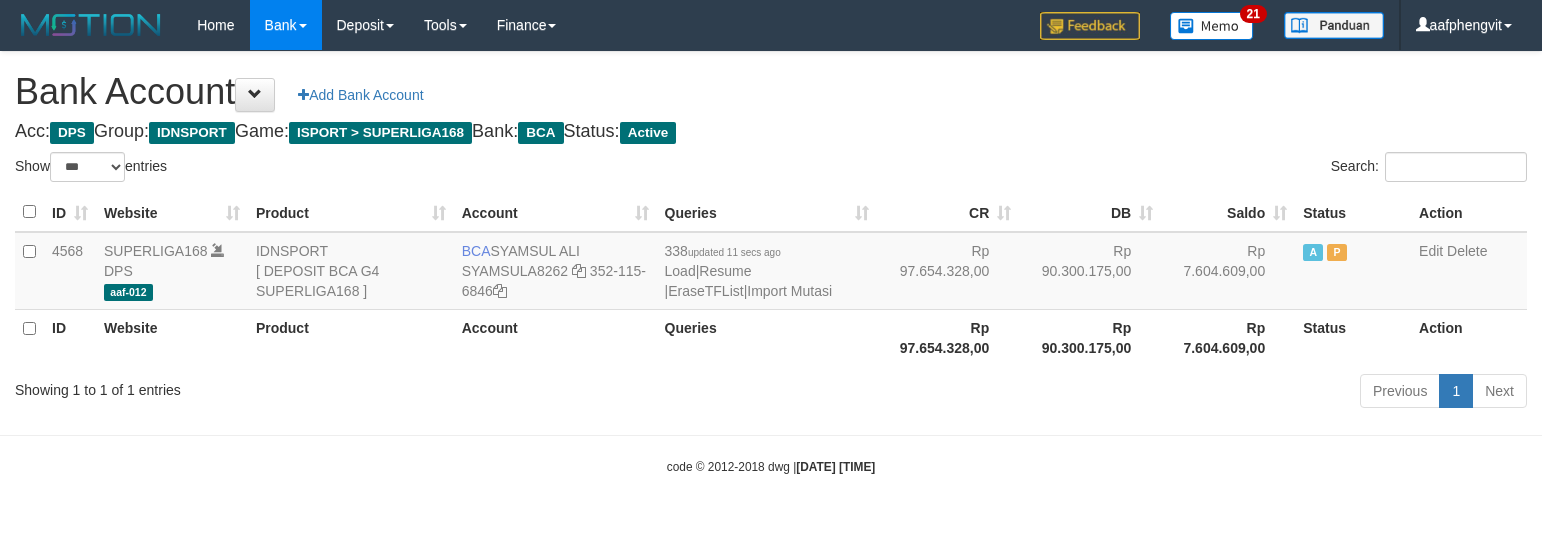 select on "***" 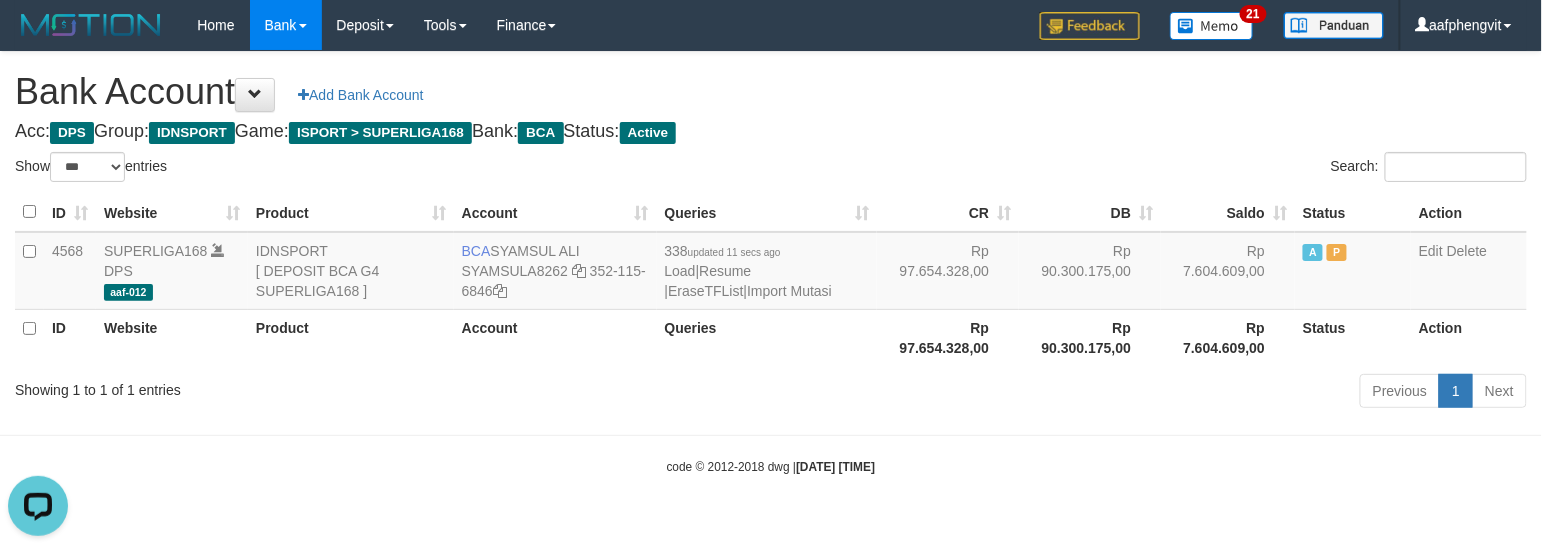 scroll, scrollTop: 0, scrollLeft: 0, axis: both 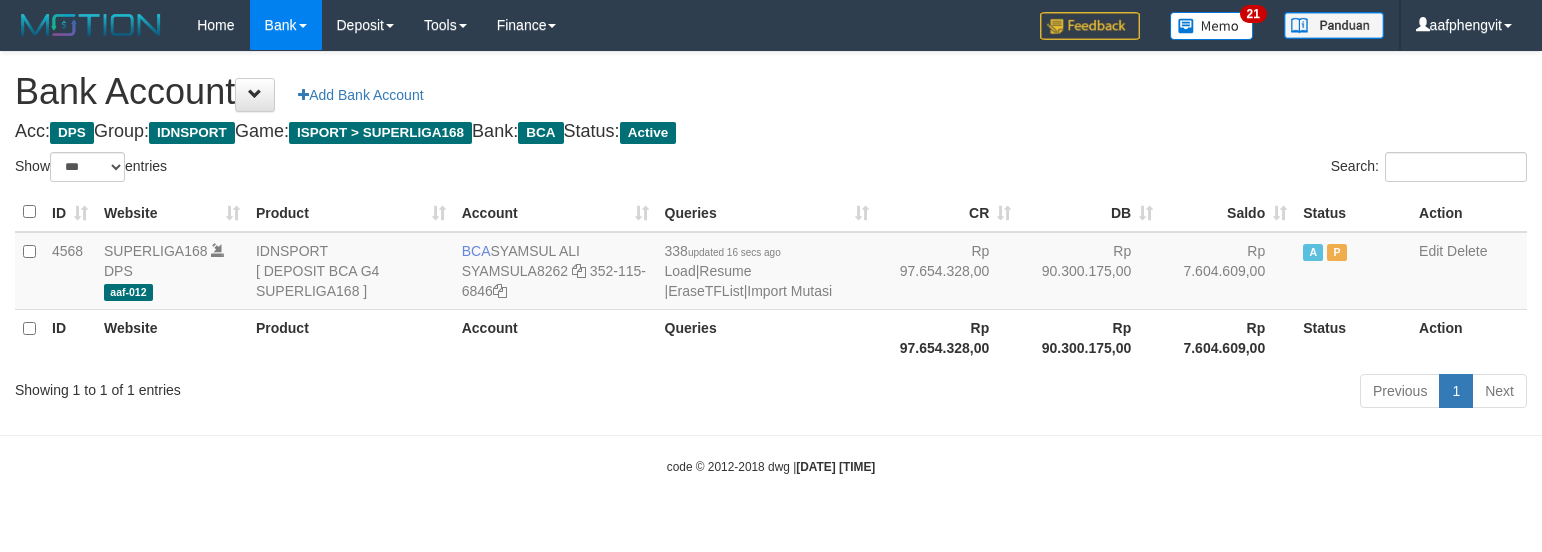 select on "***" 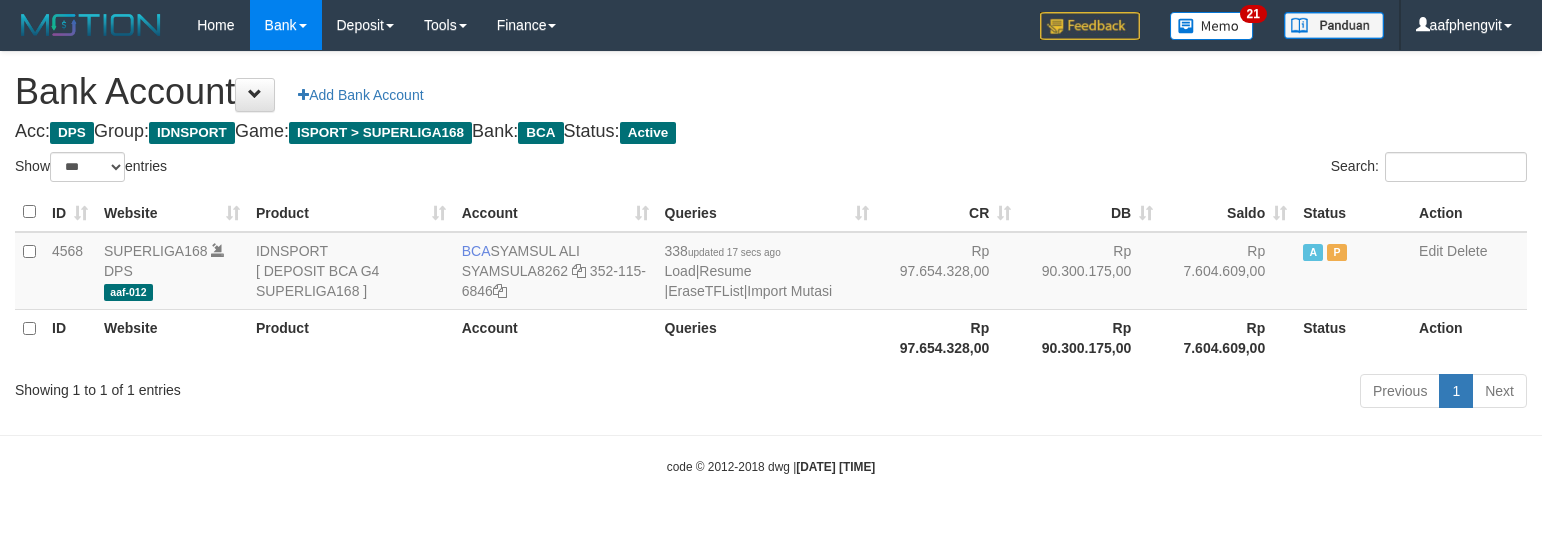 select on "***" 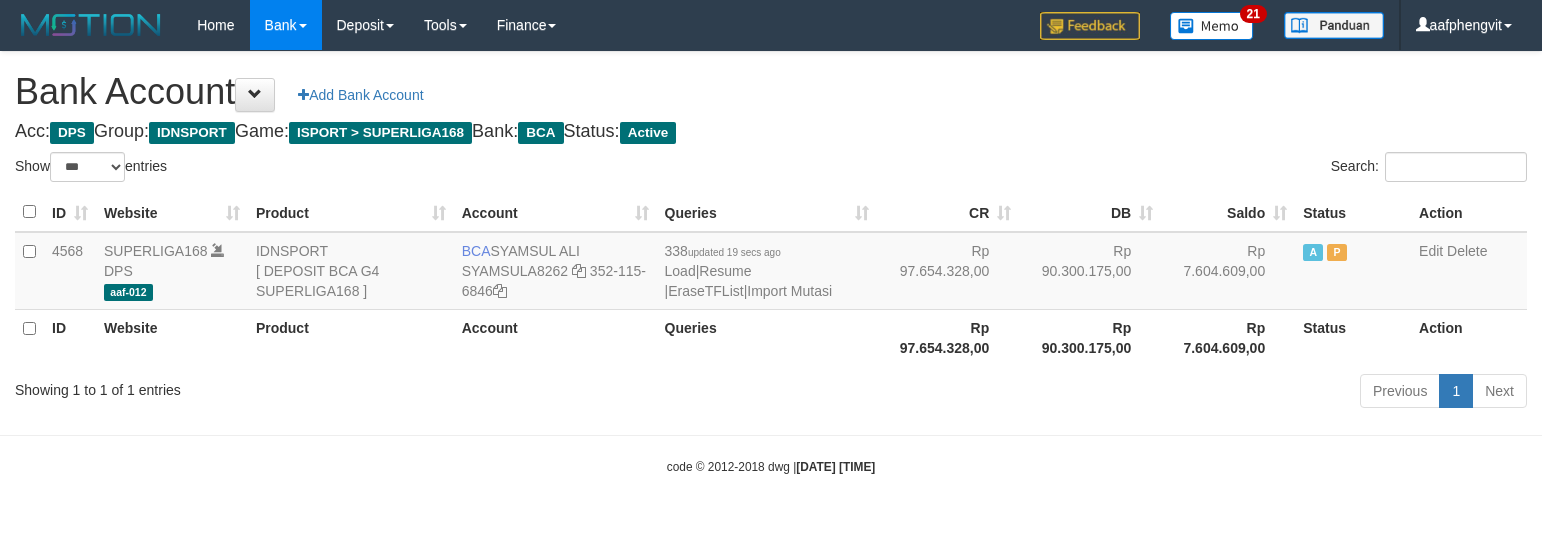 select on "***" 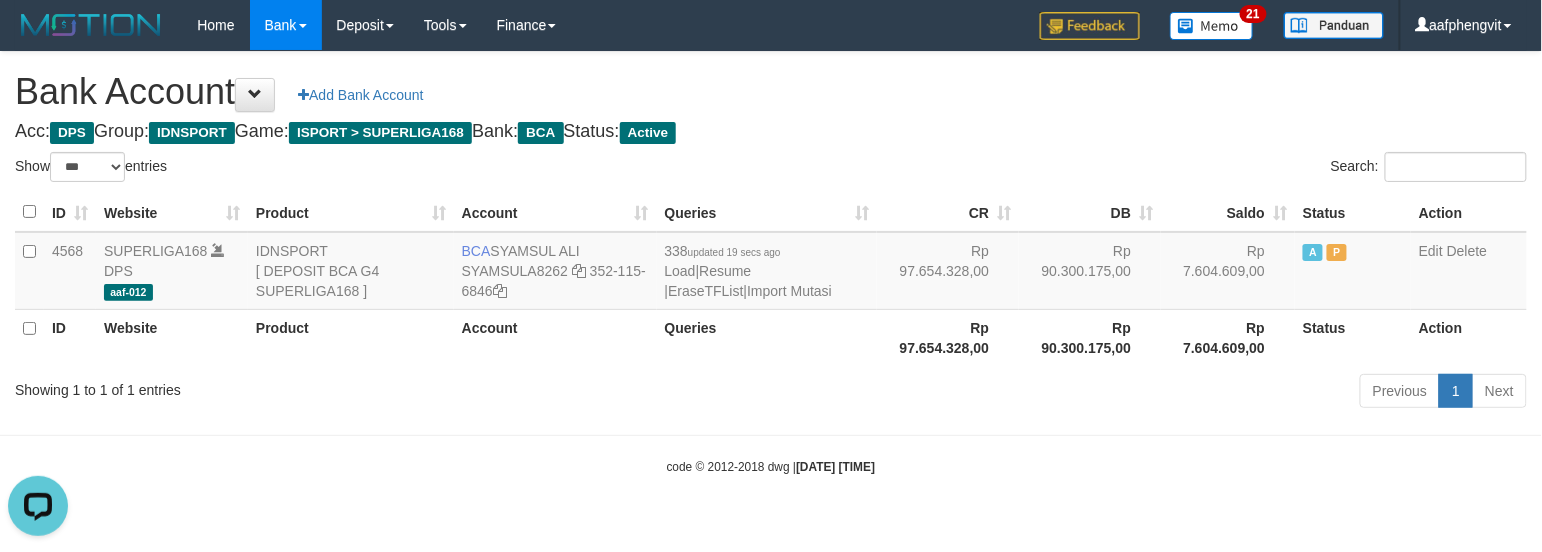 scroll, scrollTop: 0, scrollLeft: 0, axis: both 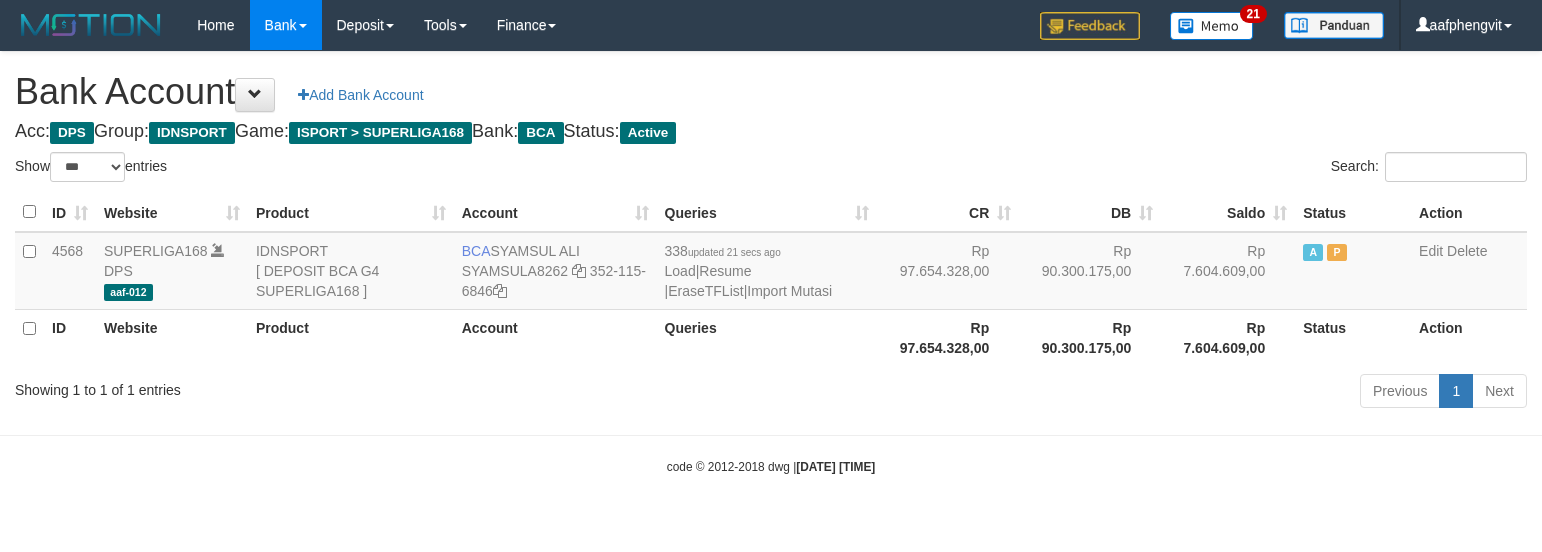 select on "***" 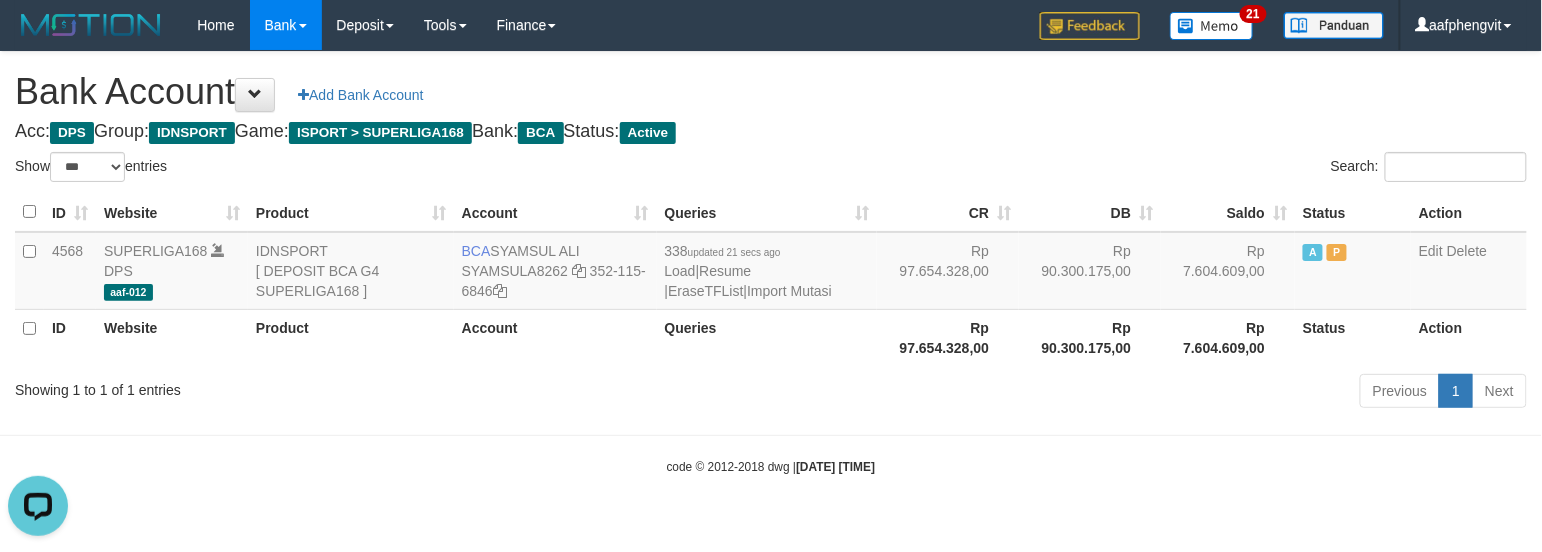 scroll, scrollTop: 0, scrollLeft: 0, axis: both 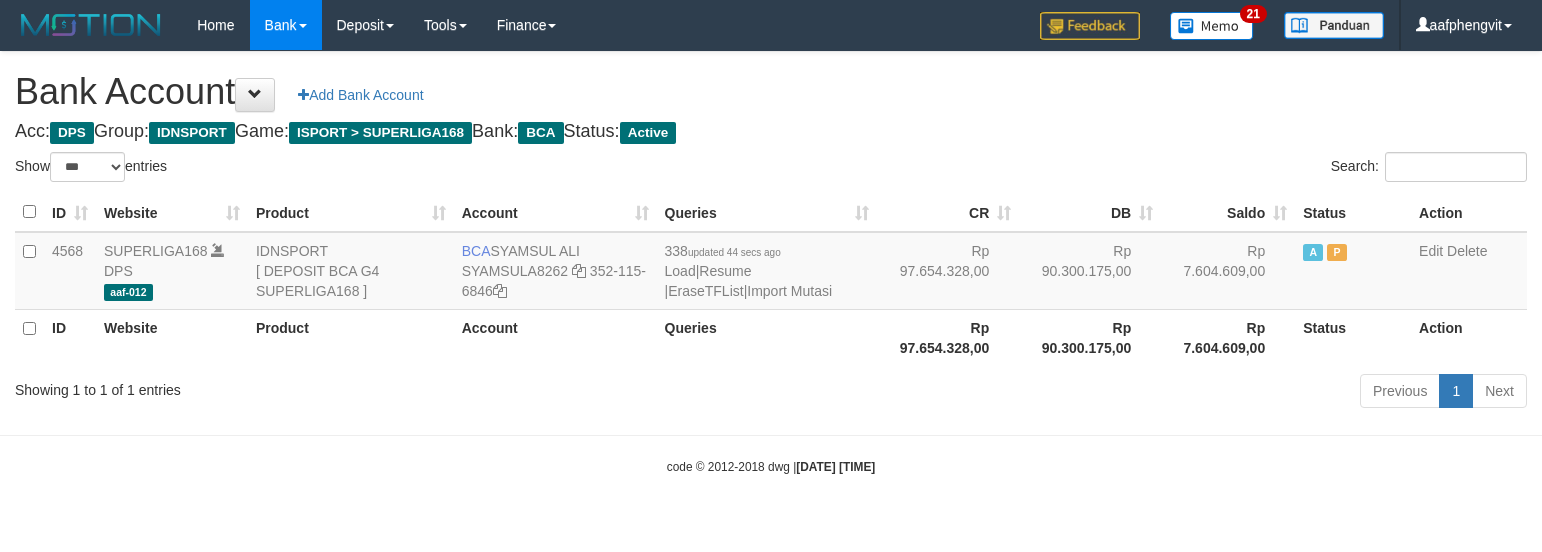 select on "***" 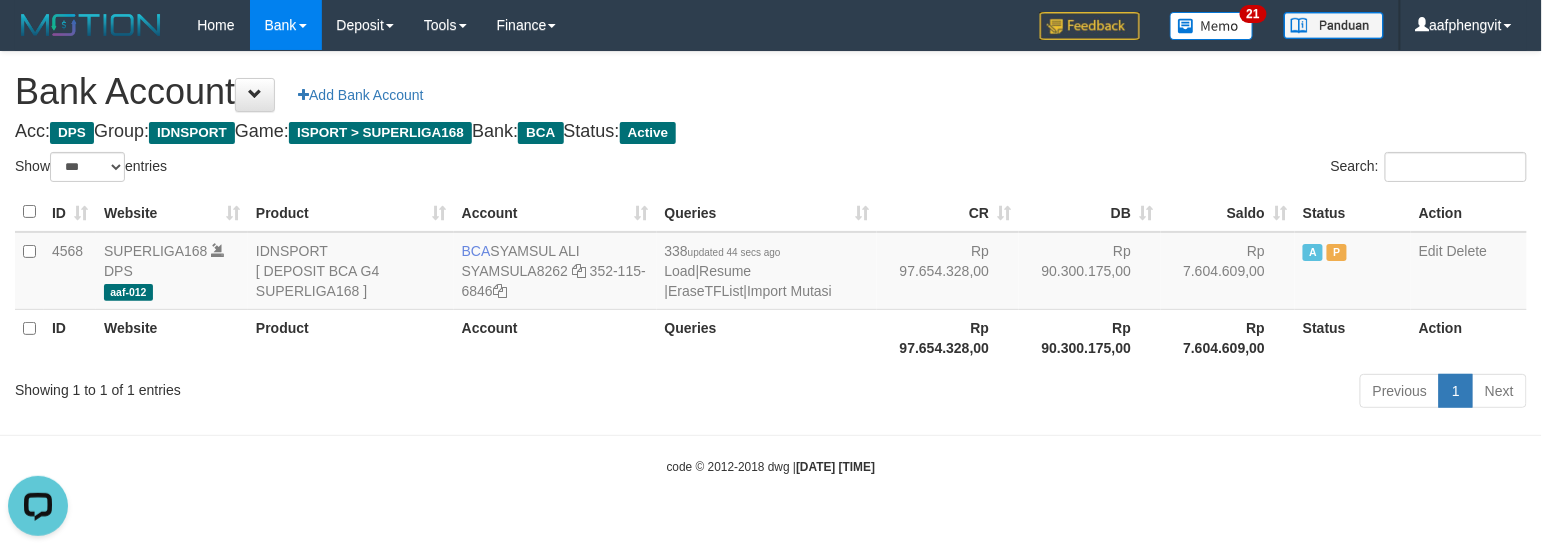 scroll, scrollTop: 0, scrollLeft: 0, axis: both 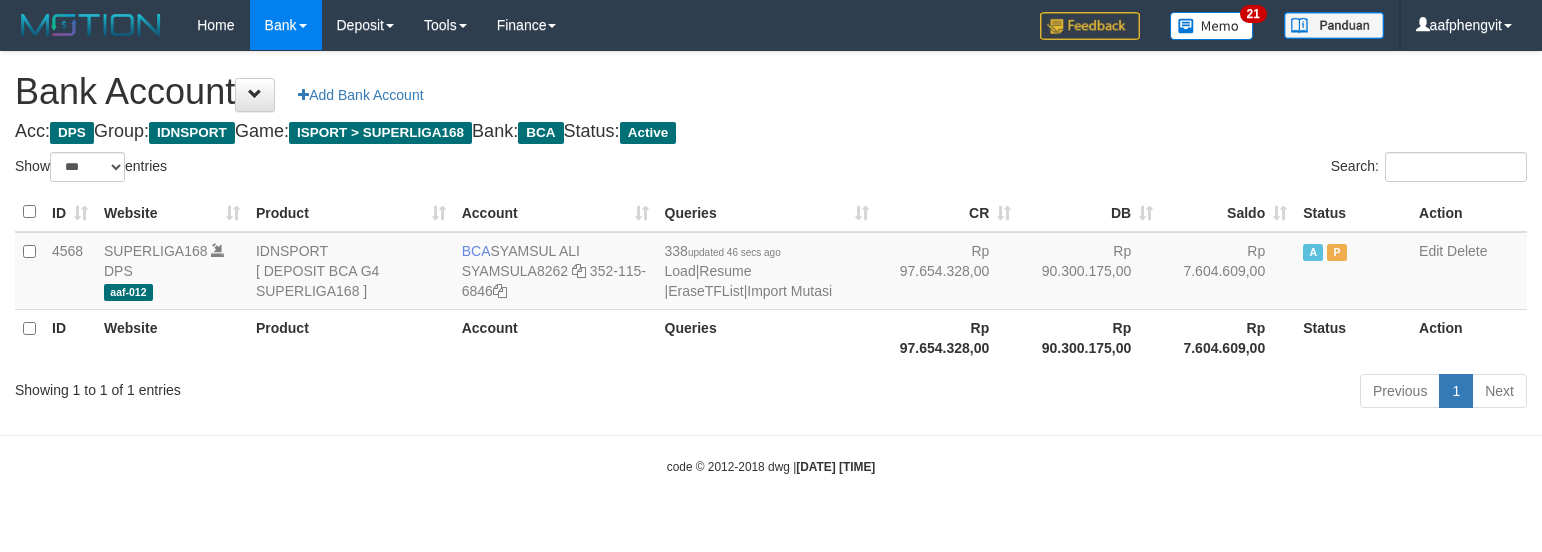 select on "***" 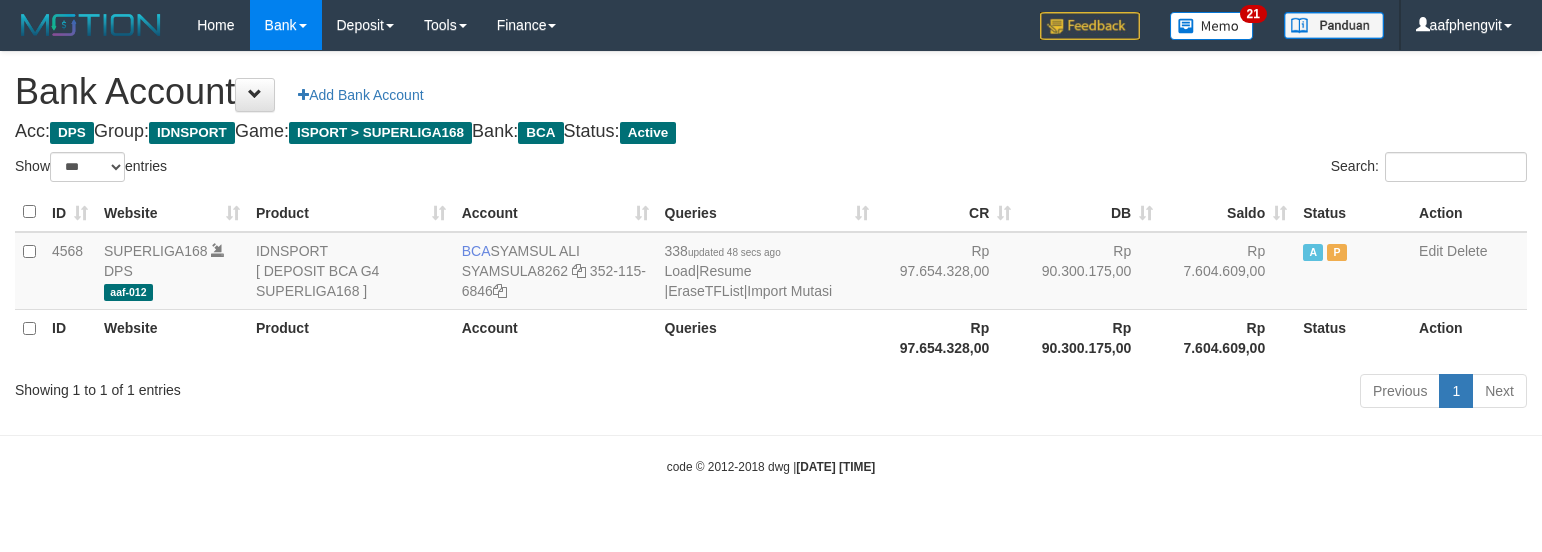 select on "***" 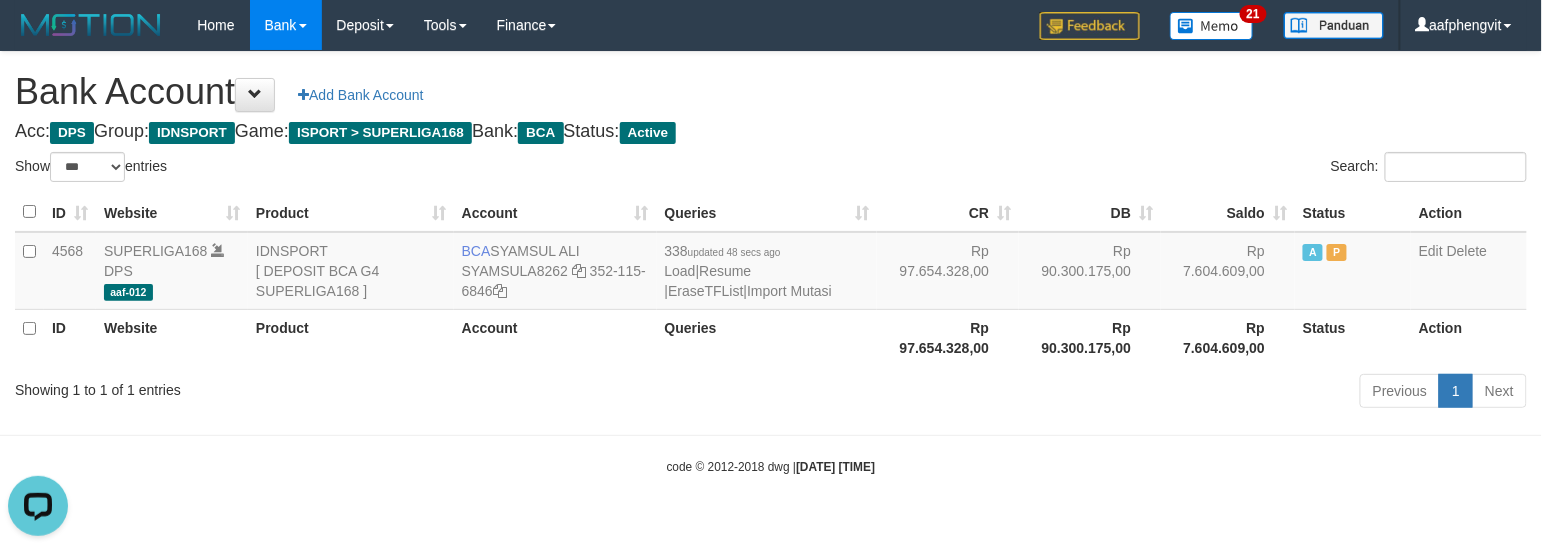 scroll, scrollTop: 0, scrollLeft: 0, axis: both 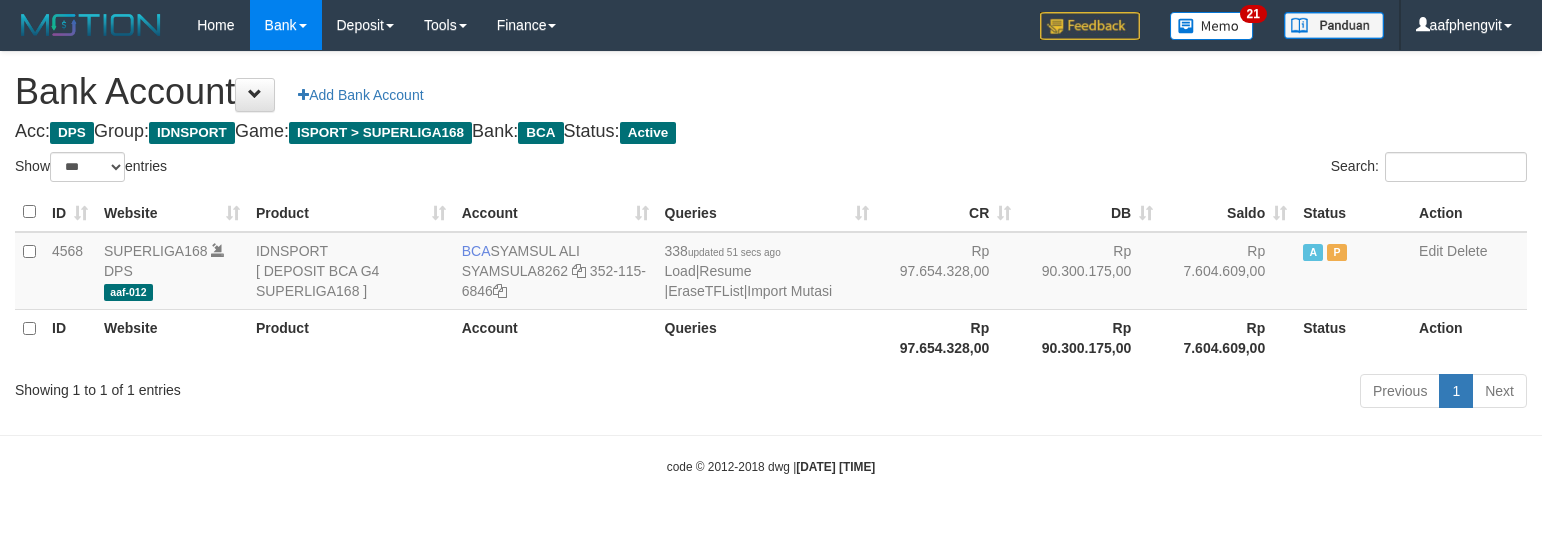 select on "***" 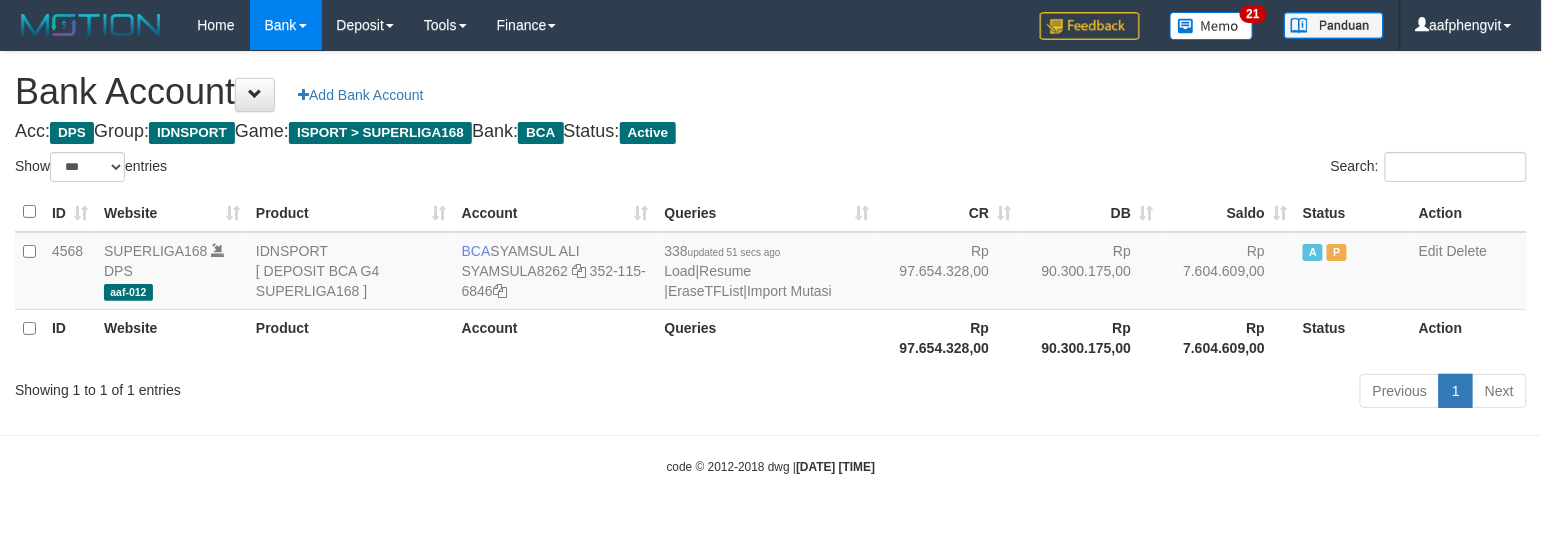 drag, startPoint x: 874, startPoint y: 125, endPoint x: 876, endPoint y: 102, distance: 23.086792 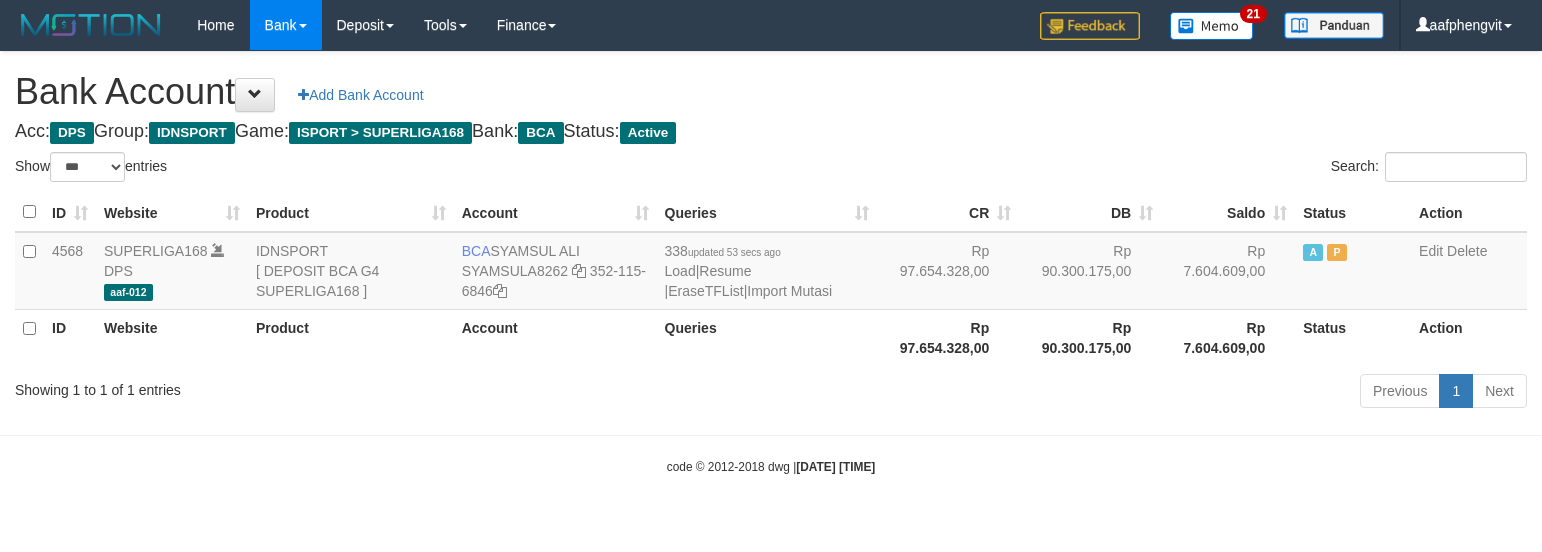 select on "***" 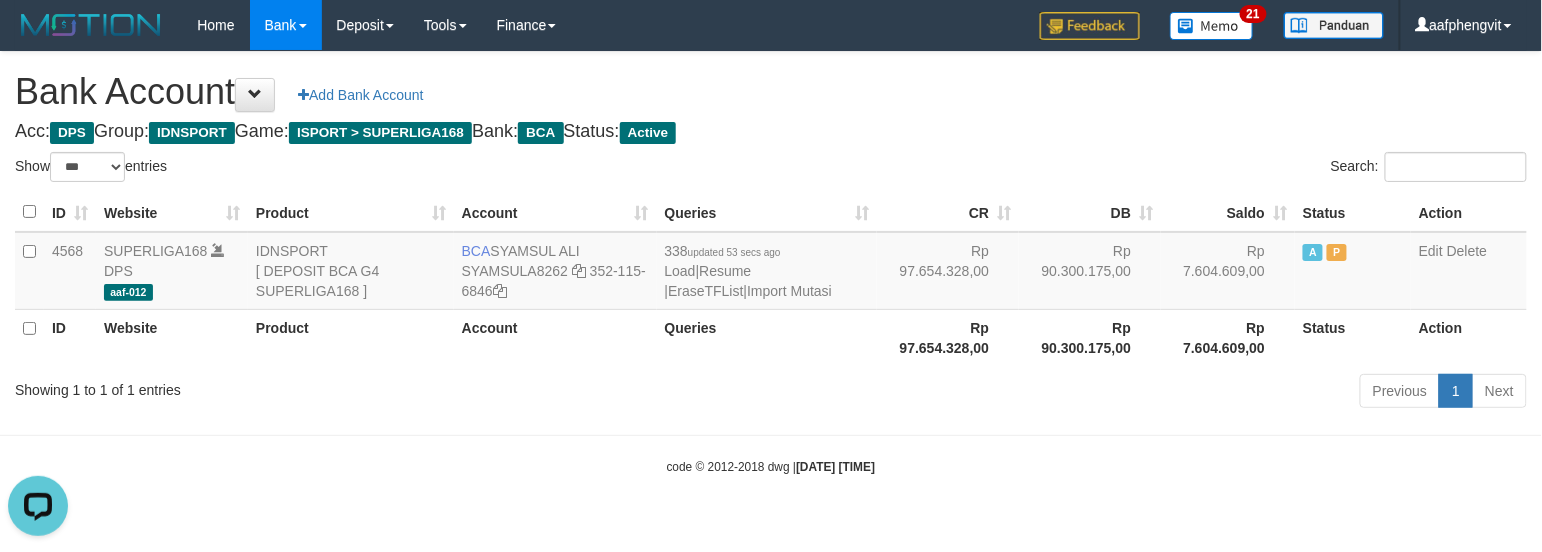 scroll, scrollTop: 0, scrollLeft: 0, axis: both 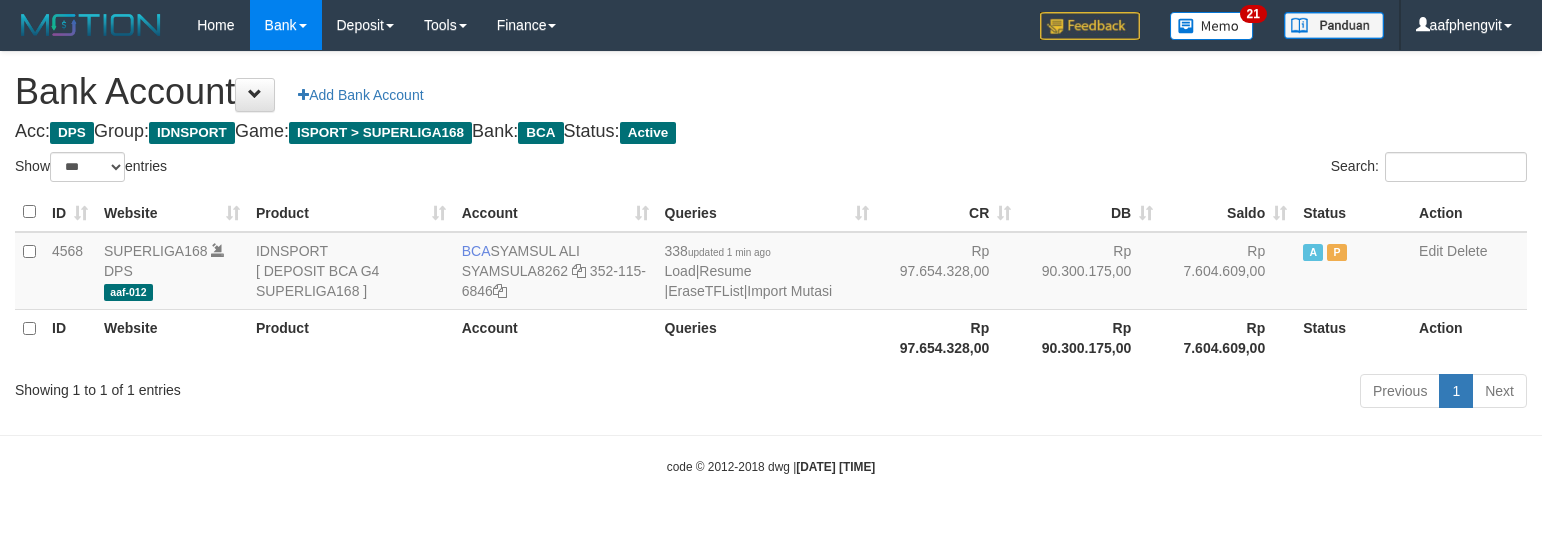 select on "***" 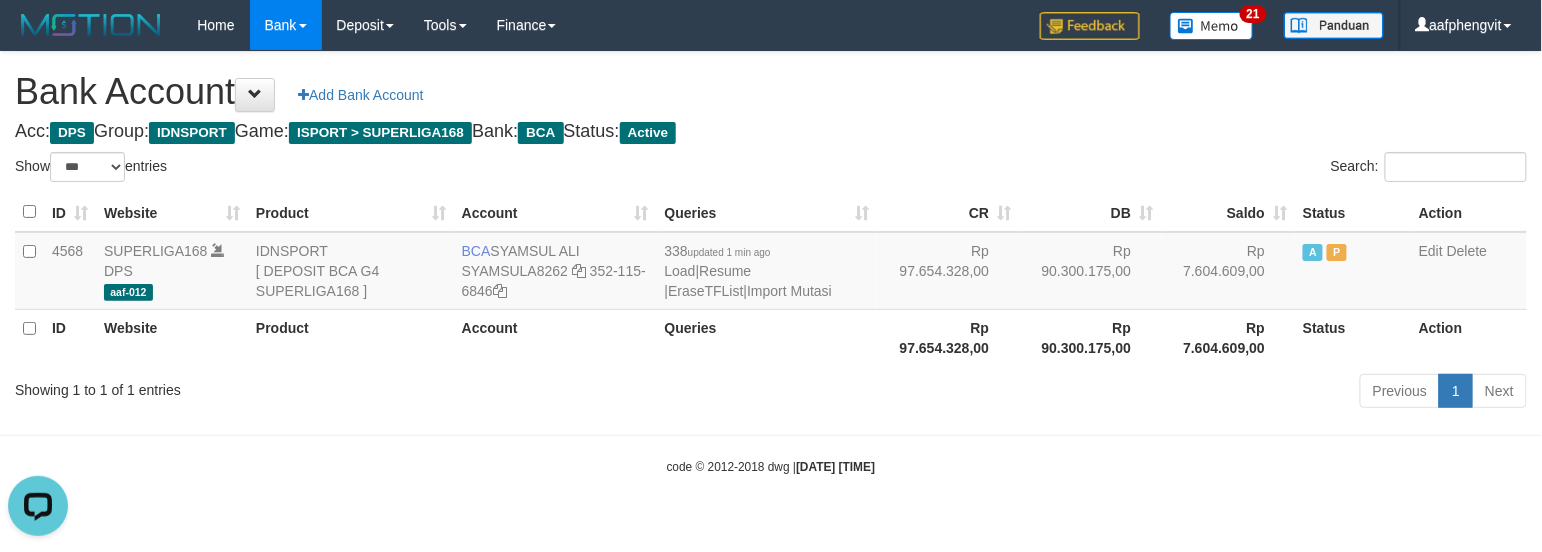 scroll, scrollTop: 0, scrollLeft: 0, axis: both 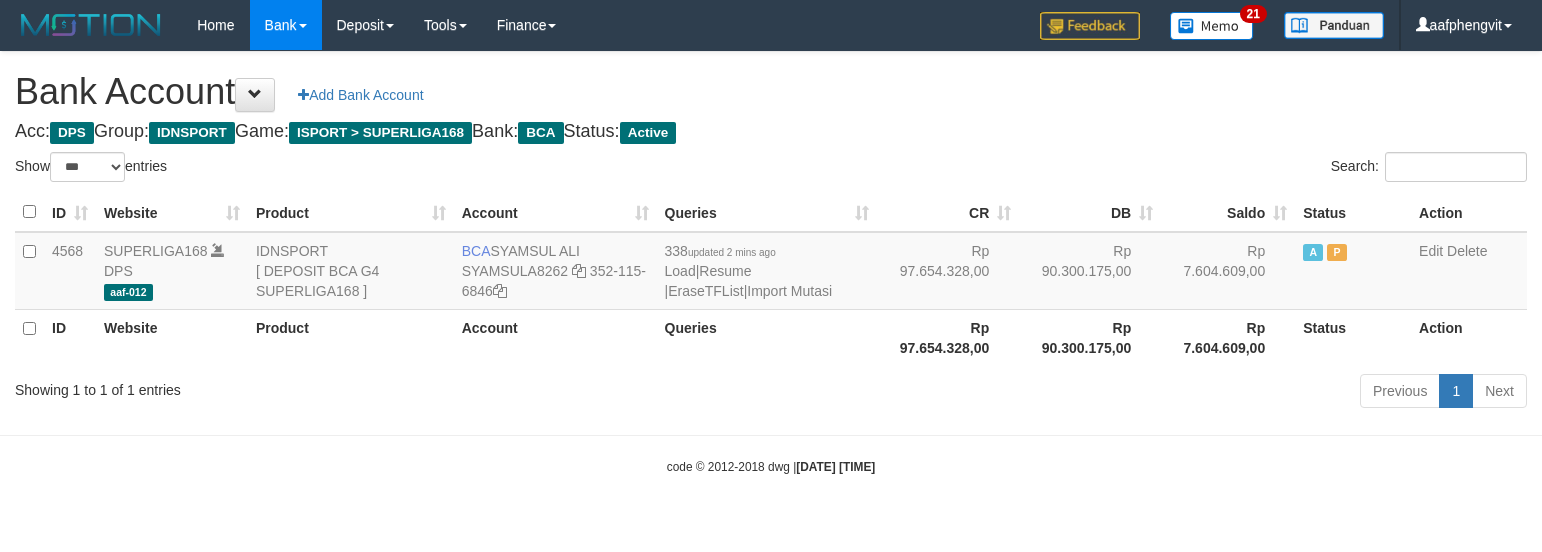 select on "***" 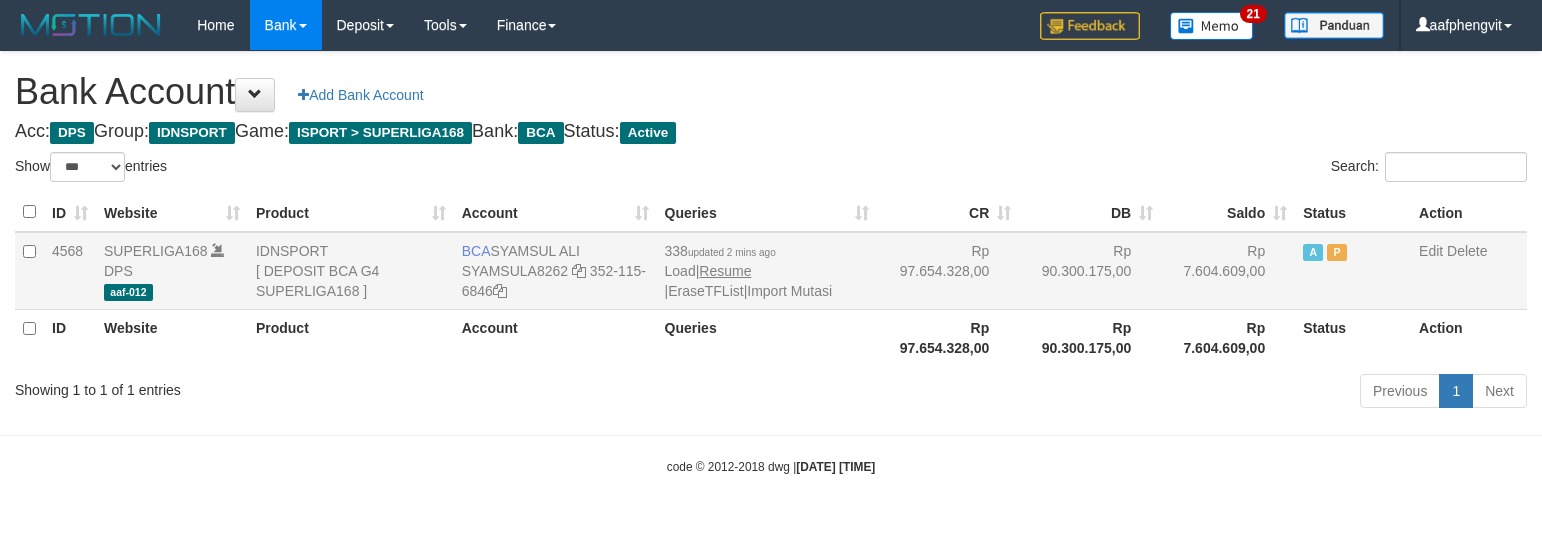 scroll, scrollTop: 0, scrollLeft: 0, axis: both 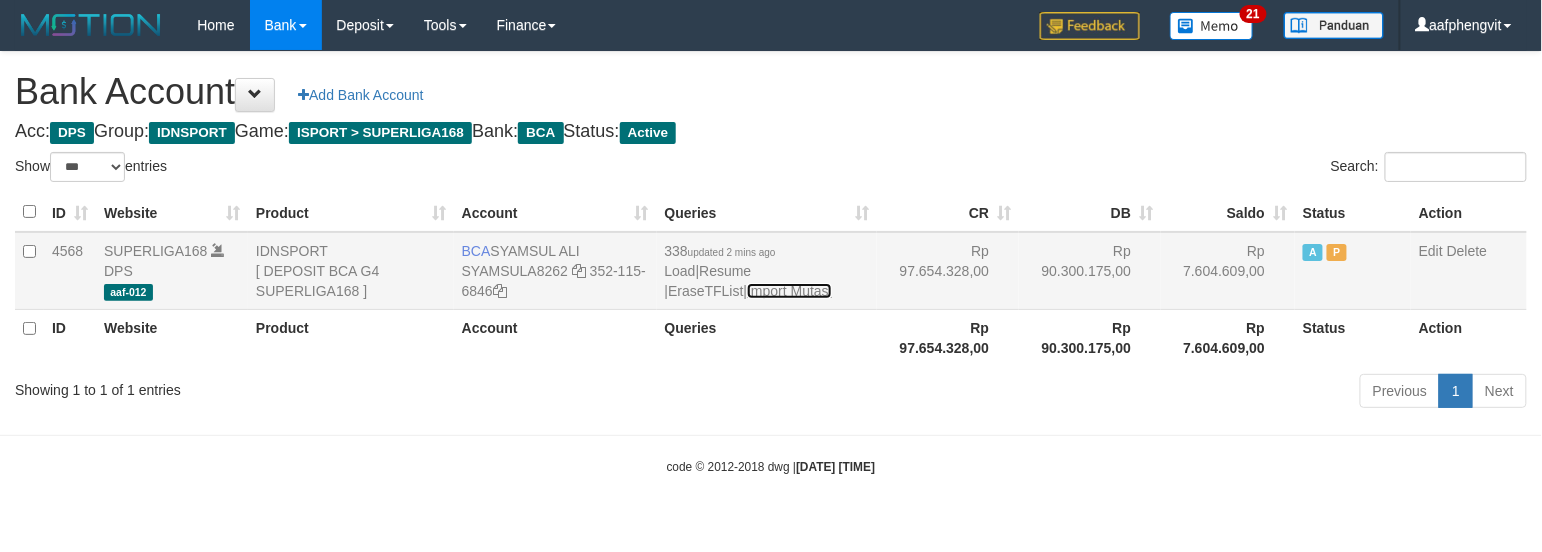click on "Import Mutasi" at bounding box center (789, 291) 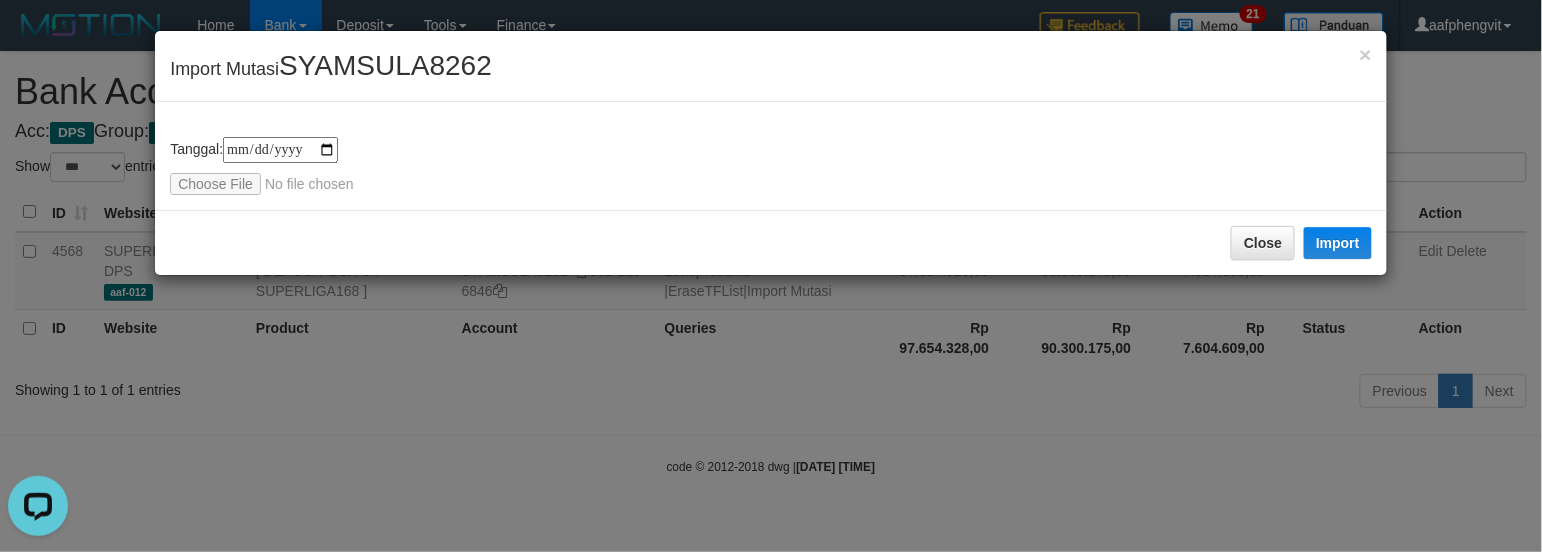 scroll, scrollTop: 0, scrollLeft: 0, axis: both 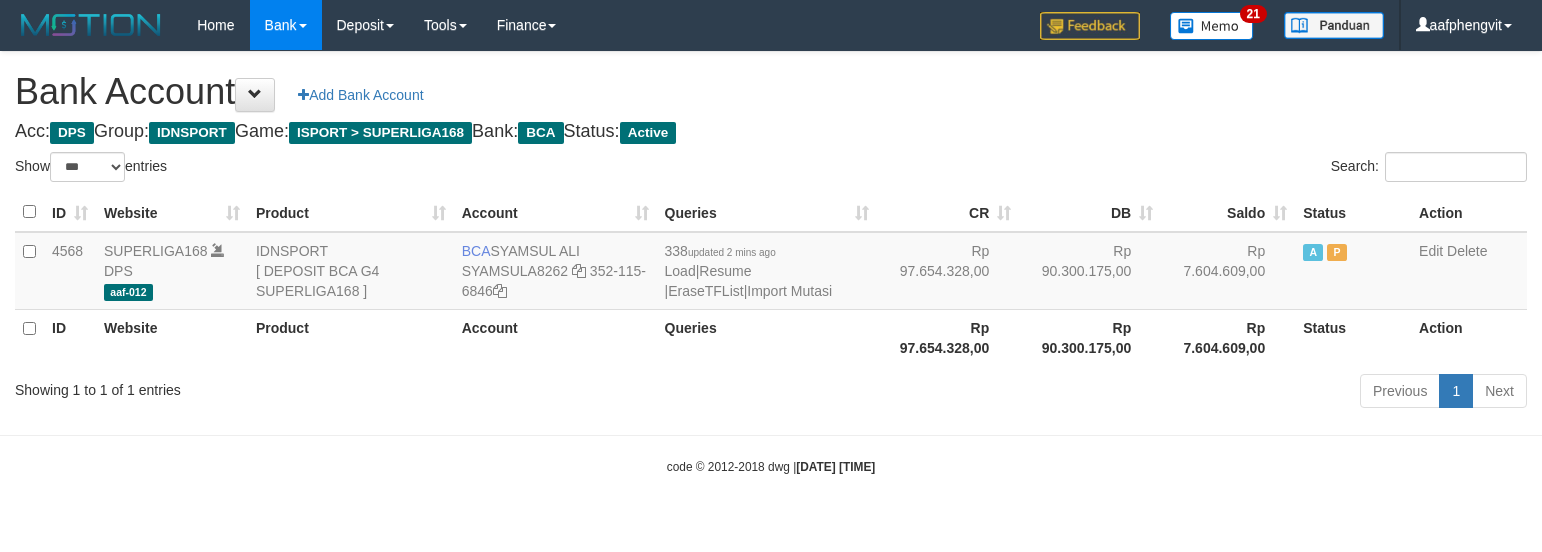 select on "***" 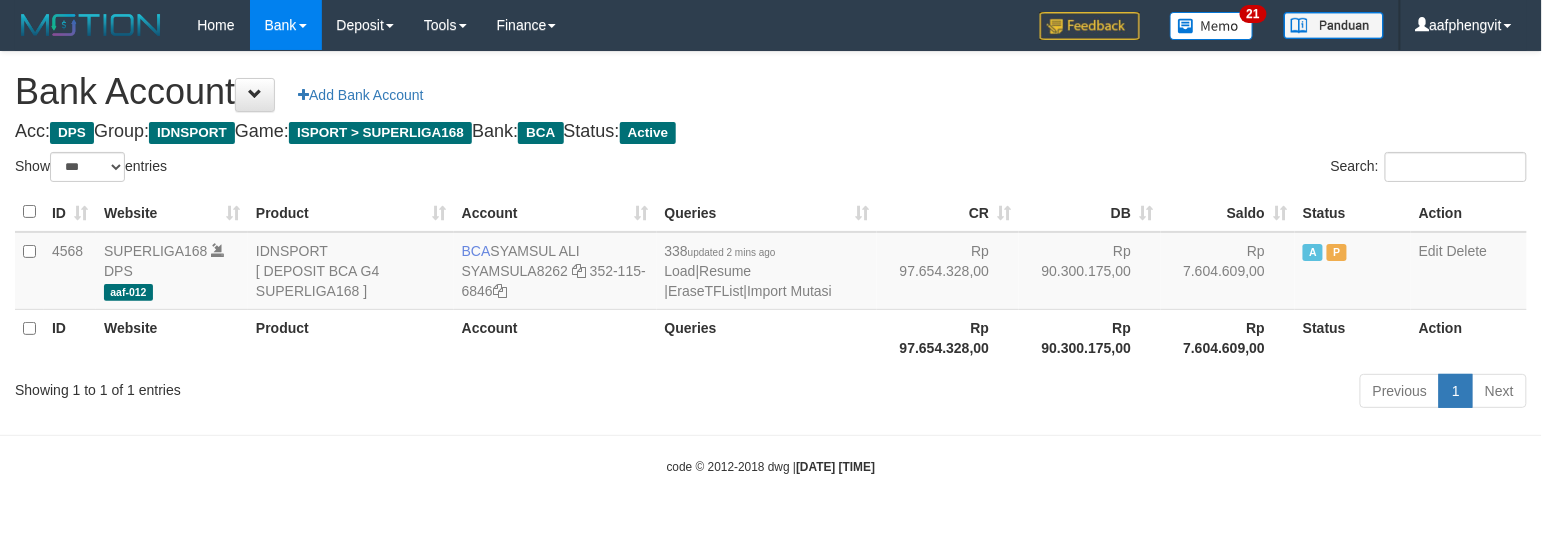 click on "Acc: 										 DPS
Group:   IDNSPORT    		Game:   ISPORT > SUPERLIGA168    		Bank:   BCA    		Status:  Active" at bounding box center [771, 132] 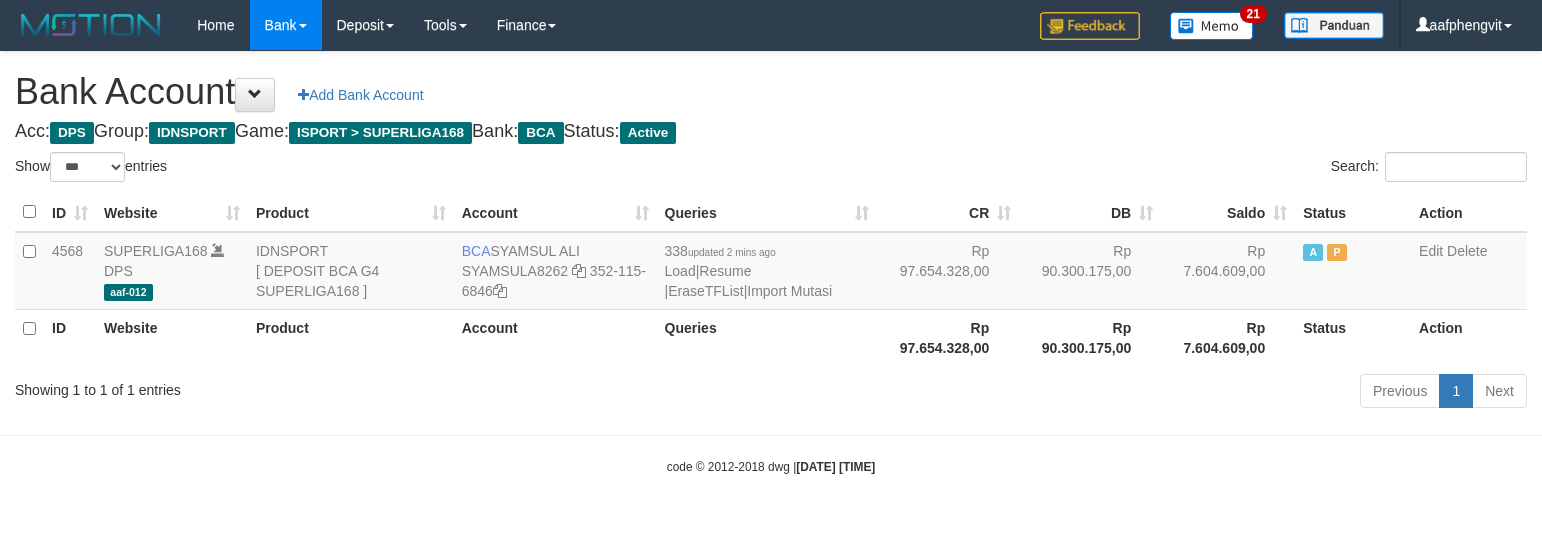 select on "***" 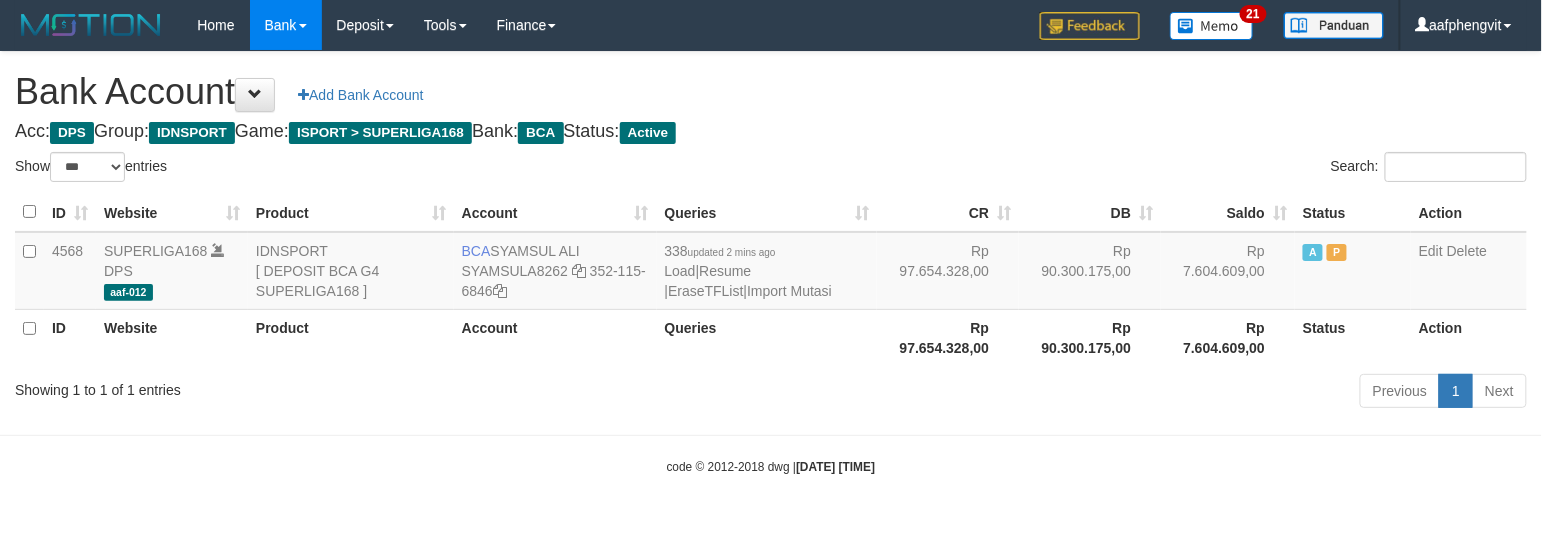 click on "Acc: 										 DPS
Group:   IDNSPORT    		Game:   ISPORT > SUPERLIGA168    		Bank:   BCA    		Status:  Active" at bounding box center (771, 132) 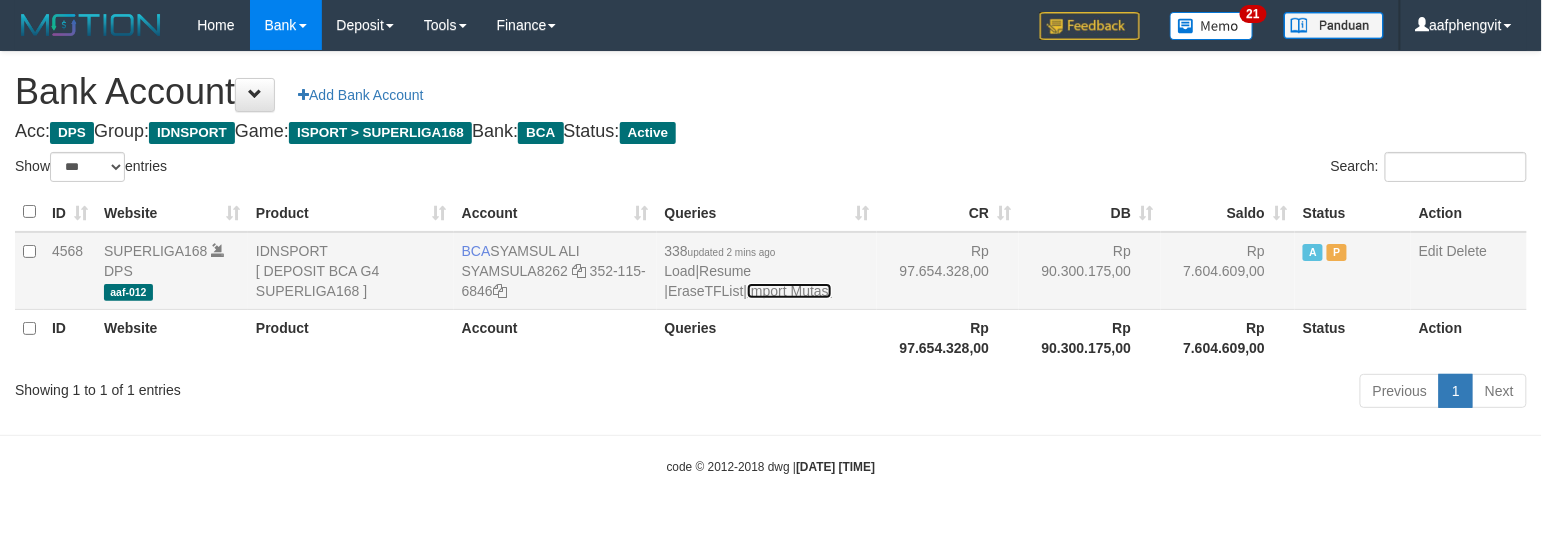 click on "Import Mutasi" at bounding box center (789, 291) 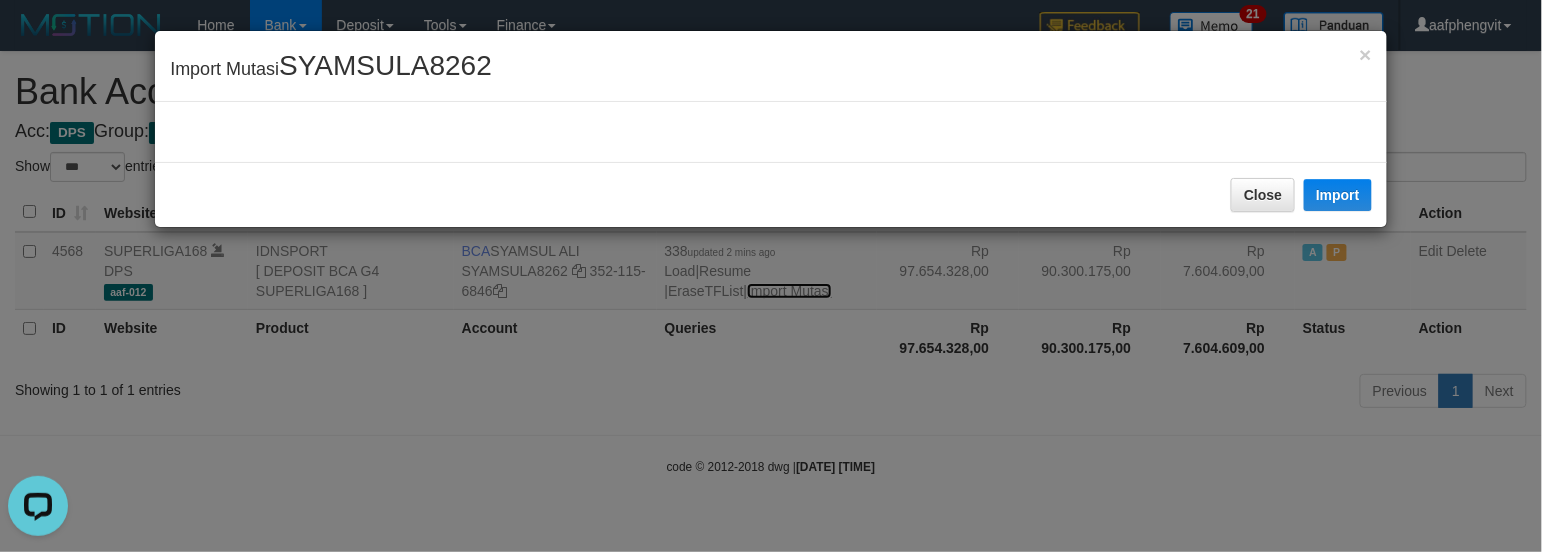 scroll, scrollTop: 0, scrollLeft: 0, axis: both 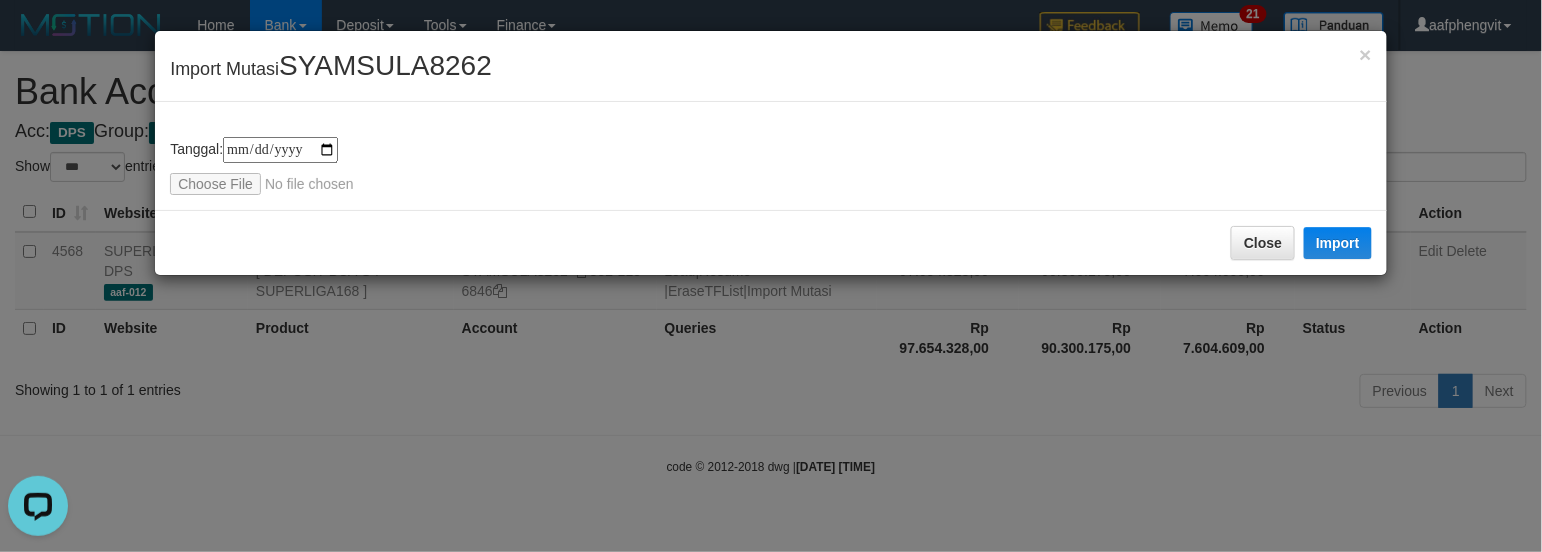 type on "**********" 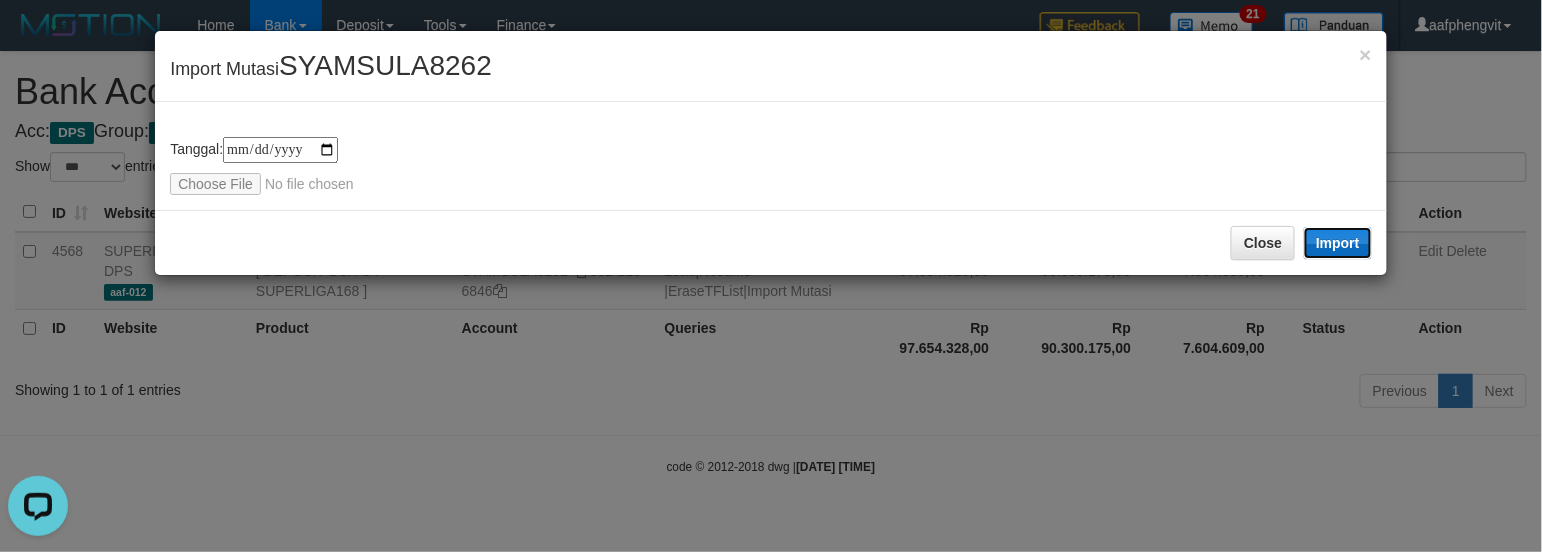 click on "Import" at bounding box center (1338, 243) 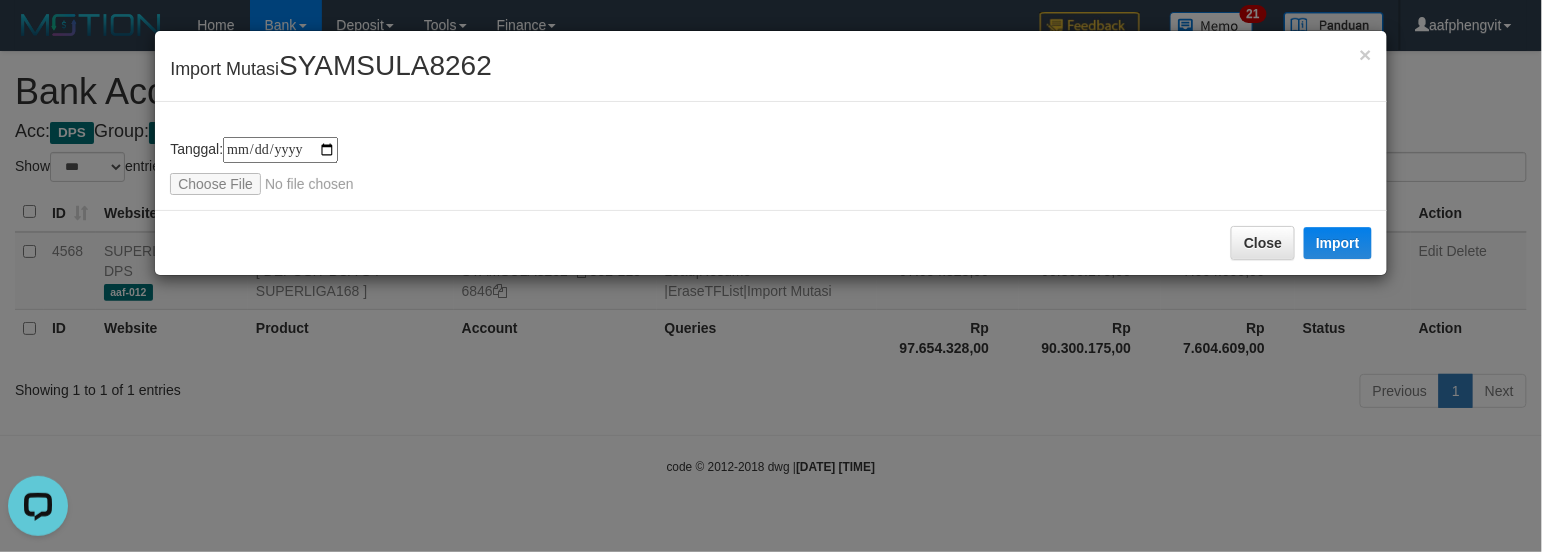 click on "**********" at bounding box center [771, 166] 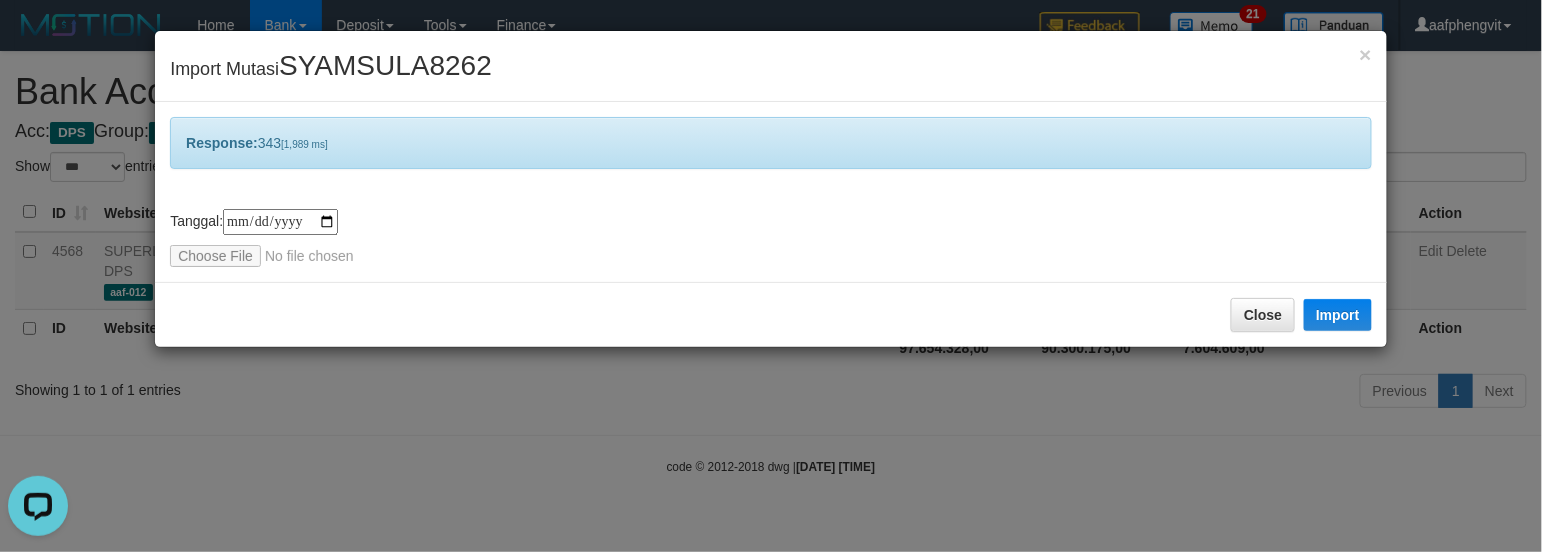 drag, startPoint x: 886, startPoint y: 196, endPoint x: 890, endPoint y: 142, distance: 54.147945 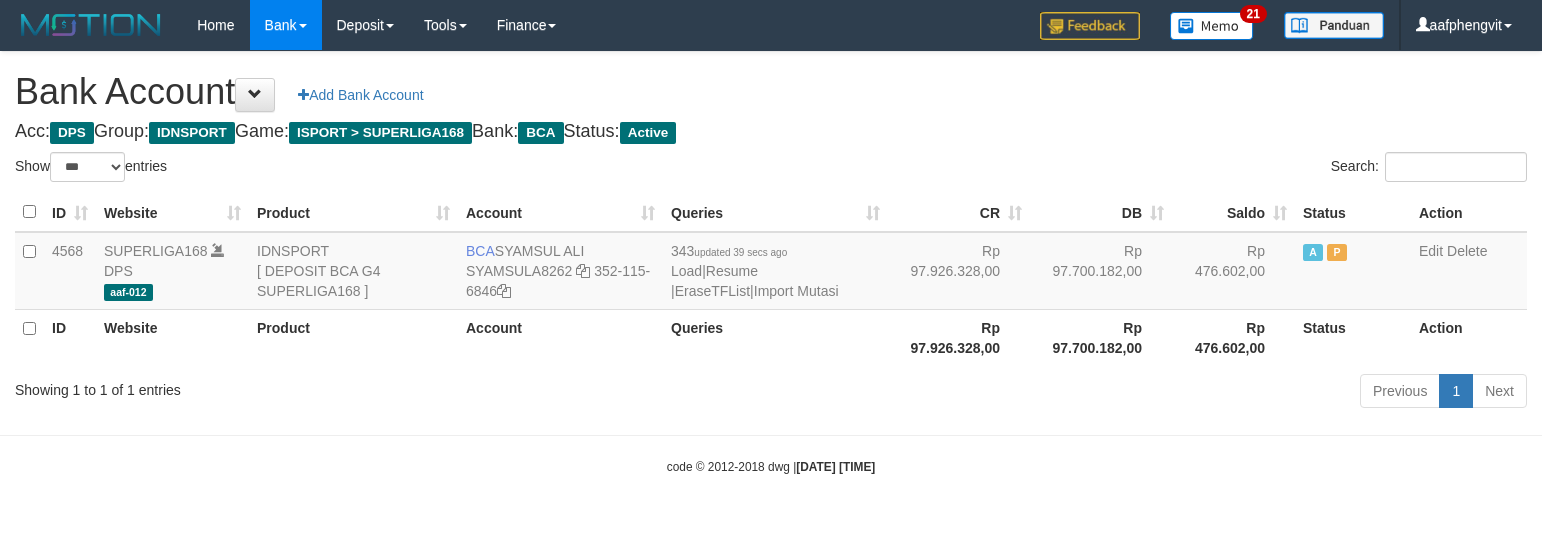 select on "***" 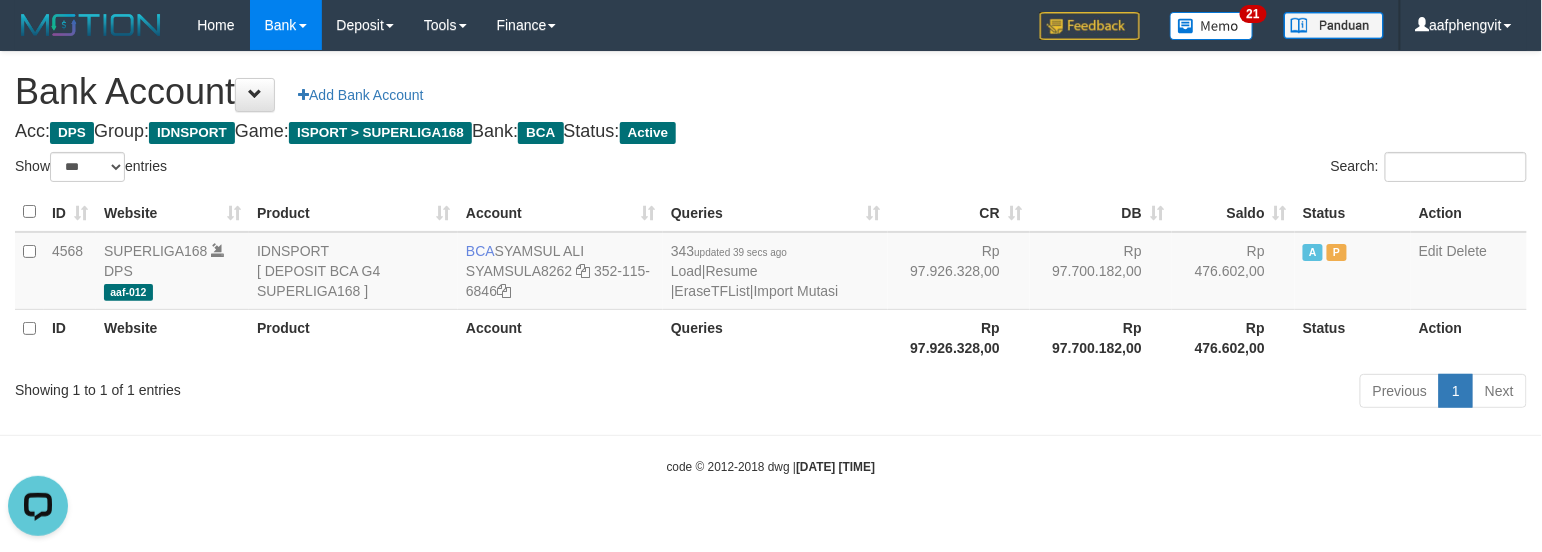 scroll, scrollTop: 0, scrollLeft: 0, axis: both 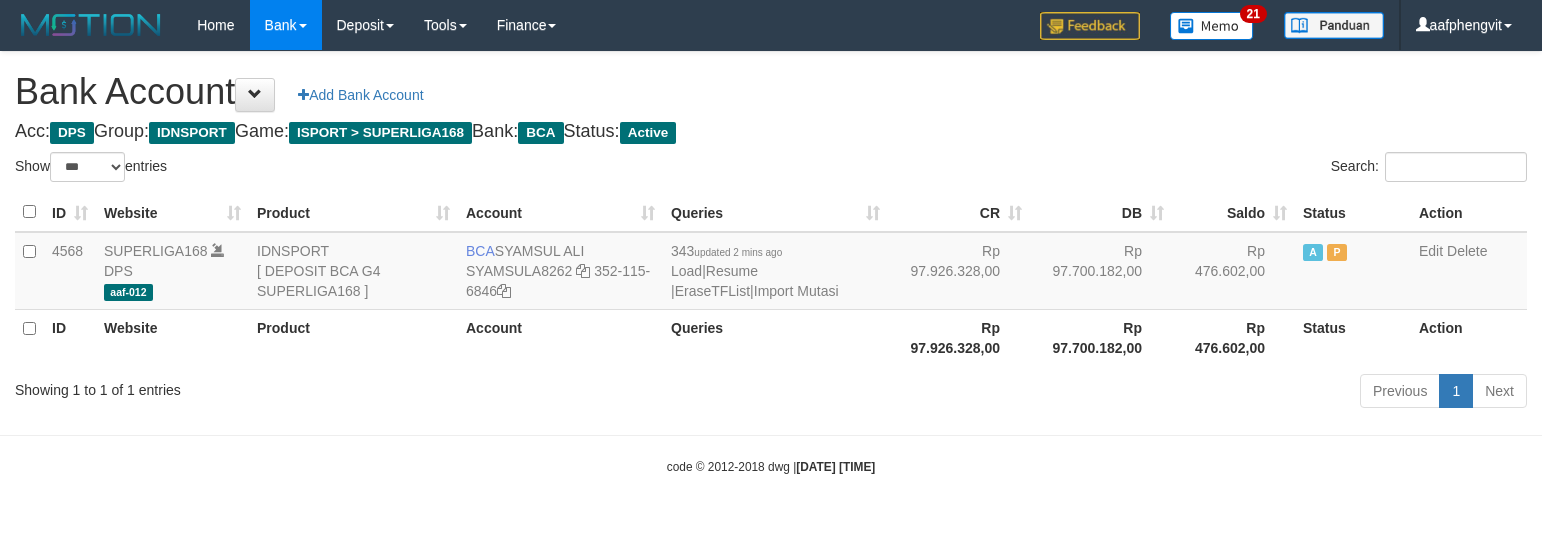 select on "***" 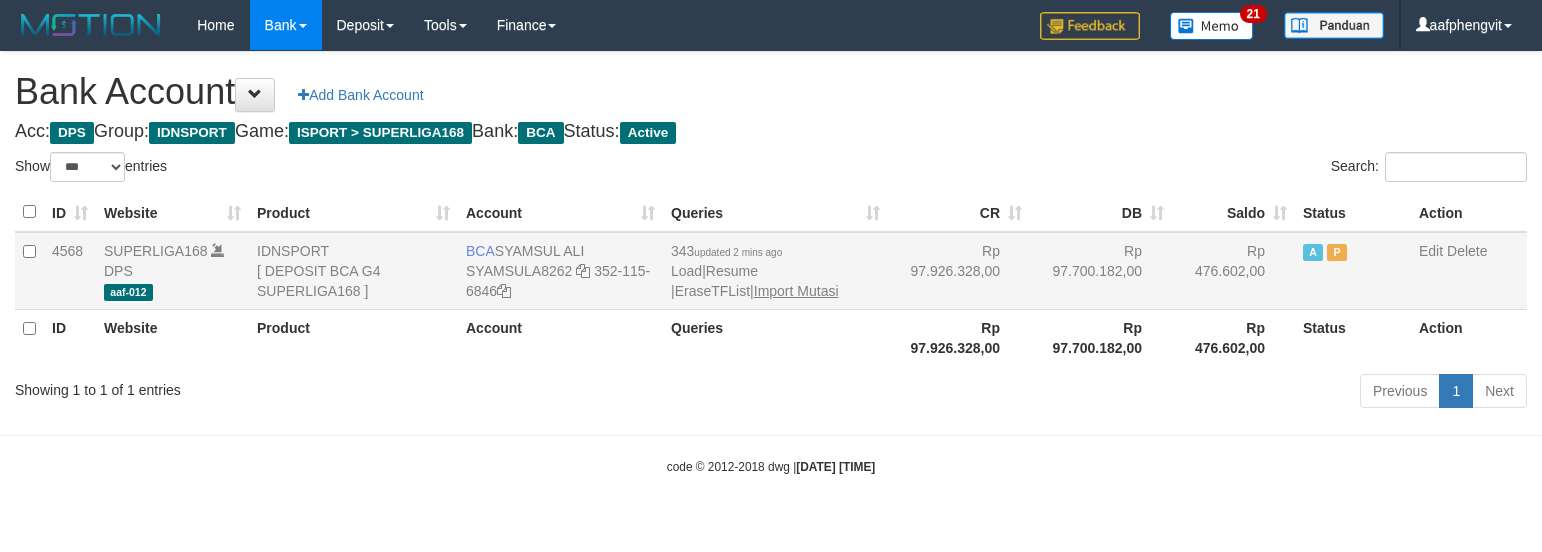 scroll, scrollTop: 0, scrollLeft: 0, axis: both 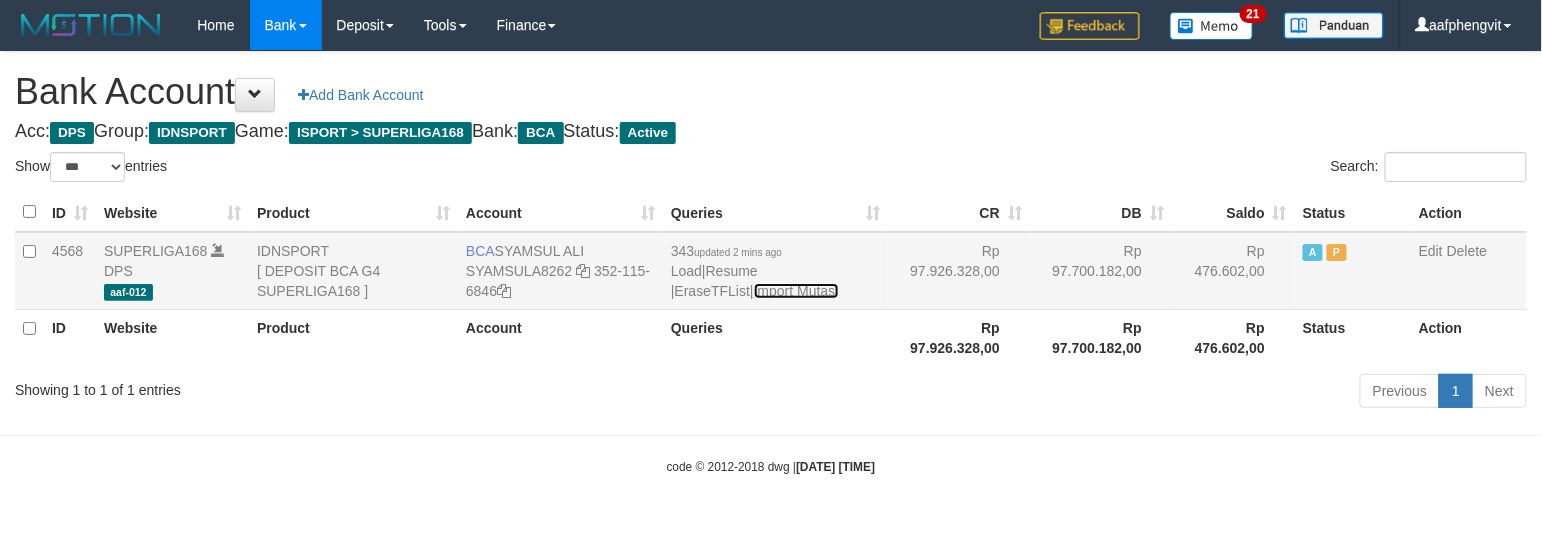 click on "Import Mutasi" at bounding box center (796, 291) 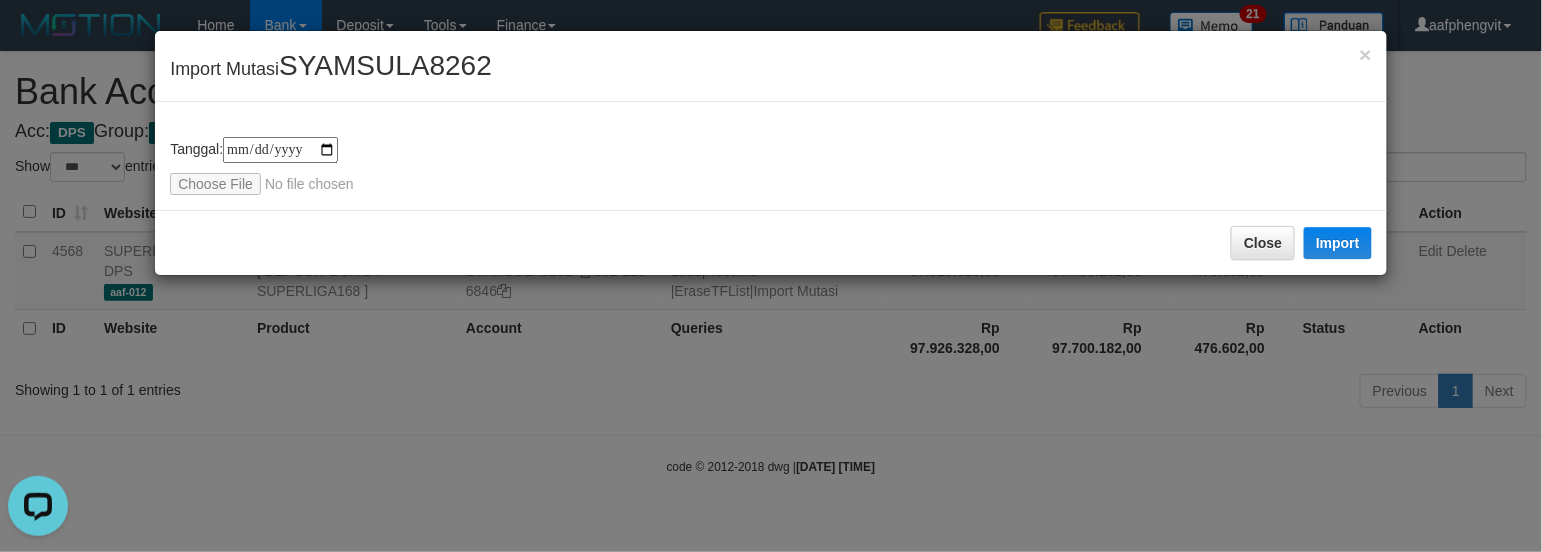 scroll, scrollTop: 0, scrollLeft: 0, axis: both 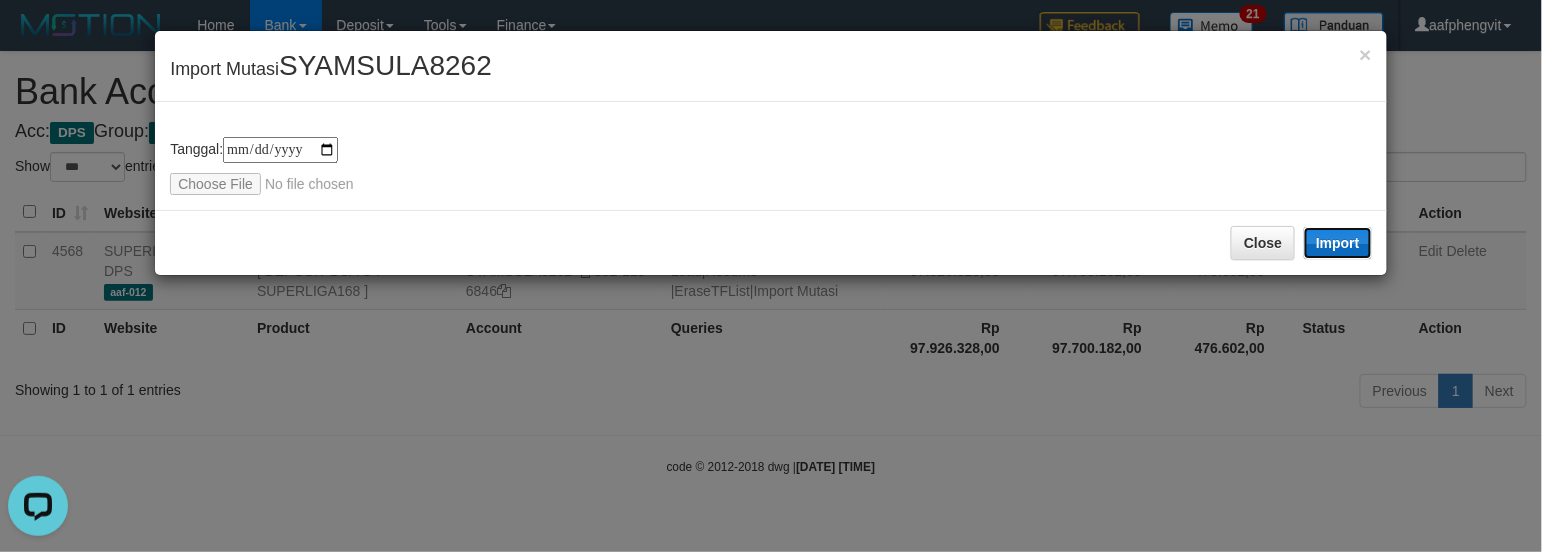 click on "Import" at bounding box center (1338, 243) 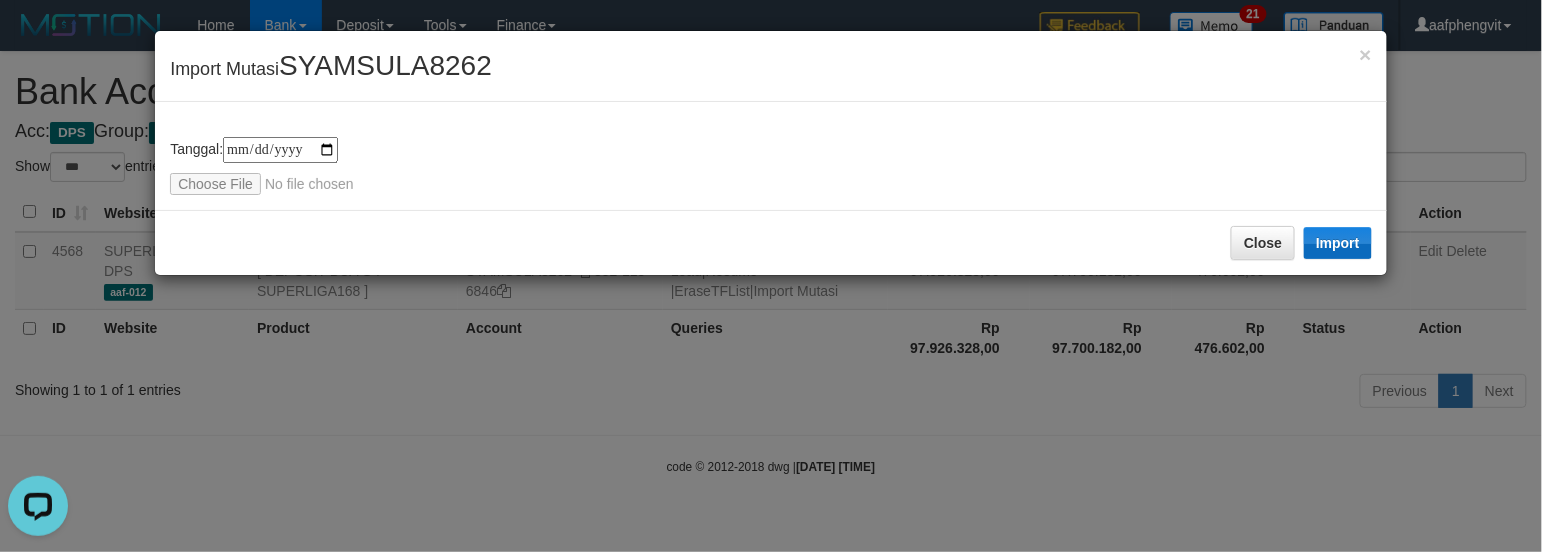 click on "**********" at bounding box center (771, 153) 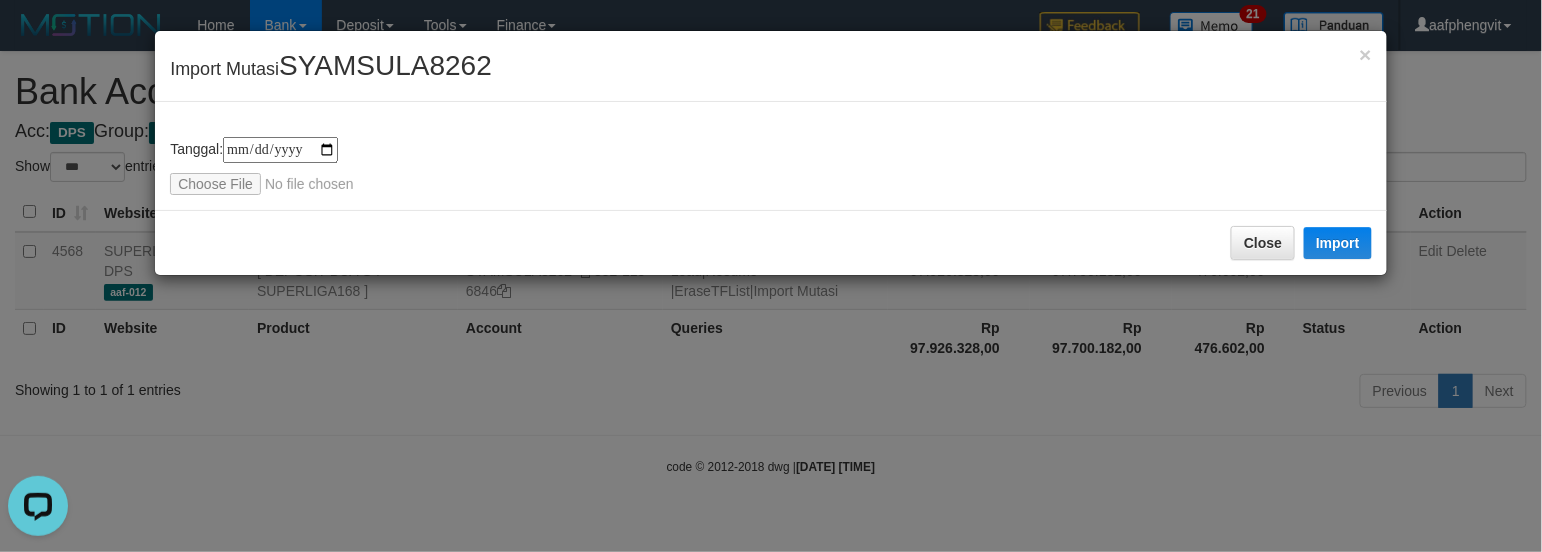 click on "×
Import Mutasi  SYAMSULA8262" at bounding box center (771, 66) 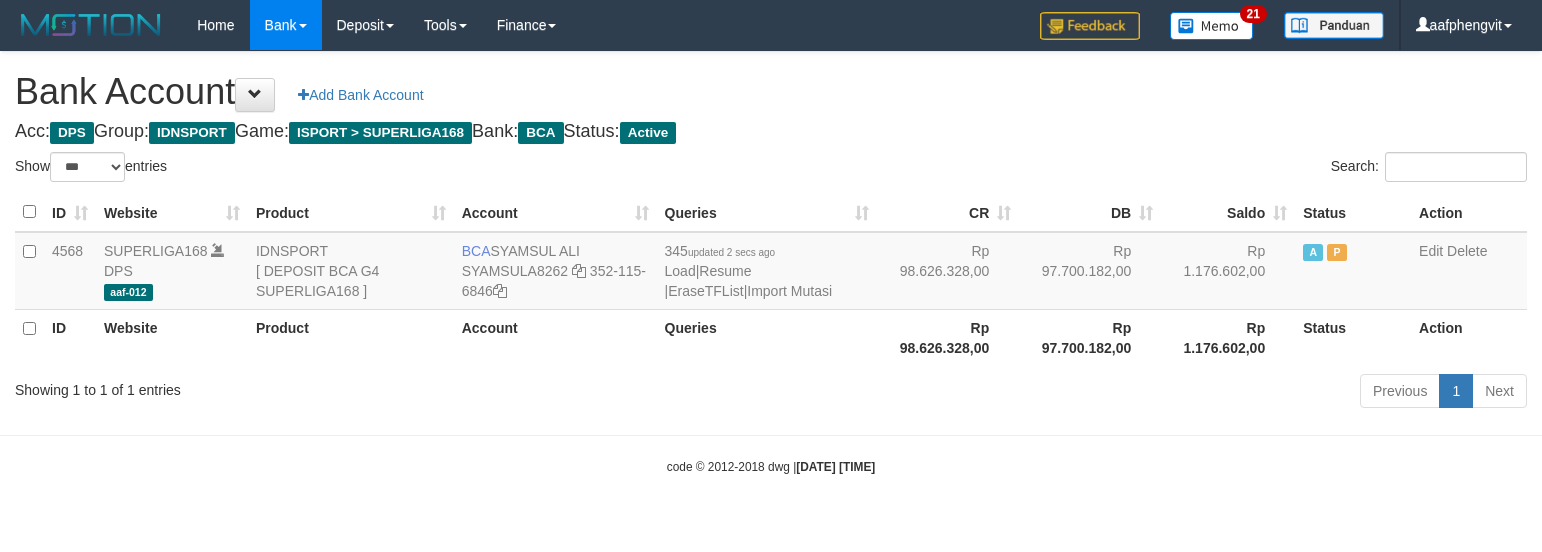 select on "***" 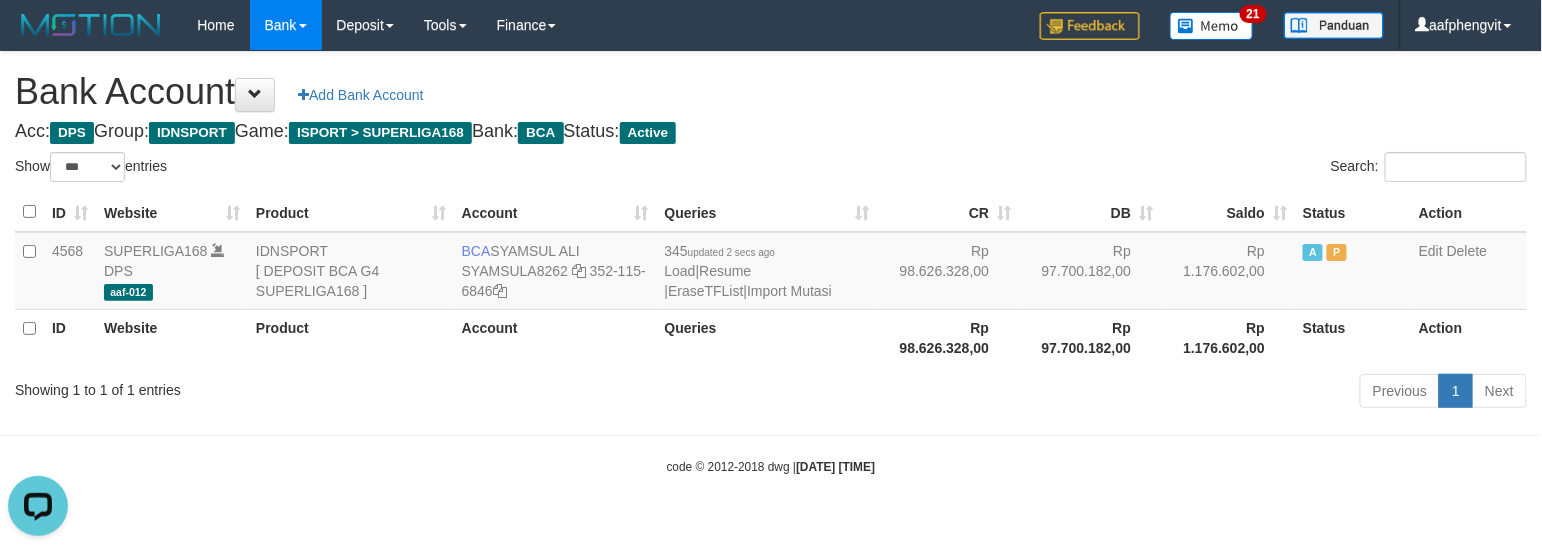 scroll, scrollTop: 0, scrollLeft: 0, axis: both 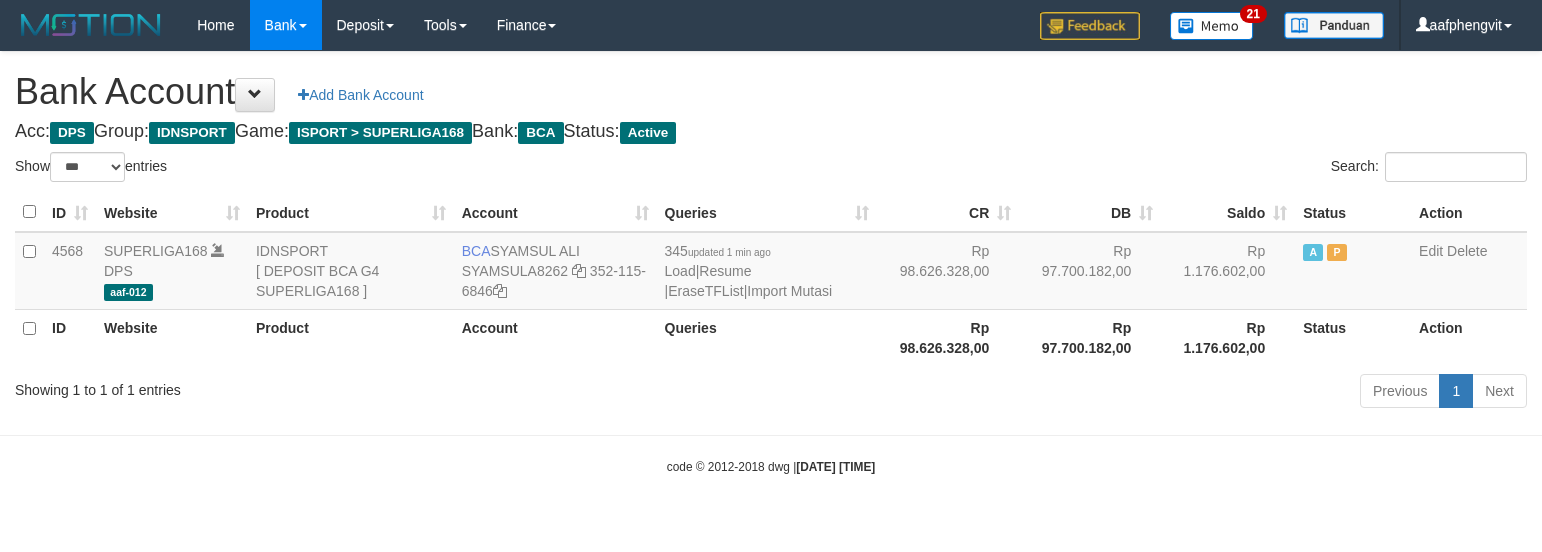 select on "***" 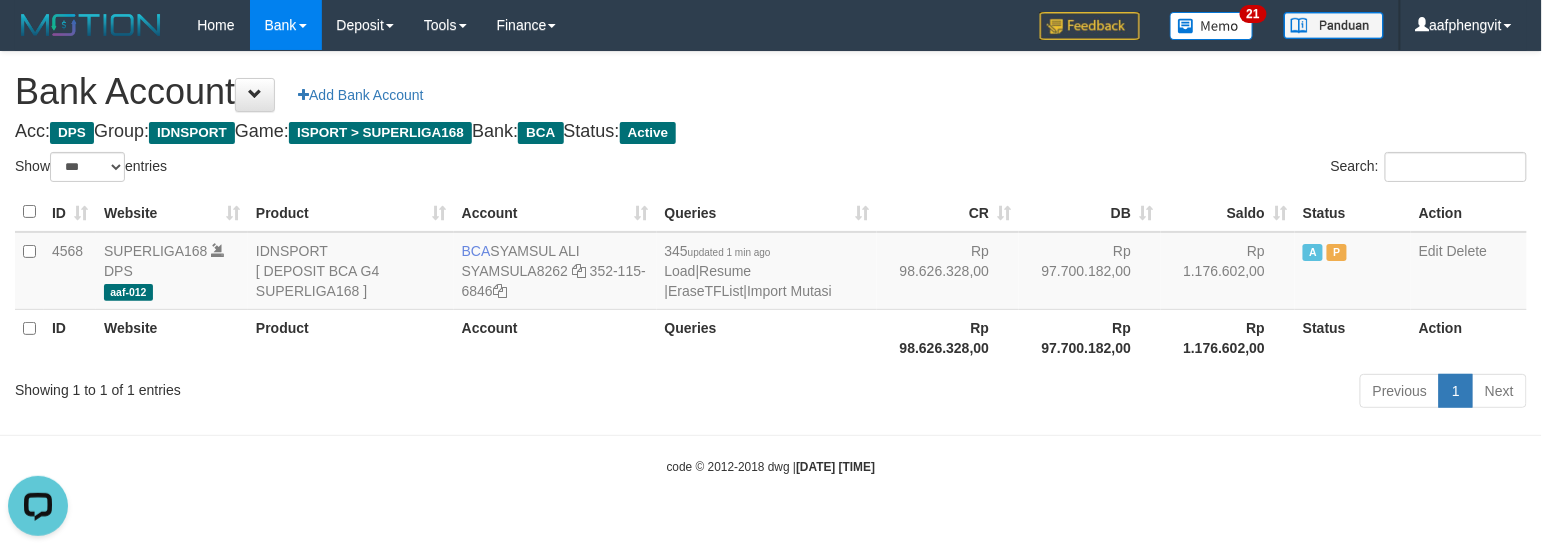 scroll, scrollTop: 0, scrollLeft: 0, axis: both 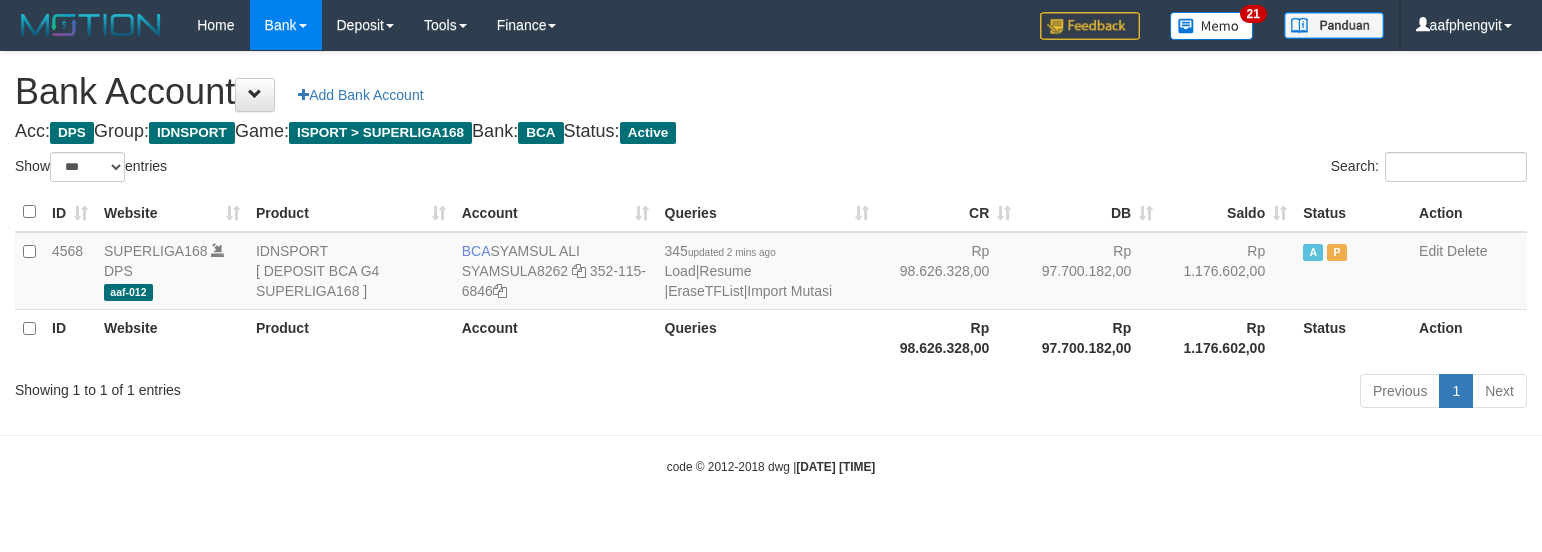 select on "***" 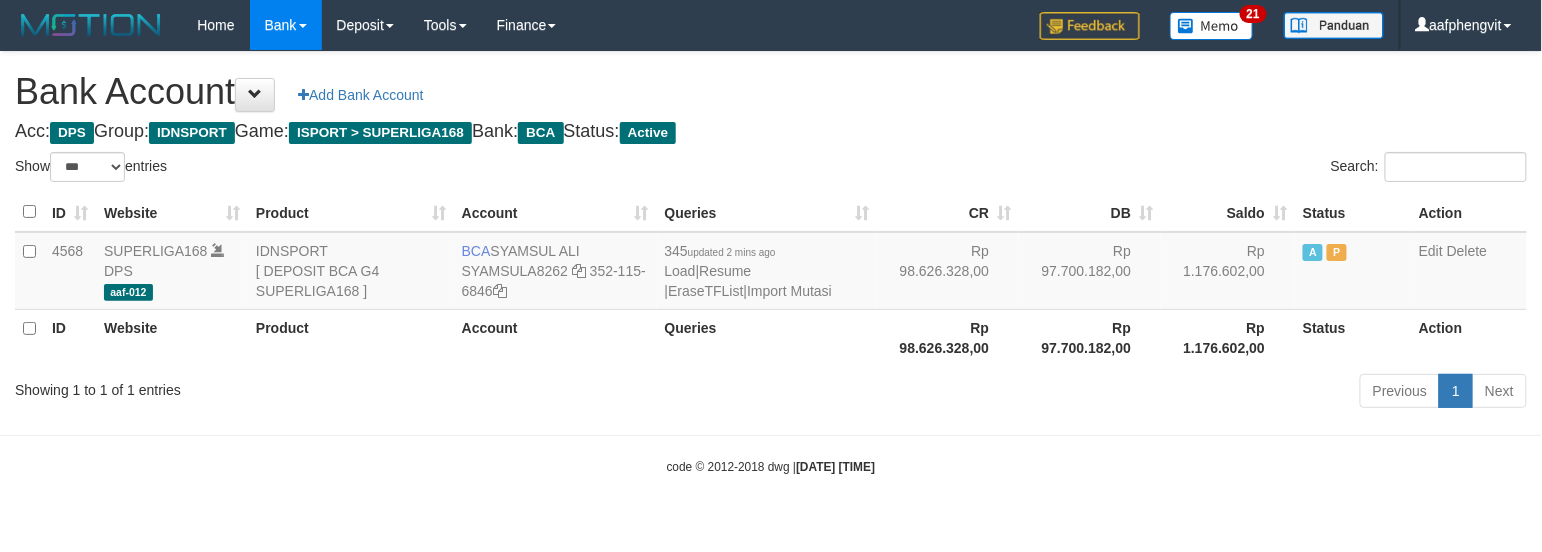 drag, startPoint x: 0, startPoint y: 0, endPoint x: 840, endPoint y: 117, distance: 848.1091 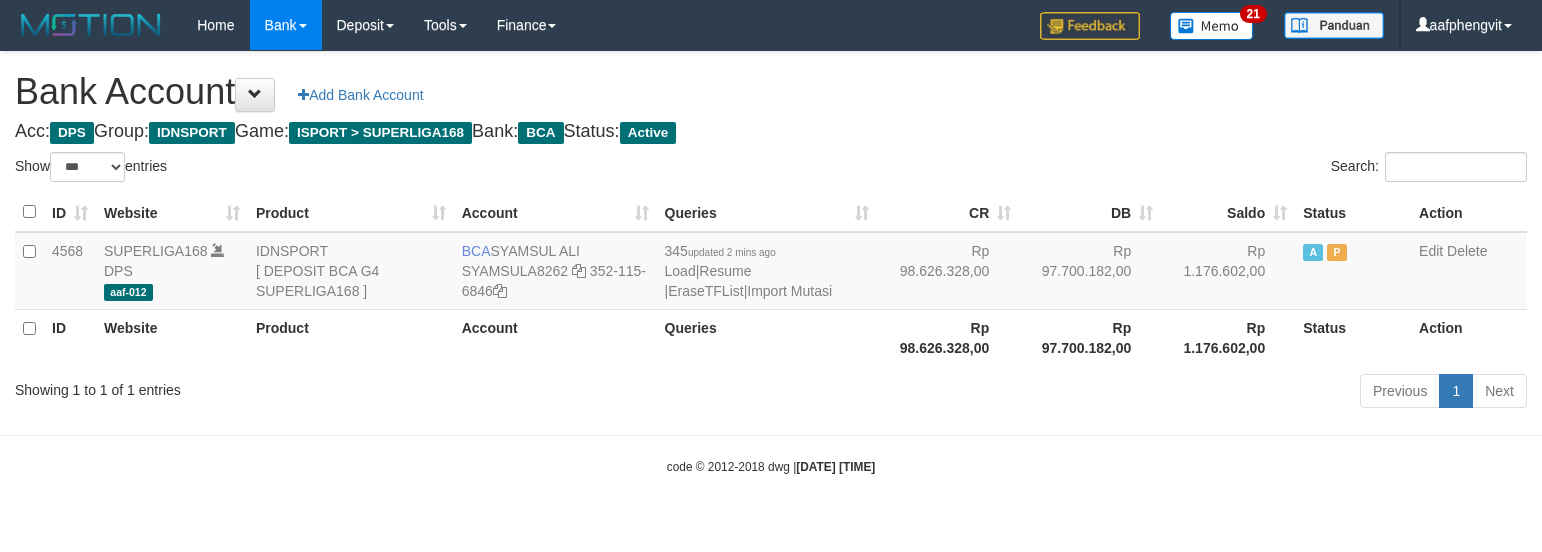 select on "***" 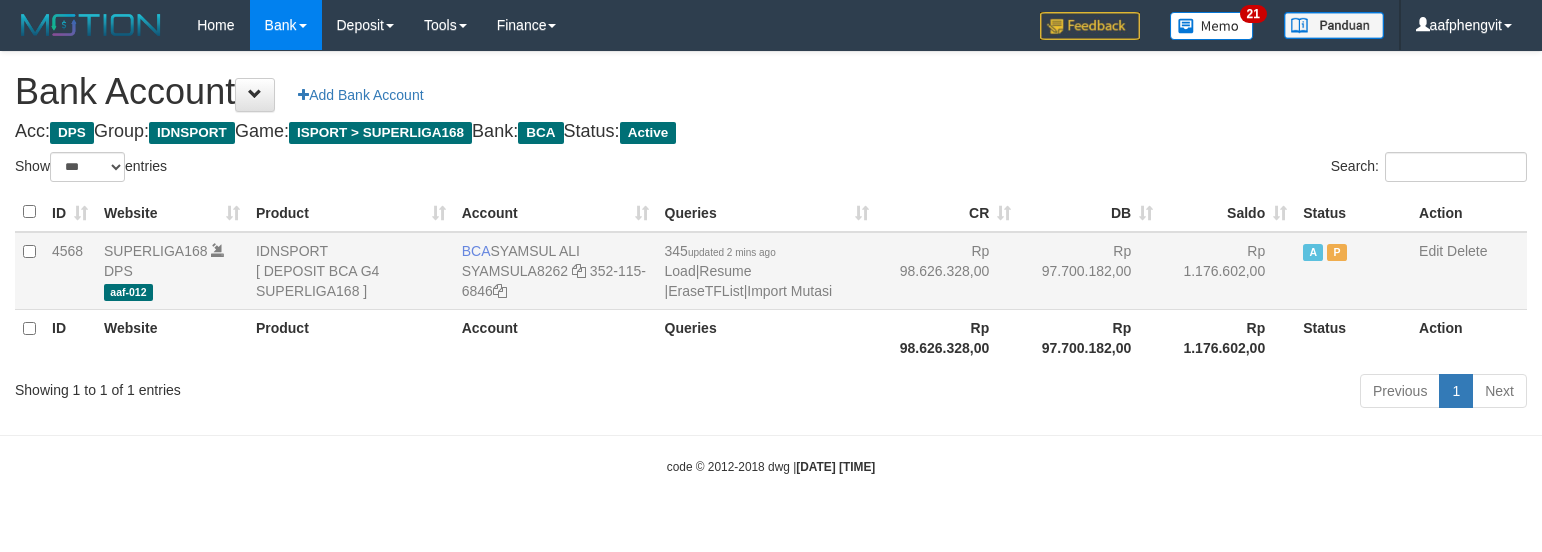 scroll, scrollTop: 0, scrollLeft: 0, axis: both 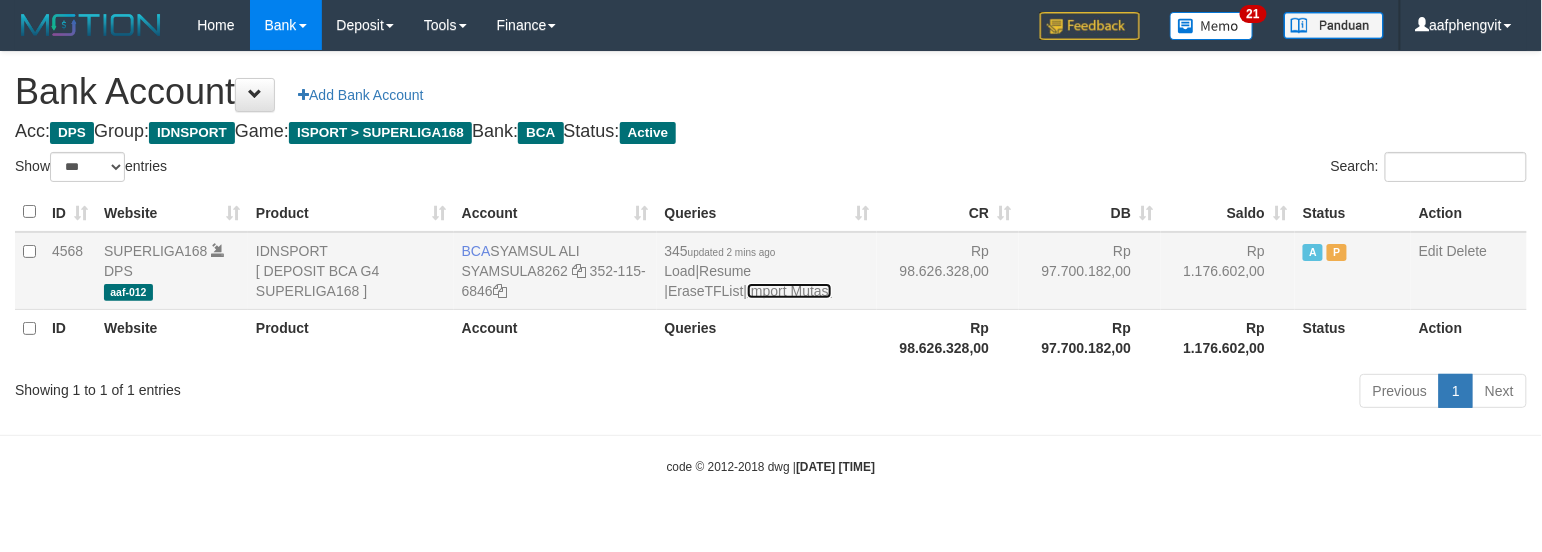 click on "Import Mutasi" at bounding box center (789, 291) 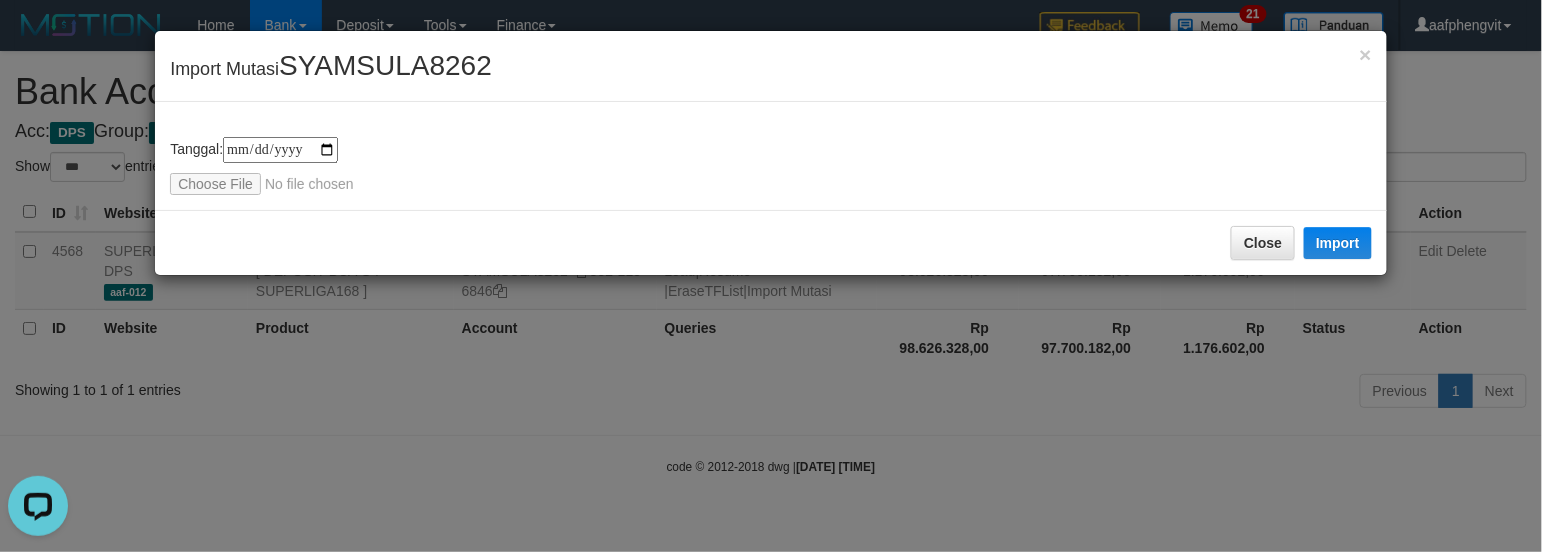 scroll, scrollTop: 0, scrollLeft: 0, axis: both 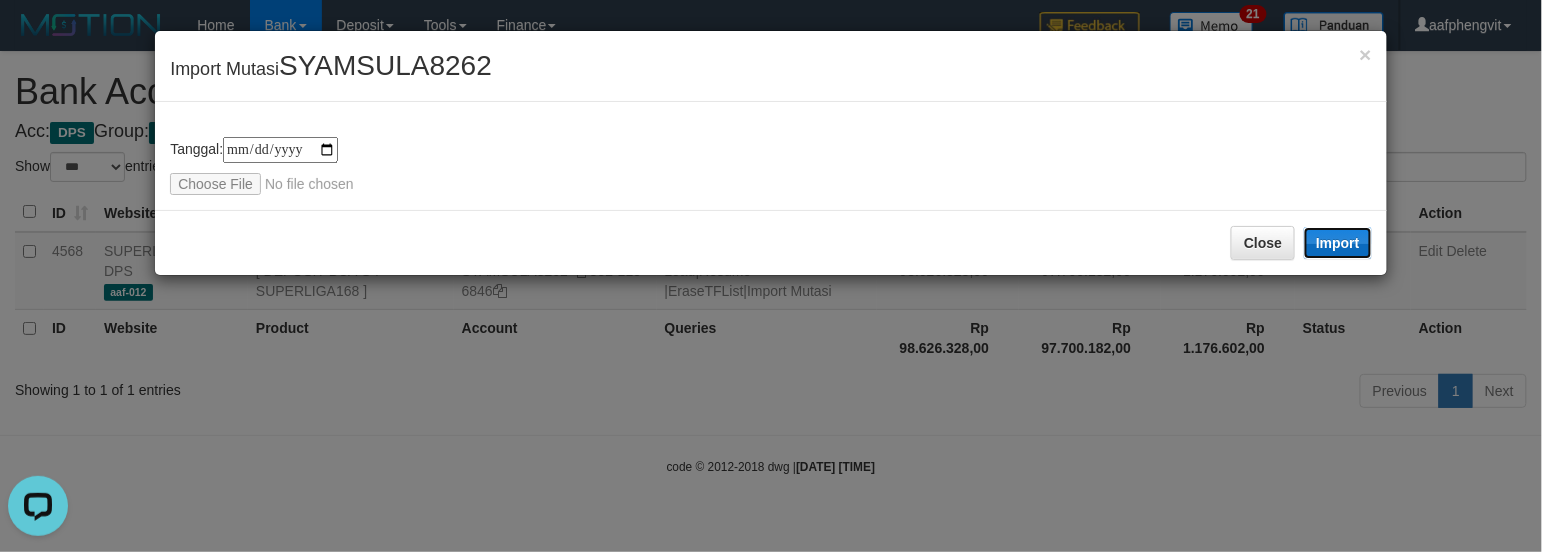 click on "Import" at bounding box center [1338, 243] 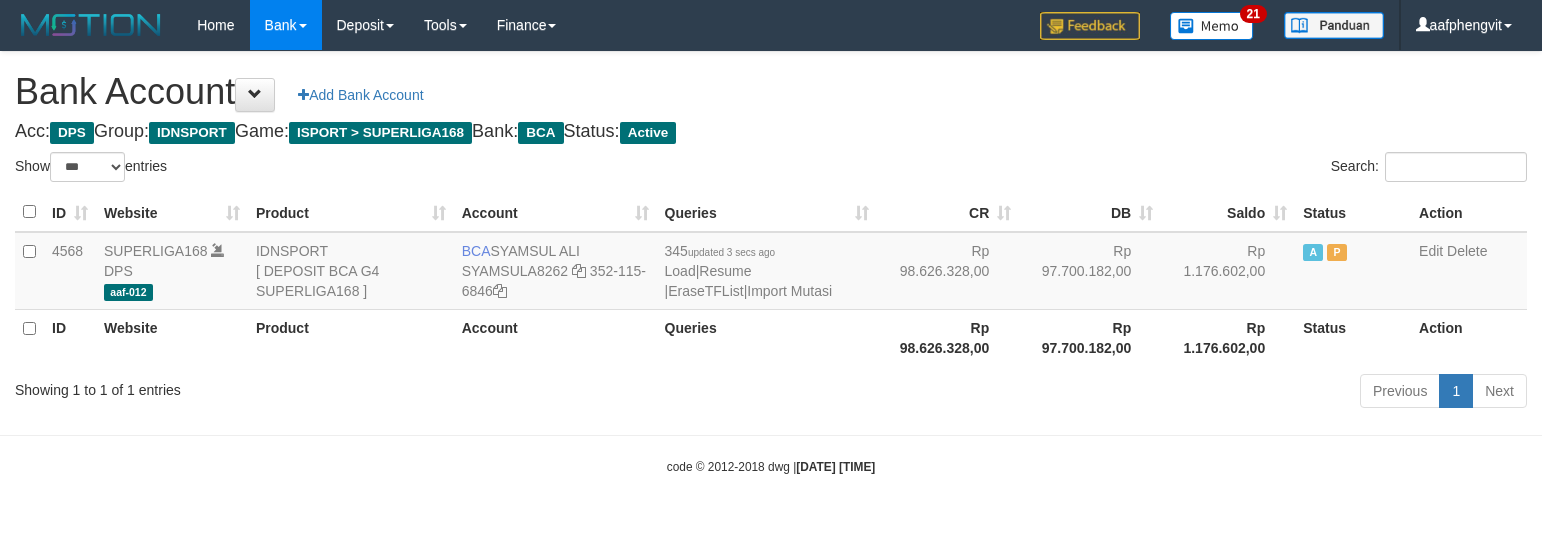 select on "***" 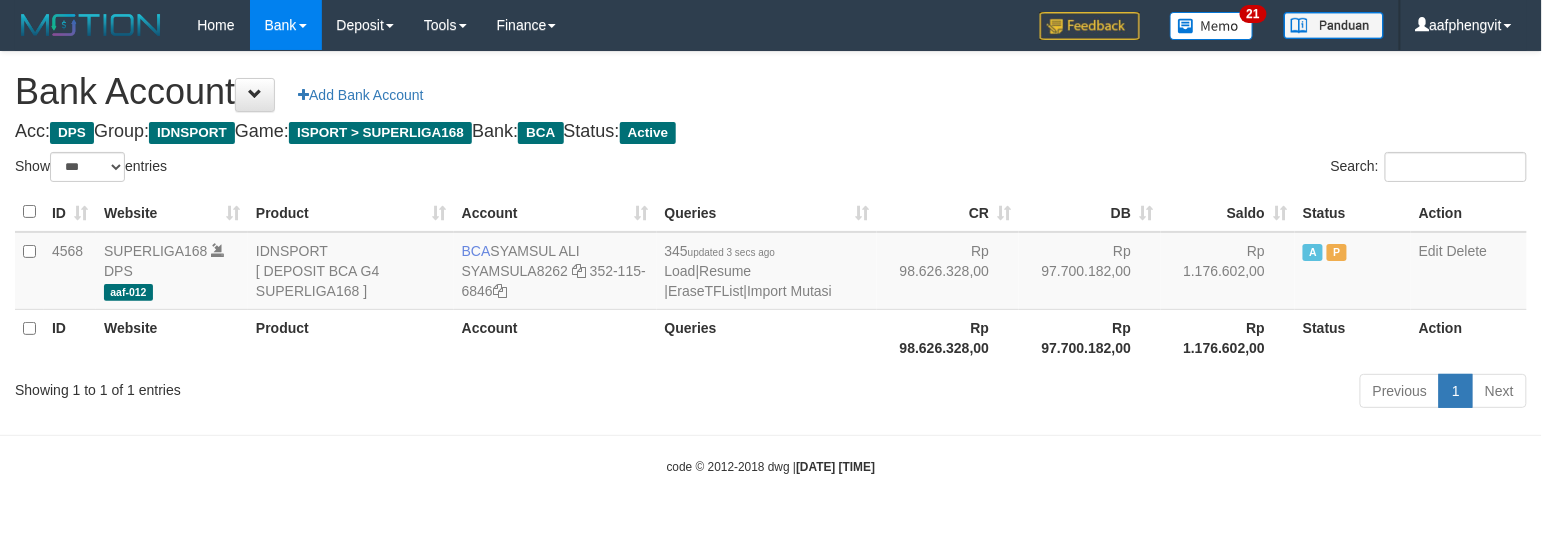 click on "Bank Account
Add Bank Account" at bounding box center [771, 92] 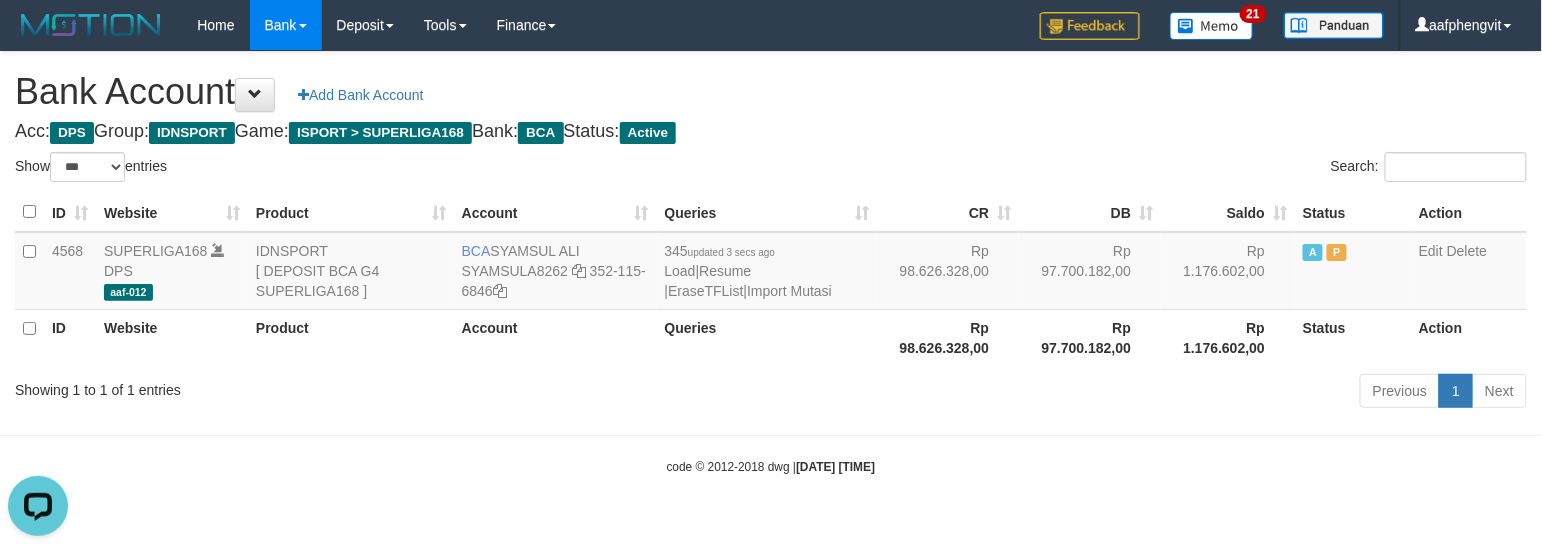scroll, scrollTop: 0, scrollLeft: 0, axis: both 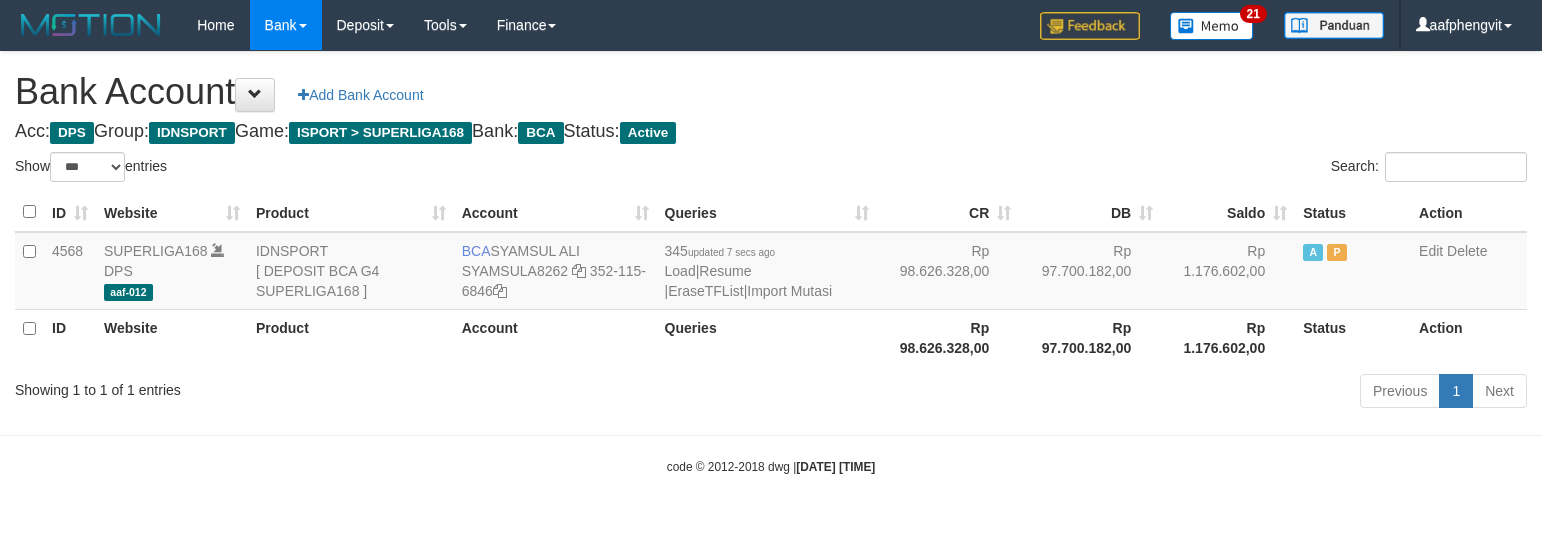 select on "***" 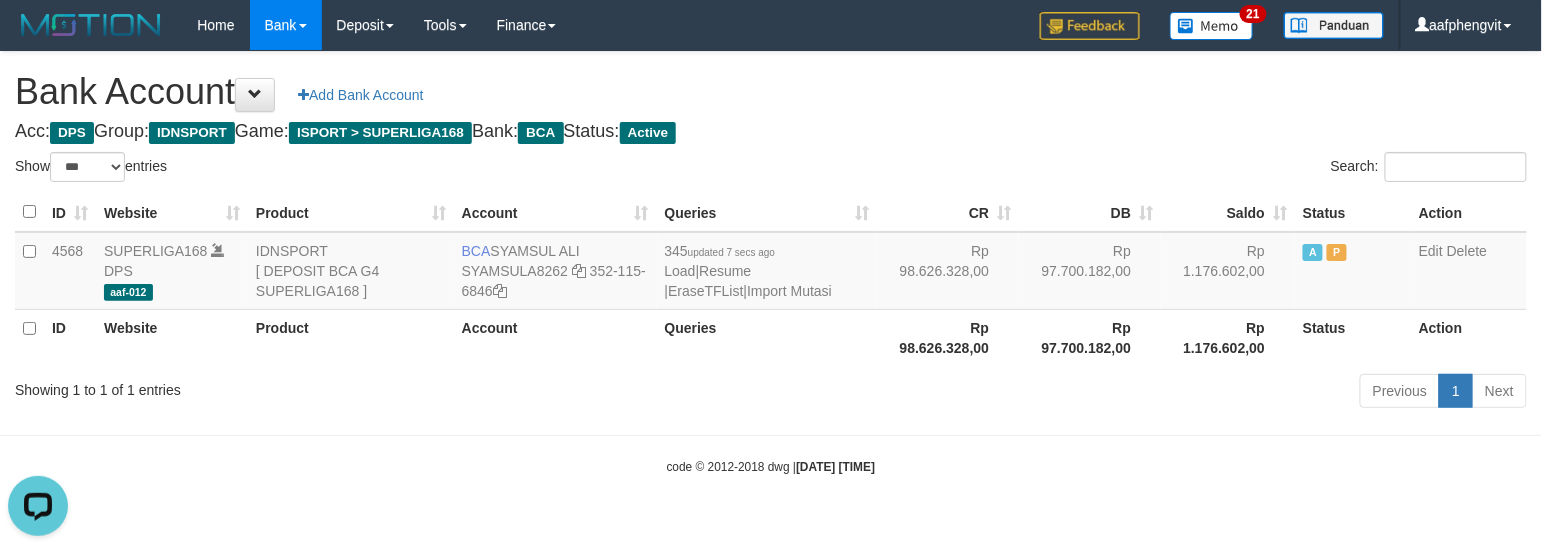 scroll, scrollTop: 0, scrollLeft: 0, axis: both 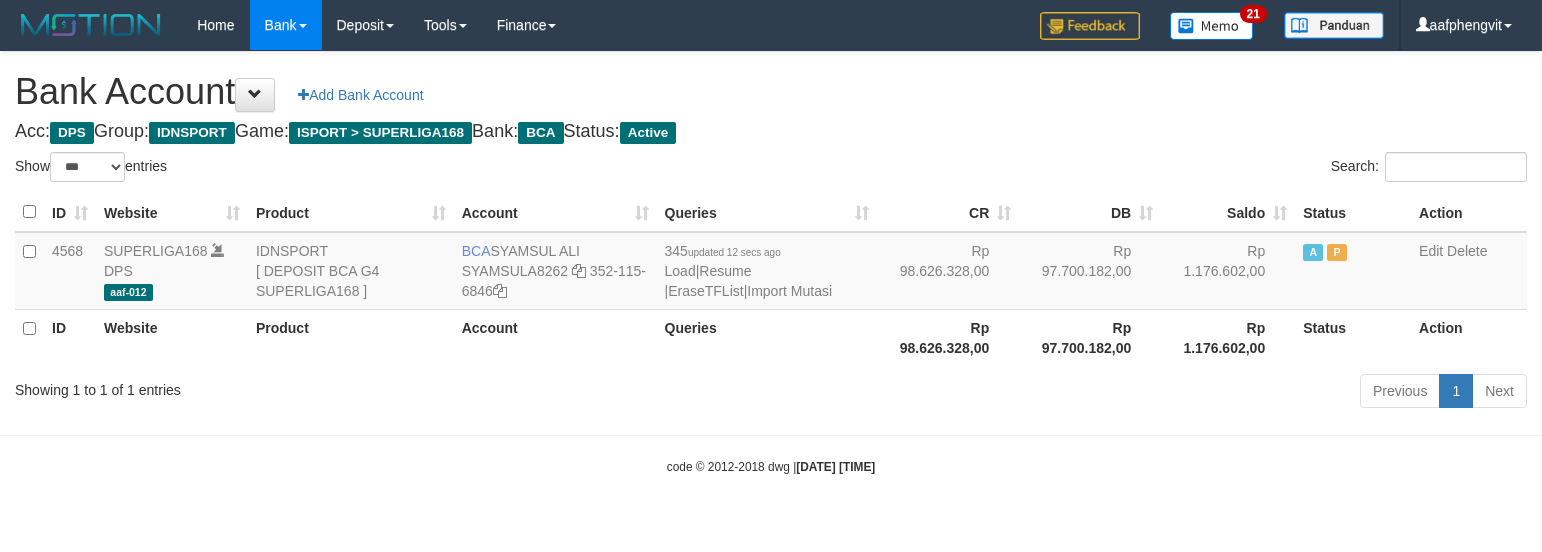select on "***" 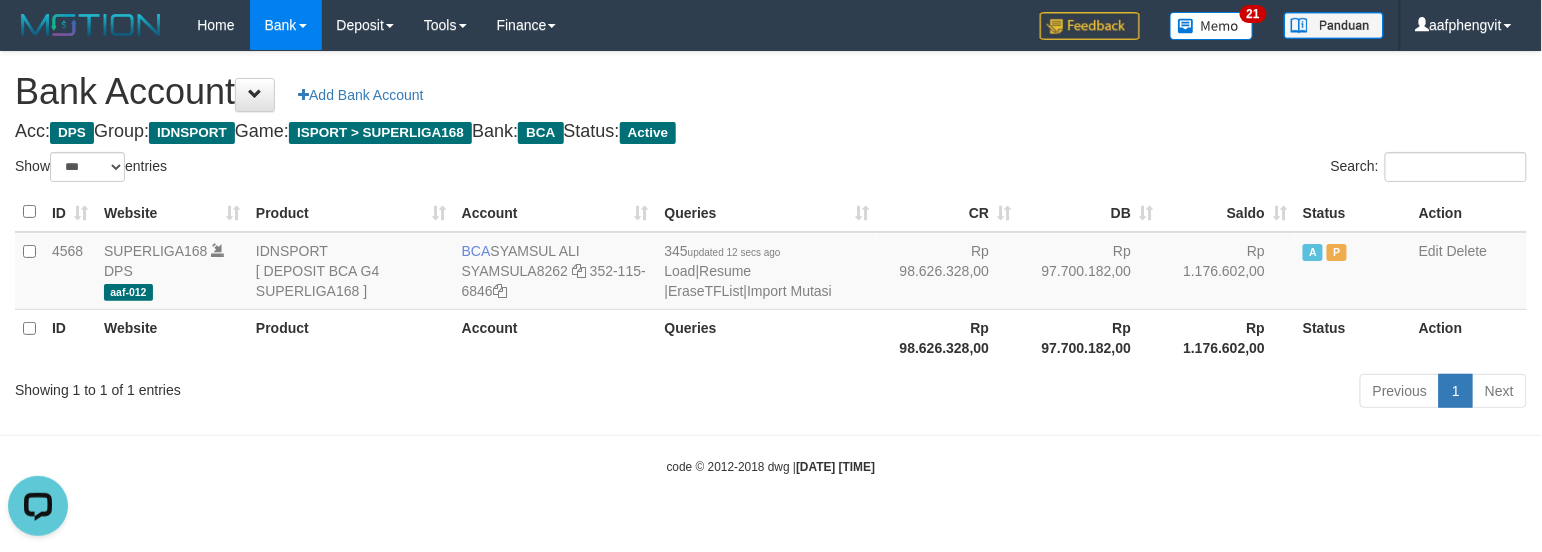 scroll, scrollTop: 0, scrollLeft: 0, axis: both 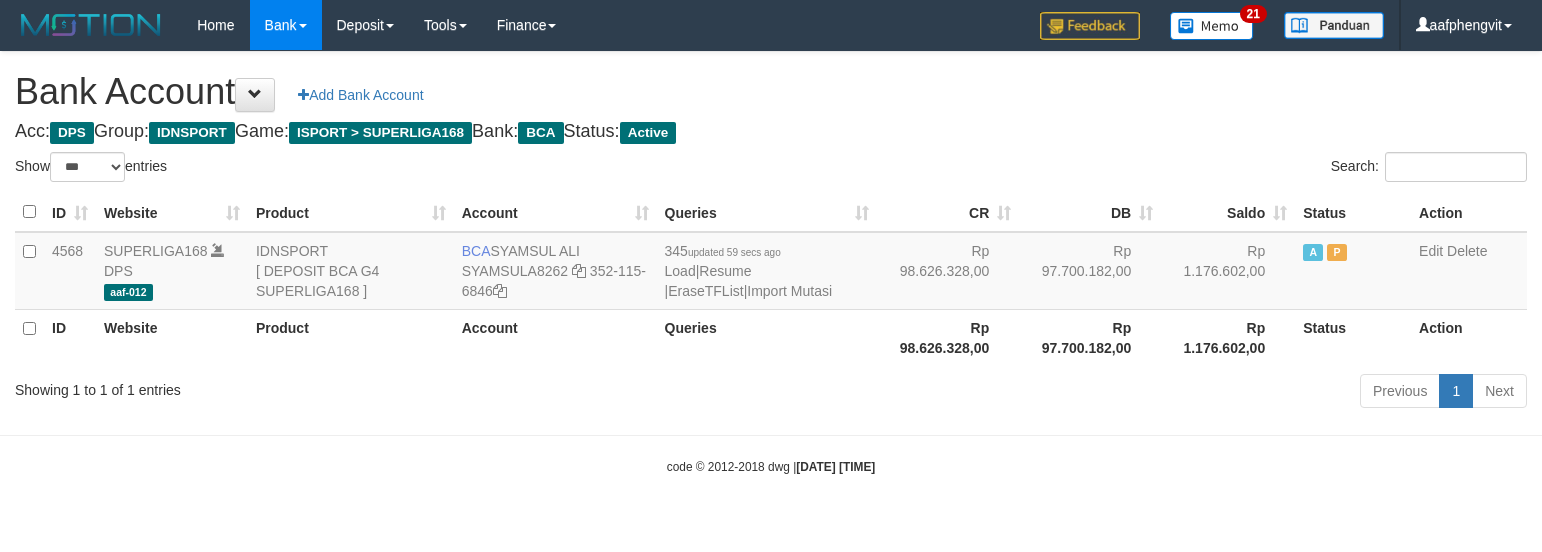 select on "***" 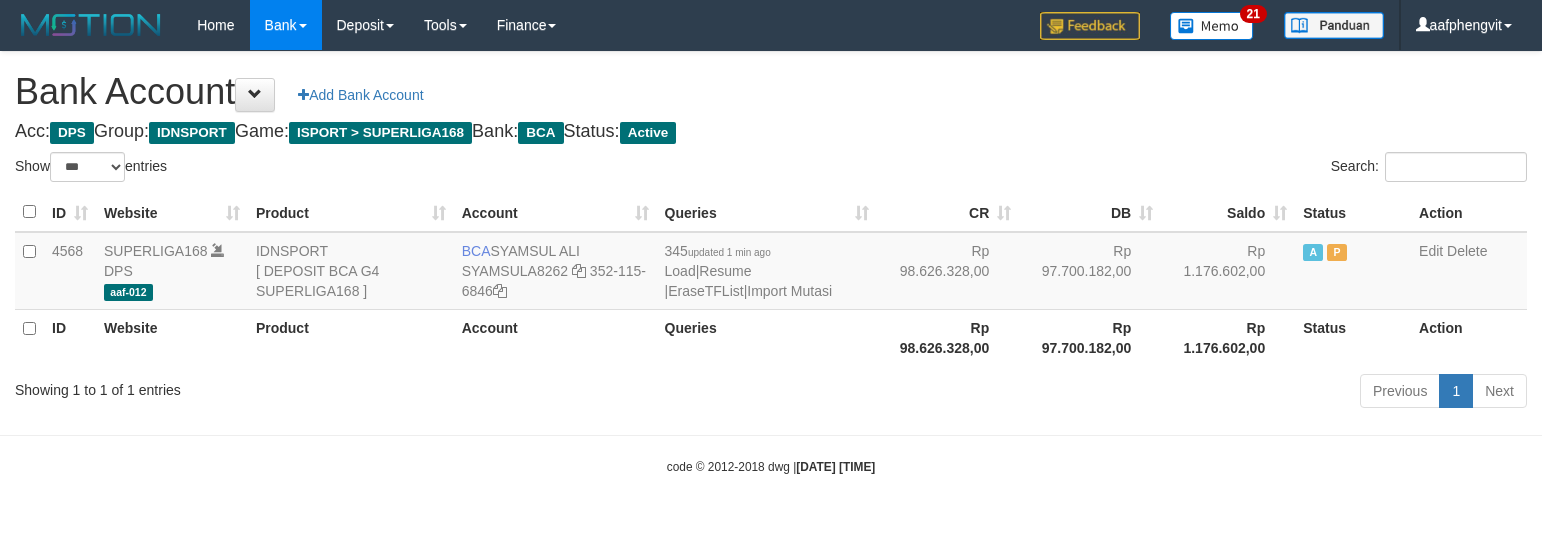 select on "***" 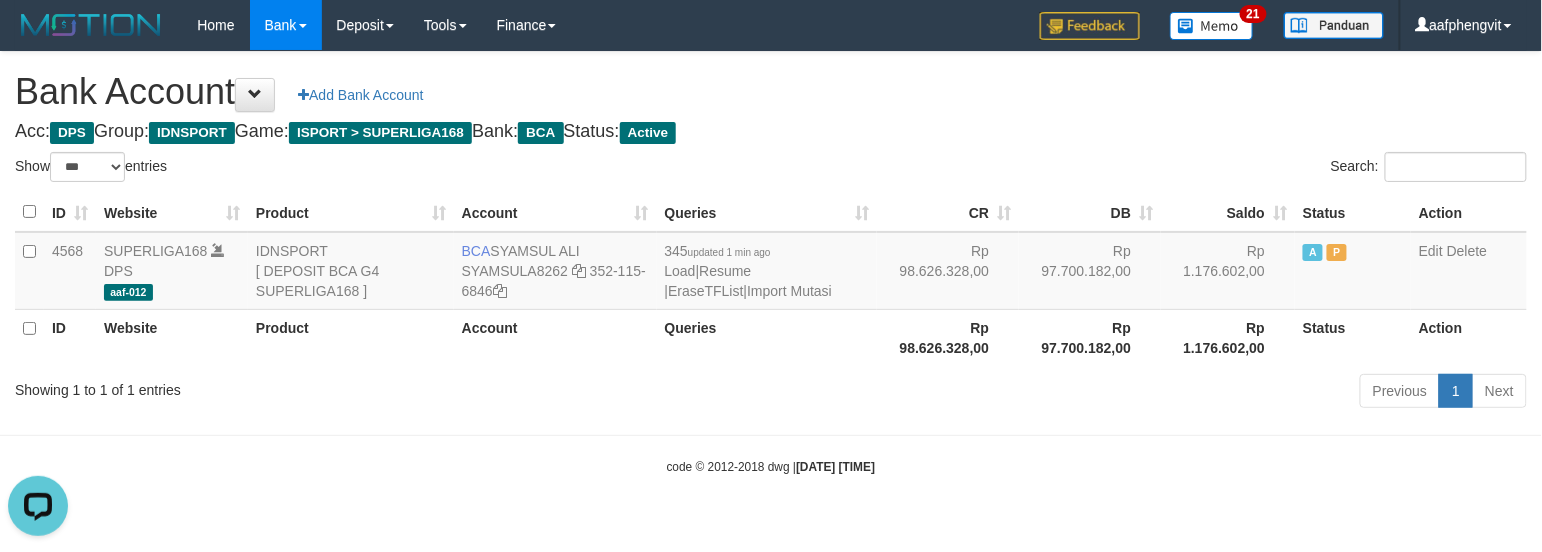 scroll, scrollTop: 0, scrollLeft: 0, axis: both 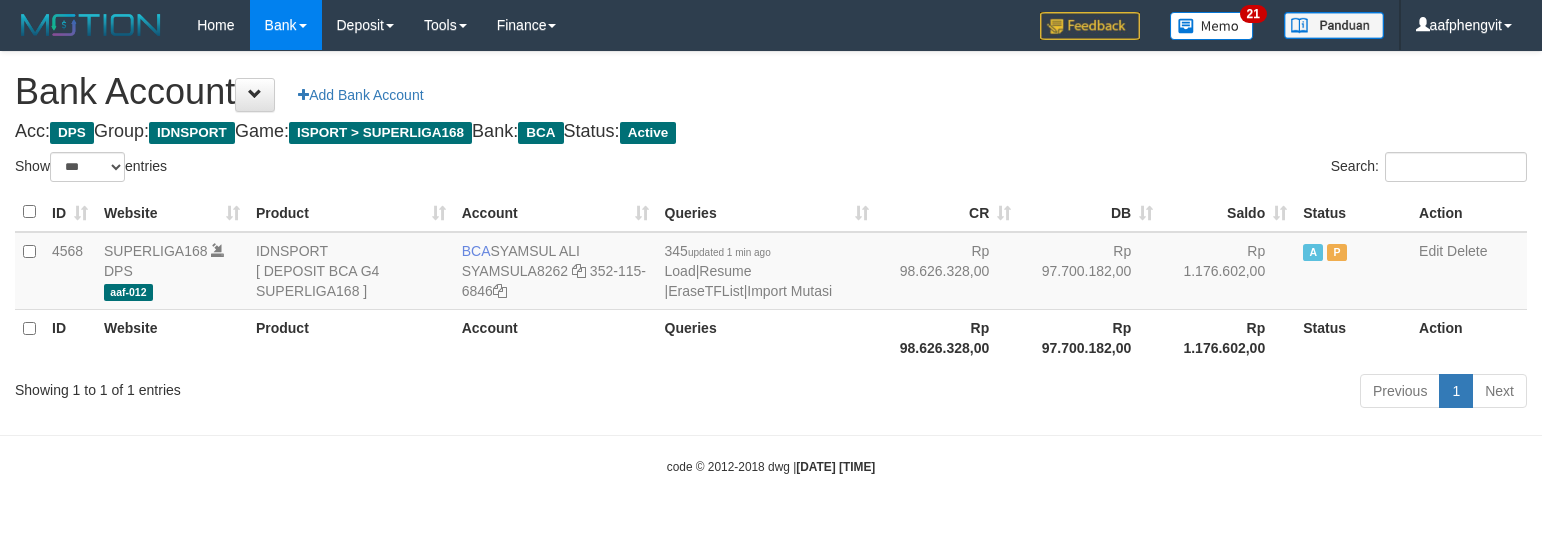 select on "***" 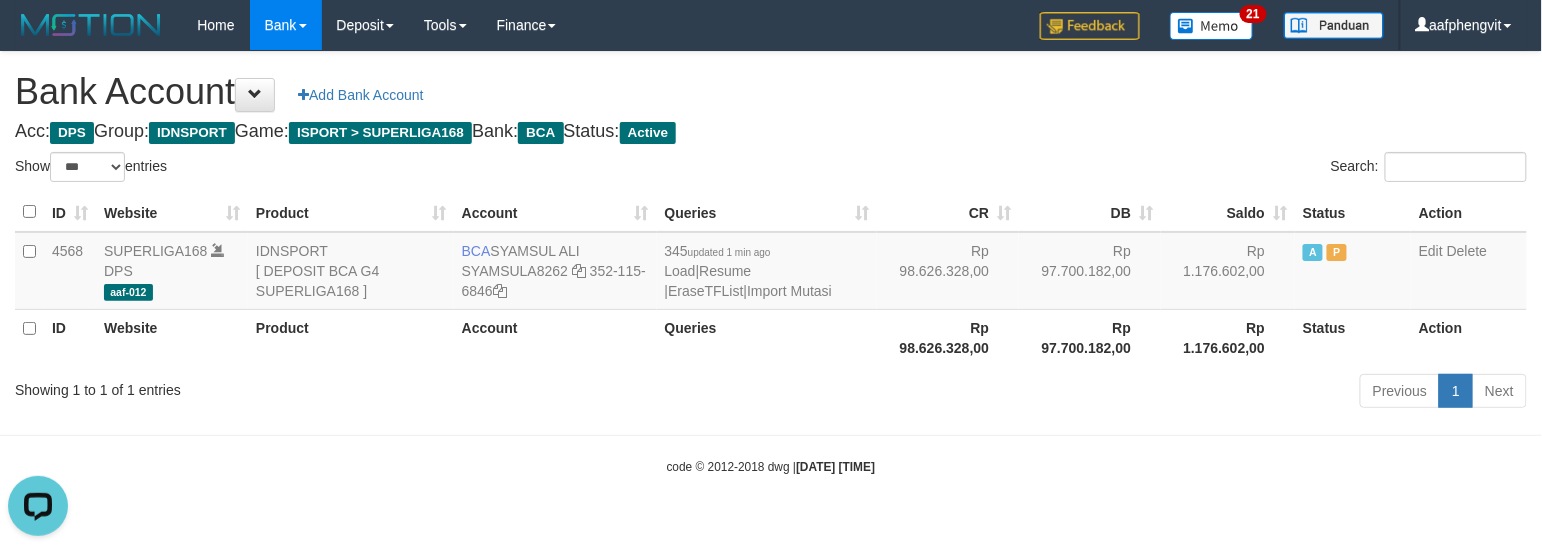 scroll, scrollTop: 0, scrollLeft: 0, axis: both 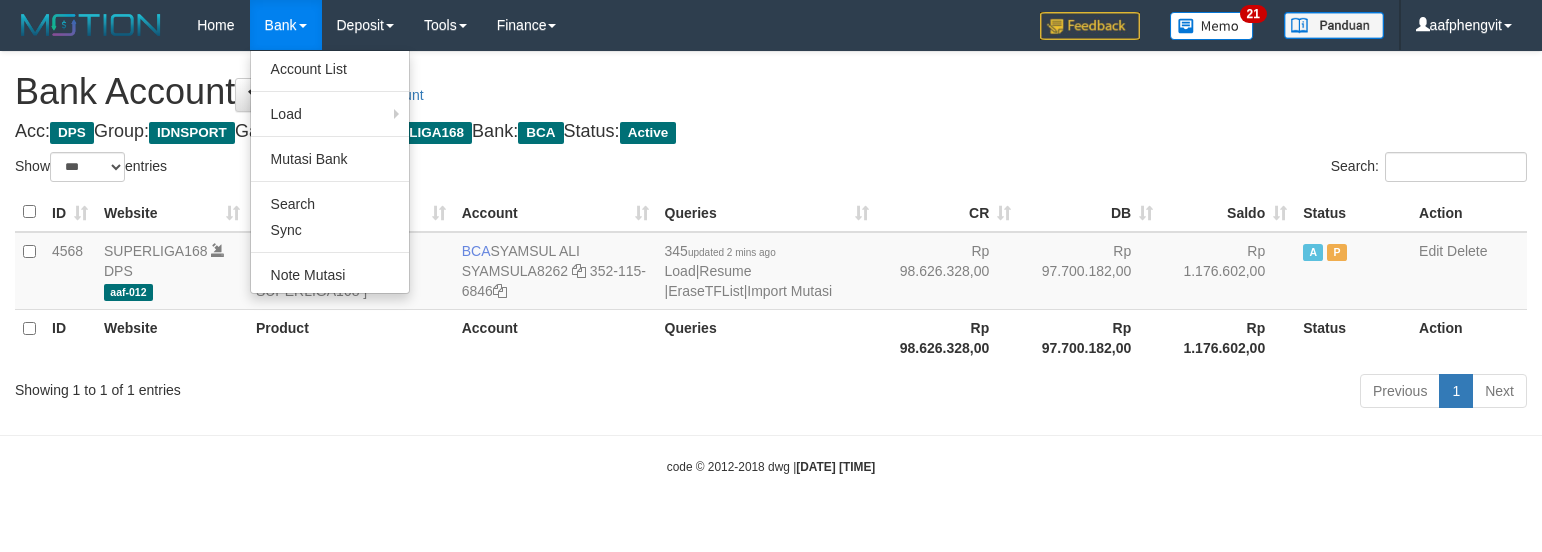 select on "***" 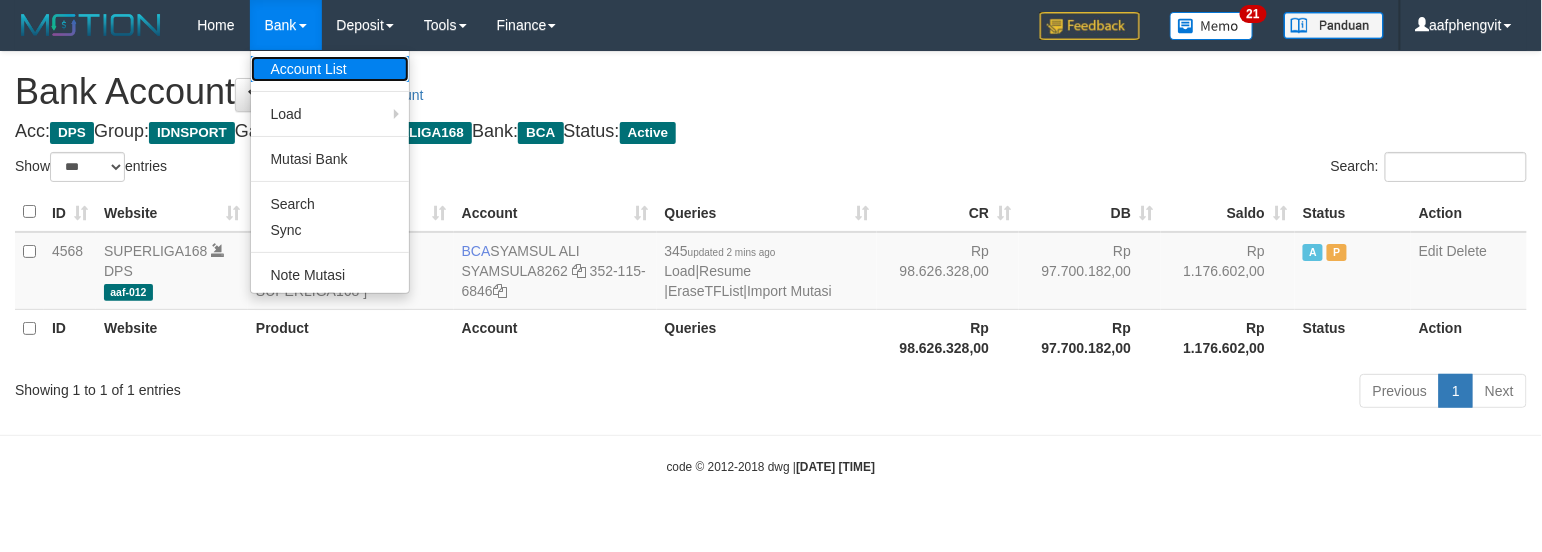 drag, startPoint x: 297, startPoint y: 54, endPoint x: 306, endPoint y: 69, distance: 17.492855 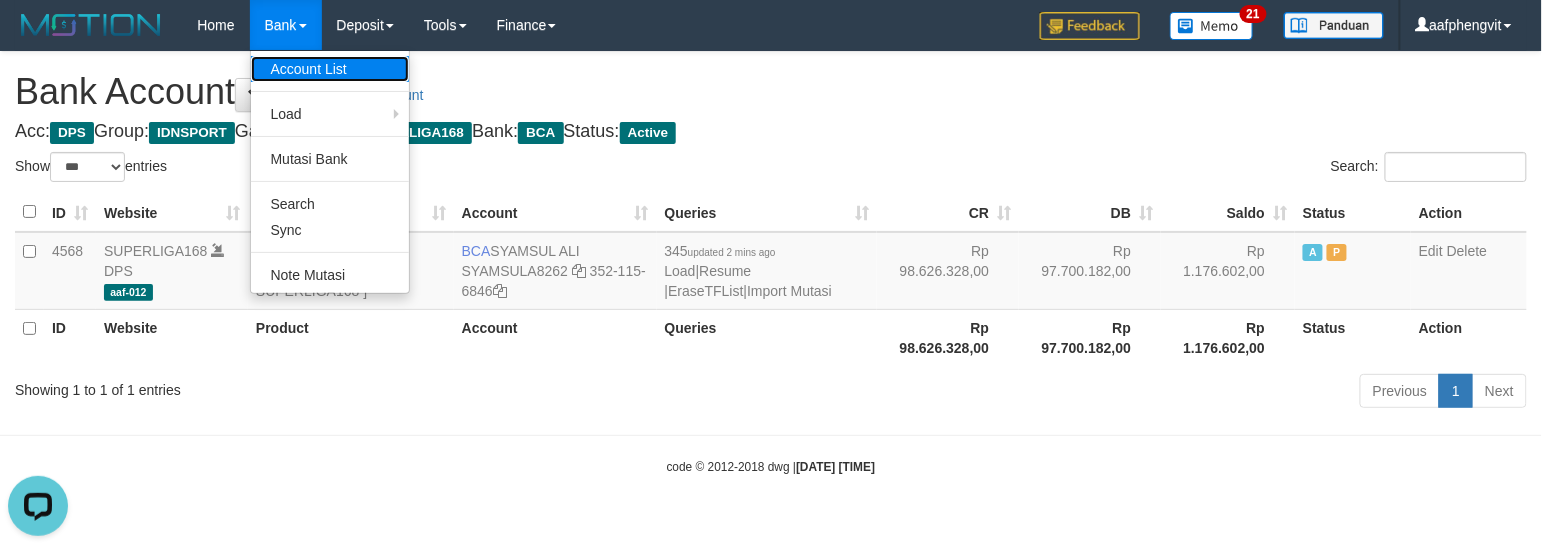 scroll, scrollTop: 0, scrollLeft: 0, axis: both 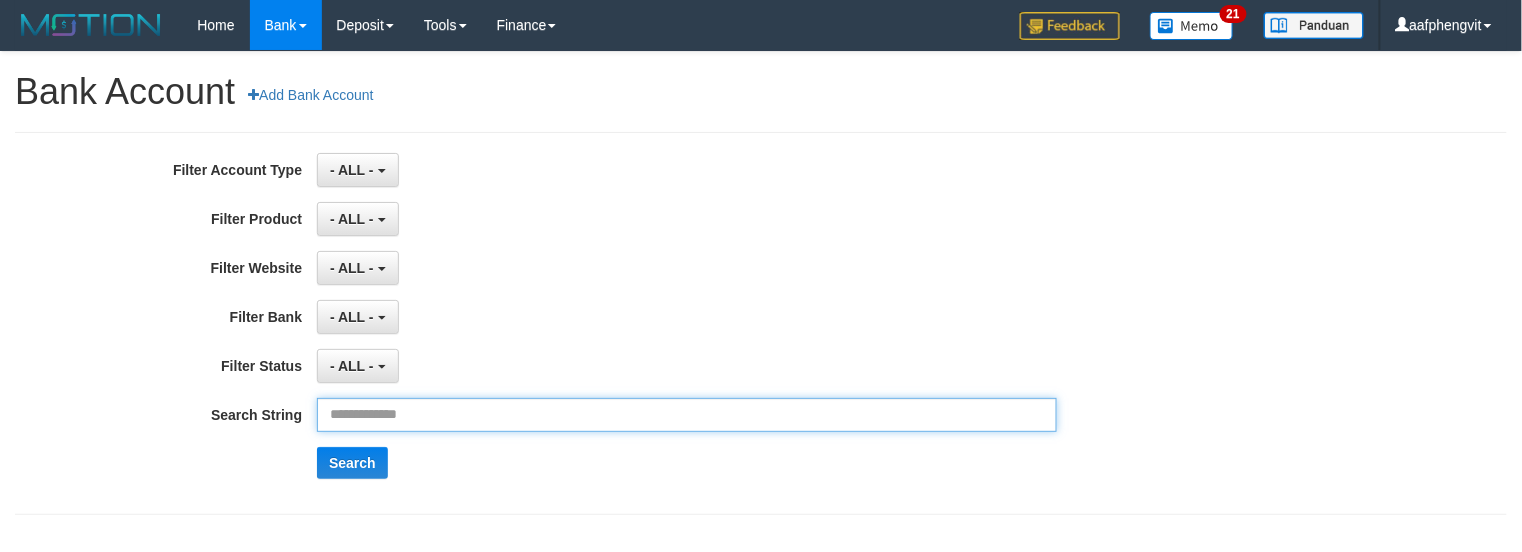 click at bounding box center (687, 415) 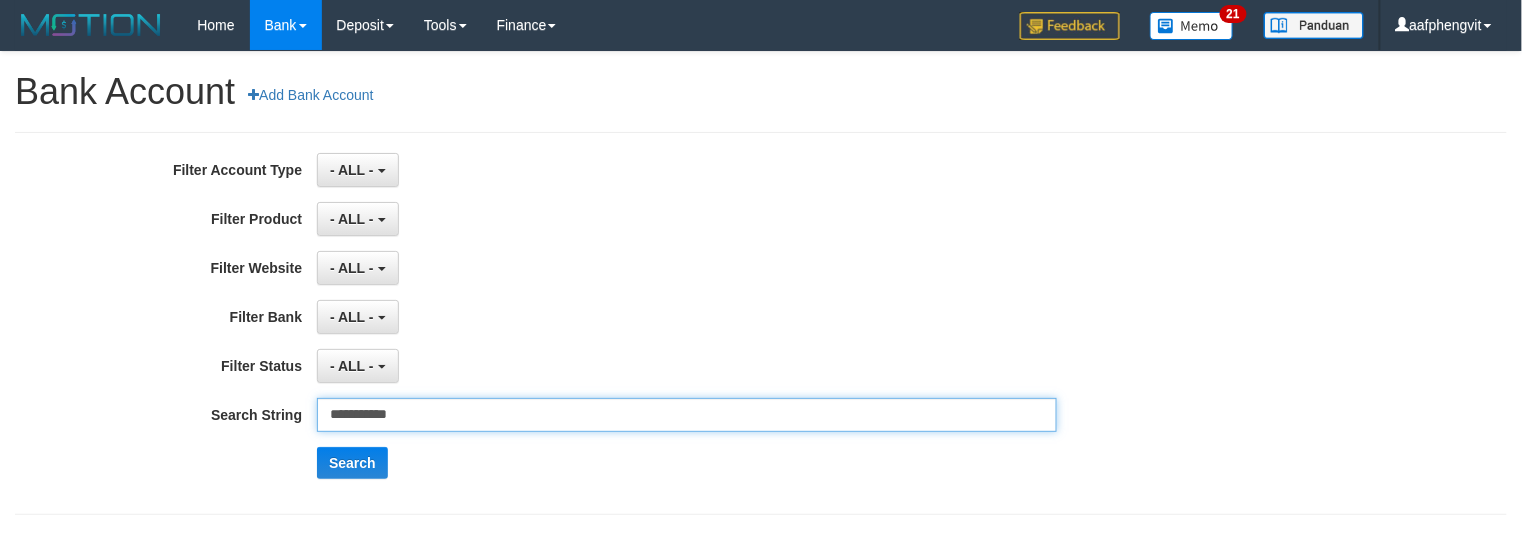 type on "**********" 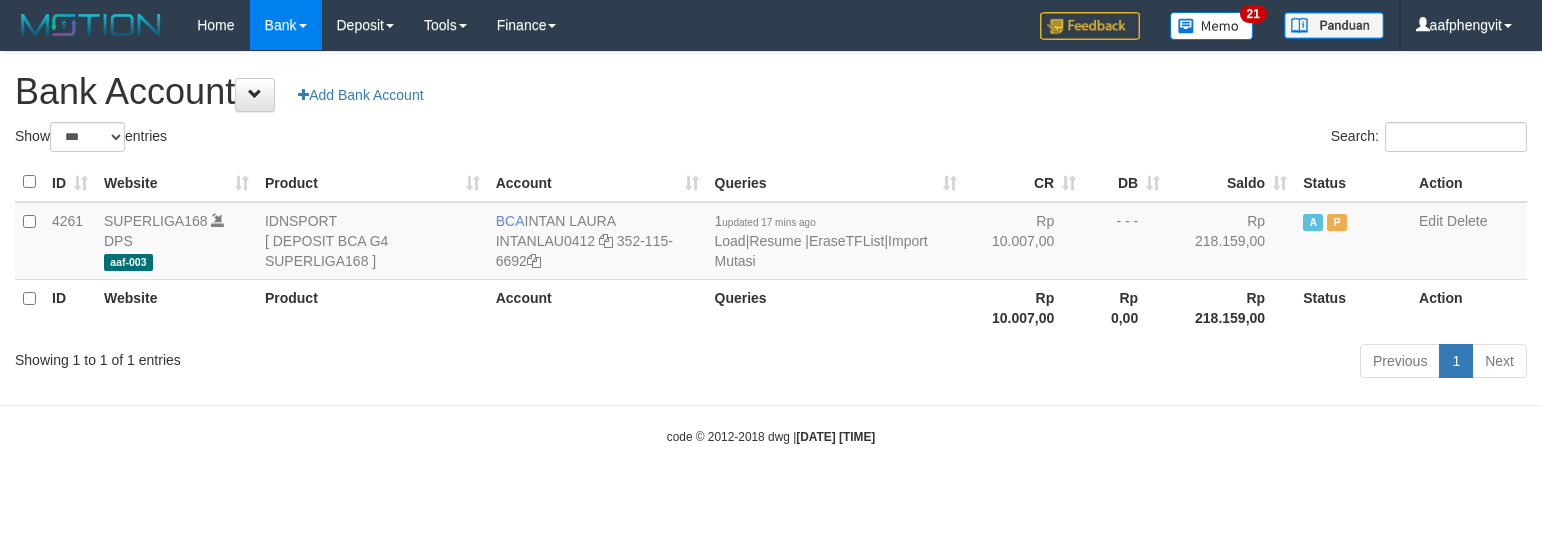 select on "***" 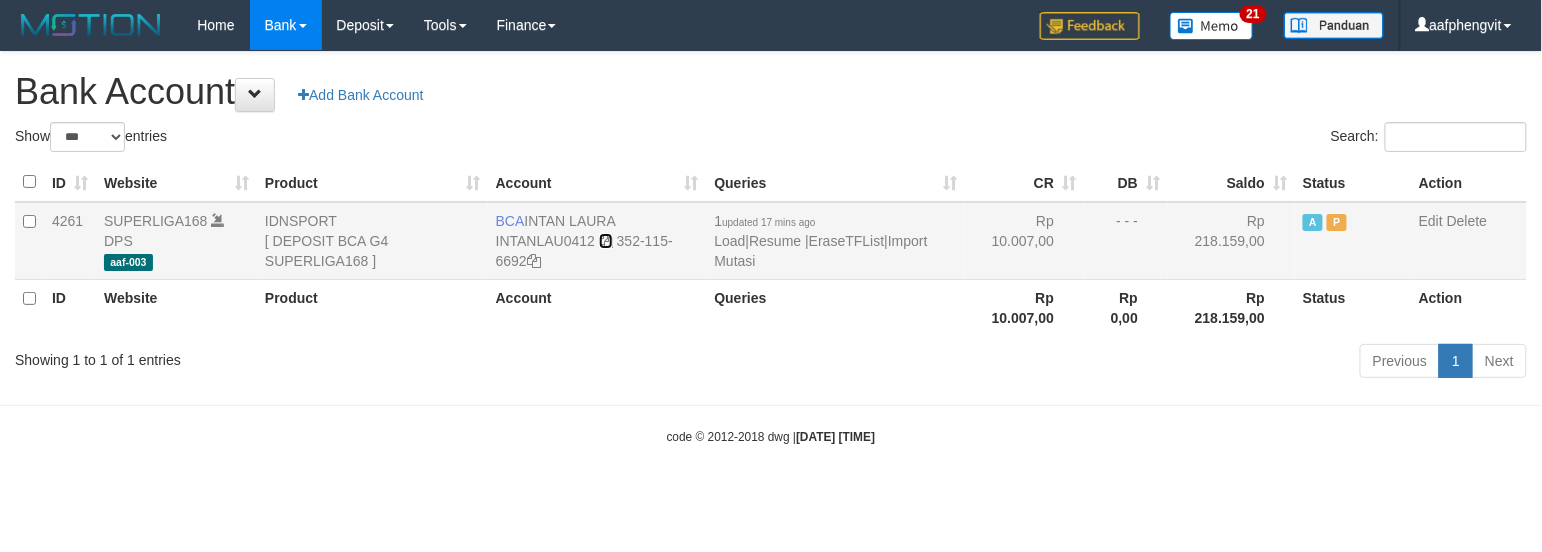 click at bounding box center (606, 241) 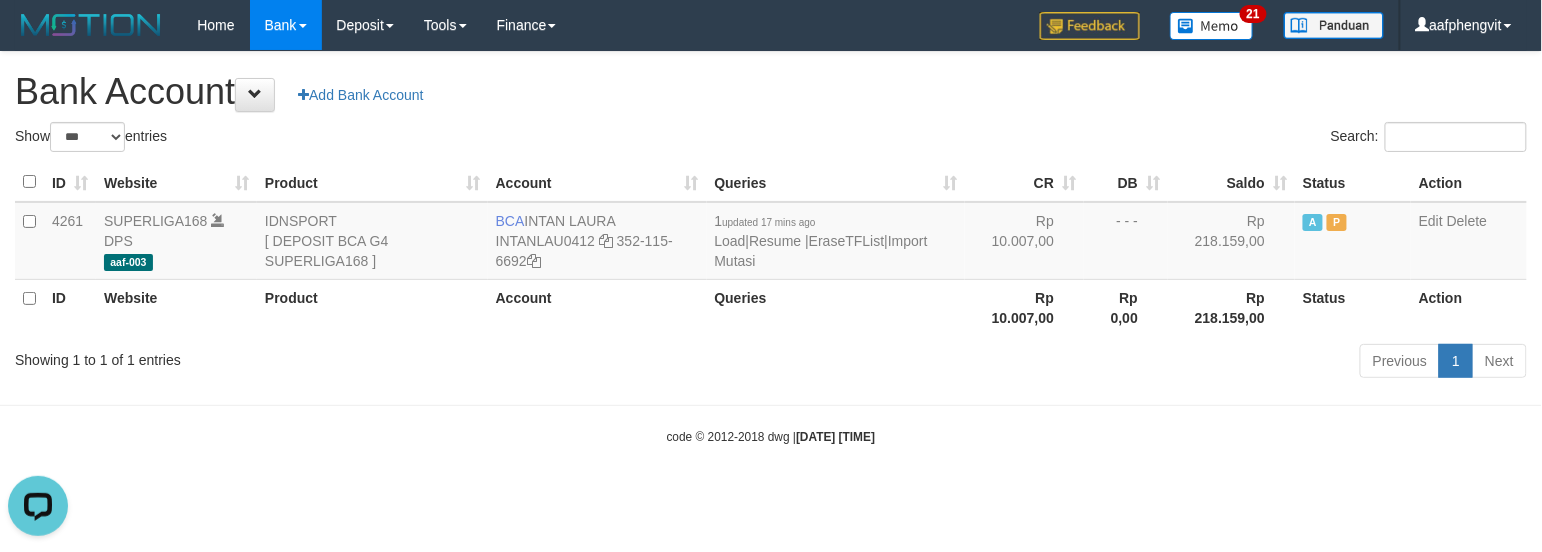 scroll, scrollTop: 0, scrollLeft: 0, axis: both 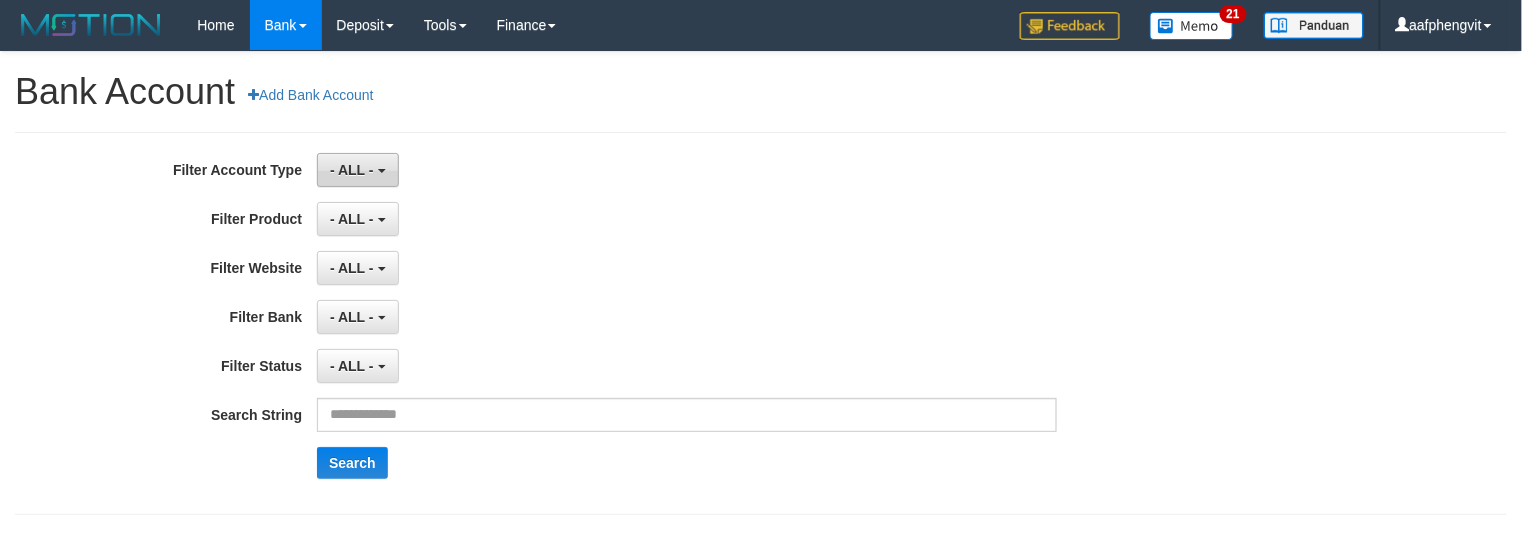 click on "- ALL -" at bounding box center [357, 170] 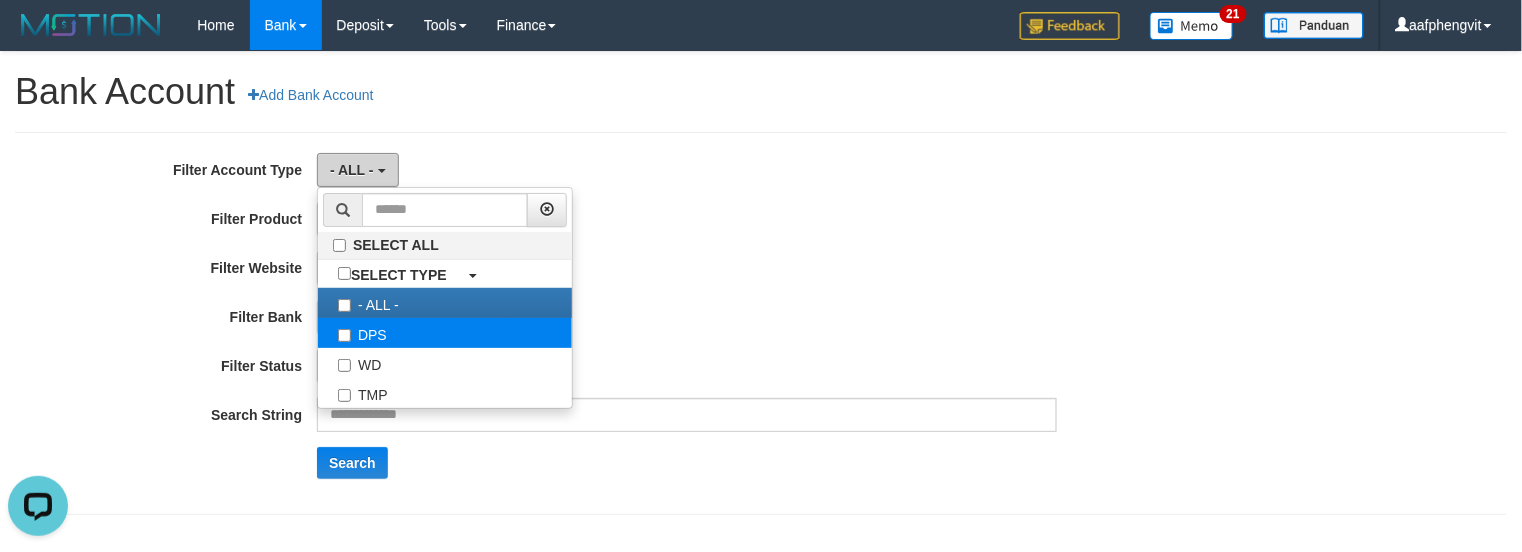 scroll, scrollTop: 0, scrollLeft: 0, axis: both 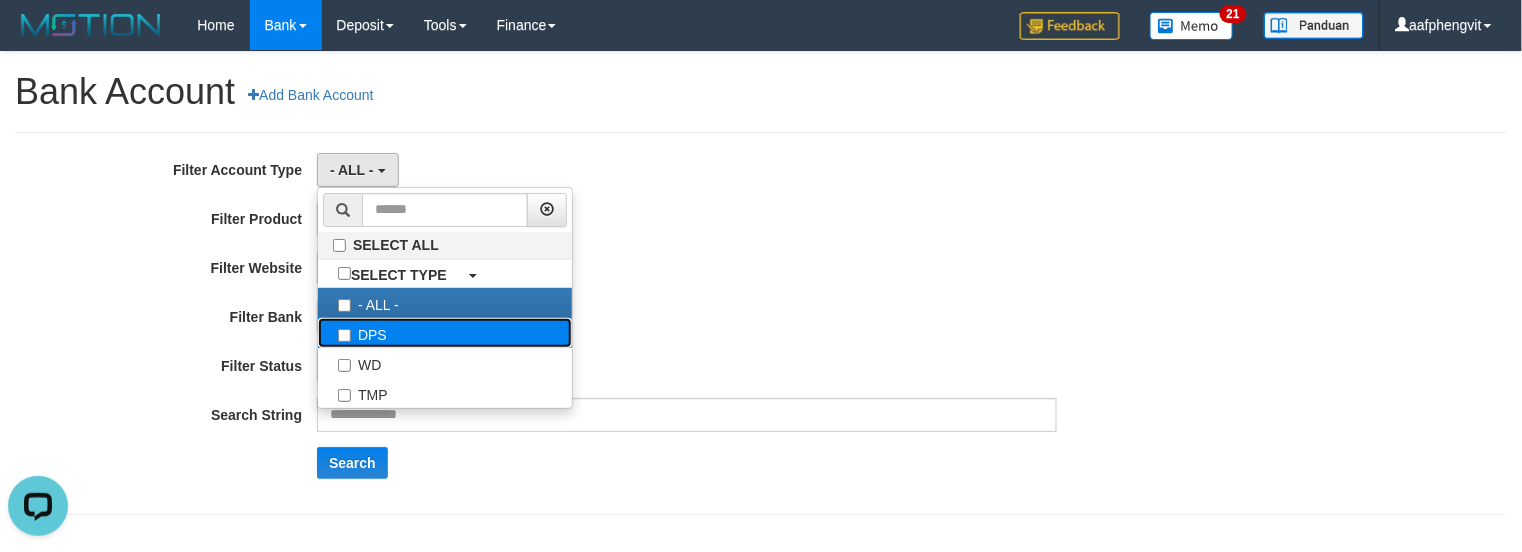 click on "DPS" at bounding box center [445, 333] 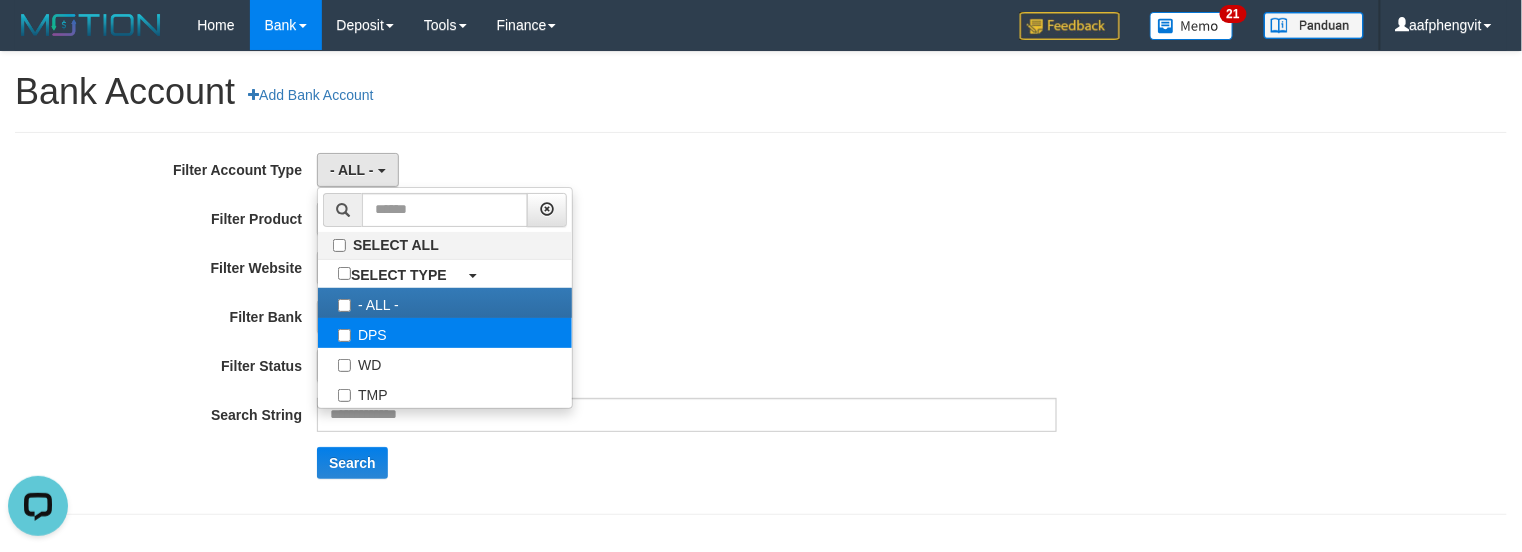 select on "***" 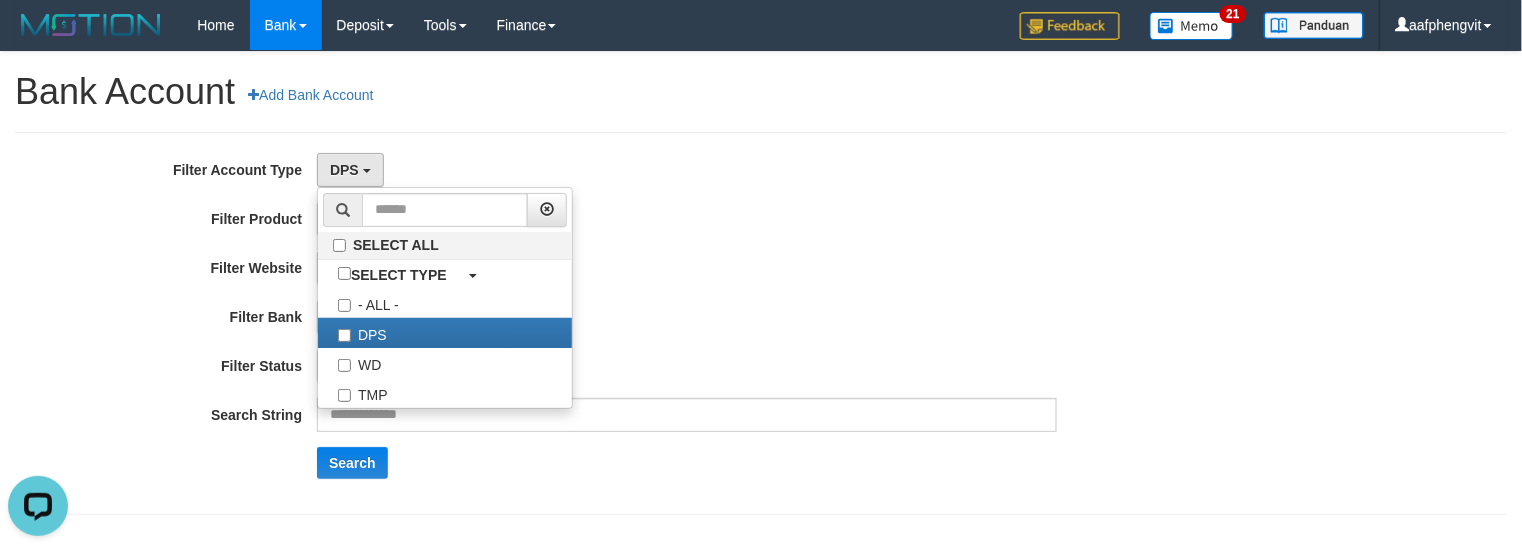 scroll, scrollTop: 17, scrollLeft: 0, axis: vertical 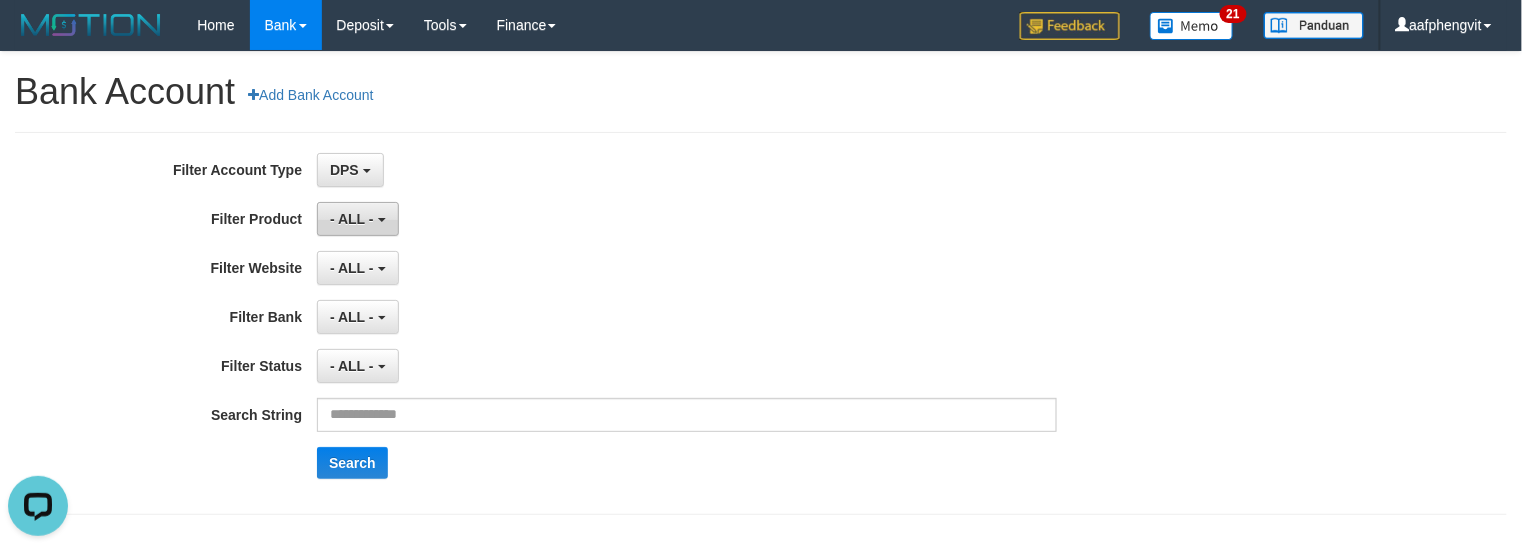click on "- ALL -" at bounding box center [352, 219] 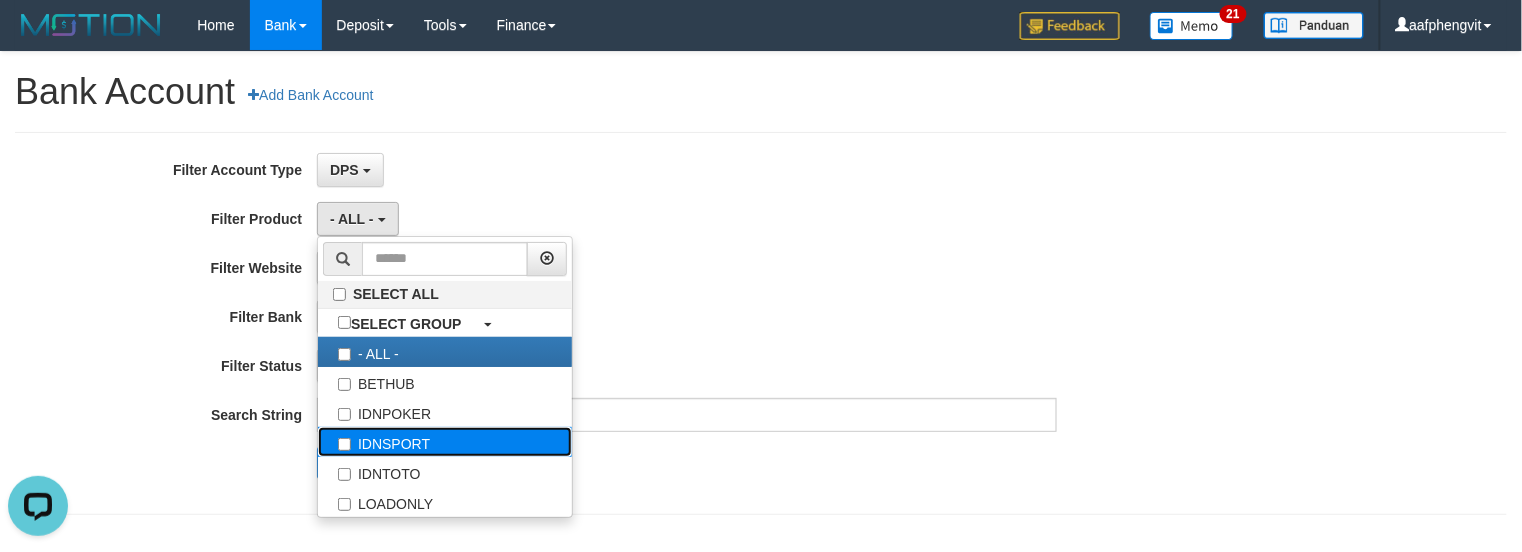 click on "IDNSPORT" at bounding box center [445, 442] 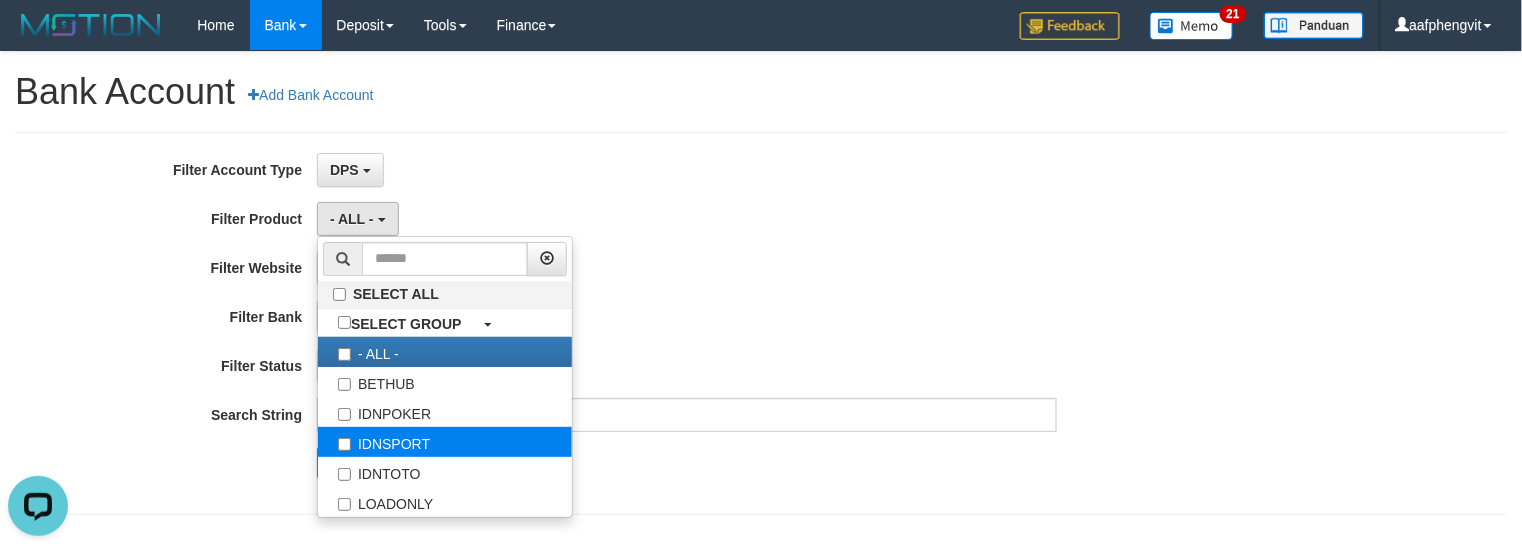 select on "*" 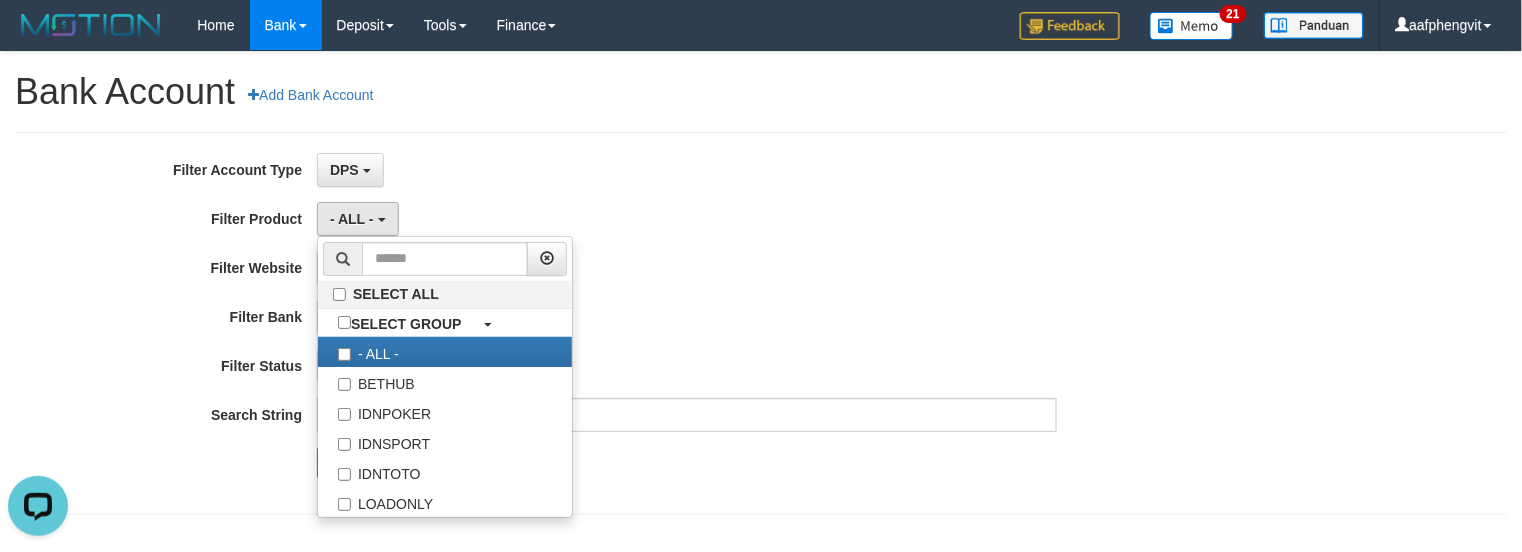 scroll, scrollTop: 17, scrollLeft: 0, axis: vertical 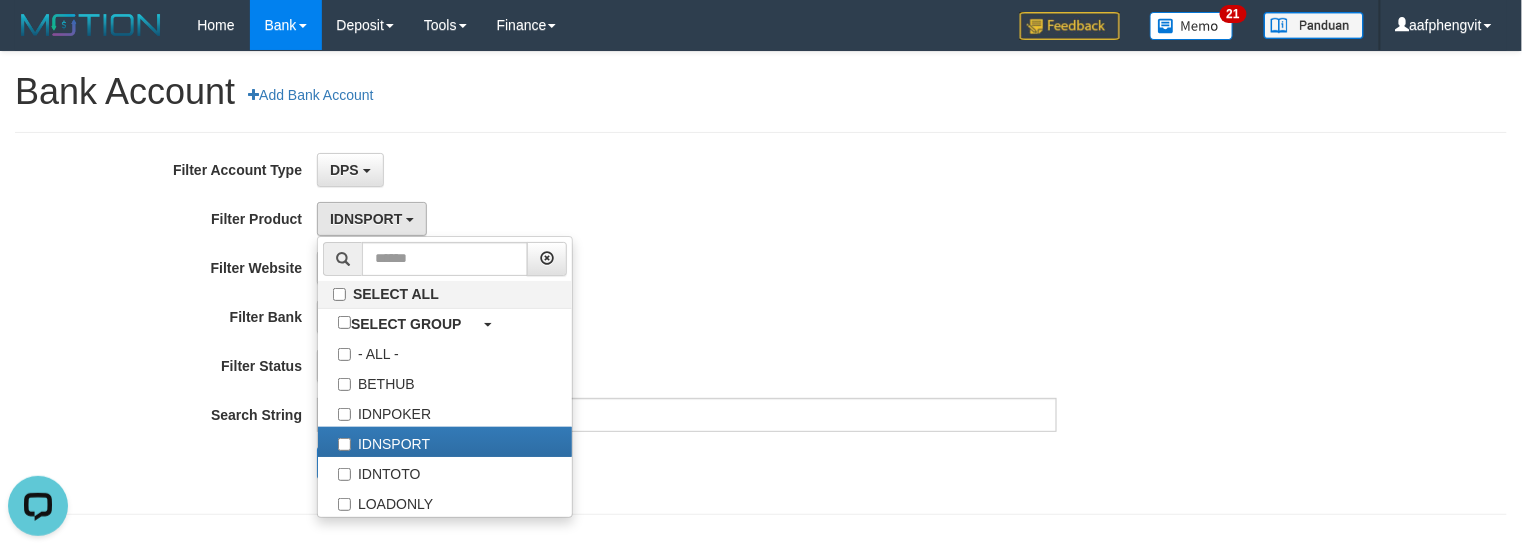 click on "**********" at bounding box center (634, 323) 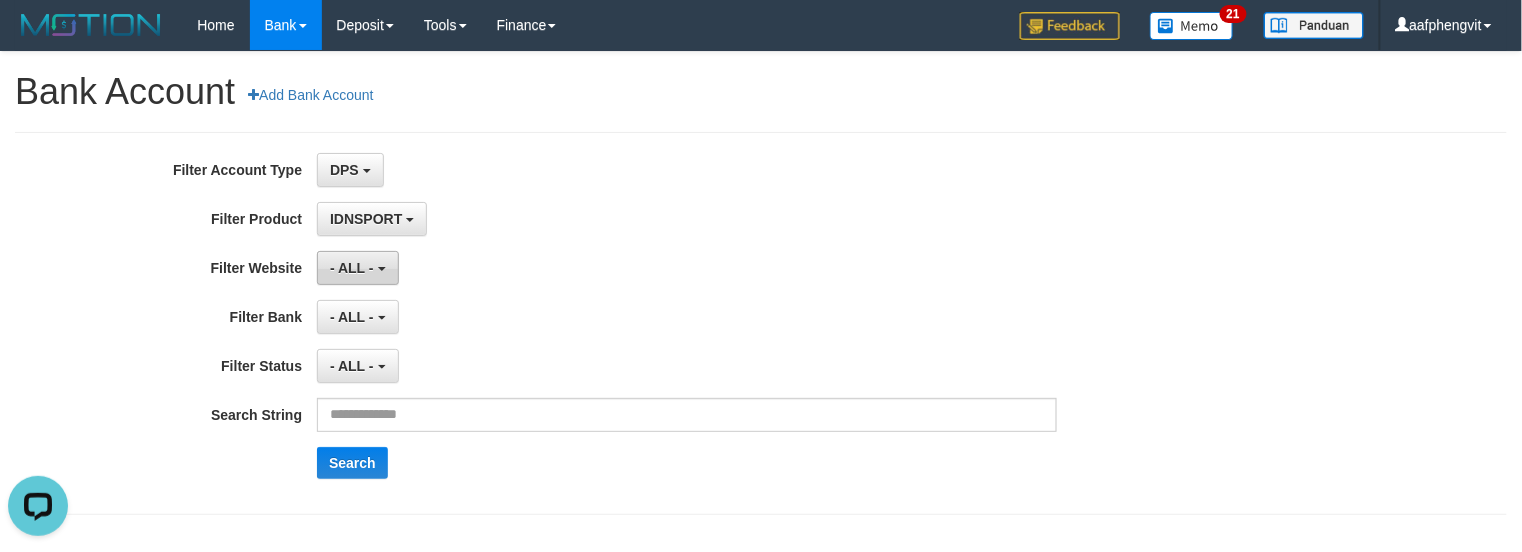 click on "- ALL -" at bounding box center (352, 268) 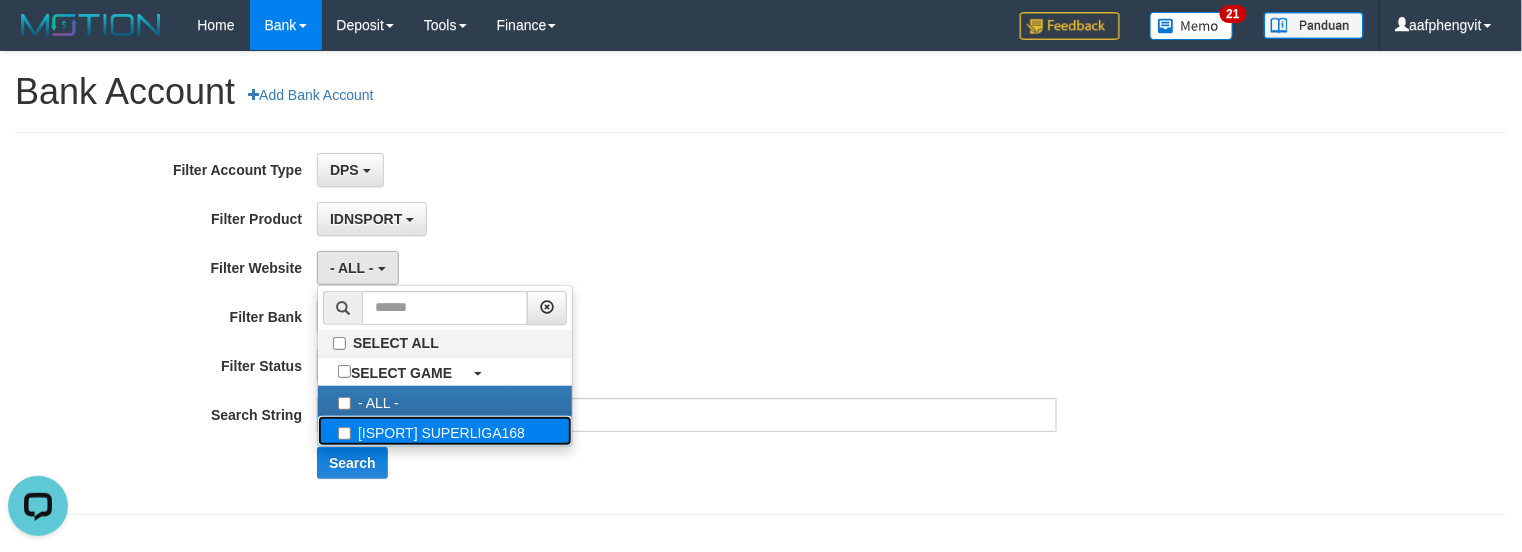 click on "[ISPORT] SUPERLIGA168" at bounding box center (445, 431) 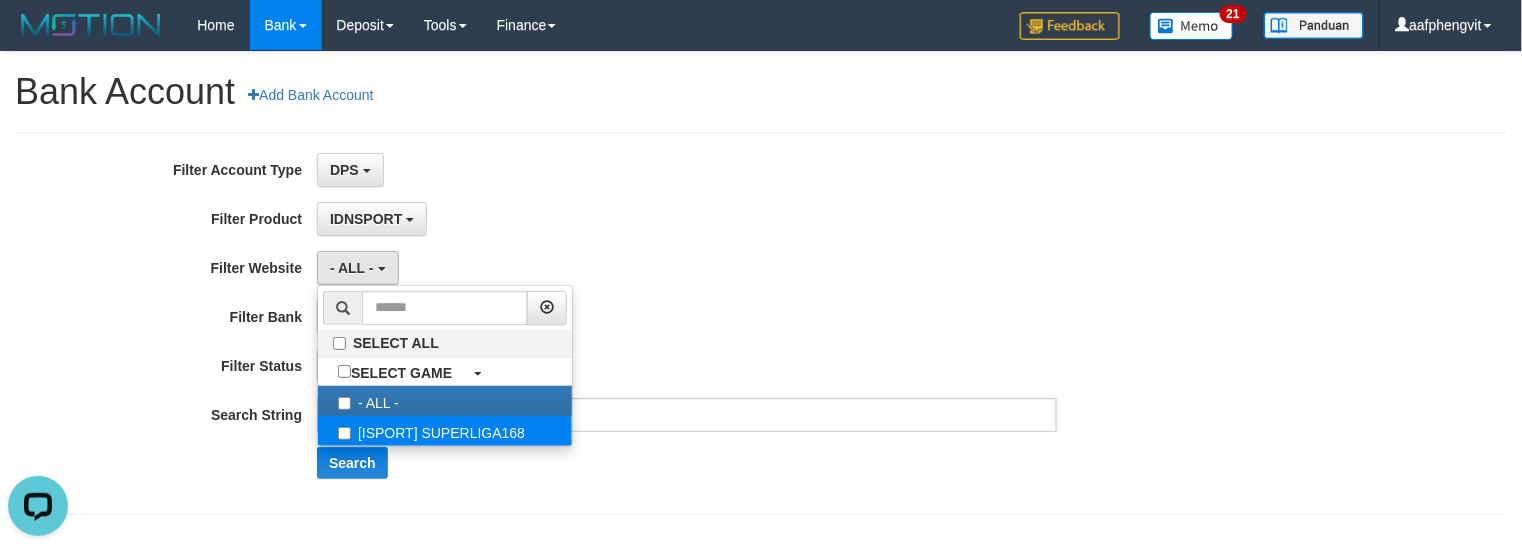 select on "***" 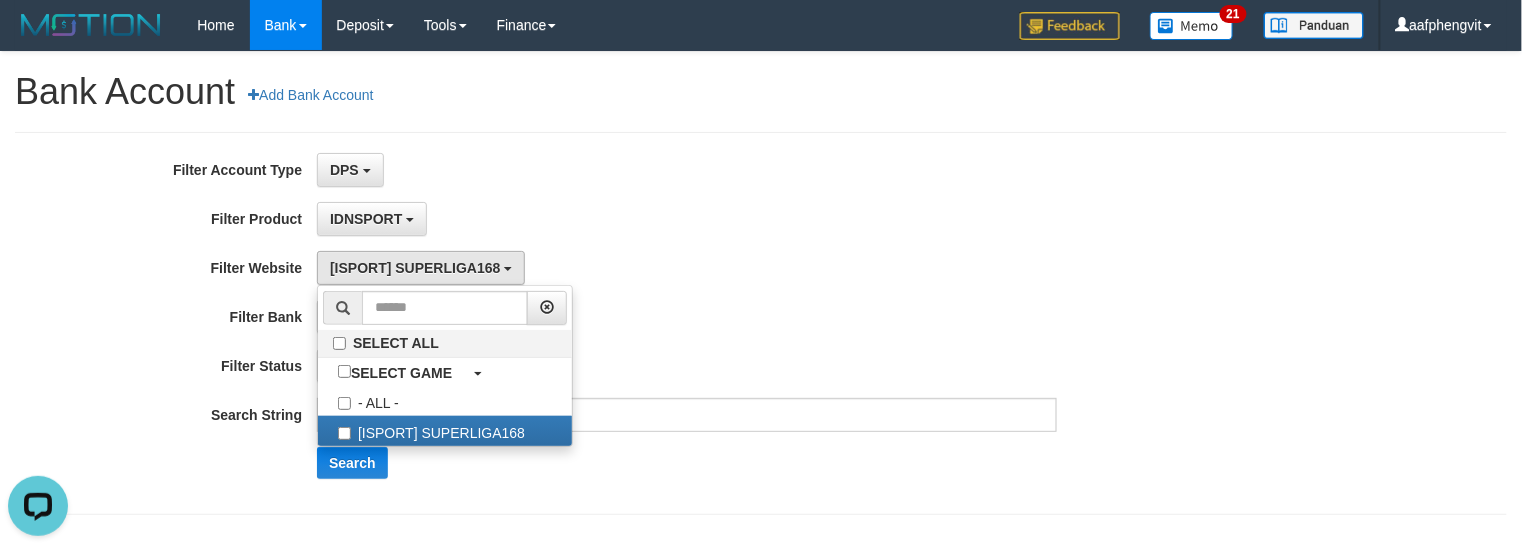 scroll, scrollTop: 17, scrollLeft: 0, axis: vertical 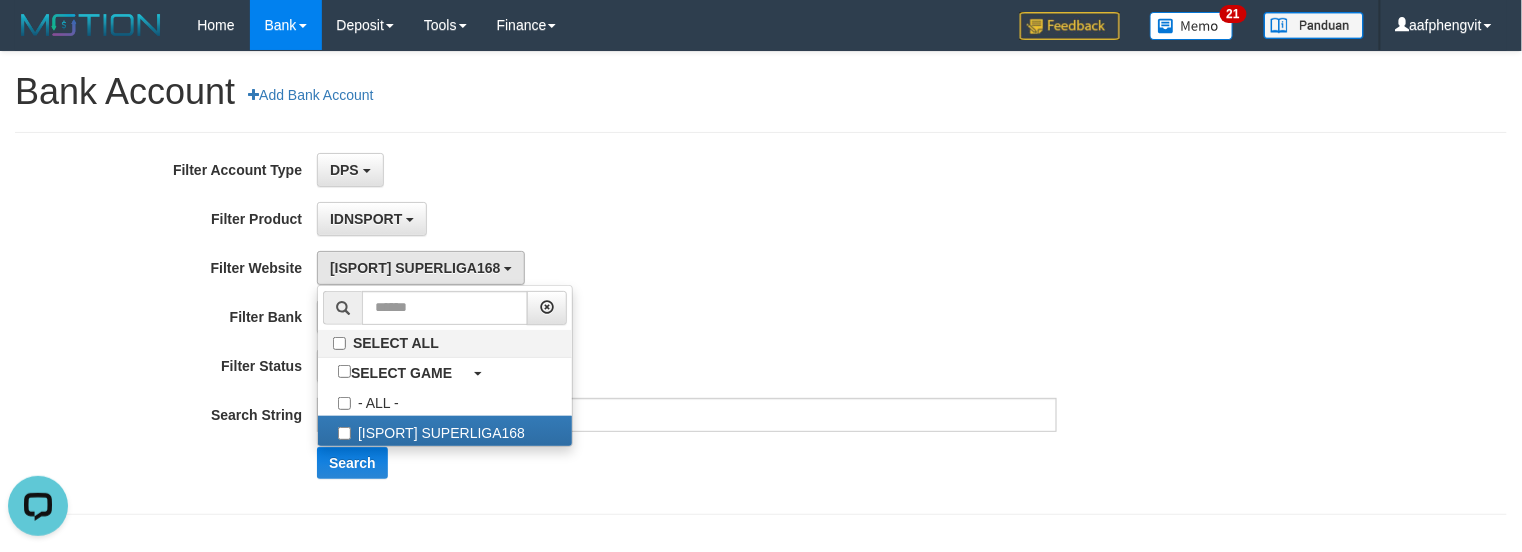 click on "DPS
SELECT ALL  SELECT TYPE  - ALL -
DPS
WD
TMP" at bounding box center (687, 170) 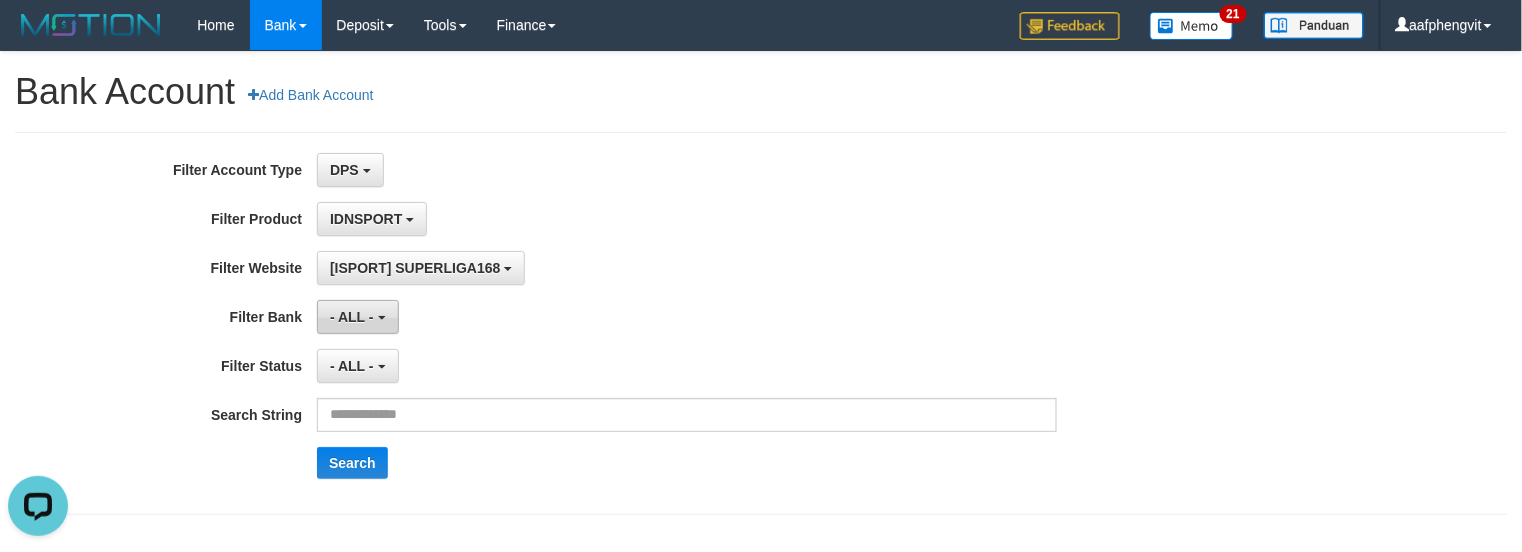 click on "- ALL -" at bounding box center (352, 317) 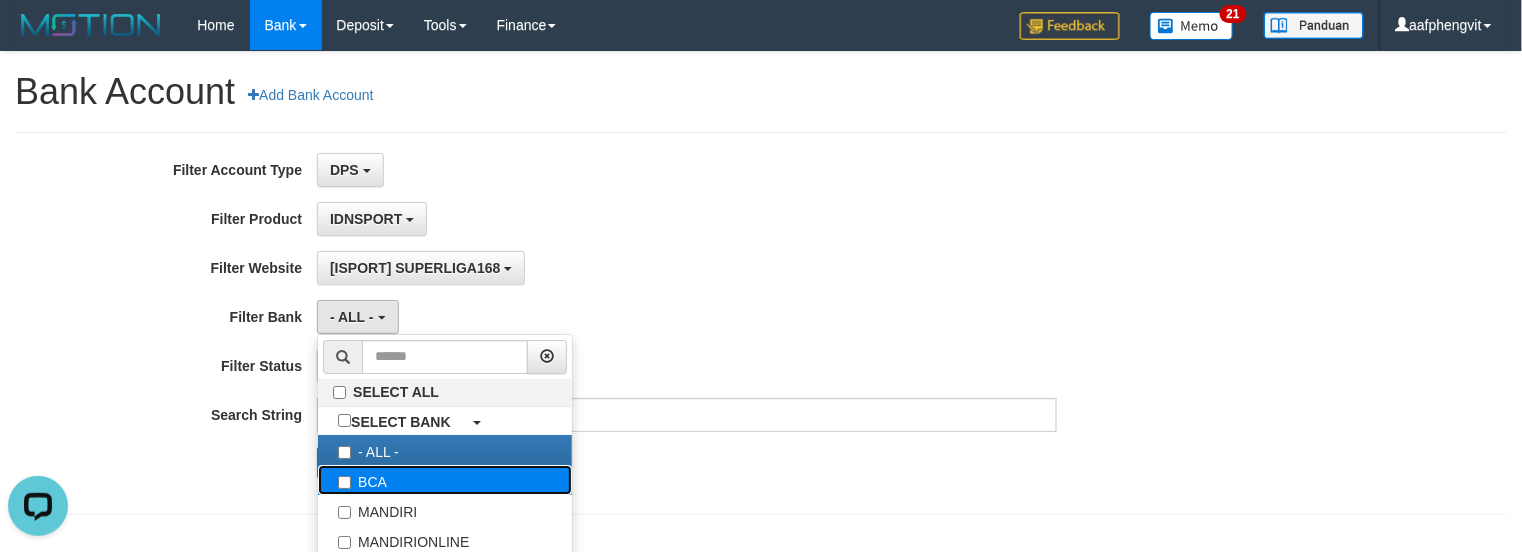 click on "BCA" at bounding box center [445, 480] 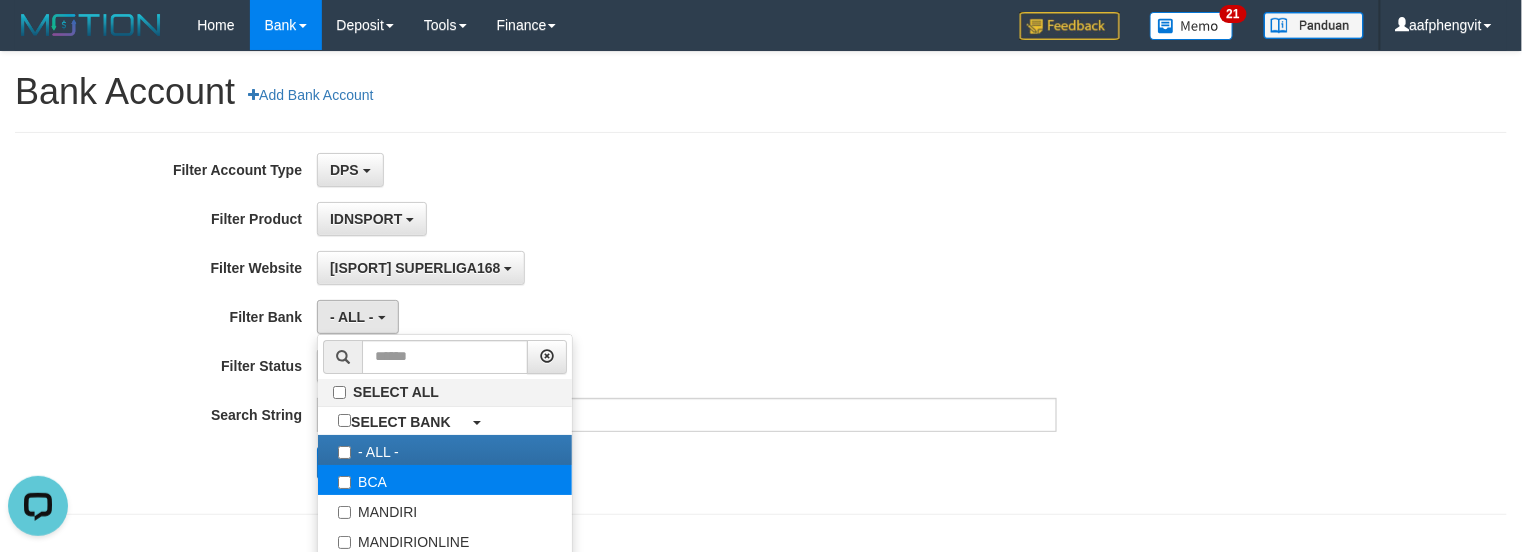 select on "***" 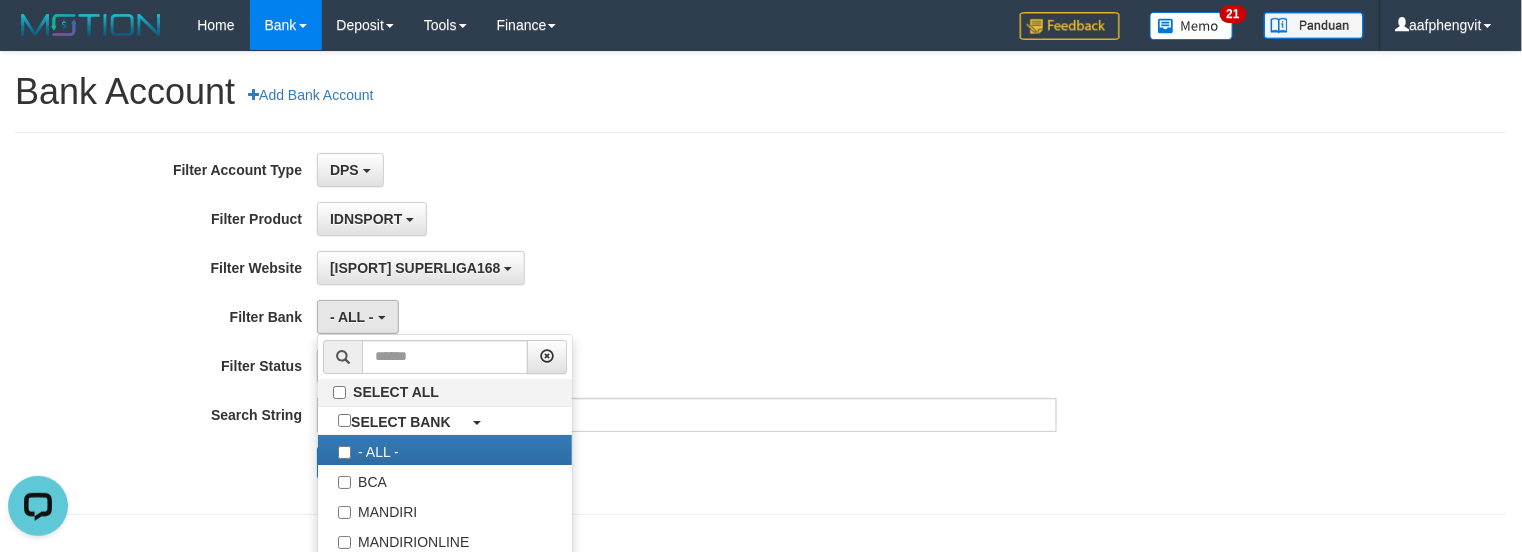 scroll, scrollTop: 17, scrollLeft: 0, axis: vertical 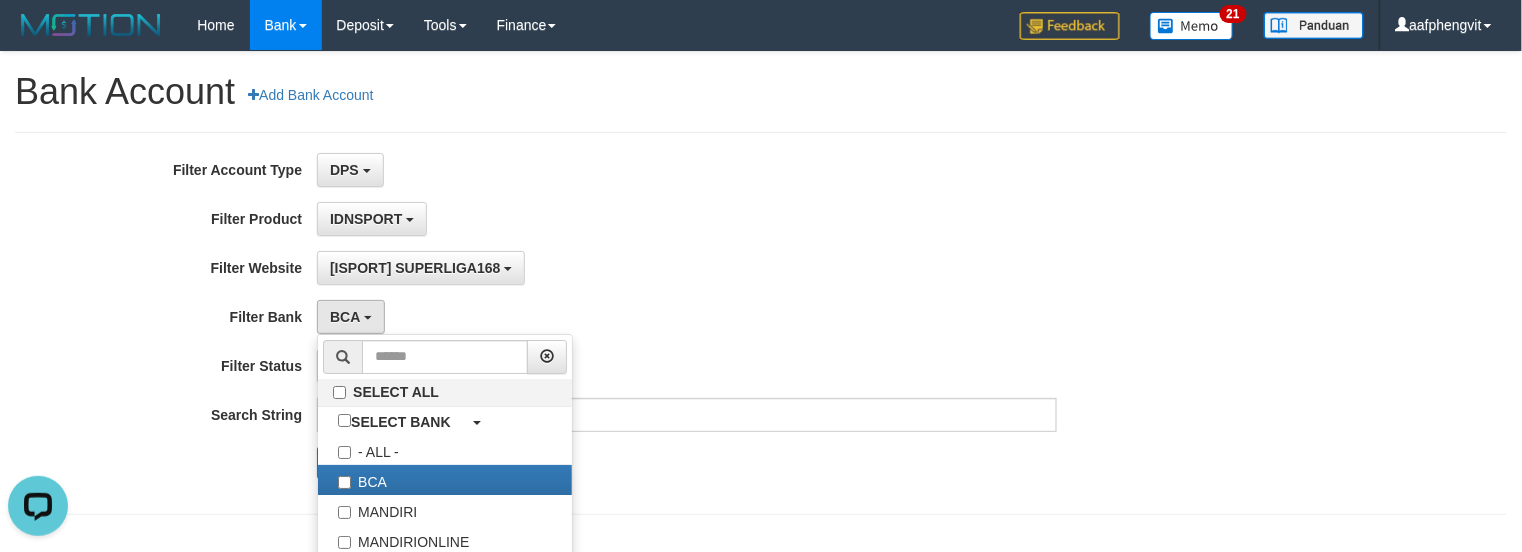 click on "**********" at bounding box center [634, 323] 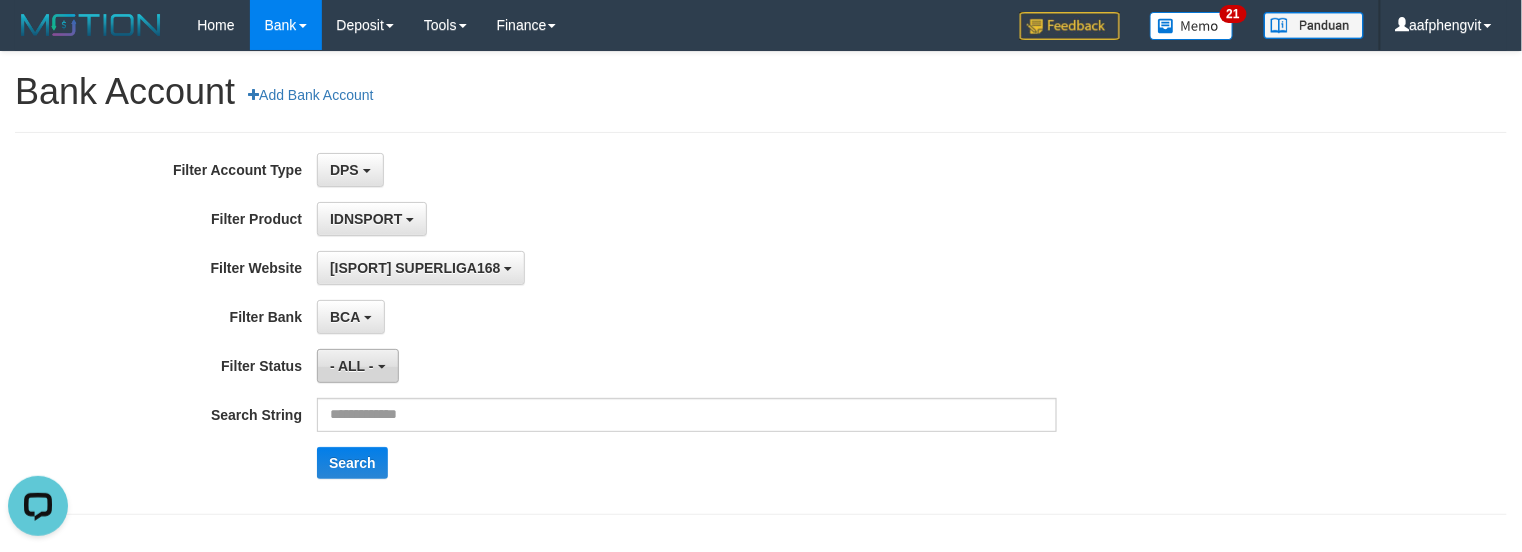 click on "- ALL -" at bounding box center [352, 366] 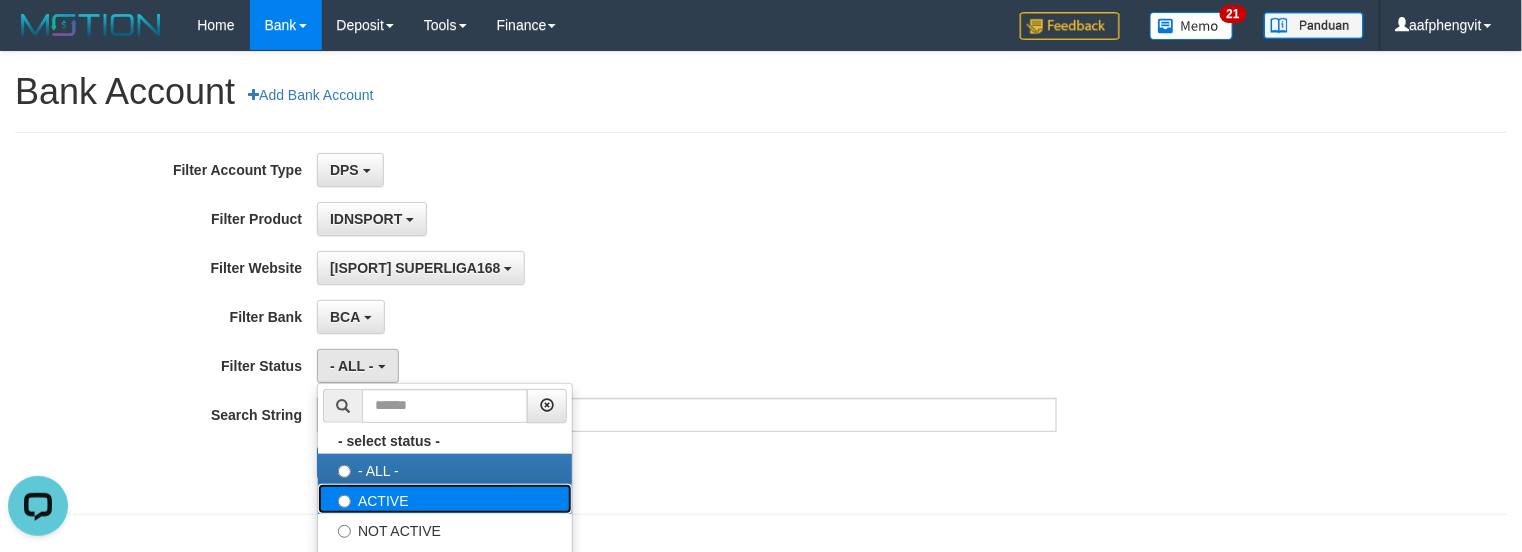 click on "ACTIVE" at bounding box center [445, 499] 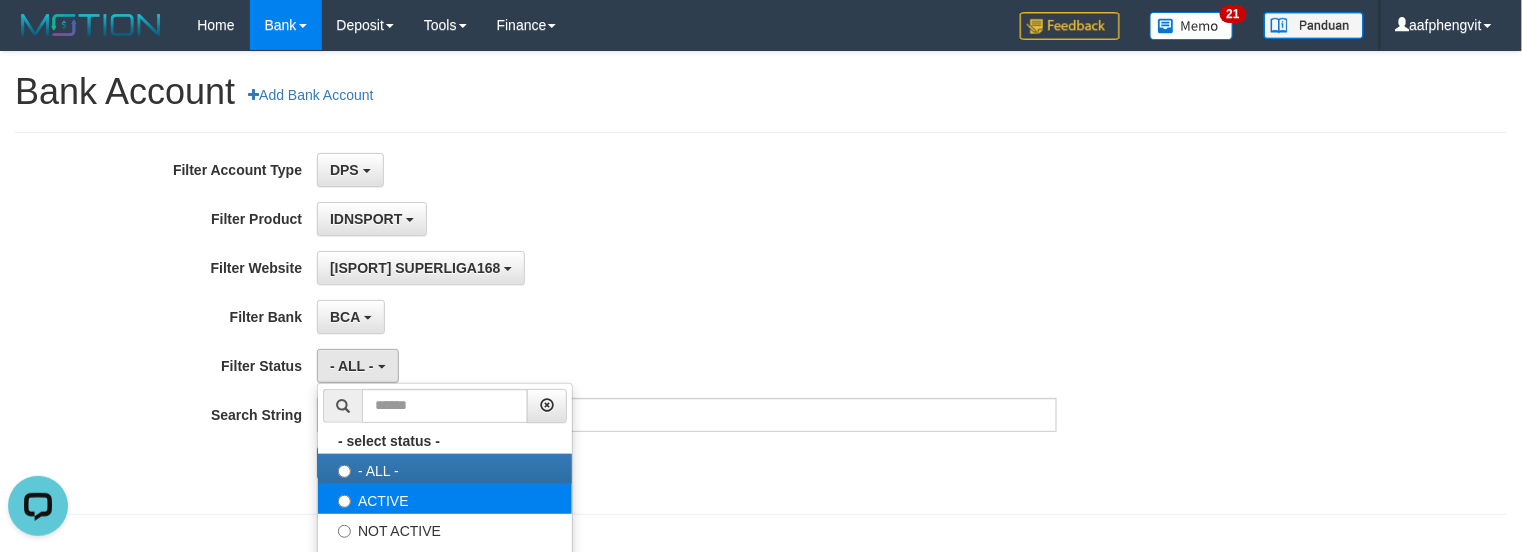 select on "*" 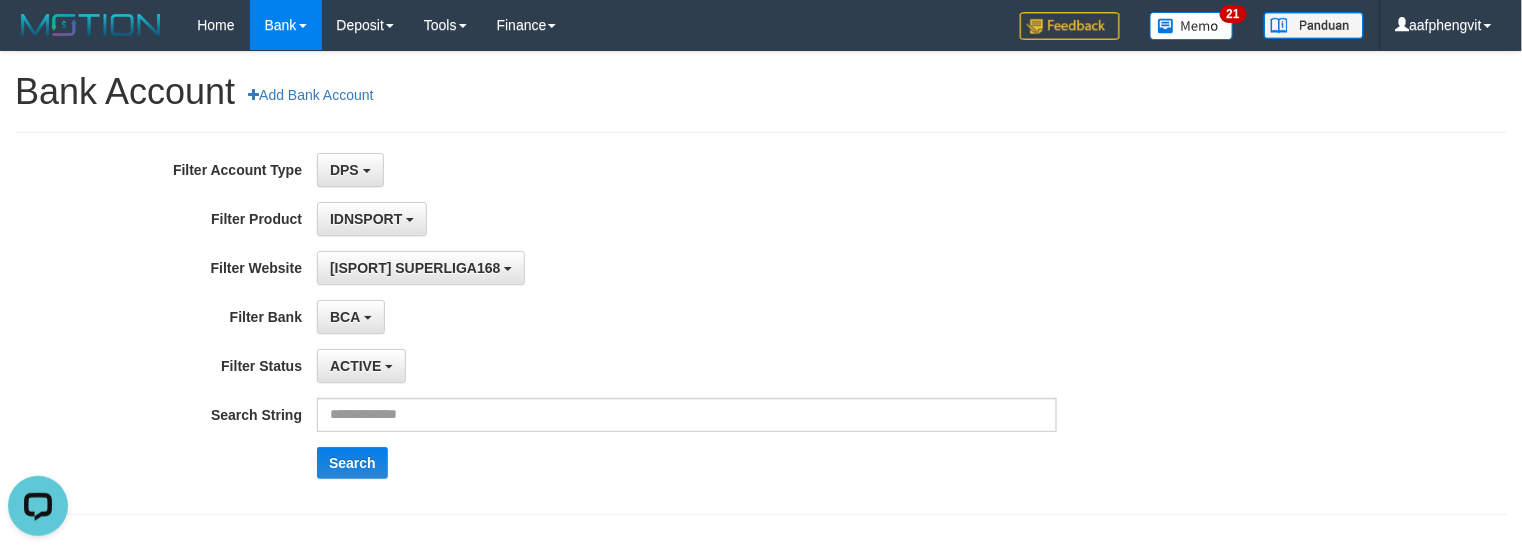 click on "IDNSPORT
SELECT ALL  SELECT GROUP  - ALL -
BETHUB
IDNPOKER
IDNSPORT
IDNTOTO
LOADONLY" at bounding box center (687, 219) 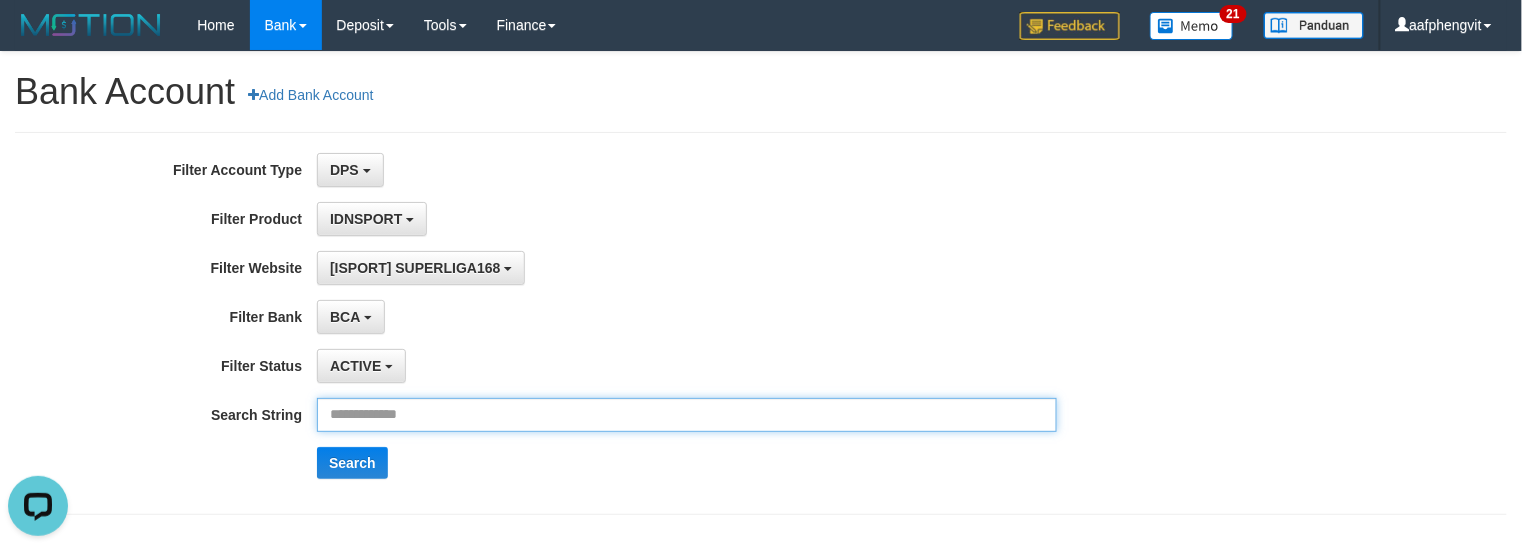click at bounding box center (687, 415) 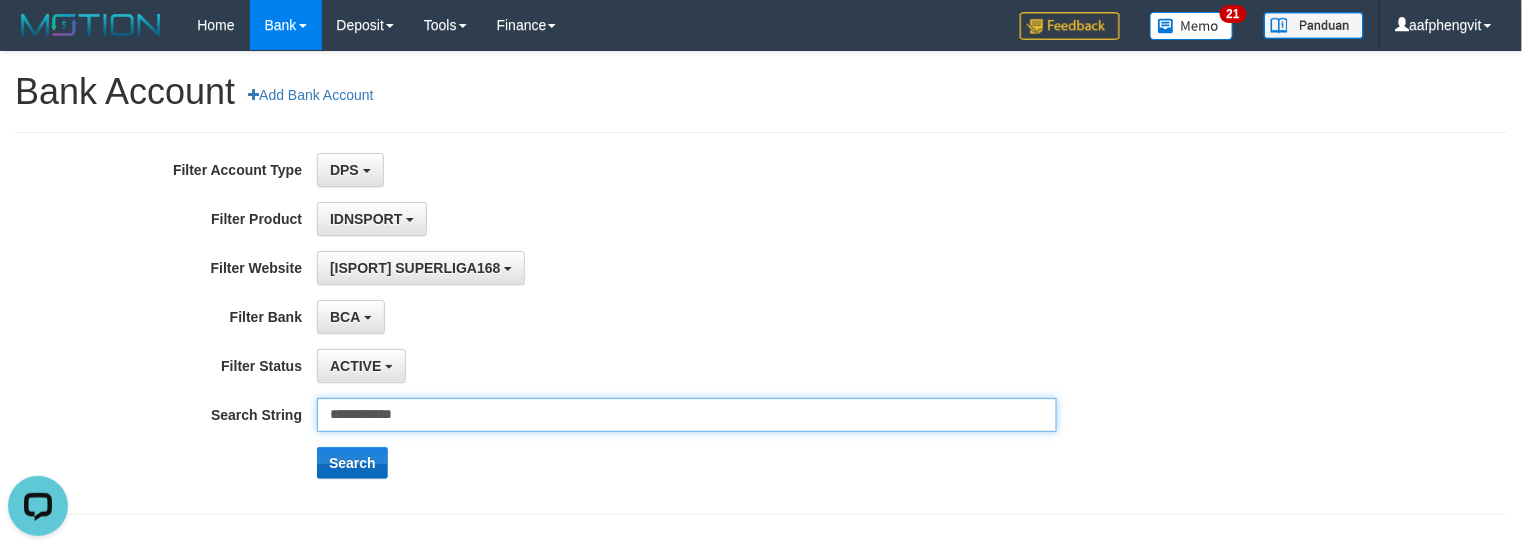type on "**********" 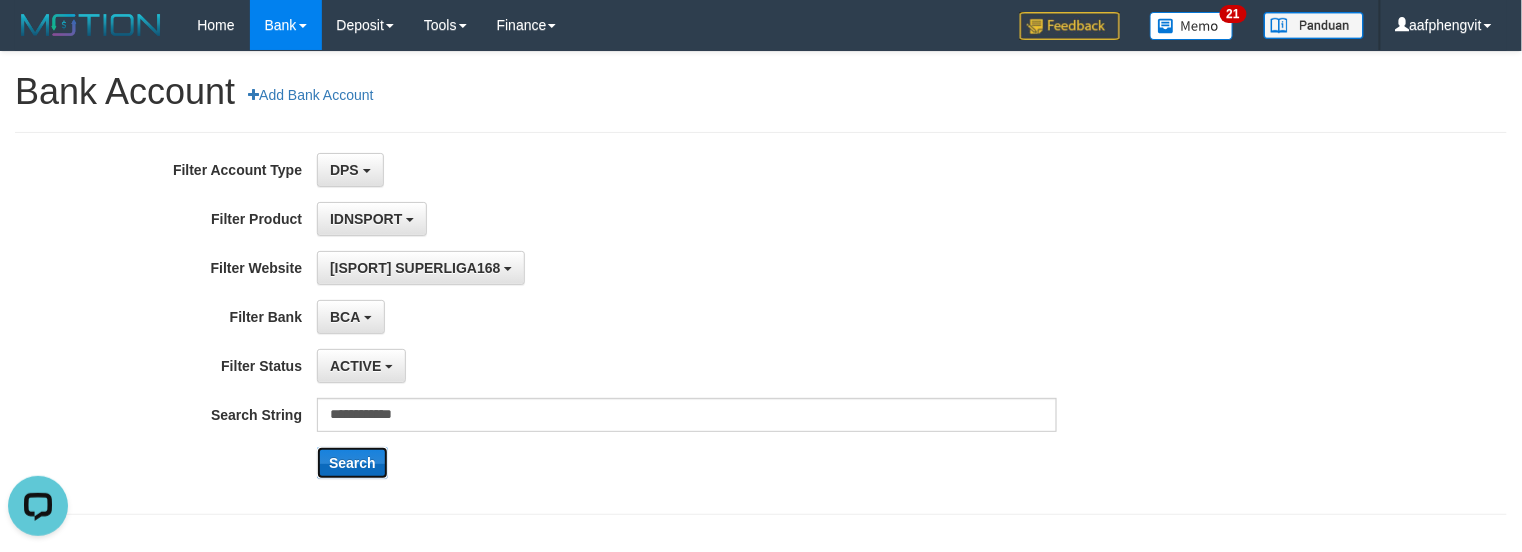 click on "Search" at bounding box center [352, 463] 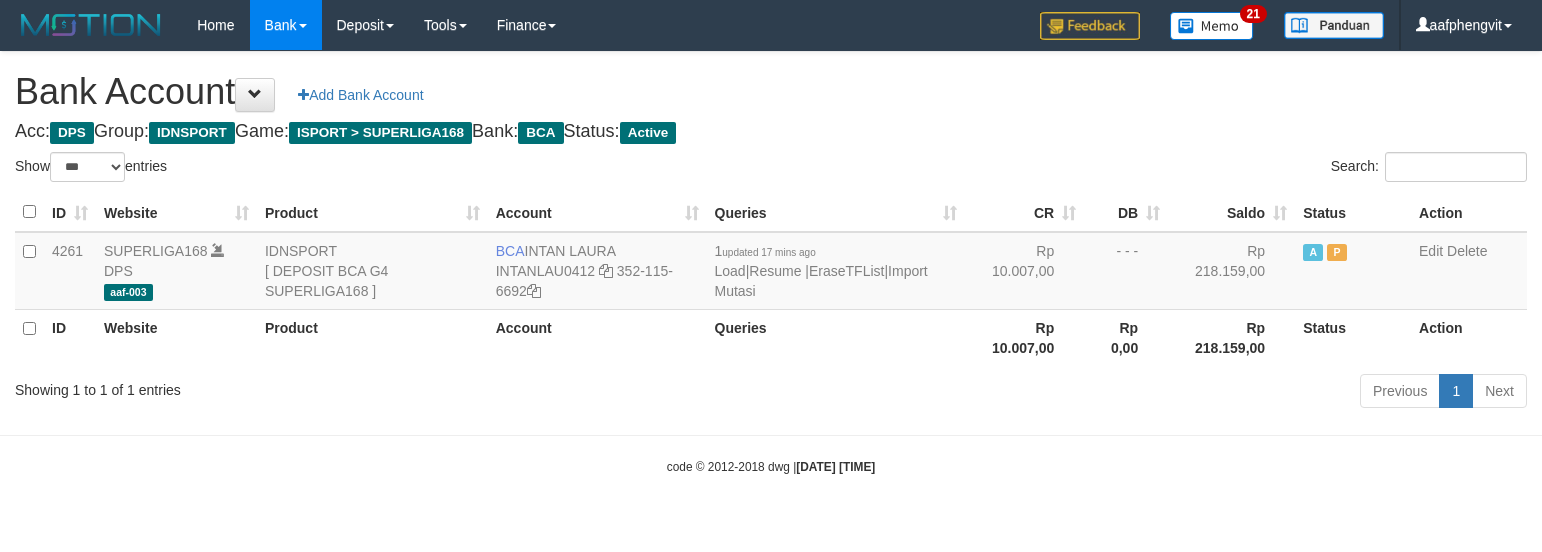 select on "***" 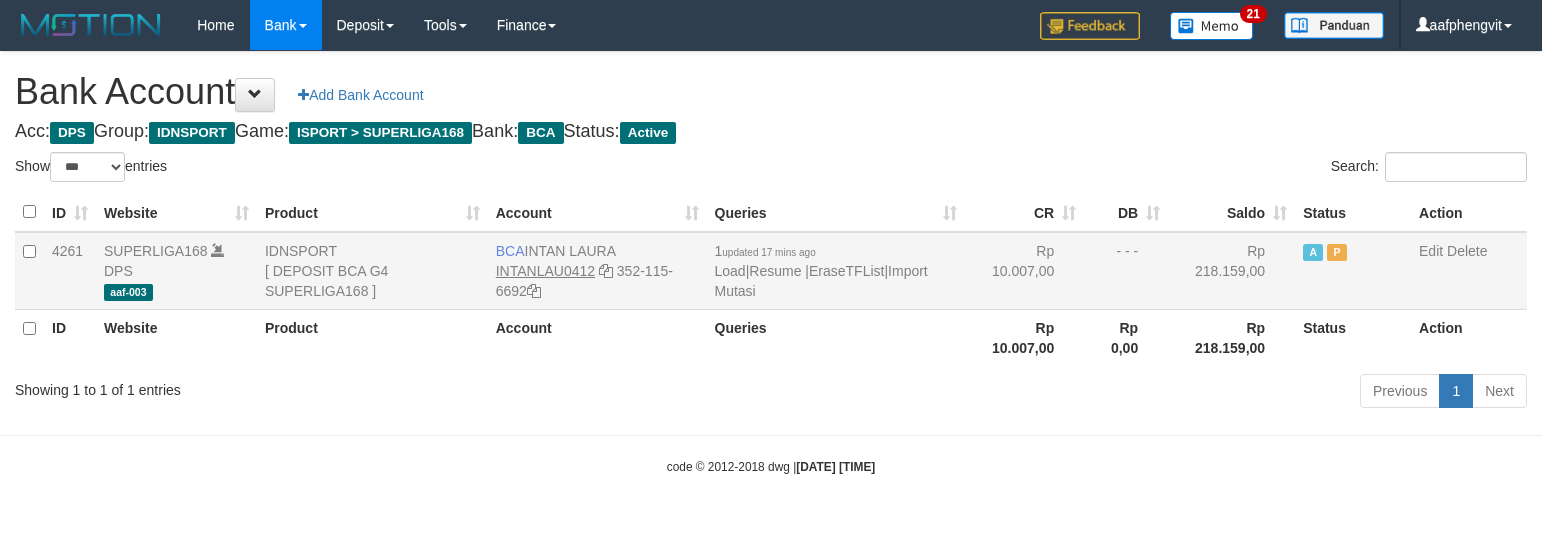 scroll, scrollTop: 0, scrollLeft: 0, axis: both 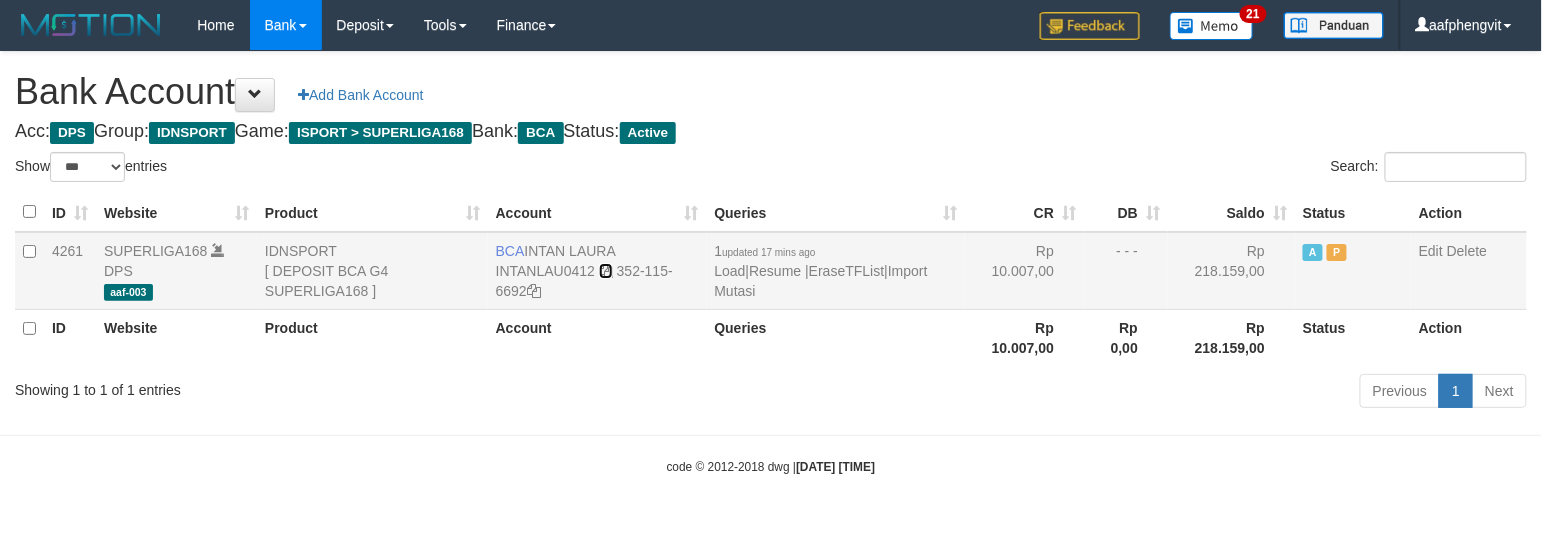 click at bounding box center (606, 271) 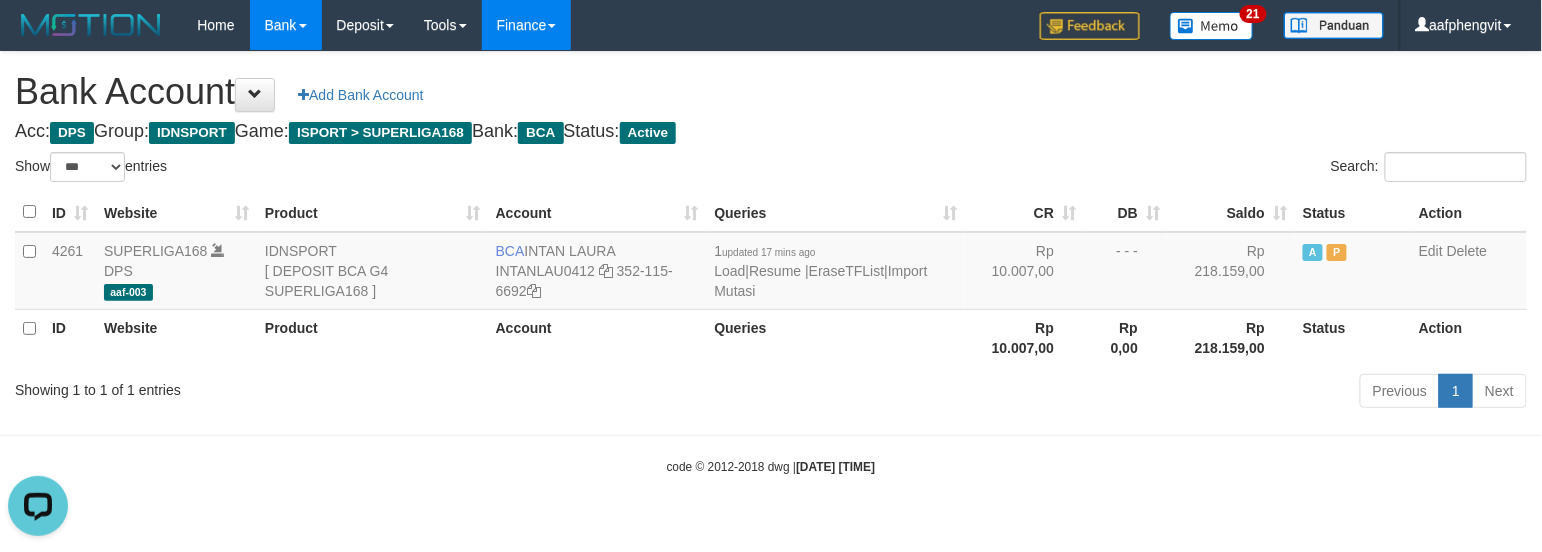 scroll, scrollTop: 0, scrollLeft: 0, axis: both 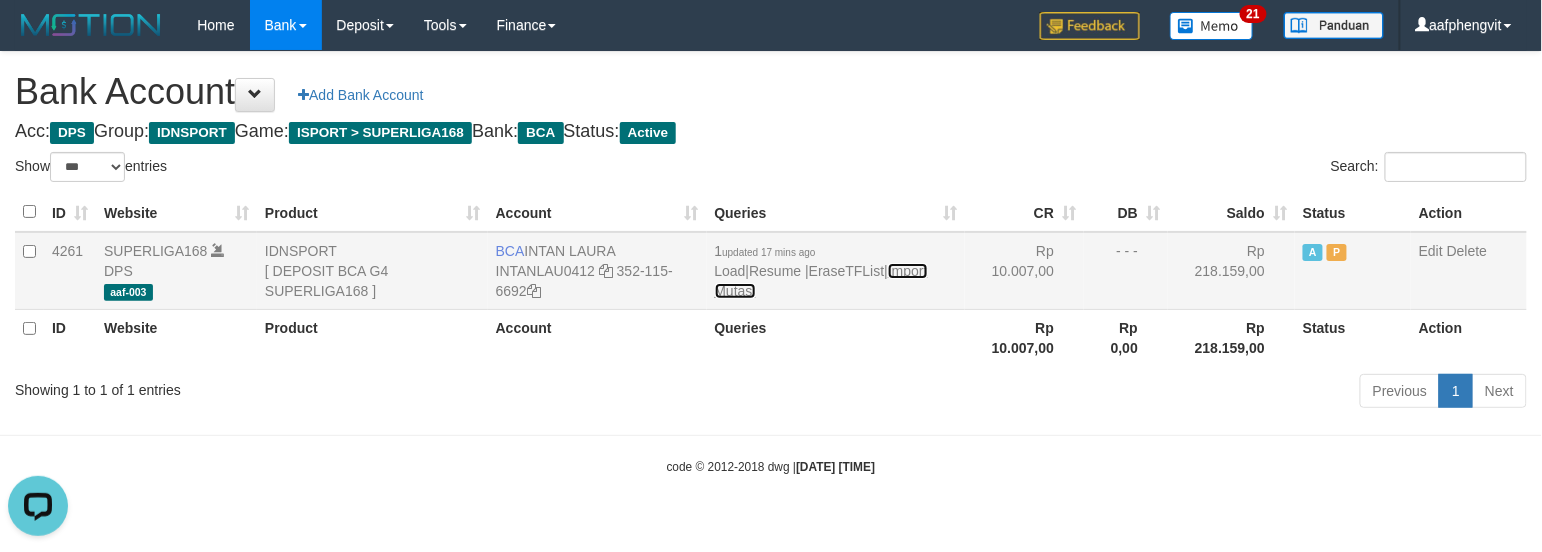 click on "Import Mutasi" at bounding box center [821, 281] 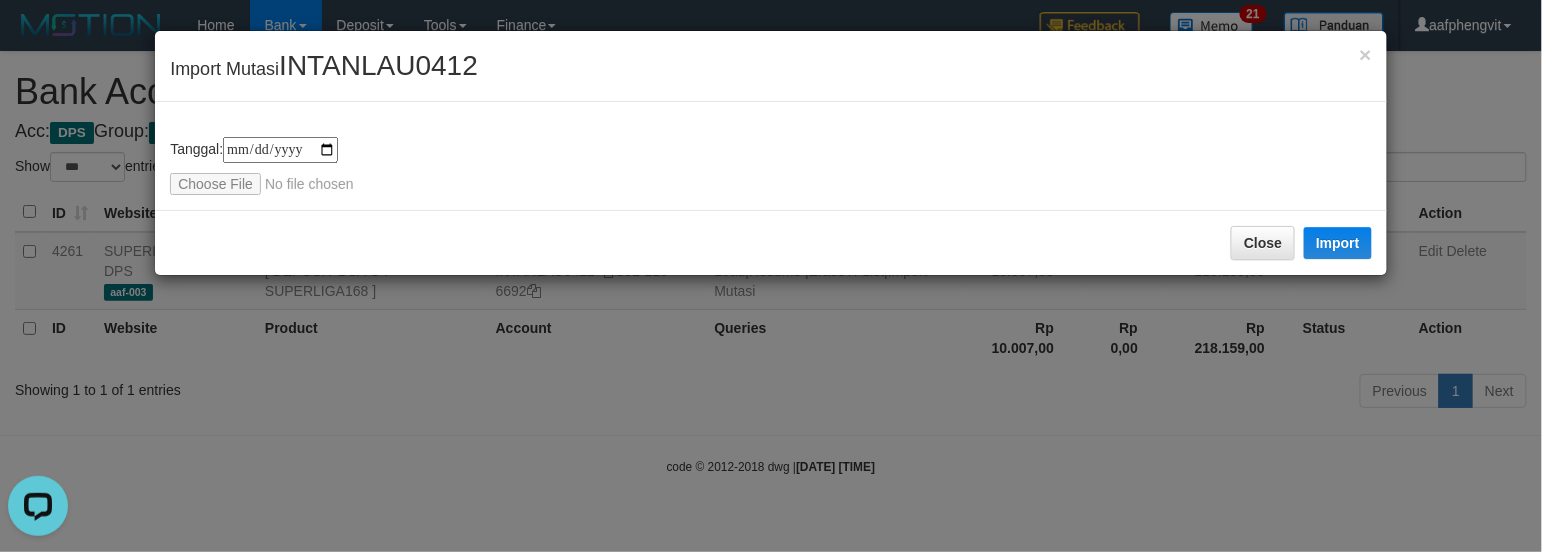 type on "**********" 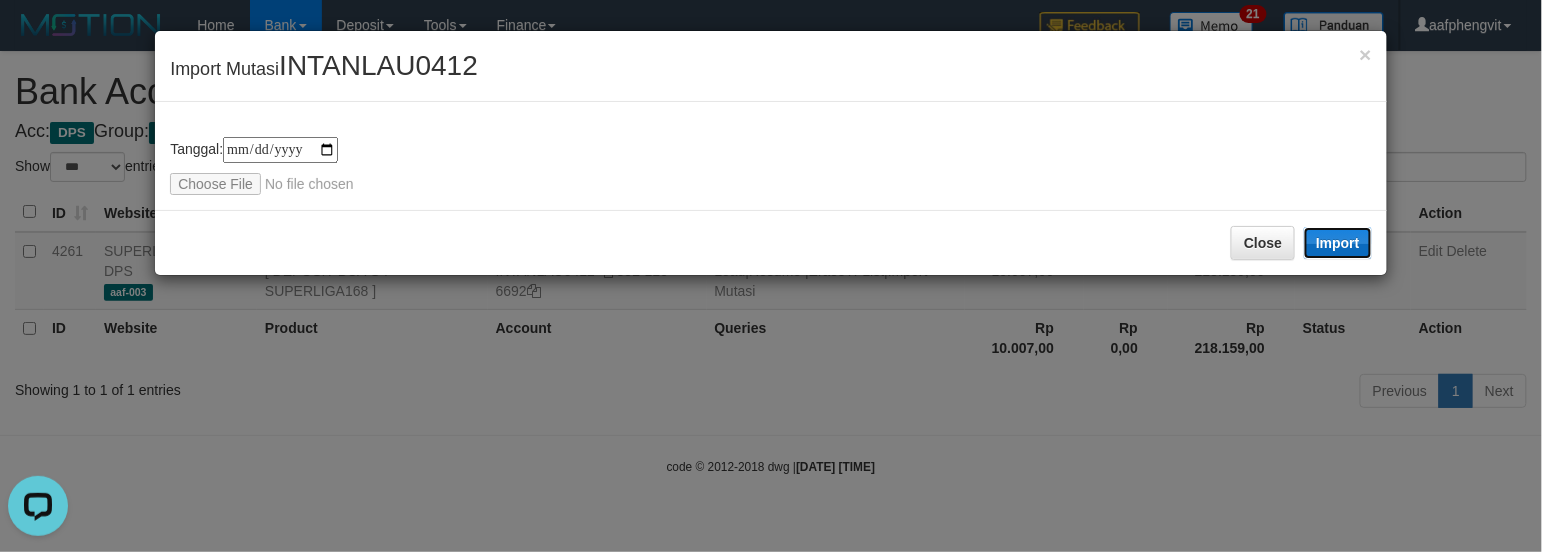 click on "Import" at bounding box center (1338, 243) 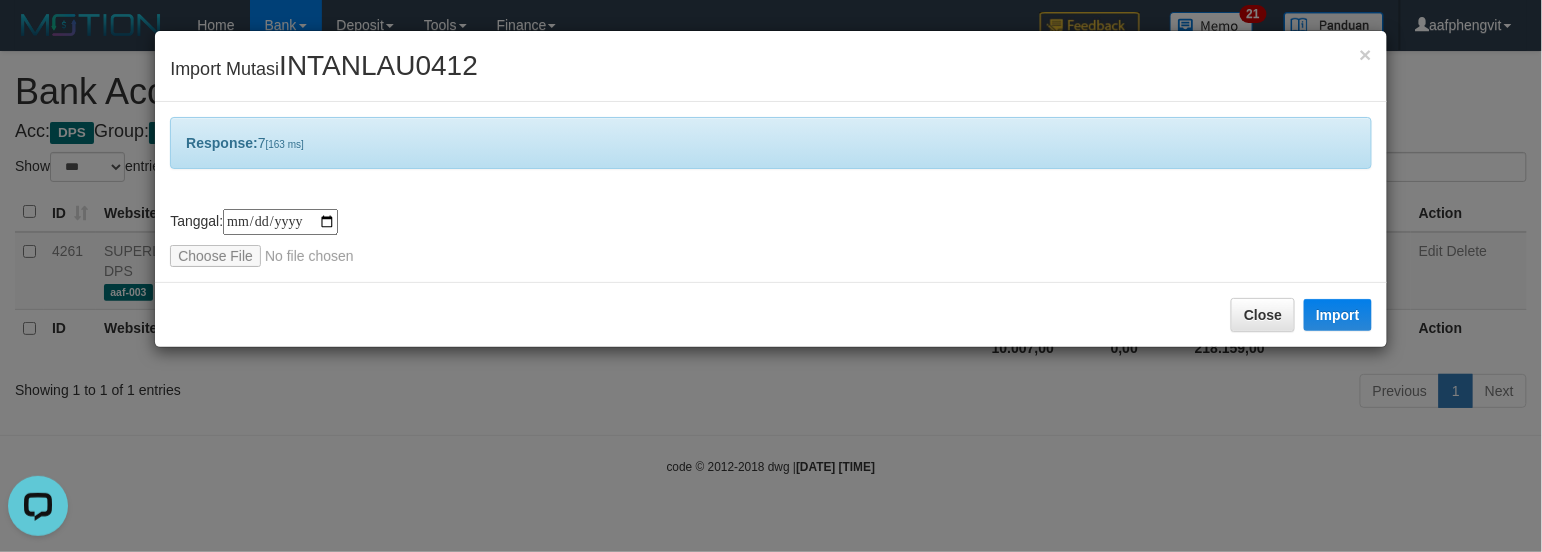 drag, startPoint x: 1174, startPoint y: 206, endPoint x: 964, endPoint y: 5, distance: 290.69055 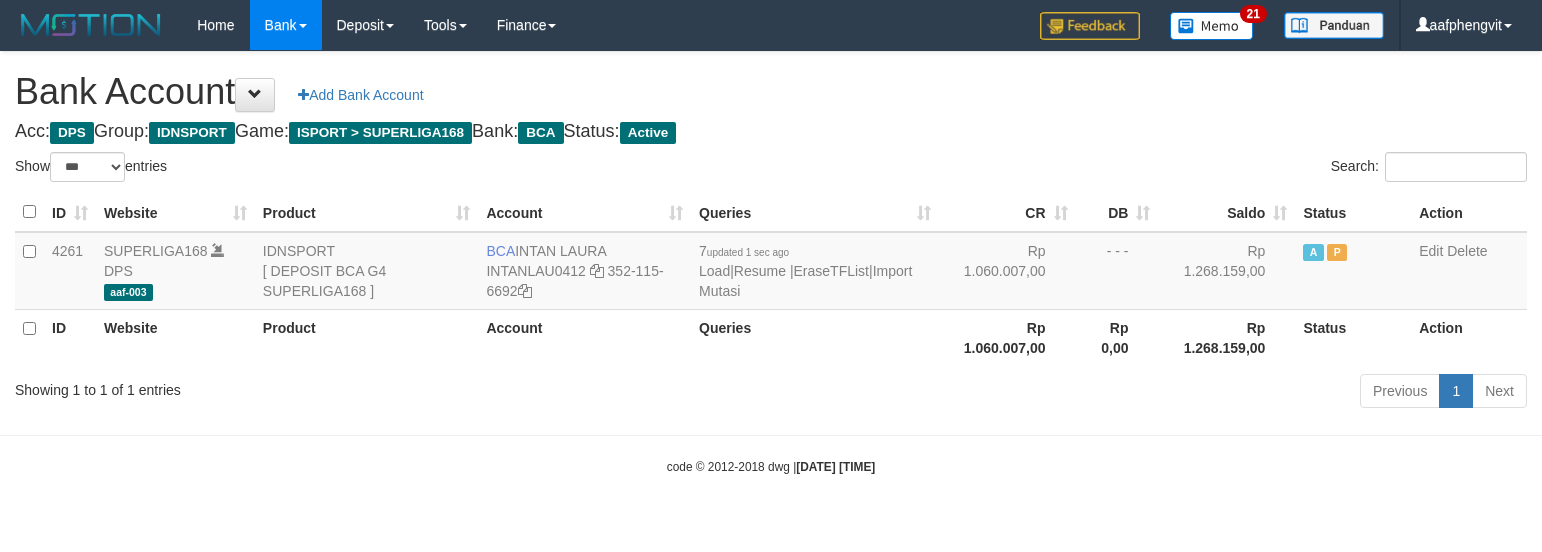 select on "***" 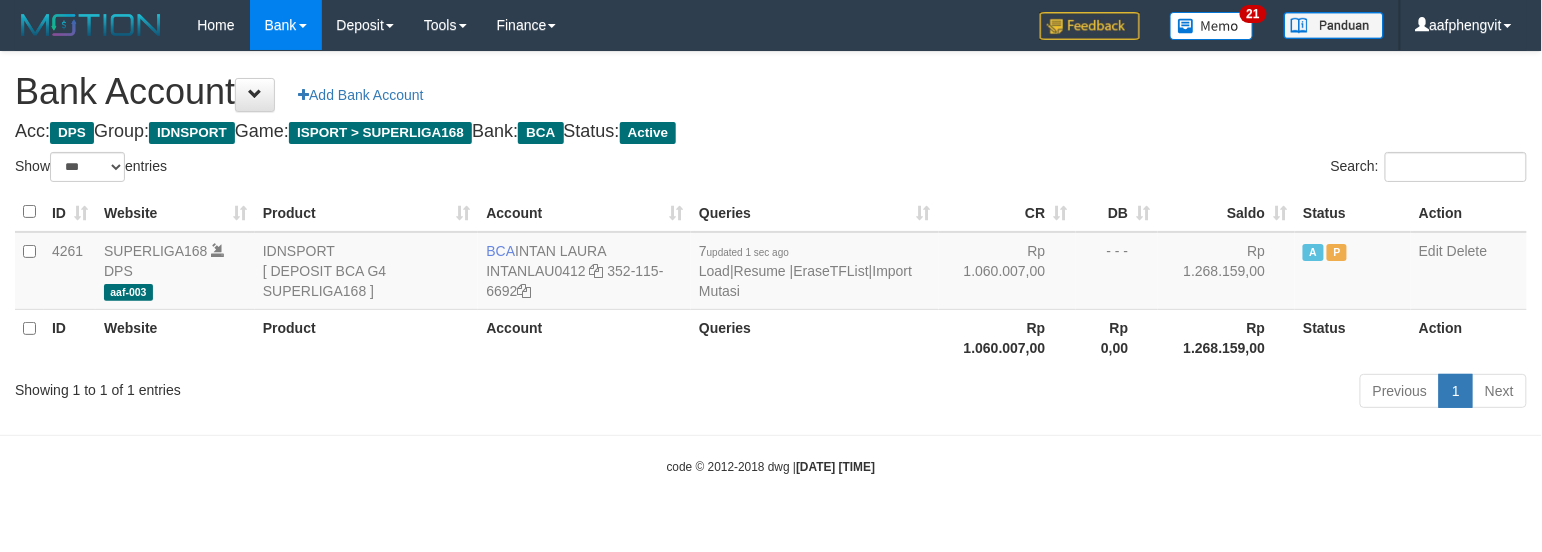 click on "Bank Account
Add Bank Account" at bounding box center (771, 92) 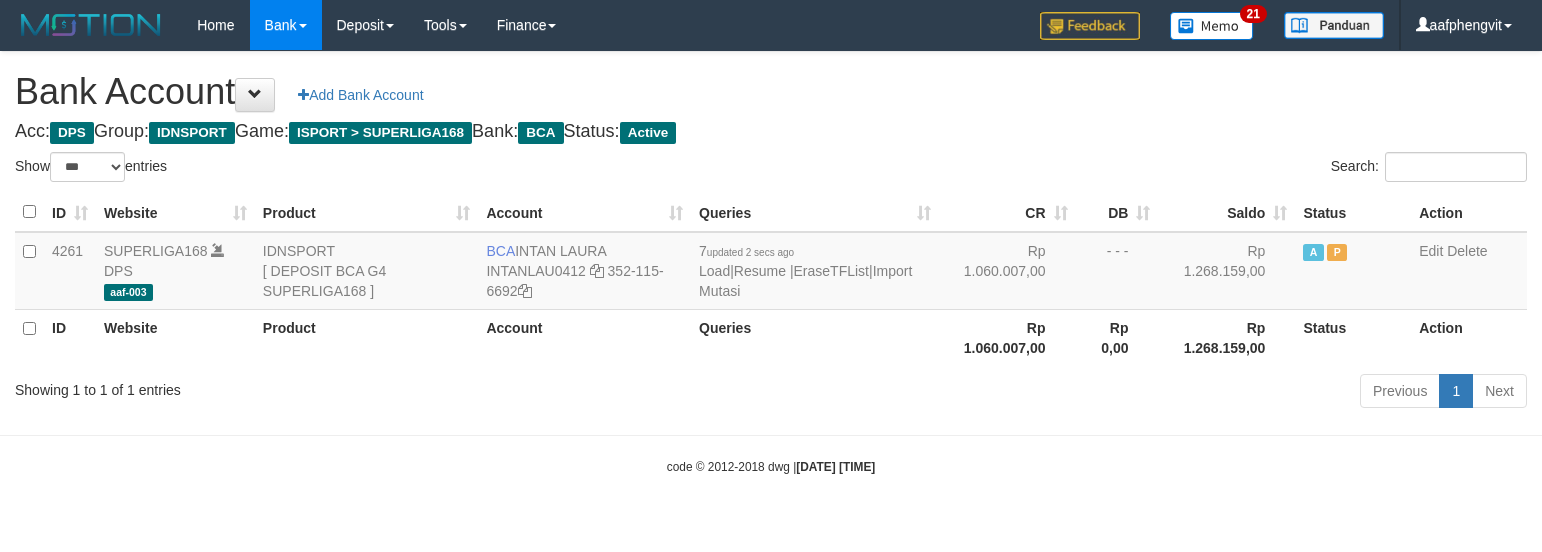 select on "***" 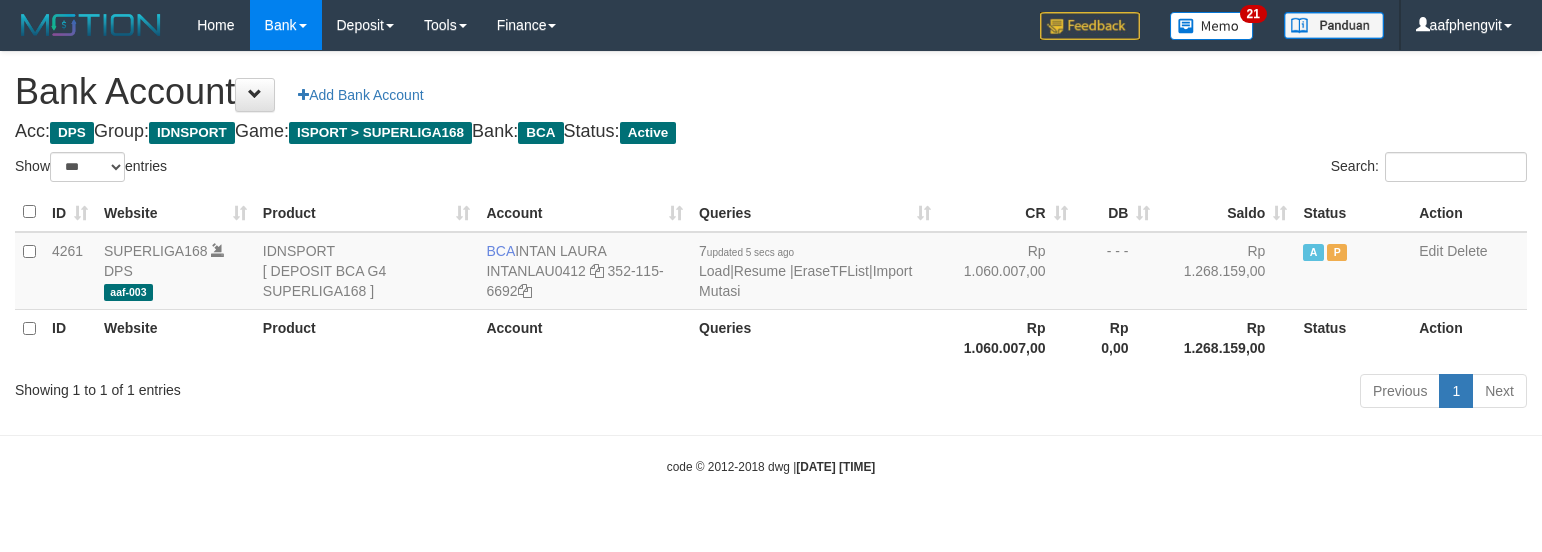 select on "***" 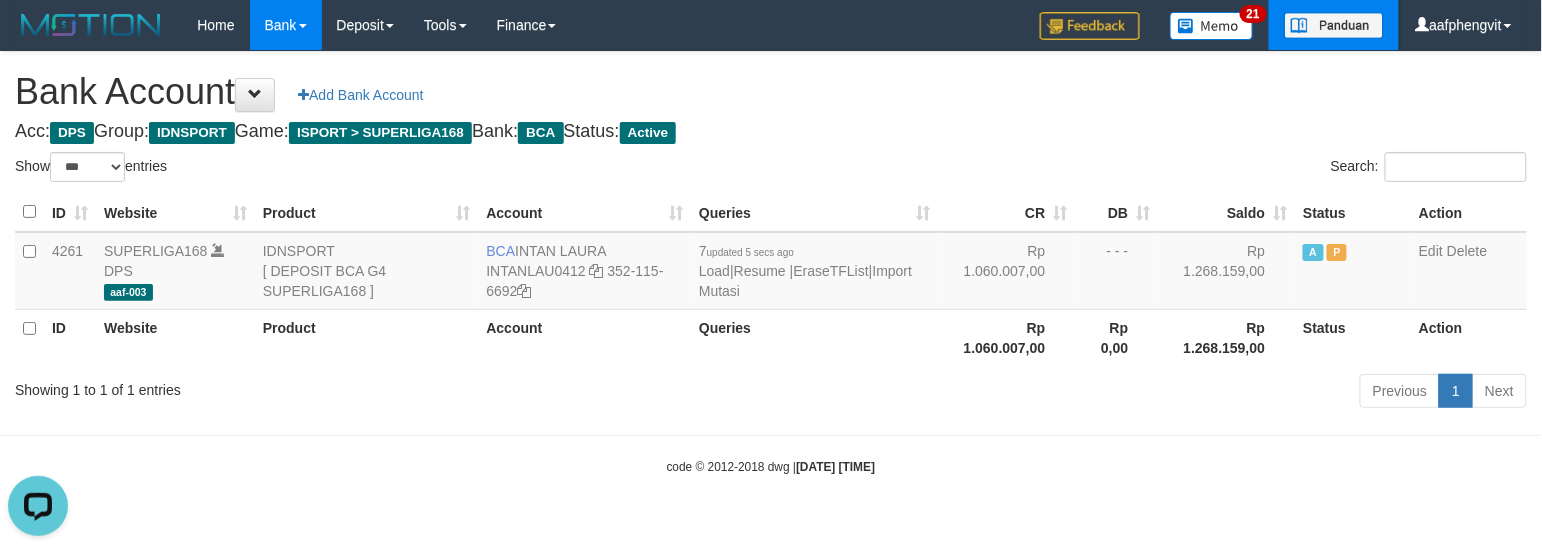 scroll, scrollTop: 0, scrollLeft: 0, axis: both 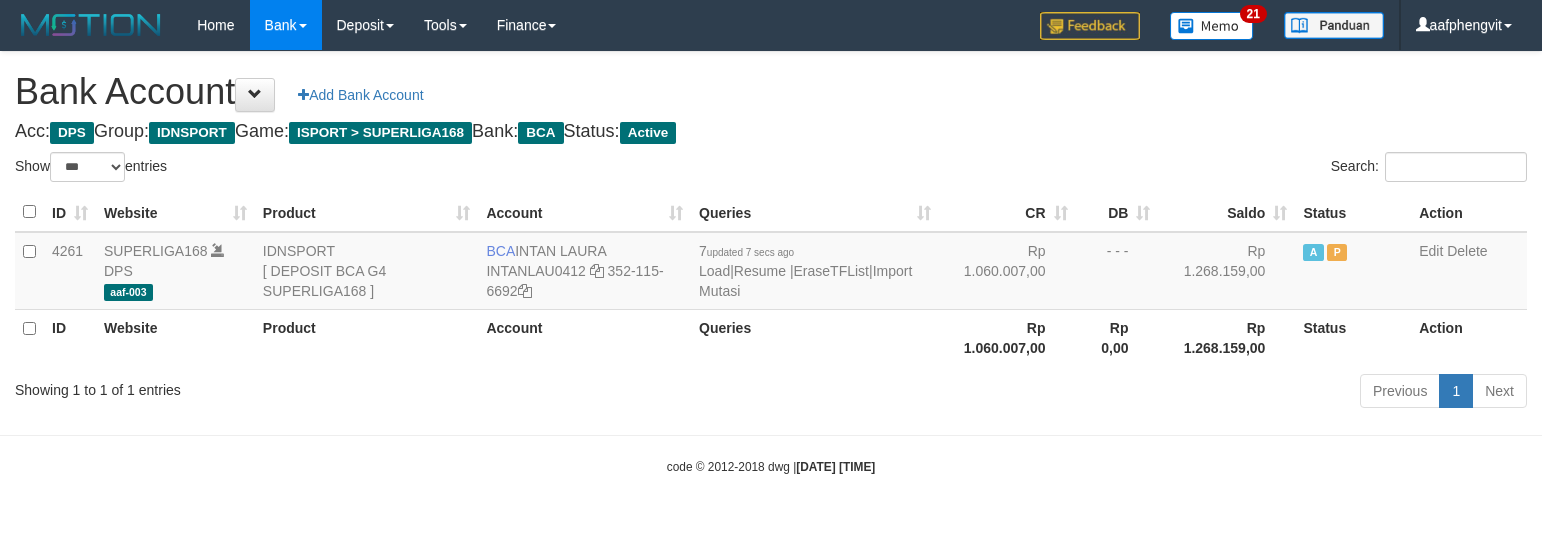 select on "***" 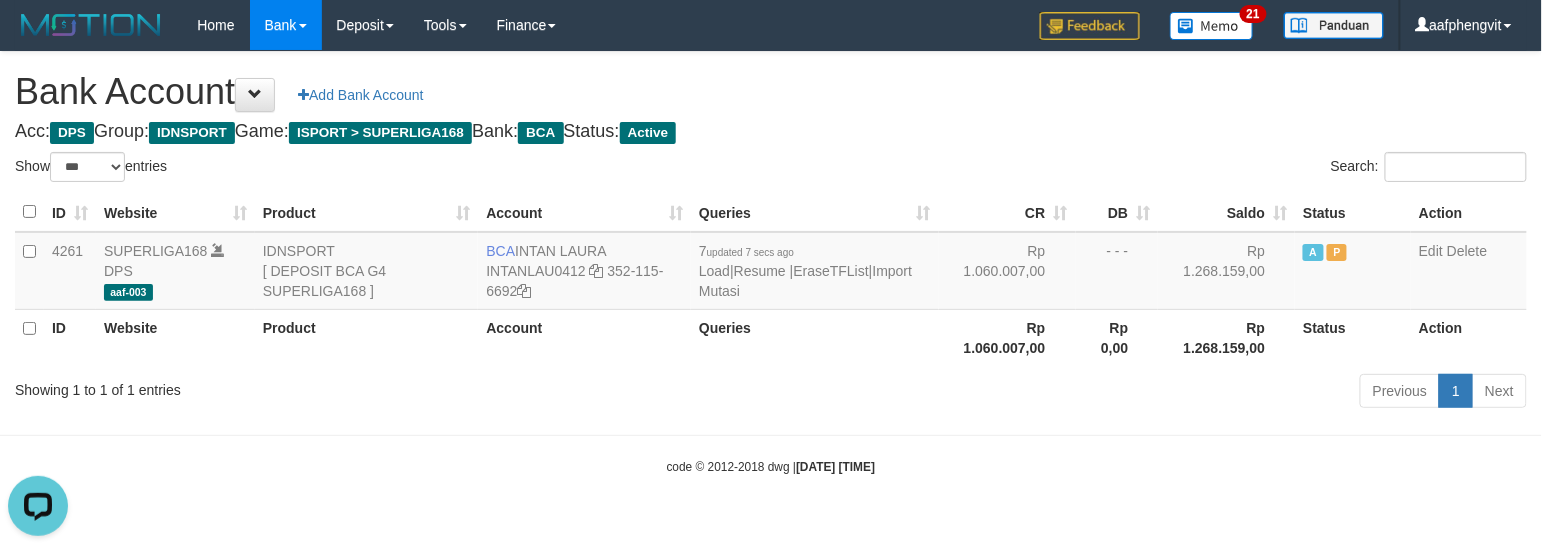 scroll, scrollTop: 0, scrollLeft: 0, axis: both 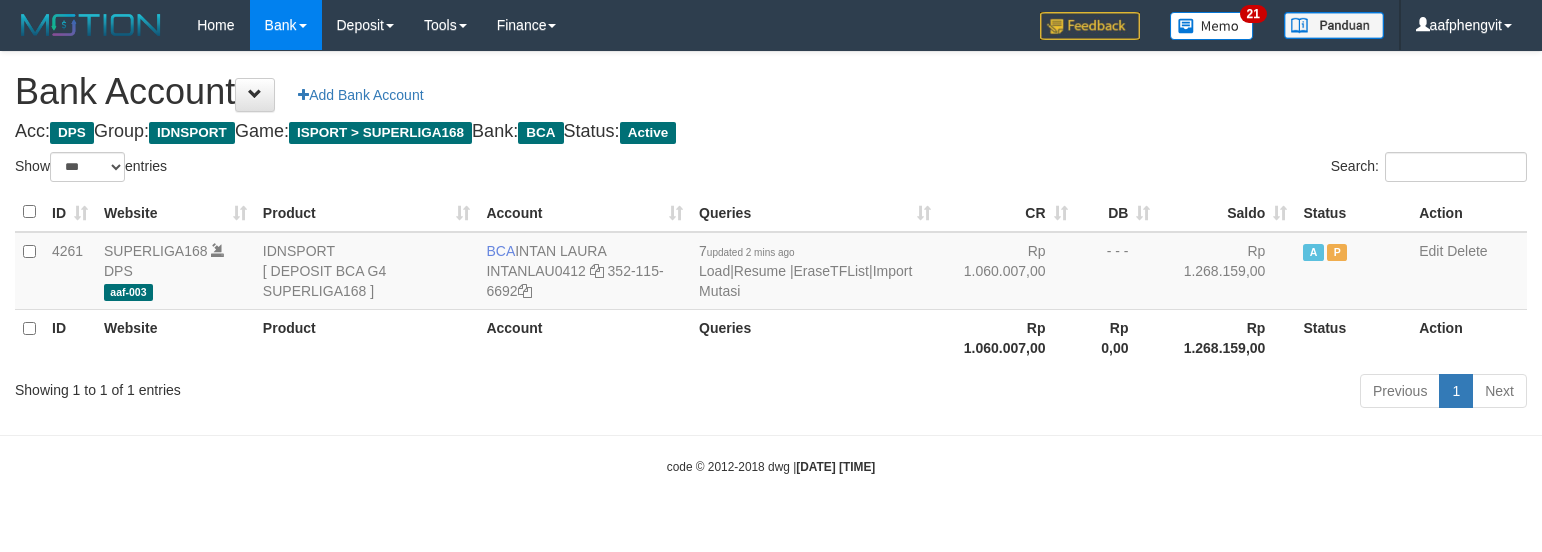 select on "***" 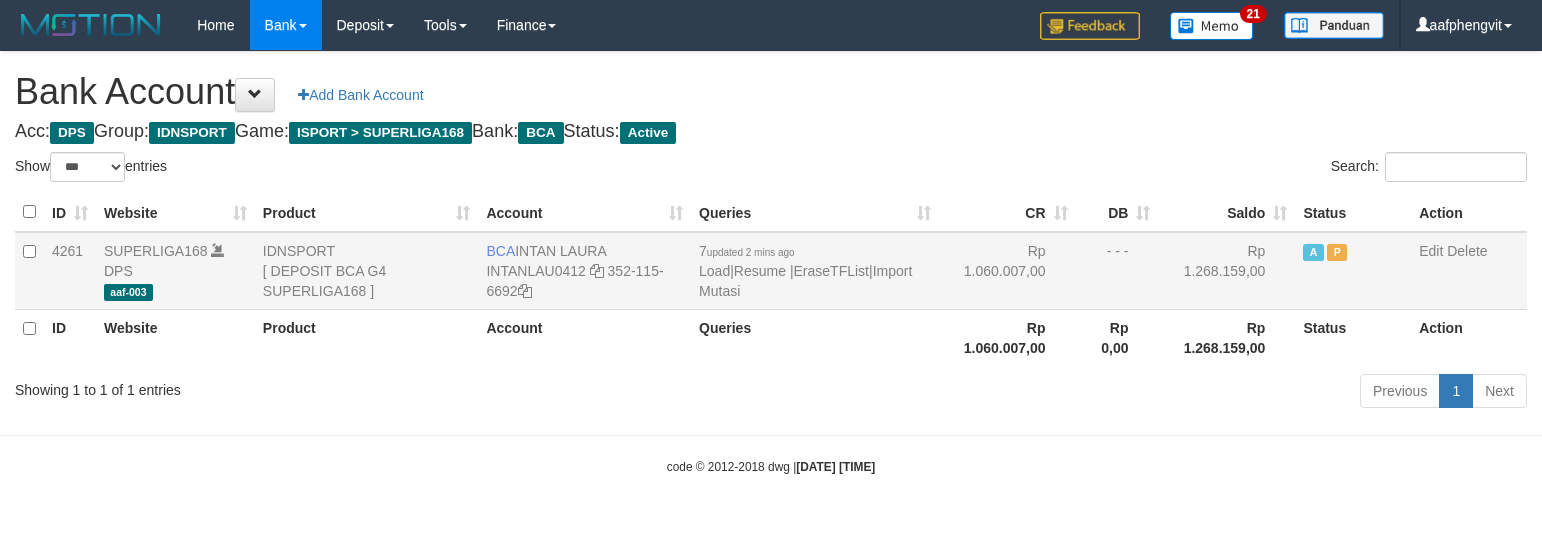 scroll, scrollTop: 0, scrollLeft: 0, axis: both 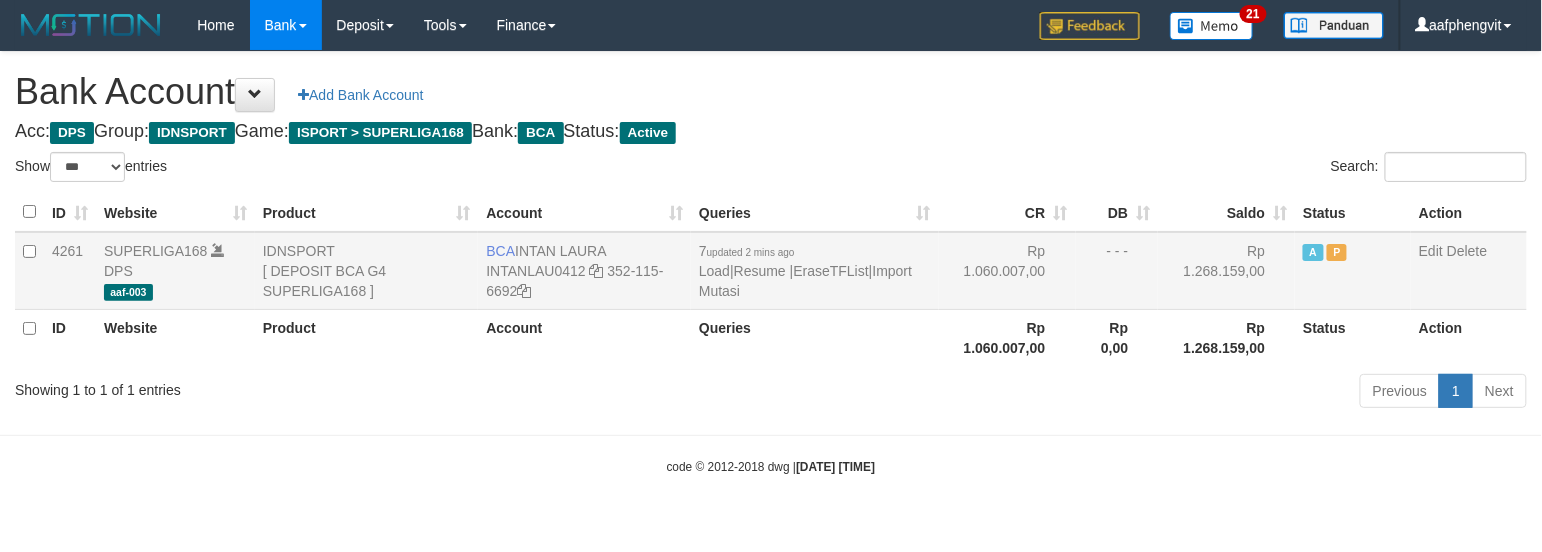 click on "7  updated 2 mins ago
Load
|
Resume
|
EraseTFList
|
Import Mutasi" at bounding box center (815, 271) 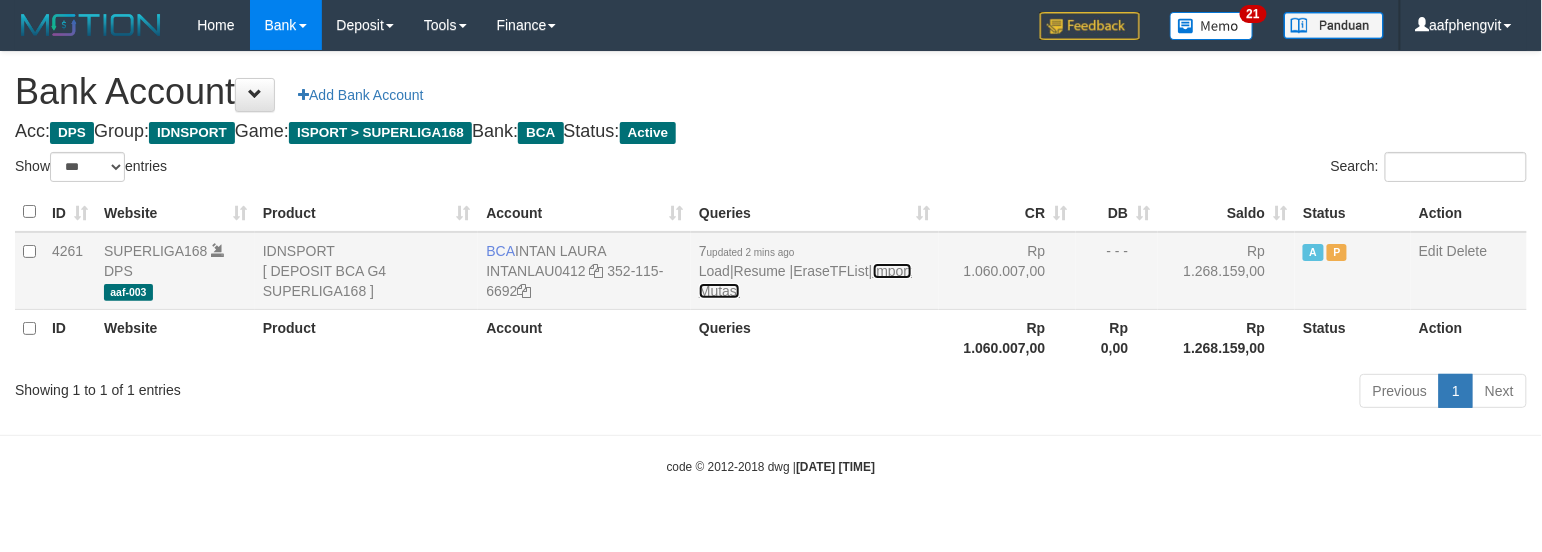 click on "Import Mutasi" at bounding box center [805, 281] 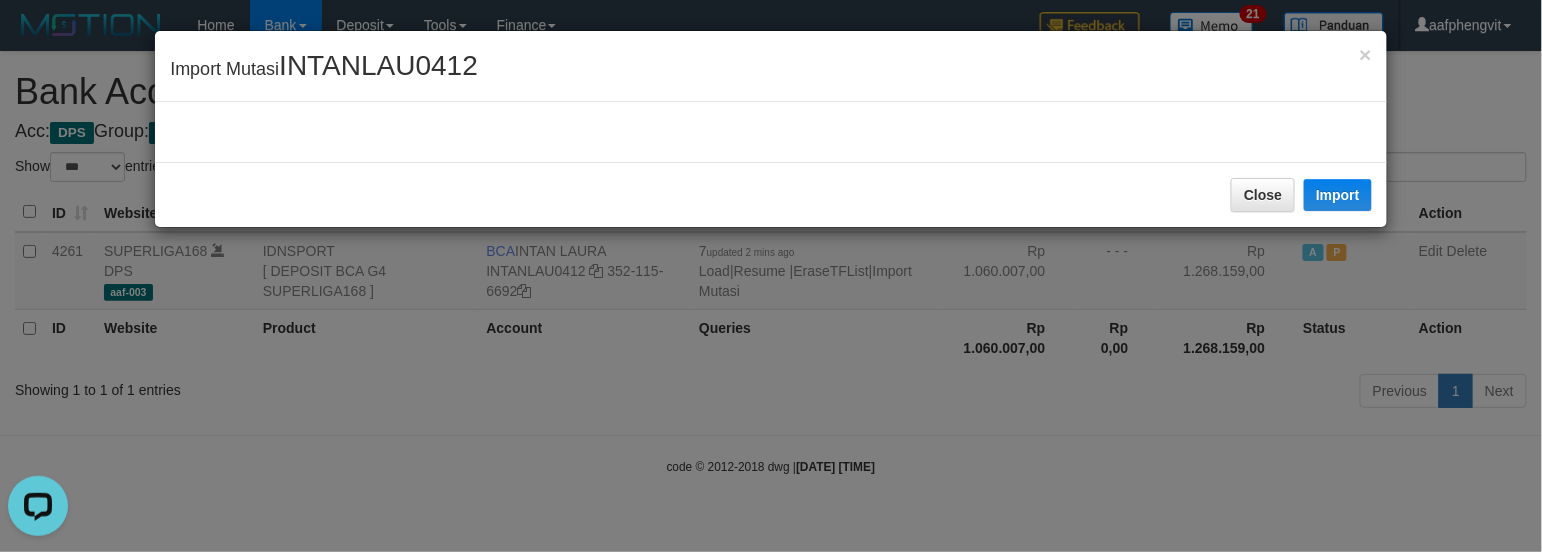 scroll, scrollTop: 0, scrollLeft: 0, axis: both 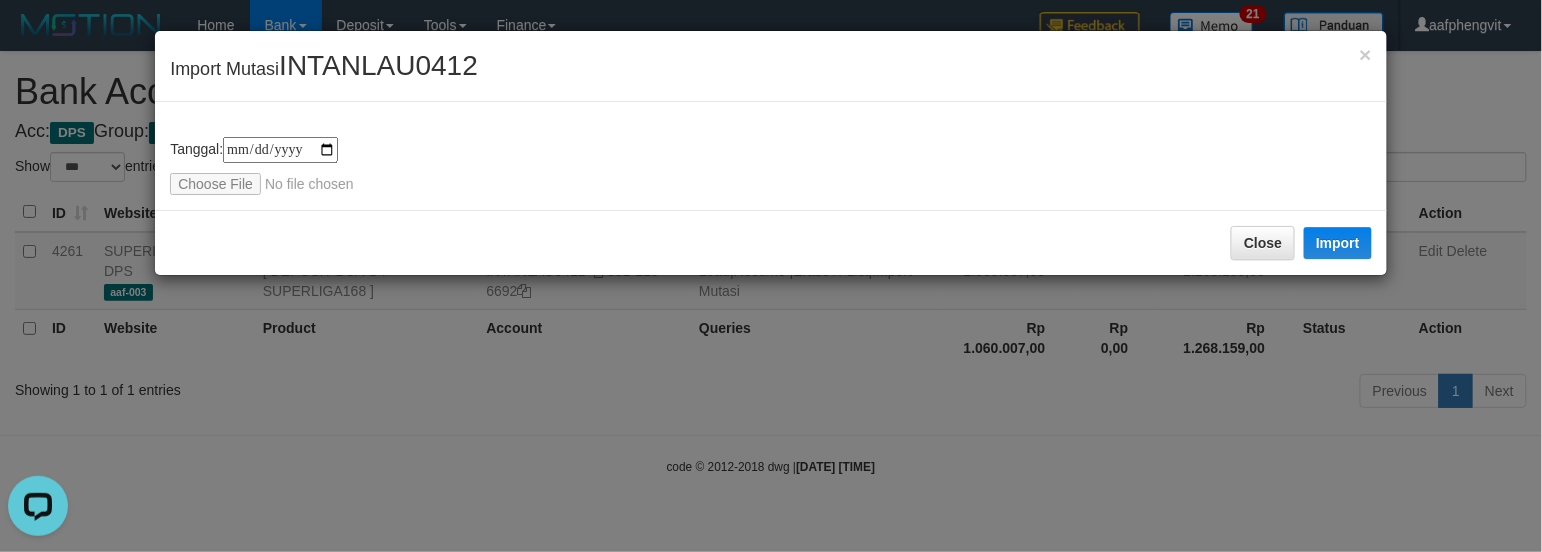 type on "**********" 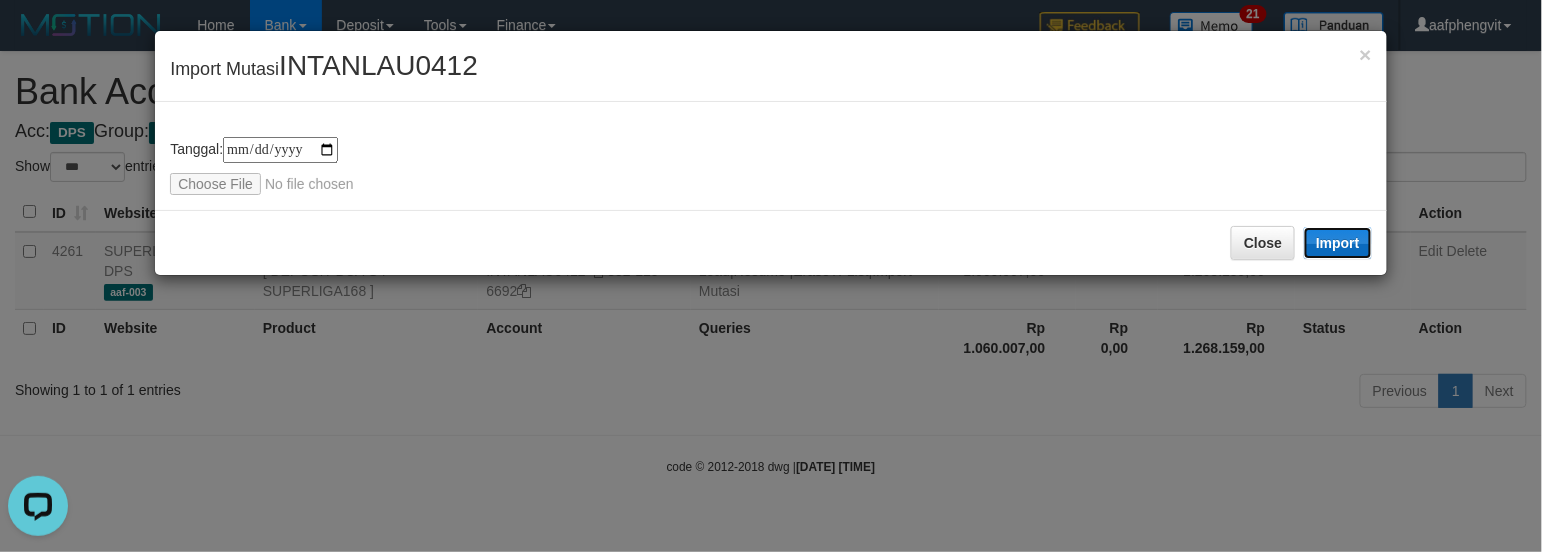 click on "Import" at bounding box center (1338, 243) 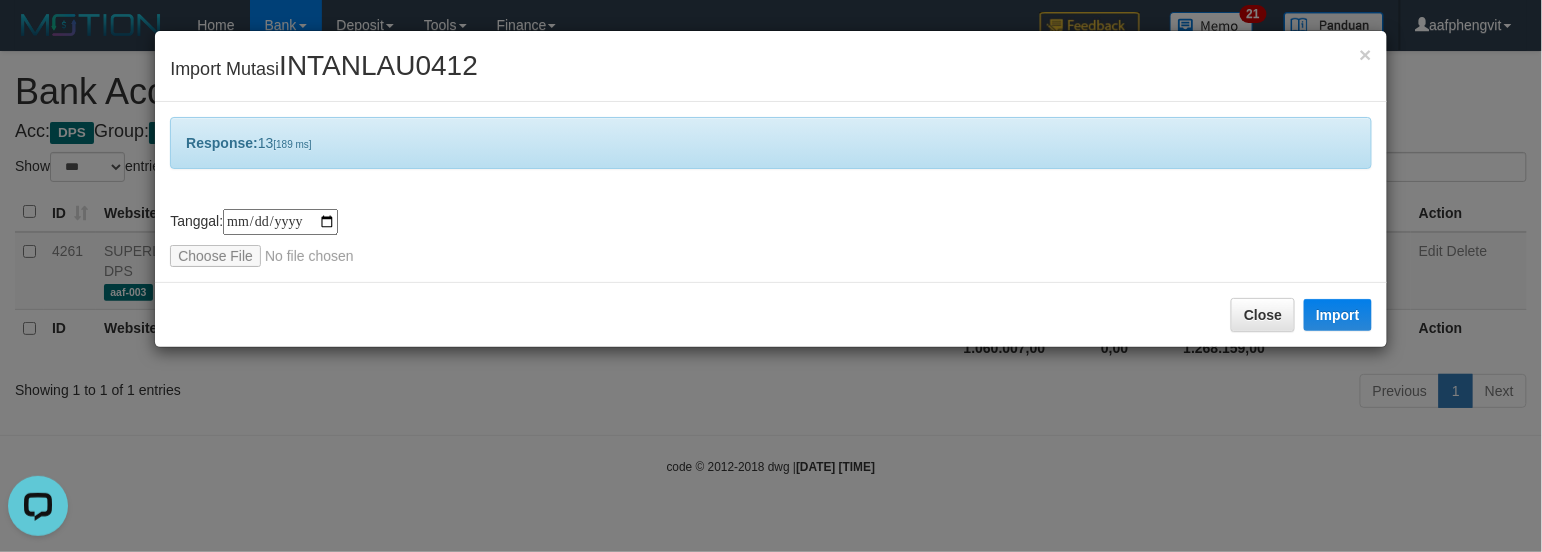 click on "Response:  13  [189 ms]" at bounding box center (771, 143) 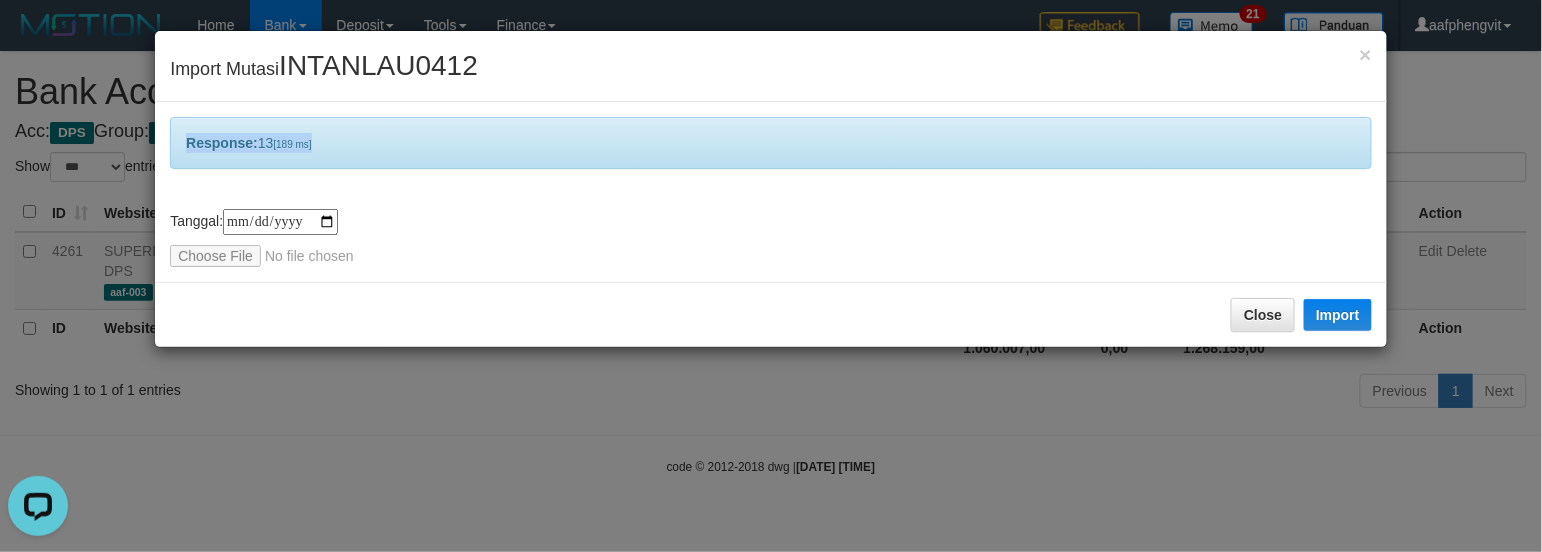click on "Response:  13  [189 ms]" at bounding box center (771, 143) 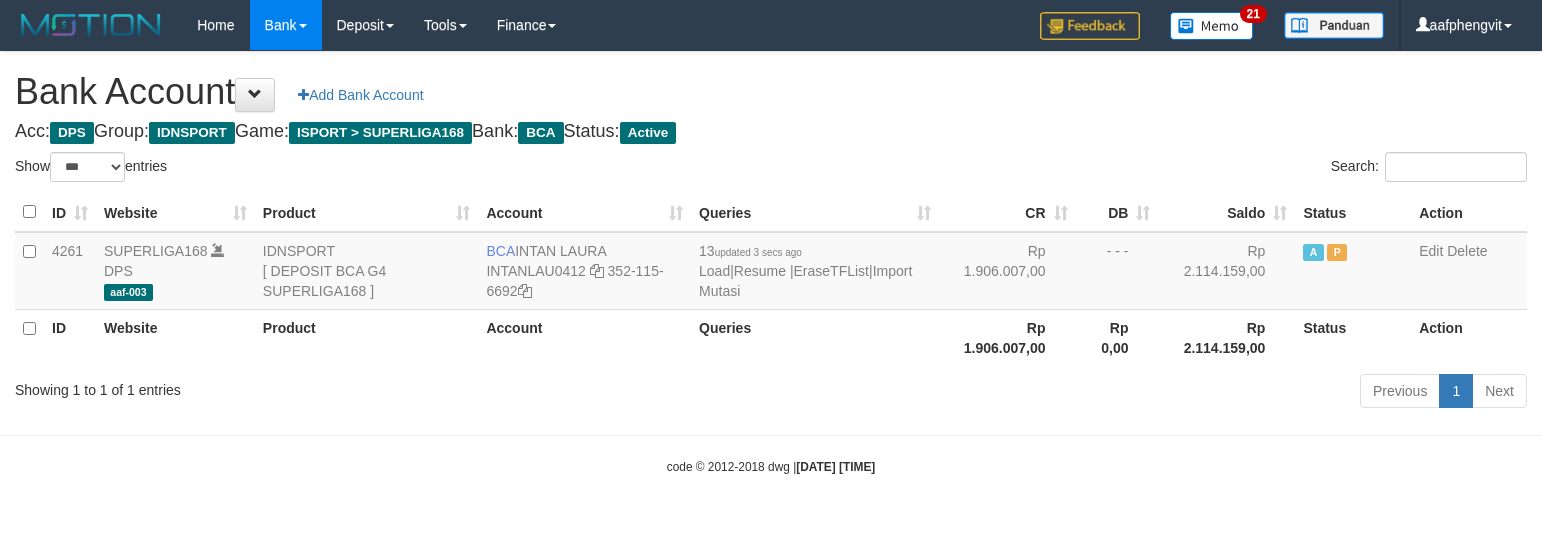 select on "***" 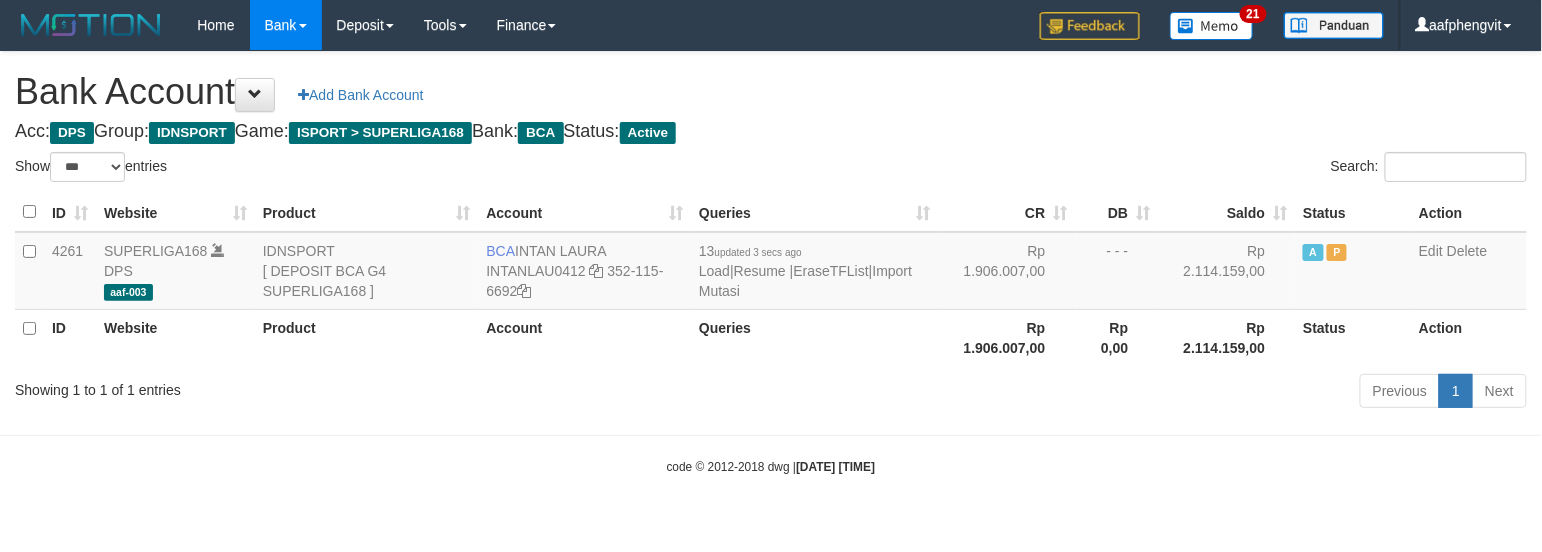 click on "Search:" at bounding box center [1156, 169] 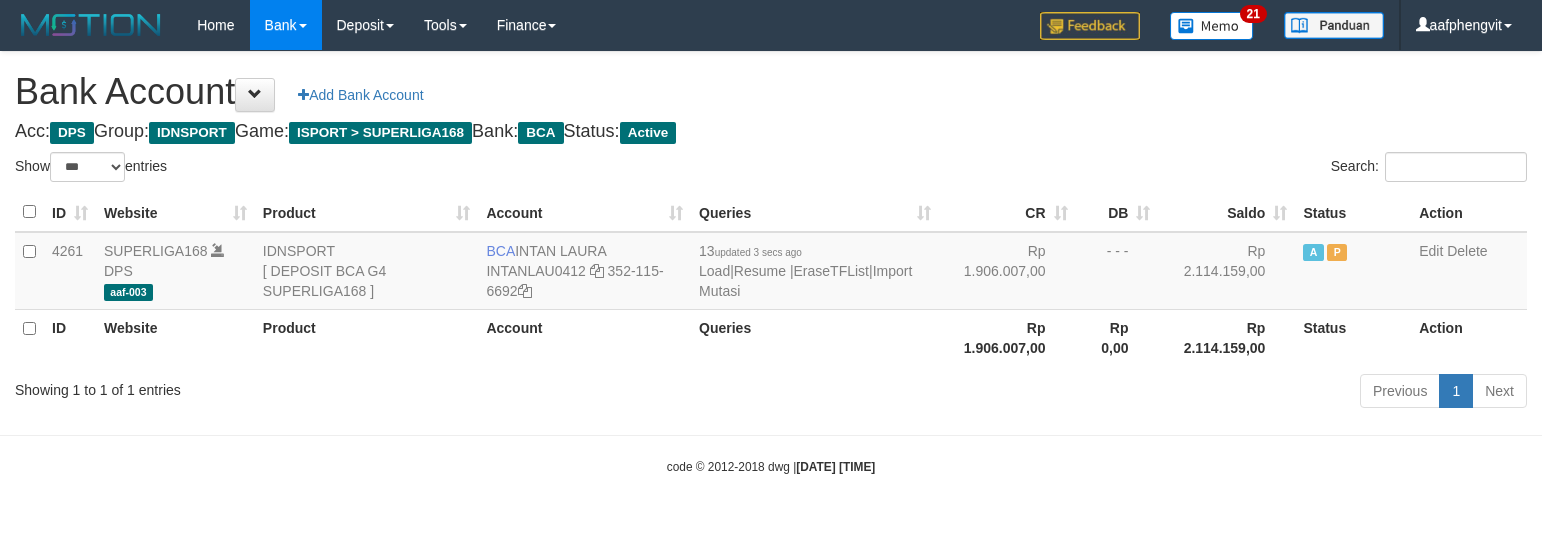 select on "***" 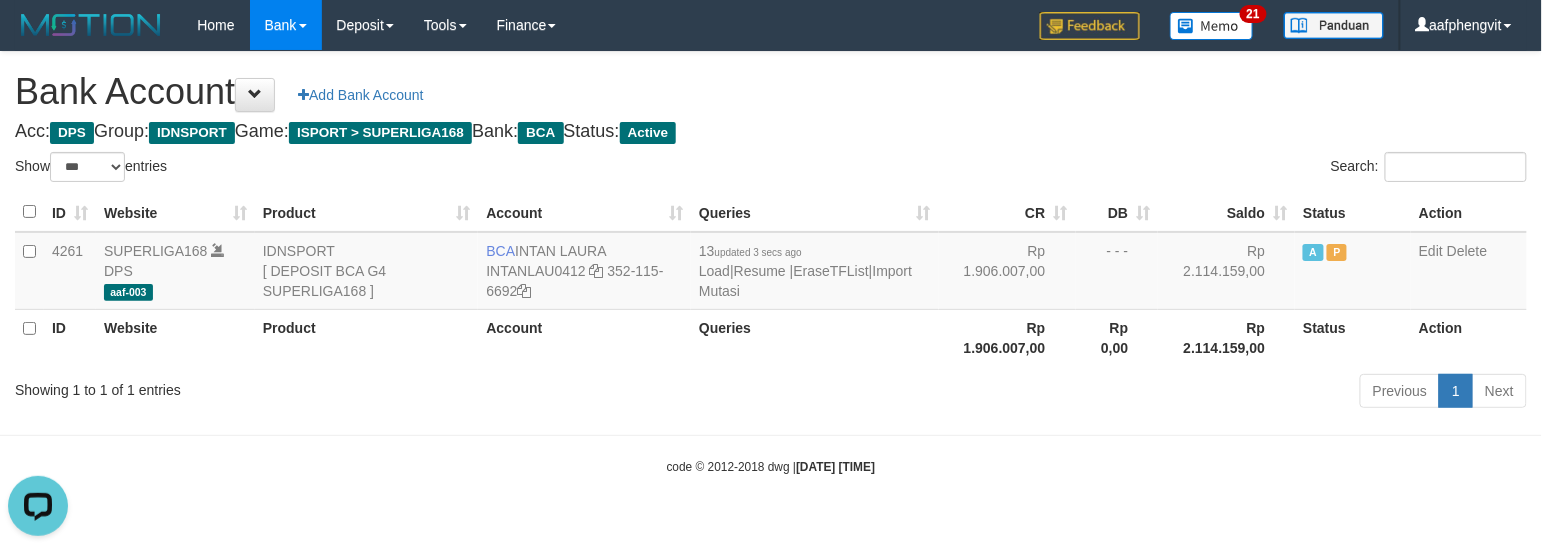 scroll, scrollTop: 0, scrollLeft: 0, axis: both 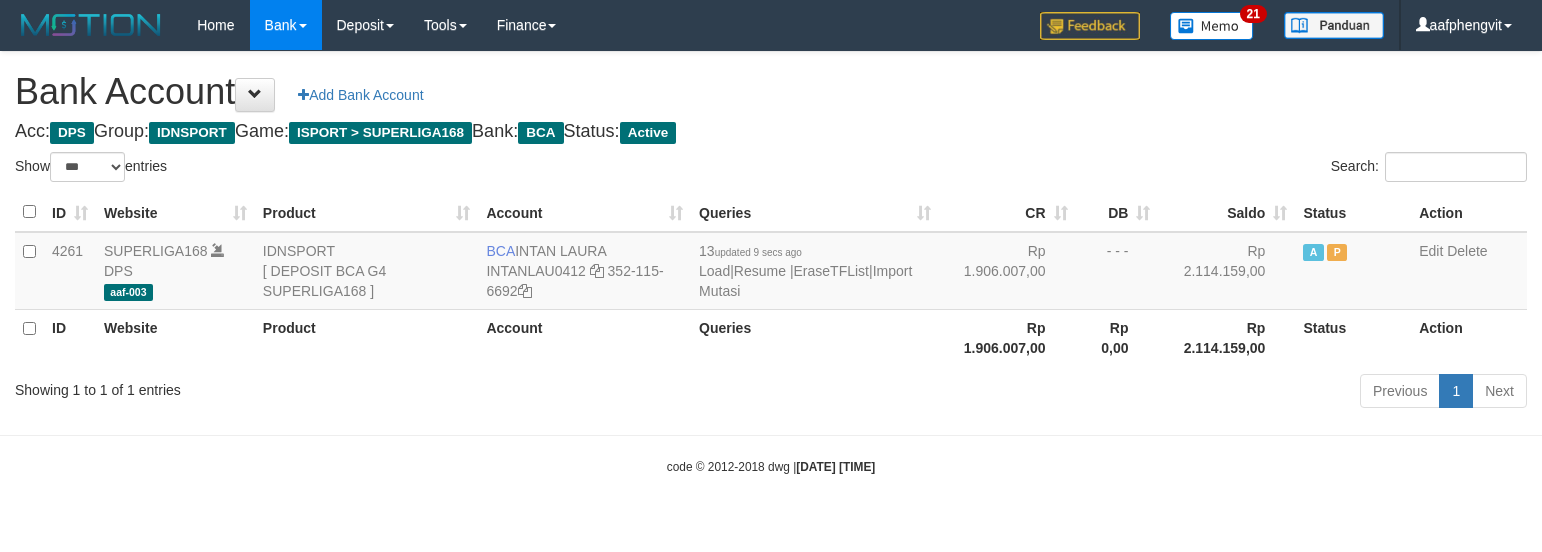 select on "***" 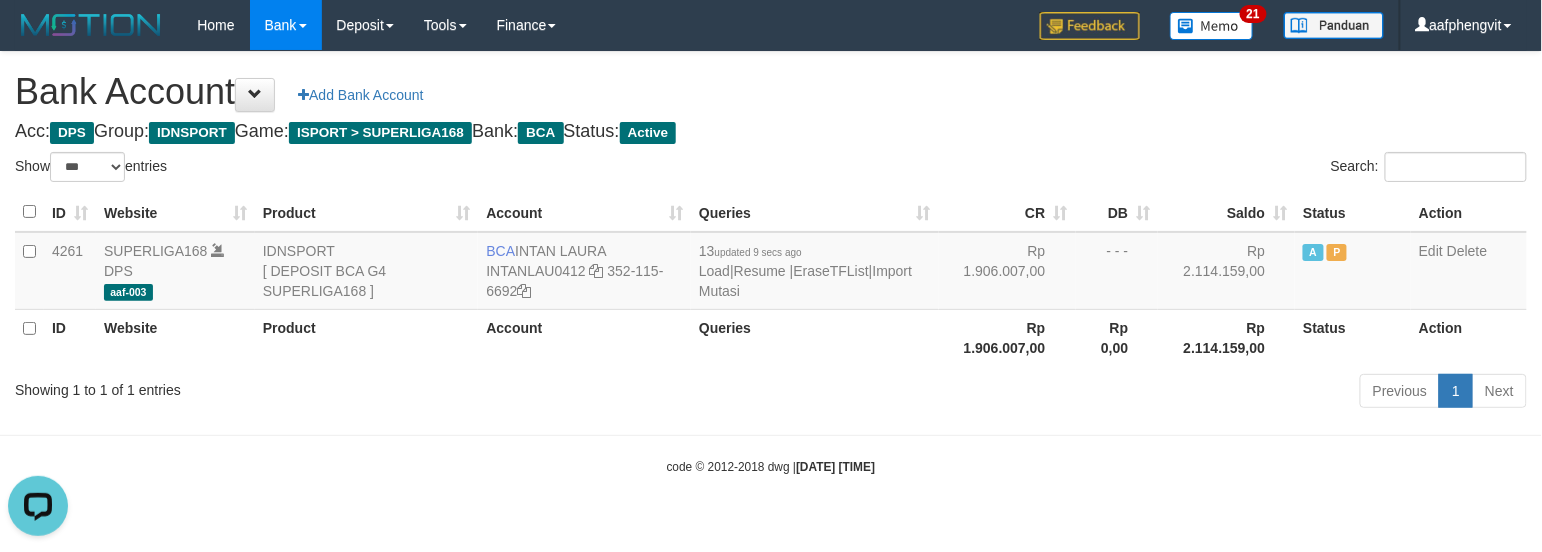 scroll, scrollTop: 0, scrollLeft: 0, axis: both 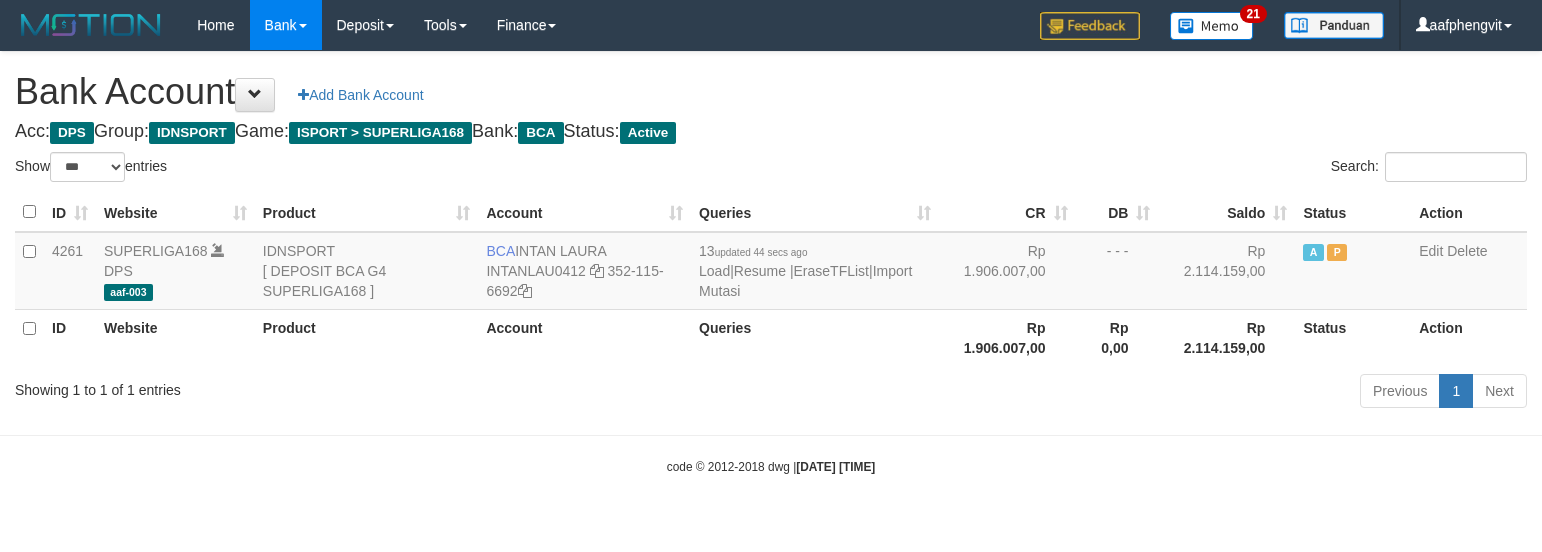 select on "***" 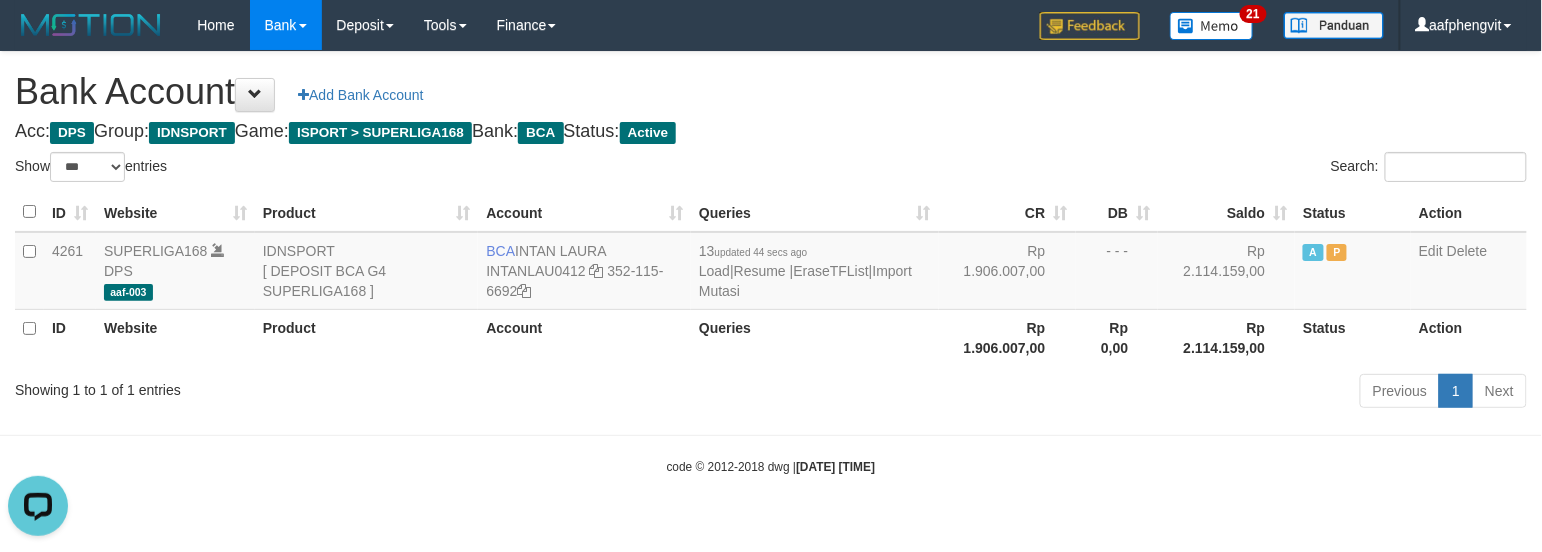 scroll, scrollTop: 0, scrollLeft: 0, axis: both 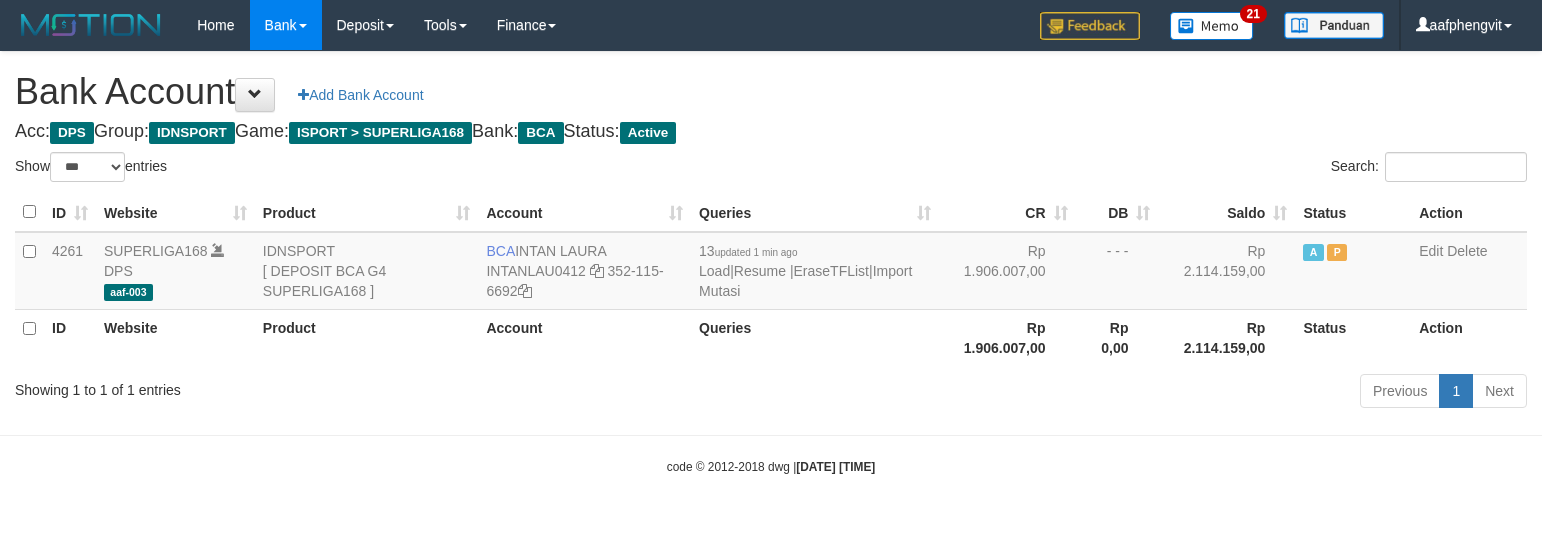 select on "***" 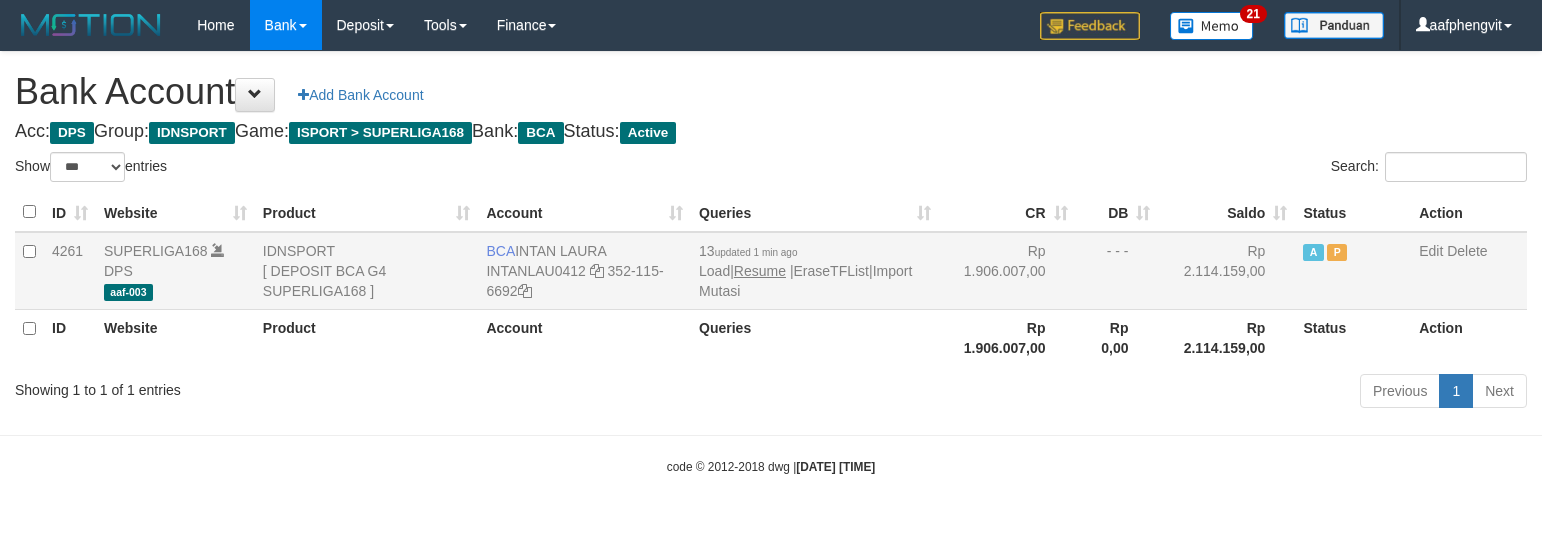 scroll, scrollTop: 0, scrollLeft: 0, axis: both 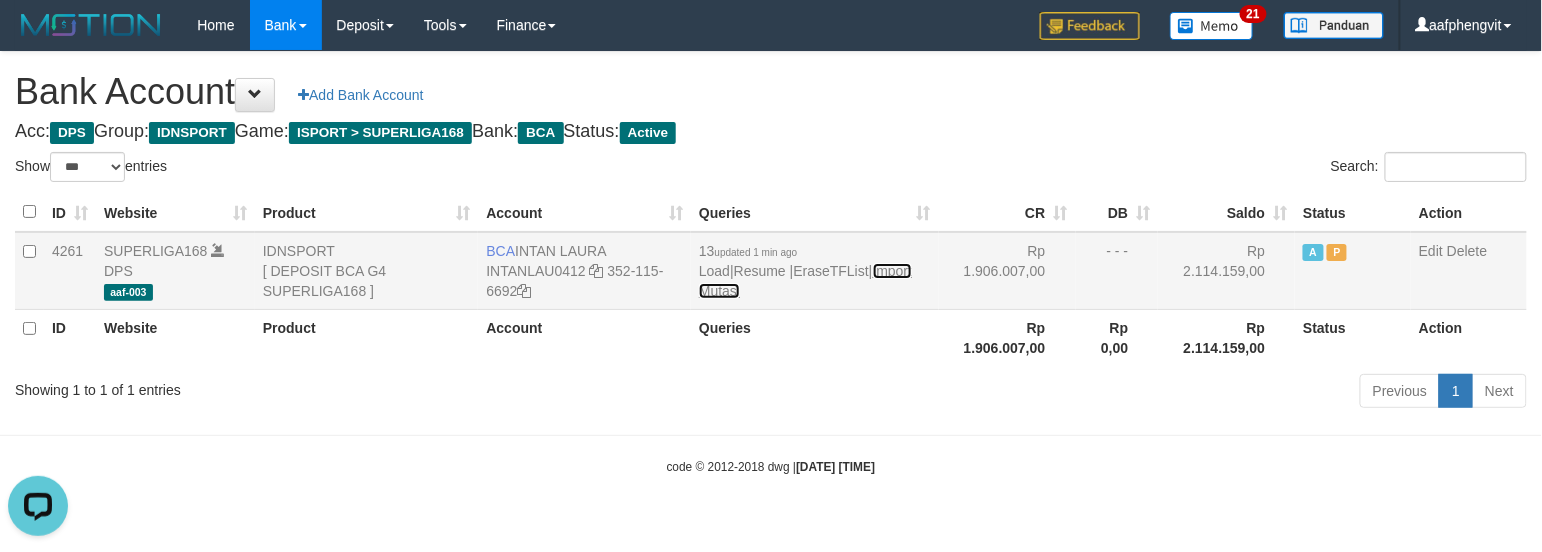 click on "Import Mutasi" at bounding box center (805, 281) 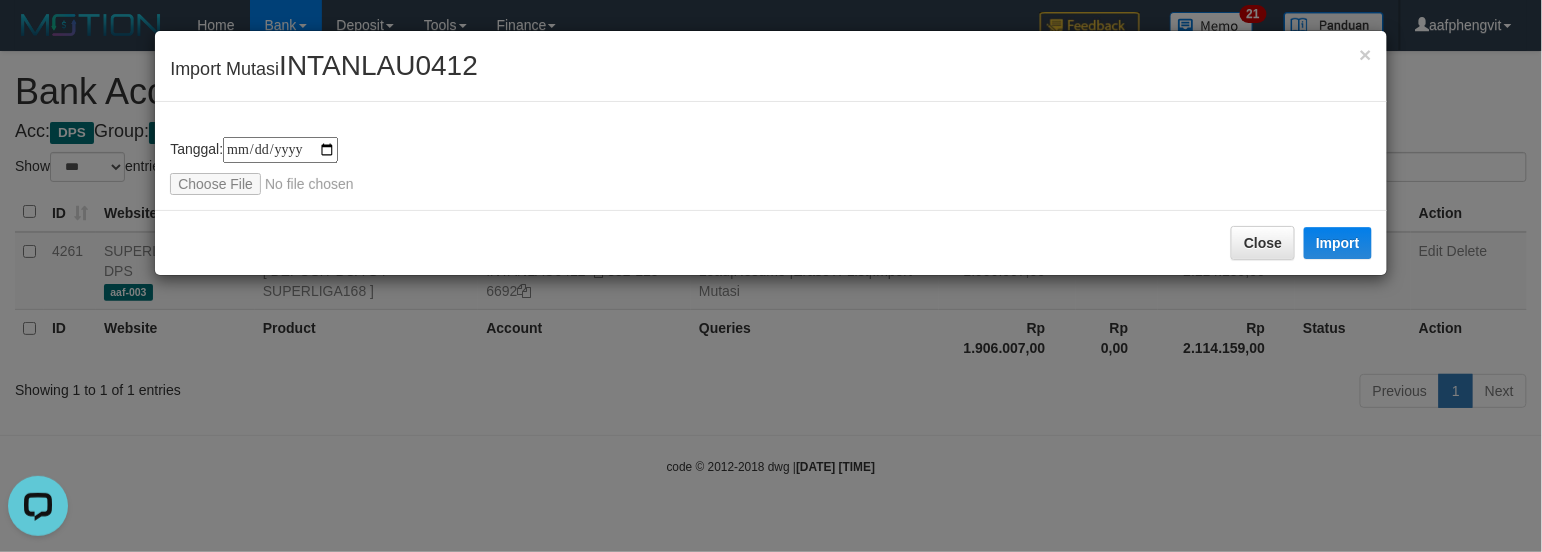 type on "**********" 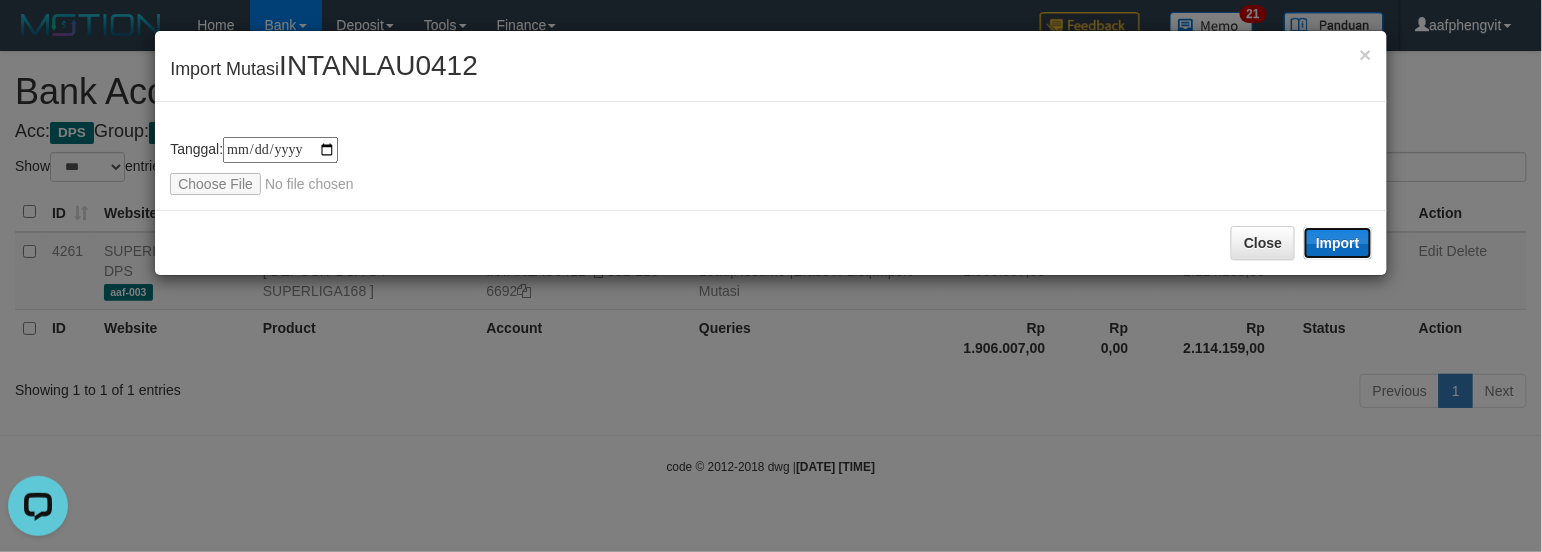 click on "Import" at bounding box center (1338, 243) 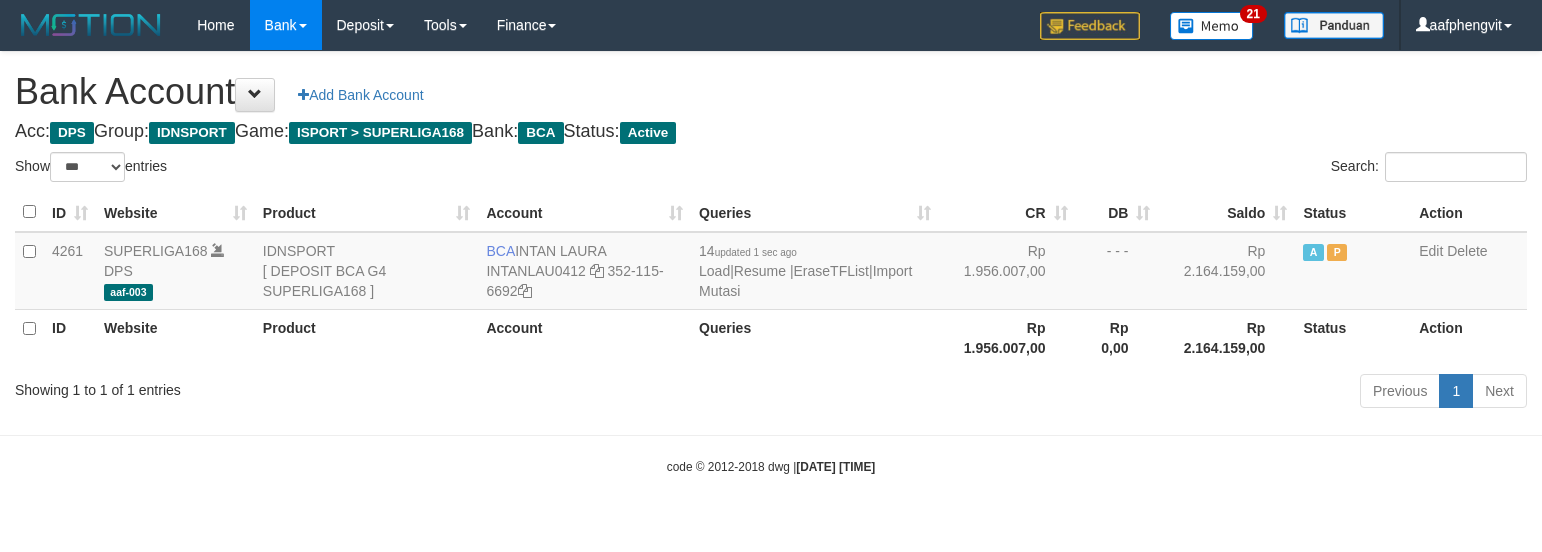 select on "***" 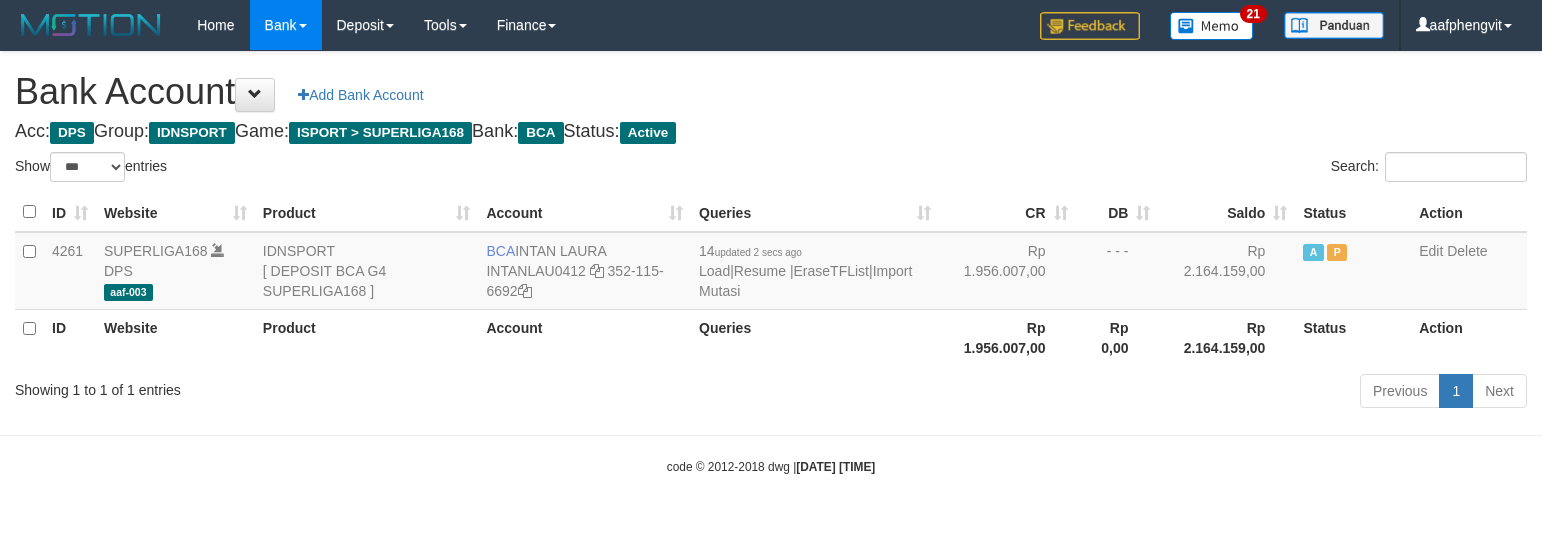 select on "***" 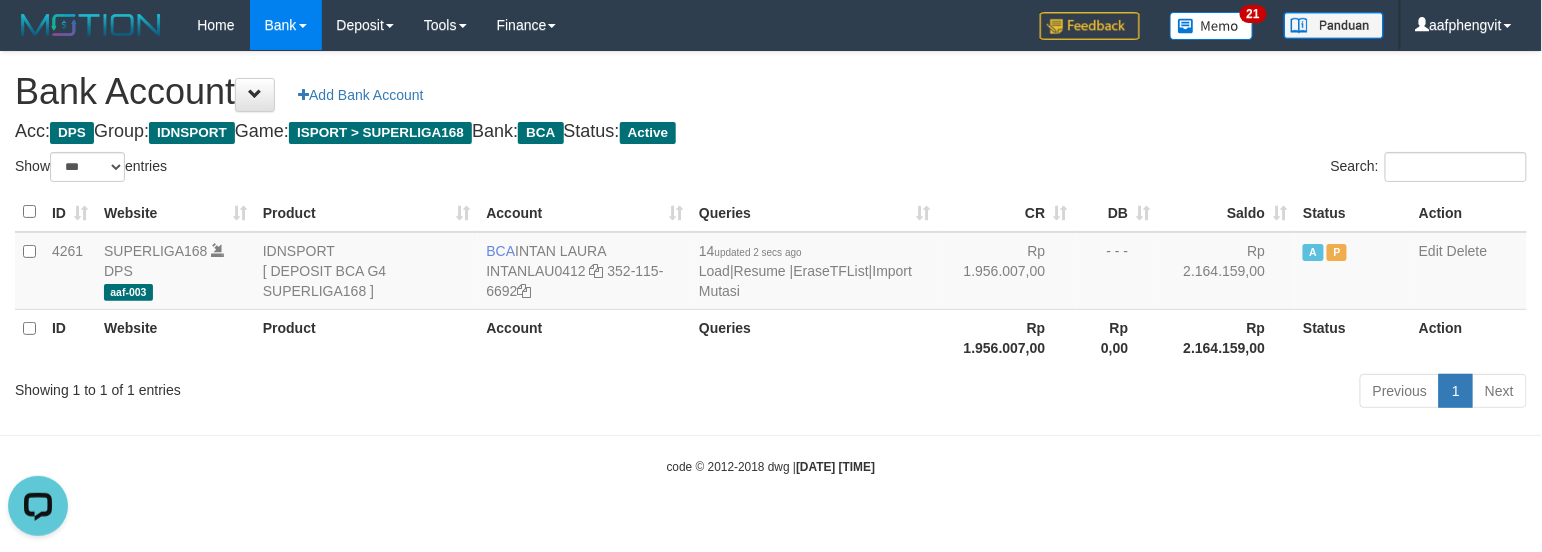 scroll, scrollTop: 0, scrollLeft: 0, axis: both 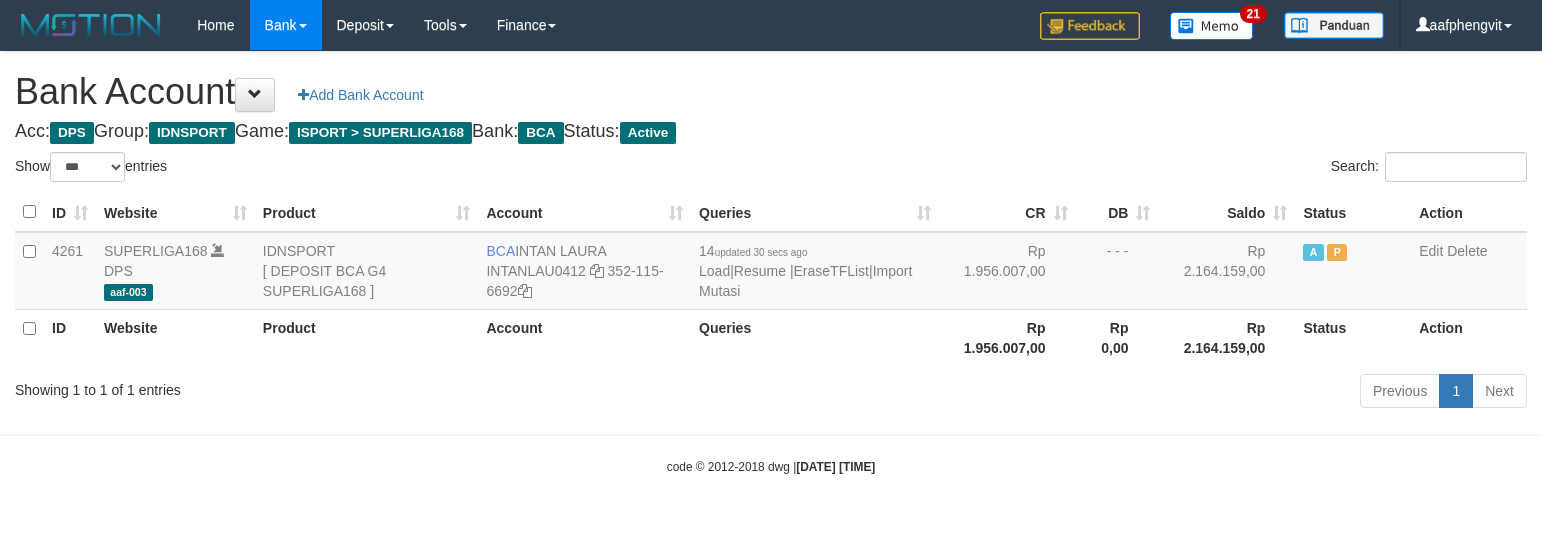 select on "***" 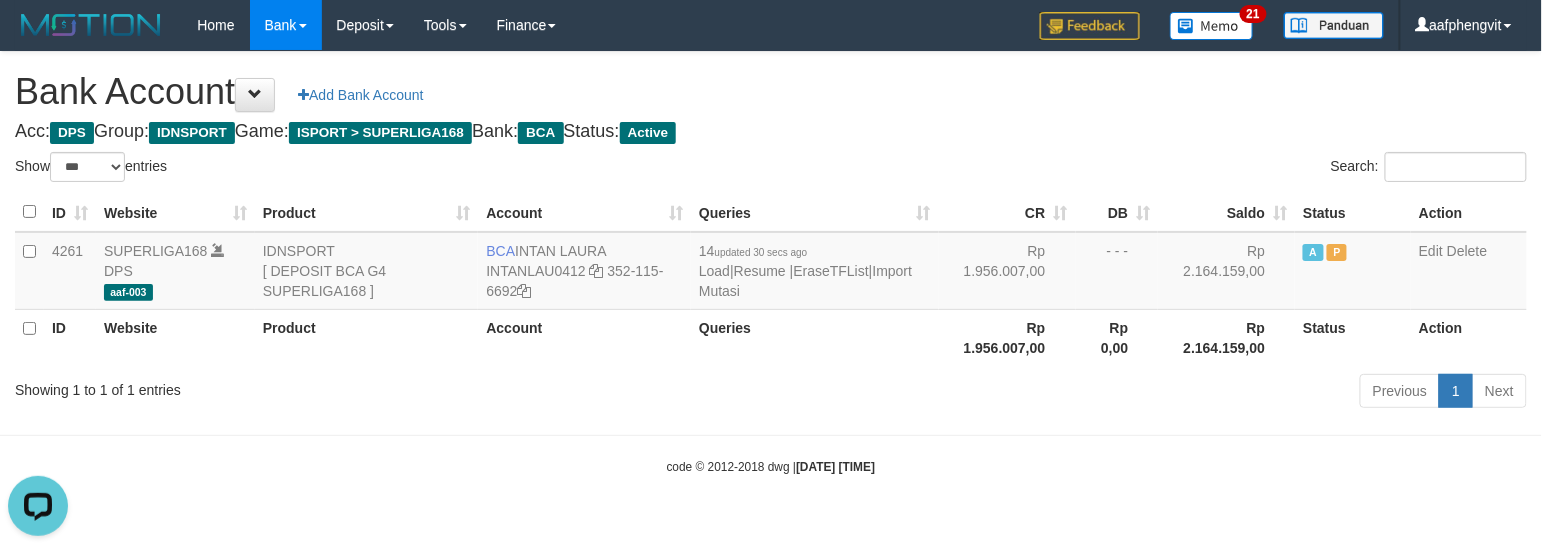 scroll, scrollTop: 0, scrollLeft: 0, axis: both 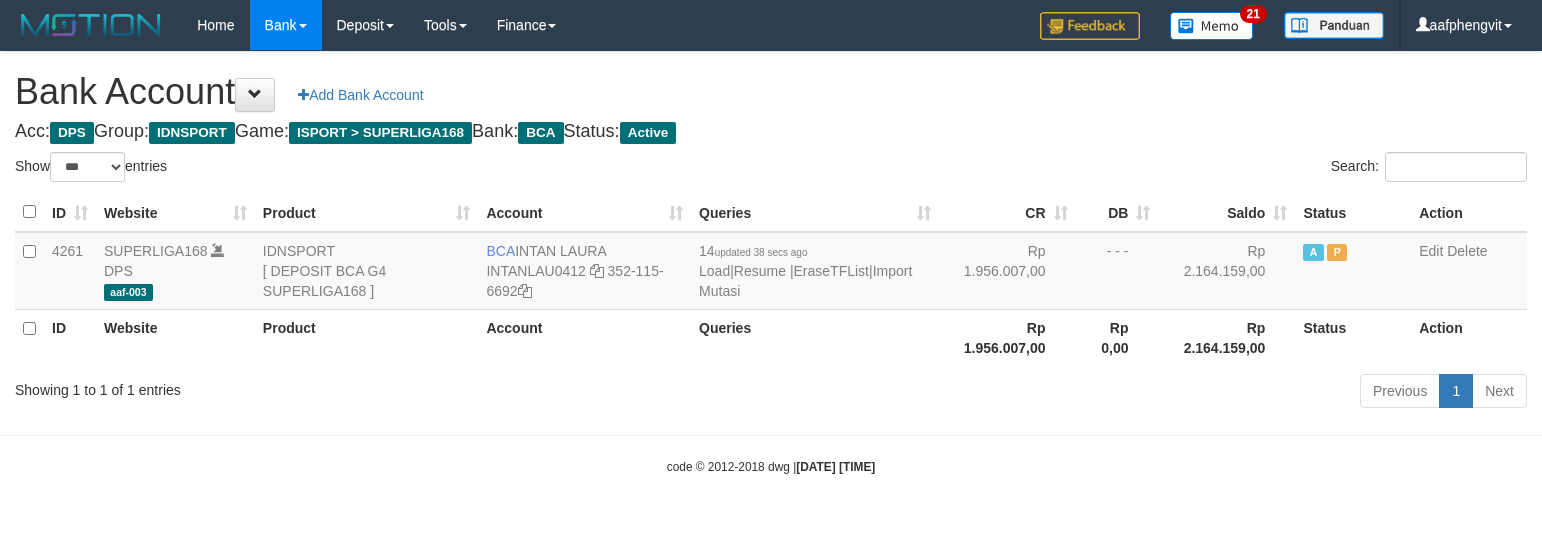 select on "***" 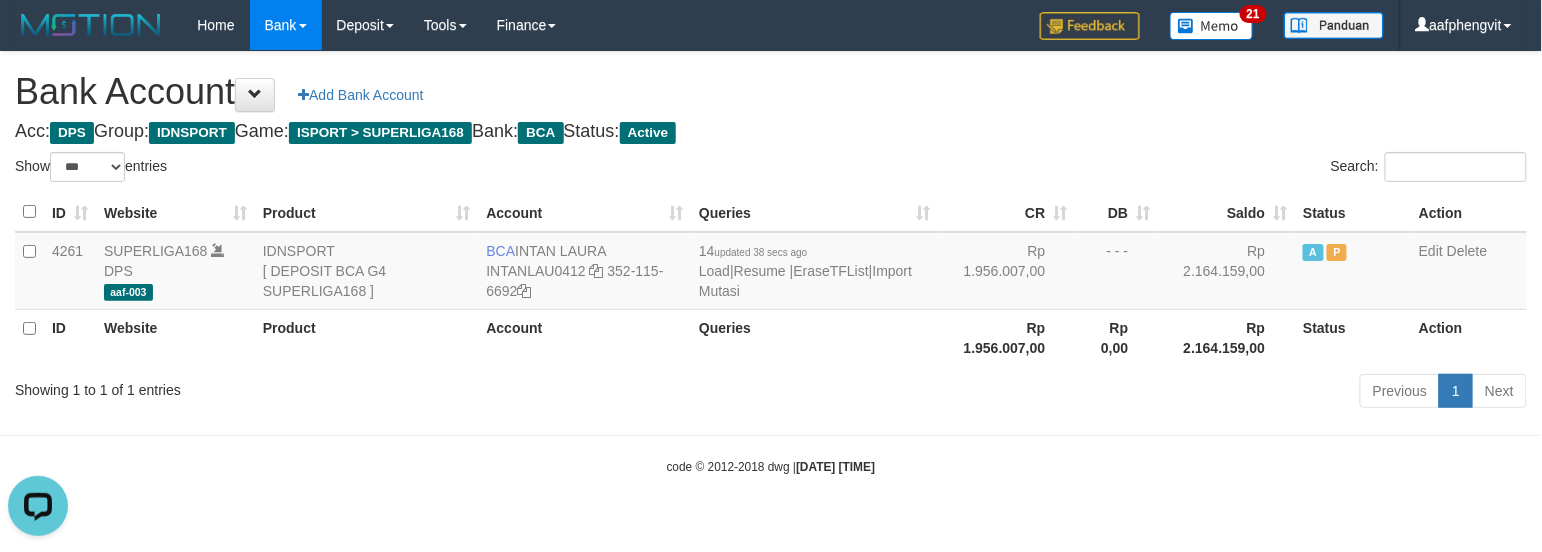 scroll, scrollTop: 0, scrollLeft: 0, axis: both 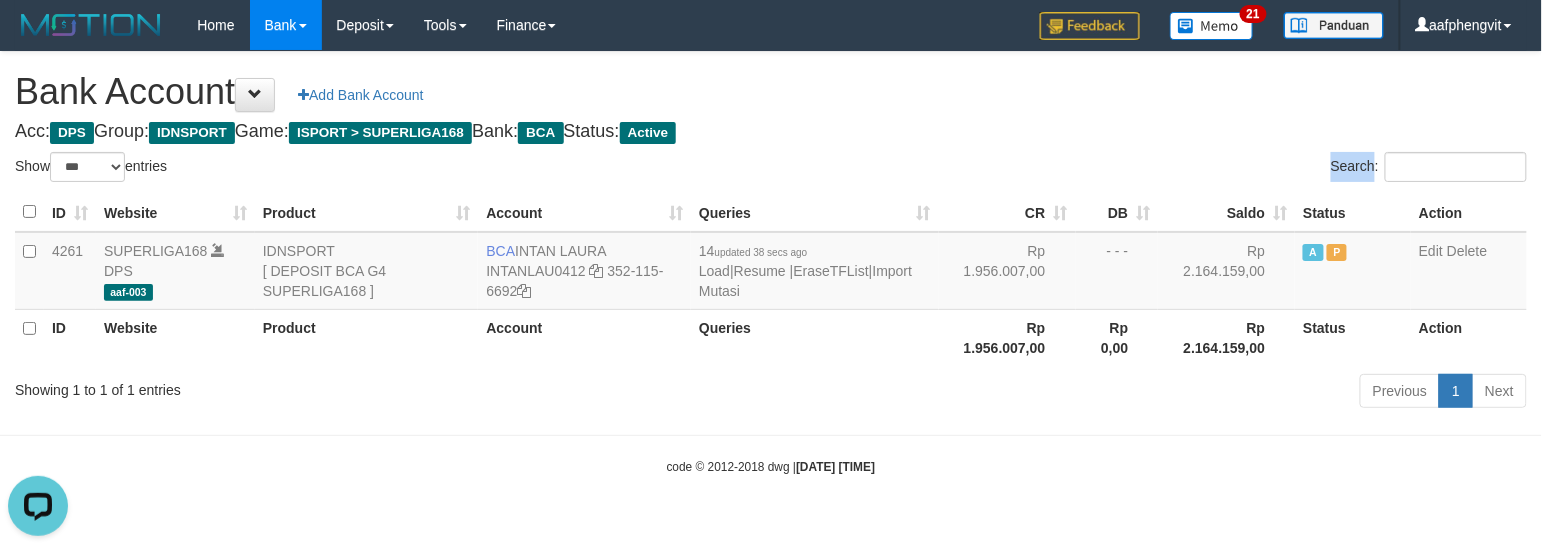 click on "Search:" at bounding box center [1156, 169] 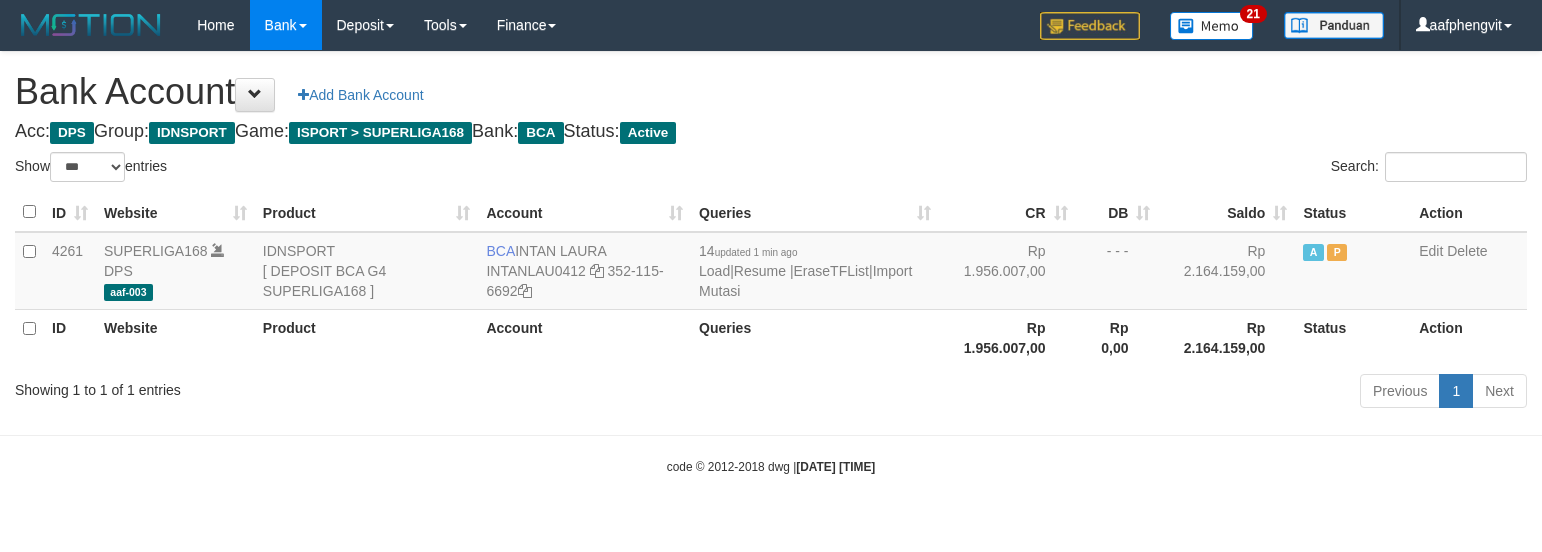 select on "***" 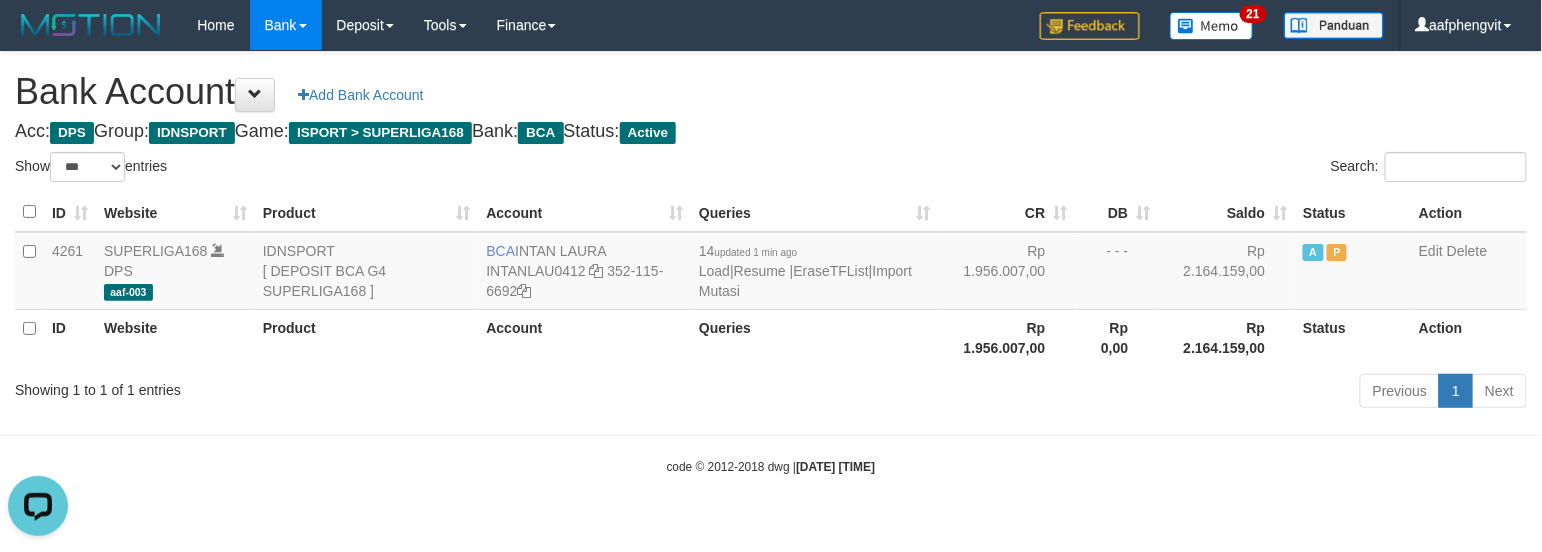 scroll, scrollTop: 0, scrollLeft: 0, axis: both 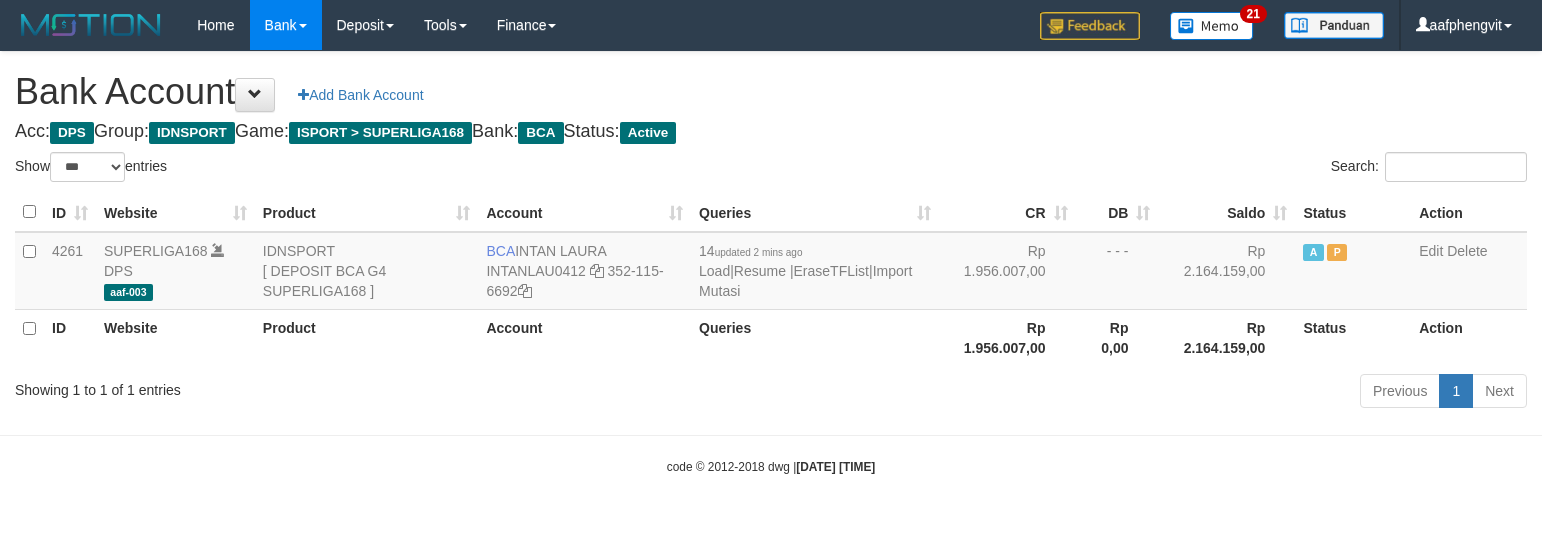 select on "***" 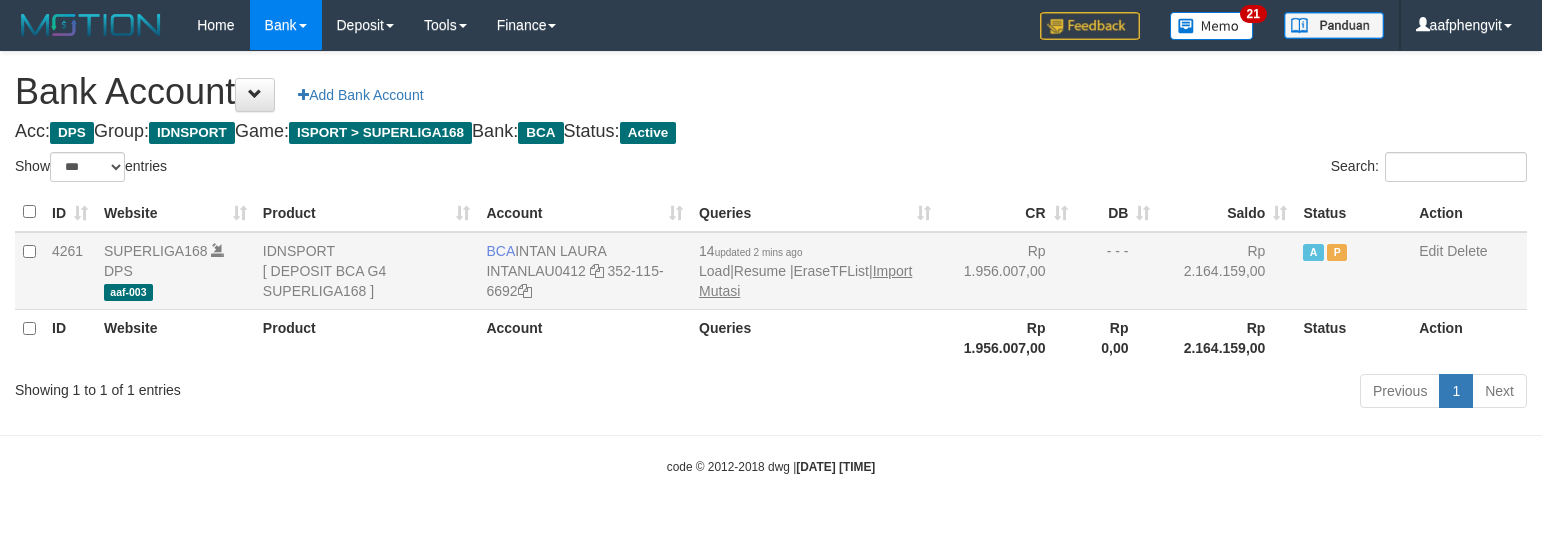 scroll, scrollTop: 0, scrollLeft: 0, axis: both 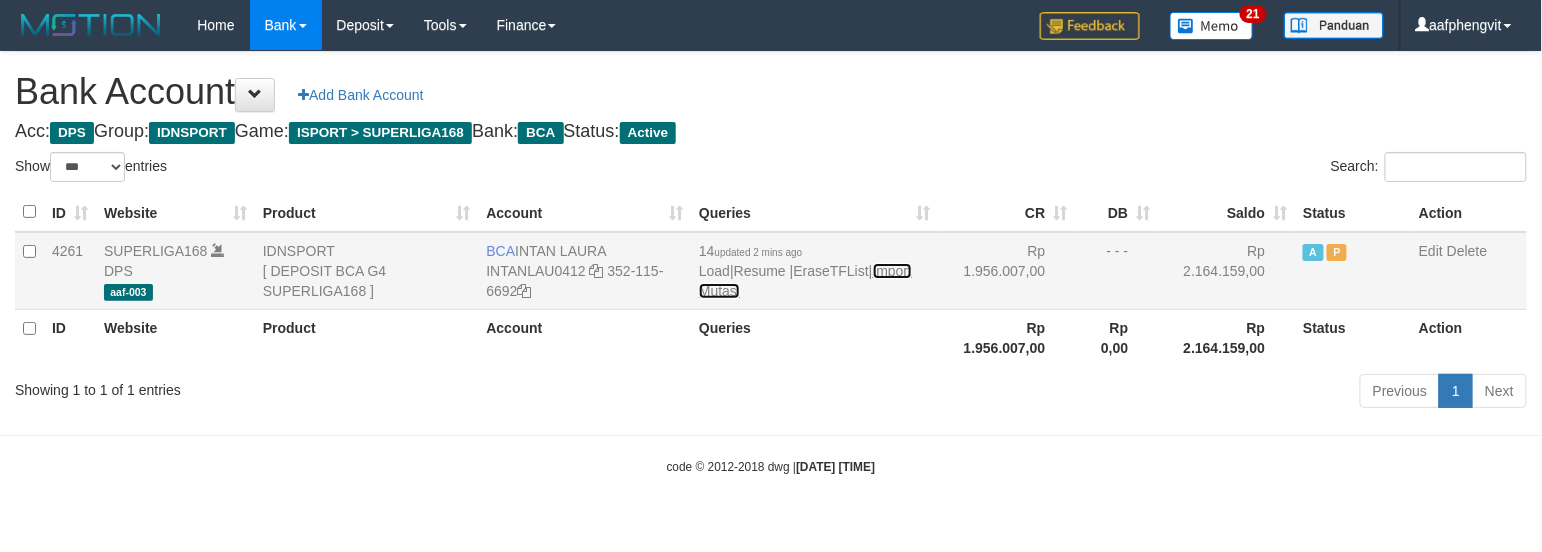 click on "Import Mutasi" at bounding box center (805, 281) 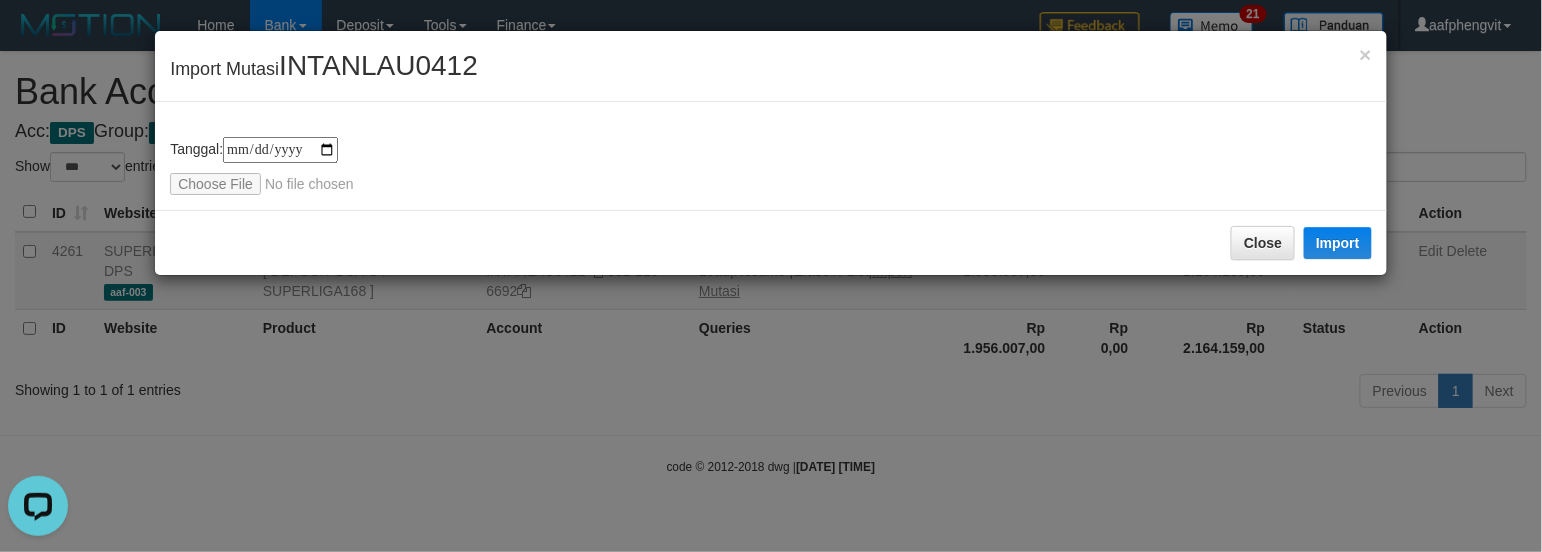 scroll, scrollTop: 0, scrollLeft: 0, axis: both 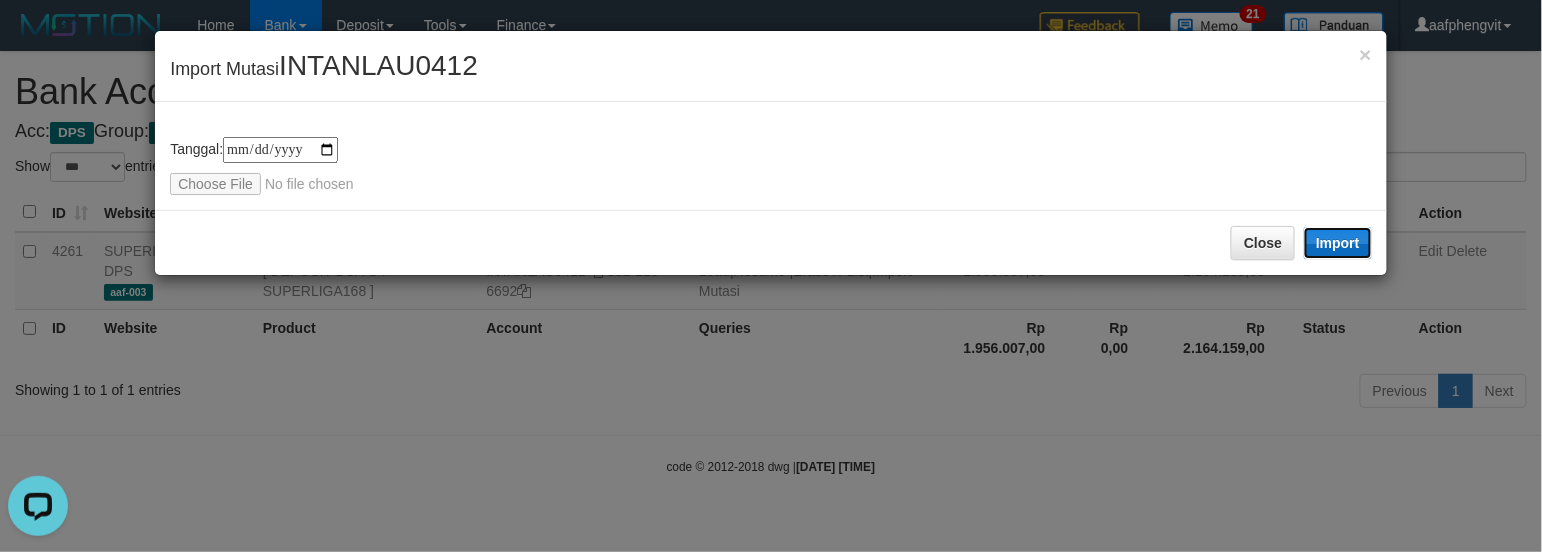 click on "Import" at bounding box center [1338, 243] 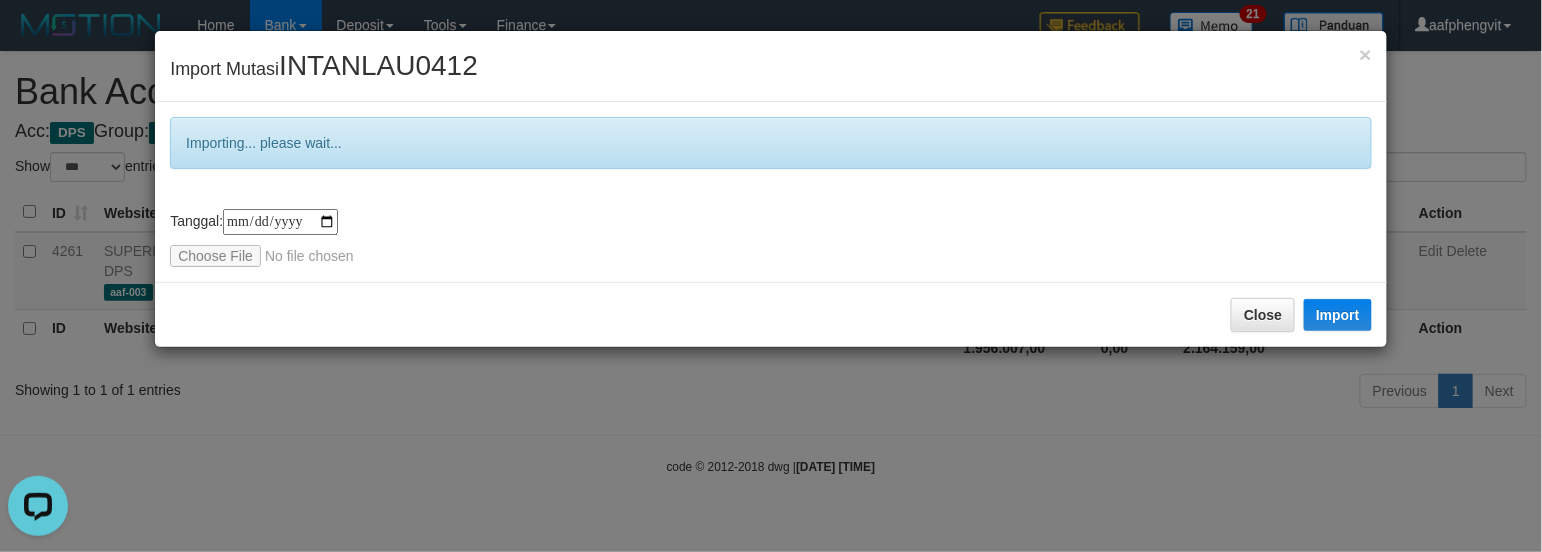 click on "**********" at bounding box center [771, 189] 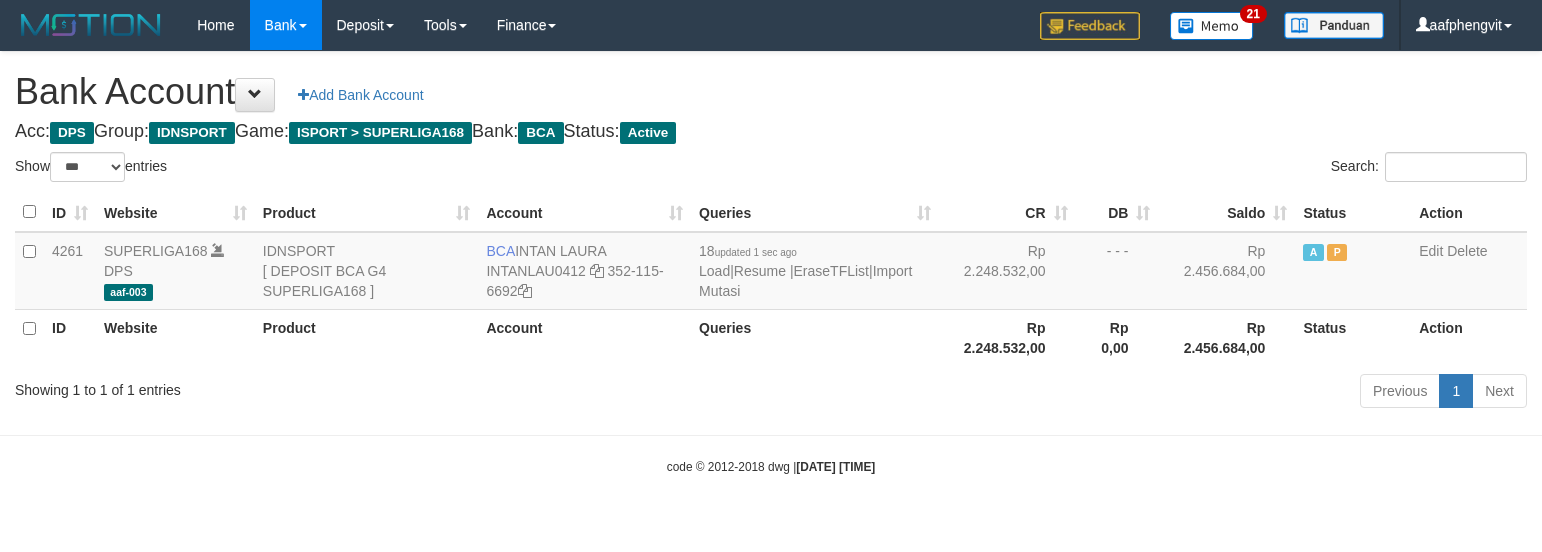 select on "***" 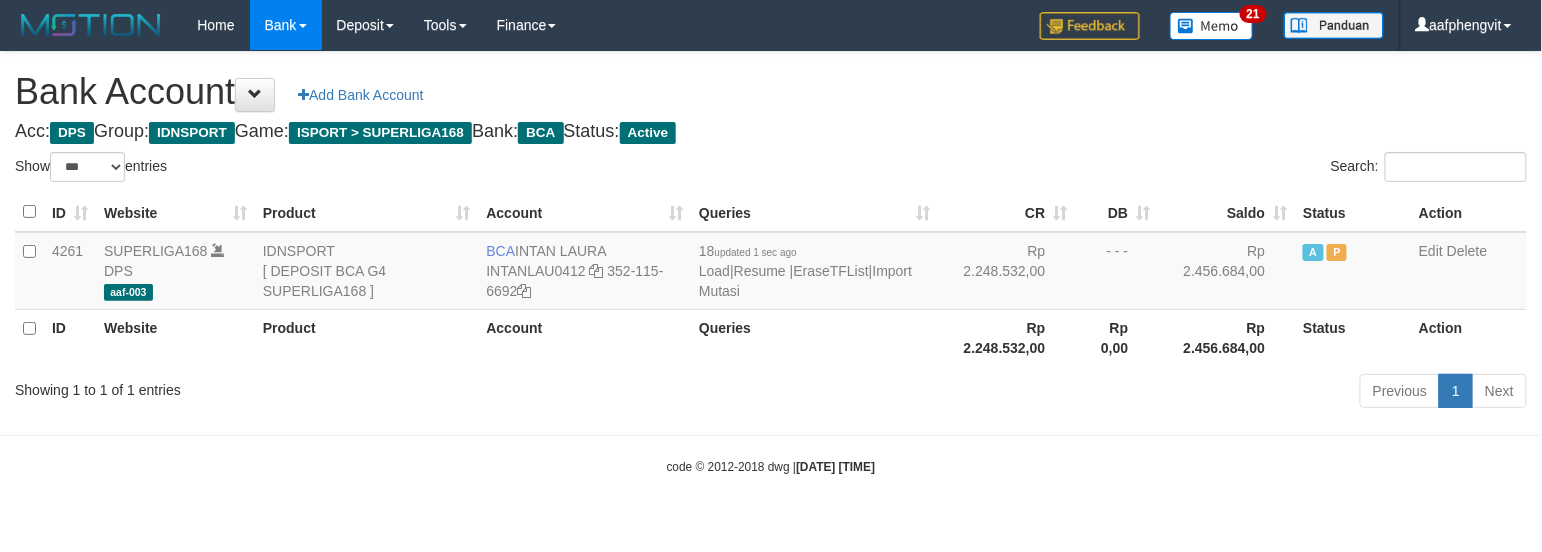 click on "Bank Account
Add Bank Account
Acc: 										 DPS
Group:   IDNSPORT    		Game:   ISPORT > SUPERLIGA168    		Bank:   BCA    		Status:  Active
Filter Account Type
*******
***
**
***
DPS
SELECT ALL  SELECT TYPE  - ALL -
DPS
WD
TMP
Filter Product
*******
******
********
********
*******
********
IDNSPORT
SELECT ALL  SELECT GROUP  - ALL -
BETHUB
IDNPOKER
IDNSPORT
IDNTOTO
LOADONLY
Filter Website
*******" at bounding box center (771, 233) 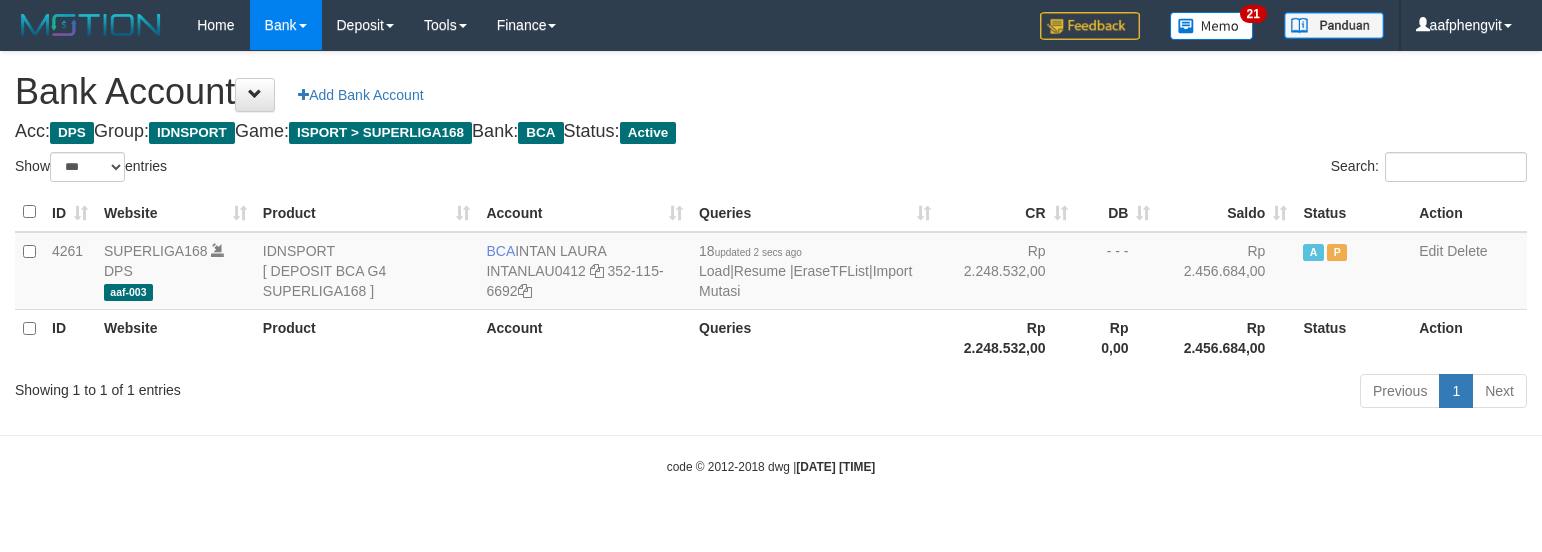 select on "***" 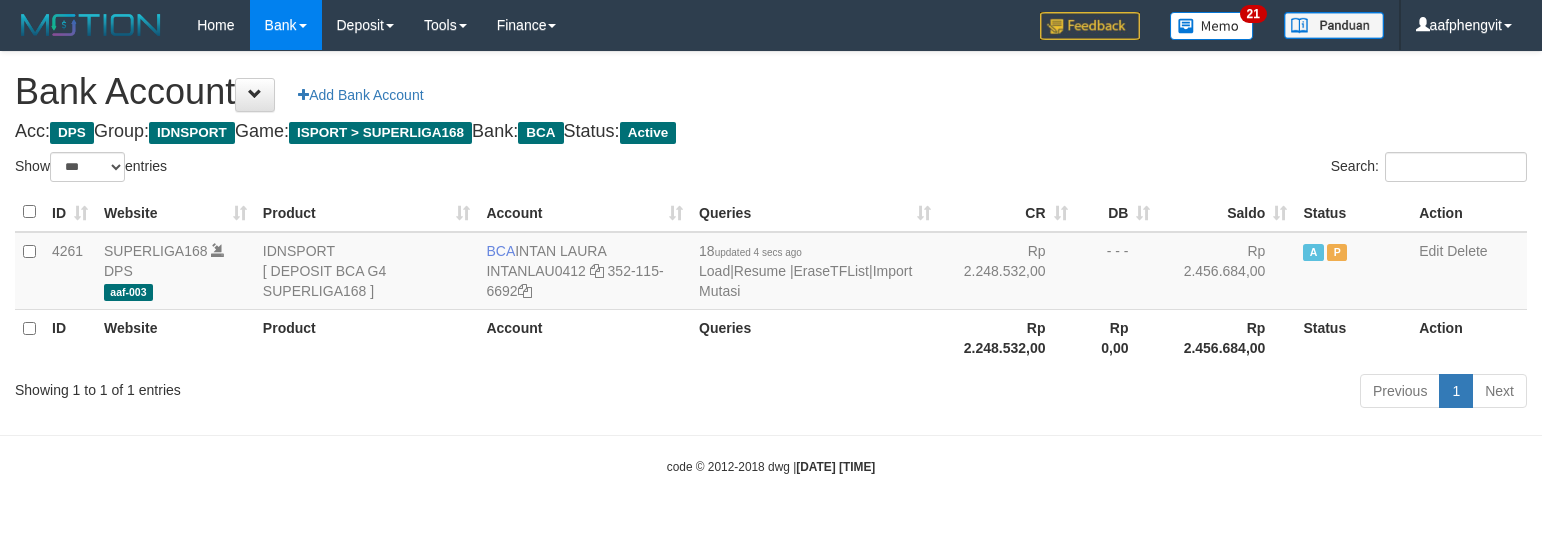 select on "***" 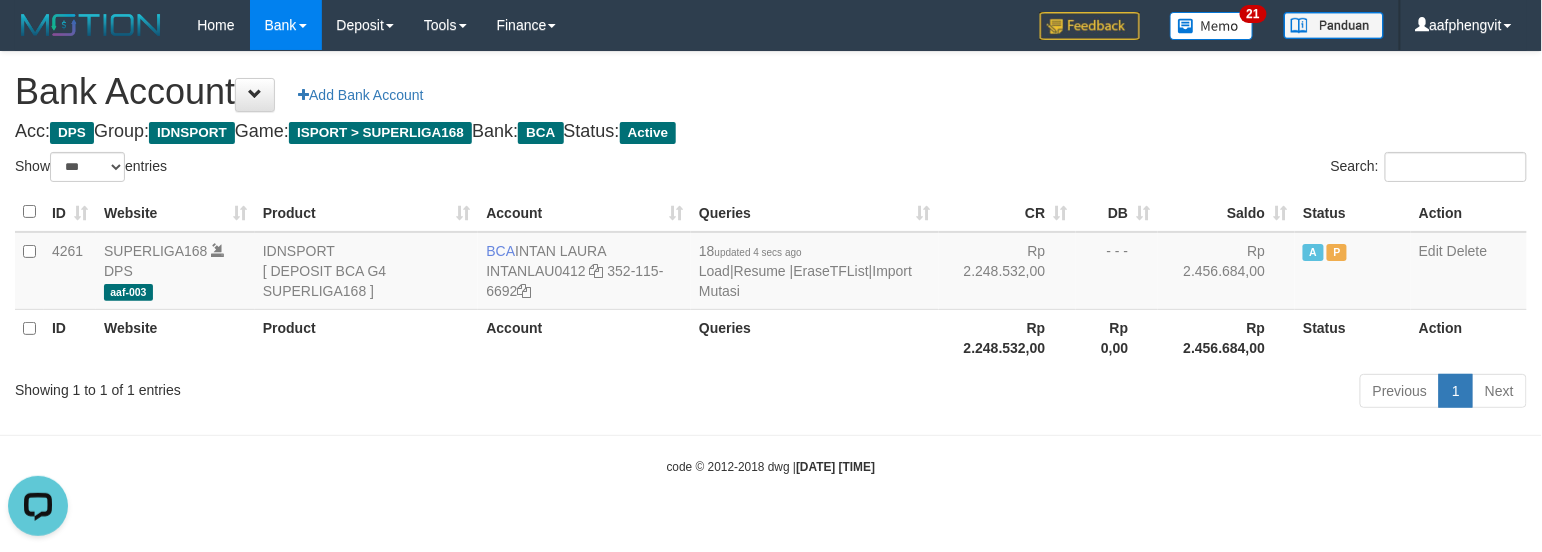 scroll, scrollTop: 0, scrollLeft: 0, axis: both 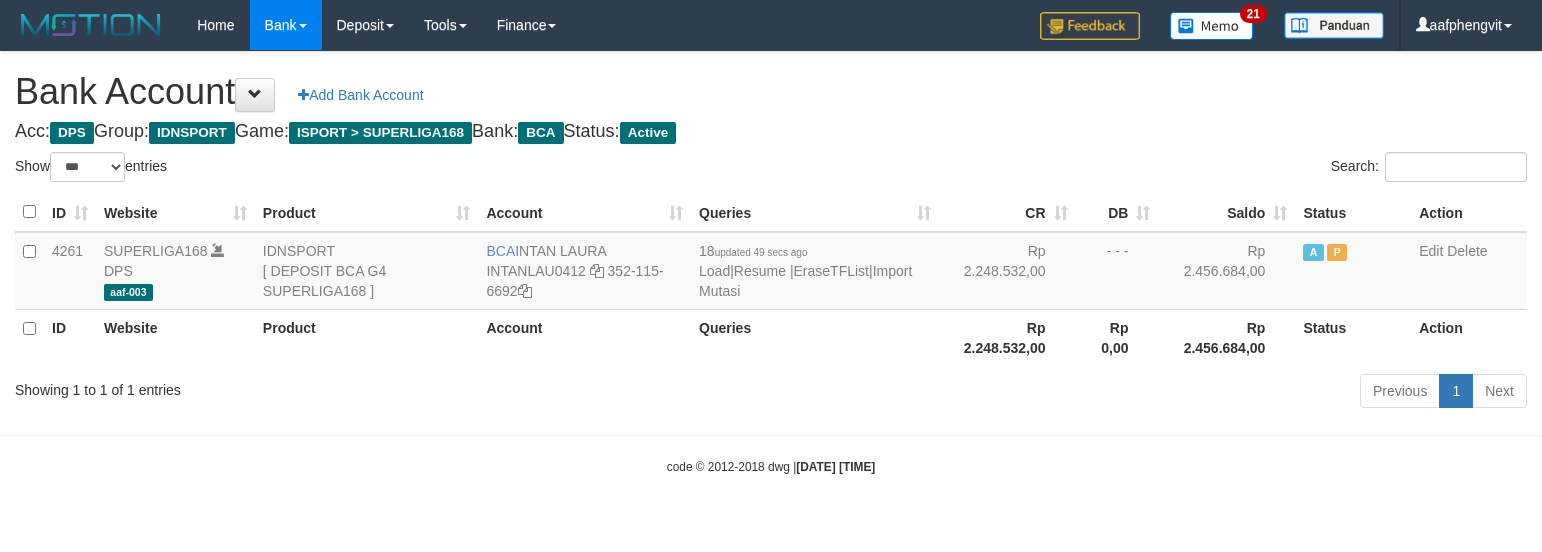 select on "***" 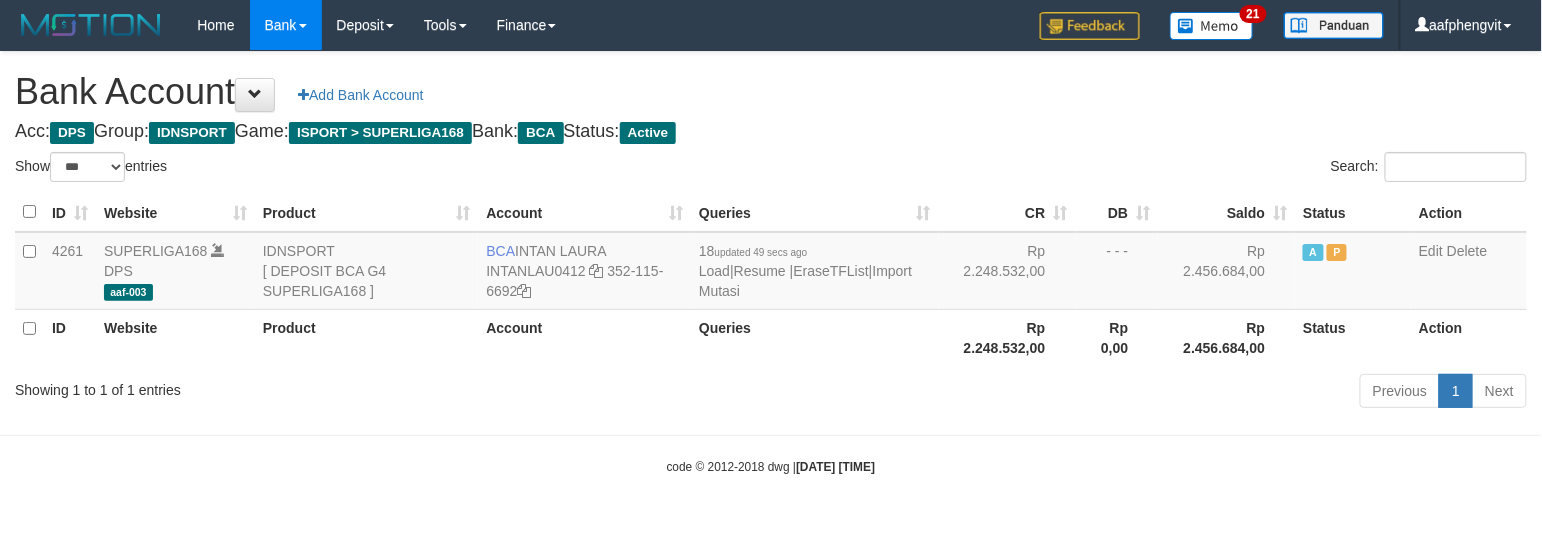 click on "Acc: 										 DPS
Group:   IDNSPORT    		Game:   ISPORT > SUPERLIGA168    		Bank:   BCA    		Status:  Active" at bounding box center (771, 132) 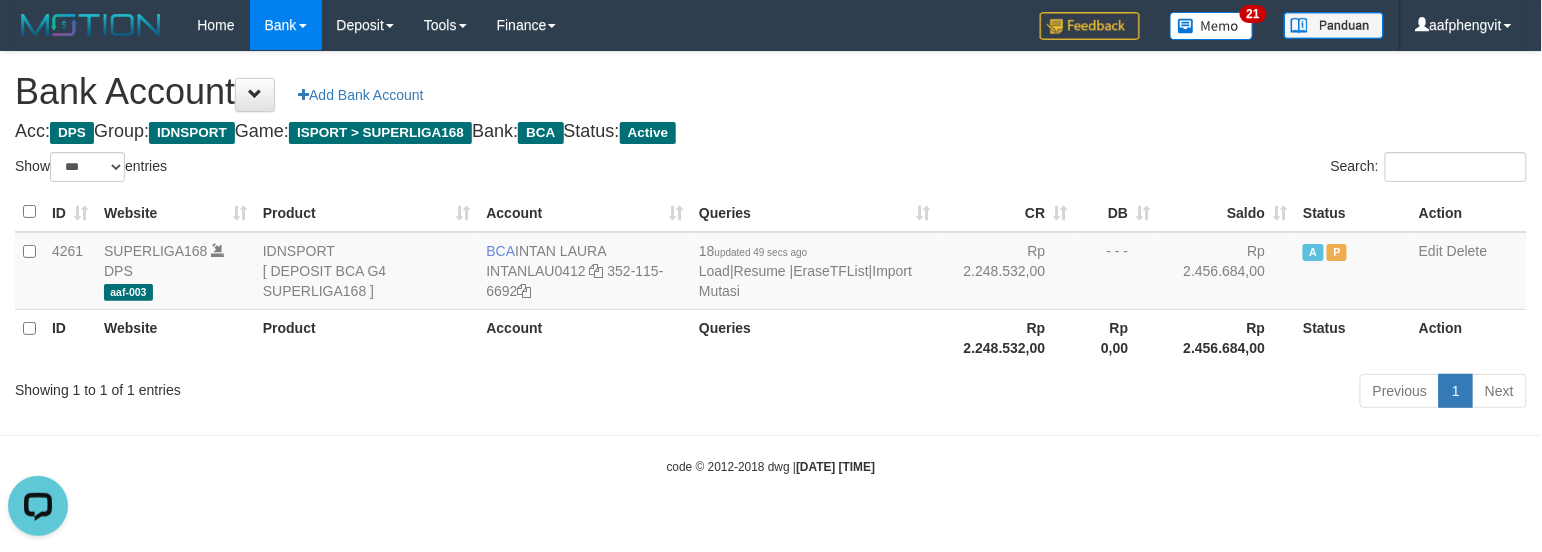 scroll, scrollTop: 0, scrollLeft: 0, axis: both 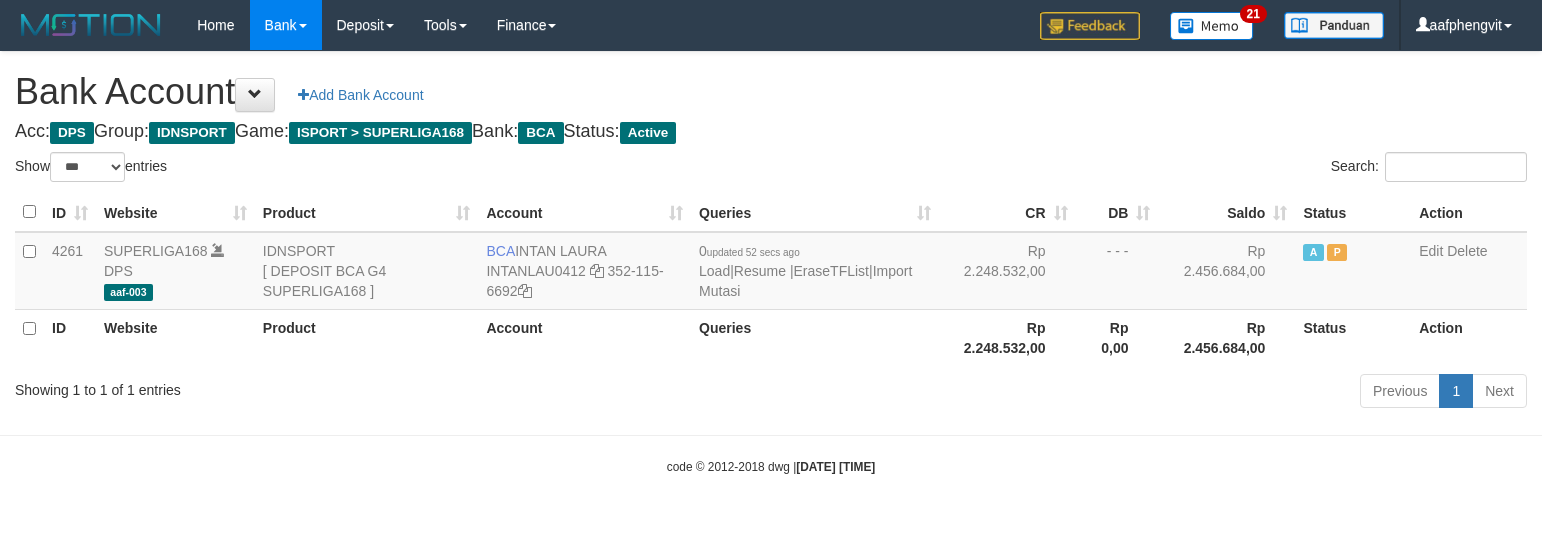 select on "***" 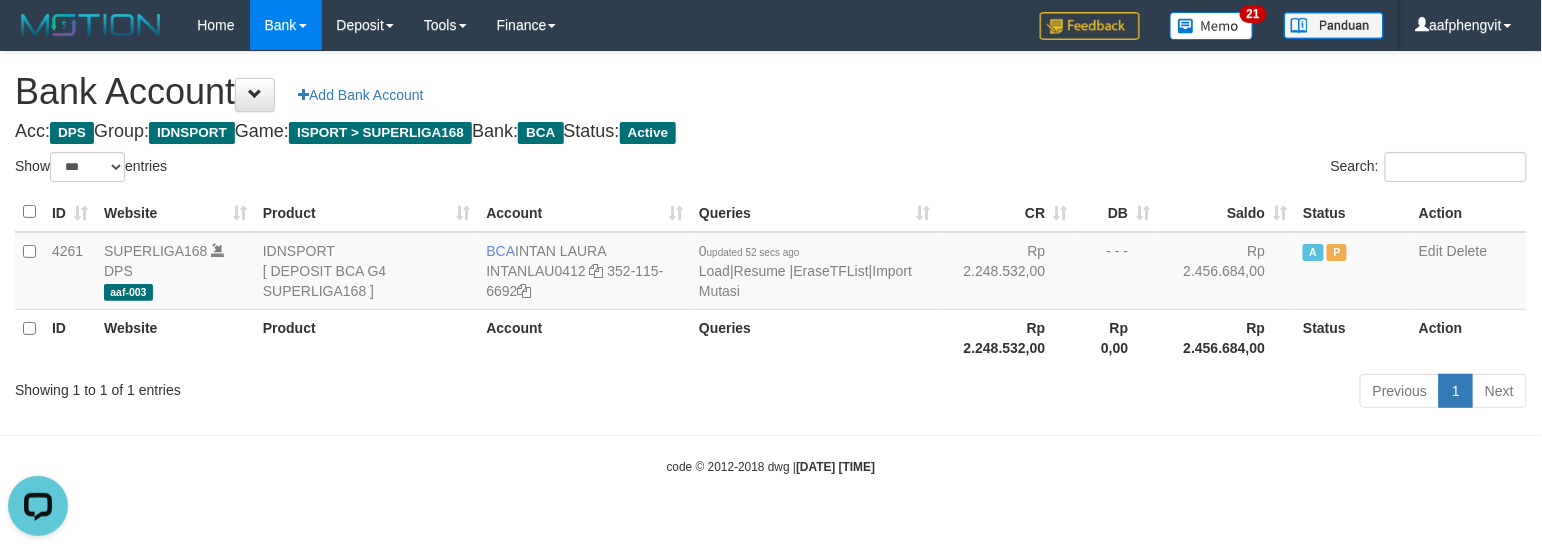 scroll, scrollTop: 0, scrollLeft: 0, axis: both 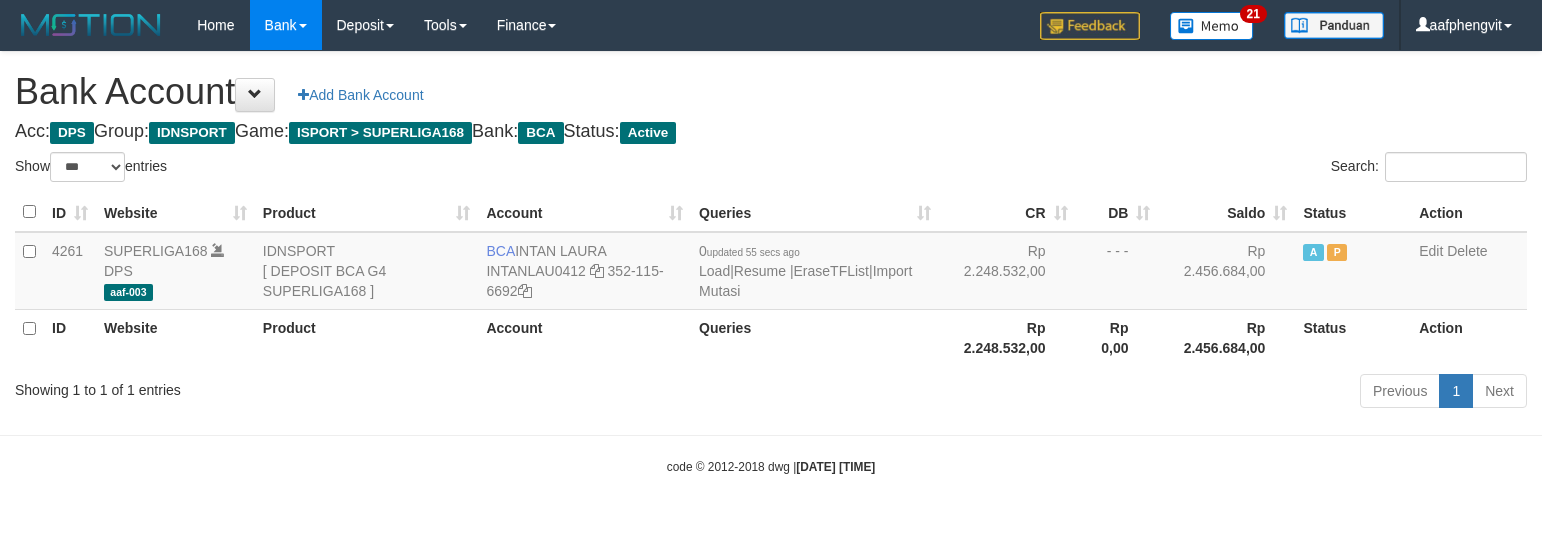 select on "***" 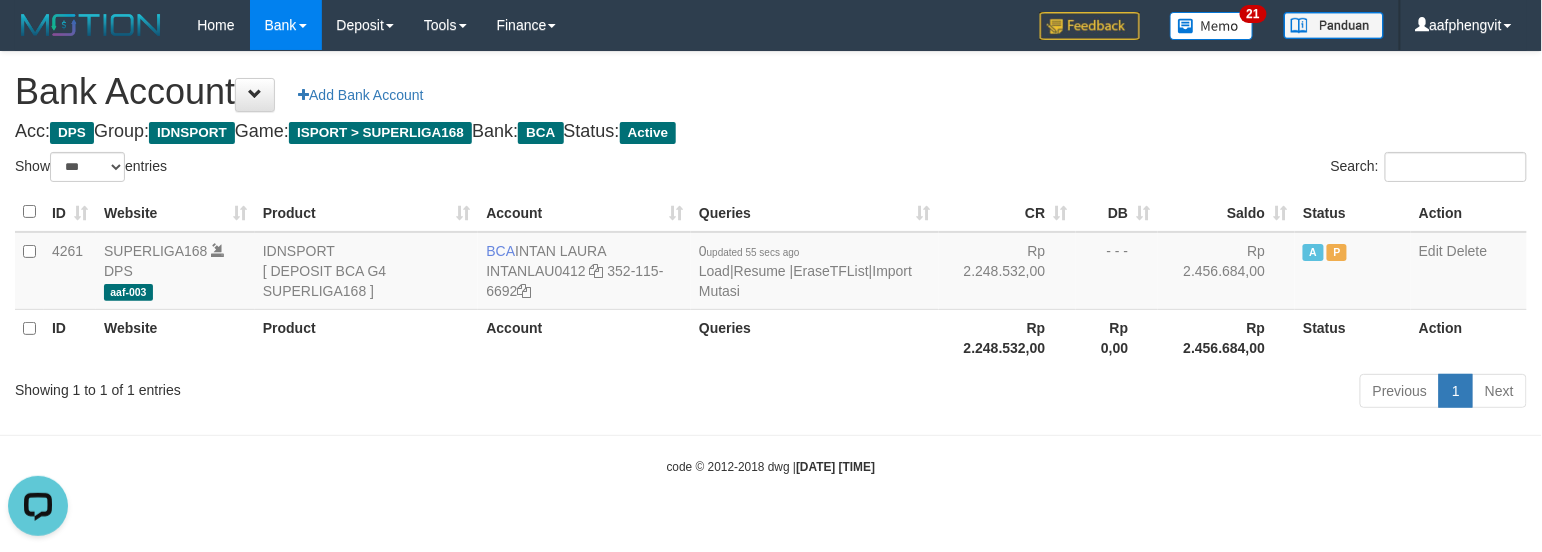 scroll, scrollTop: 0, scrollLeft: 0, axis: both 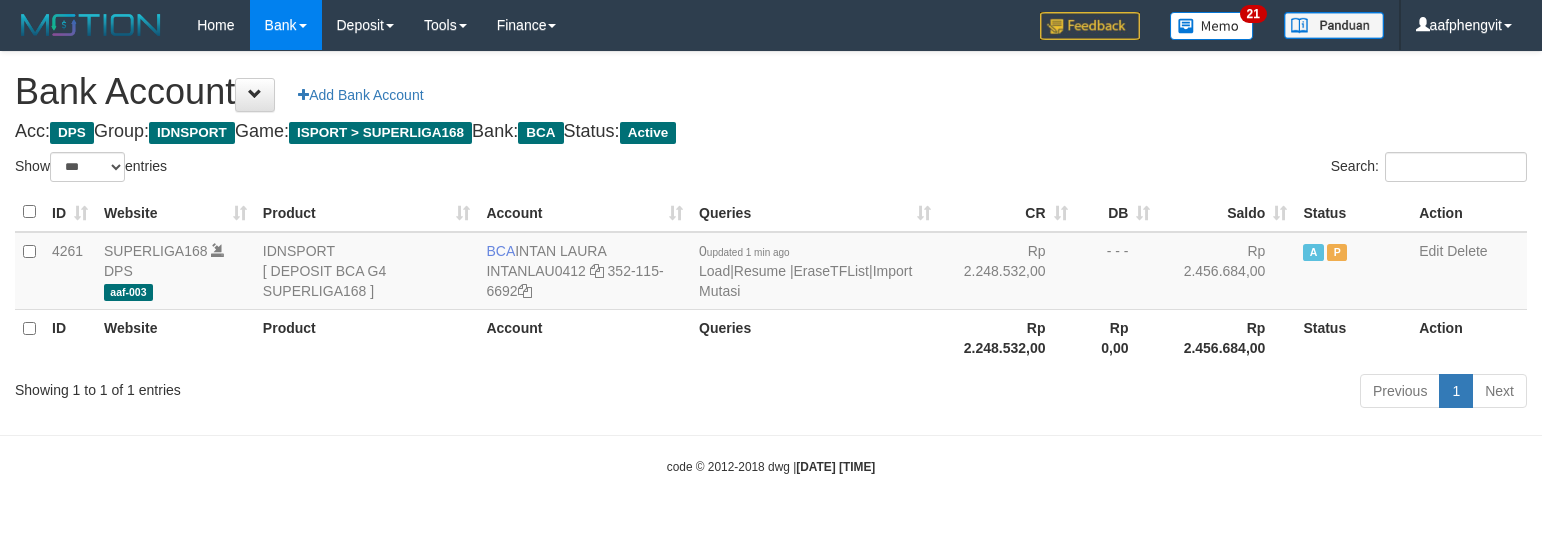 select on "***" 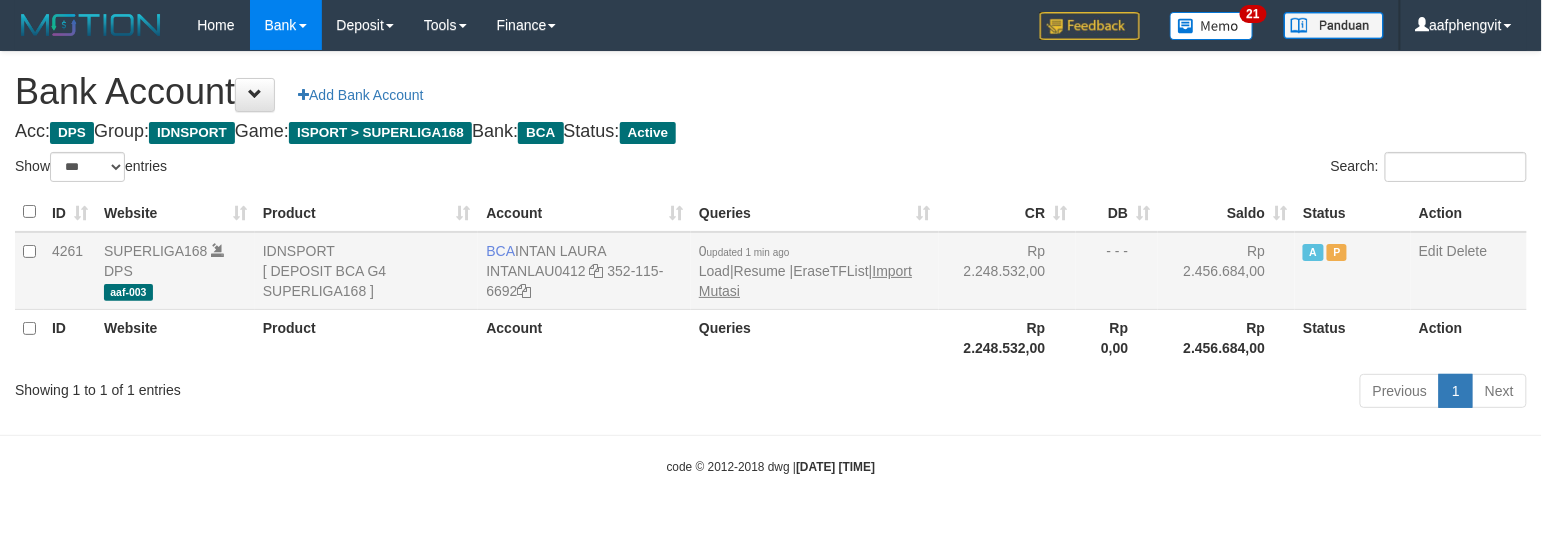 drag, startPoint x: 0, startPoint y: 0, endPoint x: 761, endPoint y: 281, distance: 811.22253 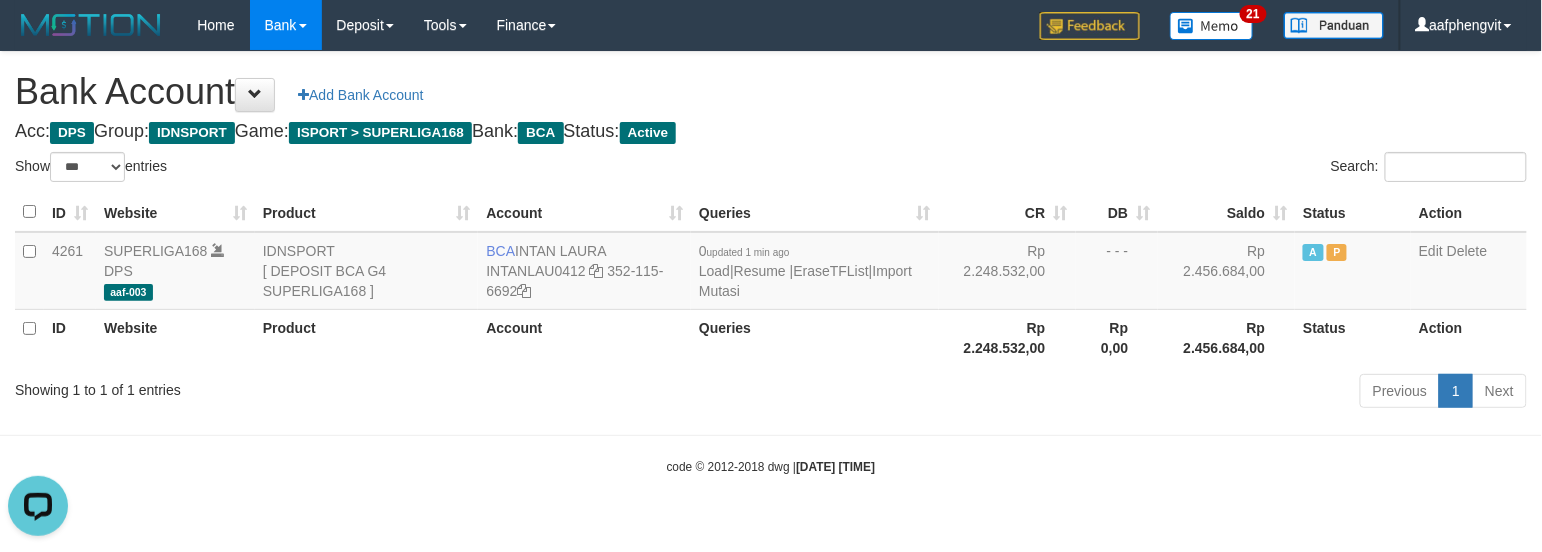 scroll, scrollTop: 0, scrollLeft: 0, axis: both 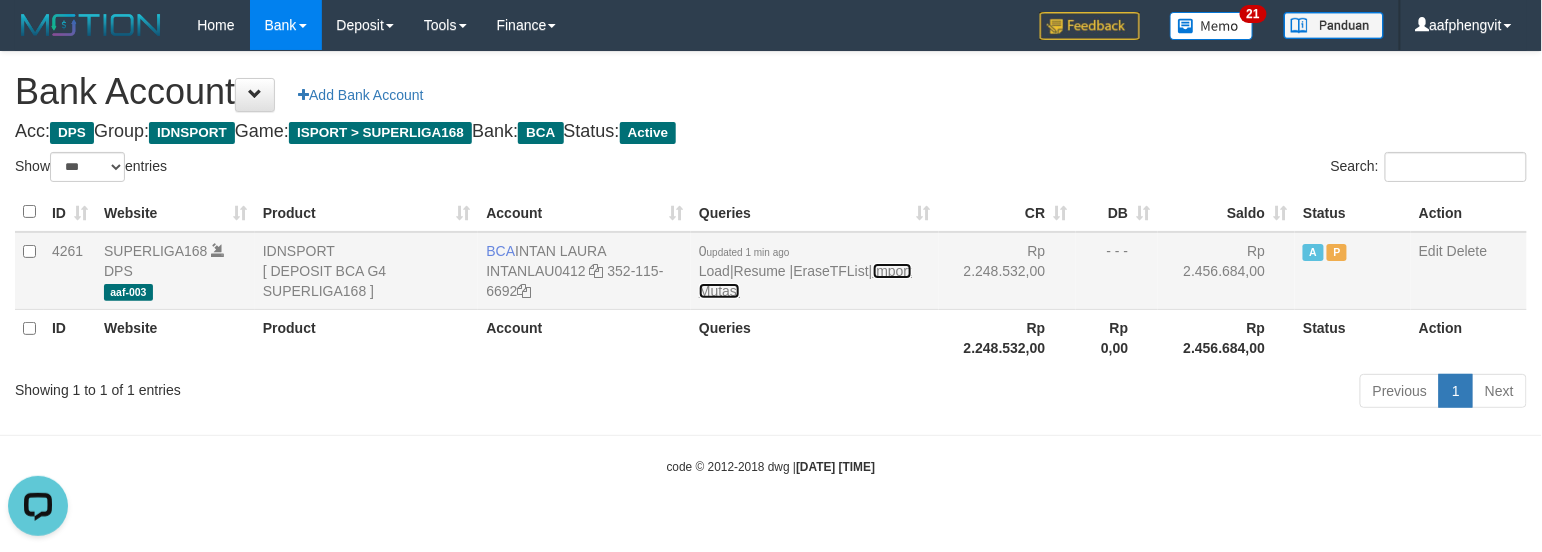 click on "Import Mutasi" at bounding box center (805, 281) 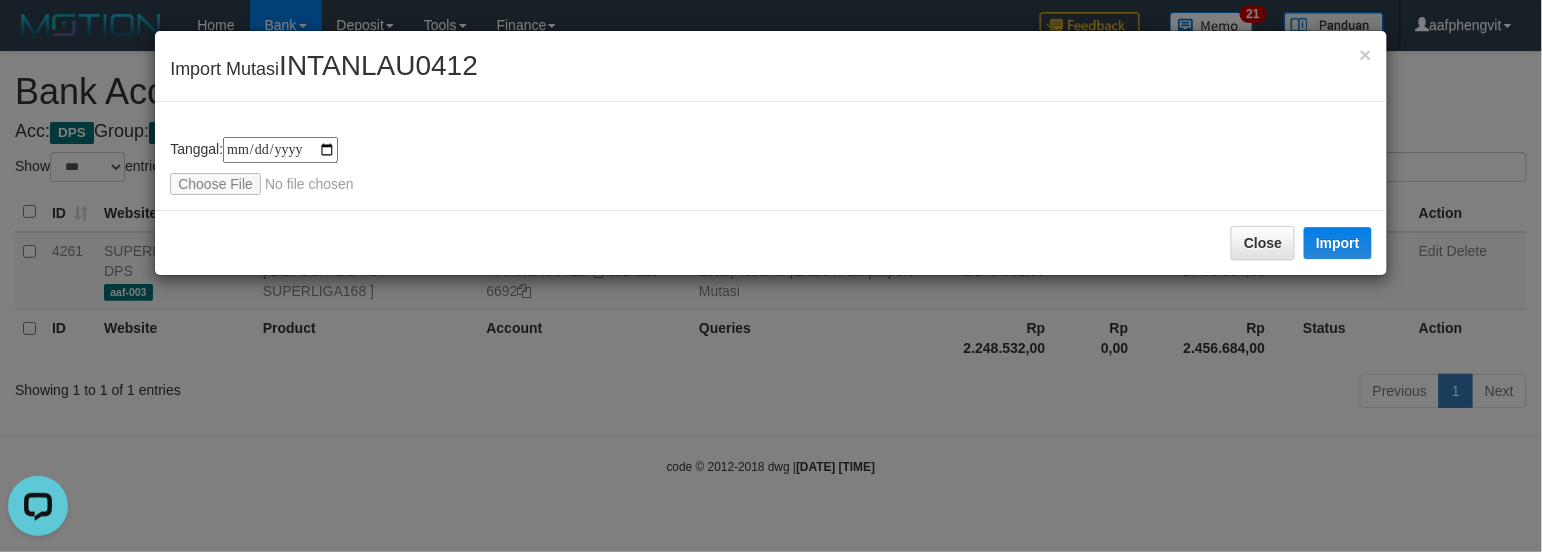 type on "**********" 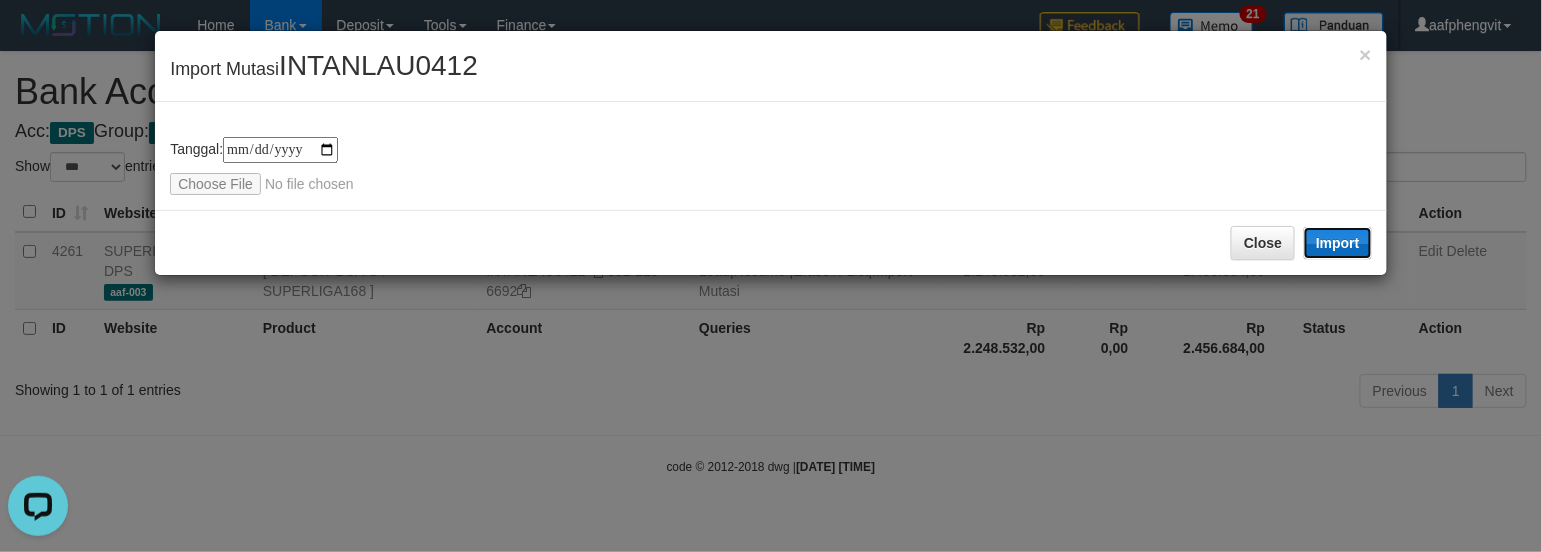 click on "Import" at bounding box center (1338, 243) 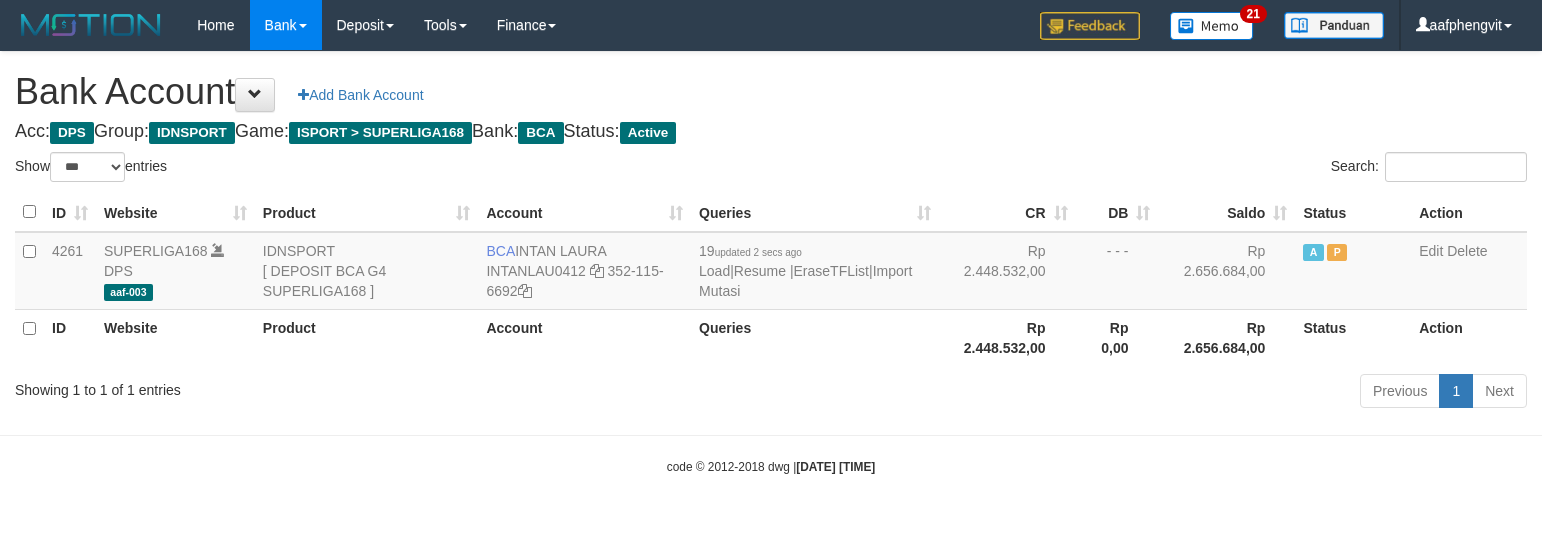 select on "***" 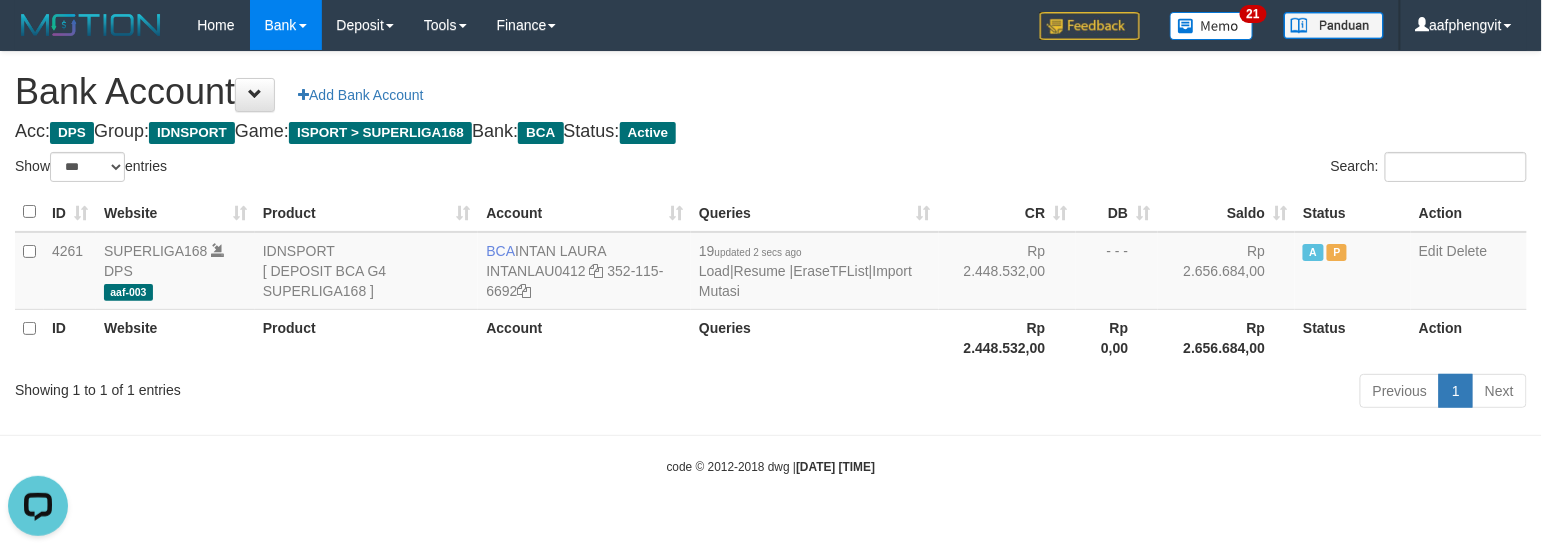scroll, scrollTop: 0, scrollLeft: 0, axis: both 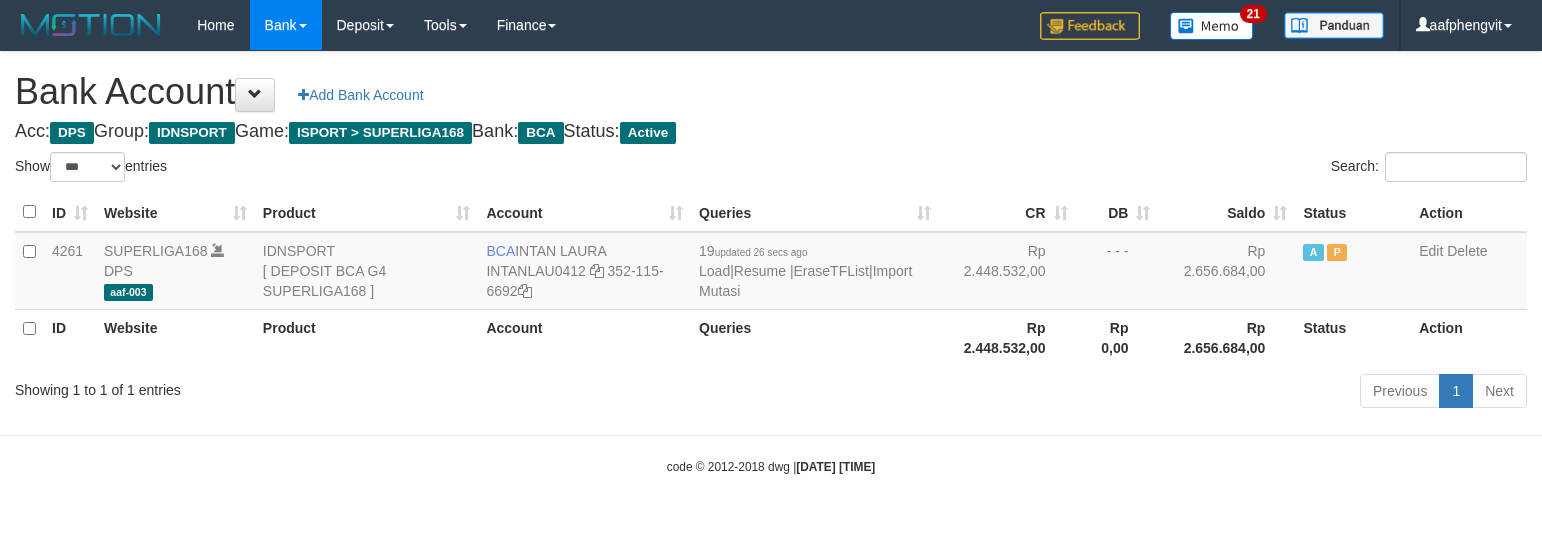 select on "***" 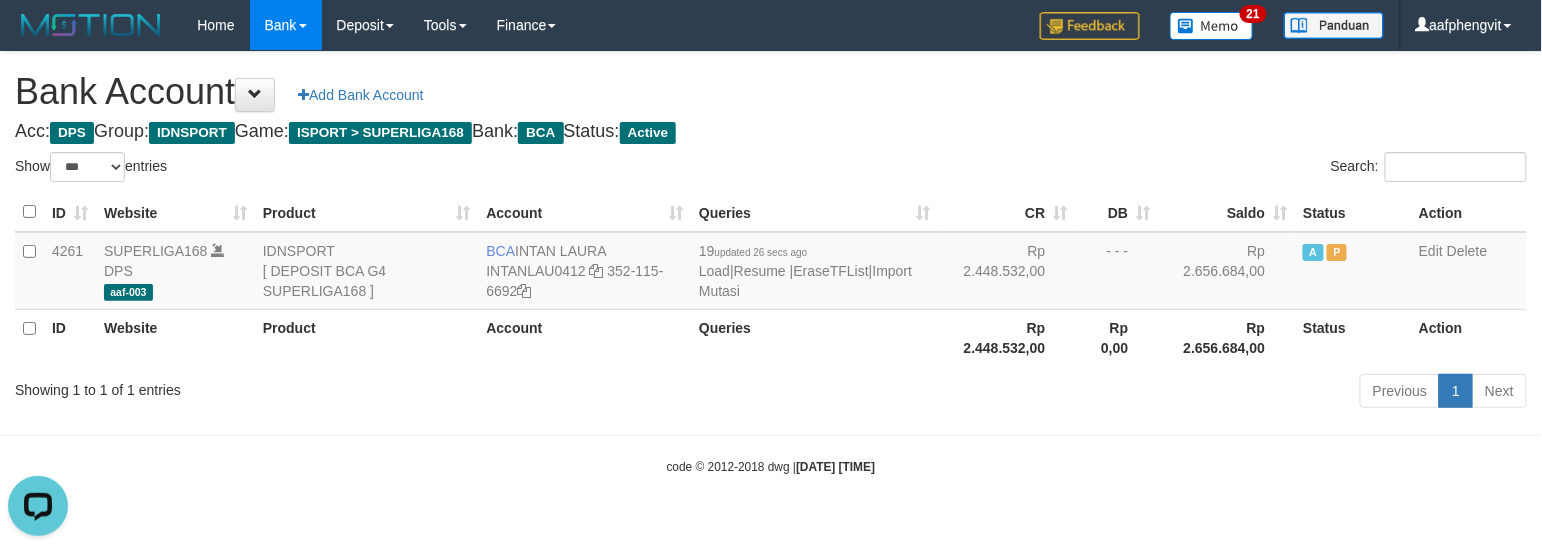 scroll, scrollTop: 0, scrollLeft: 0, axis: both 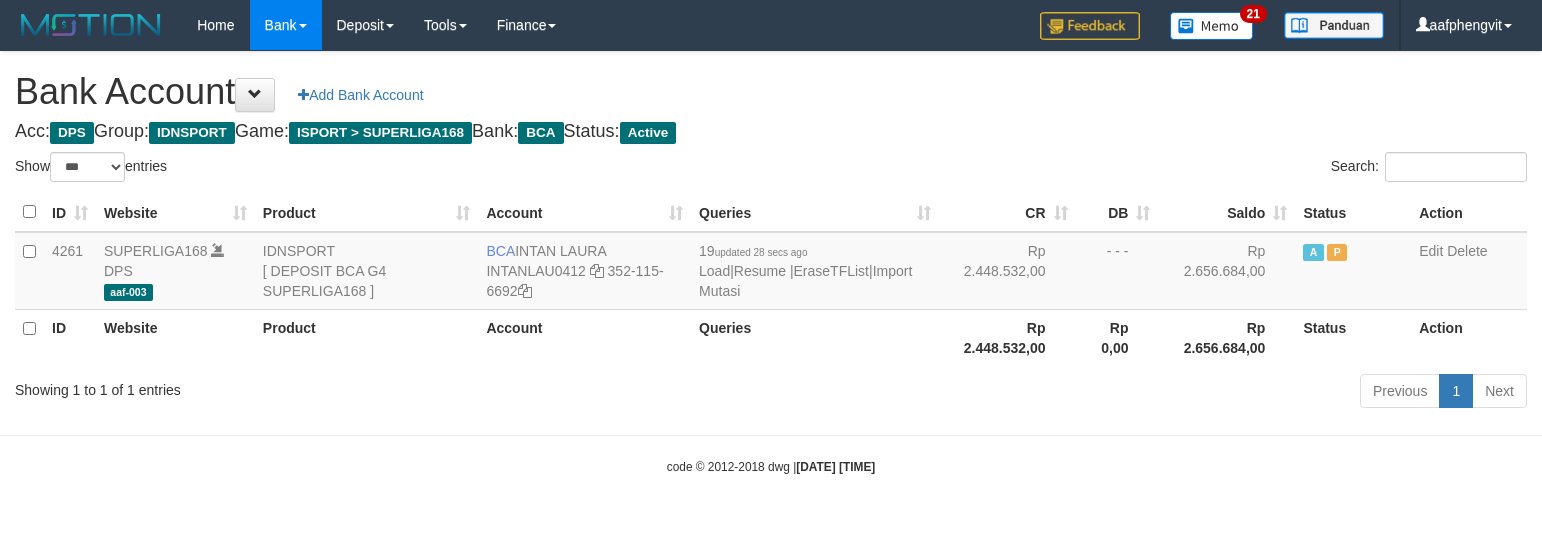 select on "***" 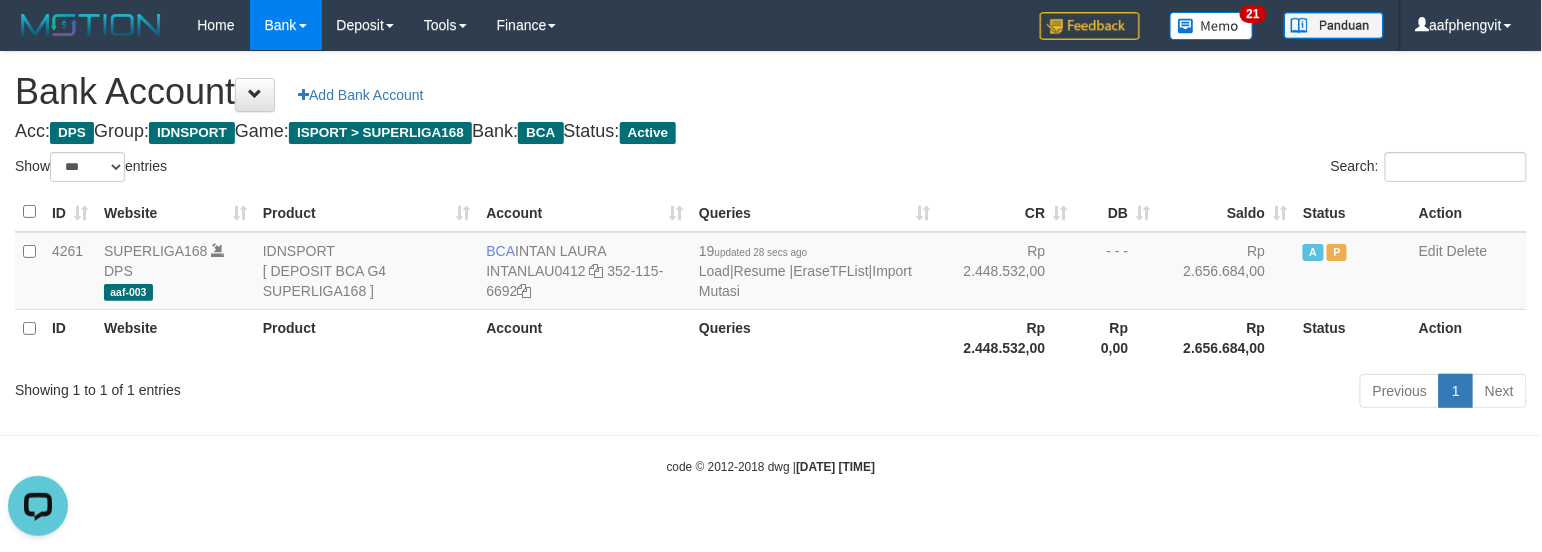 scroll, scrollTop: 0, scrollLeft: 0, axis: both 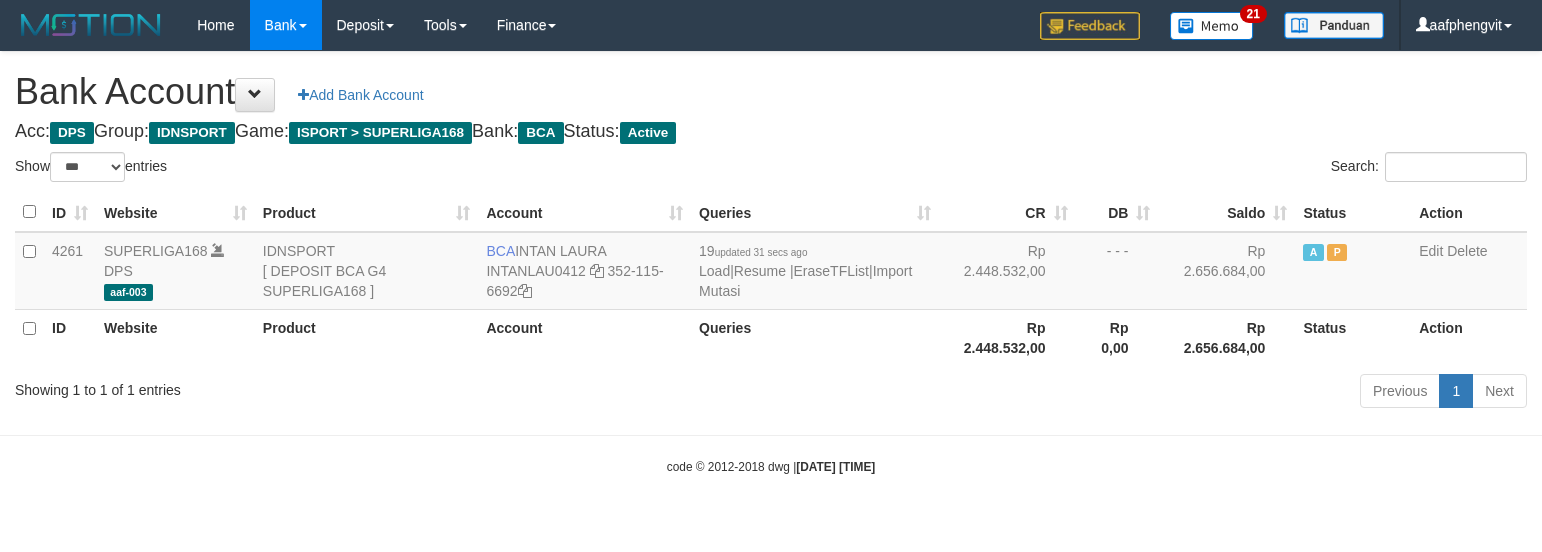 select on "***" 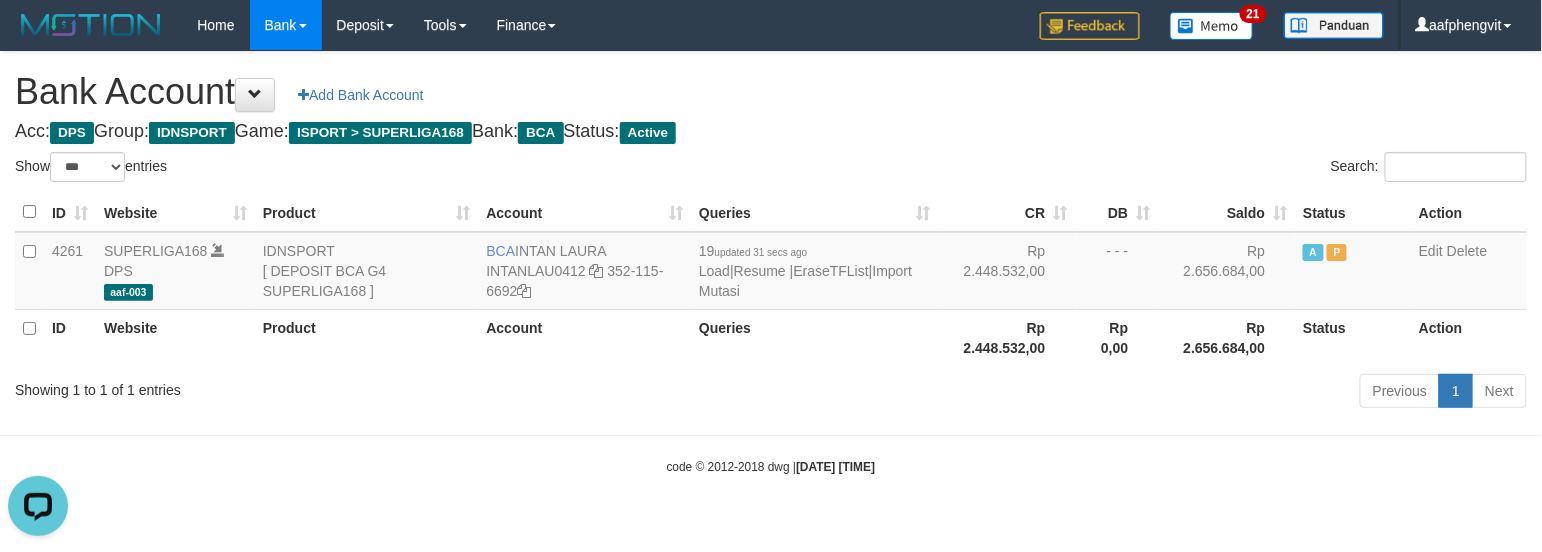 scroll, scrollTop: 0, scrollLeft: 0, axis: both 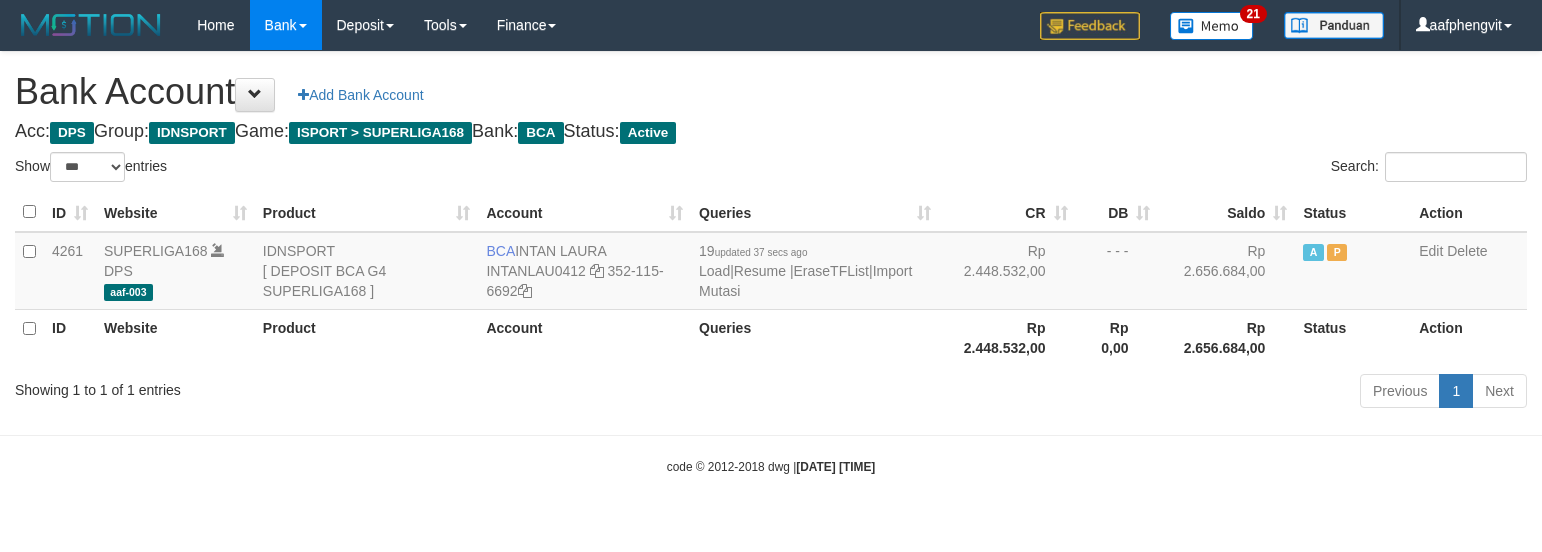 select on "***" 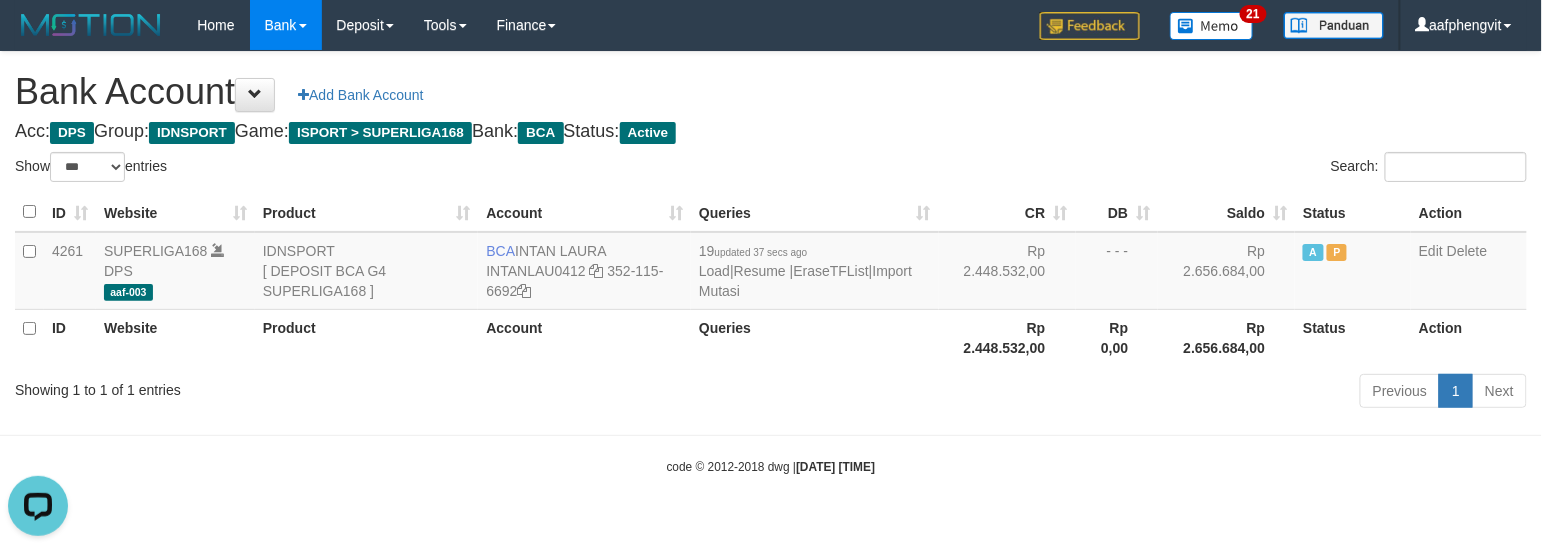 scroll, scrollTop: 0, scrollLeft: 0, axis: both 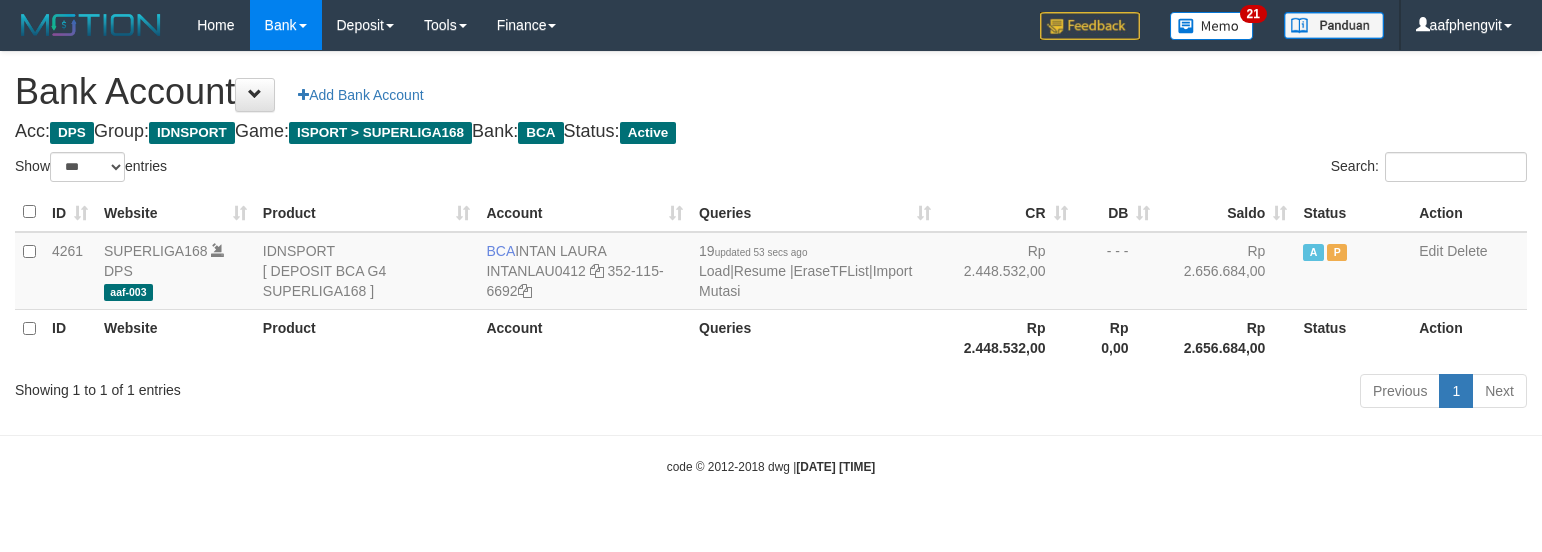 select on "***" 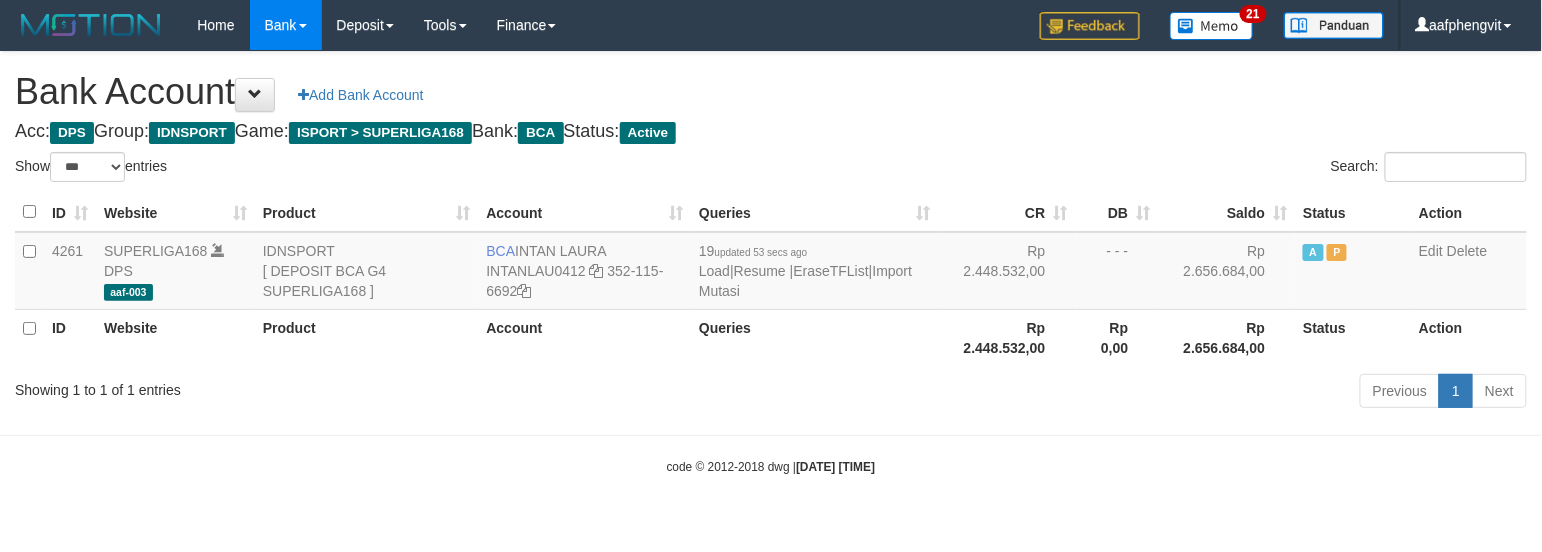 drag, startPoint x: 881, startPoint y: 133, endPoint x: 886, endPoint y: 113, distance: 20.615528 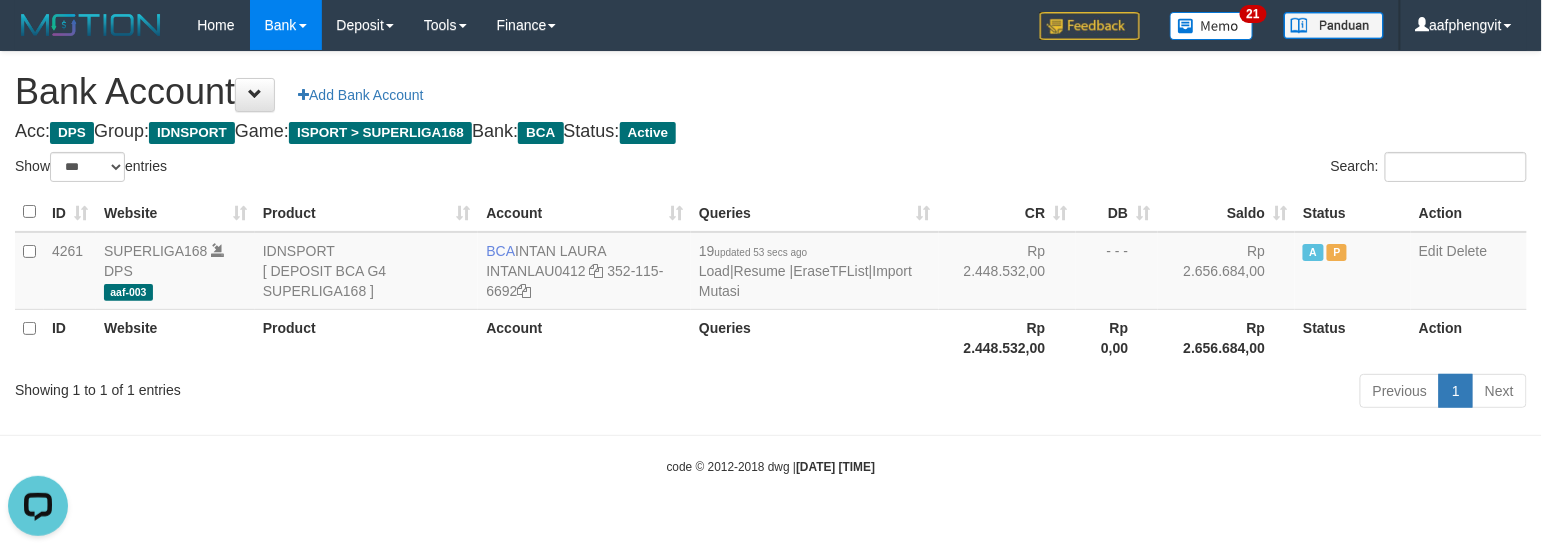 scroll, scrollTop: 0, scrollLeft: 0, axis: both 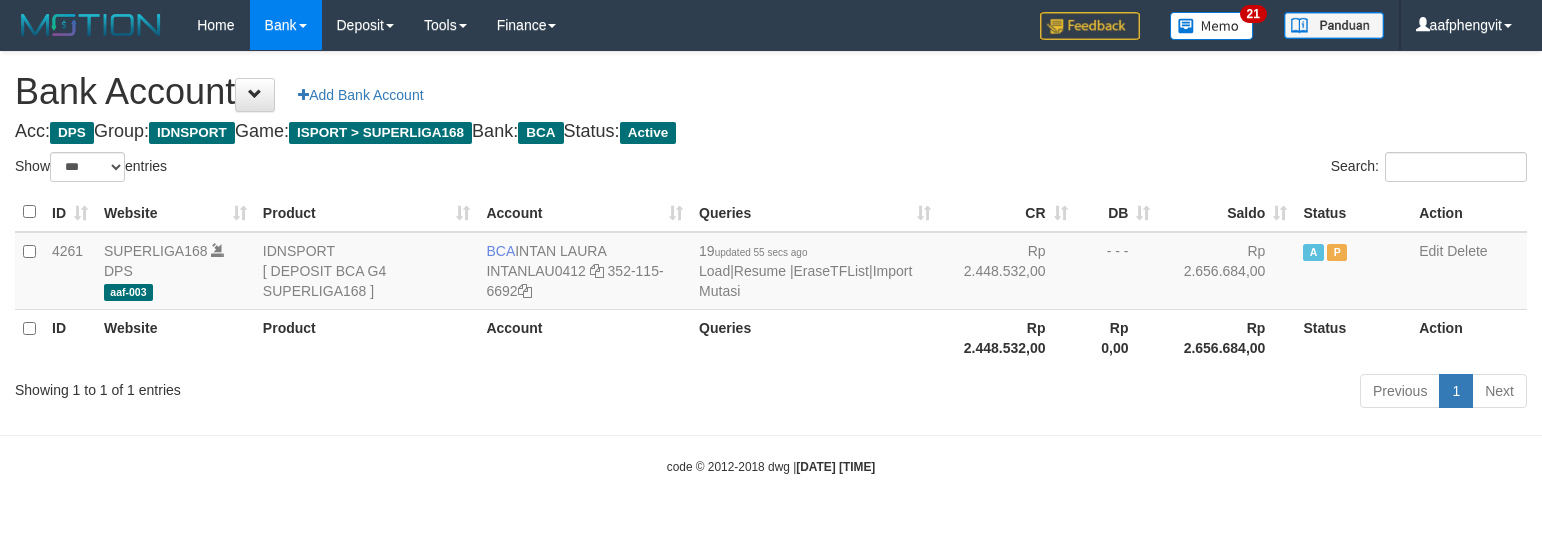 select on "***" 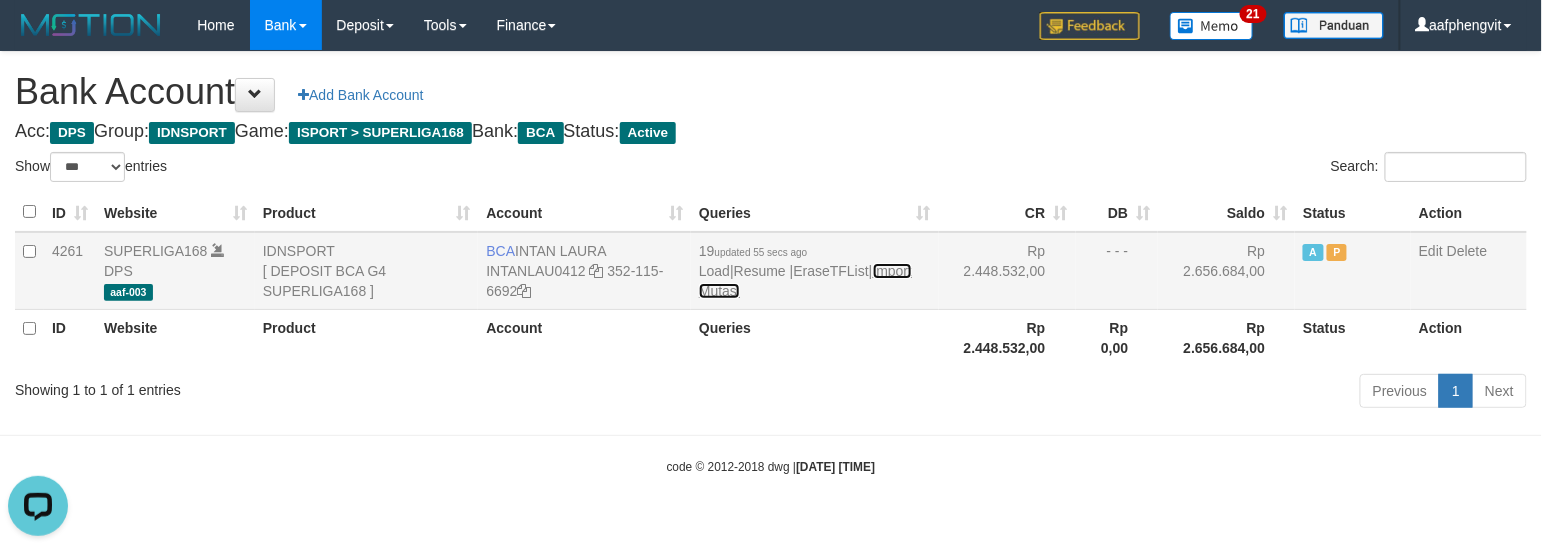 scroll, scrollTop: 0, scrollLeft: 0, axis: both 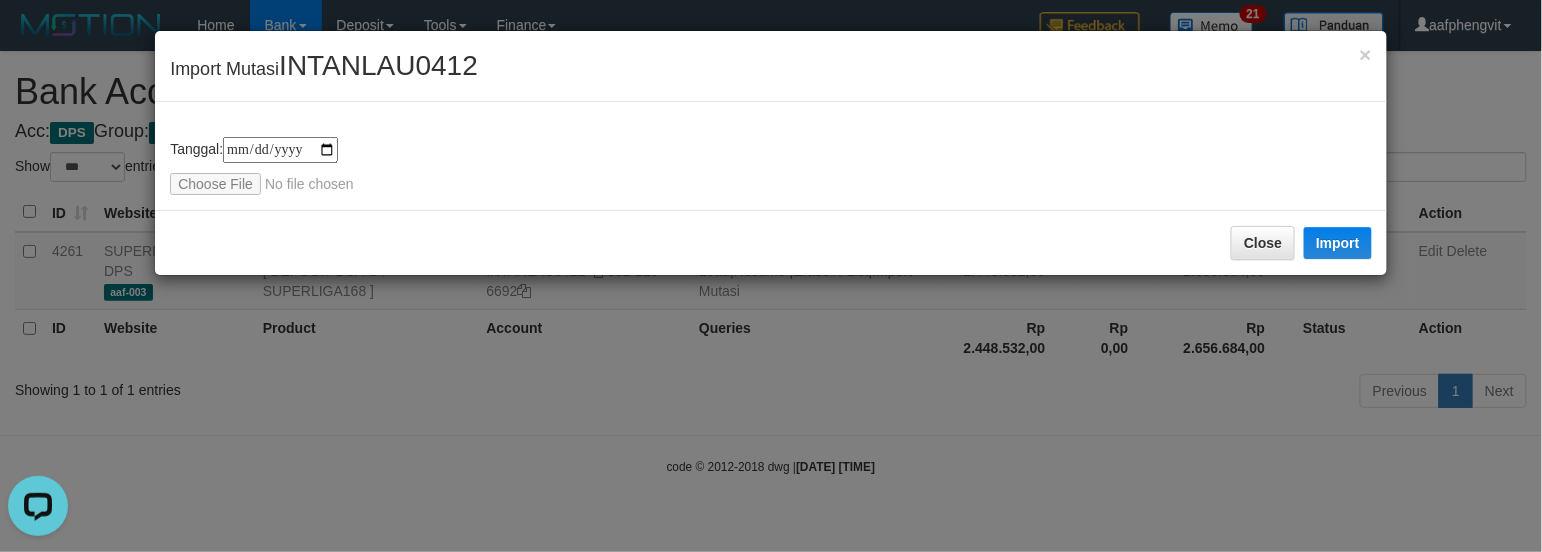 type on "**********" 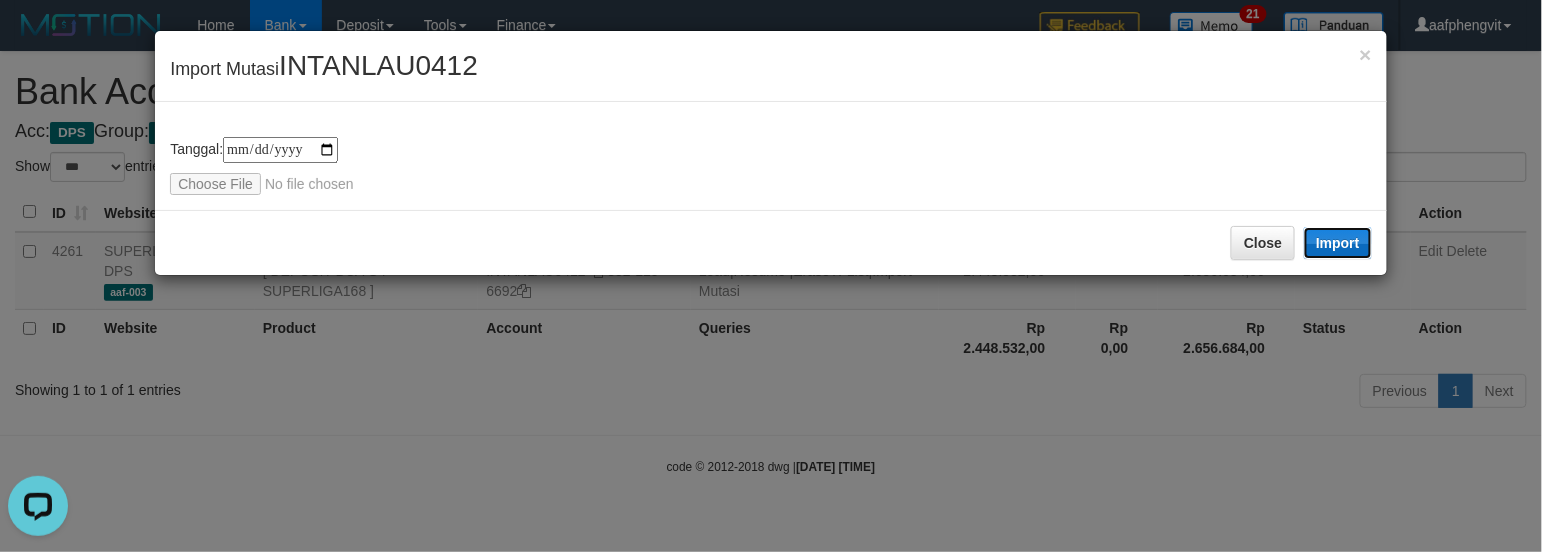 click on "Import" at bounding box center [1338, 243] 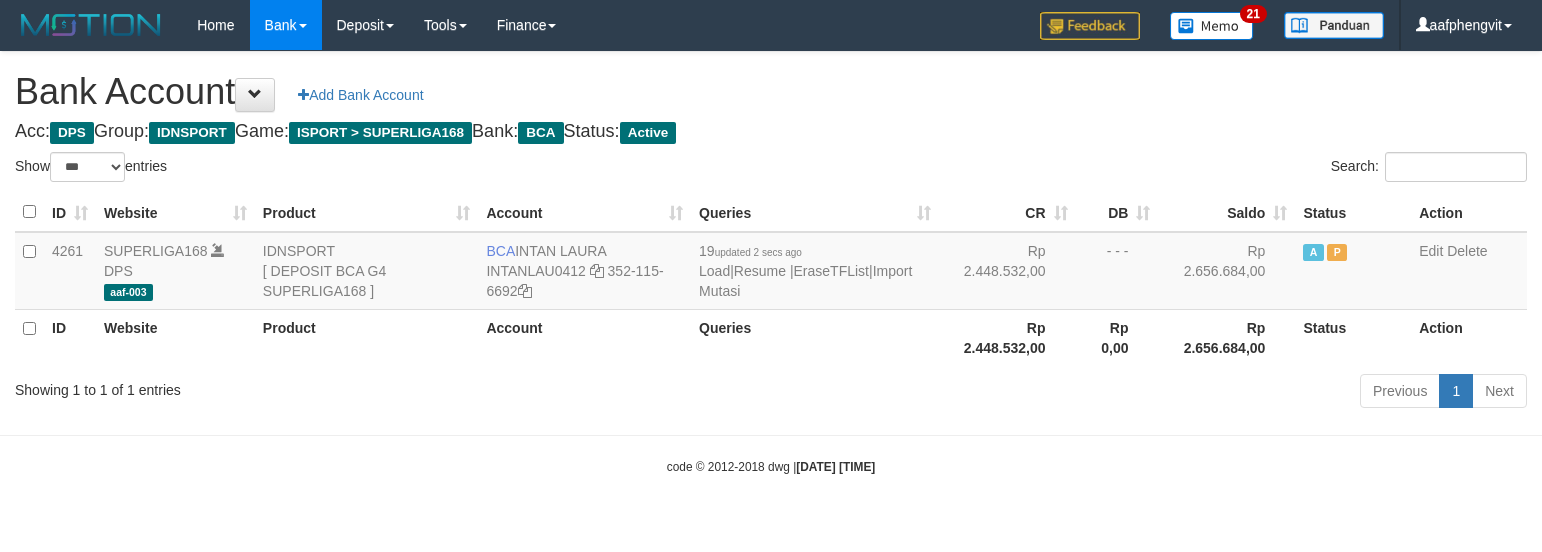 select on "***" 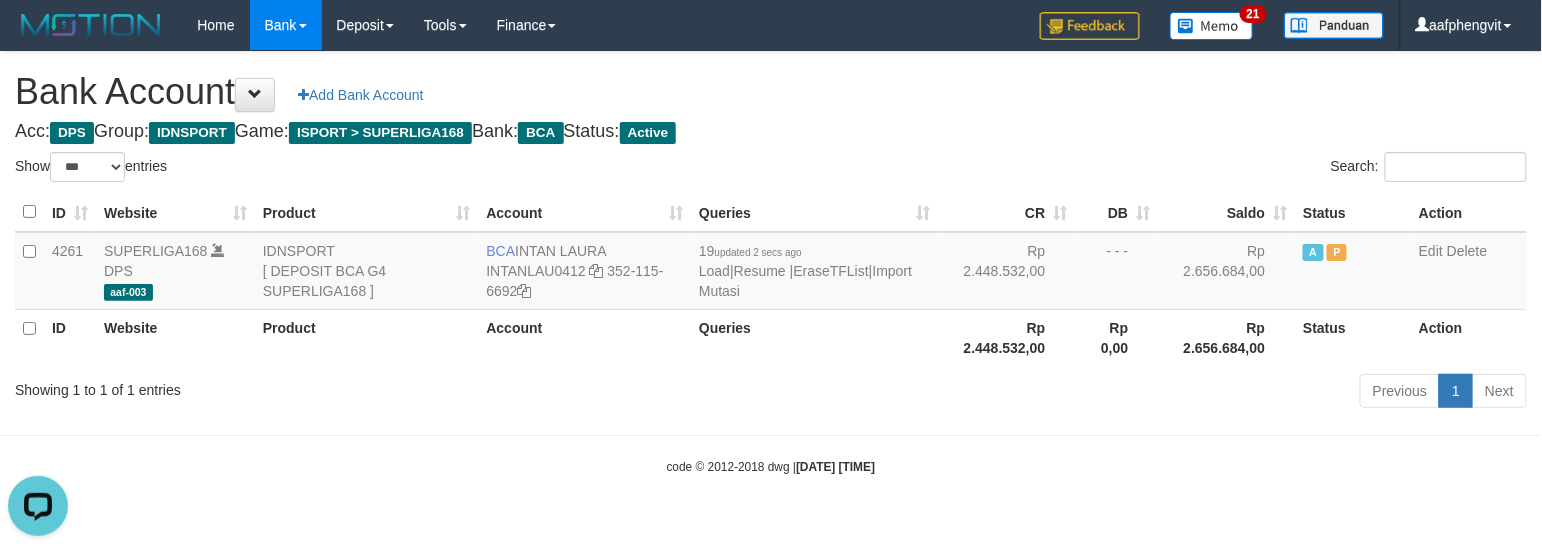 scroll, scrollTop: 0, scrollLeft: 0, axis: both 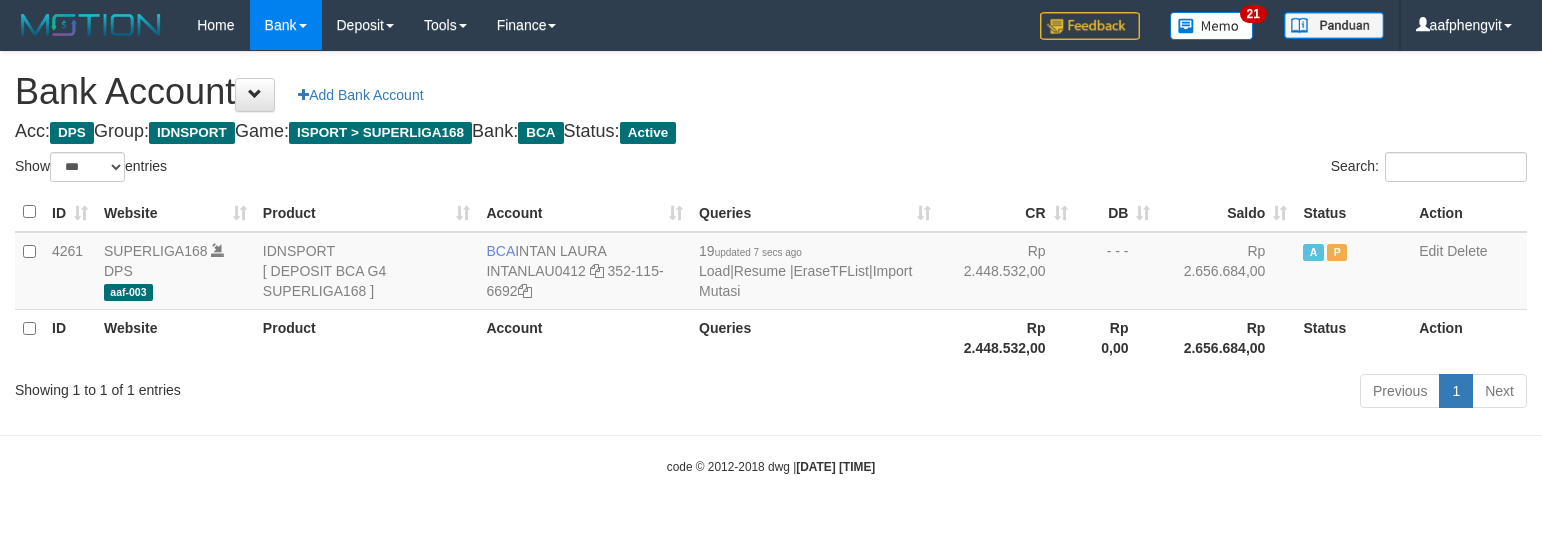 select on "***" 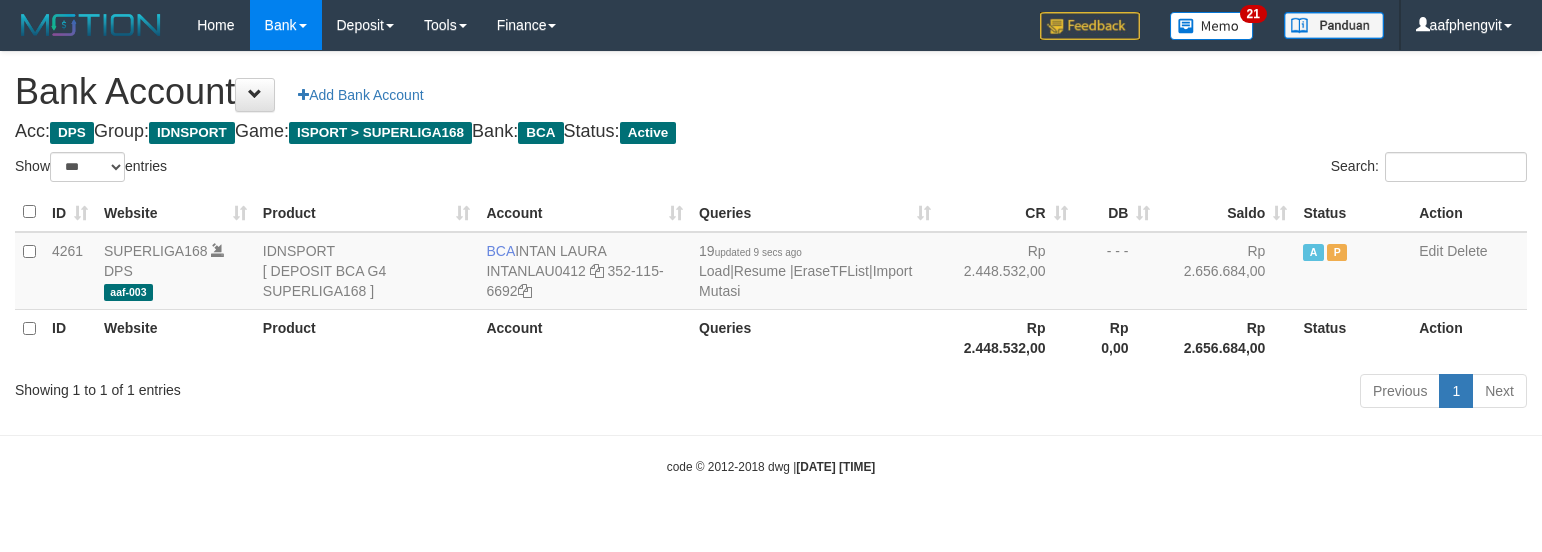 select on "***" 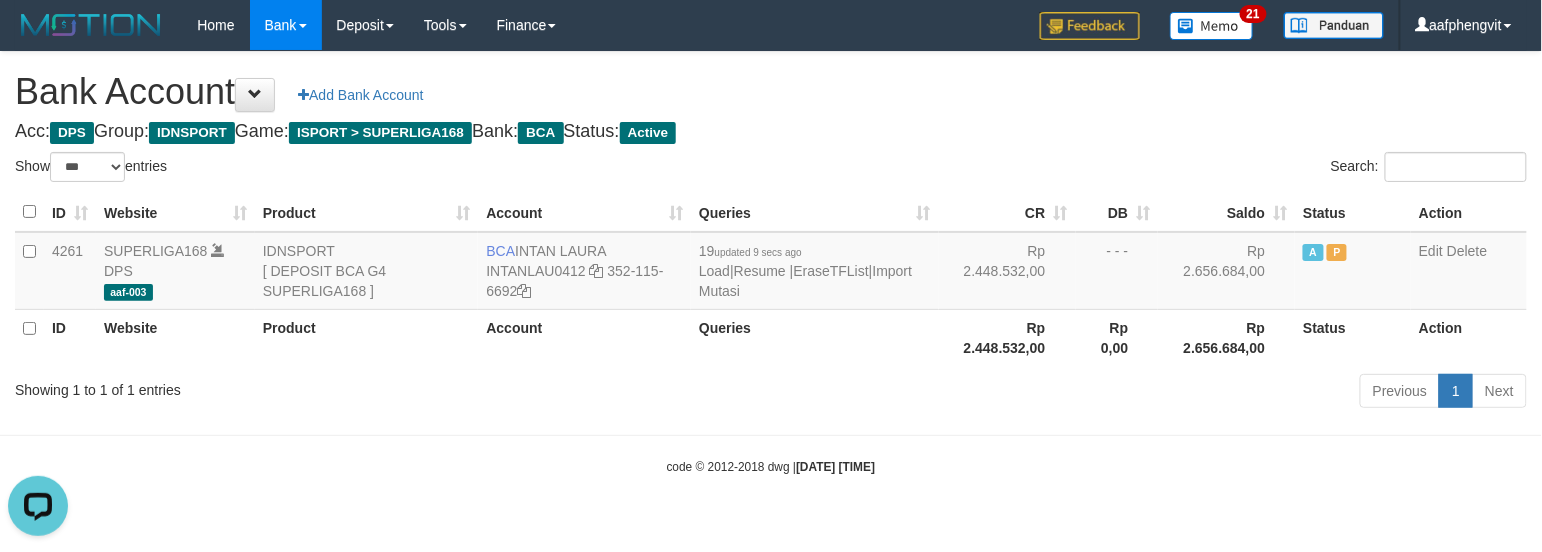 scroll, scrollTop: 0, scrollLeft: 0, axis: both 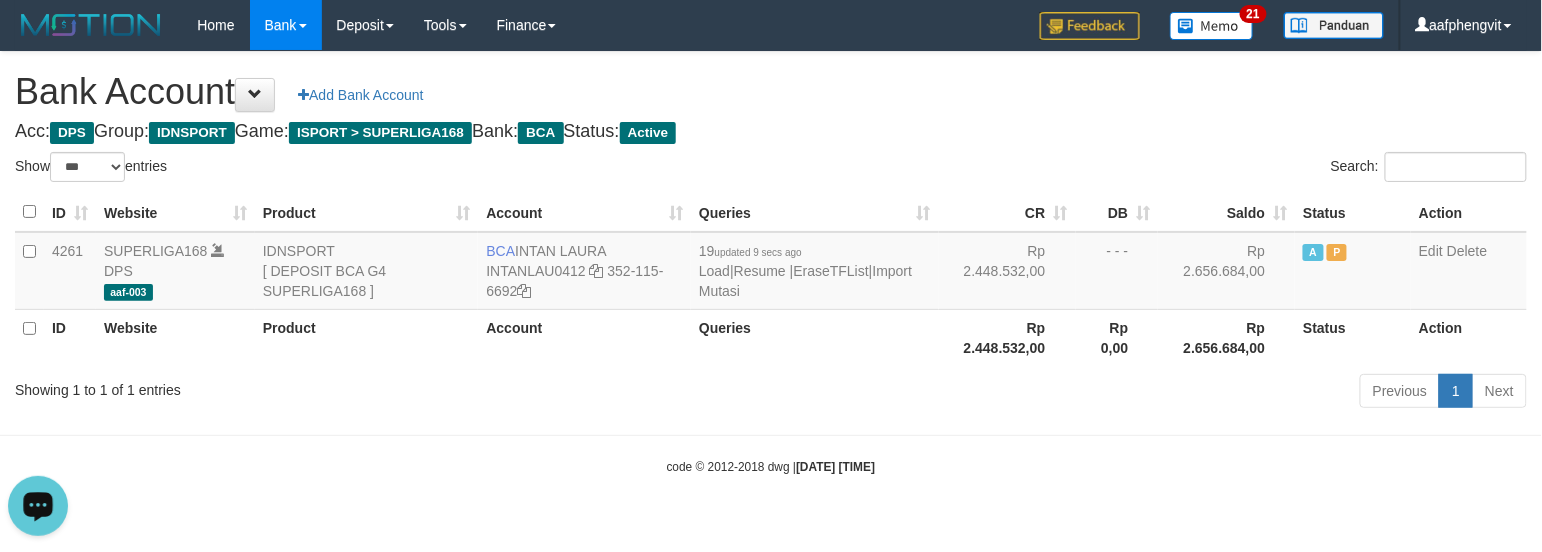 drag, startPoint x: 938, startPoint y: 126, endPoint x: 936, endPoint y: 108, distance: 18.110771 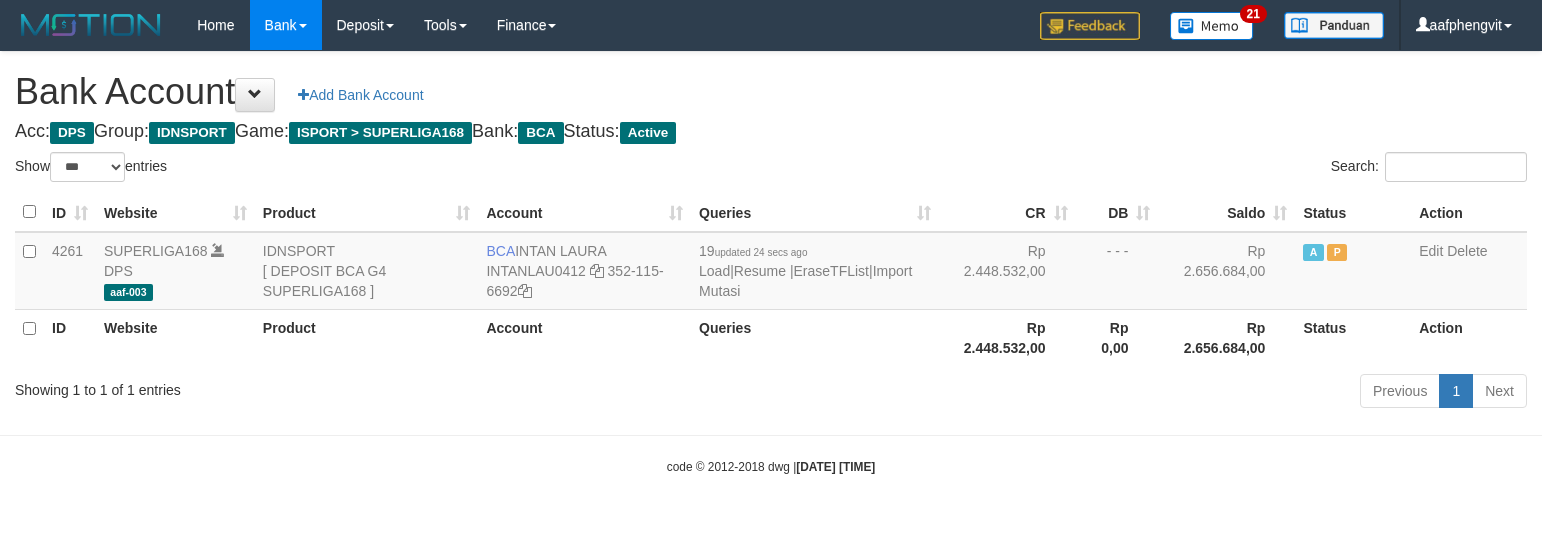 select on "***" 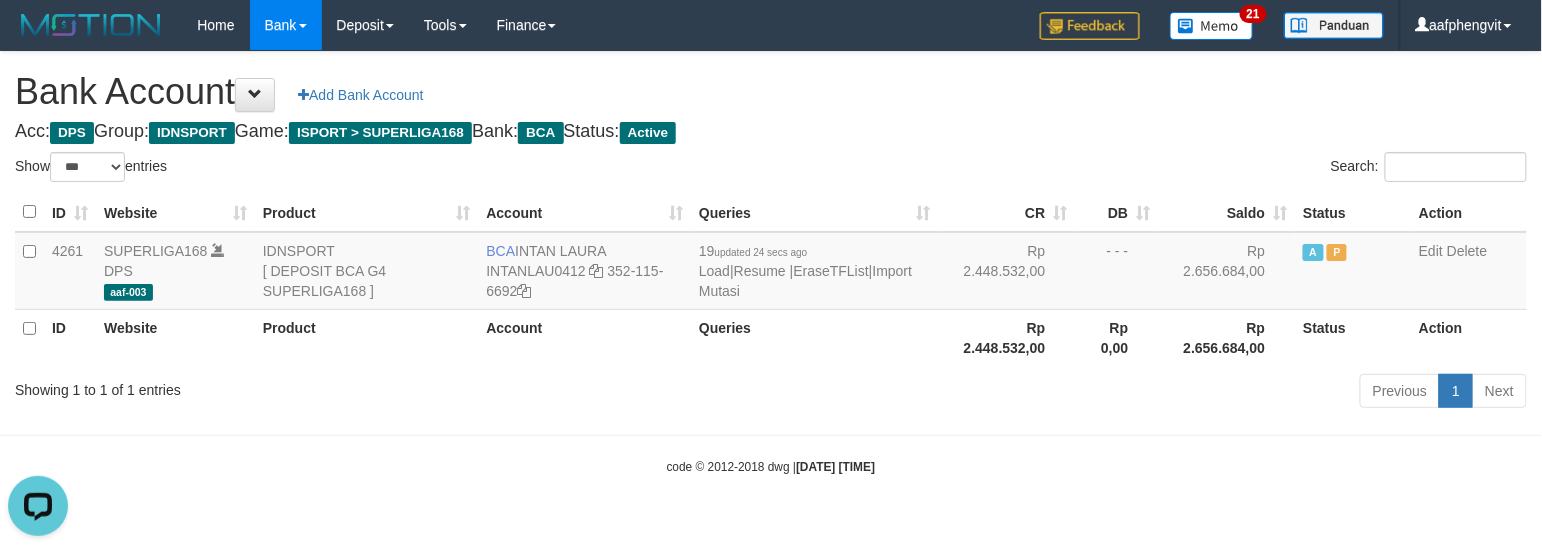 scroll, scrollTop: 0, scrollLeft: 0, axis: both 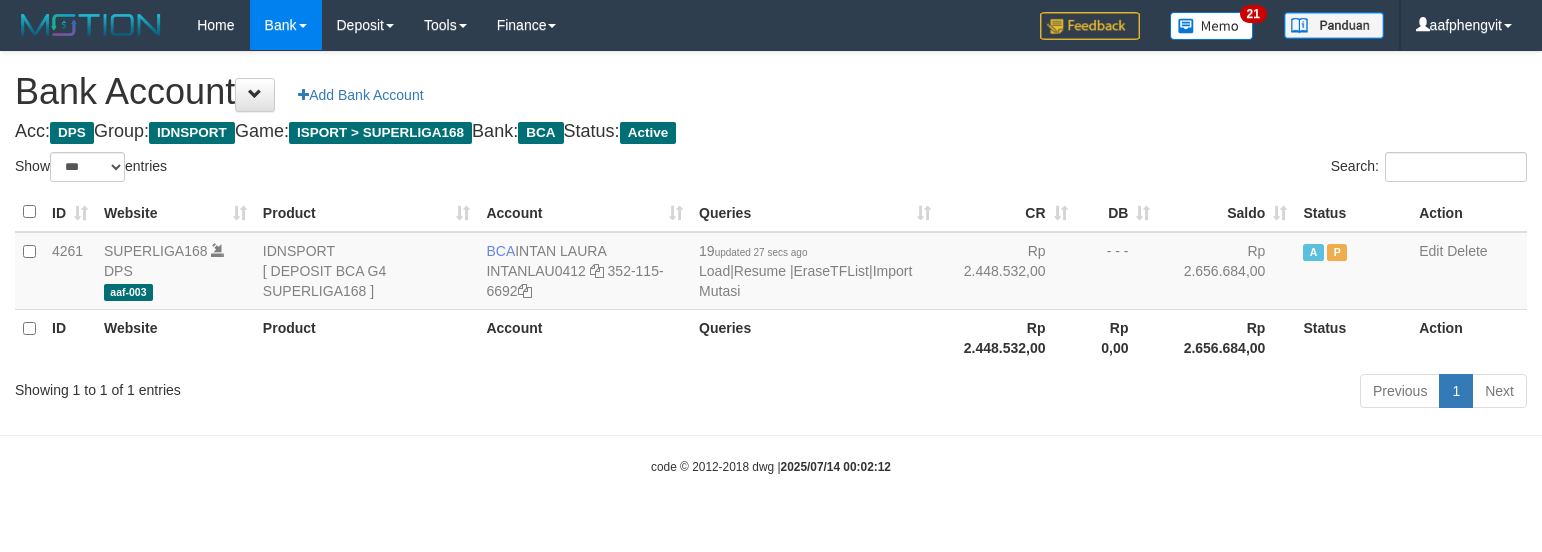 select on "***" 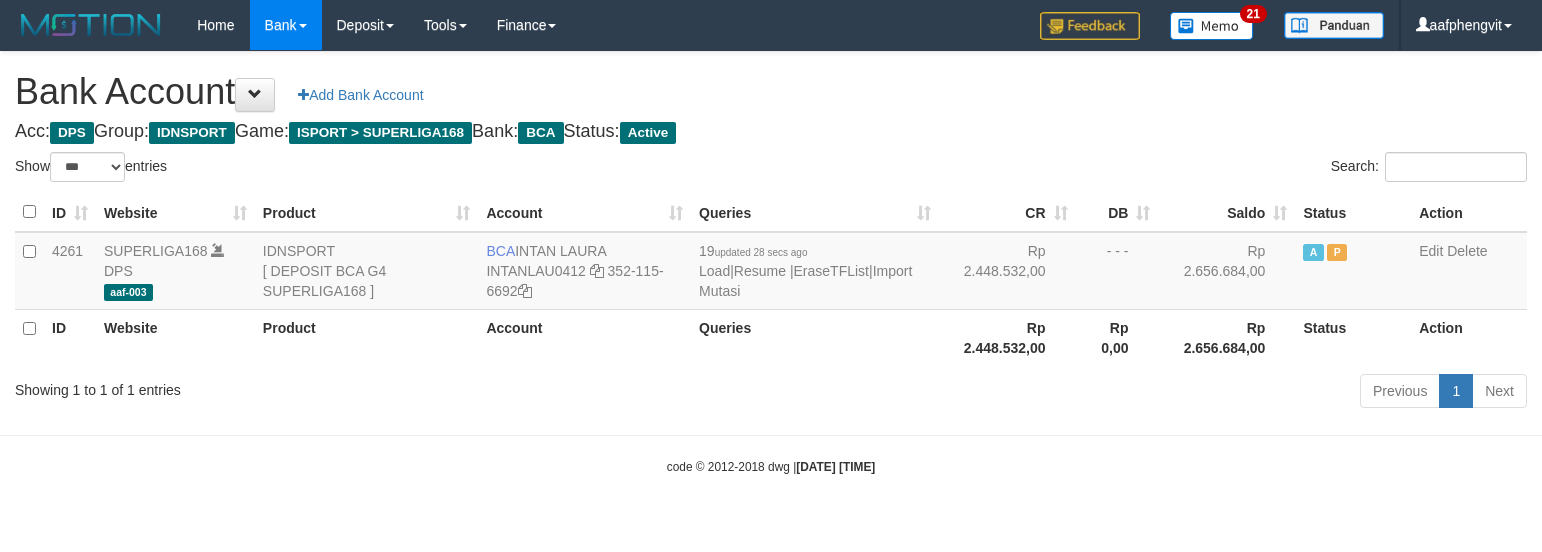 select on "***" 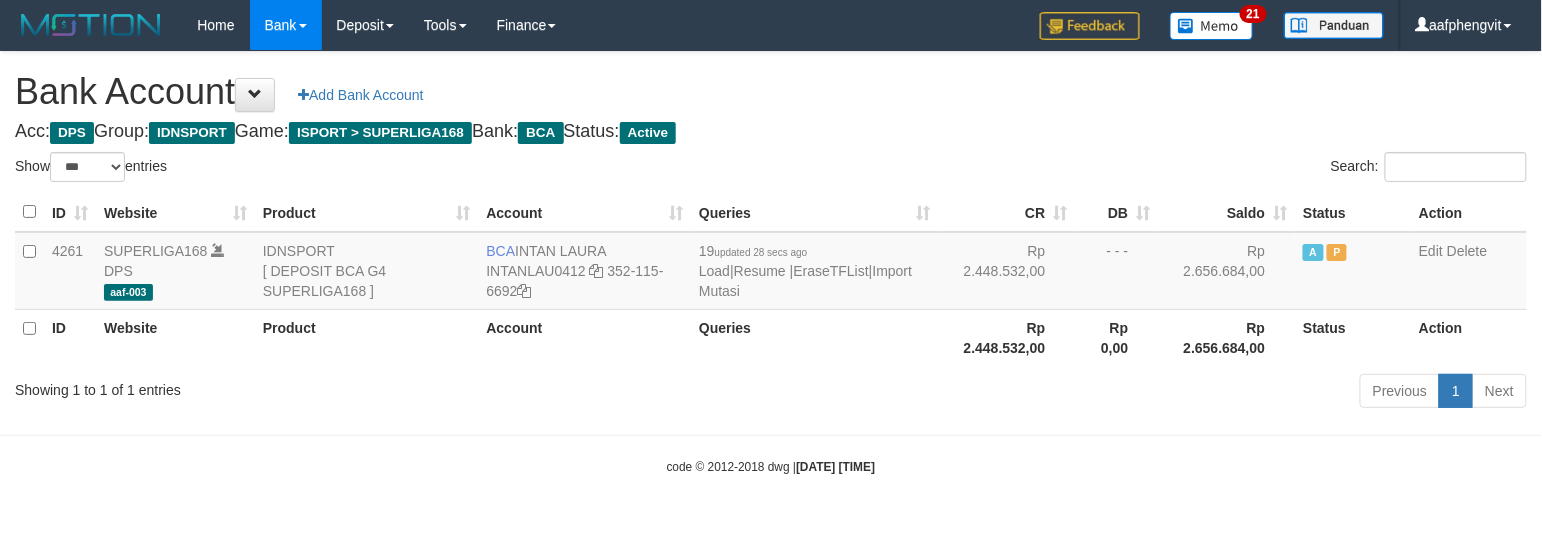 drag, startPoint x: 0, startPoint y: 0, endPoint x: 929, endPoint y: 164, distance: 943.36475 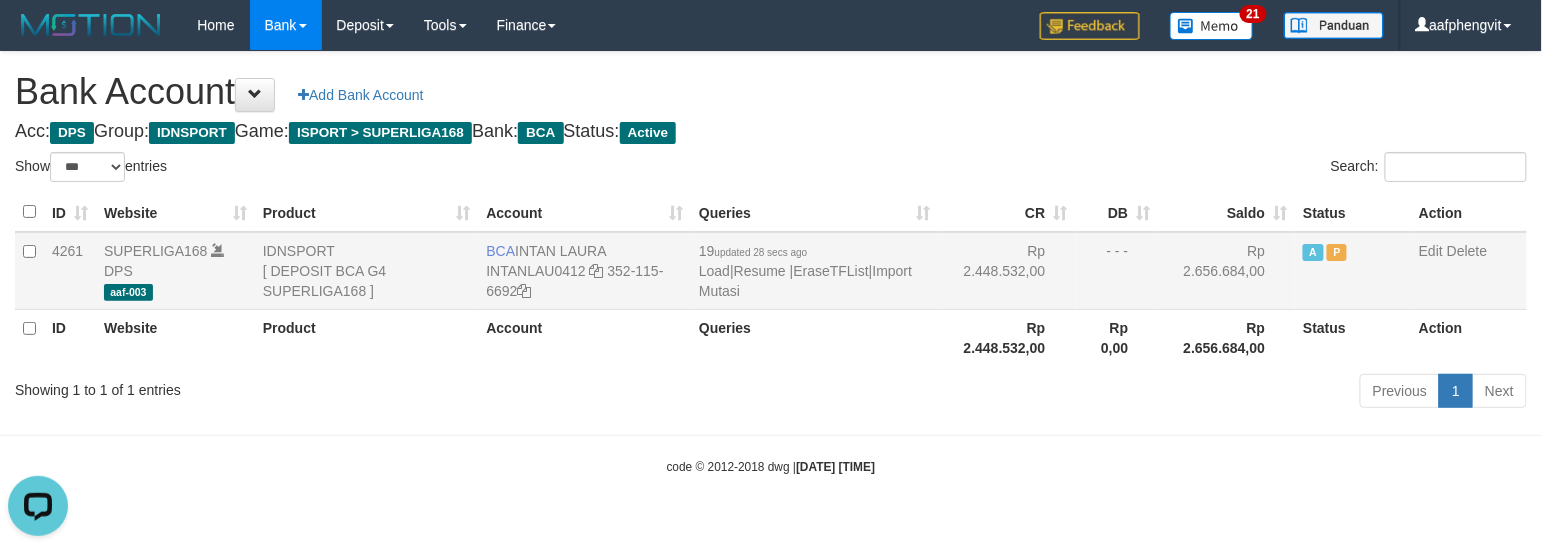 scroll, scrollTop: 0, scrollLeft: 0, axis: both 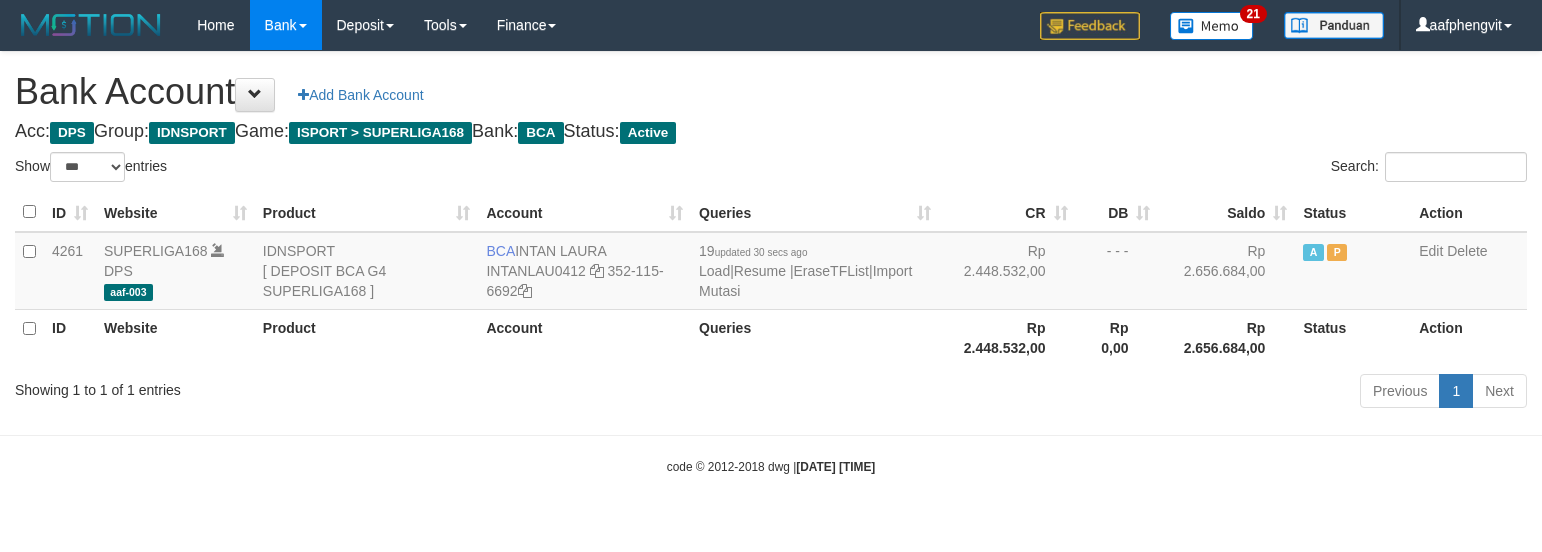select on "***" 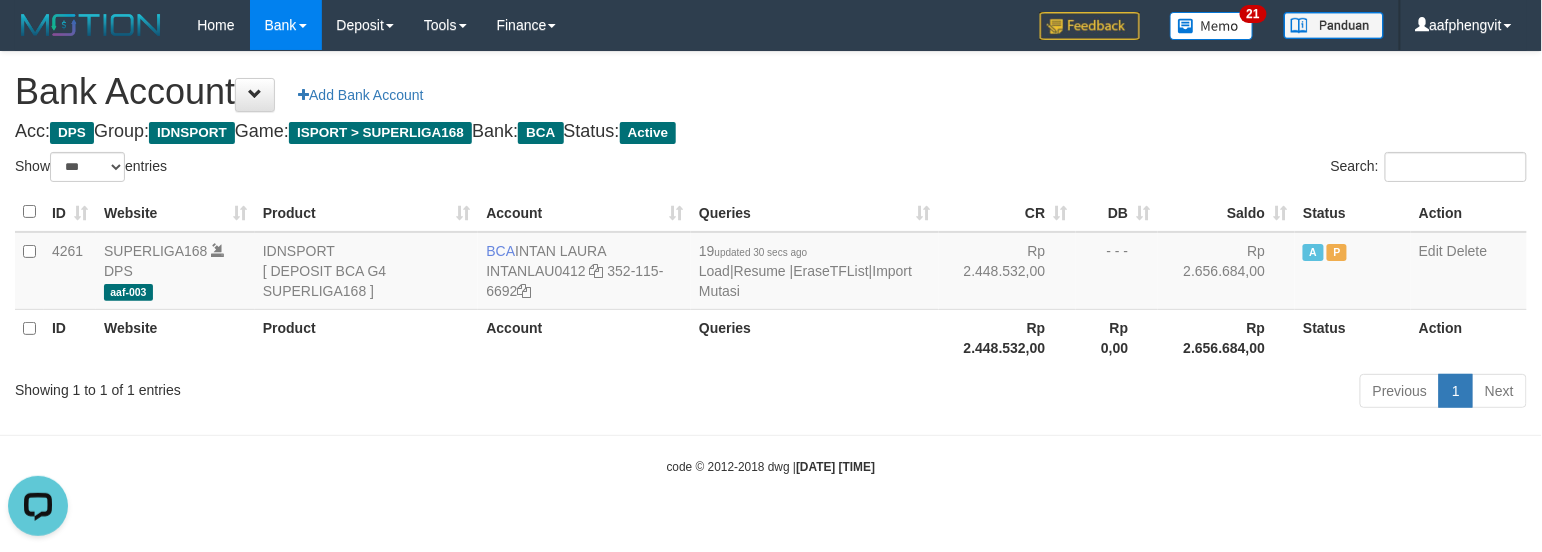 scroll, scrollTop: 0, scrollLeft: 0, axis: both 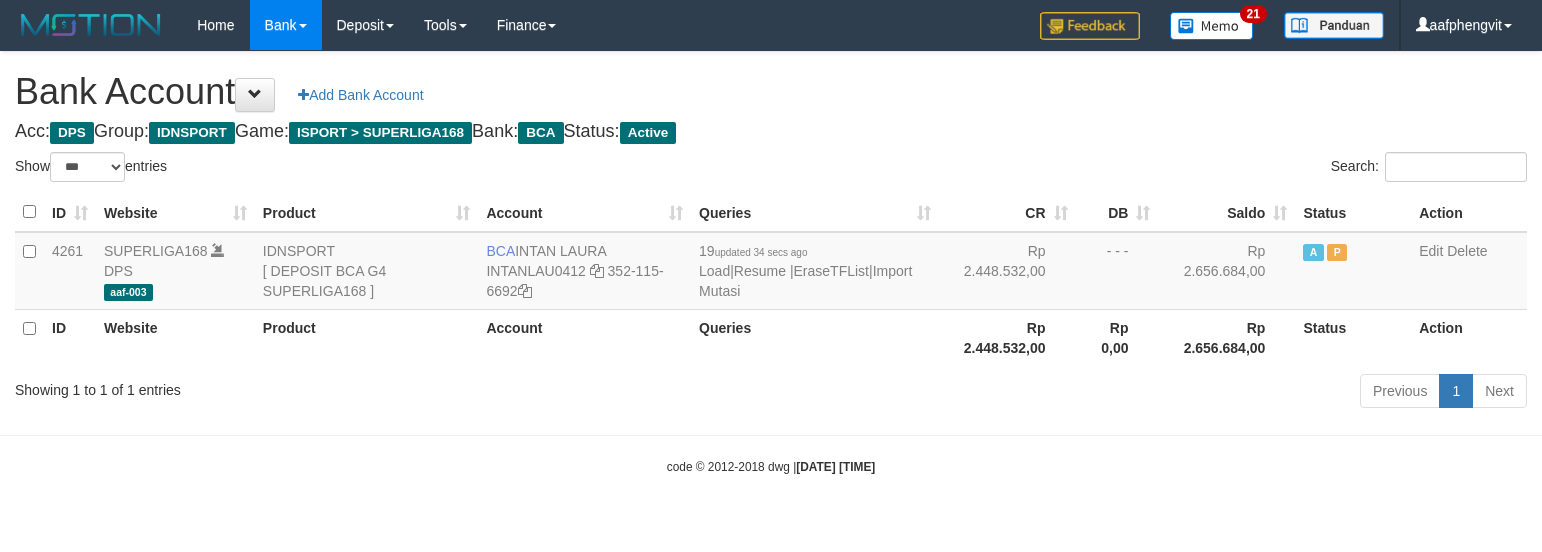 select on "***" 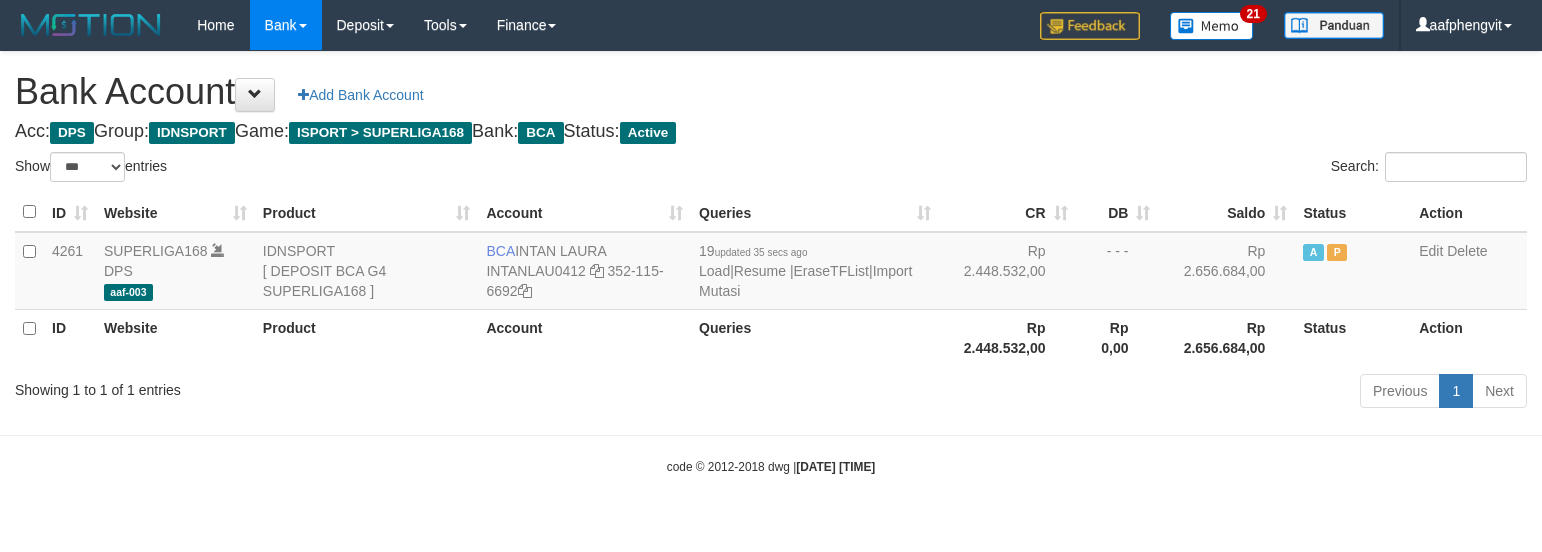select on "***" 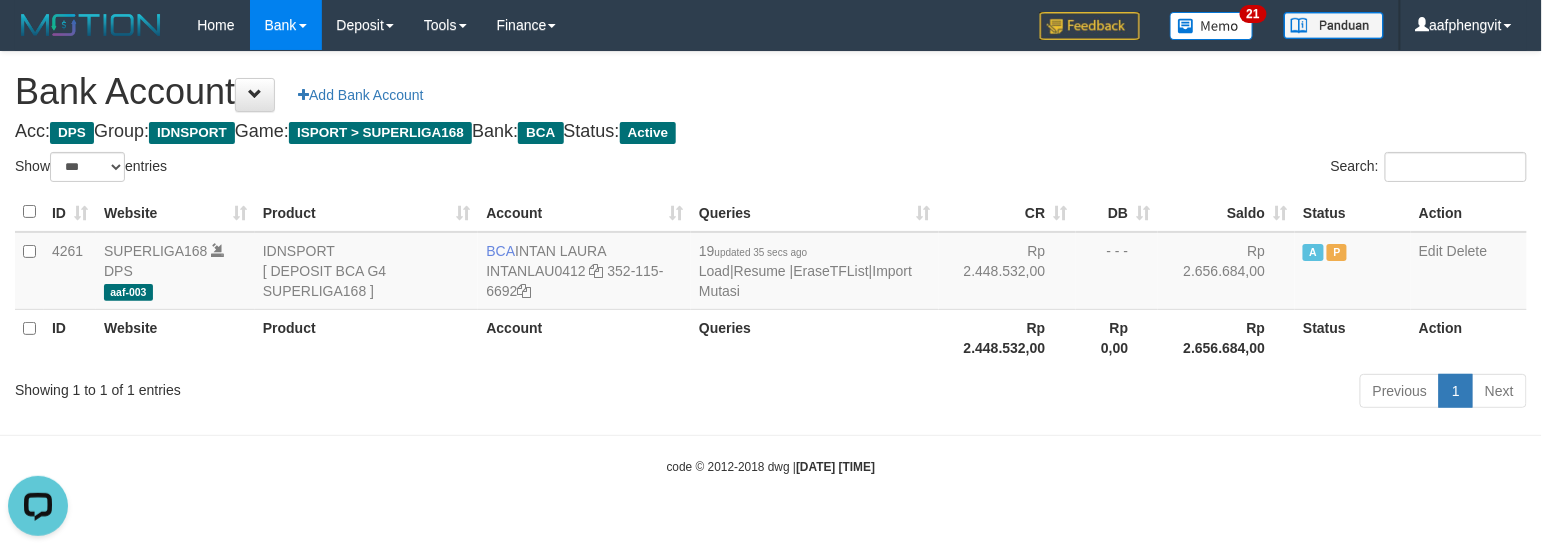 scroll, scrollTop: 0, scrollLeft: 0, axis: both 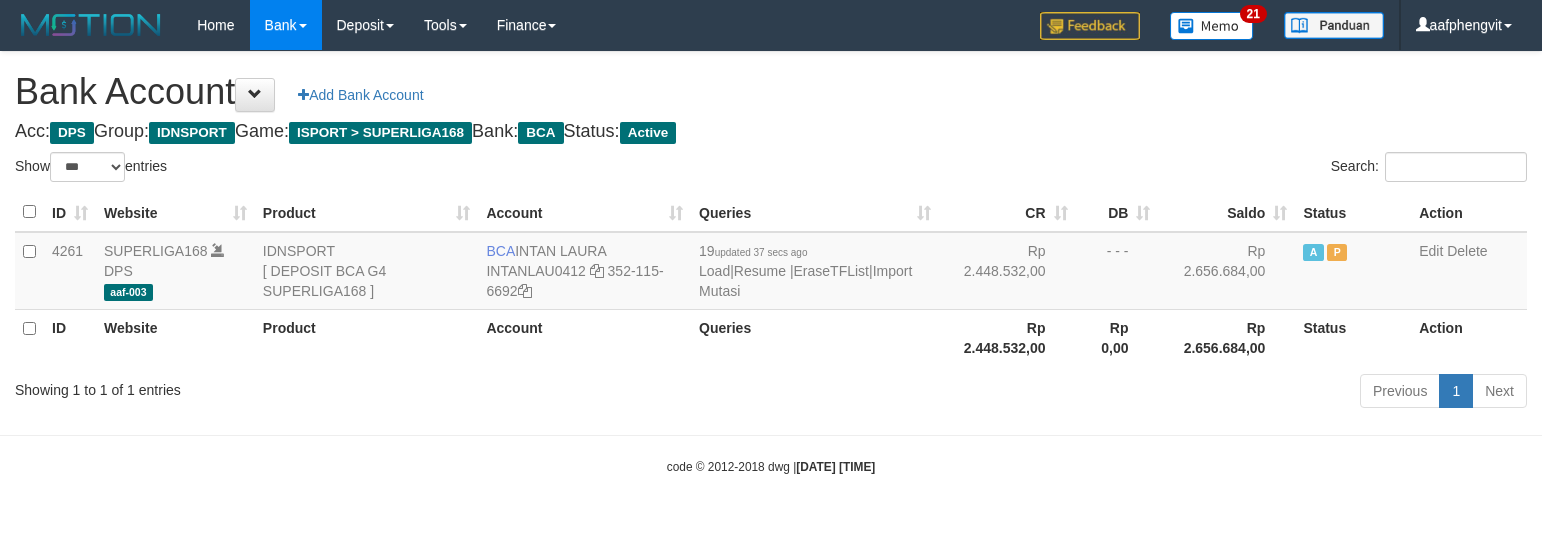 select on "***" 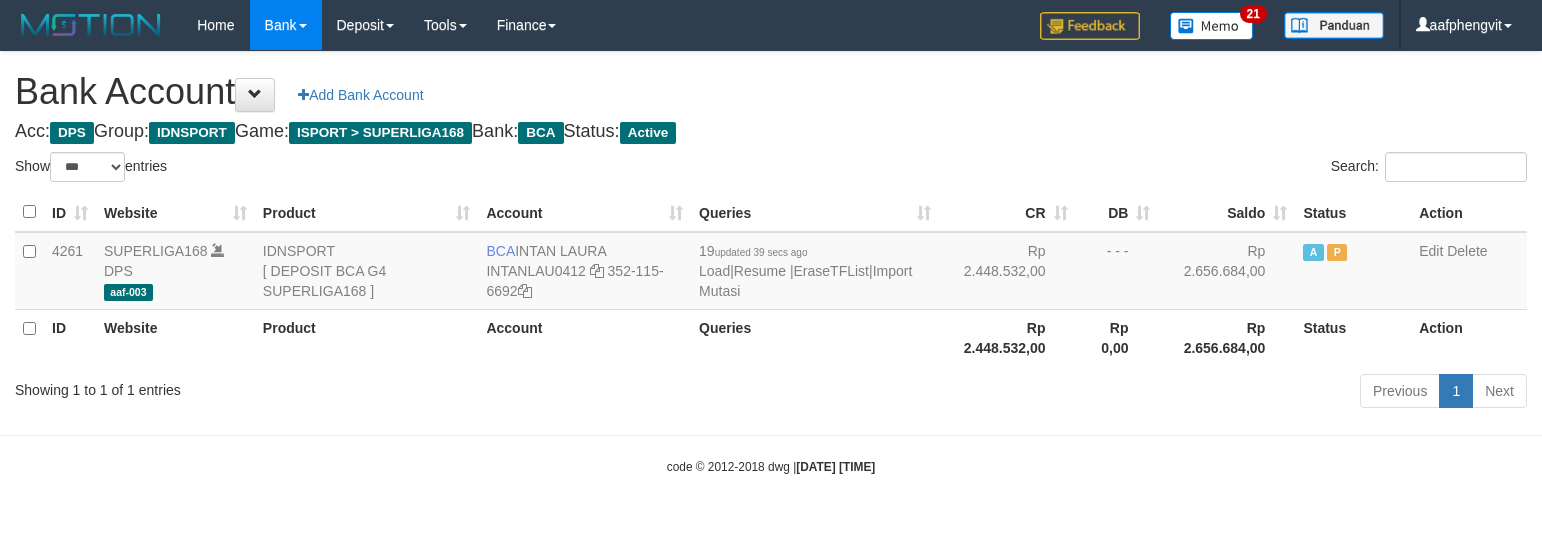 select on "***" 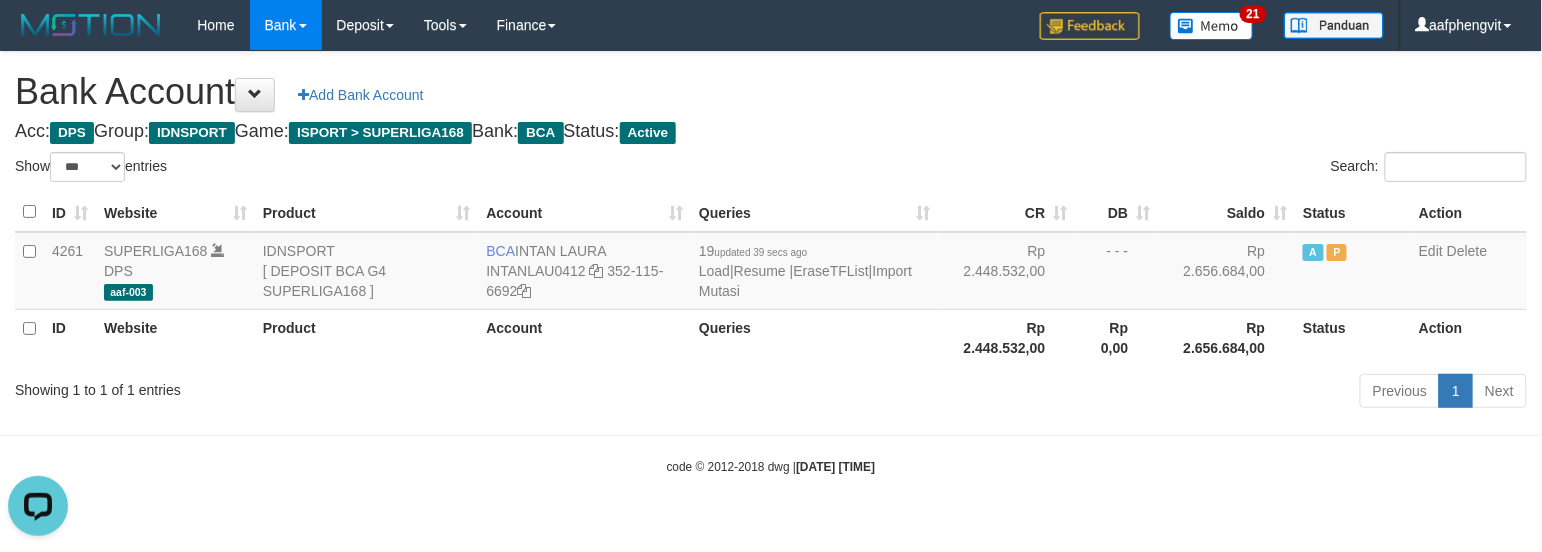scroll, scrollTop: 0, scrollLeft: 0, axis: both 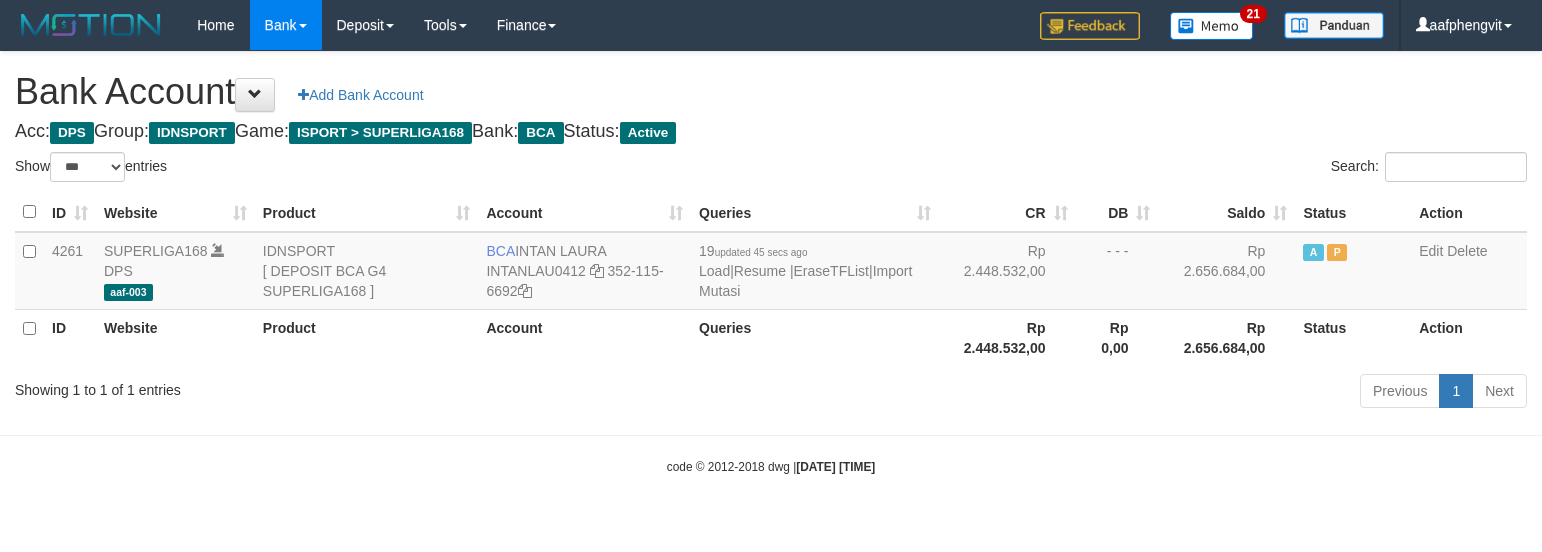 select on "***" 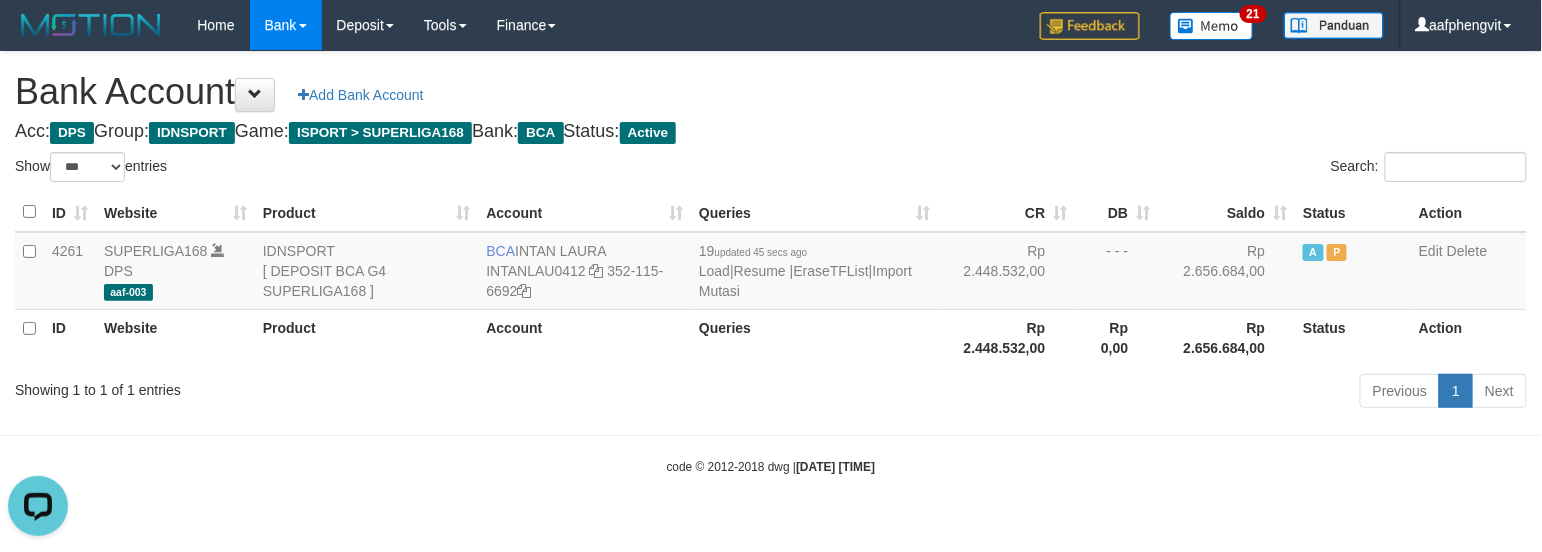 scroll, scrollTop: 0, scrollLeft: 0, axis: both 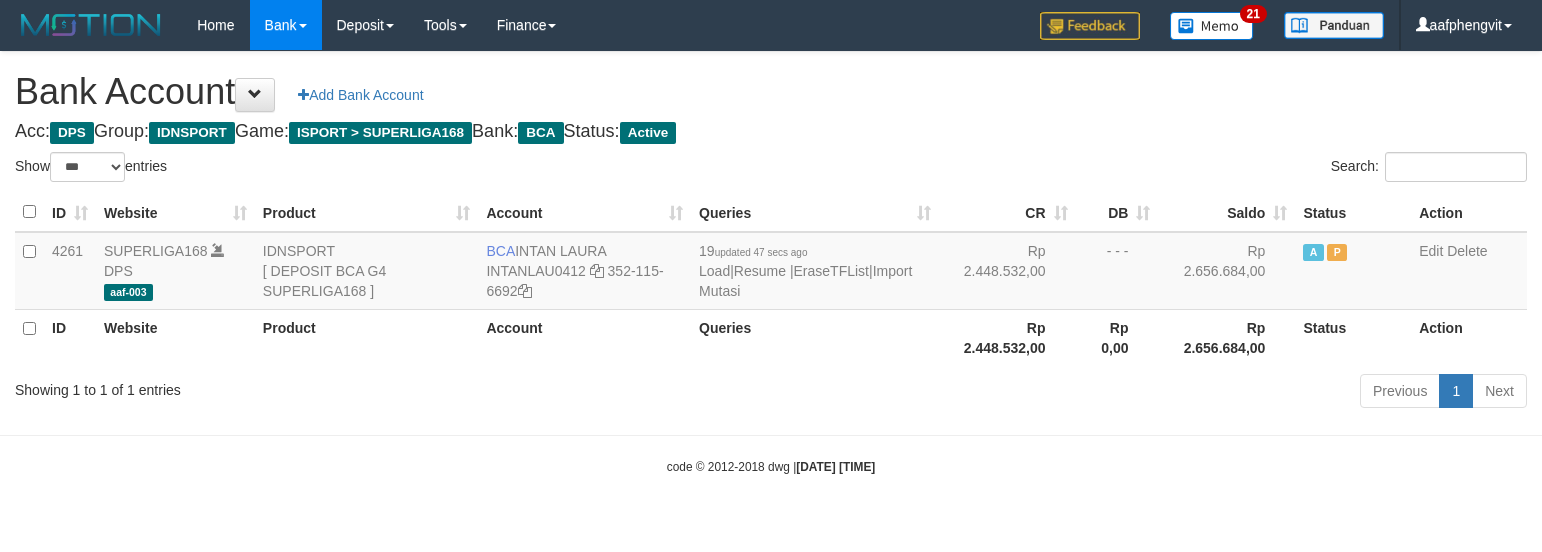 select on "***" 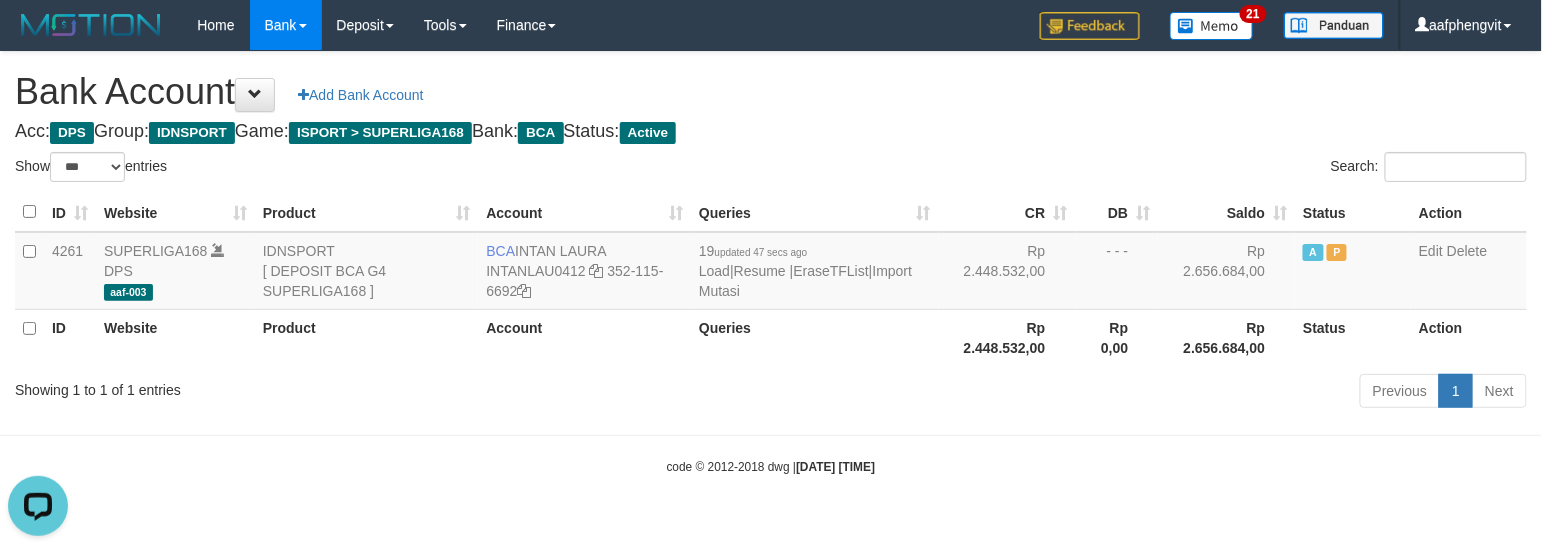 scroll, scrollTop: 0, scrollLeft: 0, axis: both 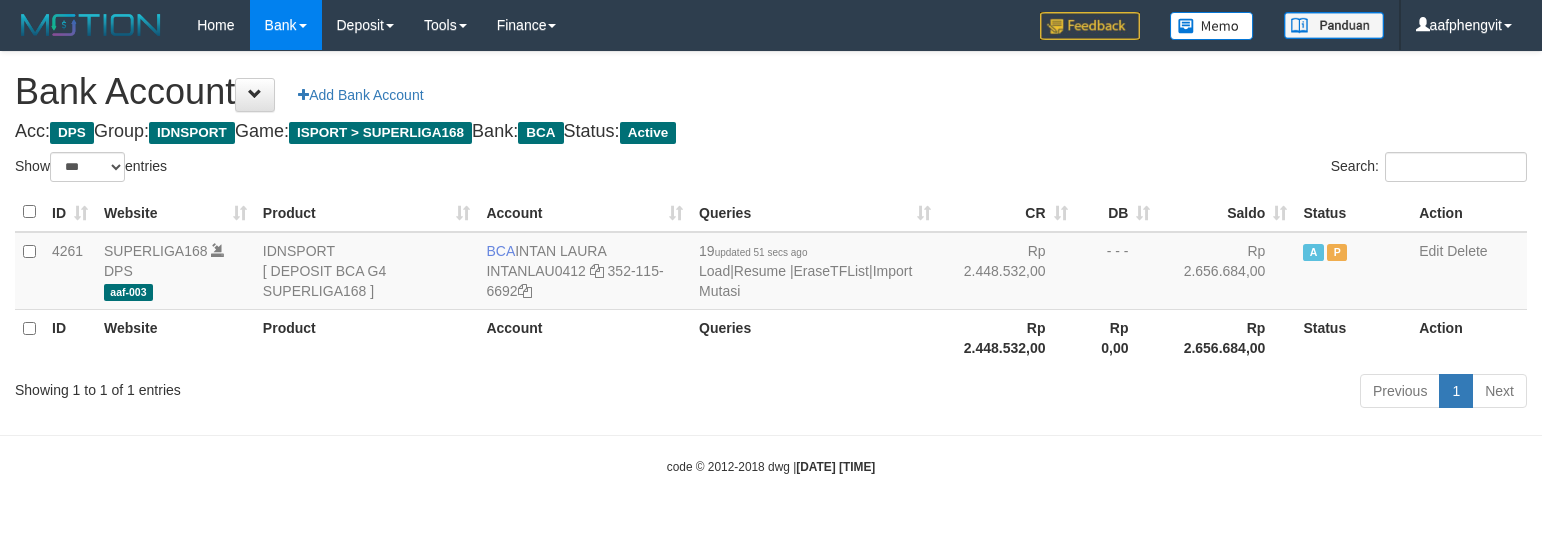 select on "***" 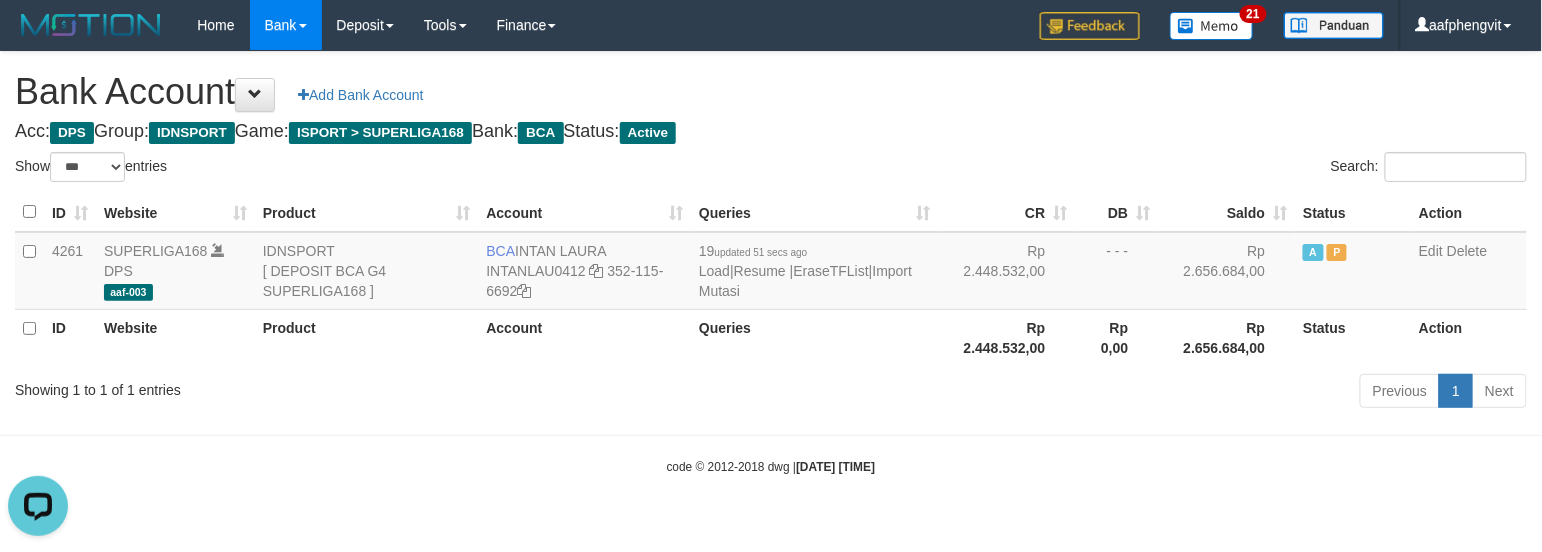 scroll, scrollTop: 0, scrollLeft: 0, axis: both 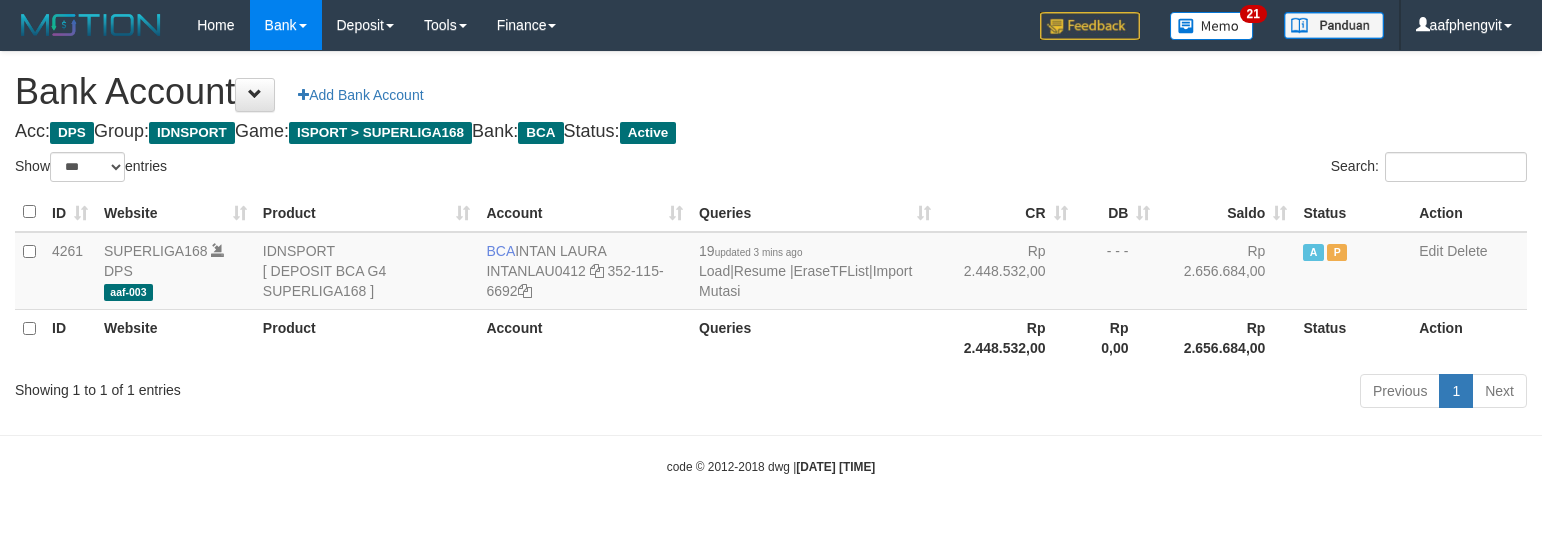 select on "***" 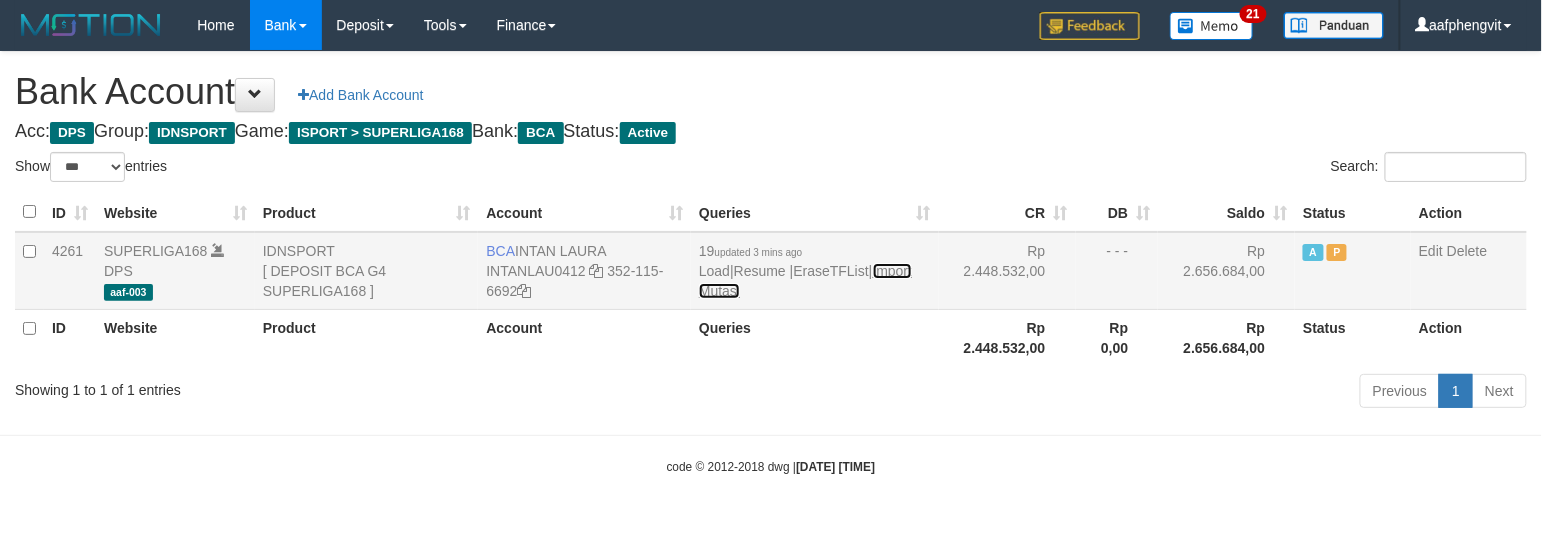 click on "Import Mutasi" at bounding box center [805, 281] 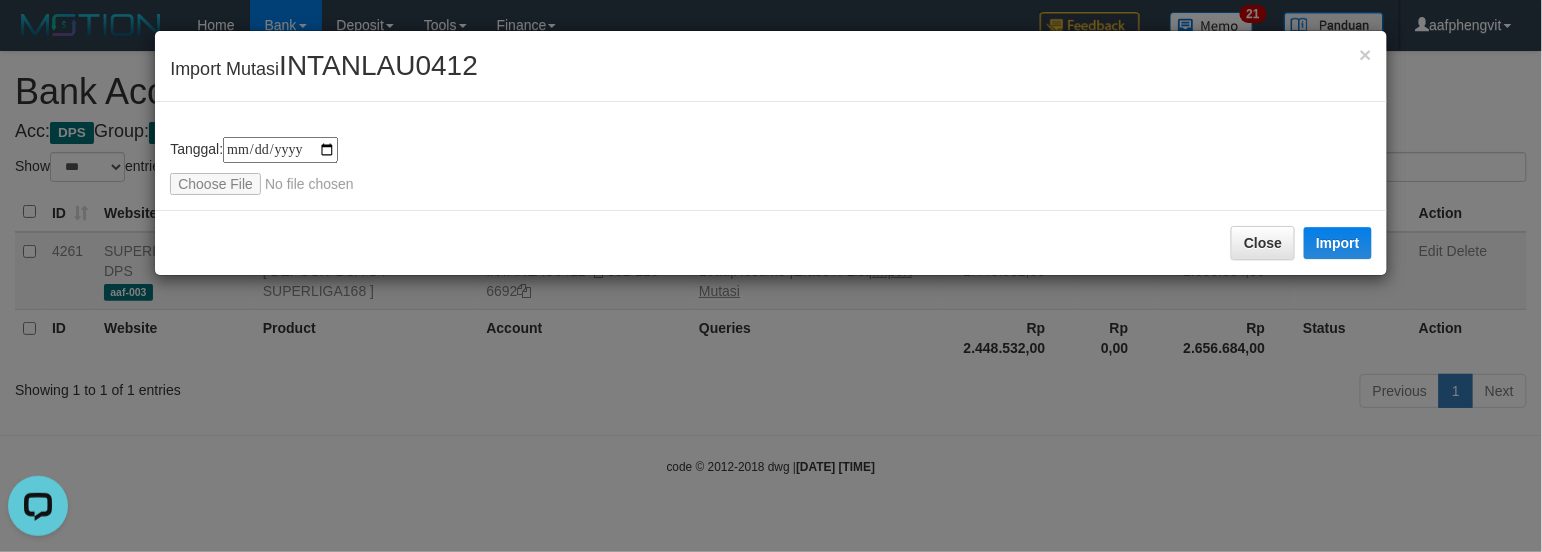 scroll, scrollTop: 0, scrollLeft: 0, axis: both 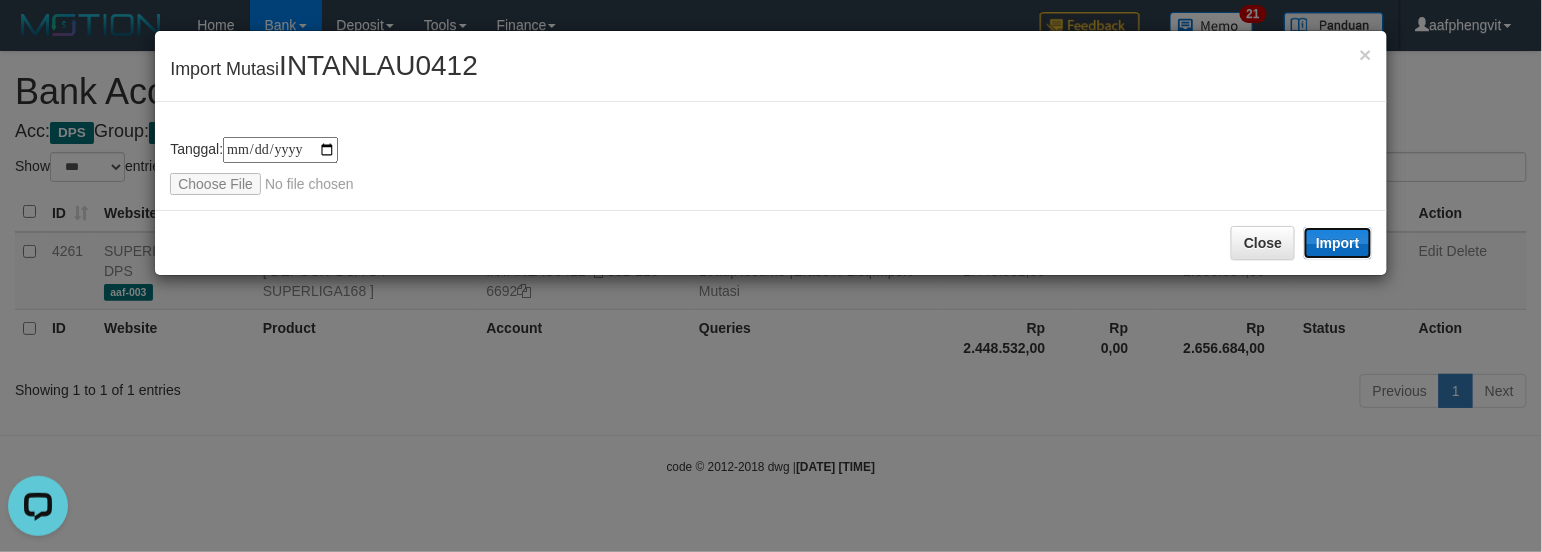 click on "Import" at bounding box center [1338, 243] 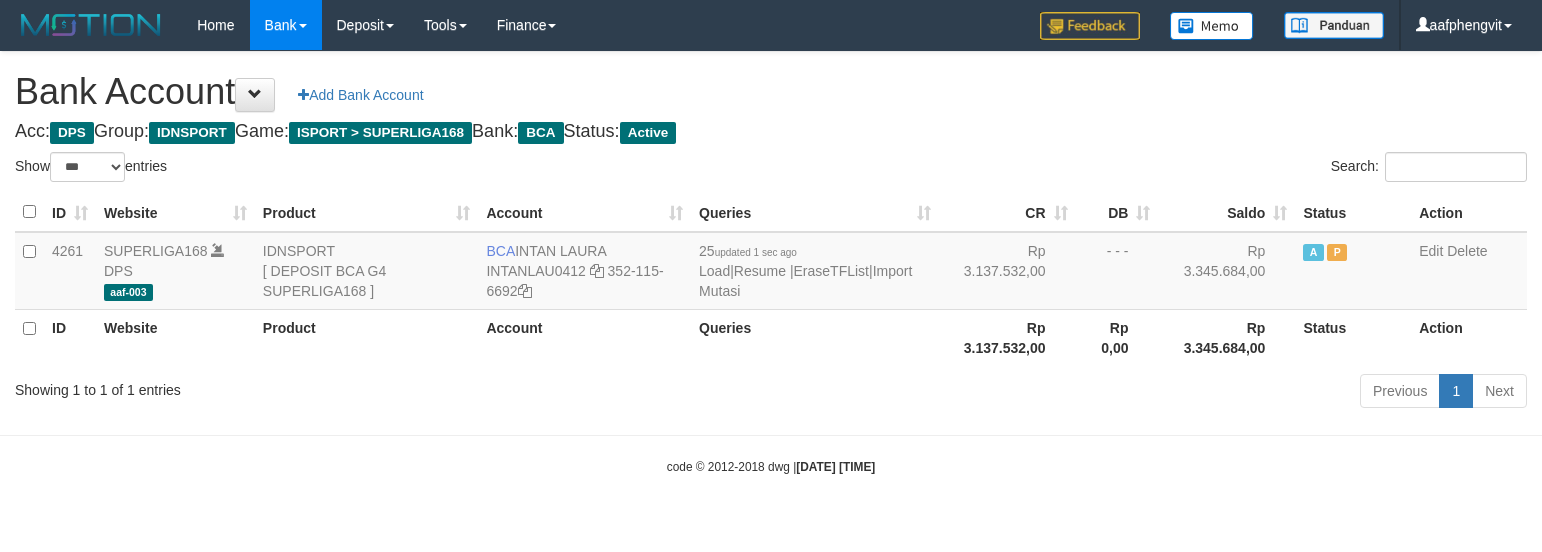 select on "***" 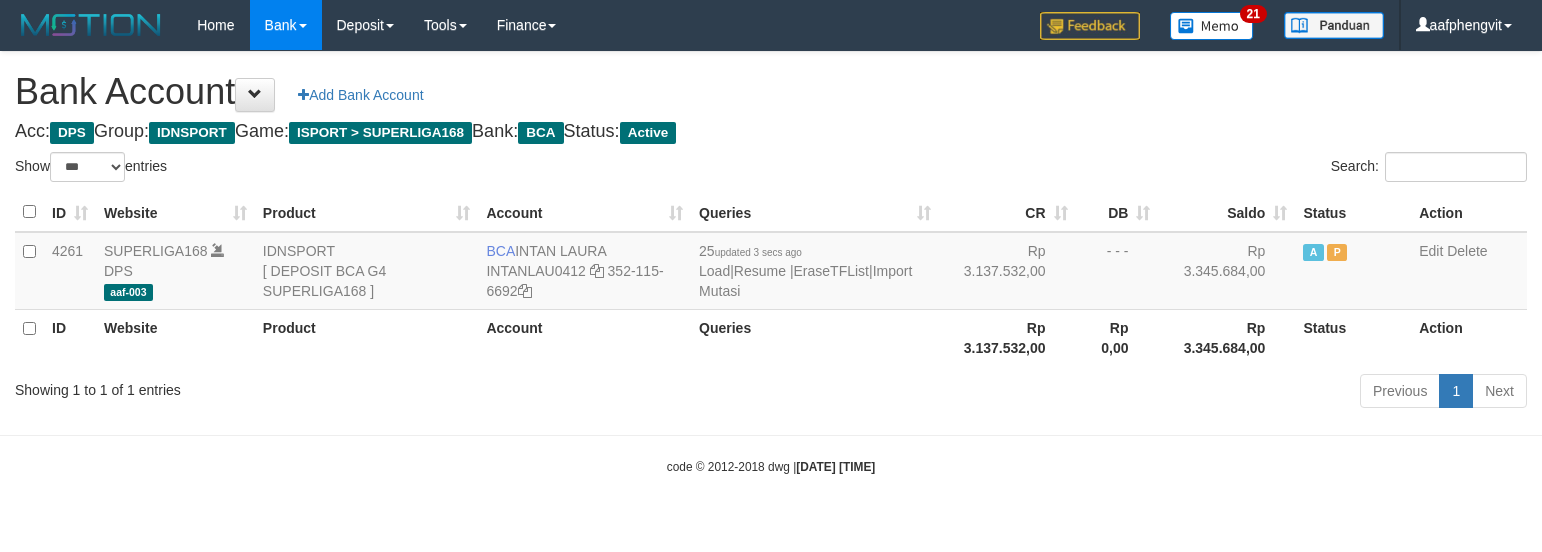 select on "***" 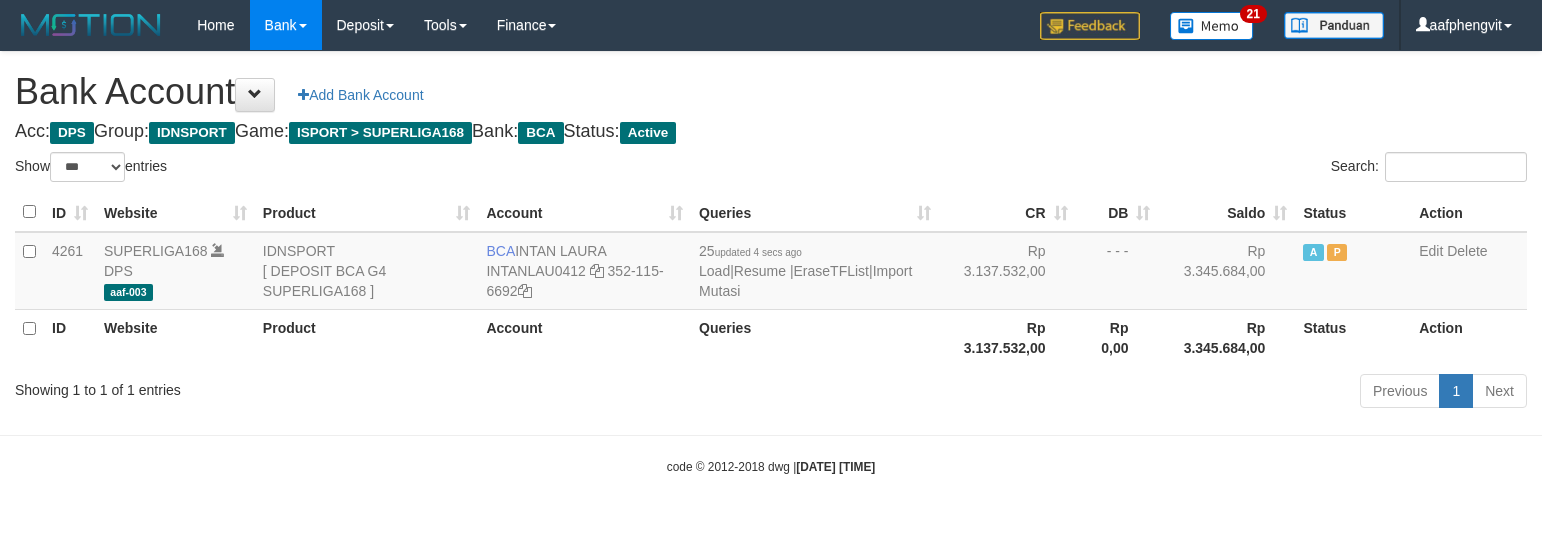 select on "***" 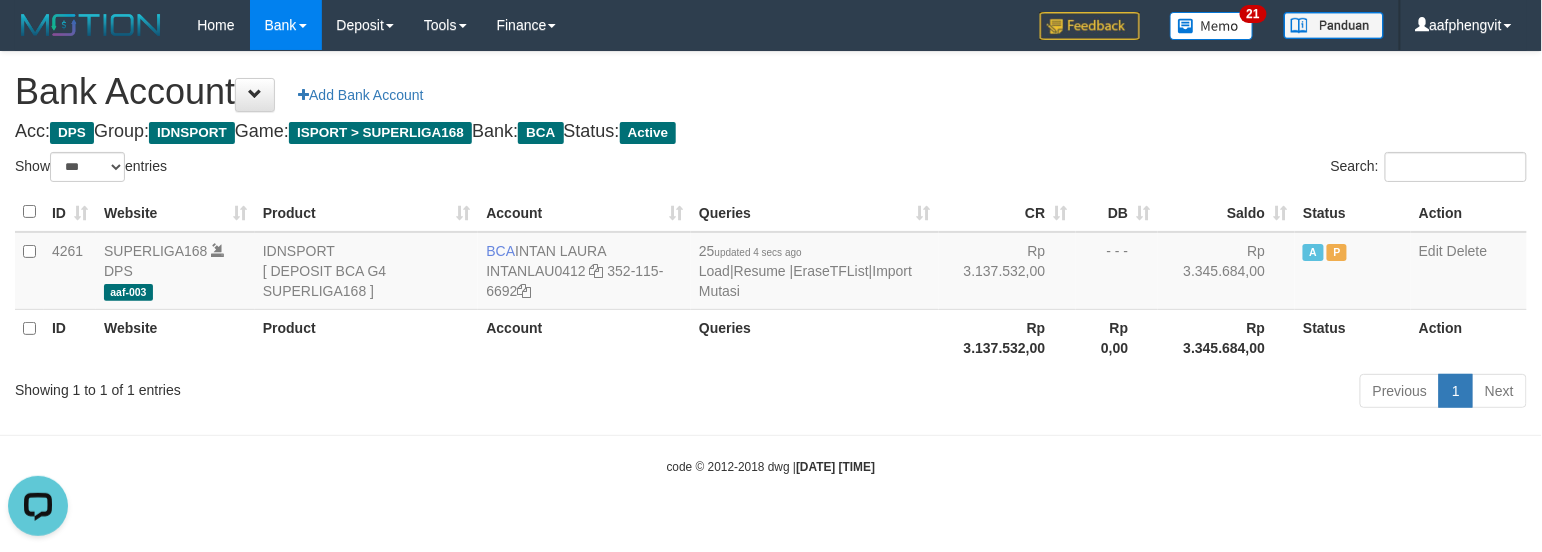 scroll, scrollTop: 0, scrollLeft: 0, axis: both 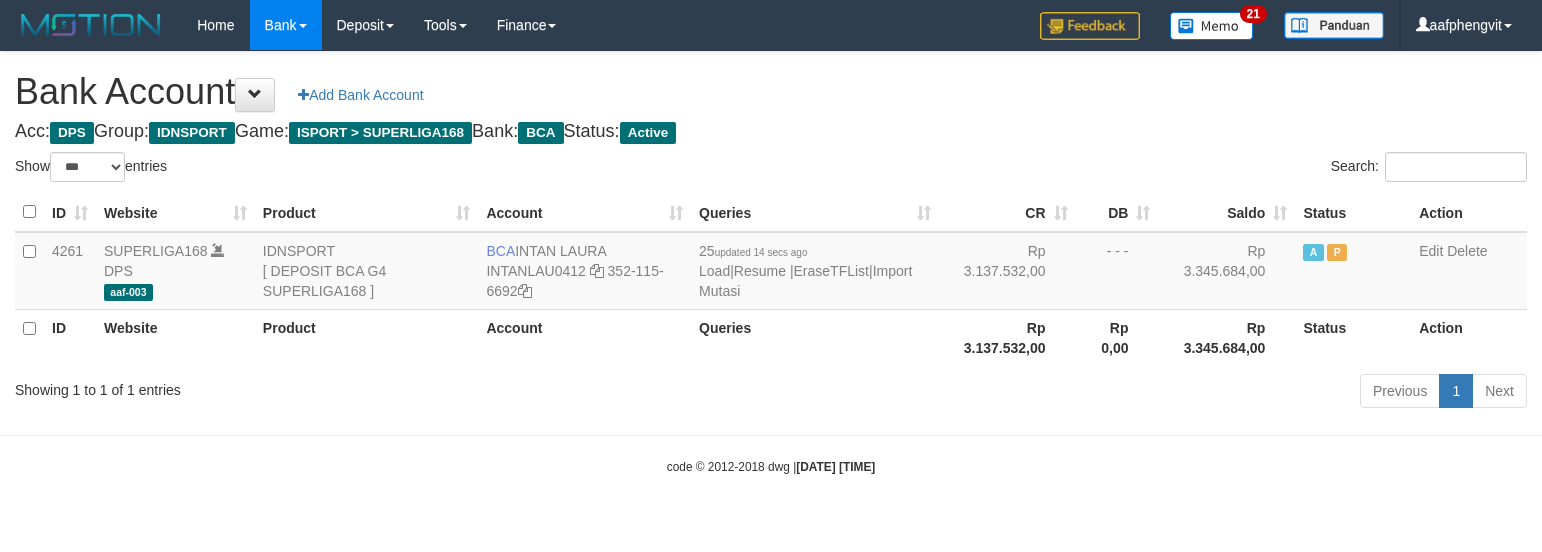 select on "***" 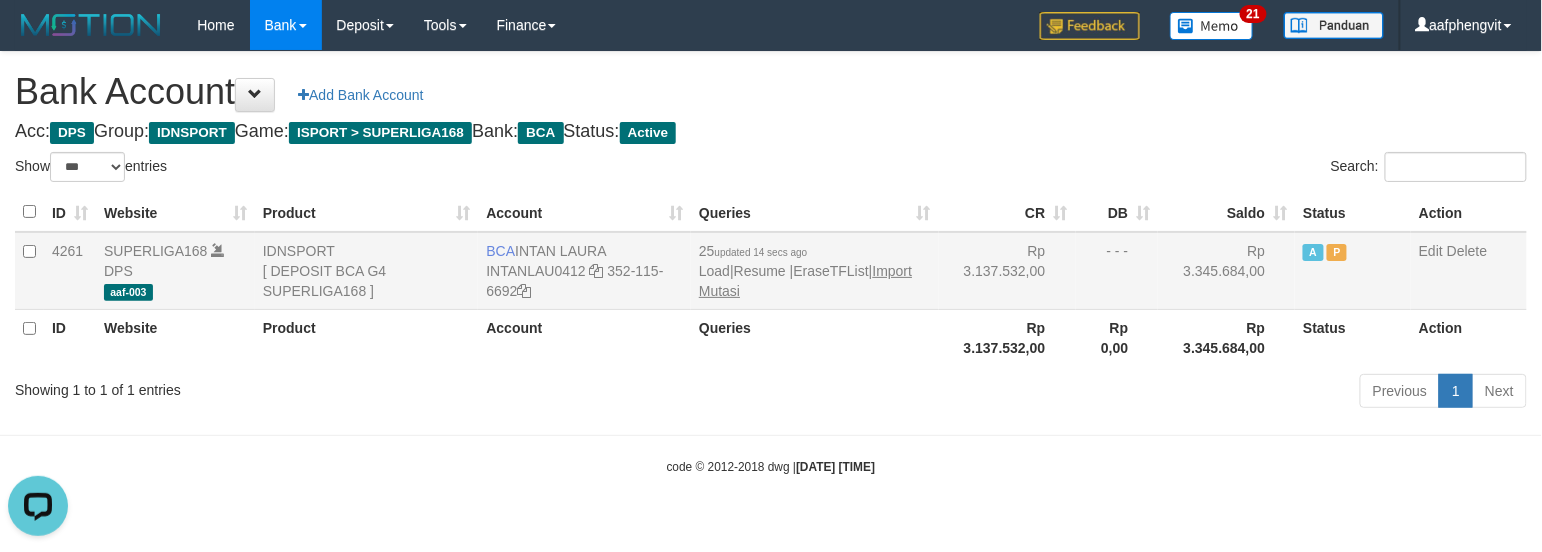 scroll, scrollTop: 0, scrollLeft: 0, axis: both 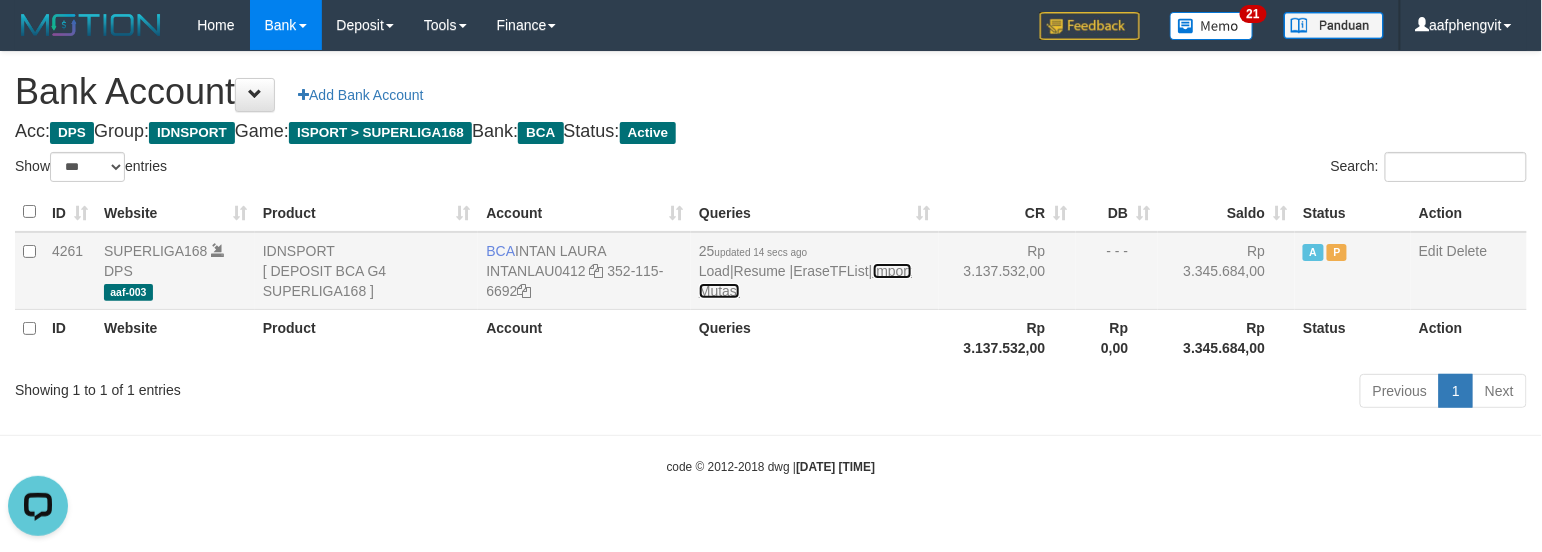 click on "Import Mutasi" at bounding box center (805, 281) 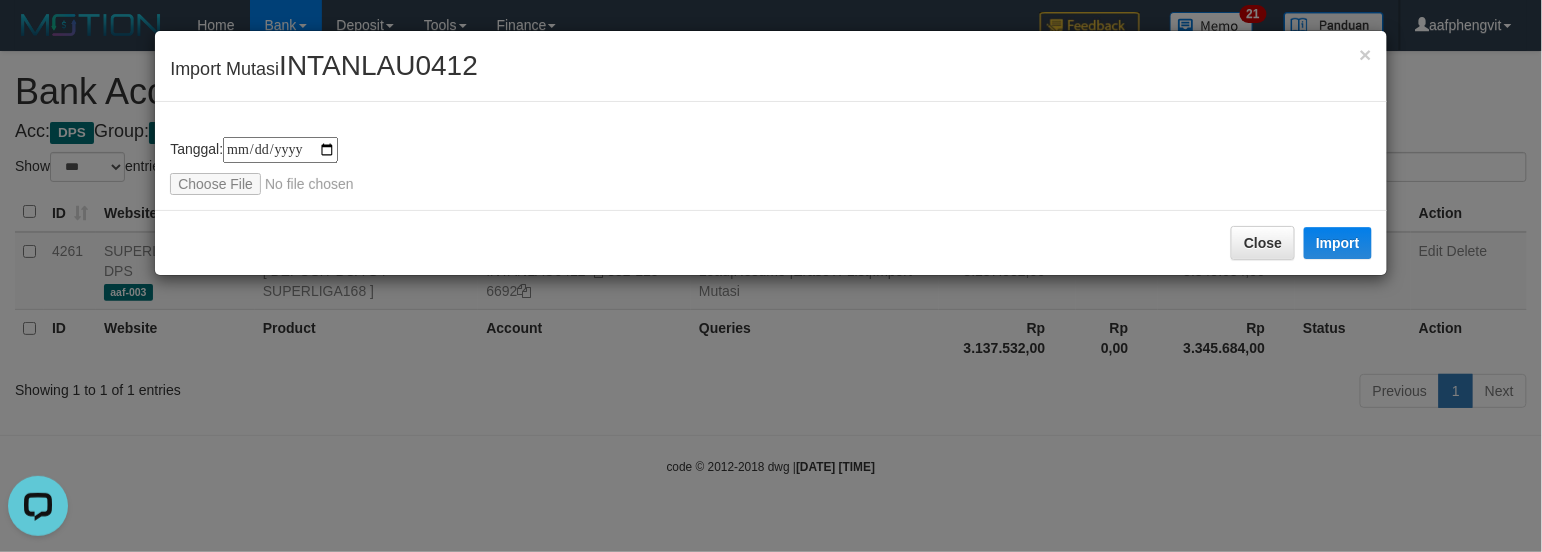 type on "**********" 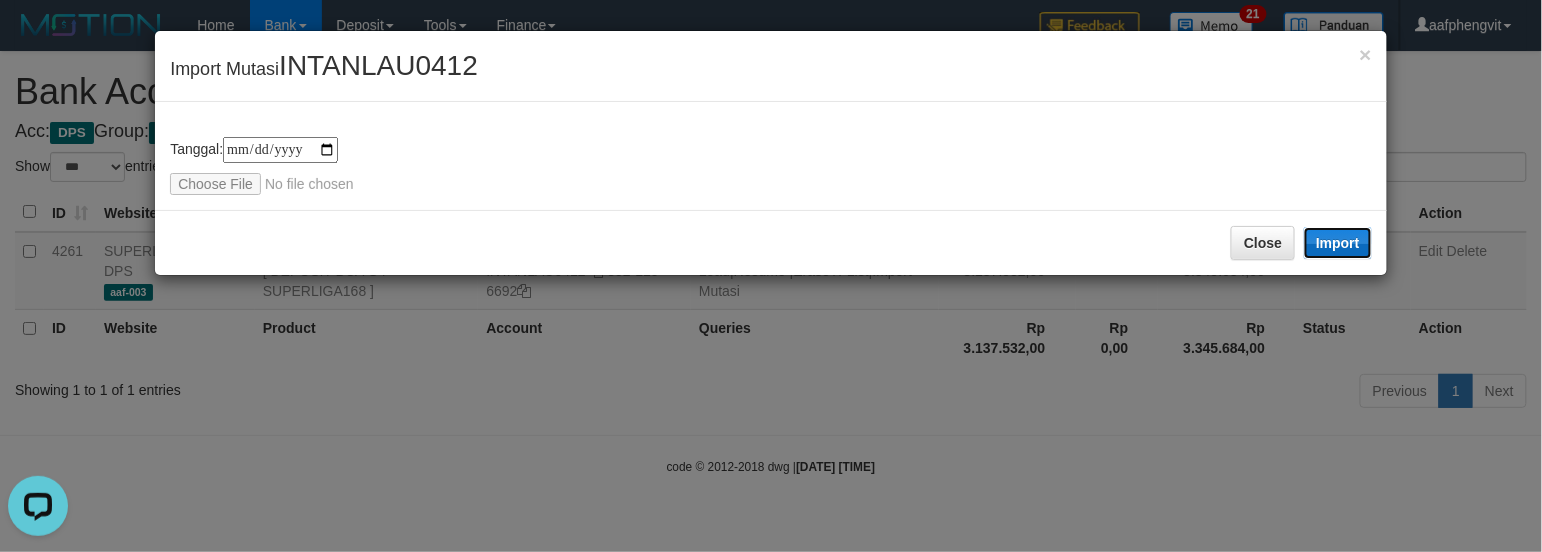 click on "Import" at bounding box center (1338, 243) 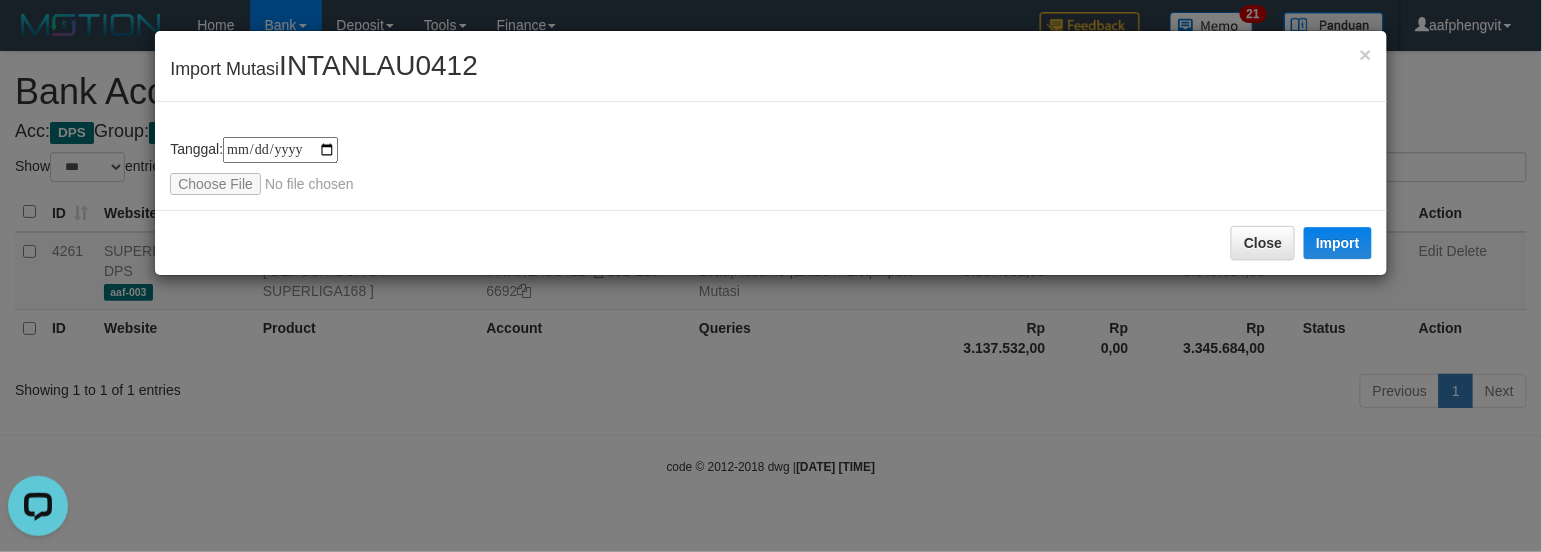 click on "**********" at bounding box center [771, 156] 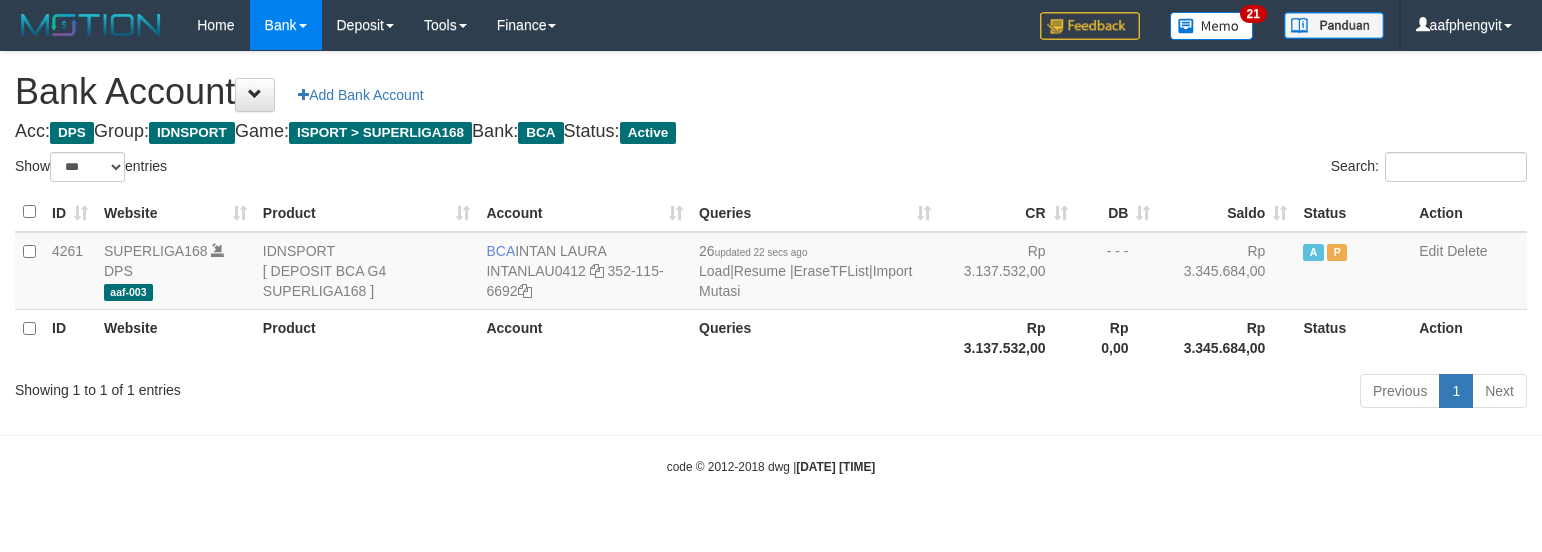 select on "***" 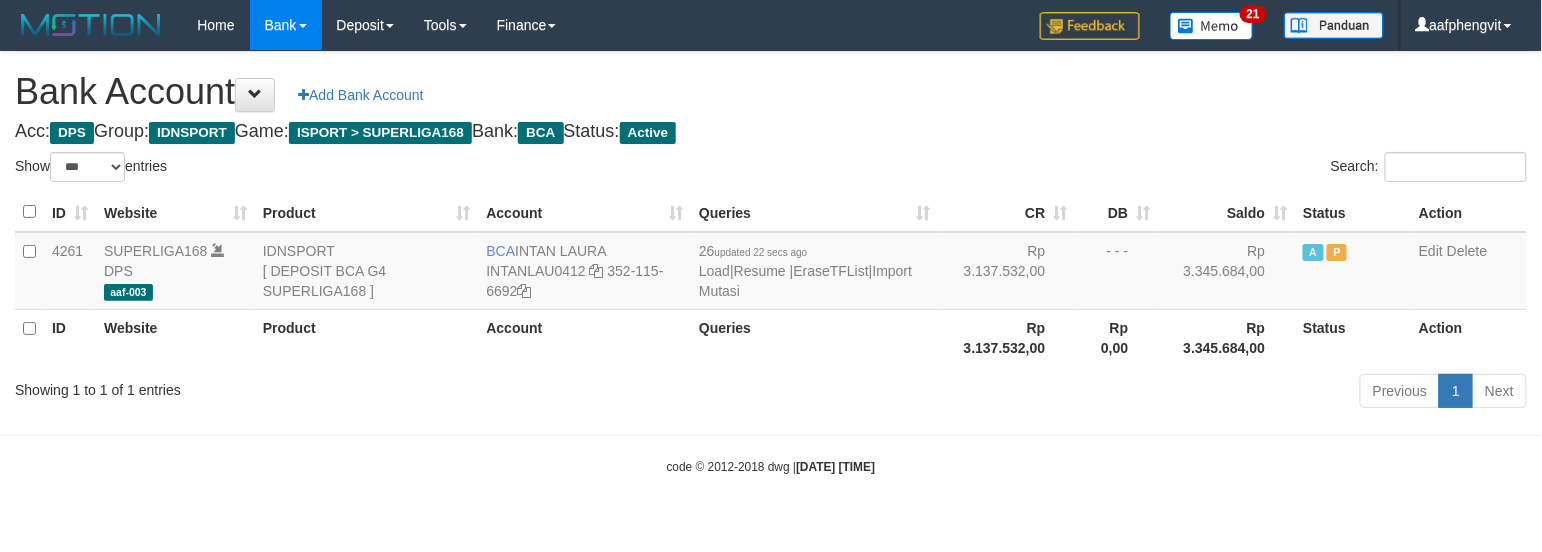 click on "Search:" at bounding box center [1156, 169] 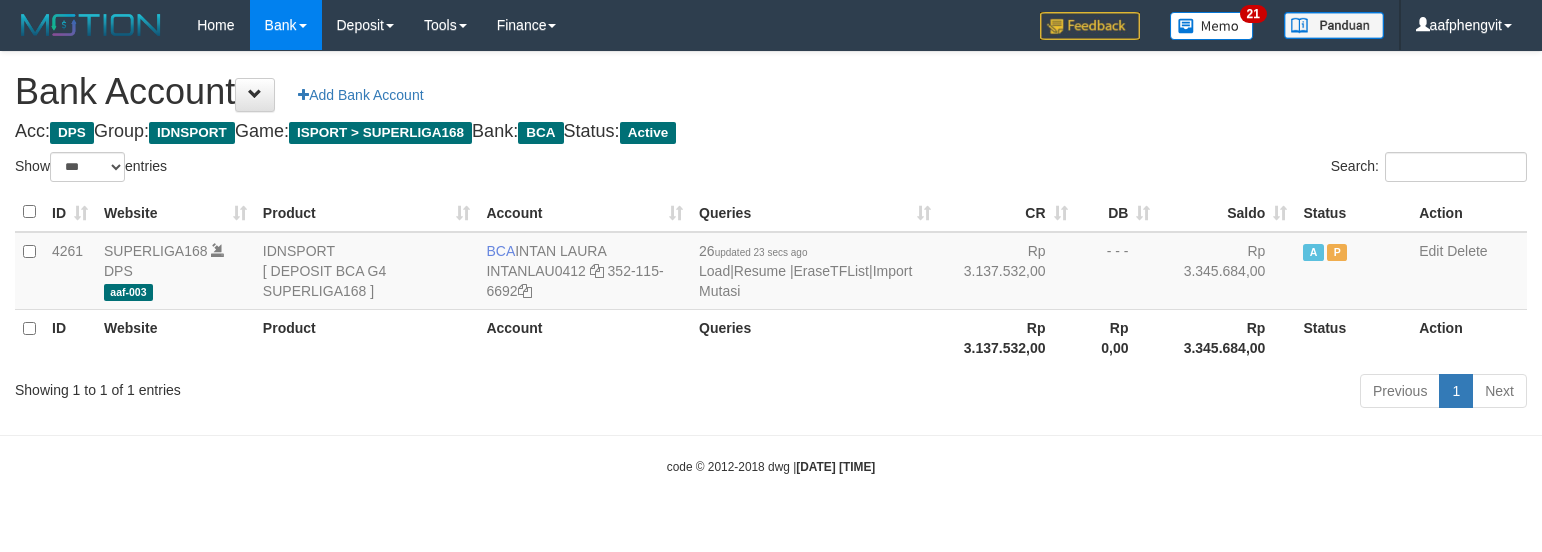 select on "***" 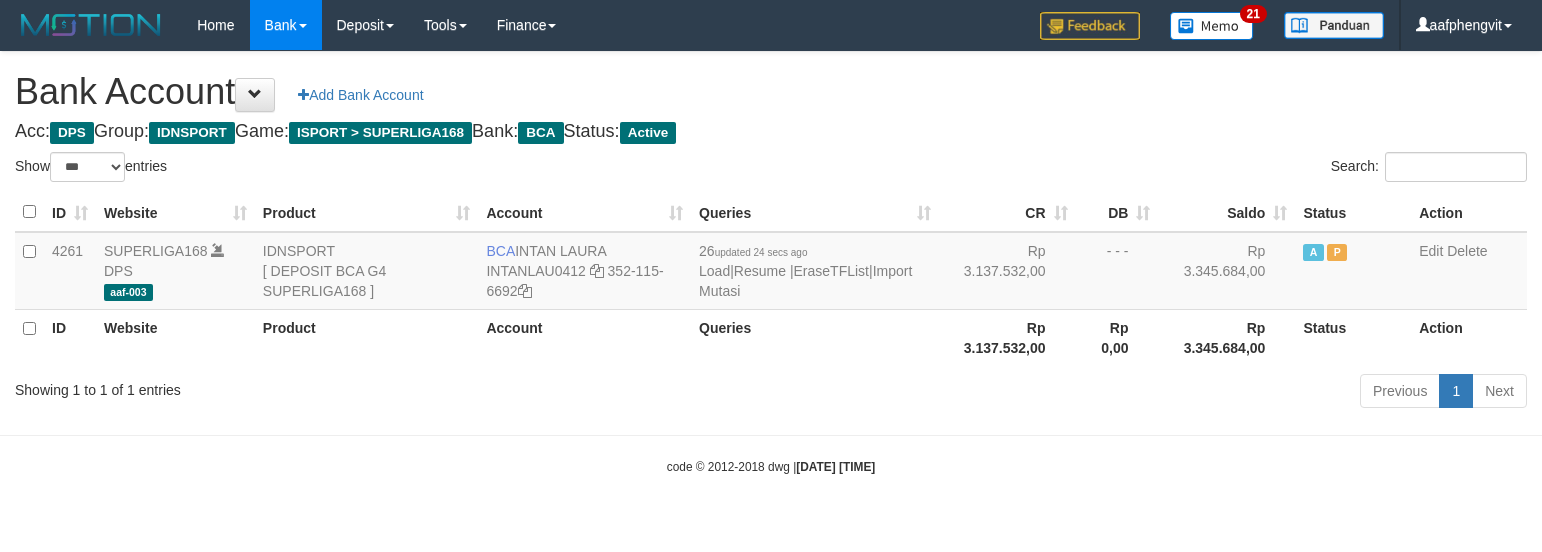 select on "***" 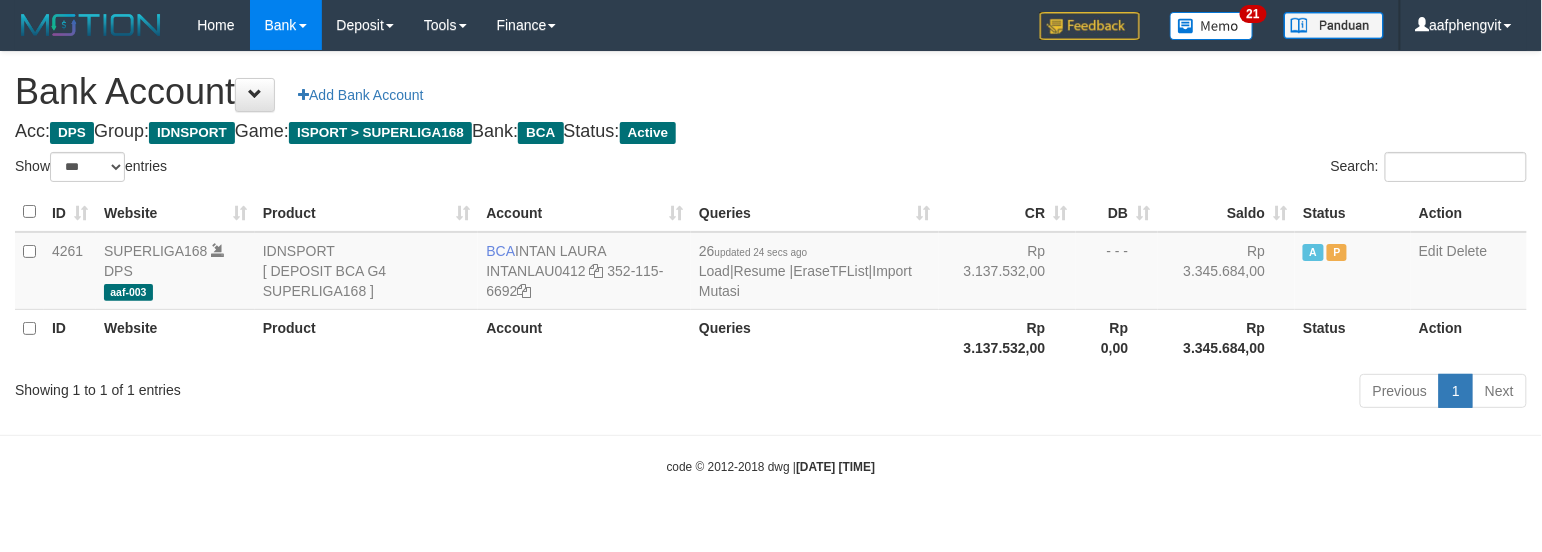 click on "Acc: 										 DPS
Group:   IDNSPORT    		Game:   ISPORT > SUPERLIGA168    		Bank:   BCA    		Status:  Active" at bounding box center (771, 132) 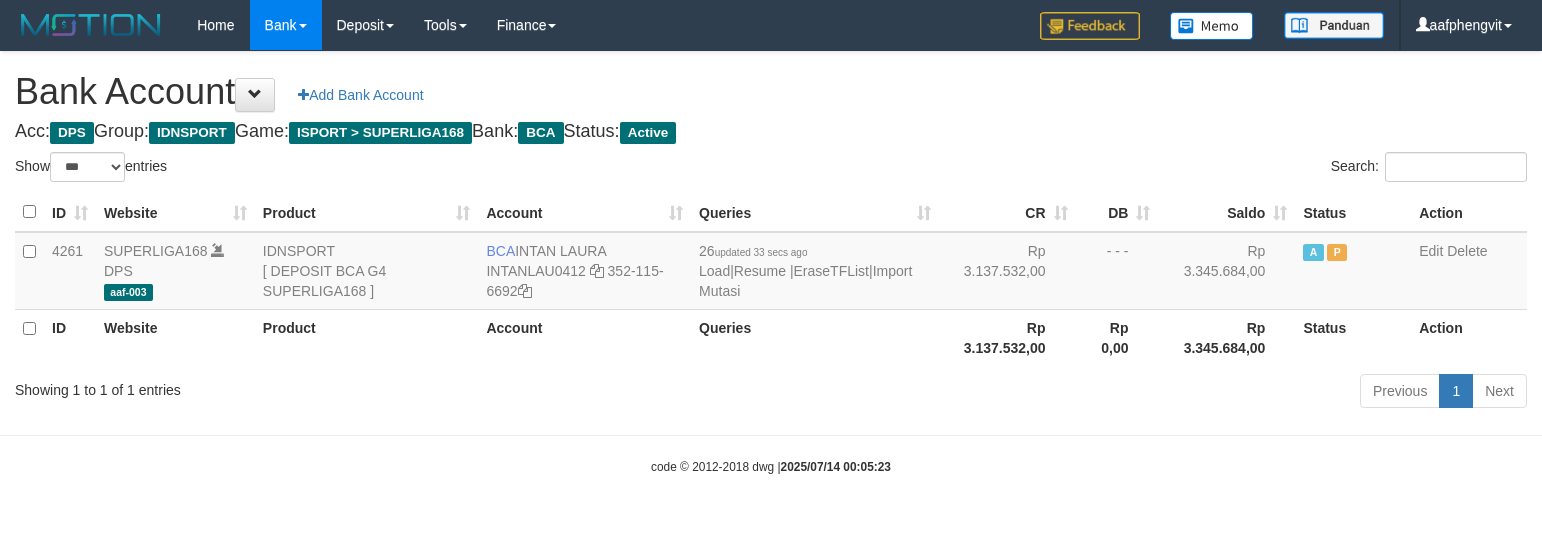 select on "***" 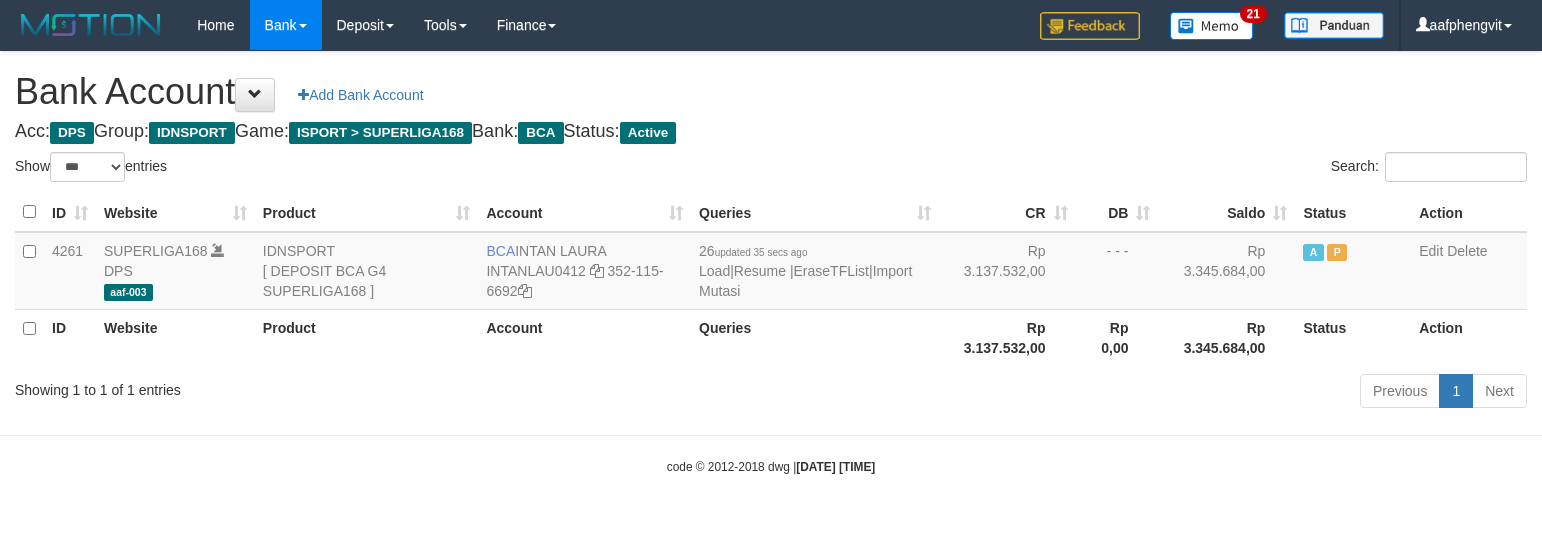 select on "***" 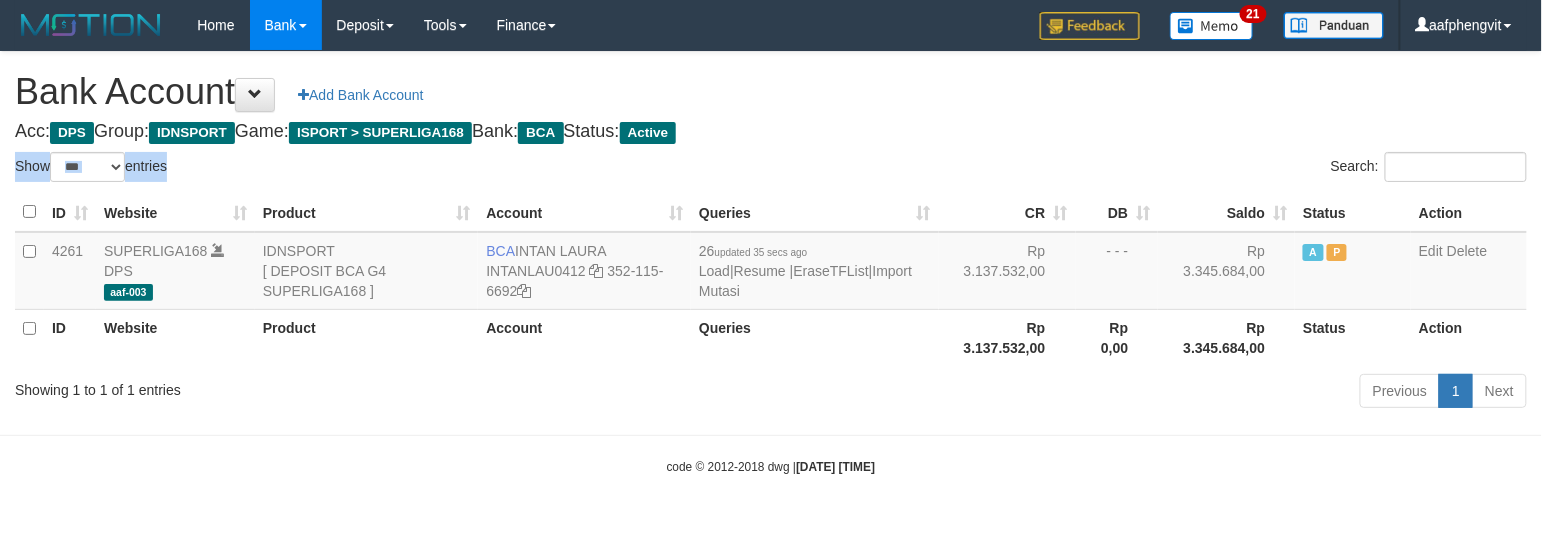 click on "Bank Account
Add Bank Account
Acc: 										 DPS
Group:   IDNSPORT    		Game:   ISPORT > SUPERLIGA168    		Bank:   BCA    		Status:  Active
Filter Account Type
*******
***
**
***
DPS
SELECT ALL  SELECT TYPE  - ALL -
DPS
WD
TMP
Filter Product
*******
******
********
********
*******
********
IDNSPORT
SELECT ALL  SELECT GROUP  - ALL -
BETHUB
IDNPOKER
IDNSPORT
IDNTOTO
LOADONLY
Filter Website
*******" at bounding box center (771, 233) 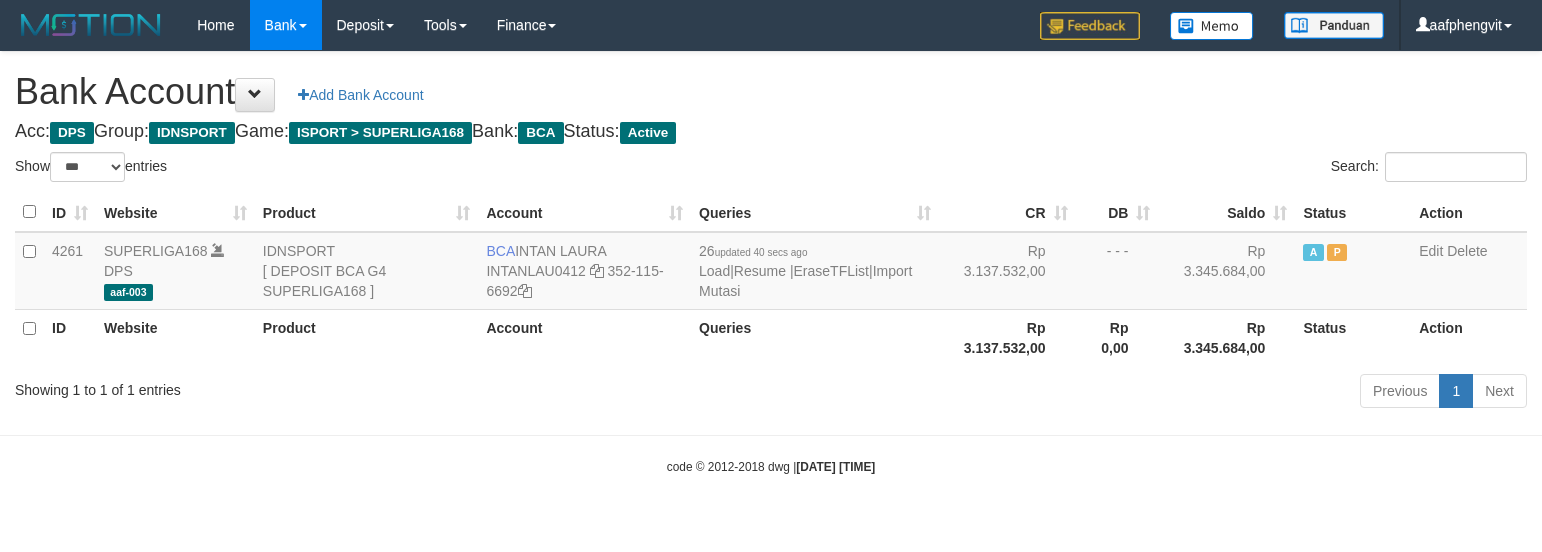 select on "***" 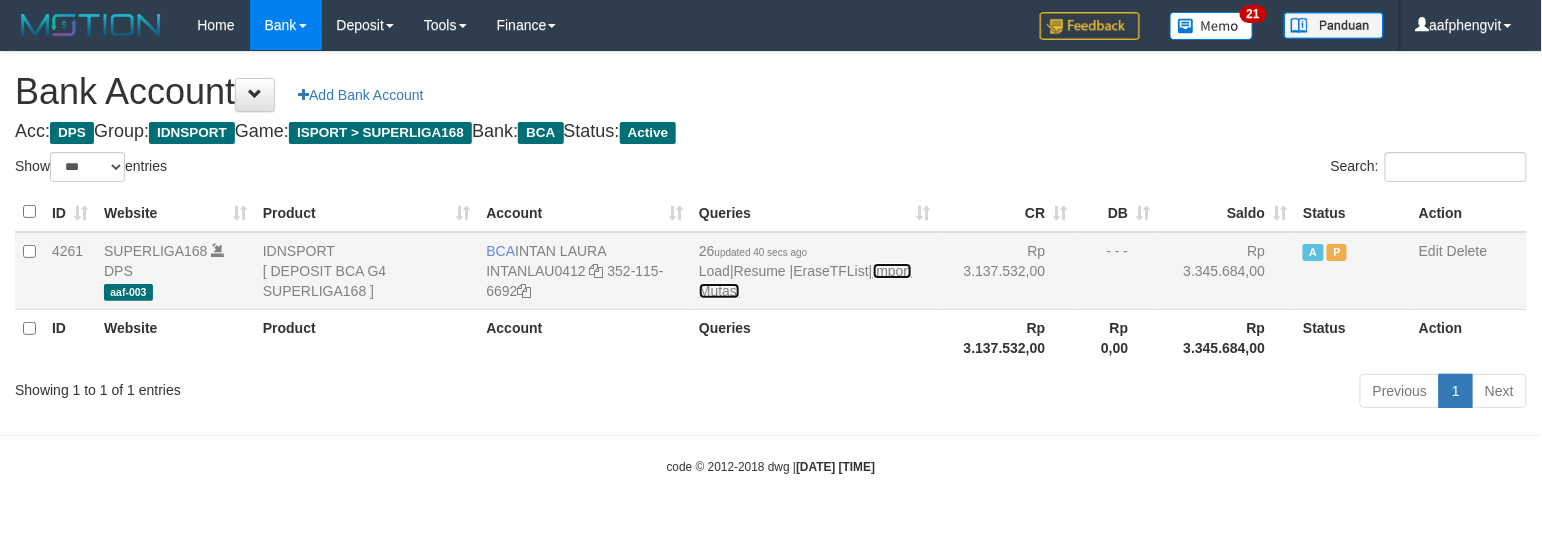 click on "Import Mutasi" at bounding box center [805, 281] 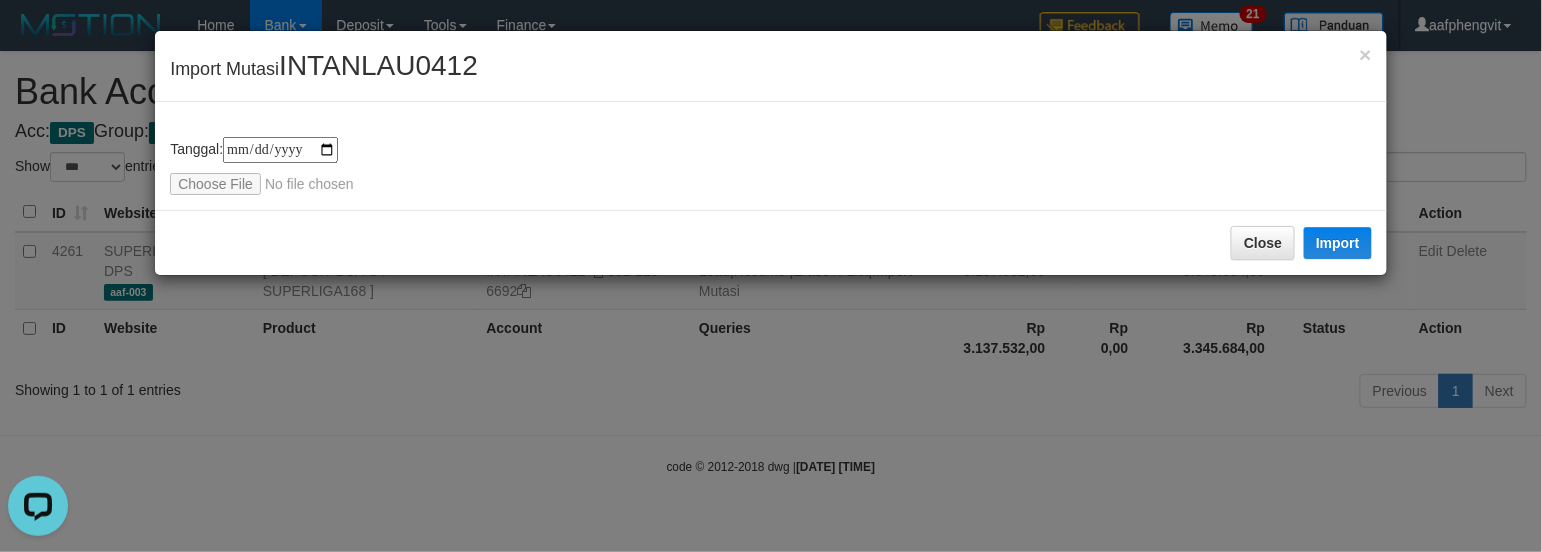 scroll, scrollTop: 0, scrollLeft: 0, axis: both 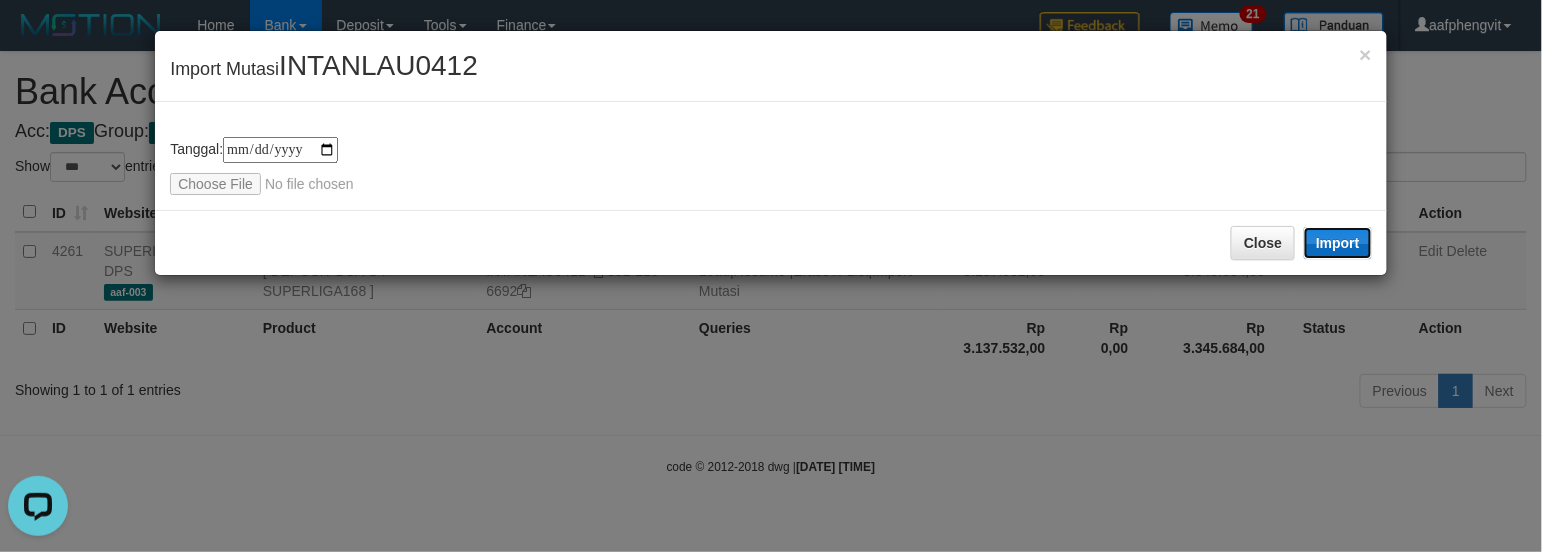 click on "Import" at bounding box center [1338, 243] 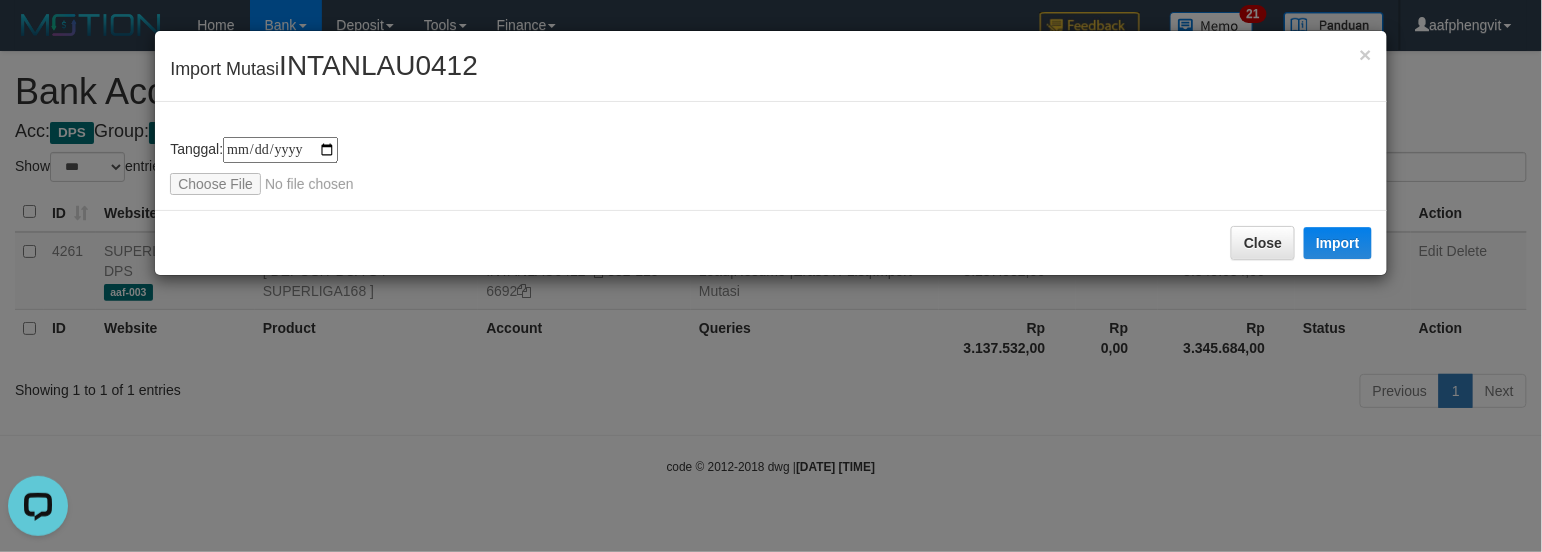 click on "**********" at bounding box center (771, 153) 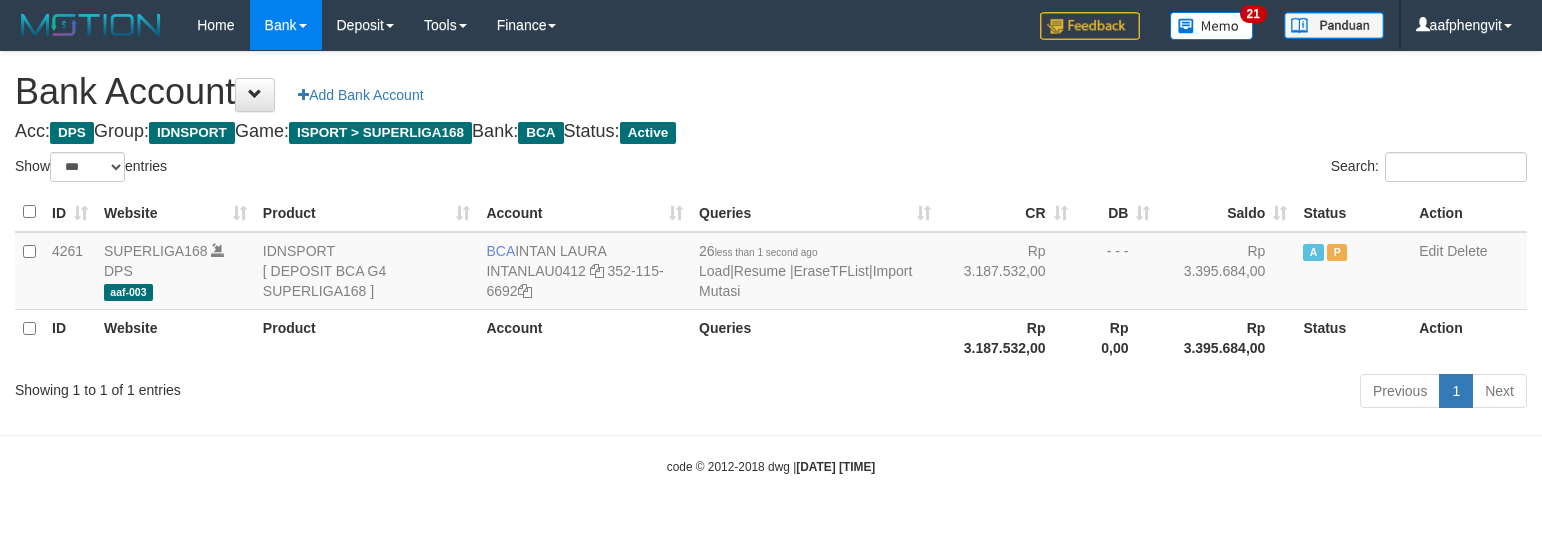 select on "***" 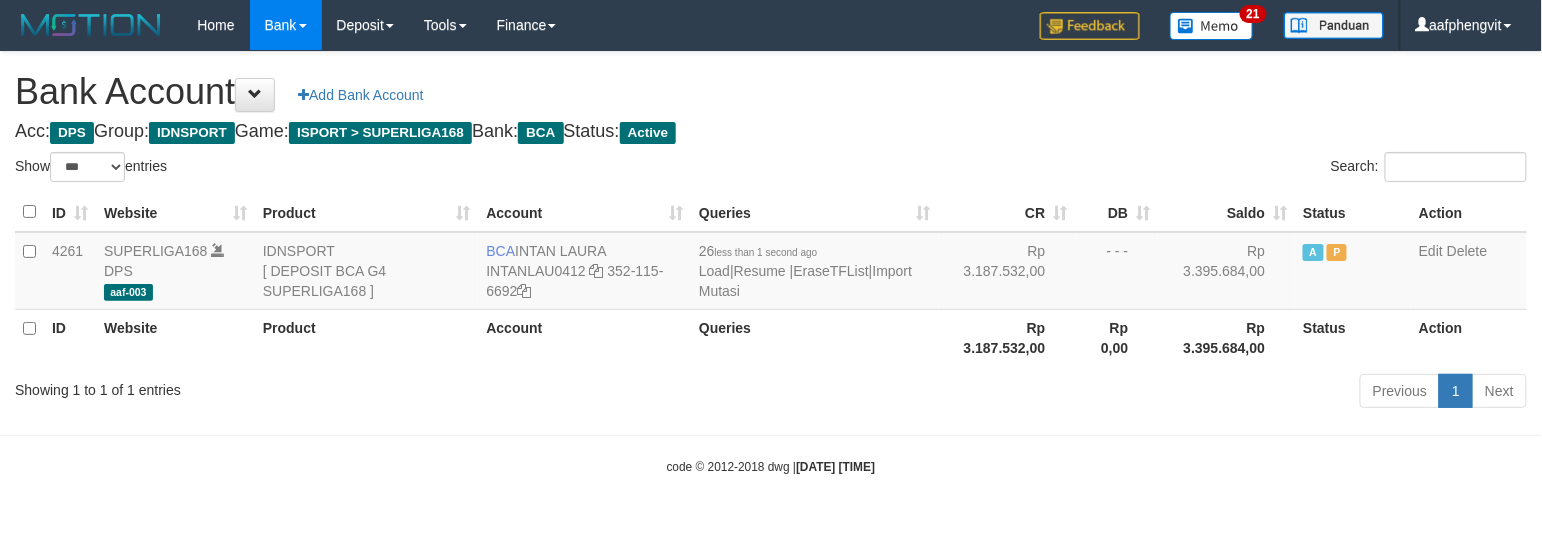 click on "Bank Account
Add Bank Account" at bounding box center (771, 92) 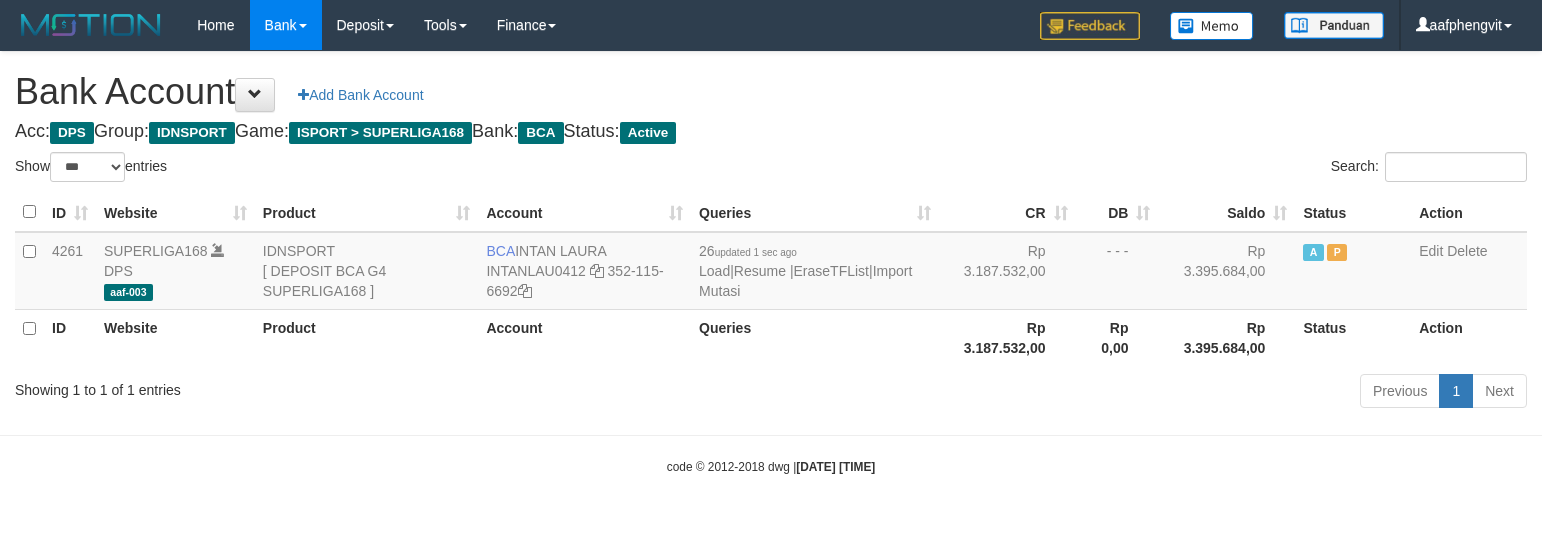 select on "***" 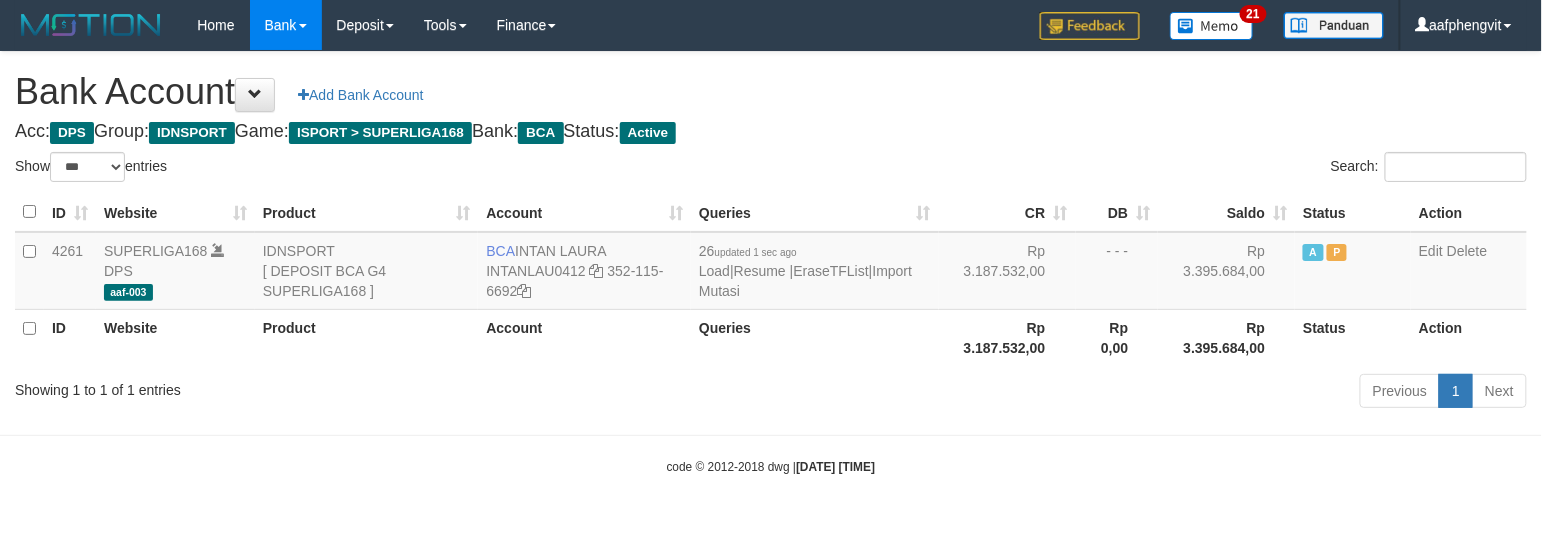 click on "Search:" at bounding box center (1156, 169) 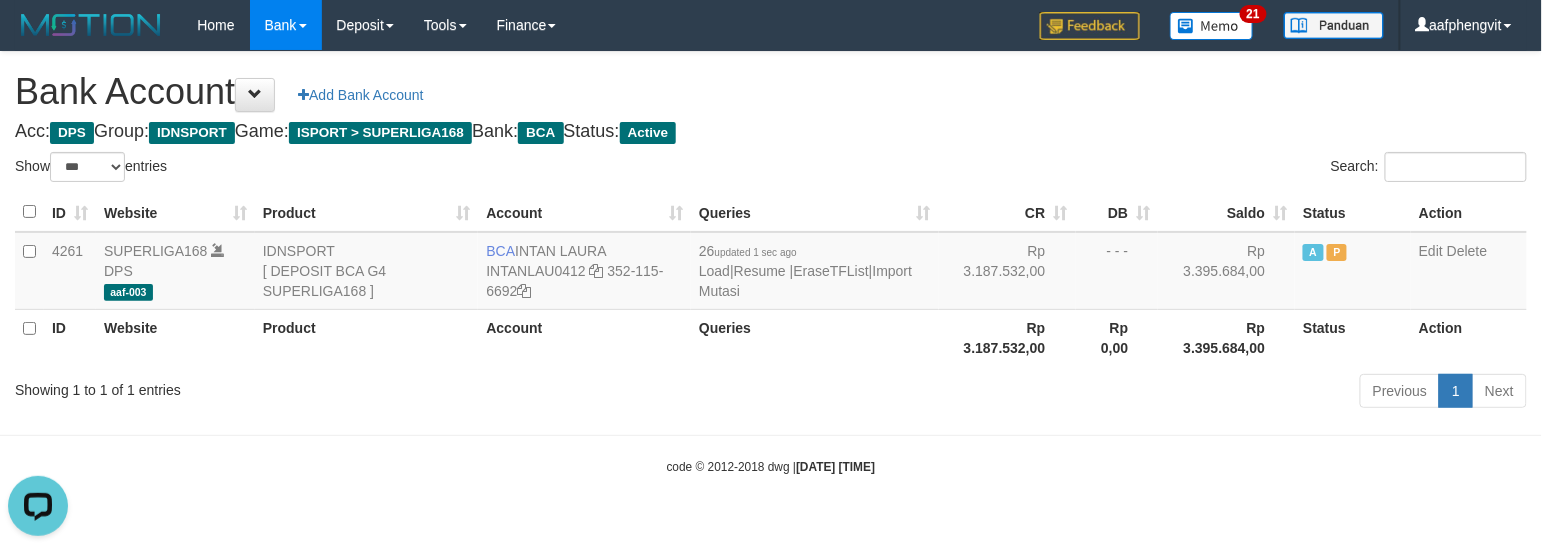scroll, scrollTop: 0, scrollLeft: 0, axis: both 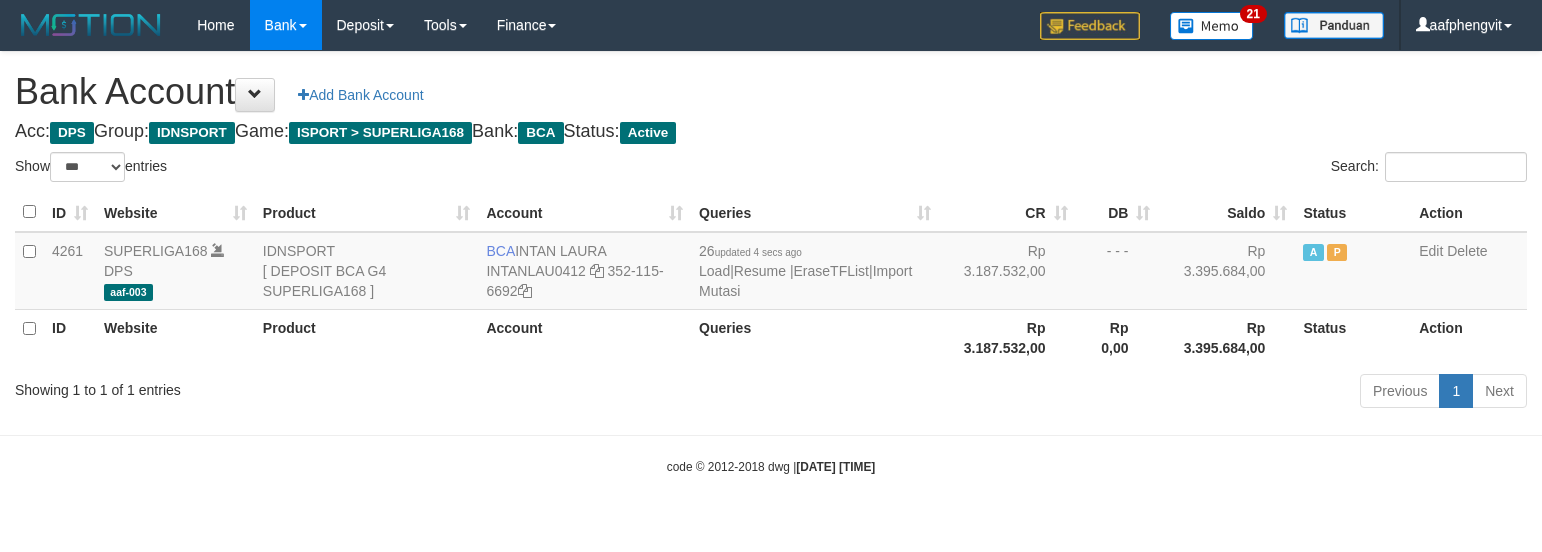 select on "***" 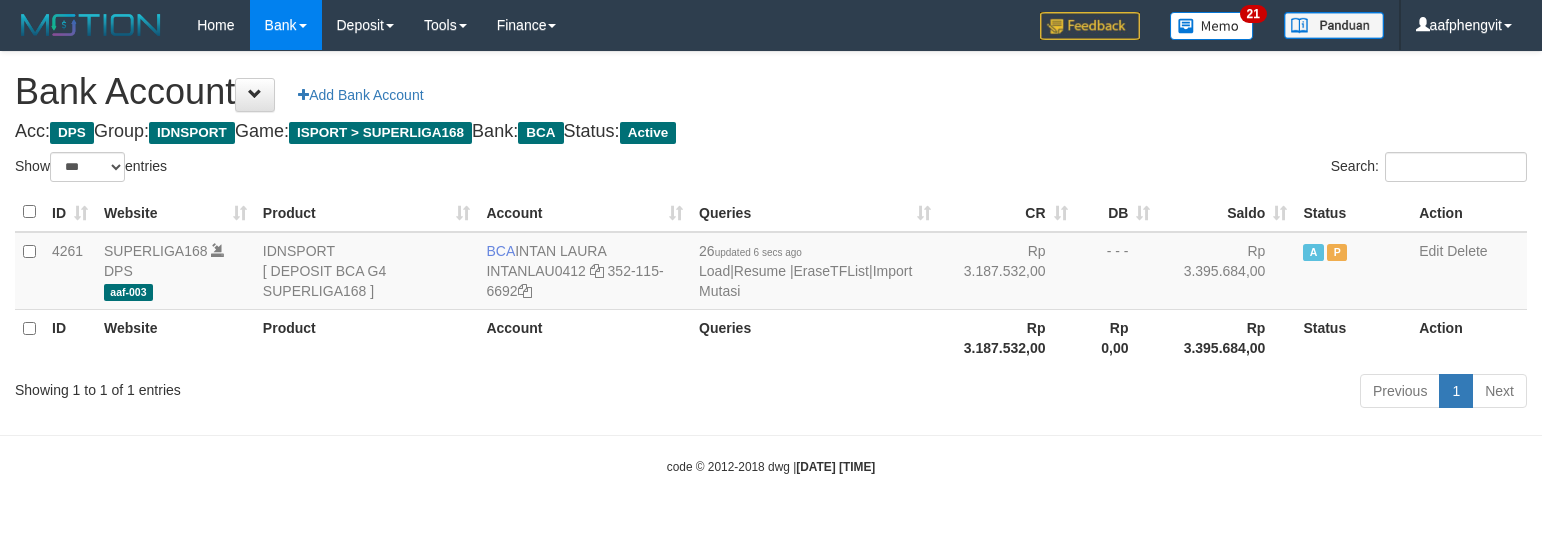 select on "***" 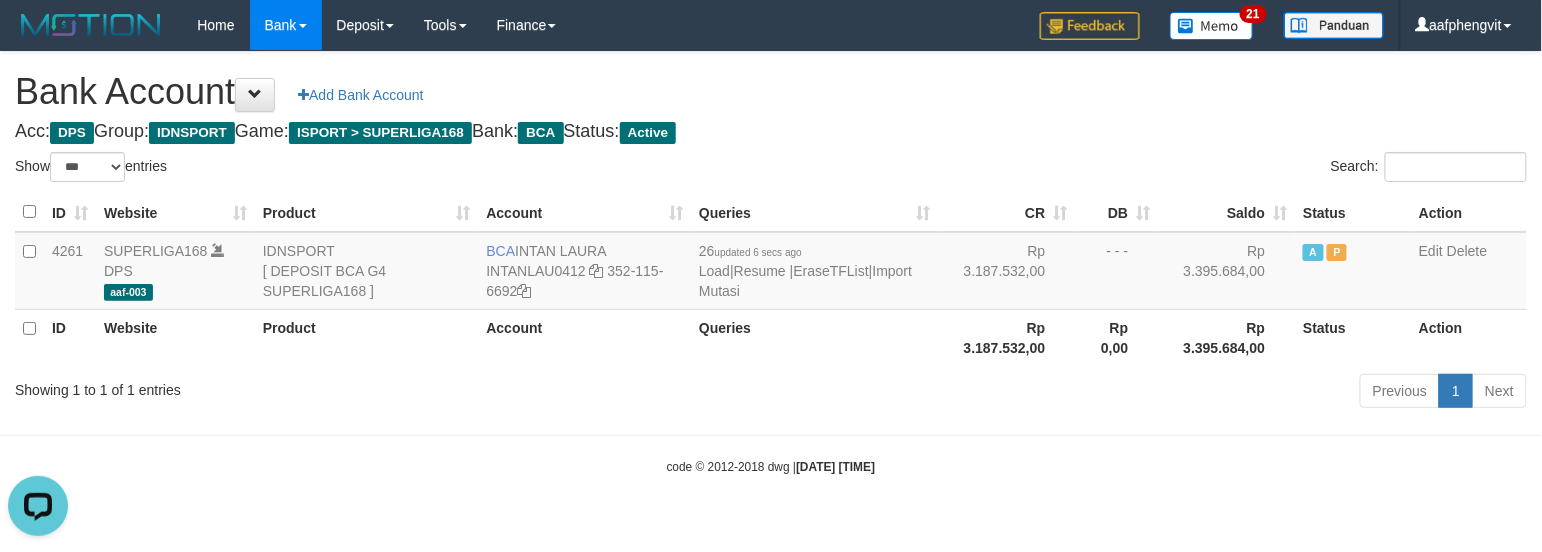 scroll, scrollTop: 0, scrollLeft: 0, axis: both 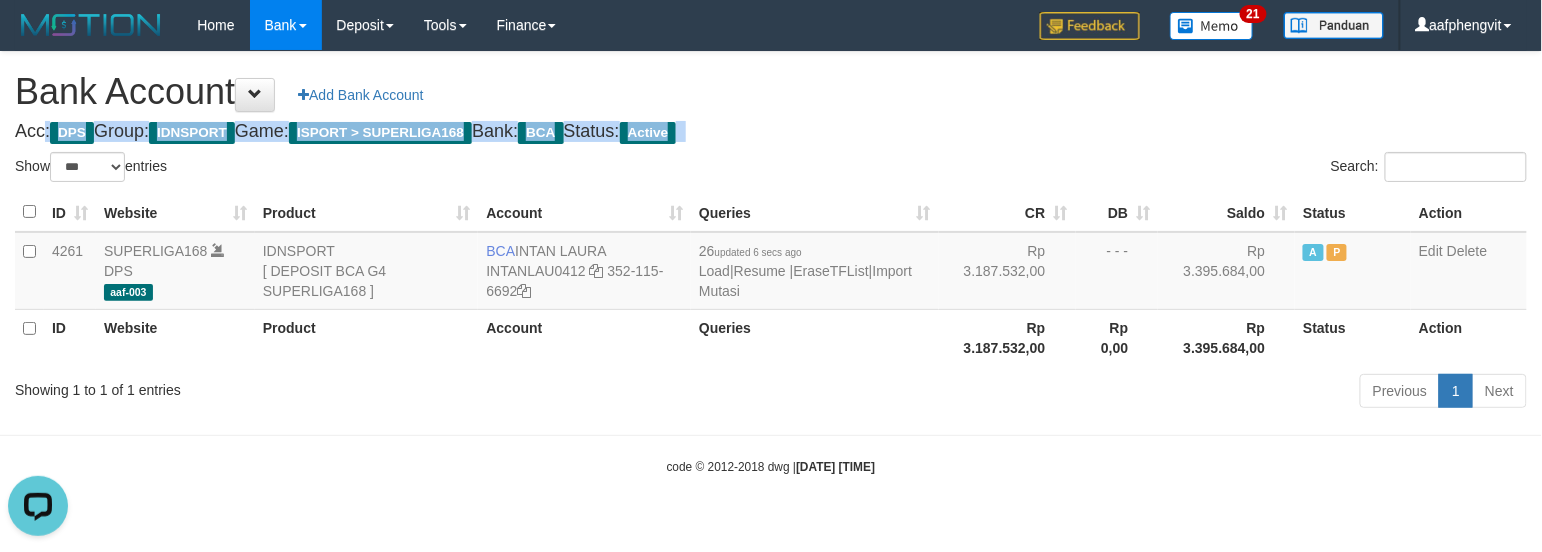 drag, startPoint x: 962, startPoint y: 92, endPoint x: 853, endPoint y: 110, distance: 110.47624 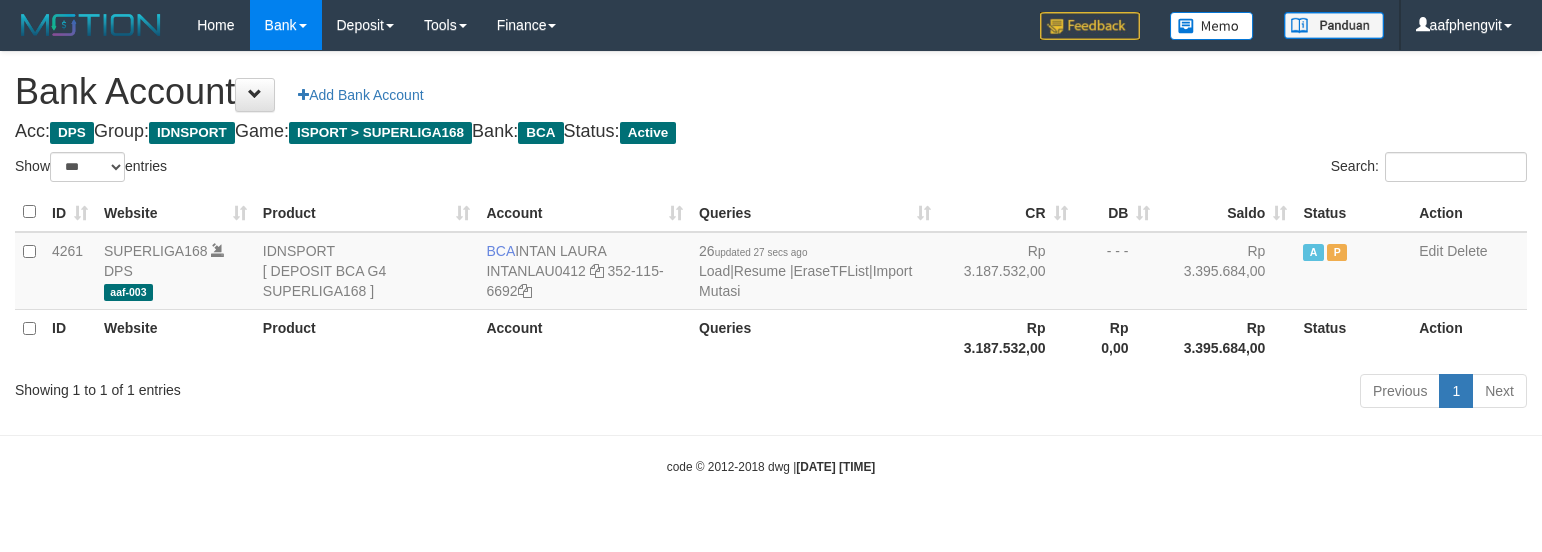 select on "***" 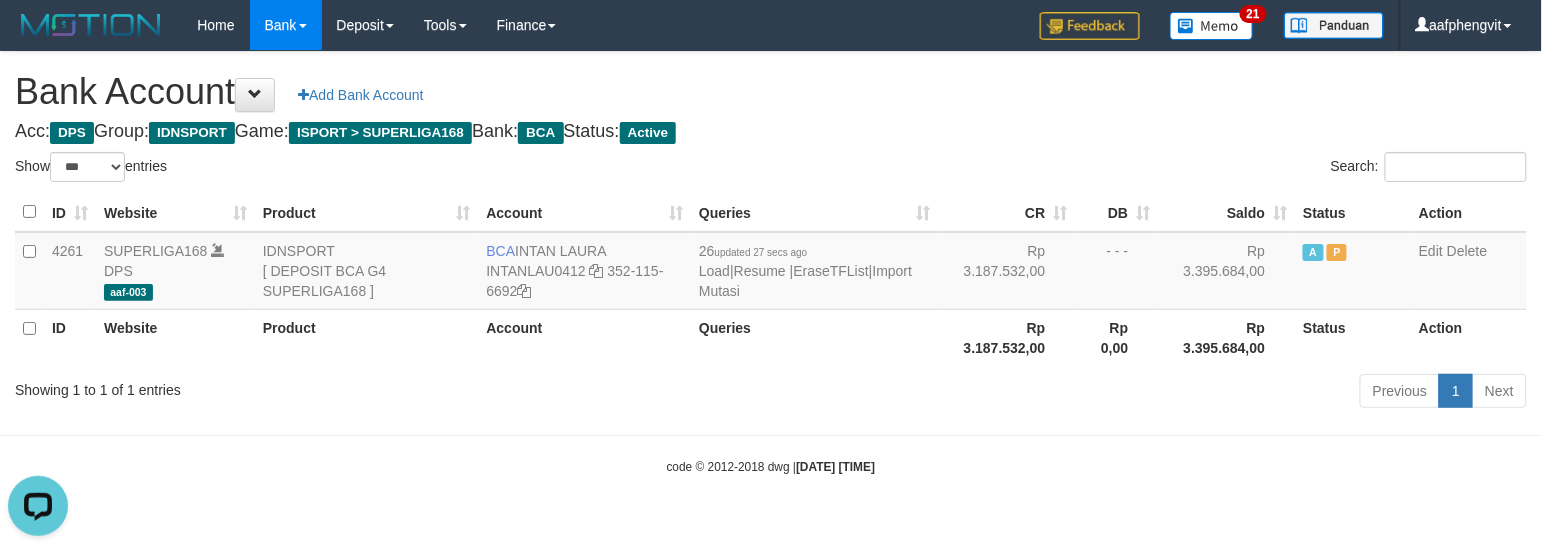 scroll, scrollTop: 0, scrollLeft: 0, axis: both 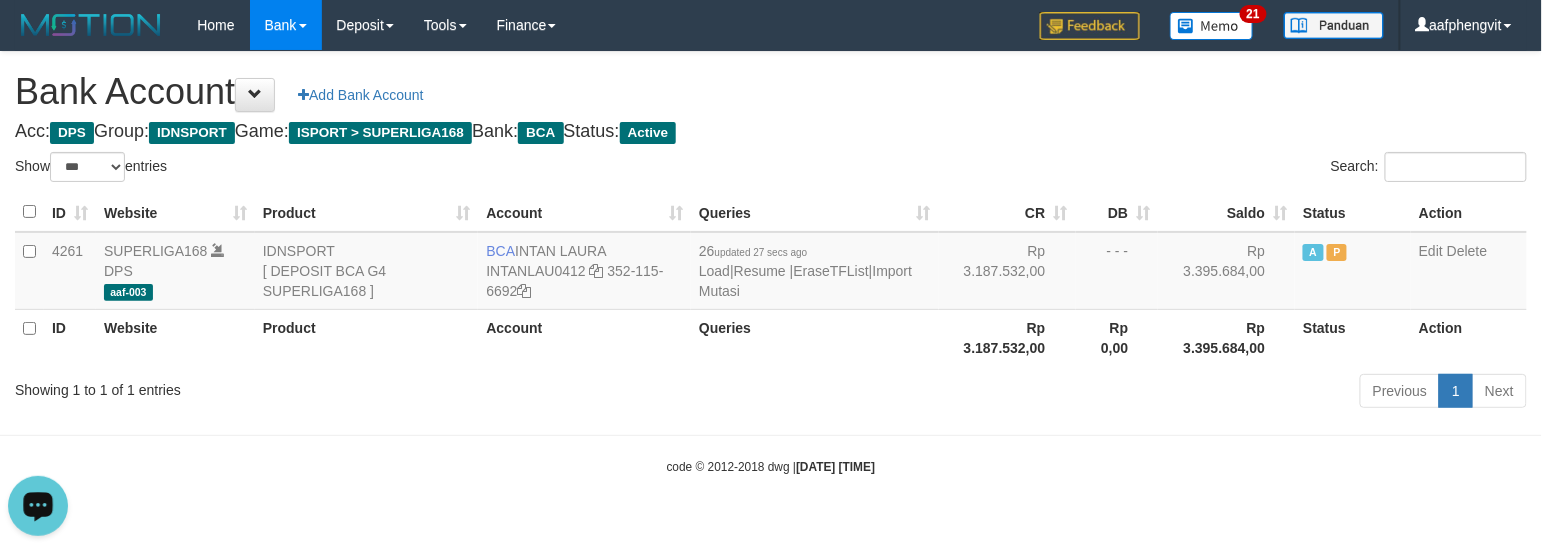 click on "Bank Account
Add Bank Account" at bounding box center [771, 92] 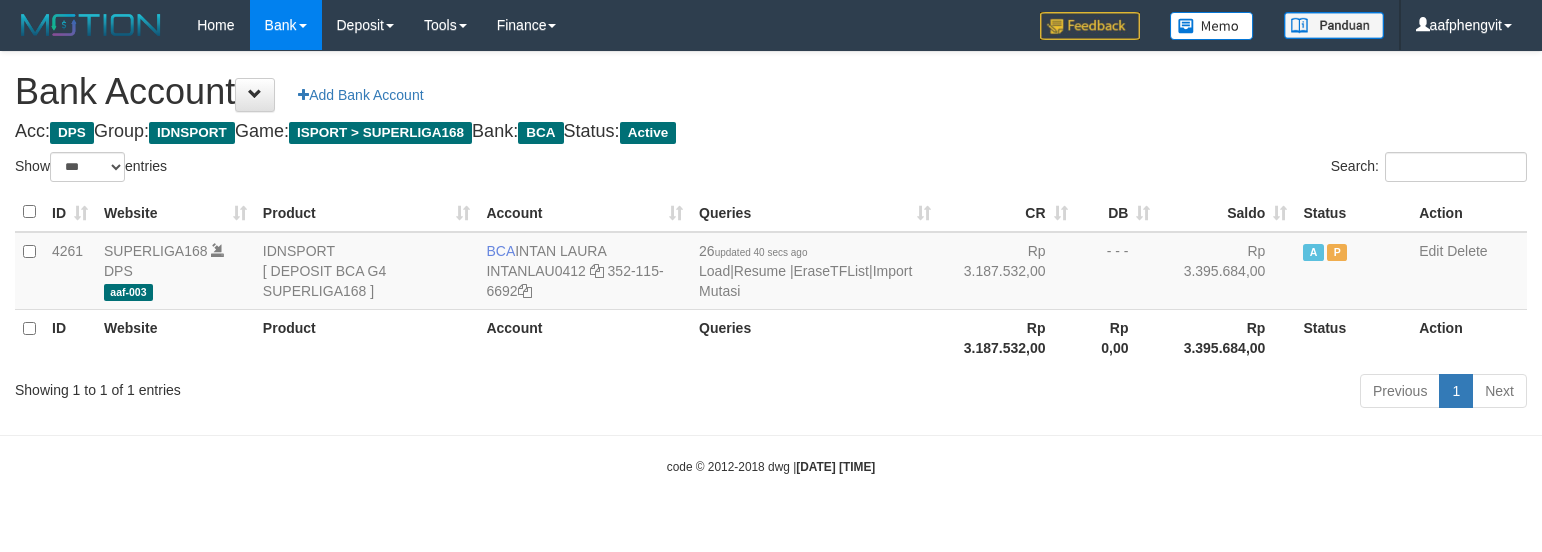 select on "***" 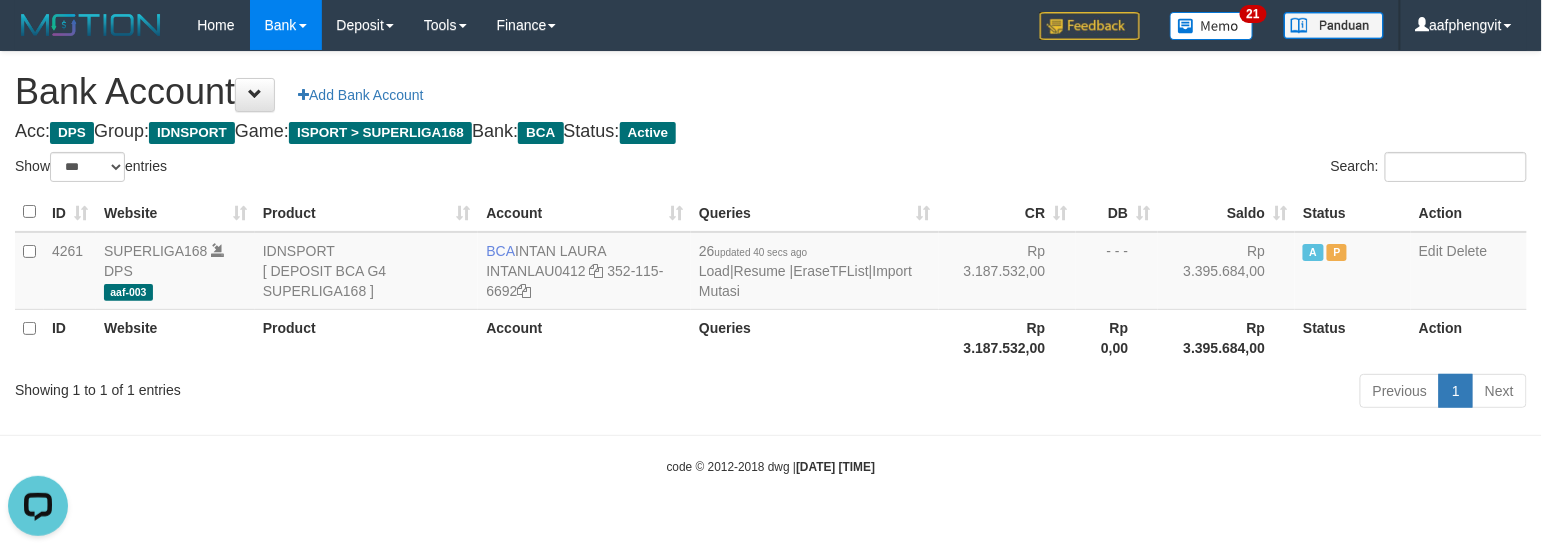 scroll, scrollTop: 0, scrollLeft: 0, axis: both 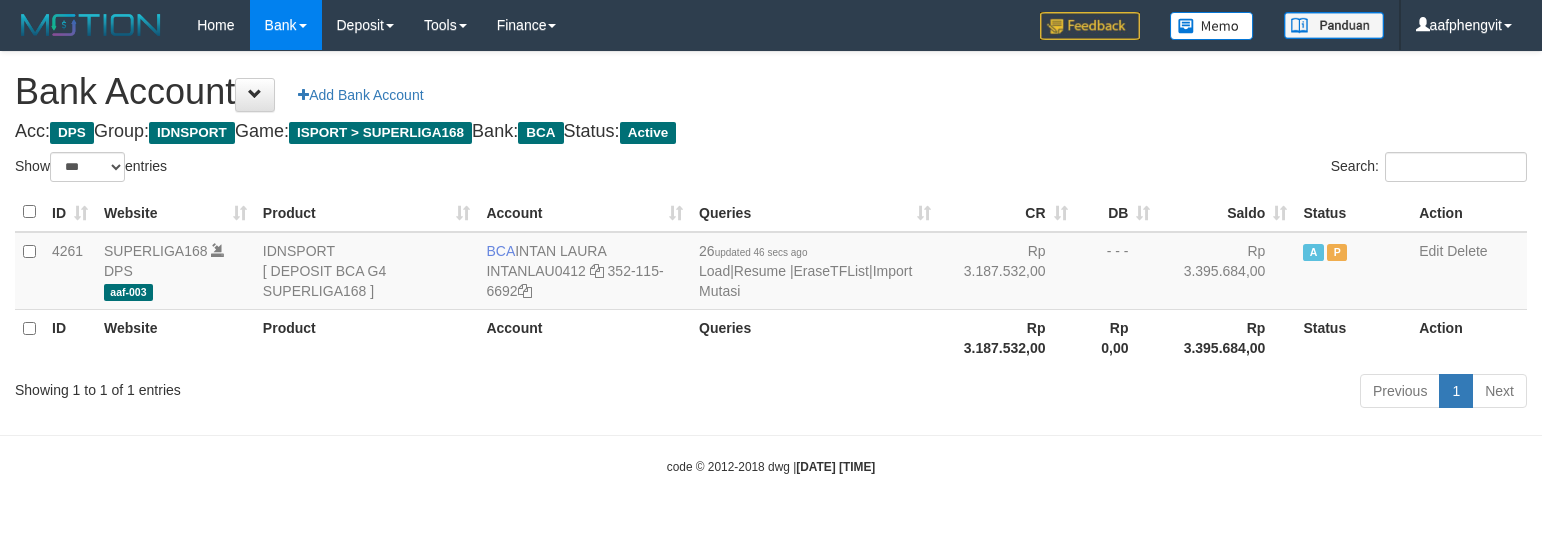 select on "***" 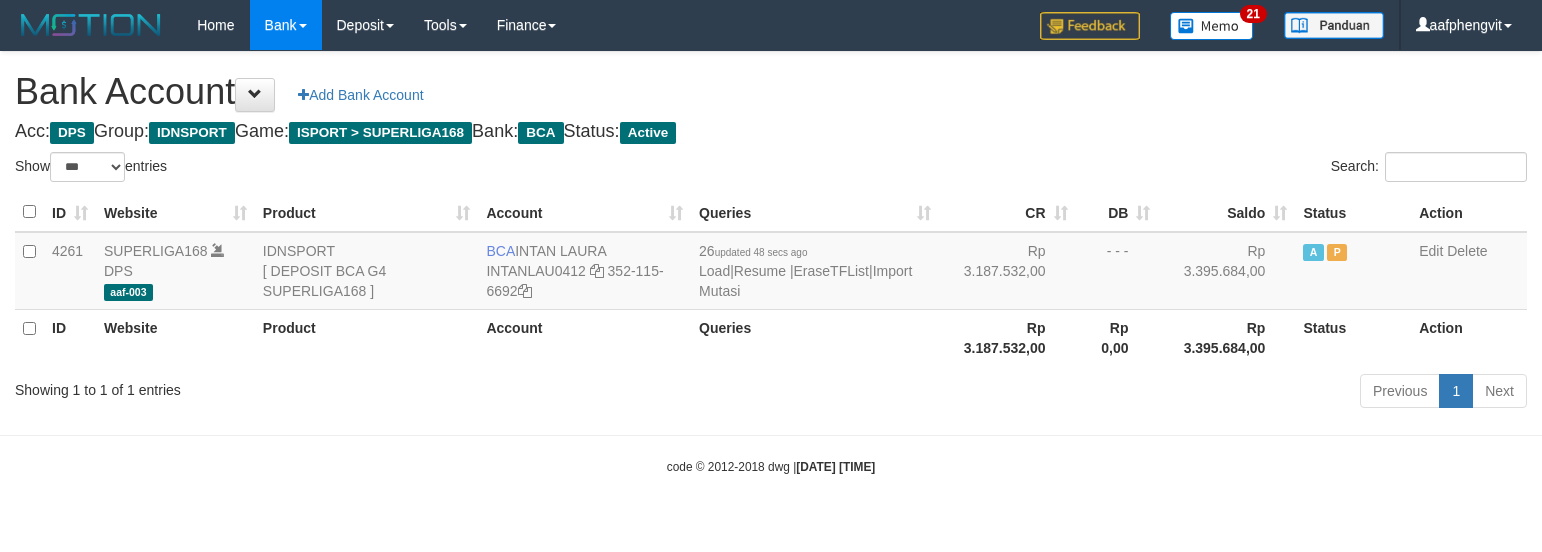 select on "***" 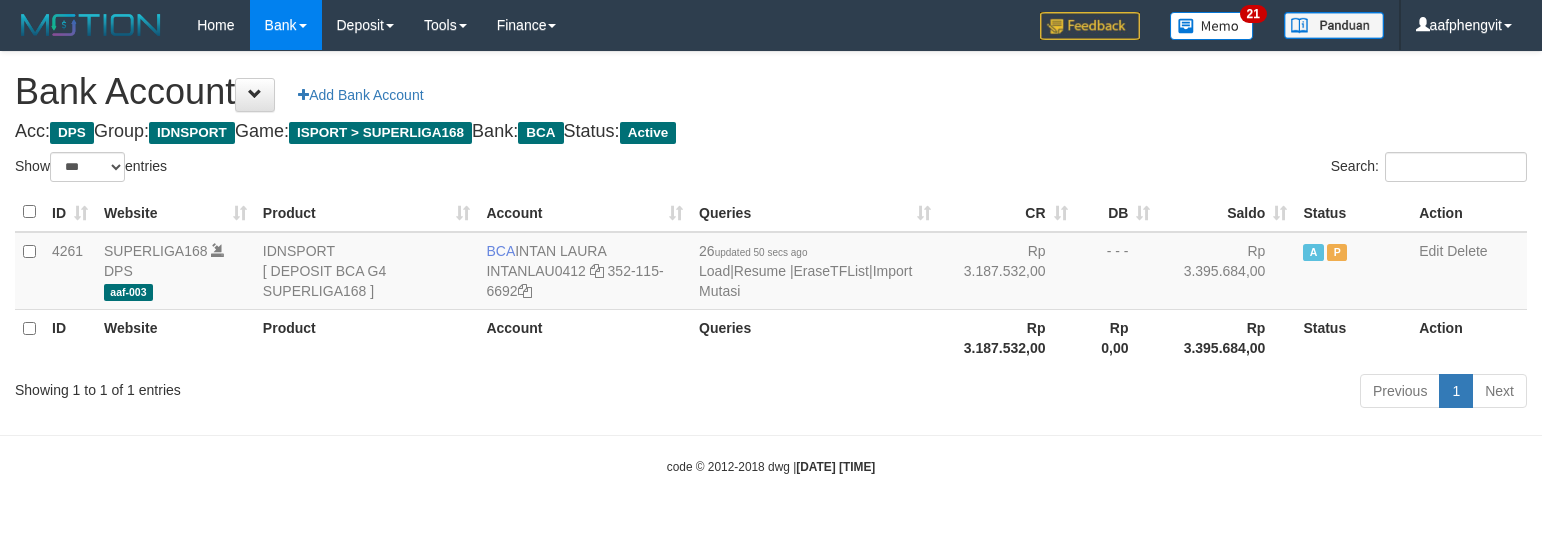 select on "***" 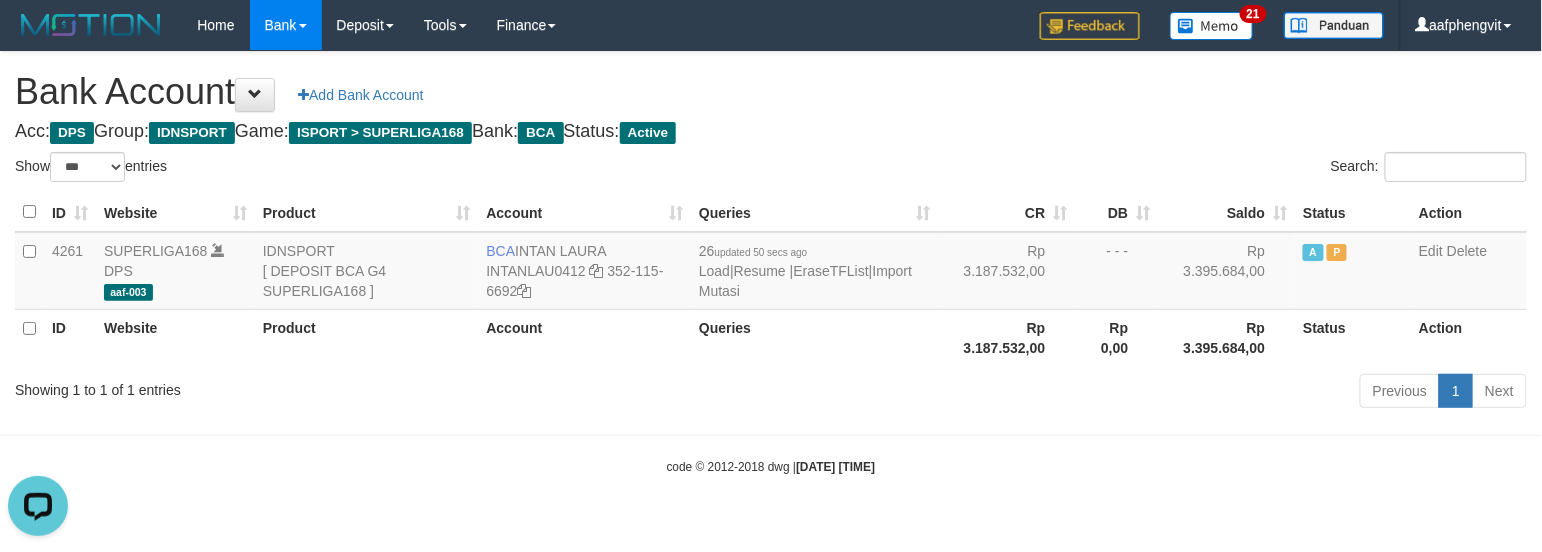 scroll, scrollTop: 0, scrollLeft: 0, axis: both 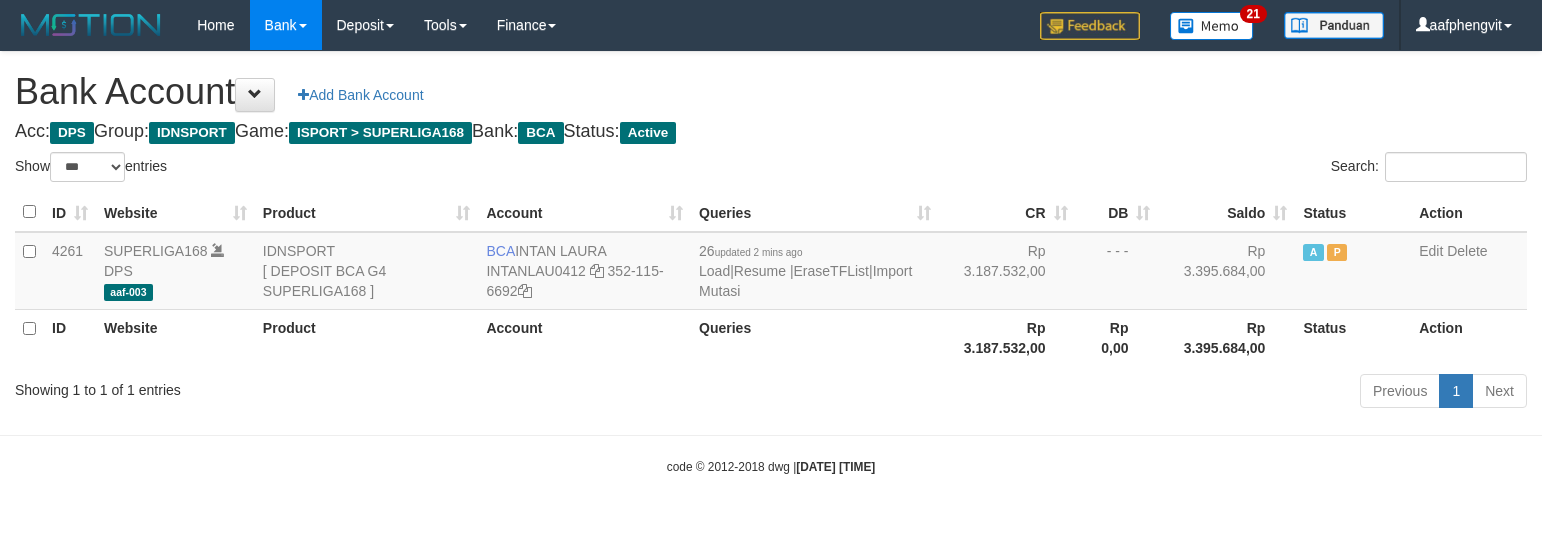 select on "***" 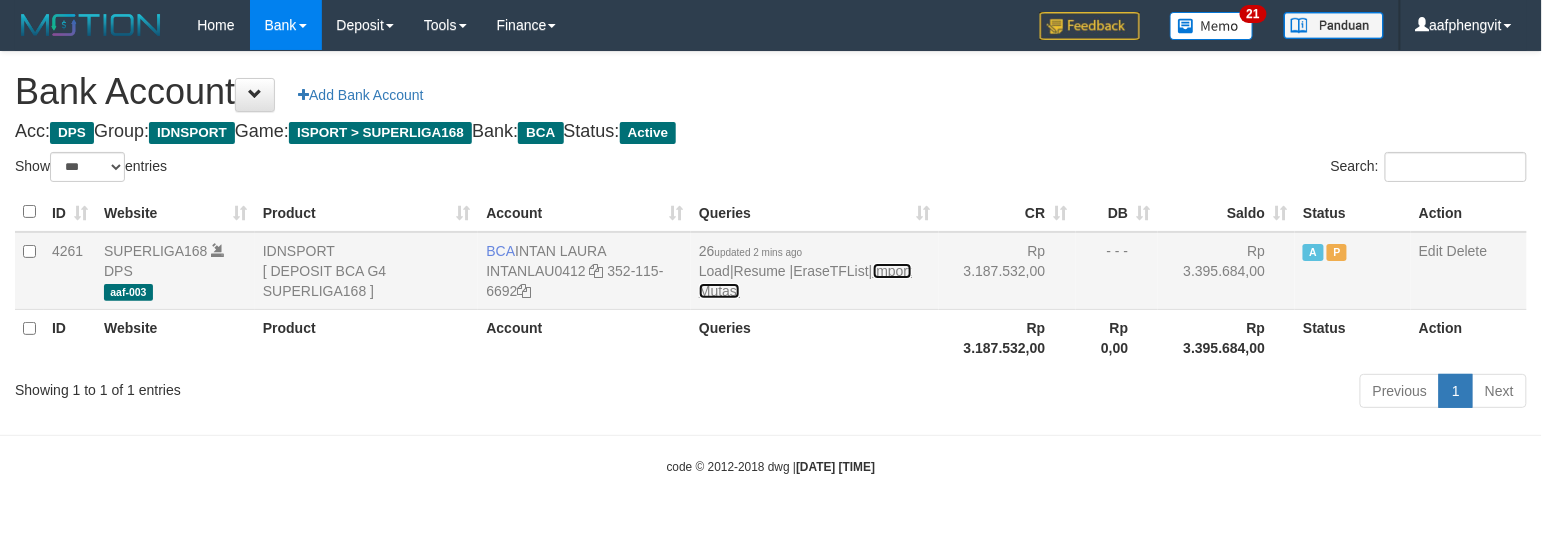 click on "Import Mutasi" at bounding box center [805, 281] 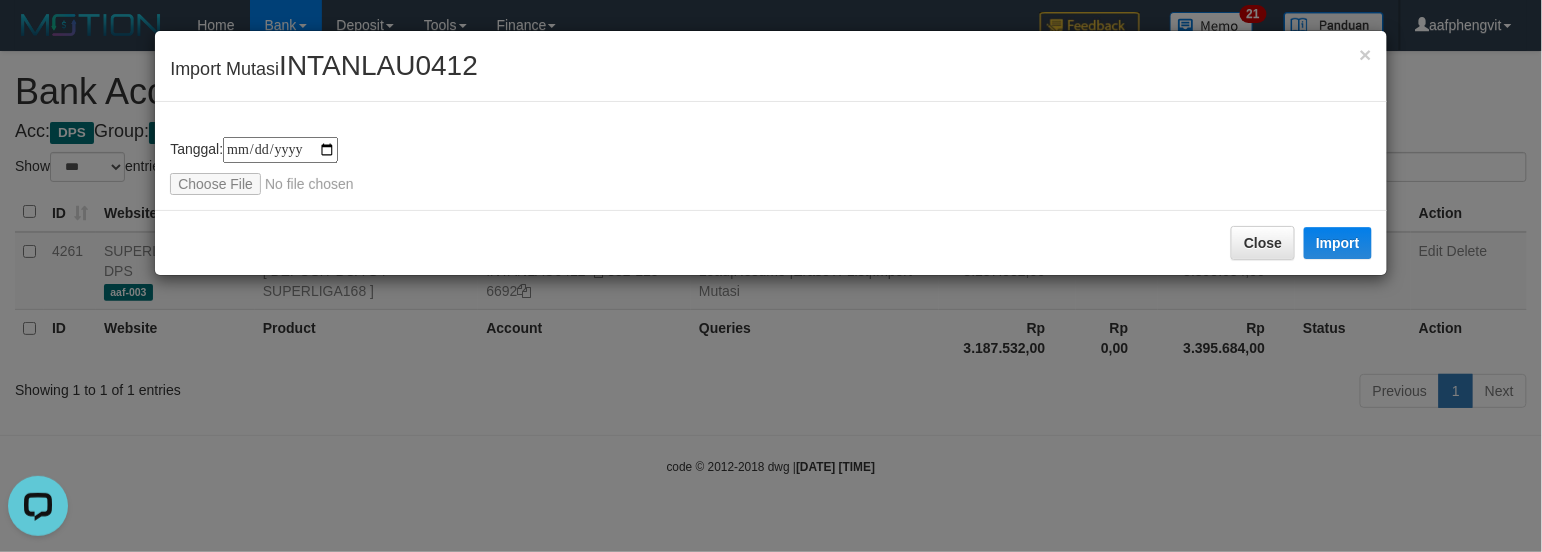 scroll, scrollTop: 0, scrollLeft: 0, axis: both 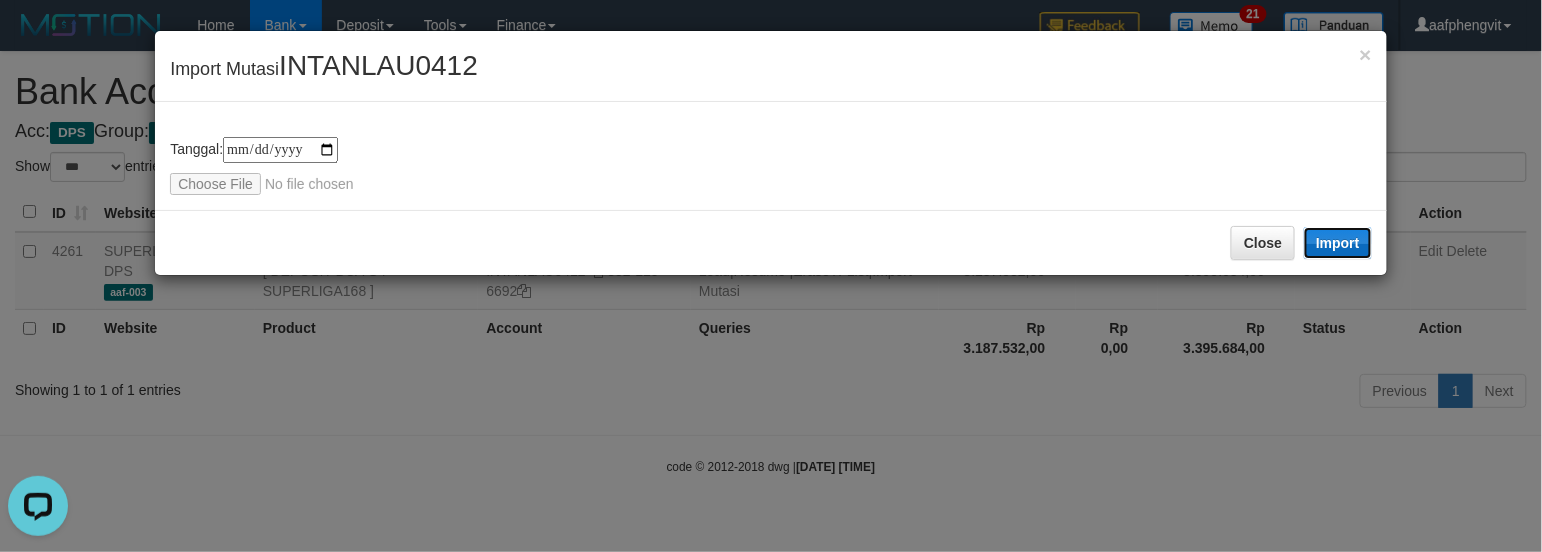 click on "Import" at bounding box center (1338, 243) 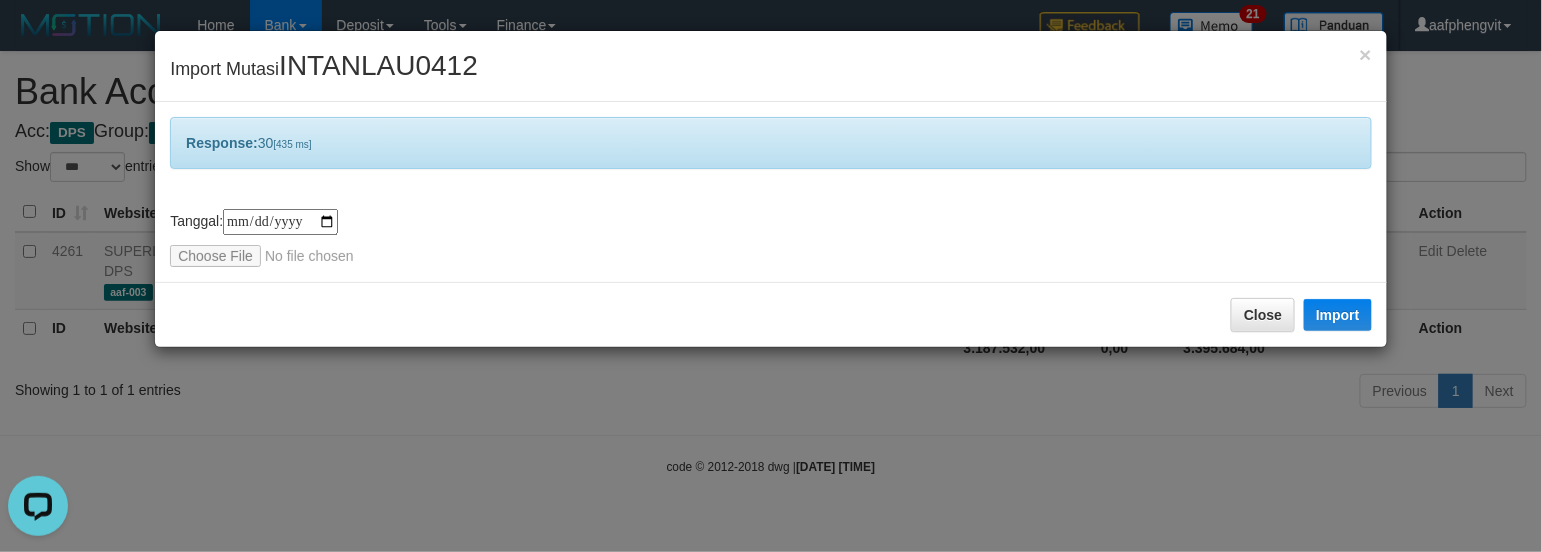 drag, startPoint x: 820, startPoint y: 196, endPoint x: 820, endPoint y: 169, distance: 27 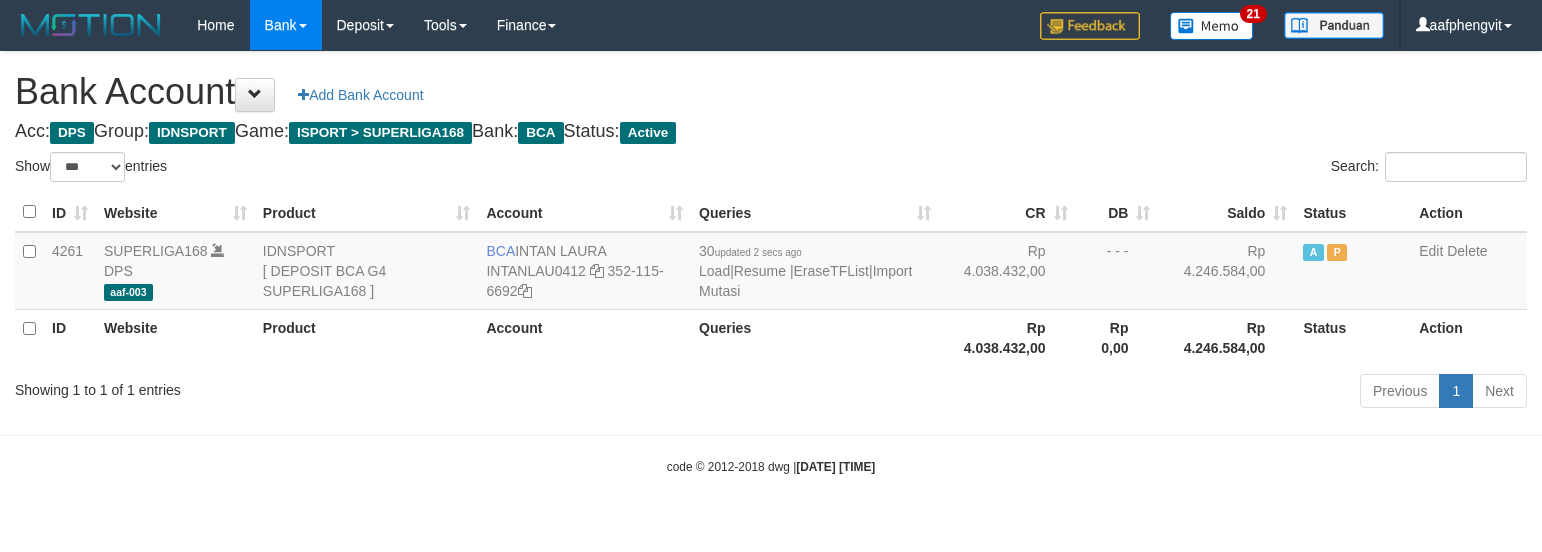 select on "***" 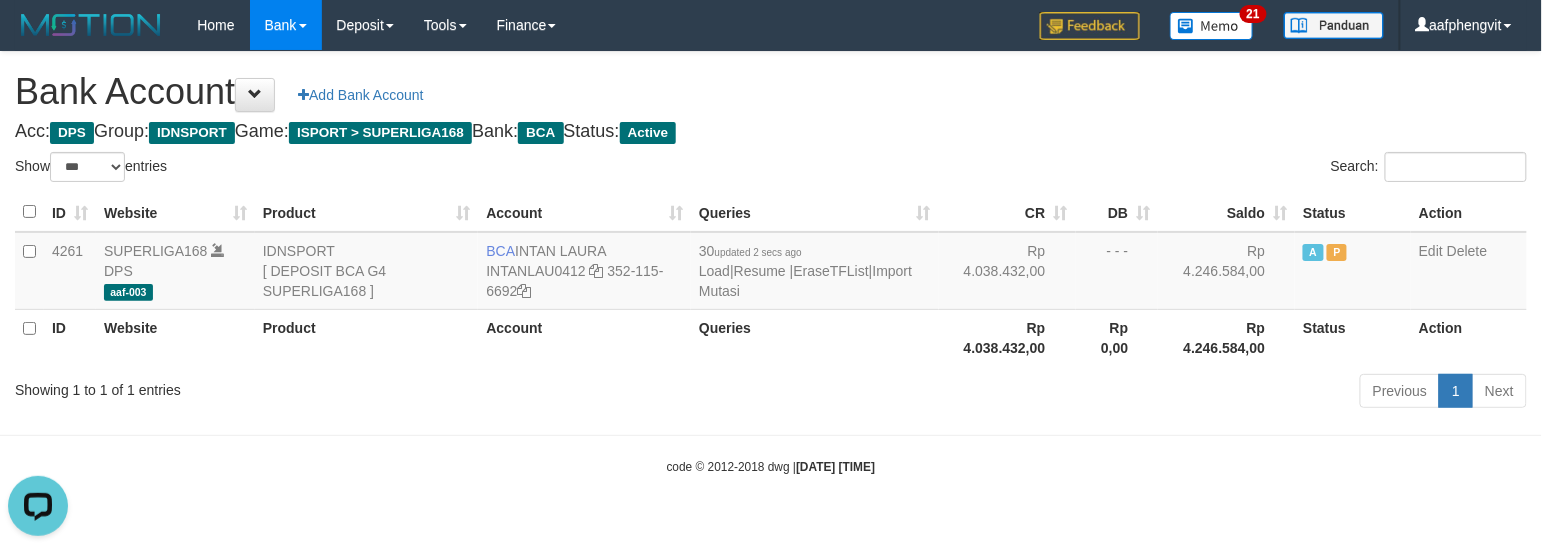 scroll, scrollTop: 0, scrollLeft: 0, axis: both 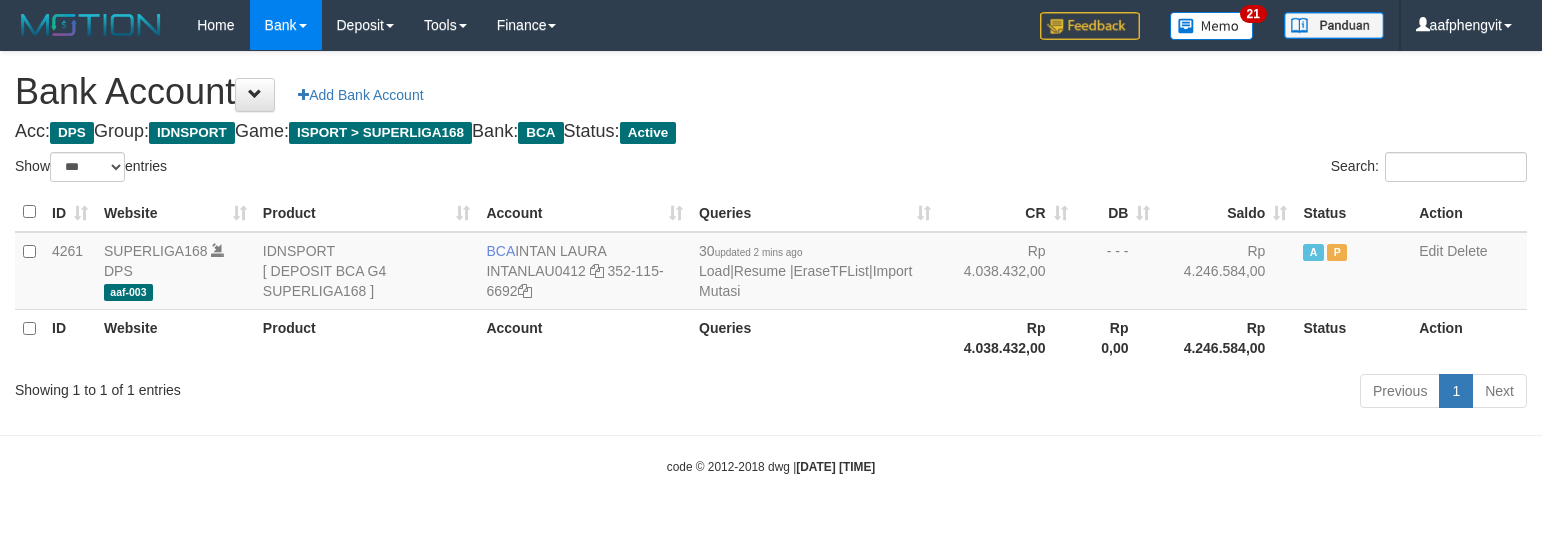select on "***" 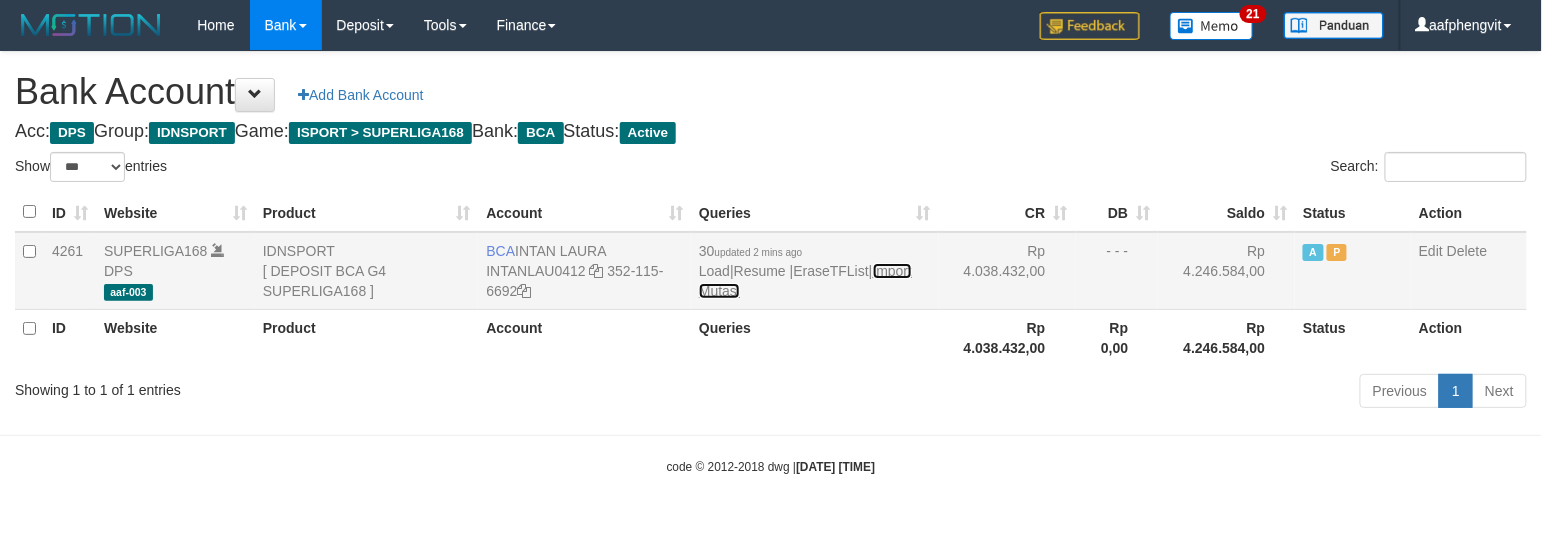 click on "Import Mutasi" at bounding box center [805, 281] 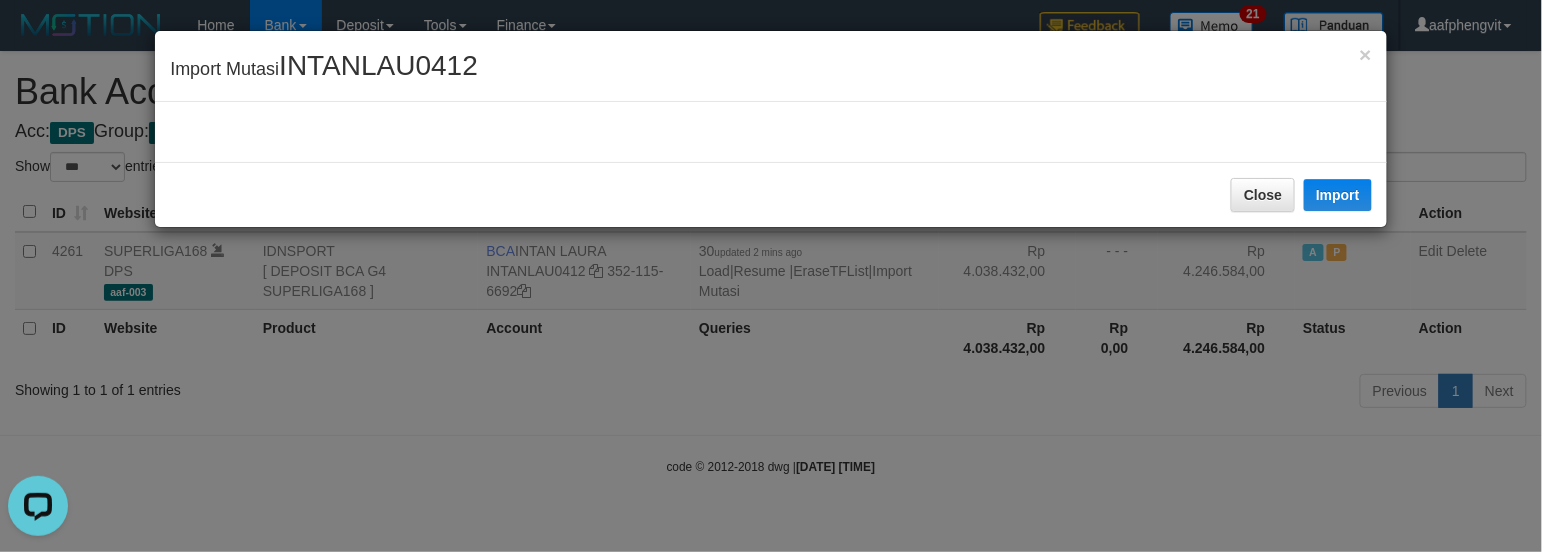 scroll, scrollTop: 0, scrollLeft: 0, axis: both 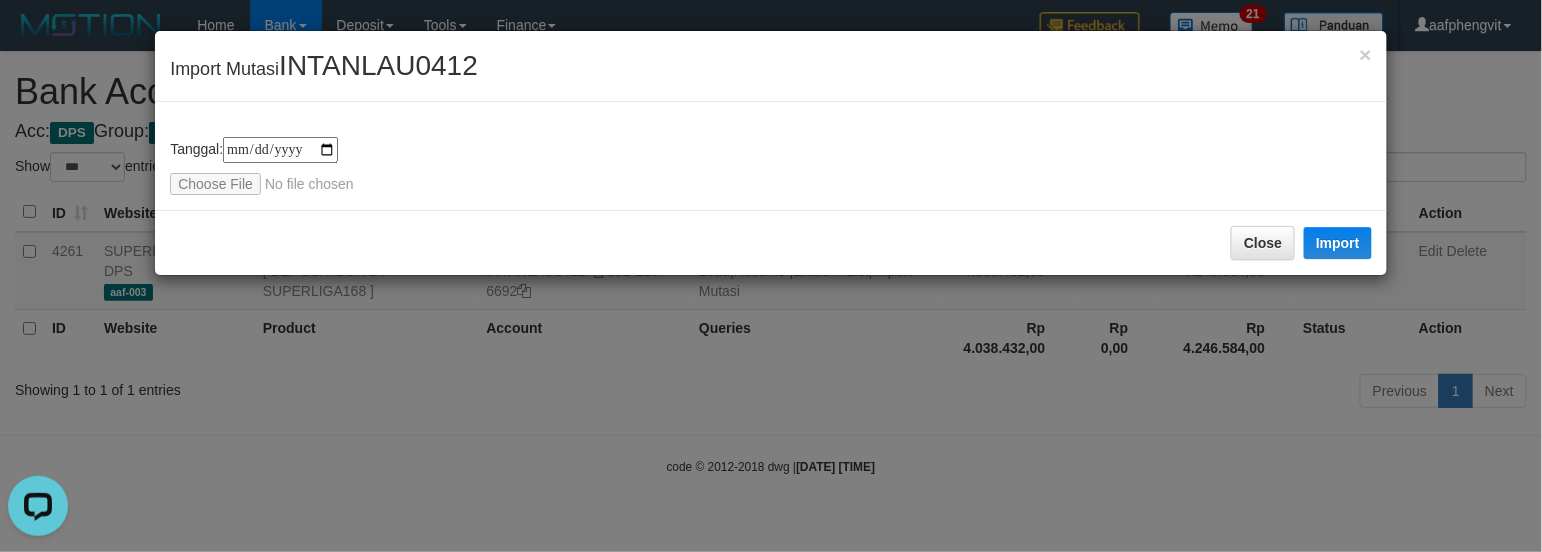 type on "**********" 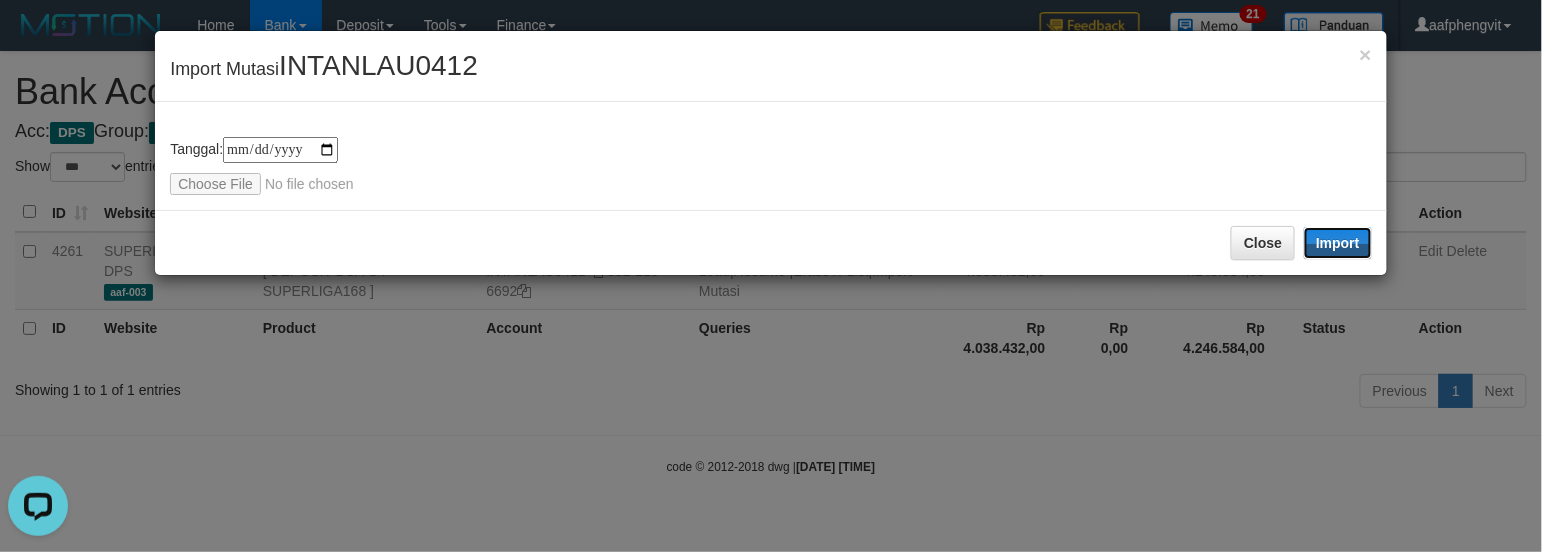 drag, startPoint x: 1358, startPoint y: 240, endPoint x: 1022, endPoint y: 2, distance: 411.75235 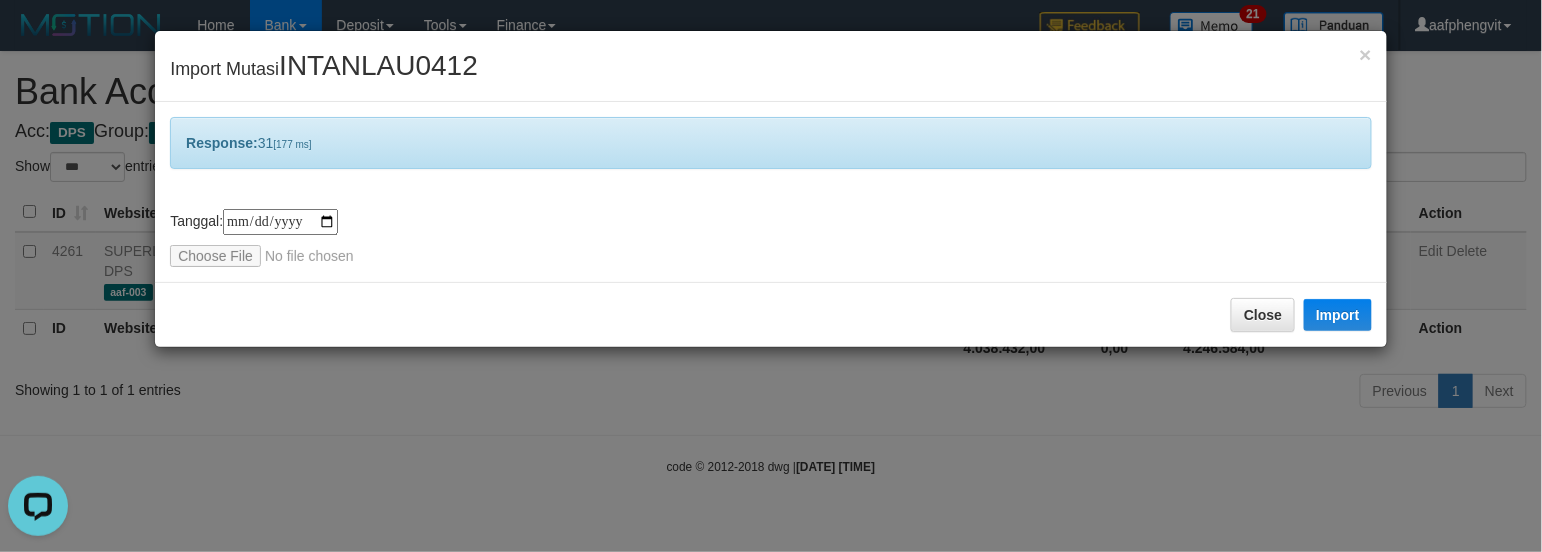 drag, startPoint x: 726, startPoint y: 142, endPoint x: 721, endPoint y: 132, distance: 11.18034 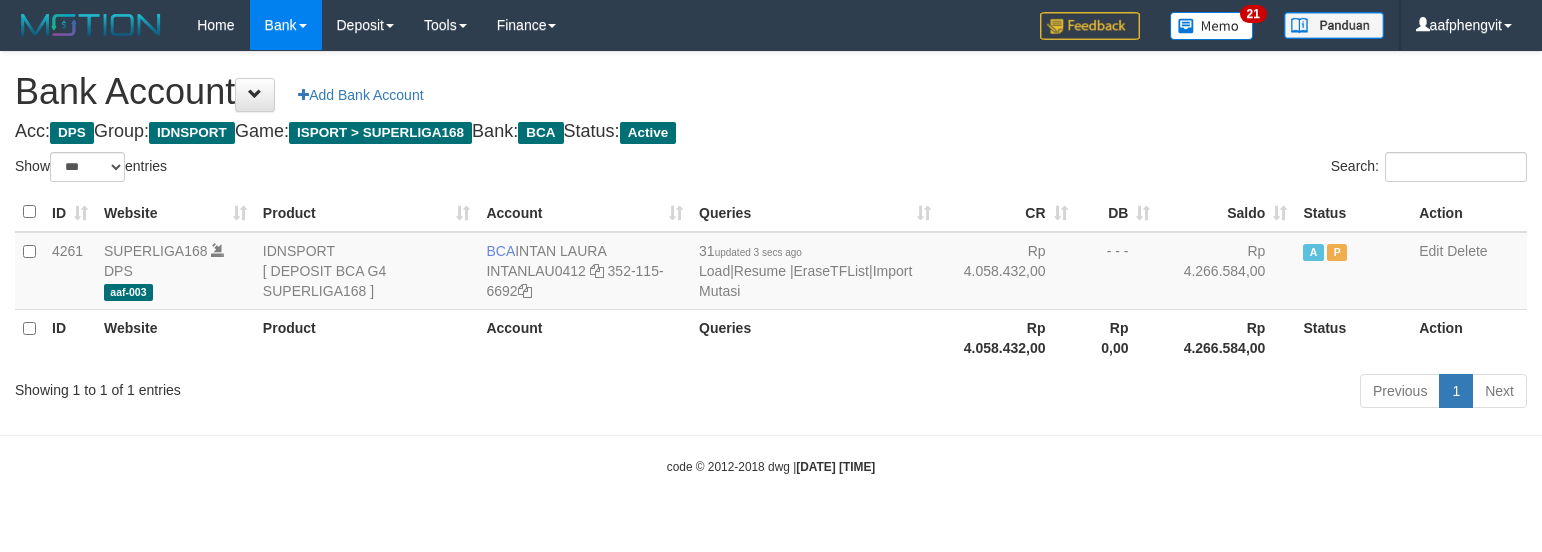 select on "***" 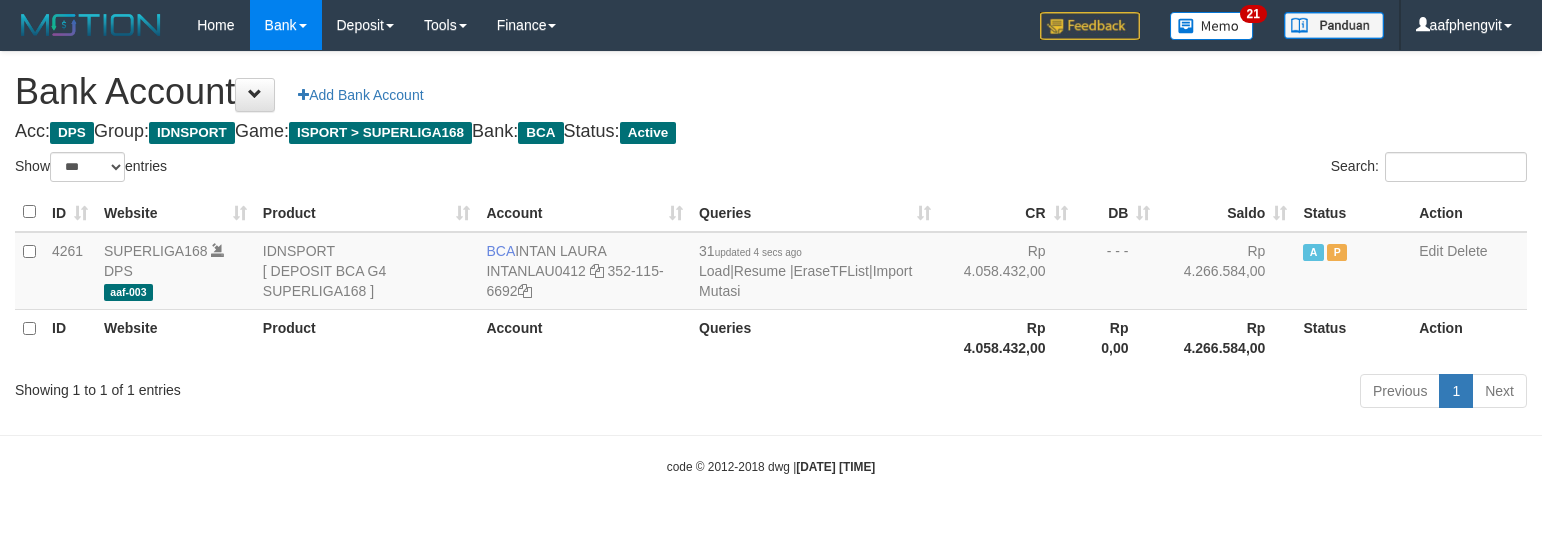 select on "***" 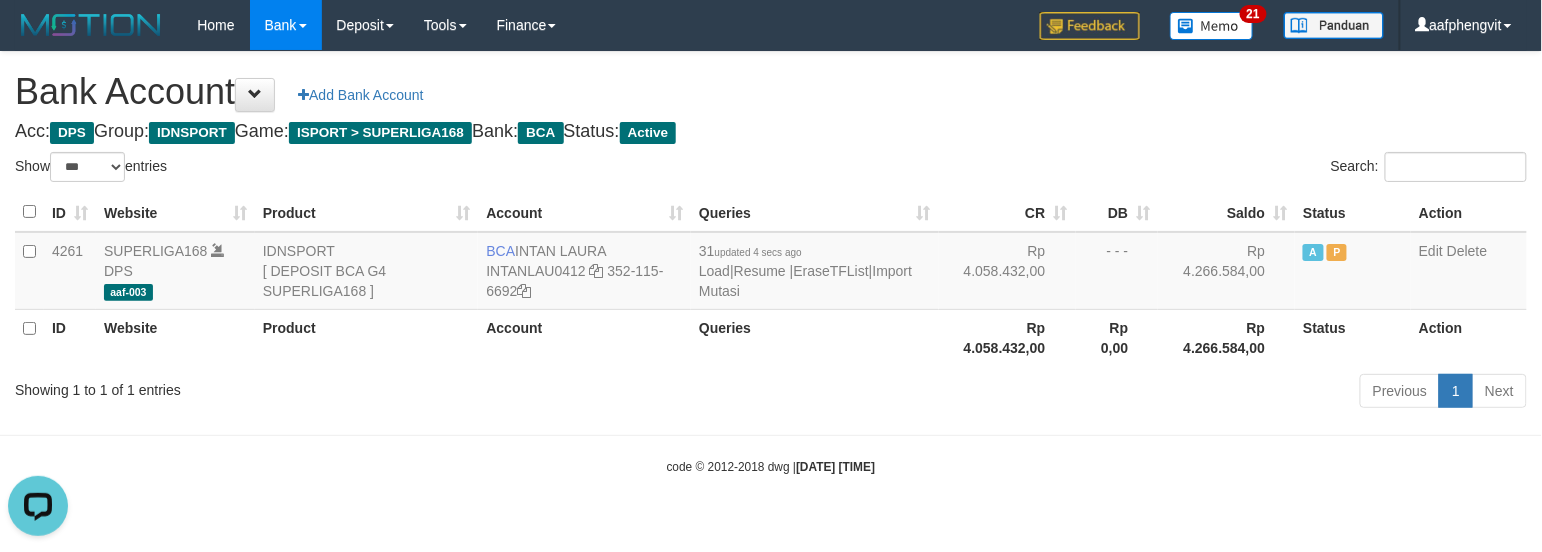scroll, scrollTop: 0, scrollLeft: 0, axis: both 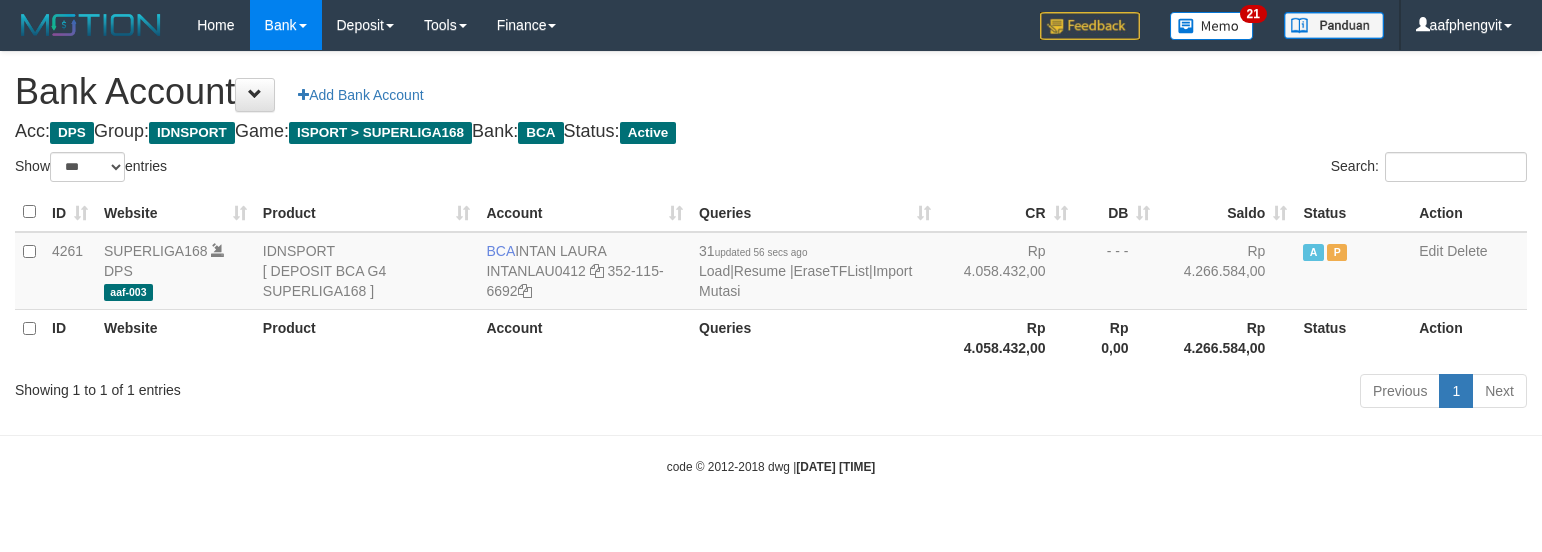 select on "***" 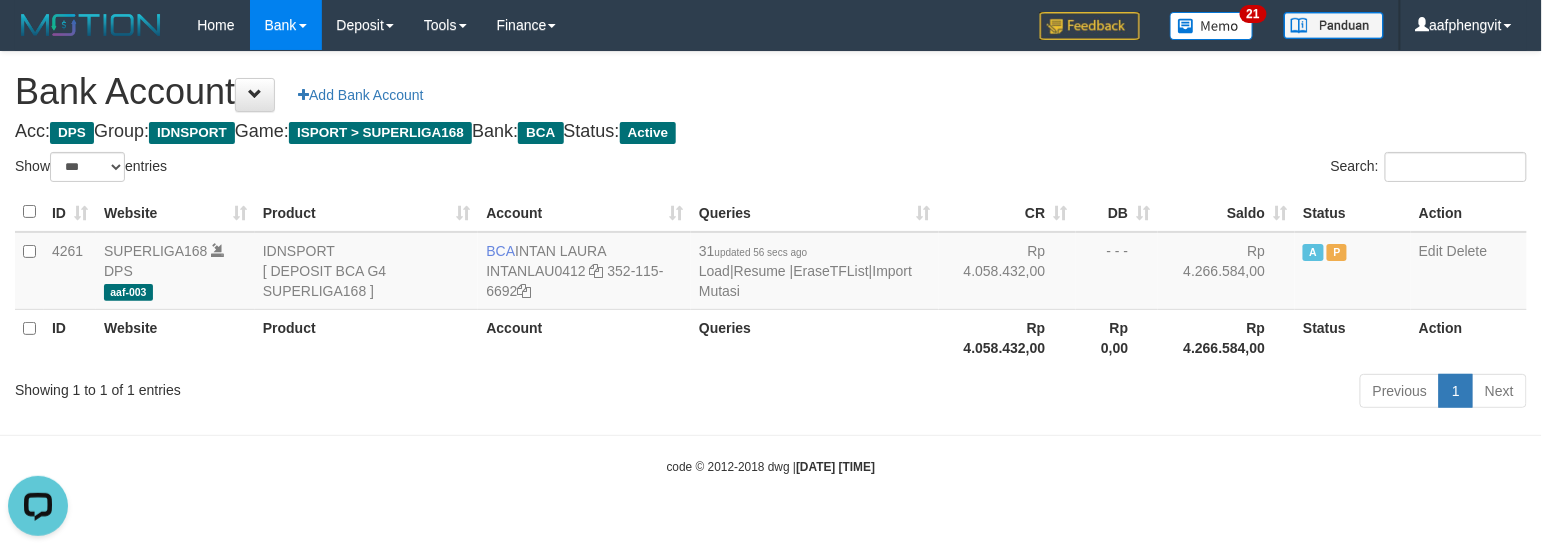 scroll, scrollTop: 0, scrollLeft: 0, axis: both 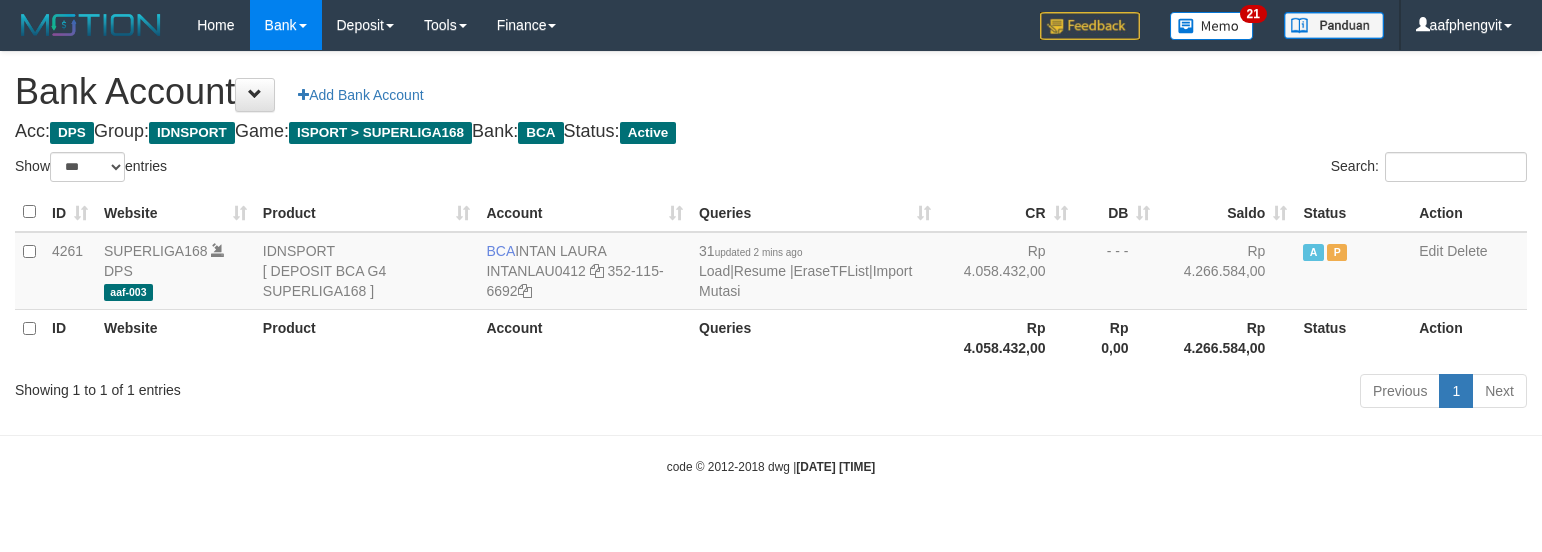select on "***" 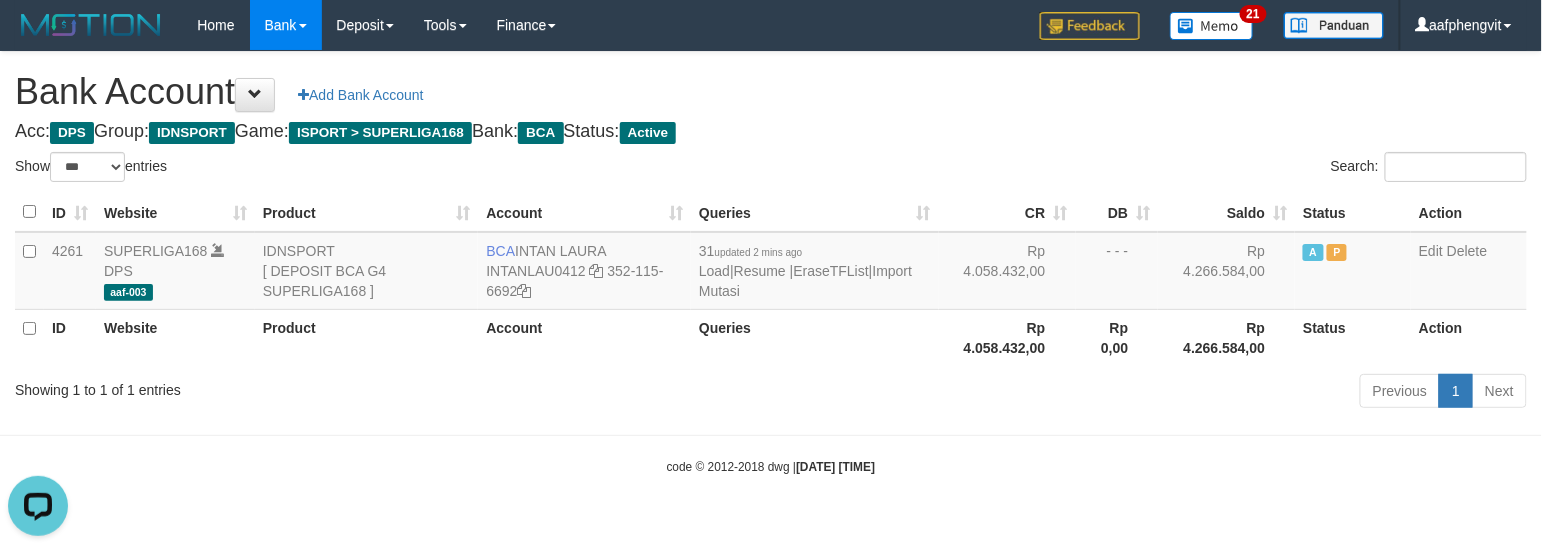 scroll, scrollTop: 0, scrollLeft: 0, axis: both 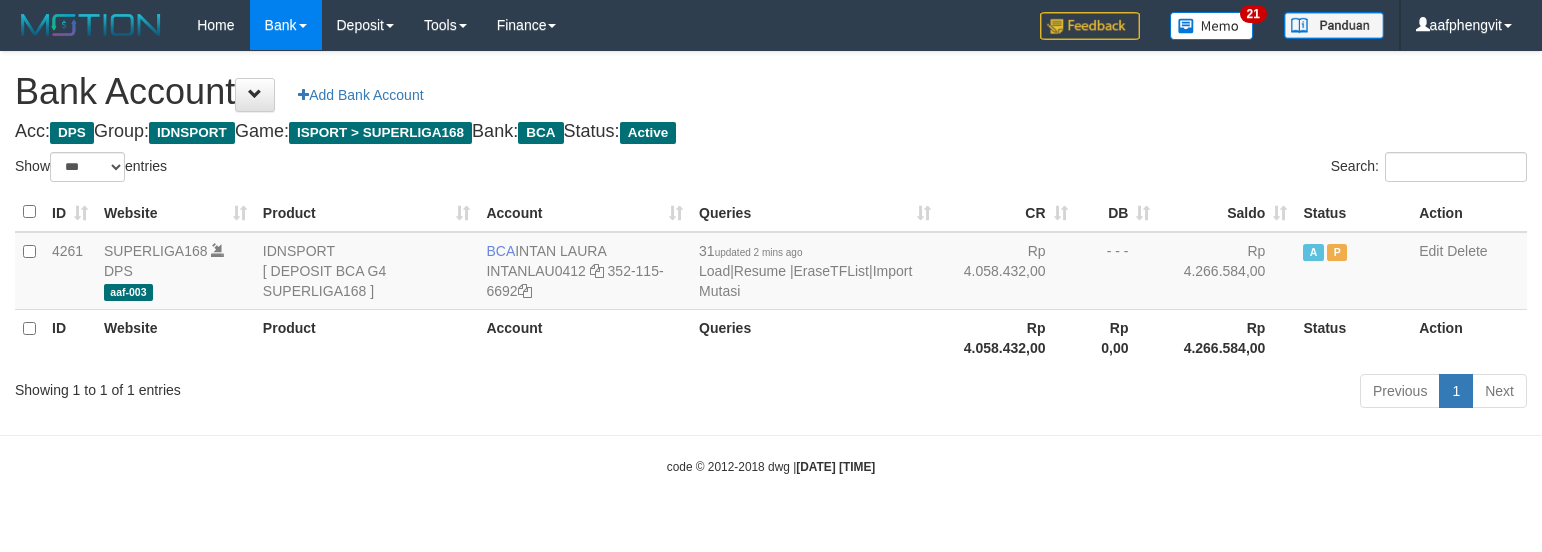 select on "***" 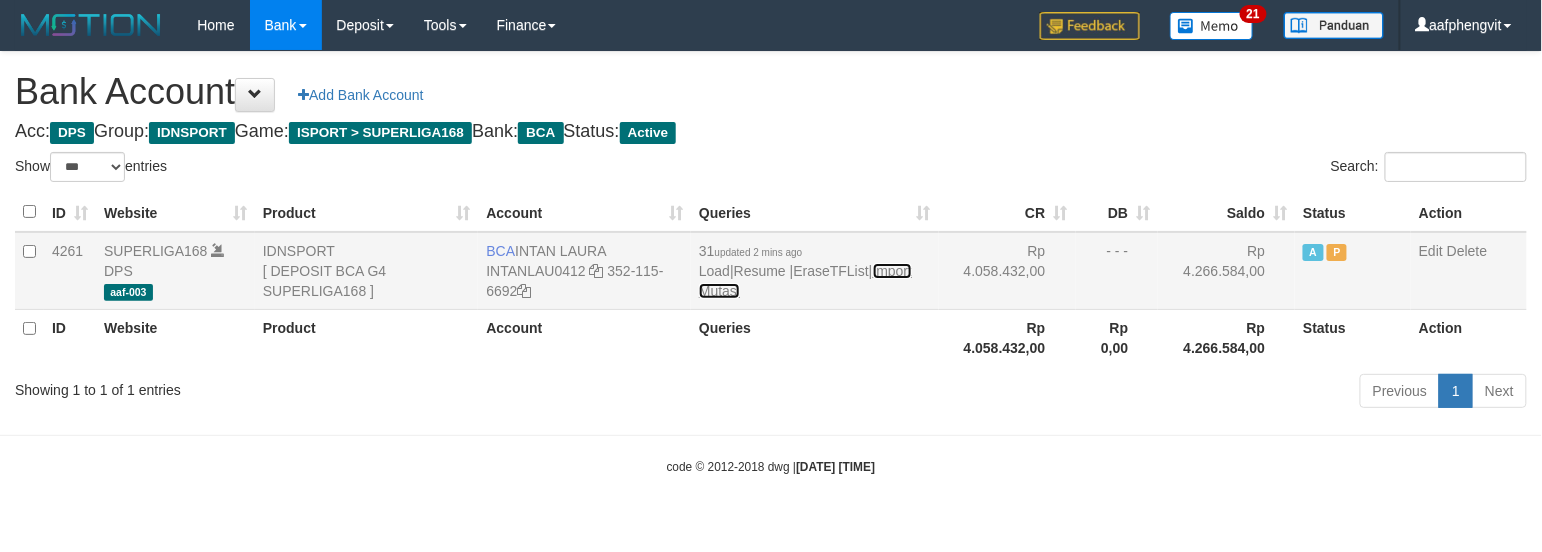 click on "Import Mutasi" at bounding box center [805, 281] 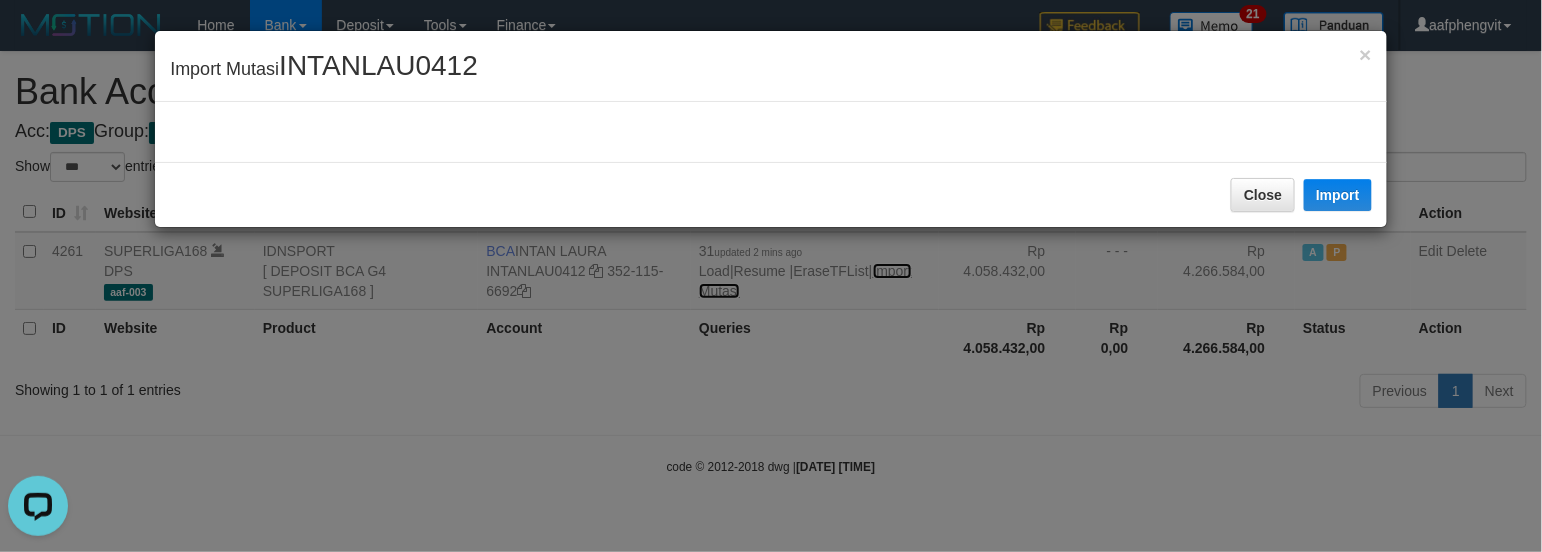 scroll, scrollTop: 0, scrollLeft: 0, axis: both 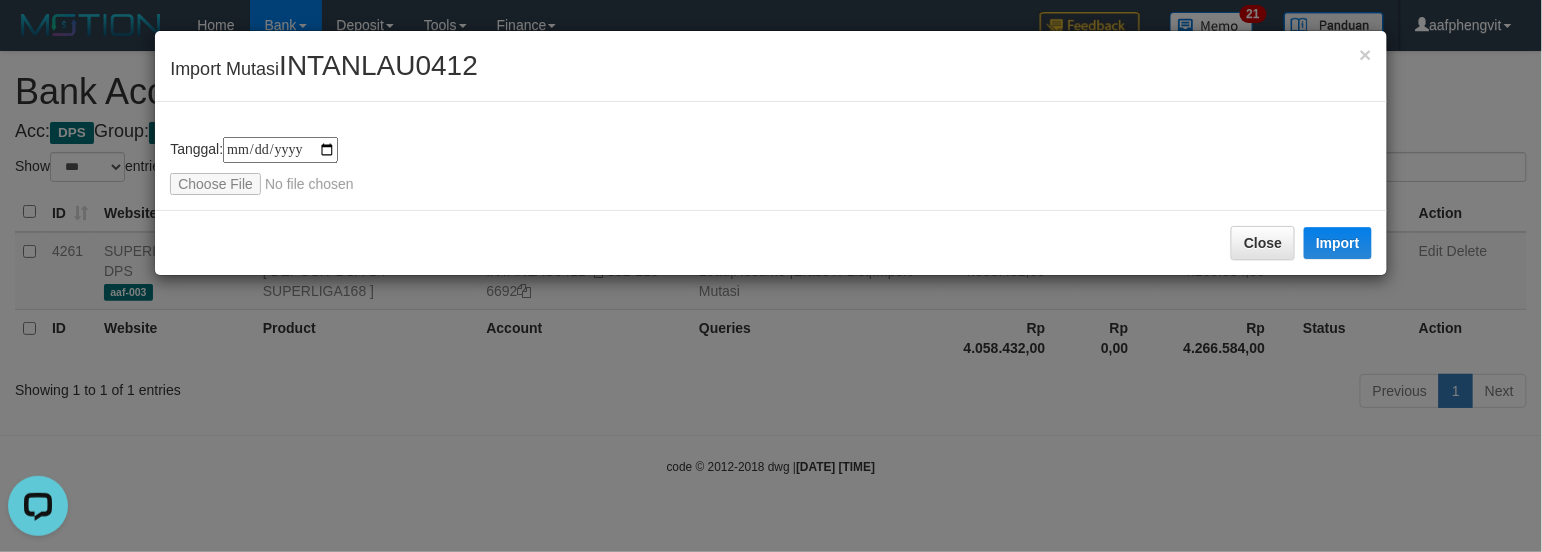 type on "**********" 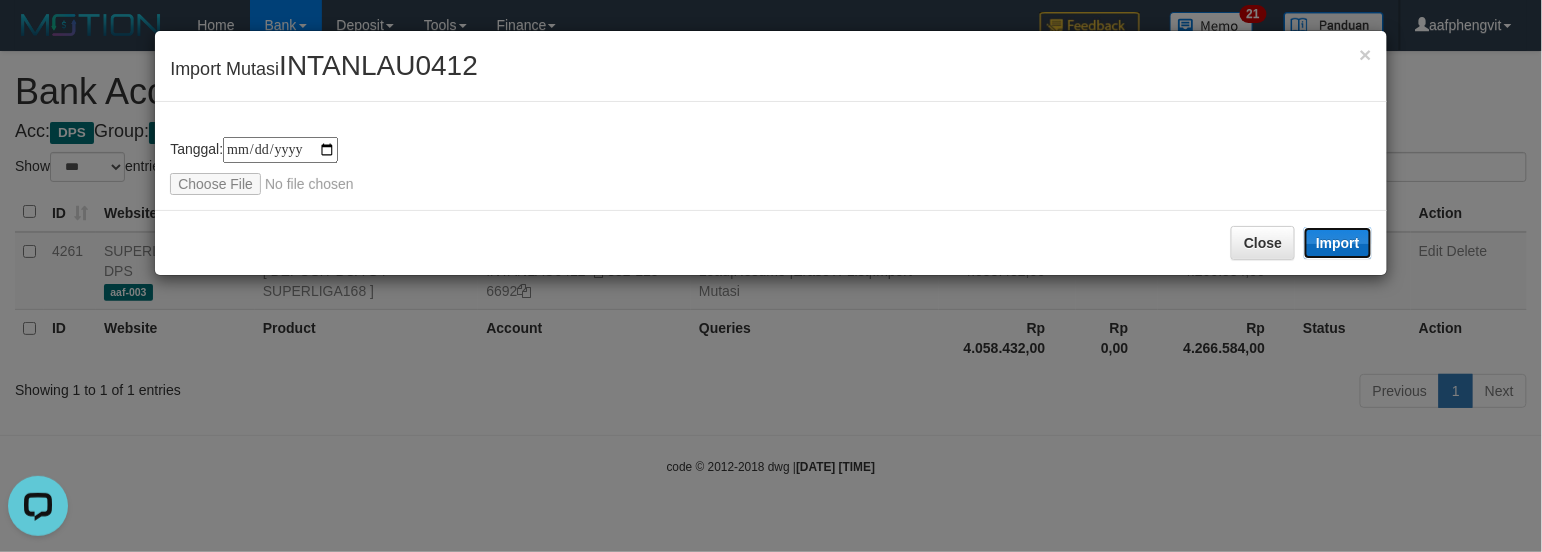 click on "Import" at bounding box center (1338, 243) 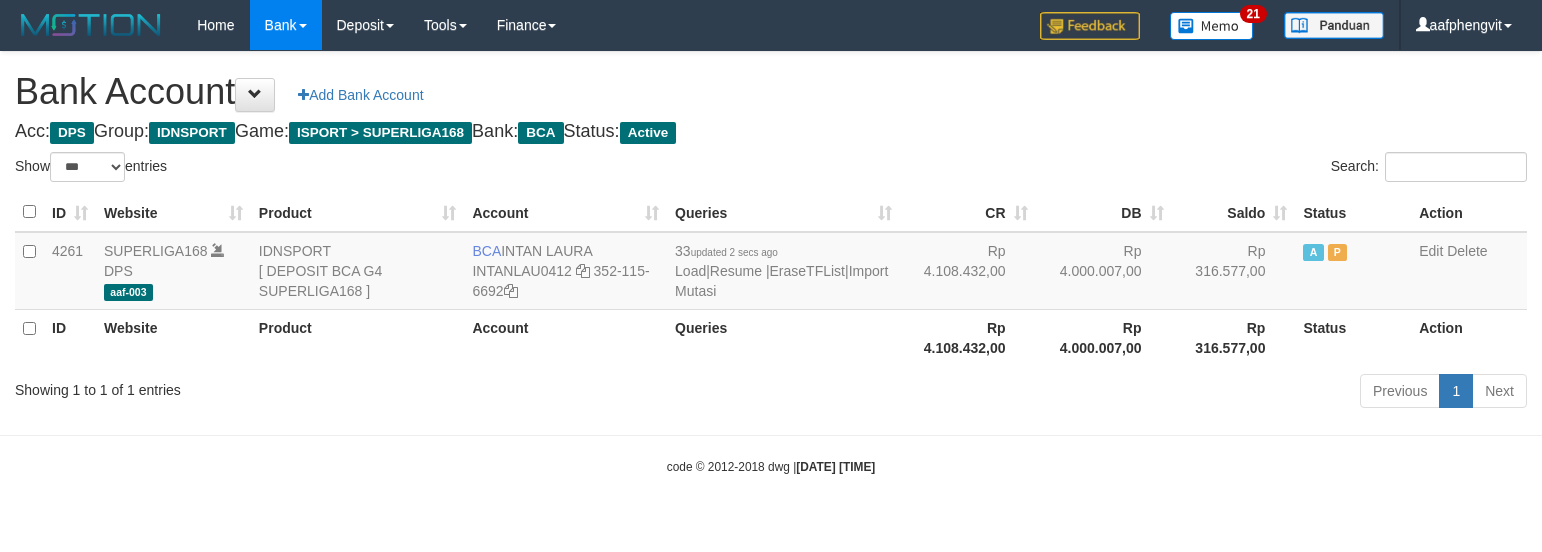 select on "***" 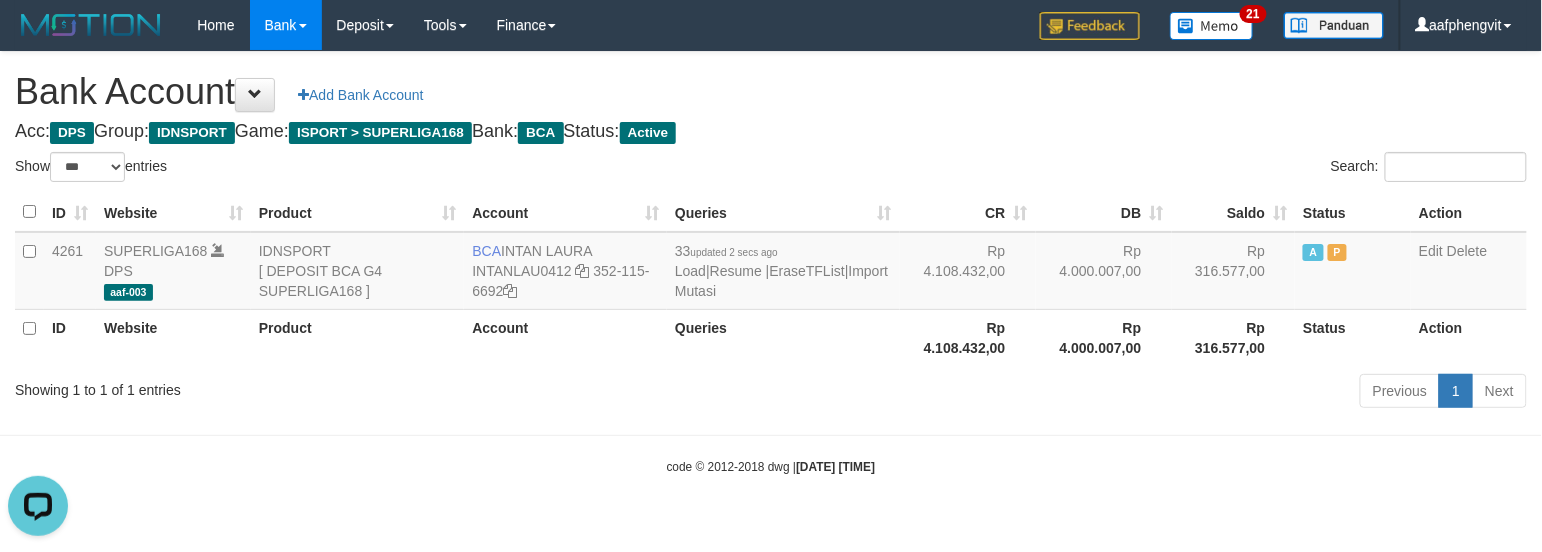 scroll, scrollTop: 0, scrollLeft: 0, axis: both 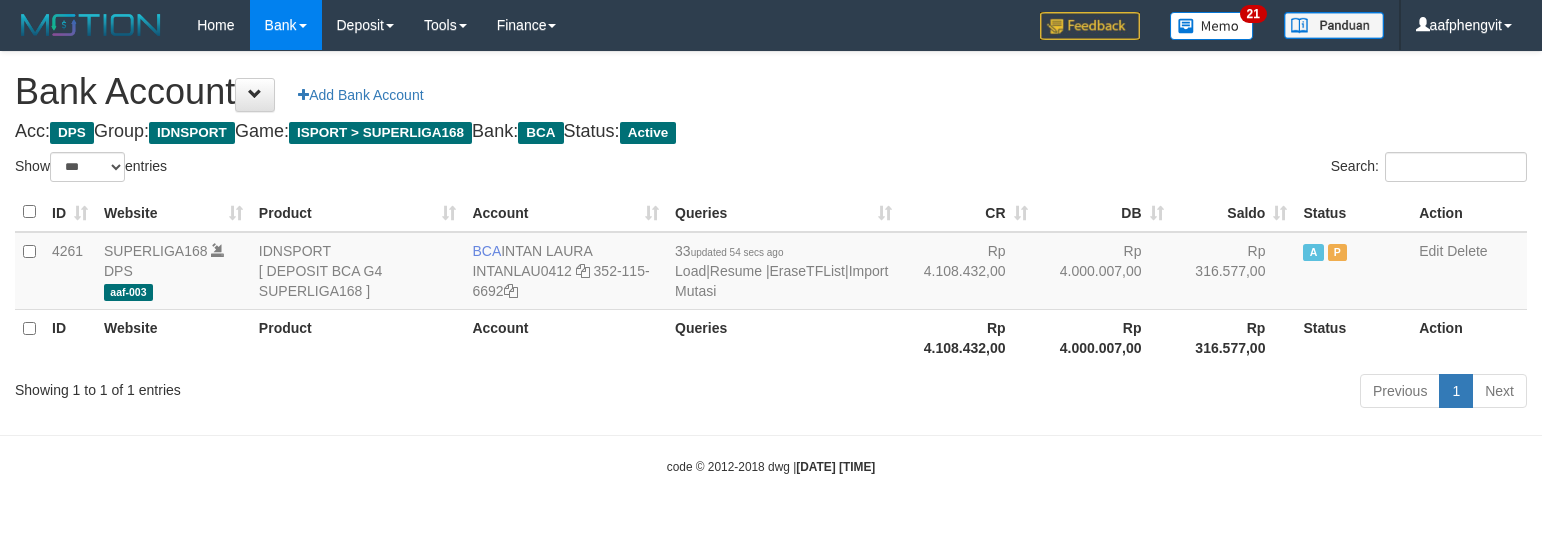 select on "***" 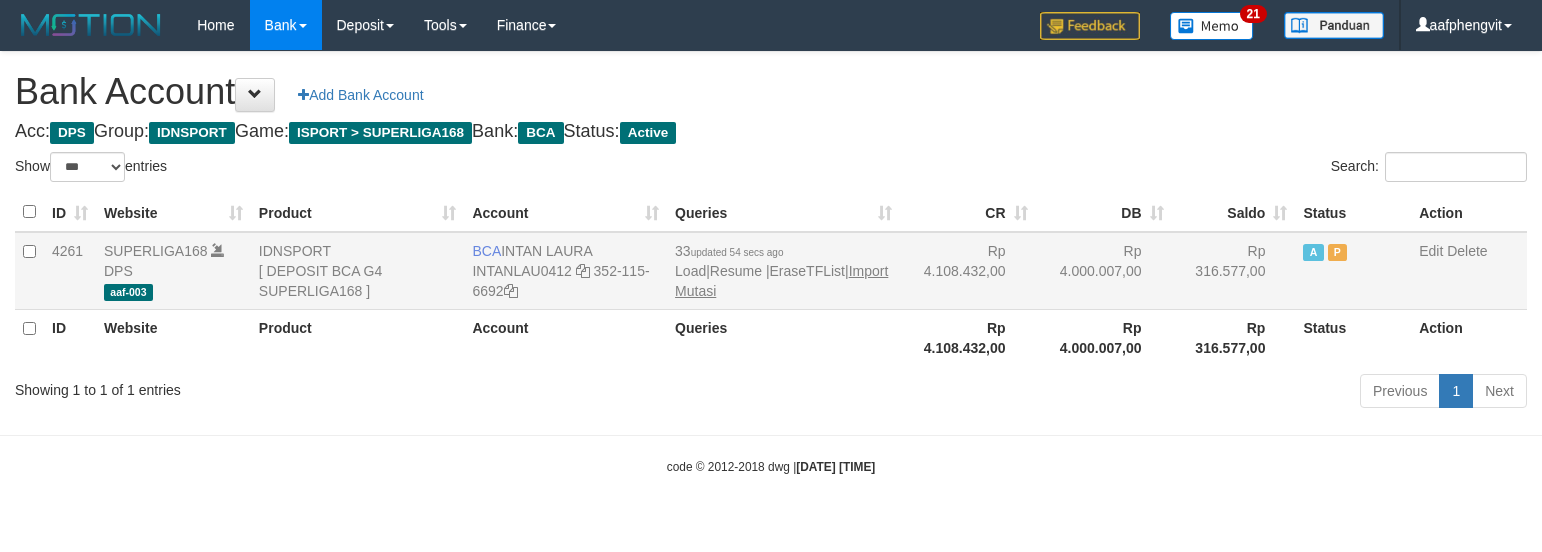 scroll, scrollTop: 0, scrollLeft: 0, axis: both 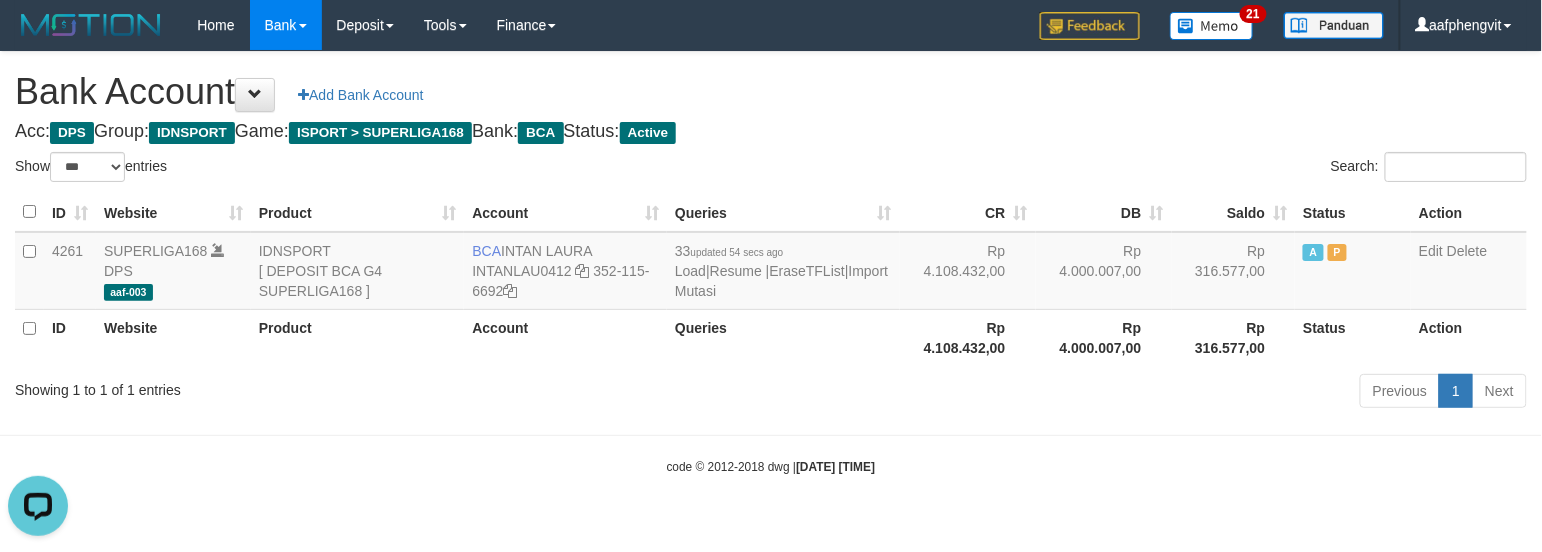 drag, startPoint x: 900, startPoint y: 157, endPoint x: 901, endPoint y: 122, distance: 35.014282 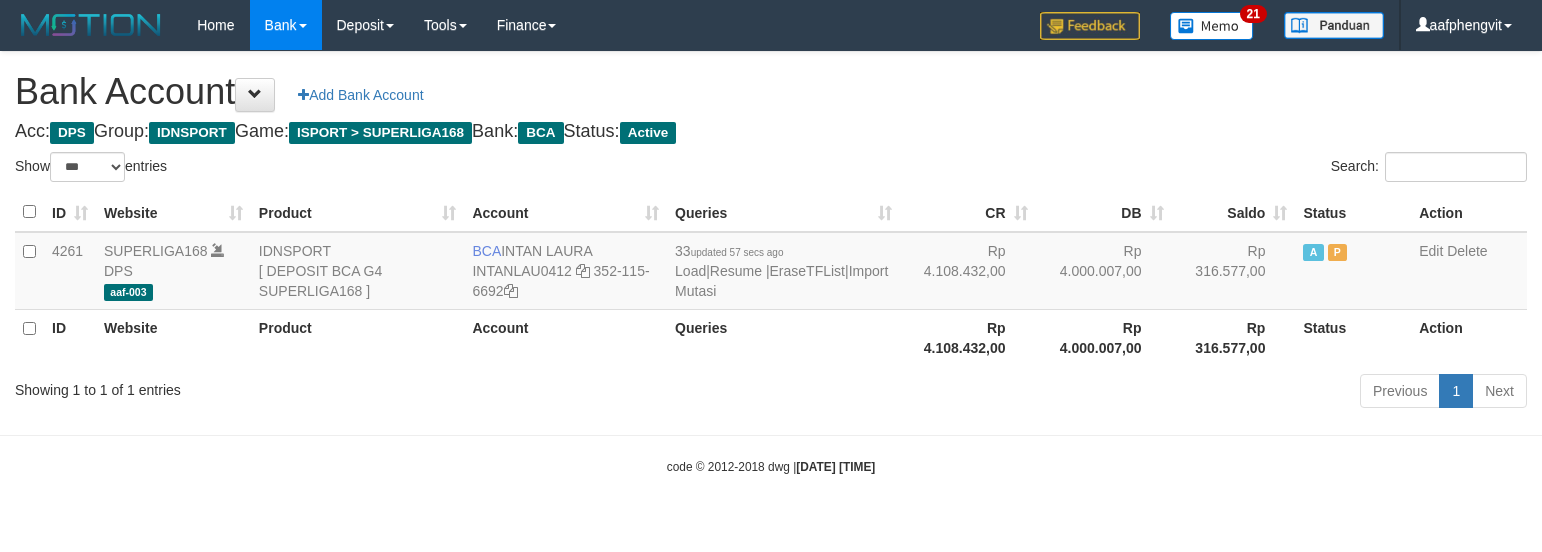 select on "***" 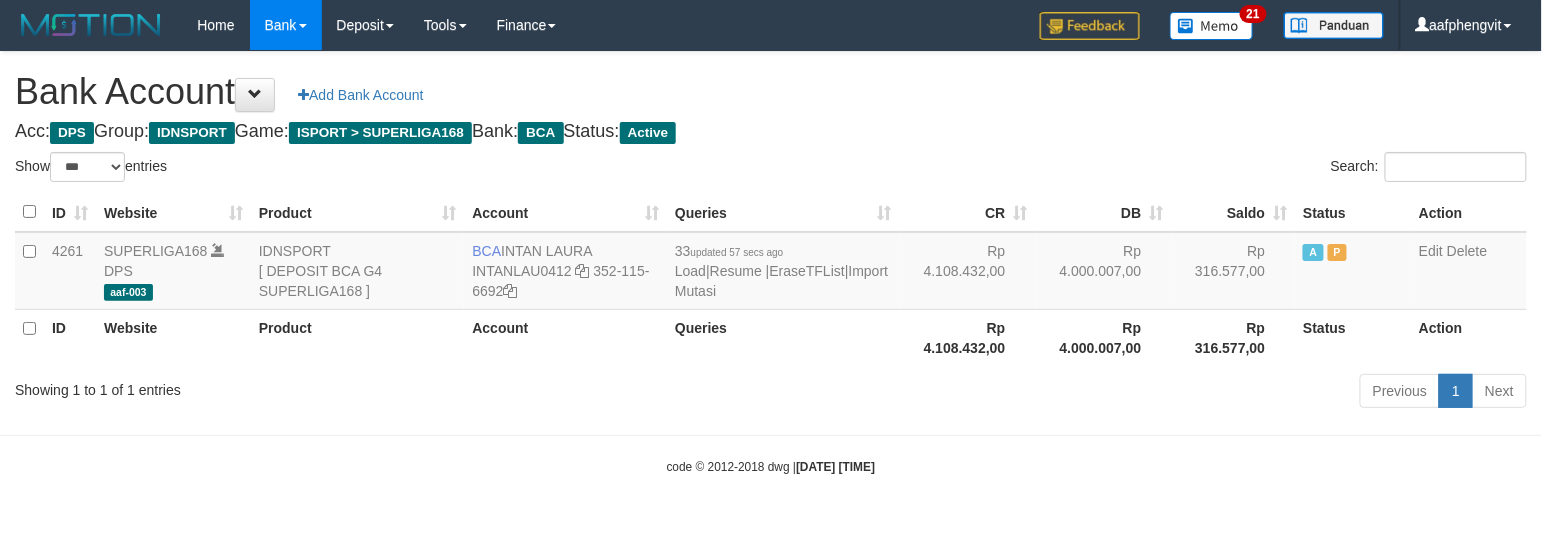 drag, startPoint x: 814, startPoint y: 172, endPoint x: 817, endPoint y: 158, distance: 14.3178215 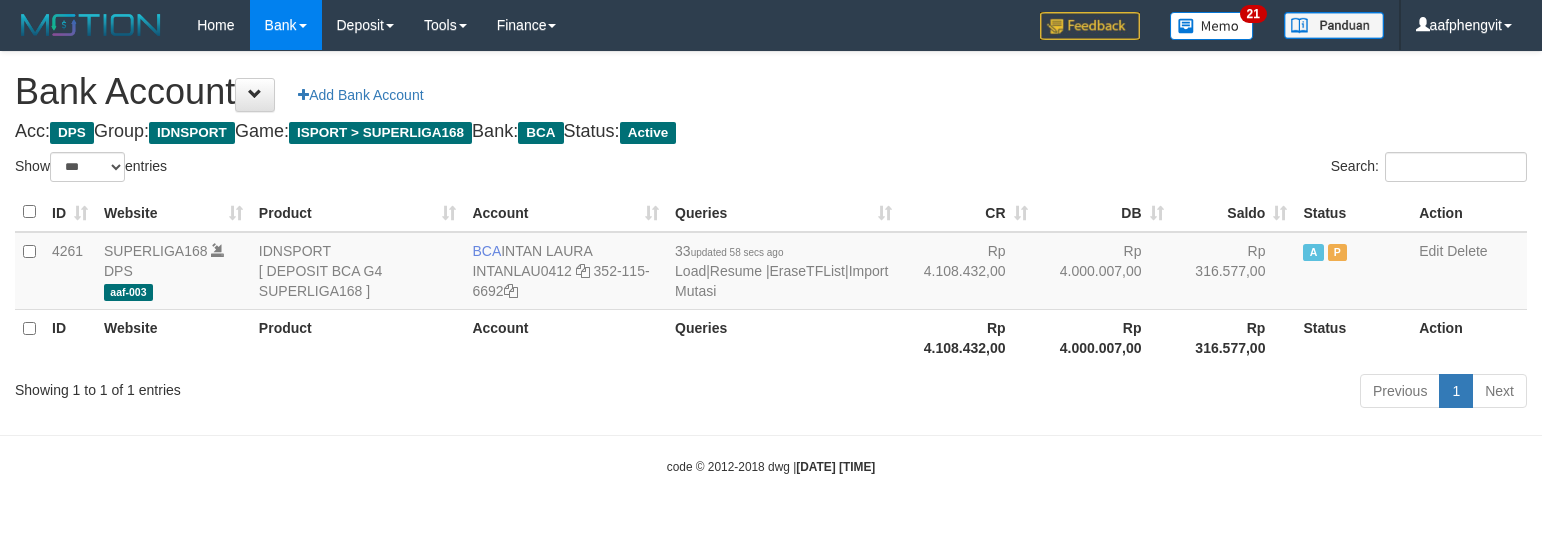 select on "***" 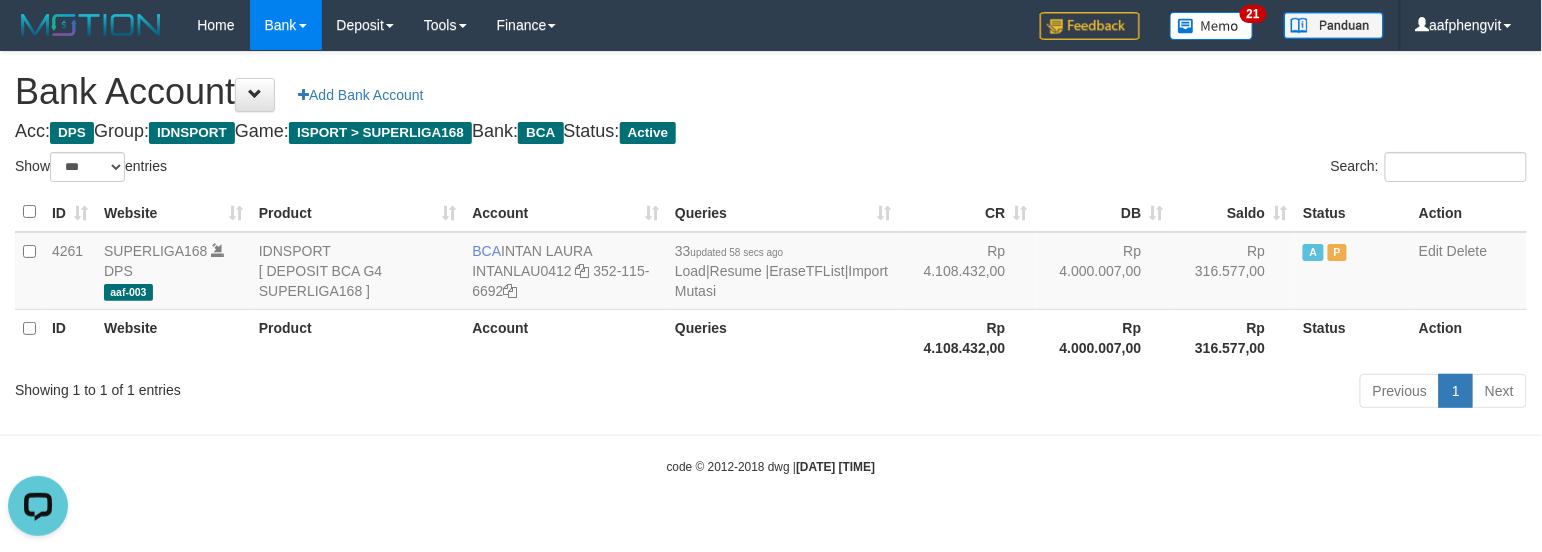 scroll, scrollTop: 0, scrollLeft: 0, axis: both 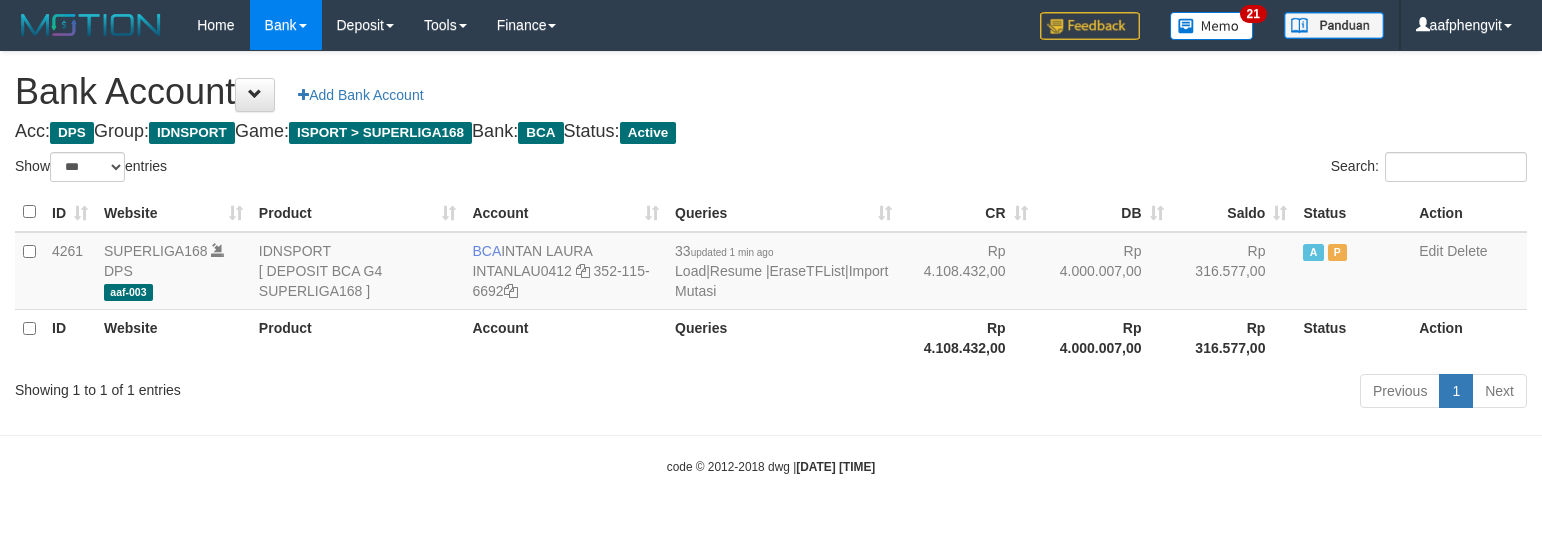 select on "***" 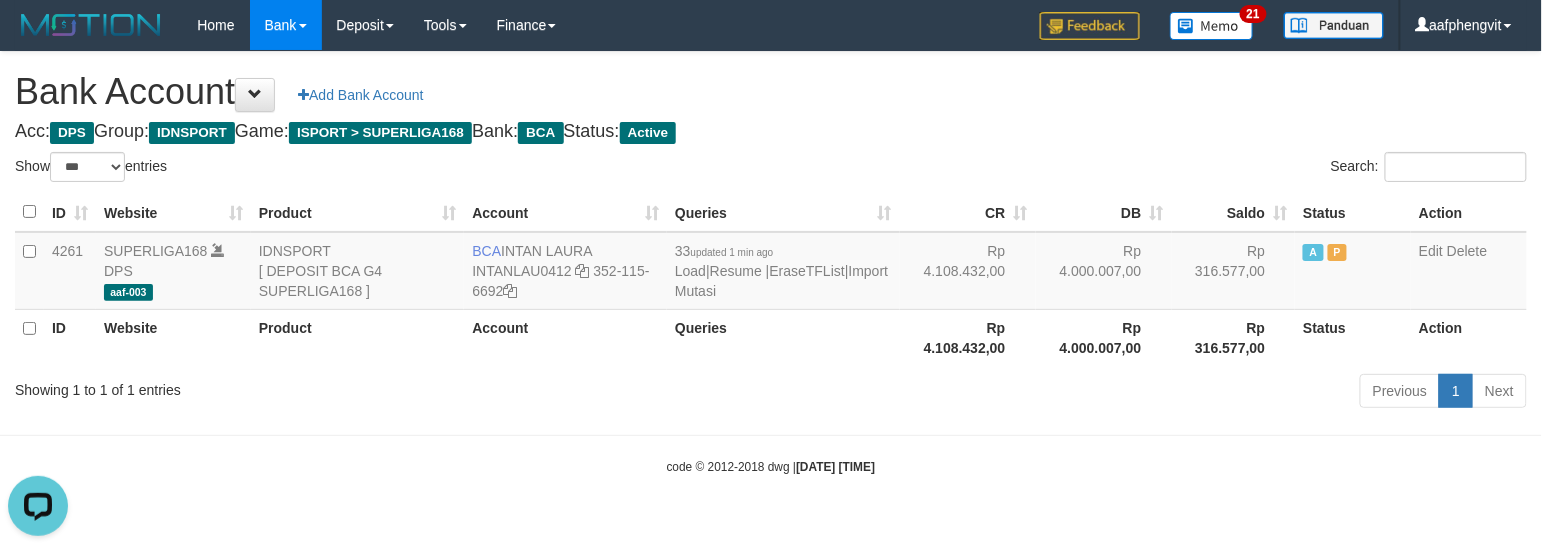 scroll, scrollTop: 0, scrollLeft: 0, axis: both 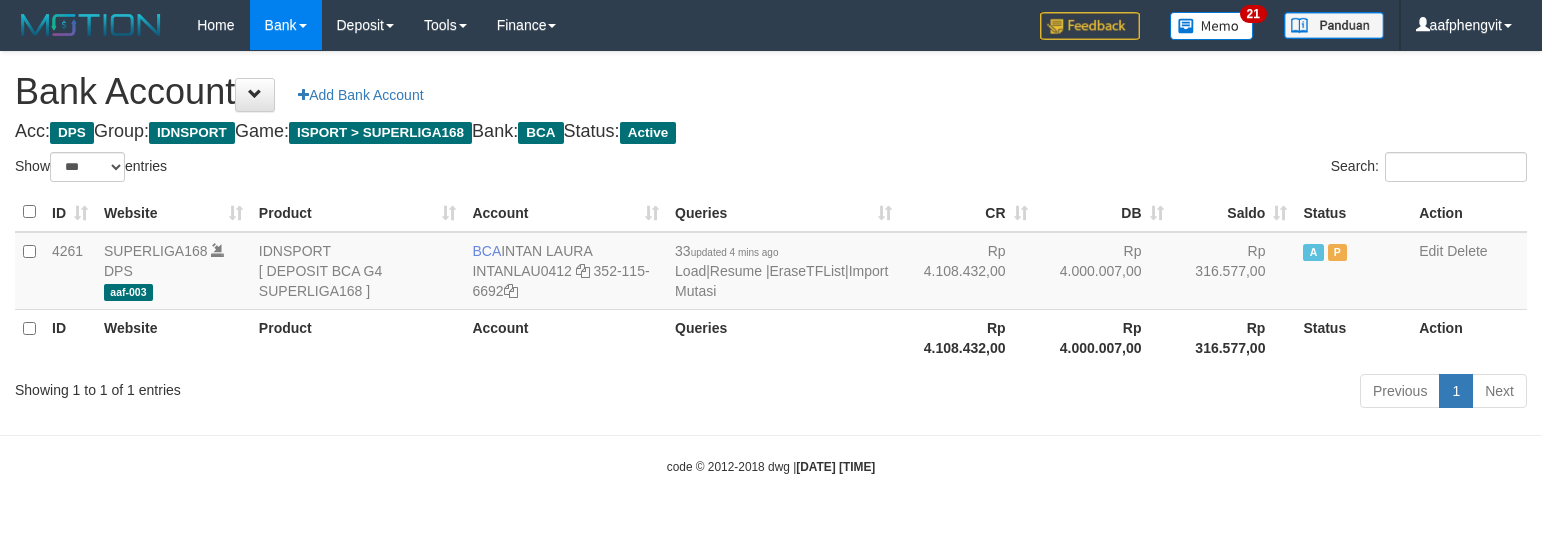 select on "***" 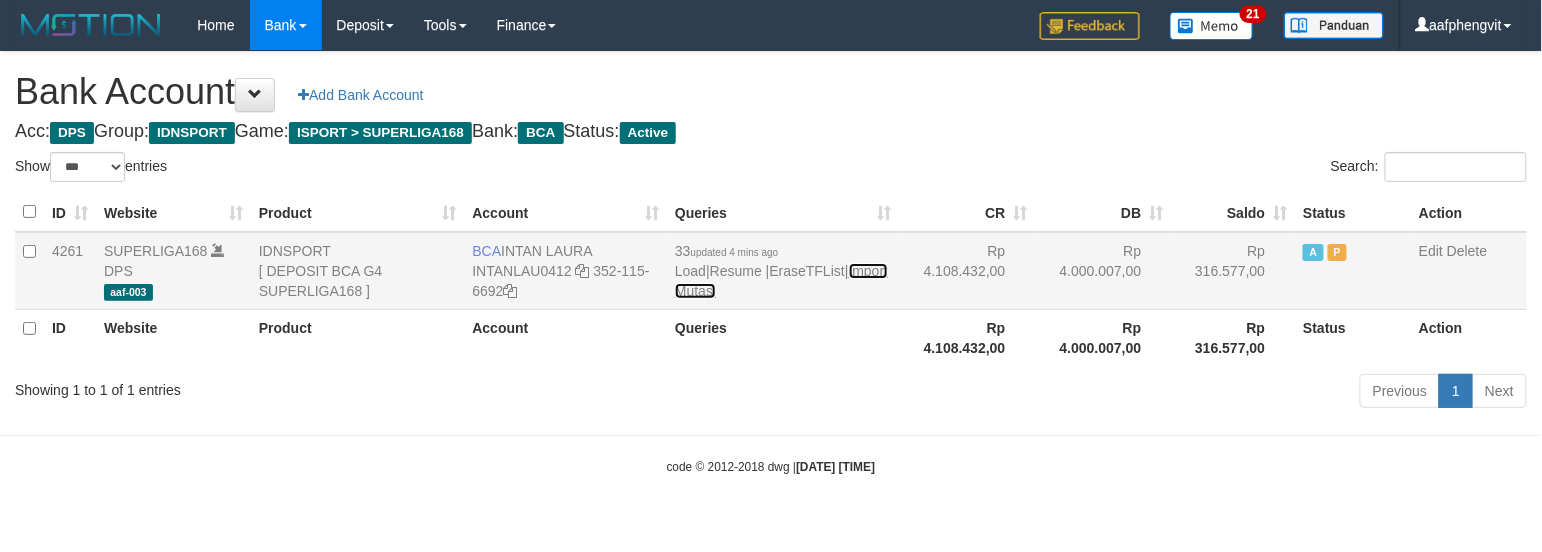 click on "Import Mutasi" at bounding box center (781, 281) 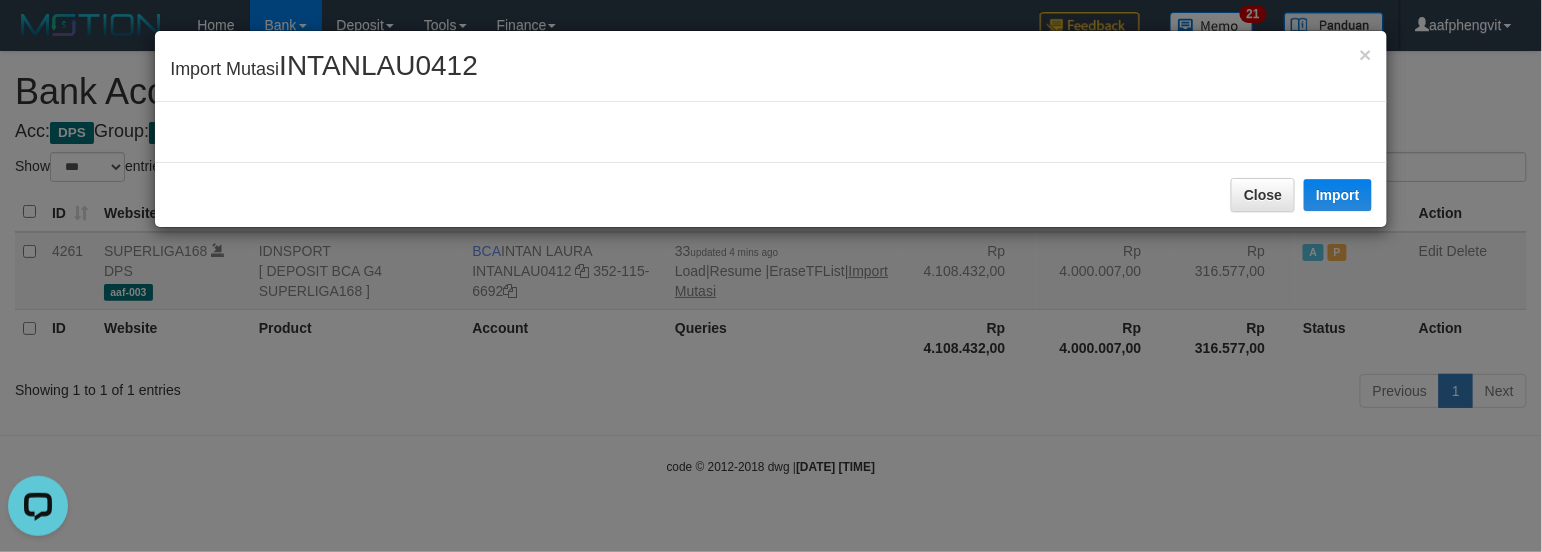 scroll, scrollTop: 0, scrollLeft: 0, axis: both 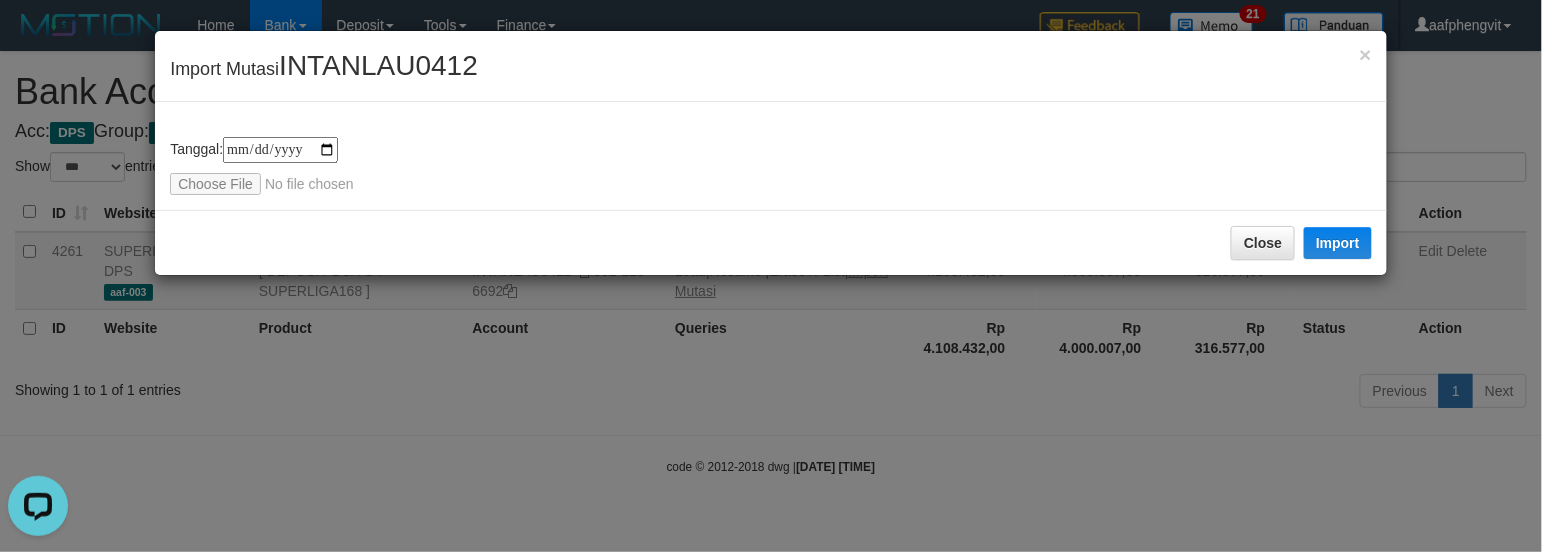 type on "**********" 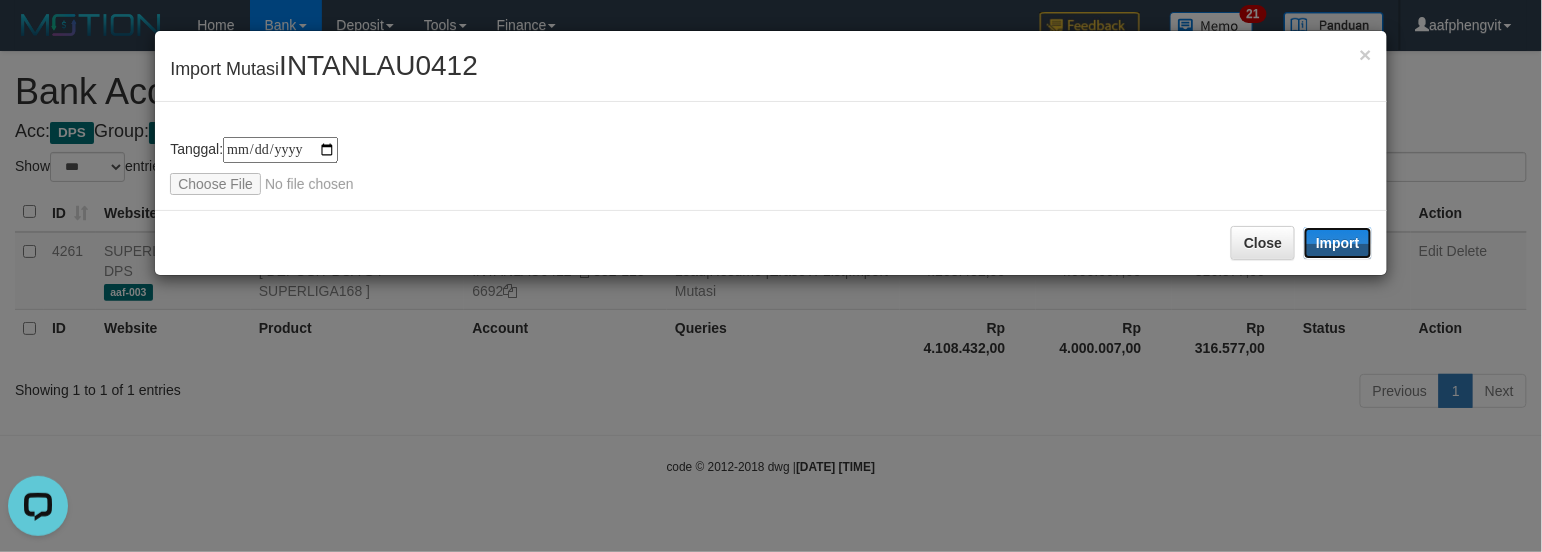 click on "Import" at bounding box center [1338, 243] 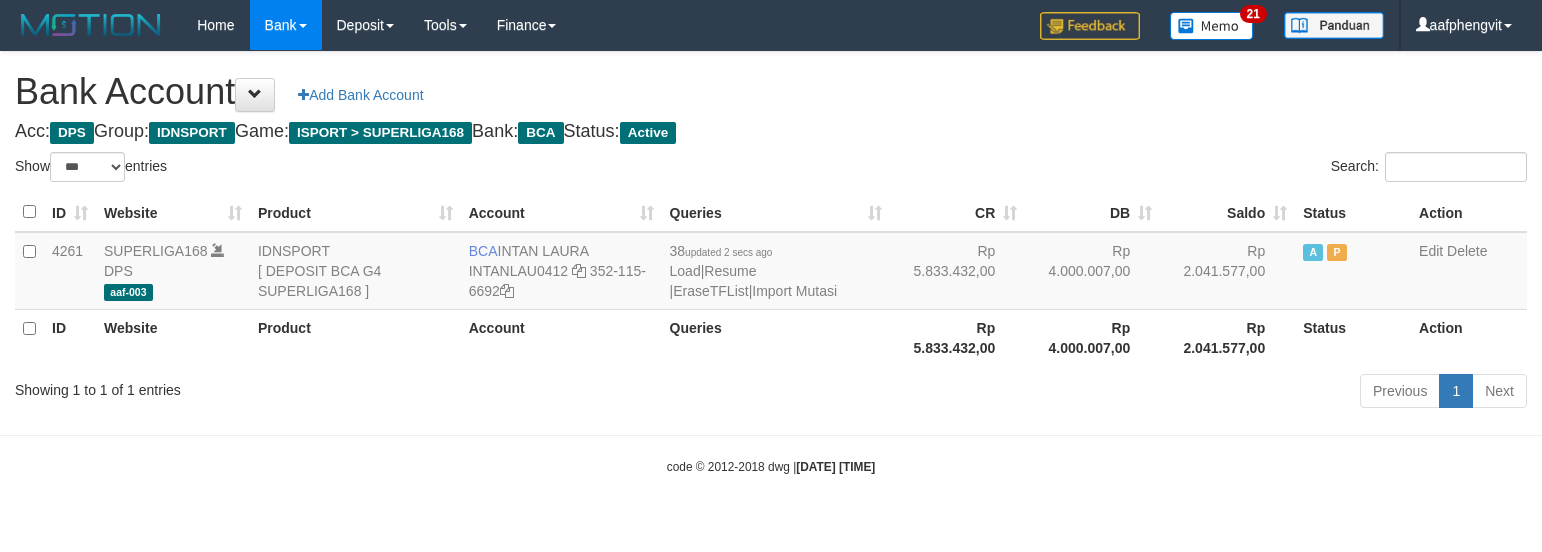 select on "***" 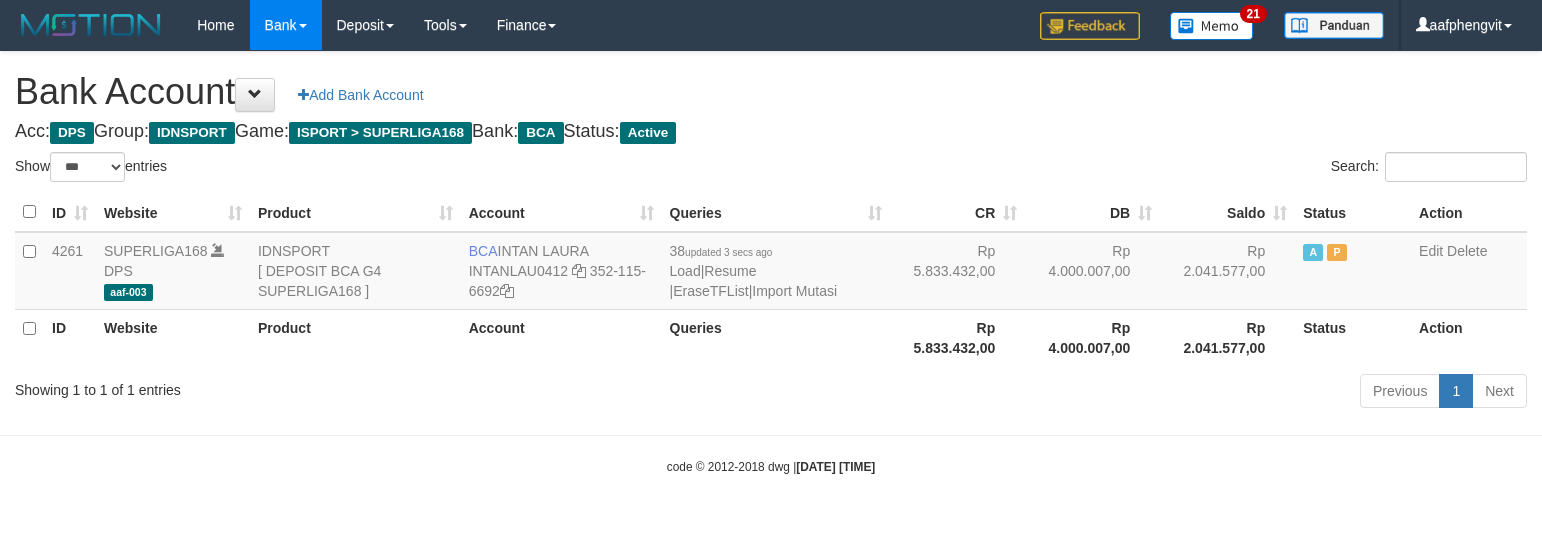 select on "***" 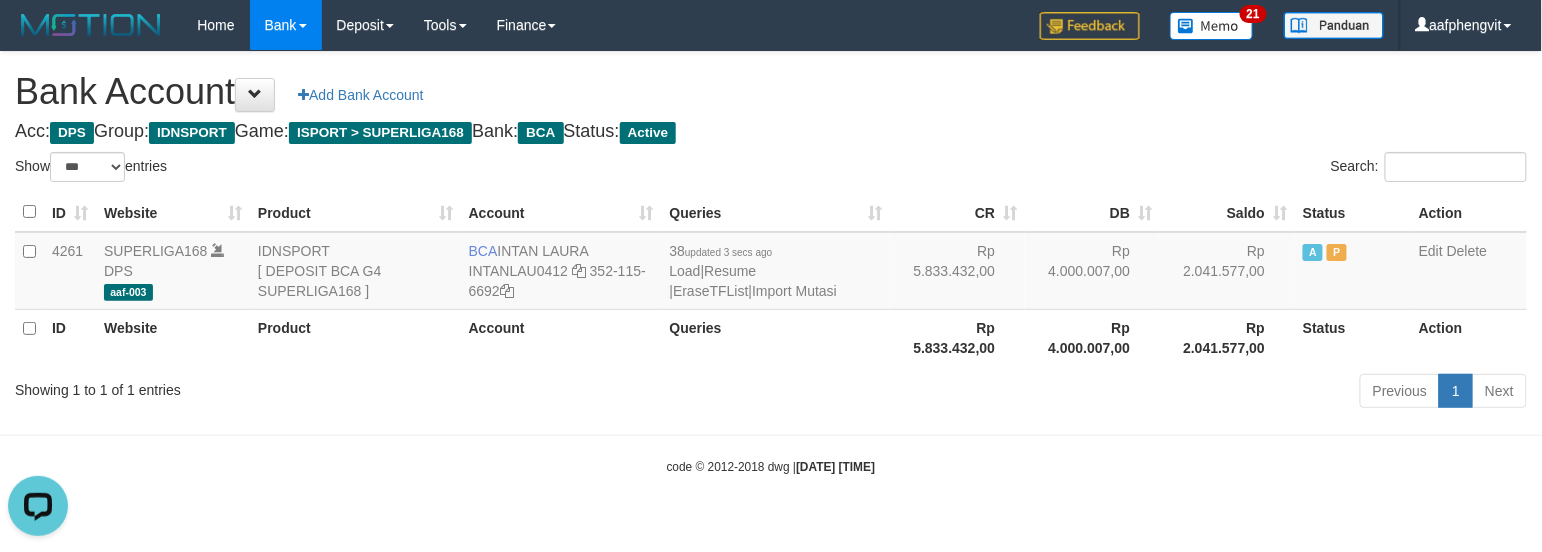 scroll, scrollTop: 0, scrollLeft: 0, axis: both 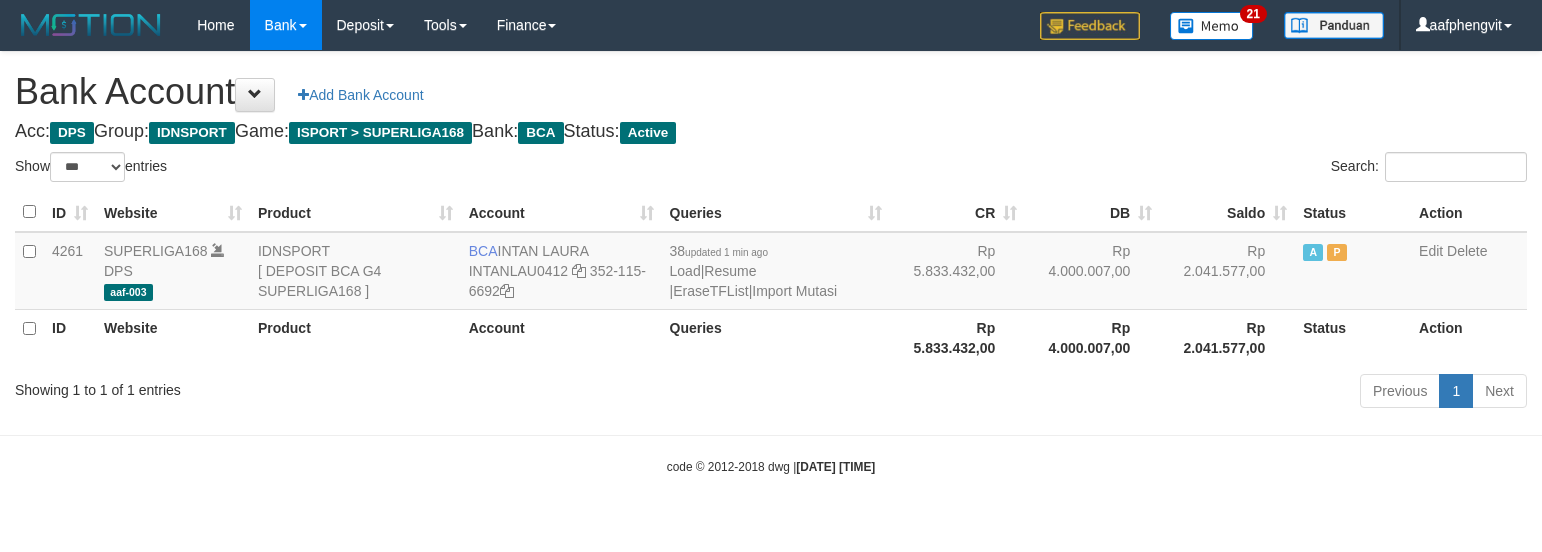 select on "***" 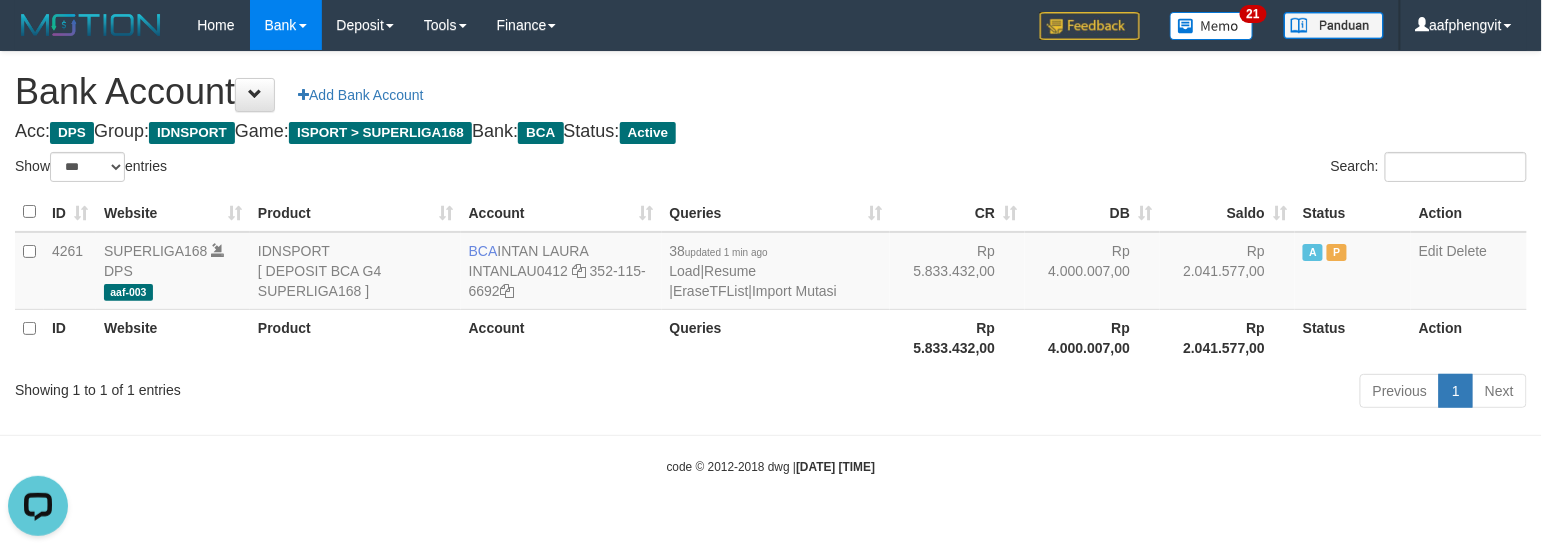 scroll, scrollTop: 0, scrollLeft: 0, axis: both 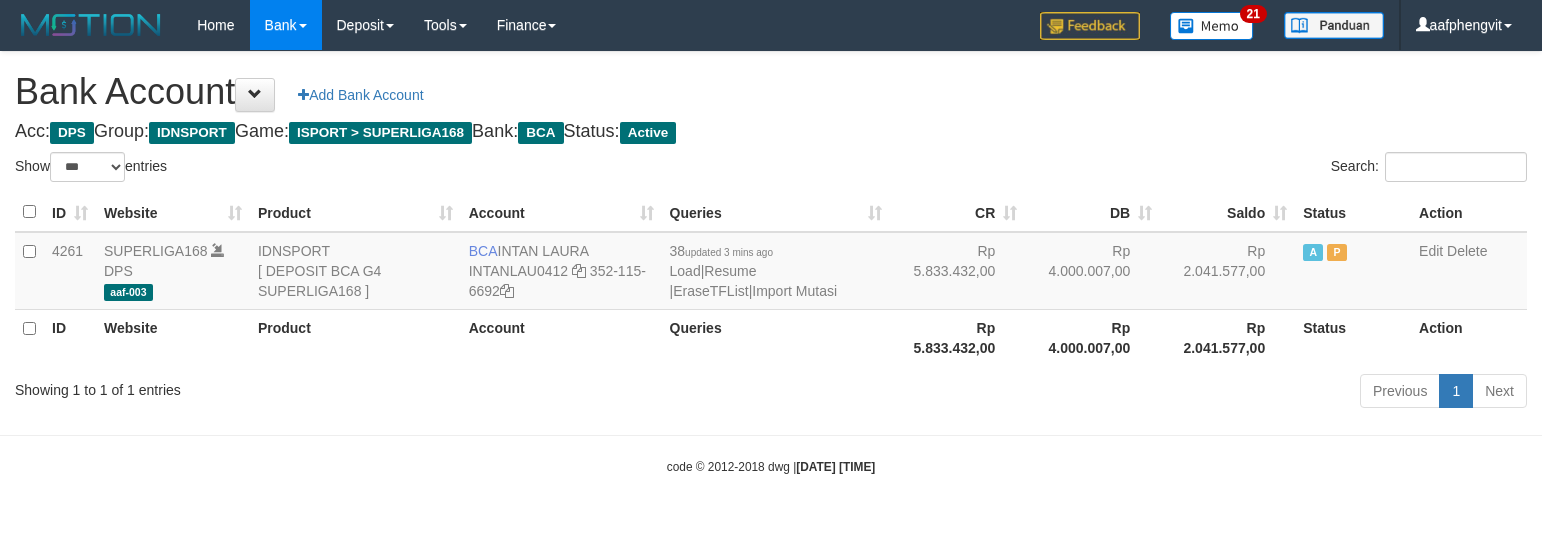 select on "***" 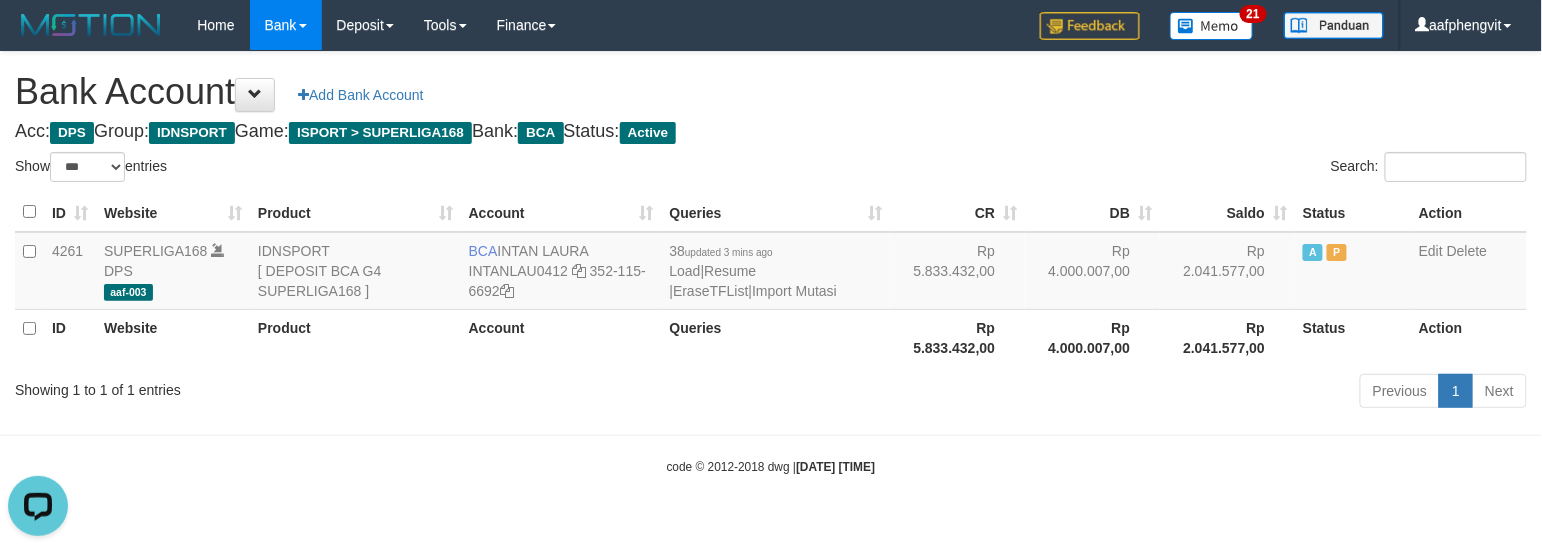 scroll, scrollTop: 0, scrollLeft: 0, axis: both 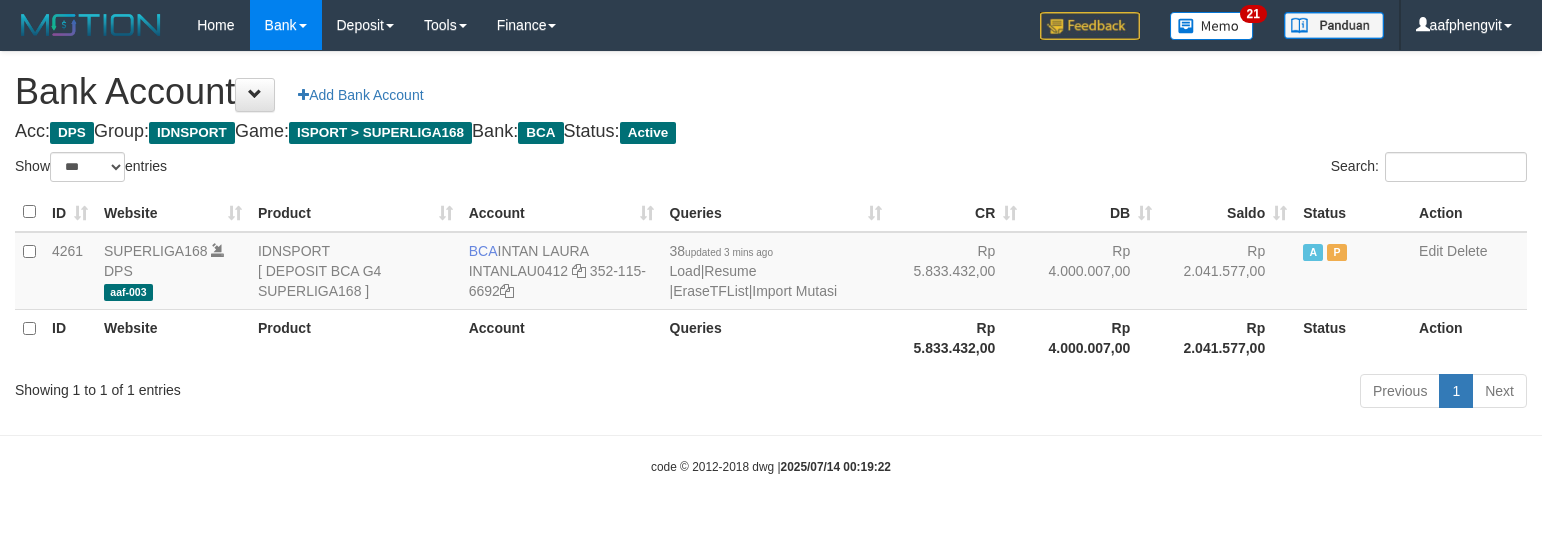 select on "***" 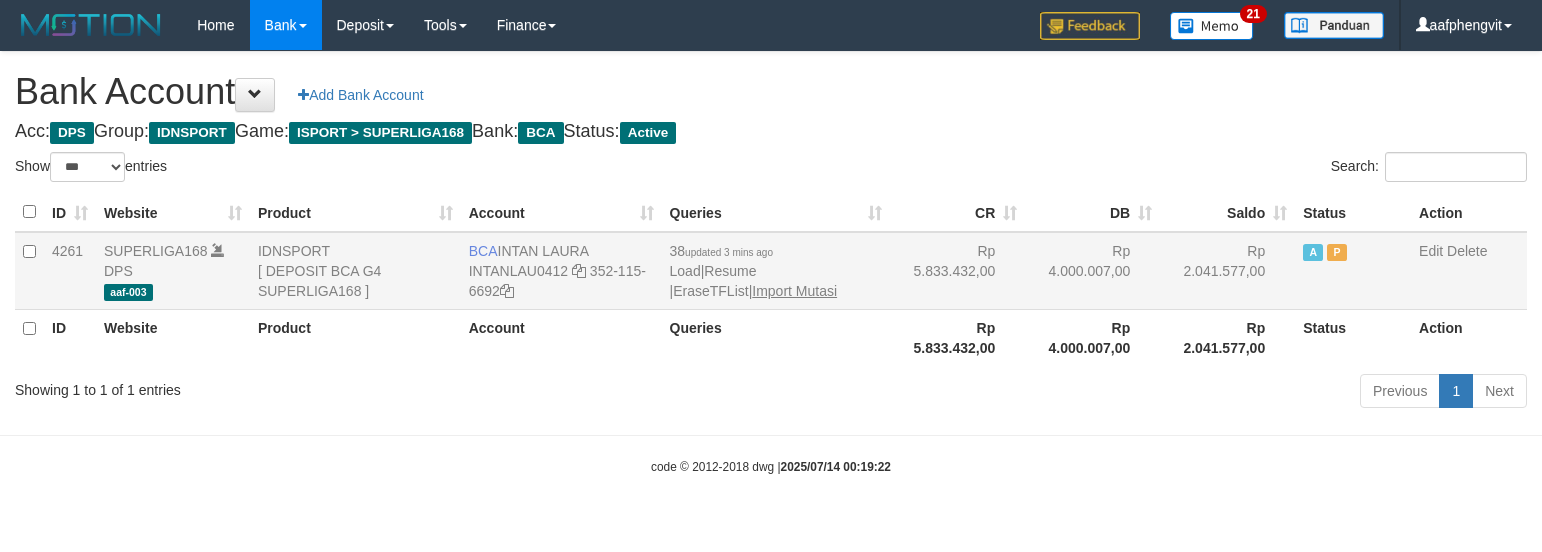 scroll, scrollTop: 0, scrollLeft: 0, axis: both 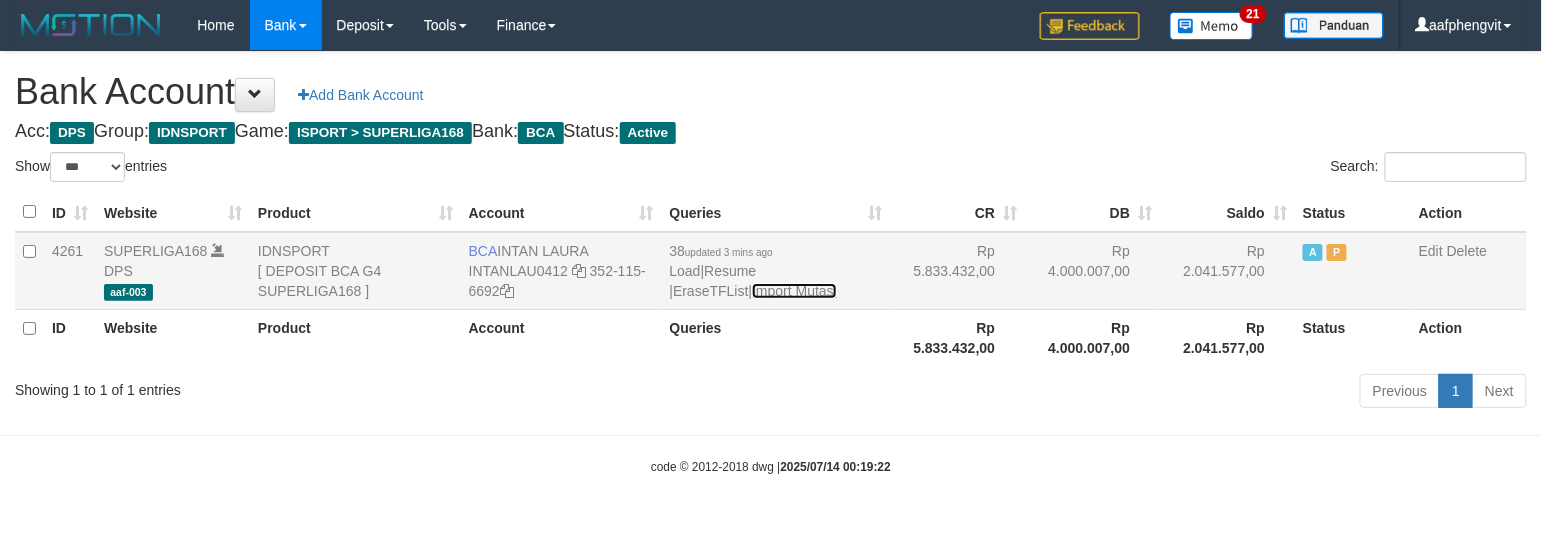 click on "Import Mutasi" at bounding box center [794, 291] 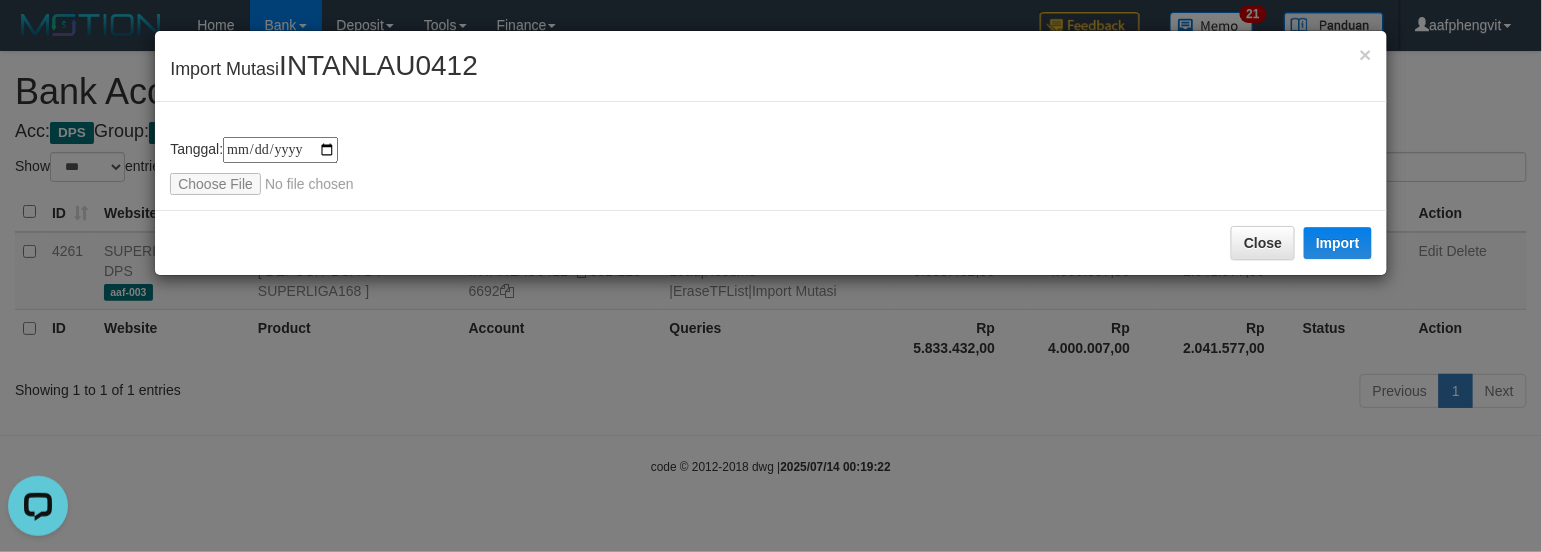 scroll, scrollTop: 0, scrollLeft: 0, axis: both 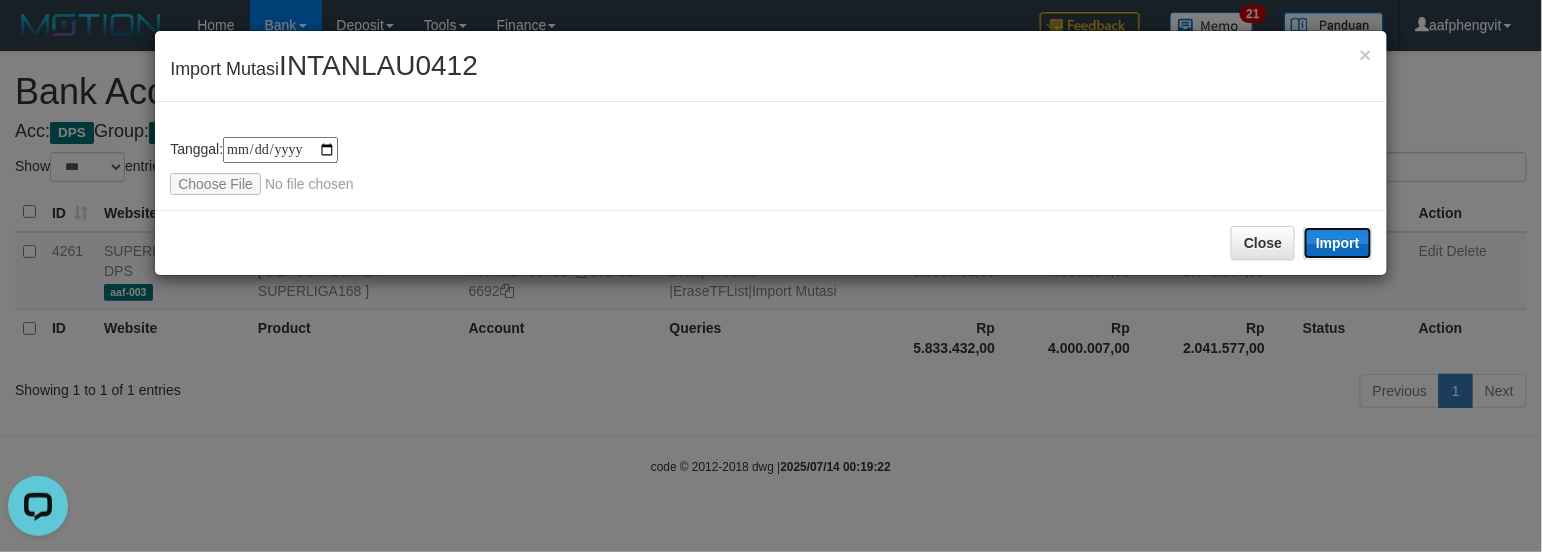 click on "Import" at bounding box center [1338, 243] 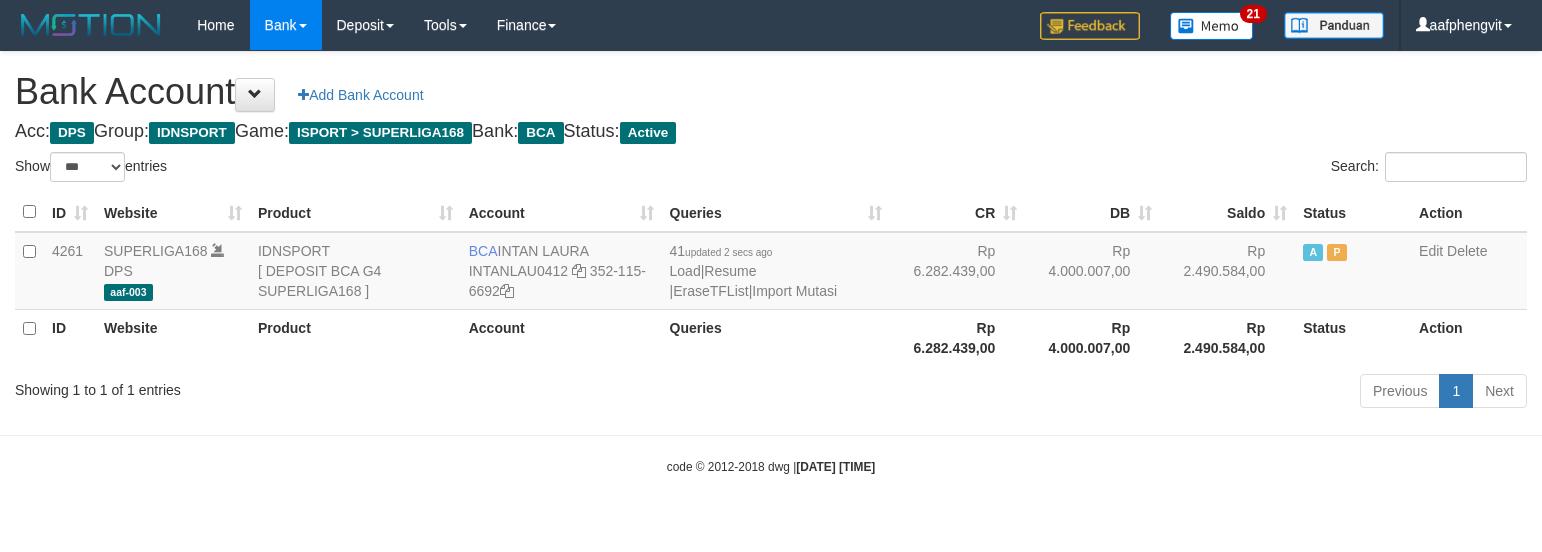 select on "***" 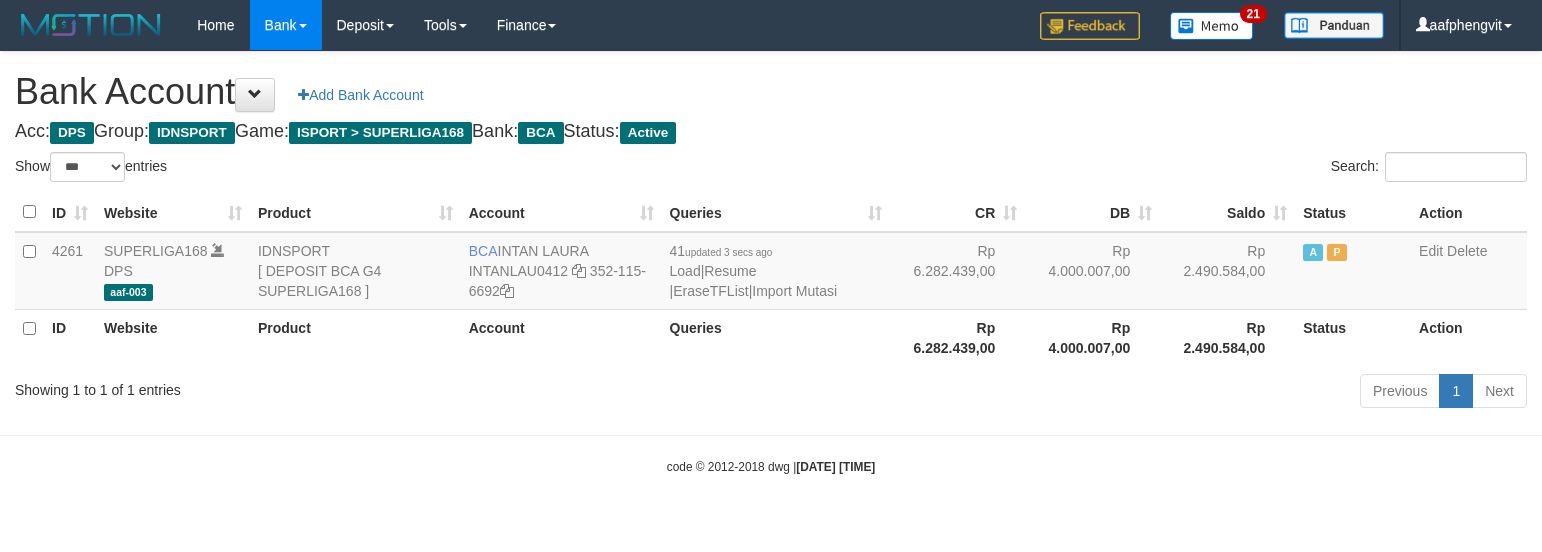select on "***" 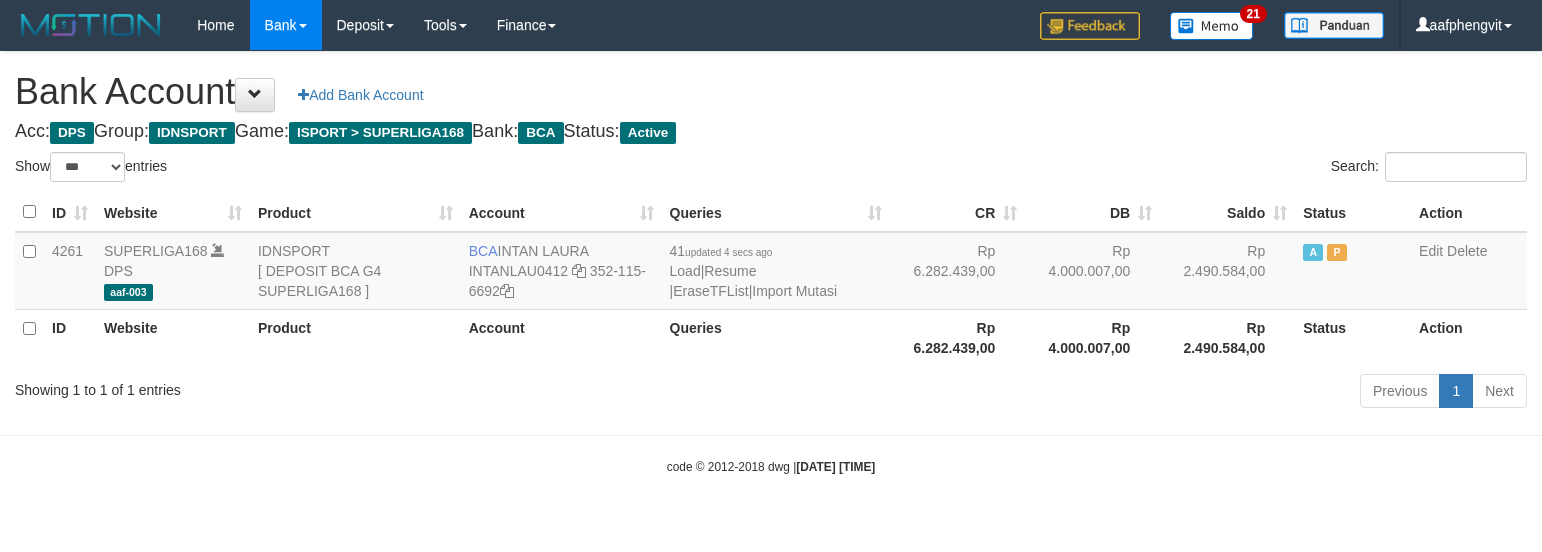 select on "***" 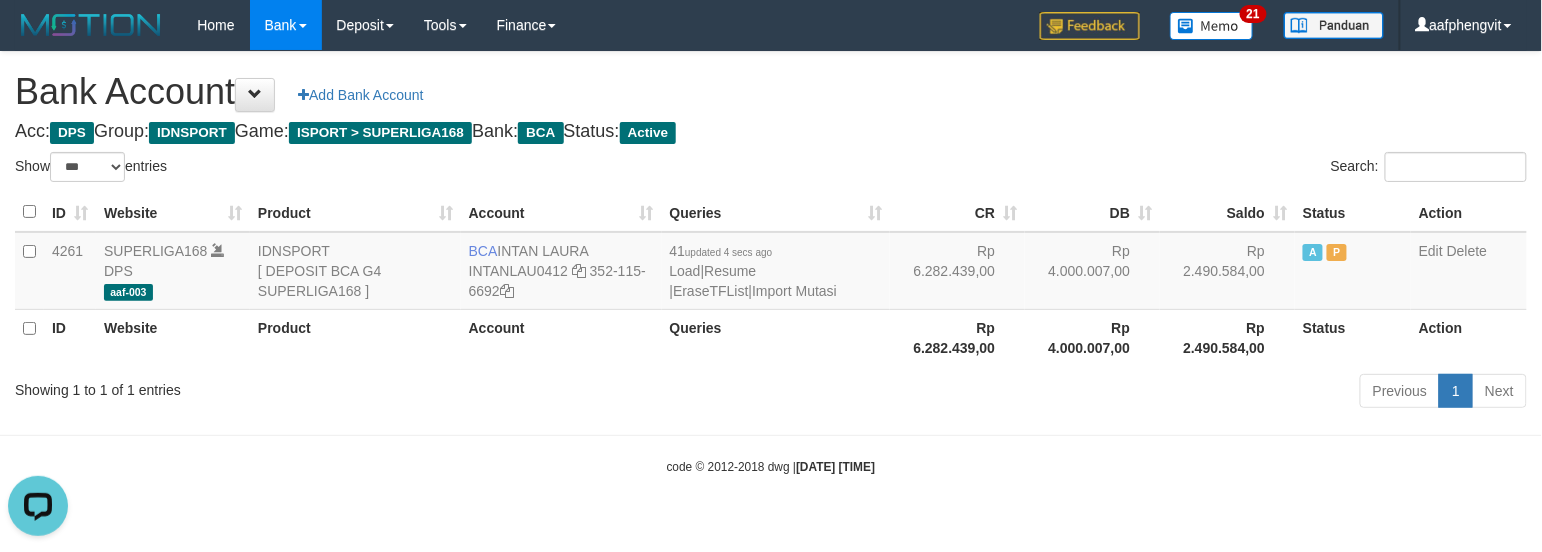 scroll, scrollTop: 0, scrollLeft: 0, axis: both 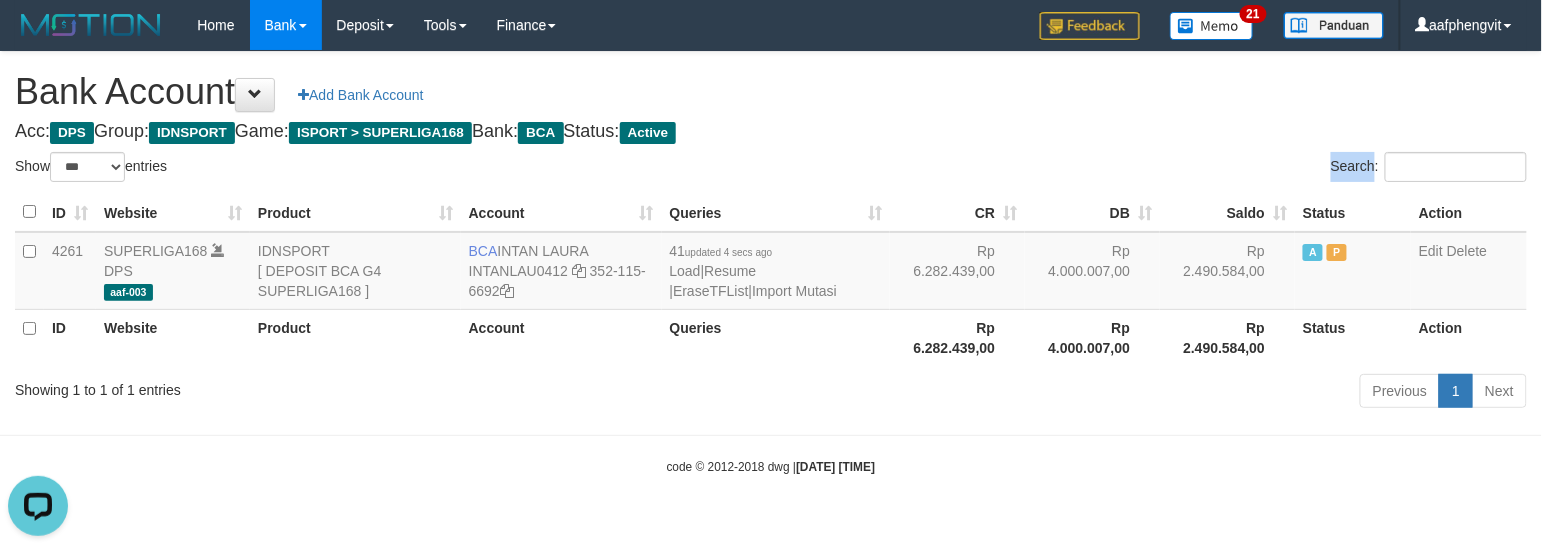 click on "Bank Account
Add Bank Account
Acc: 										 DPS
Group:   IDNSPORT    		Game:   ISPORT > SUPERLIGA168    		Bank:   BCA    		Status:  Active
Filter Account Type
*******
***
**
***
DPS
SELECT ALL  SELECT TYPE  - ALL -
DPS
WD
TMP
Filter Product
*******
******
********
********
*******
********
IDNSPORT
SELECT ALL  SELECT GROUP  - ALL -
BETHUB
IDNPOKER
IDNSPORT
IDNTOTO
LOADONLY
Filter Website
*******" at bounding box center [771, 233] 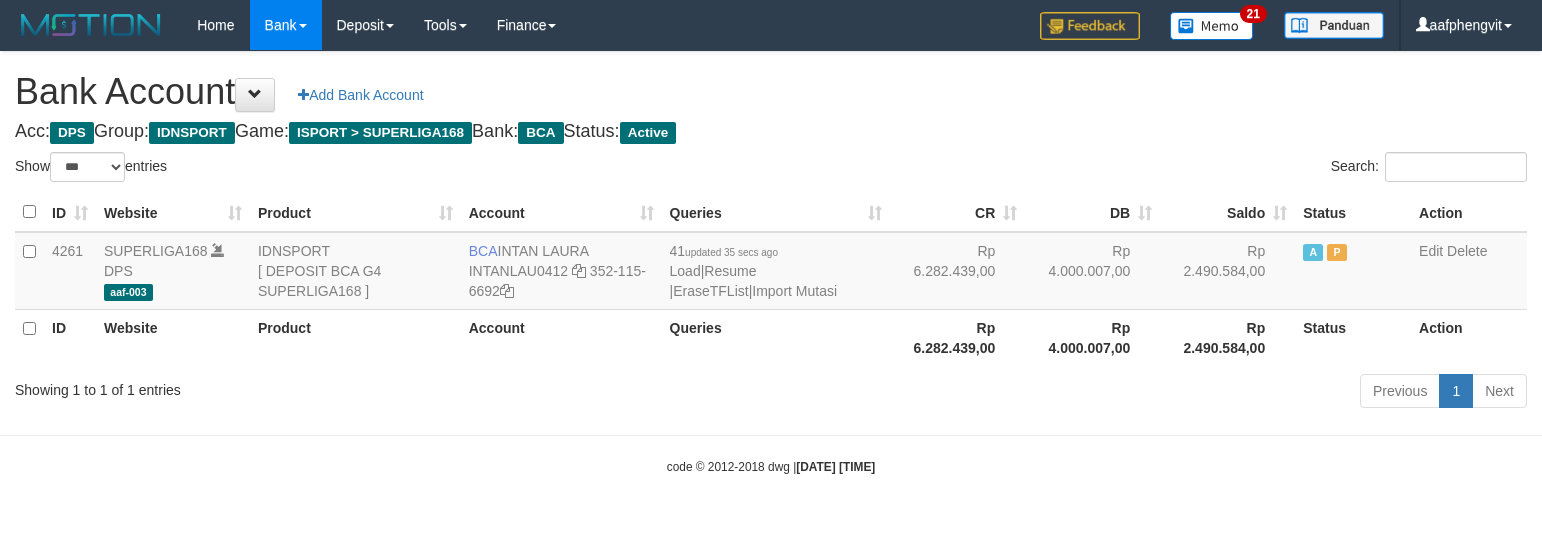 select on "***" 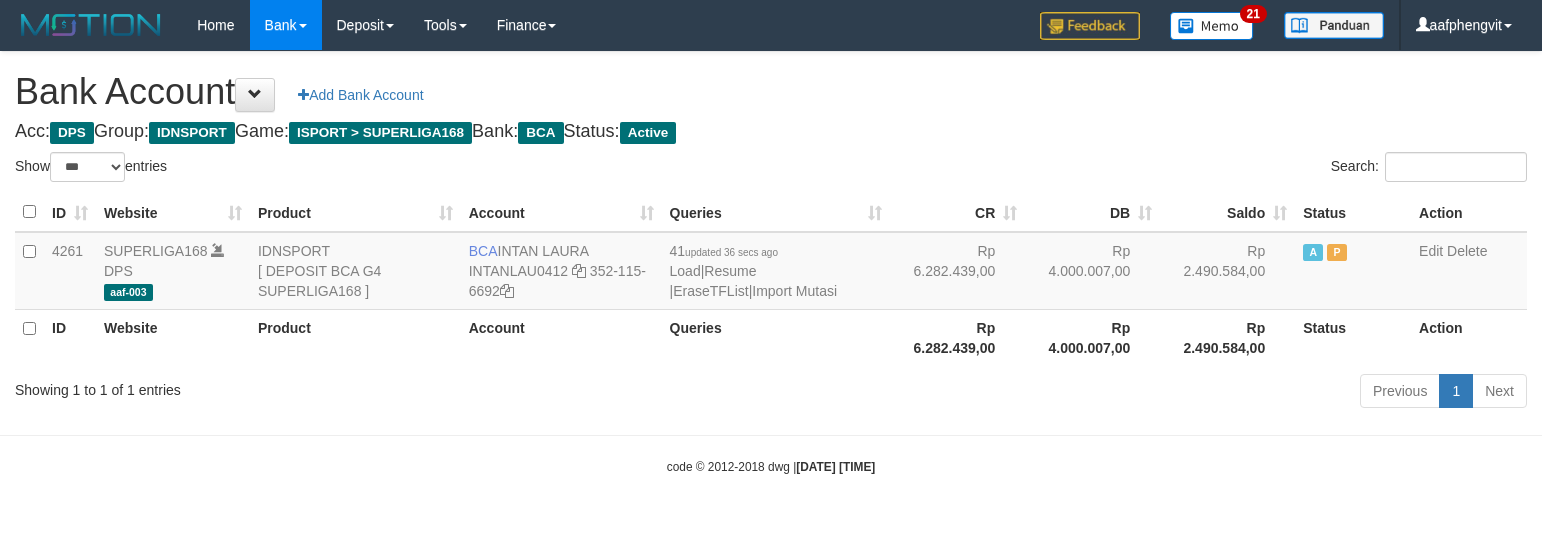 select on "***" 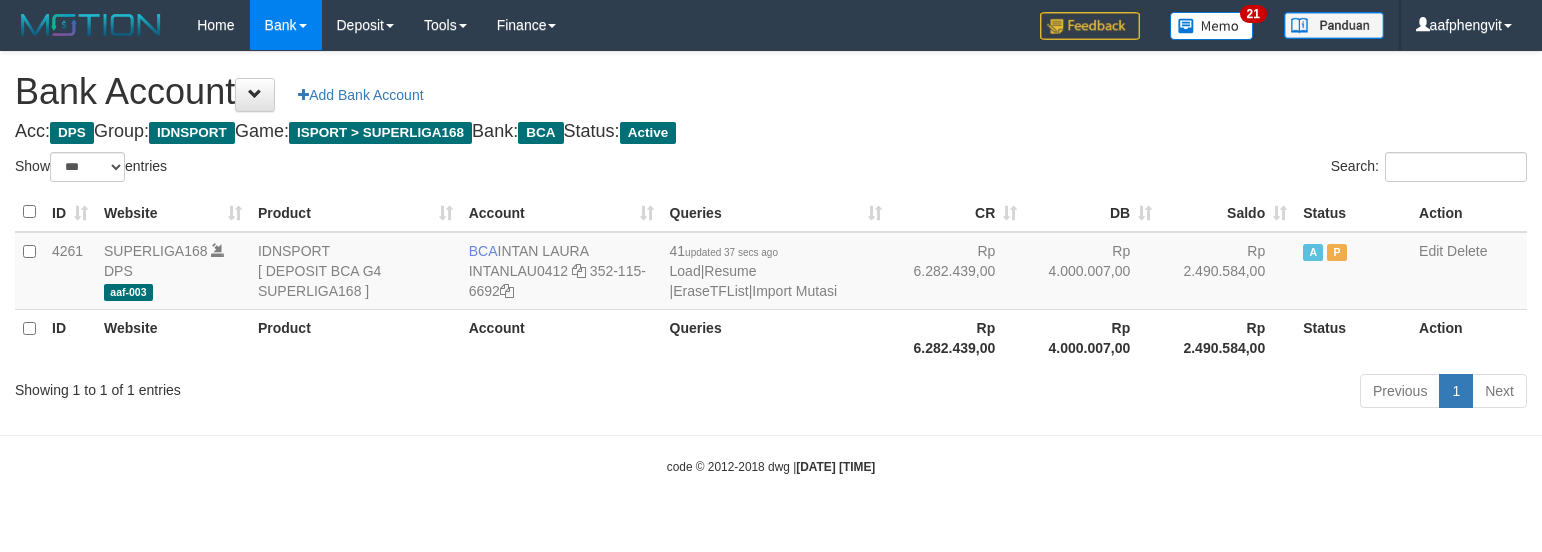 select on "***" 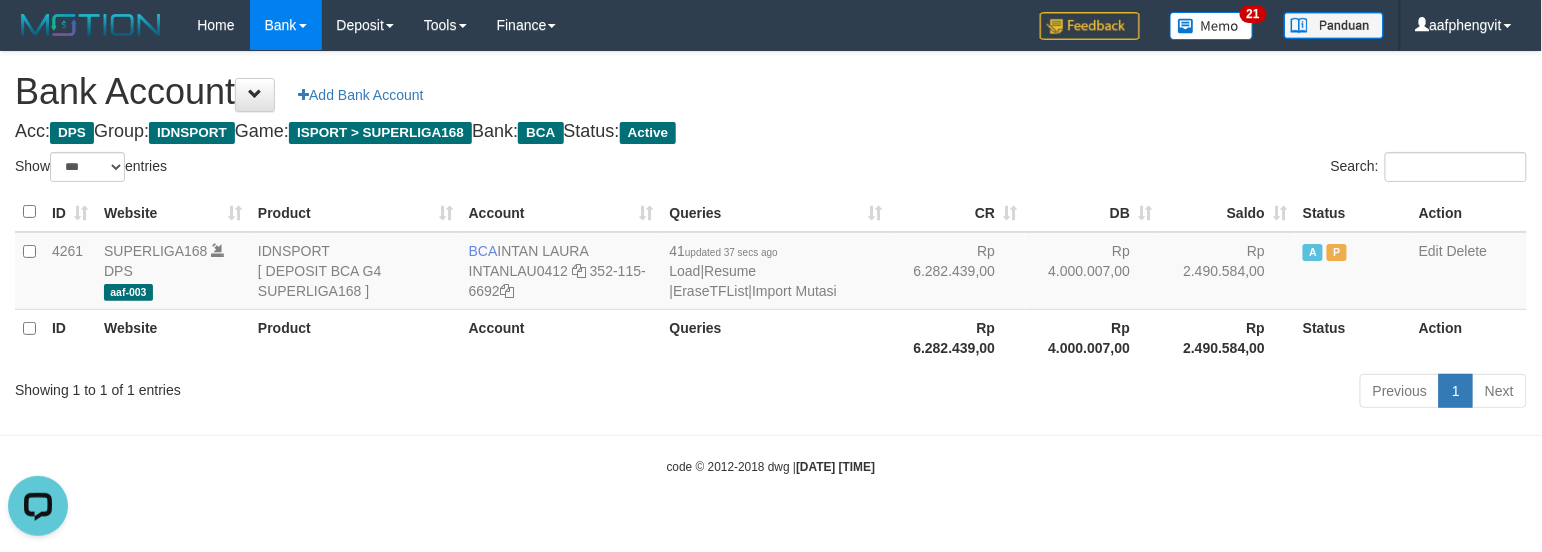 scroll, scrollTop: 0, scrollLeft: 0, axis: both 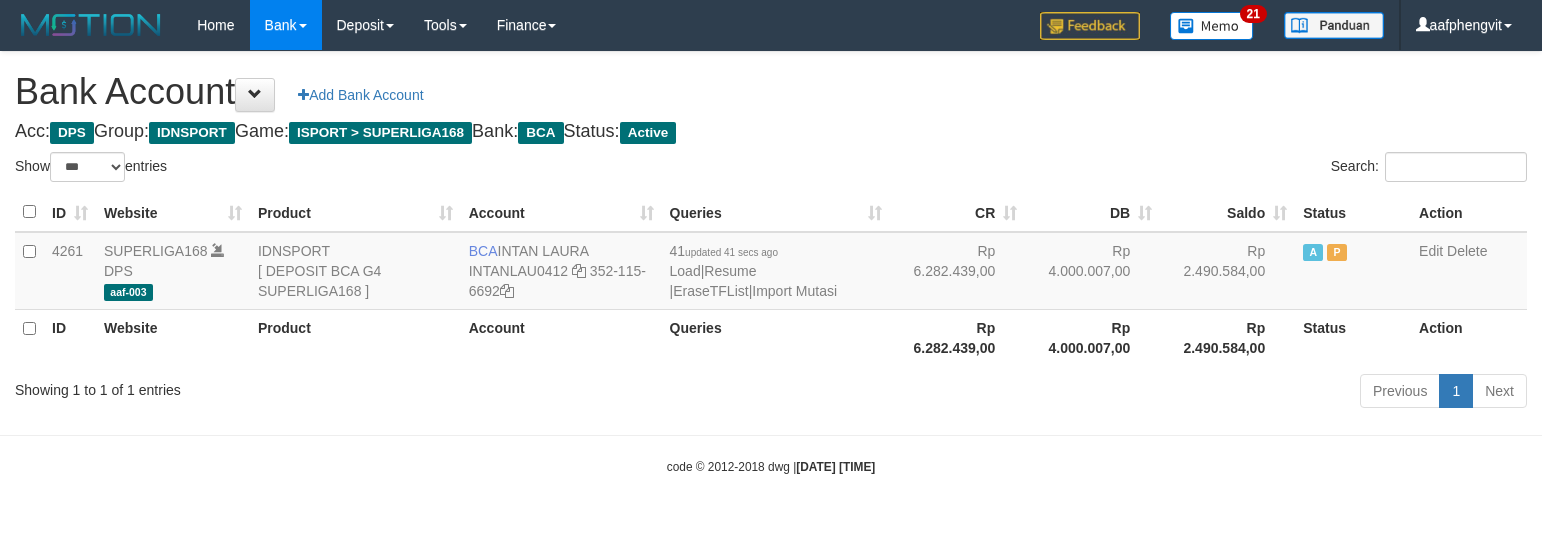 select on "***" 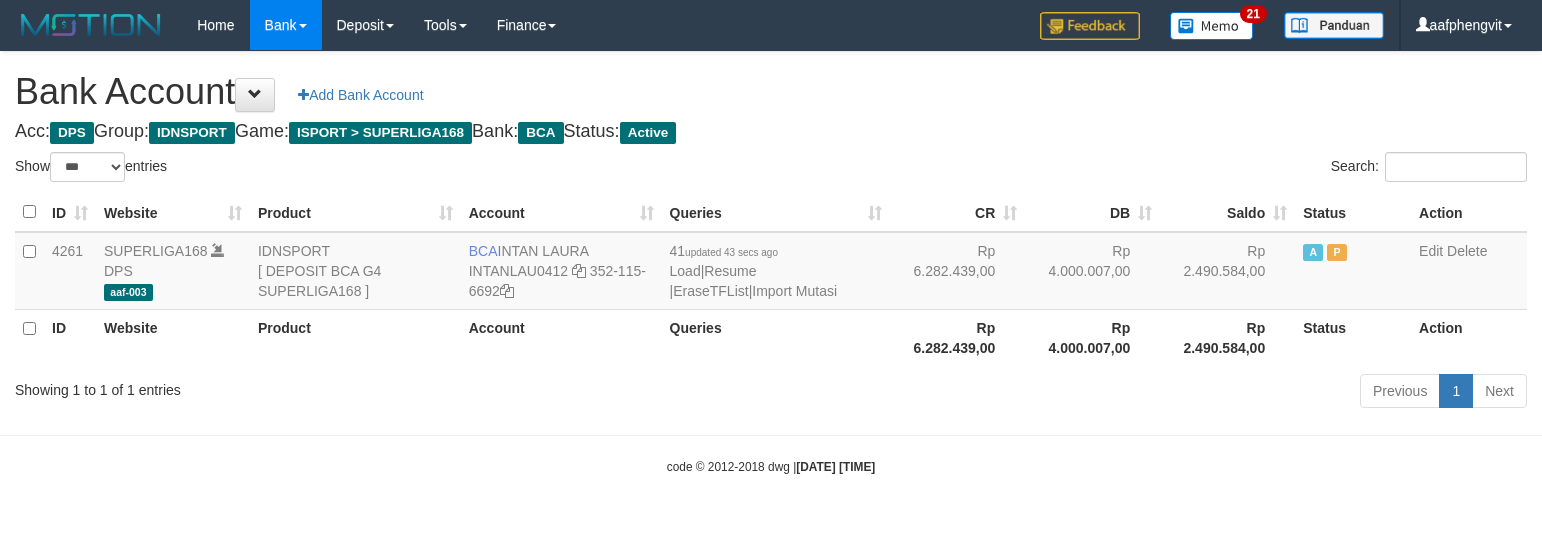 select on "***" 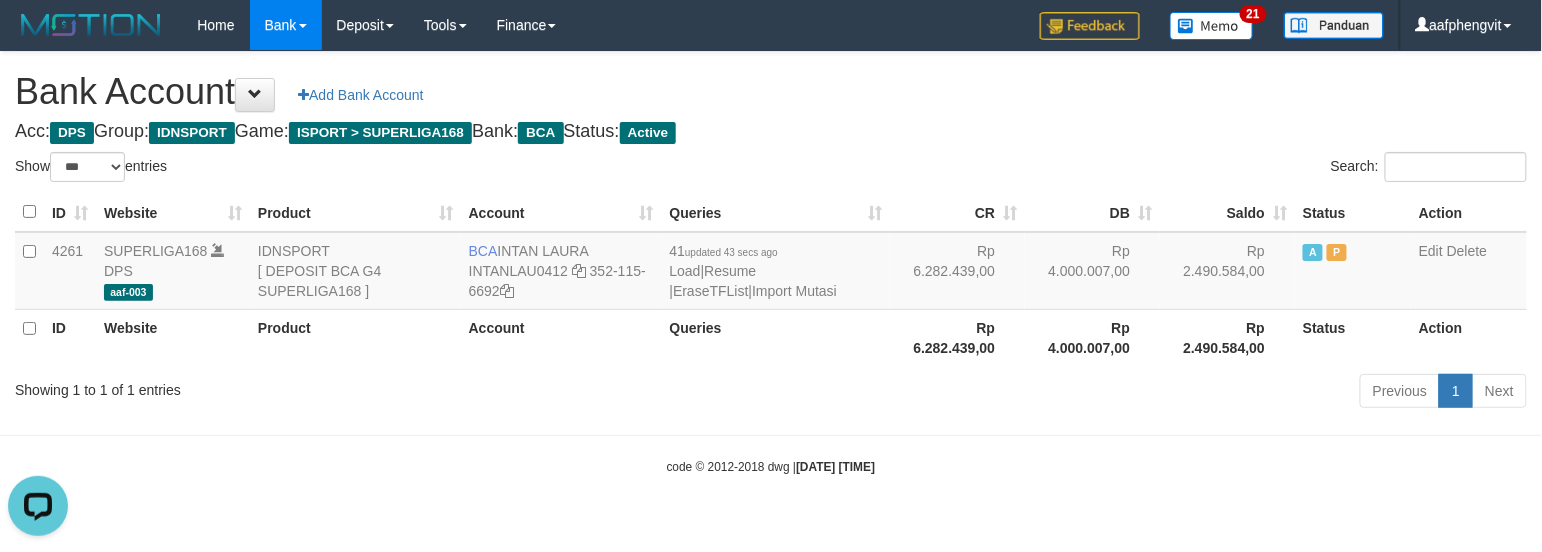 scroll, scrollTop: 0, scrollLeft: 0, axis: both 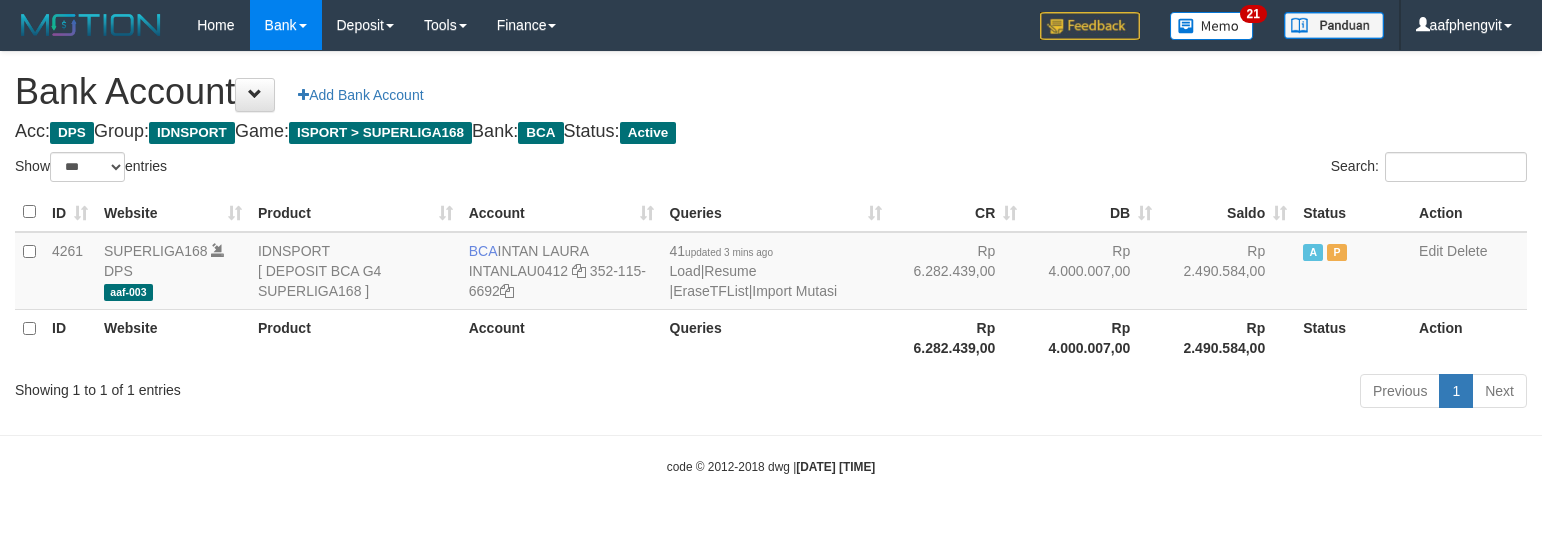 select on "***" 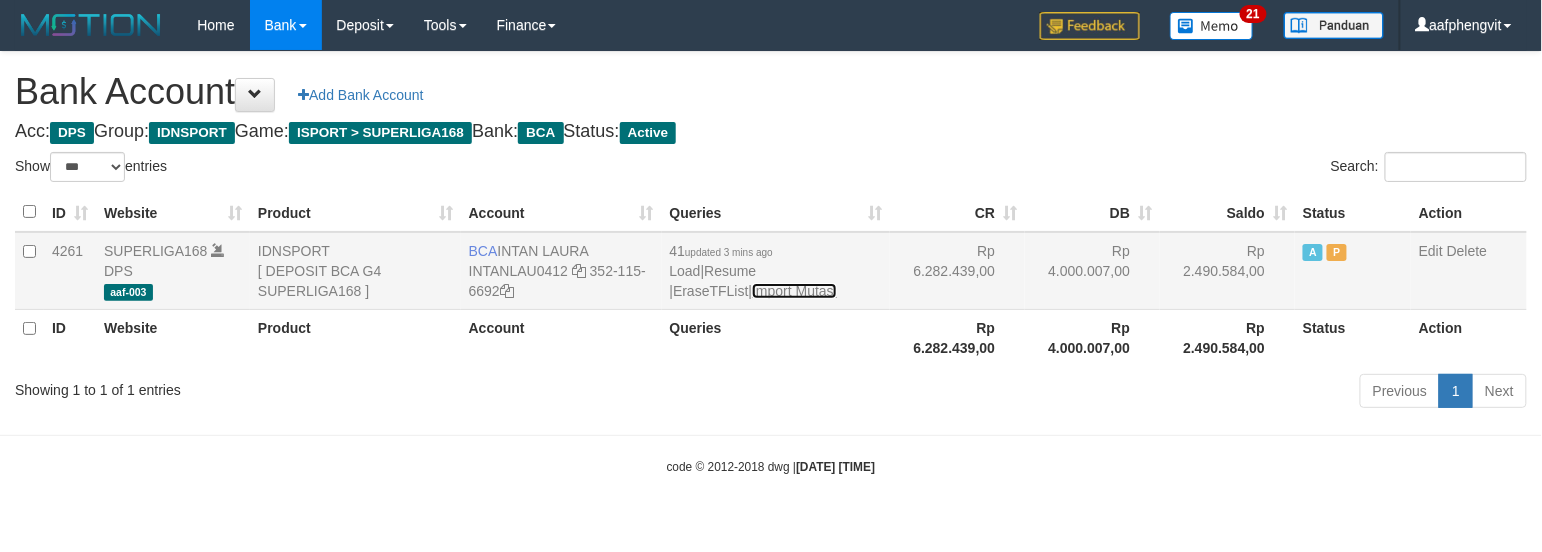 click on "Import Mutasi" at bounding box center [794, 291] 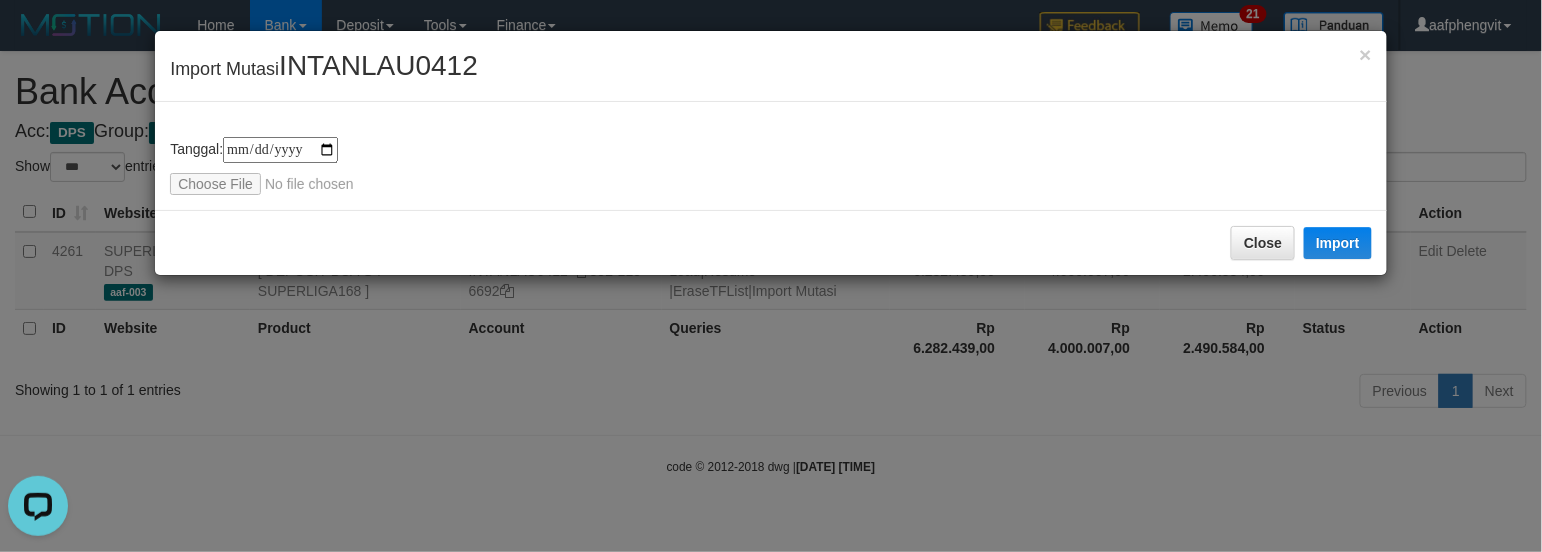 scroll, scrollTop: 0, scrollLeft: 0, axis: both 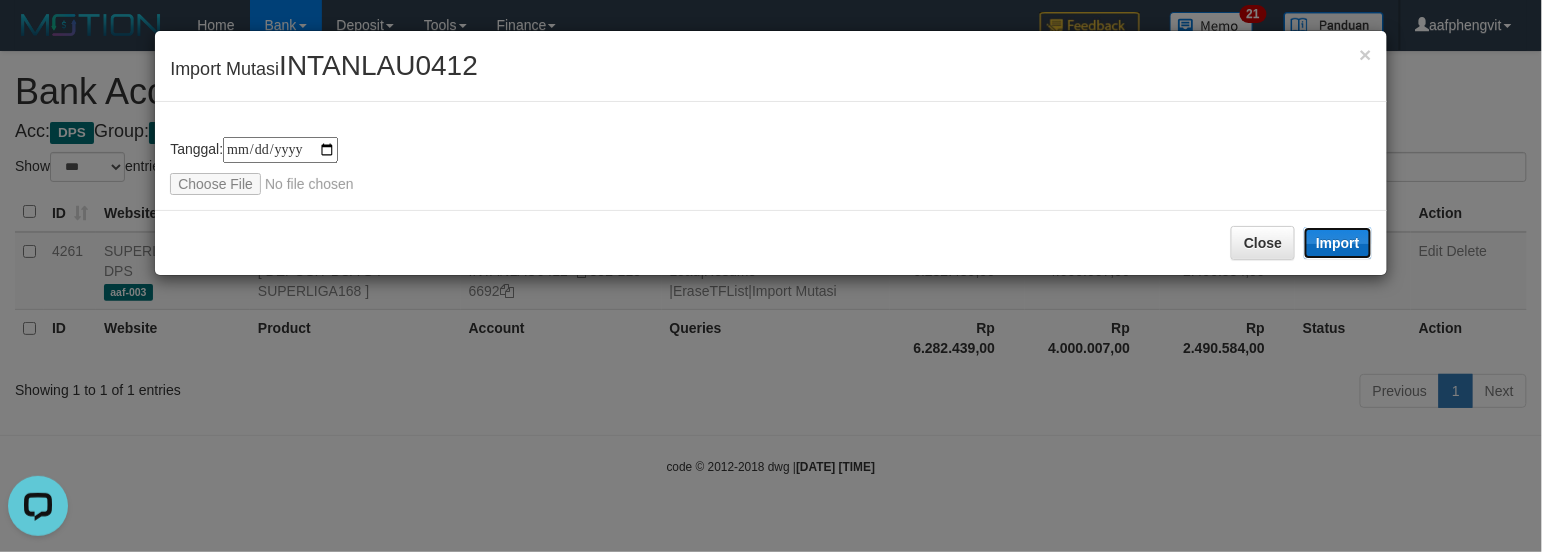 click on "Import" at bounding box center [1338, 243] 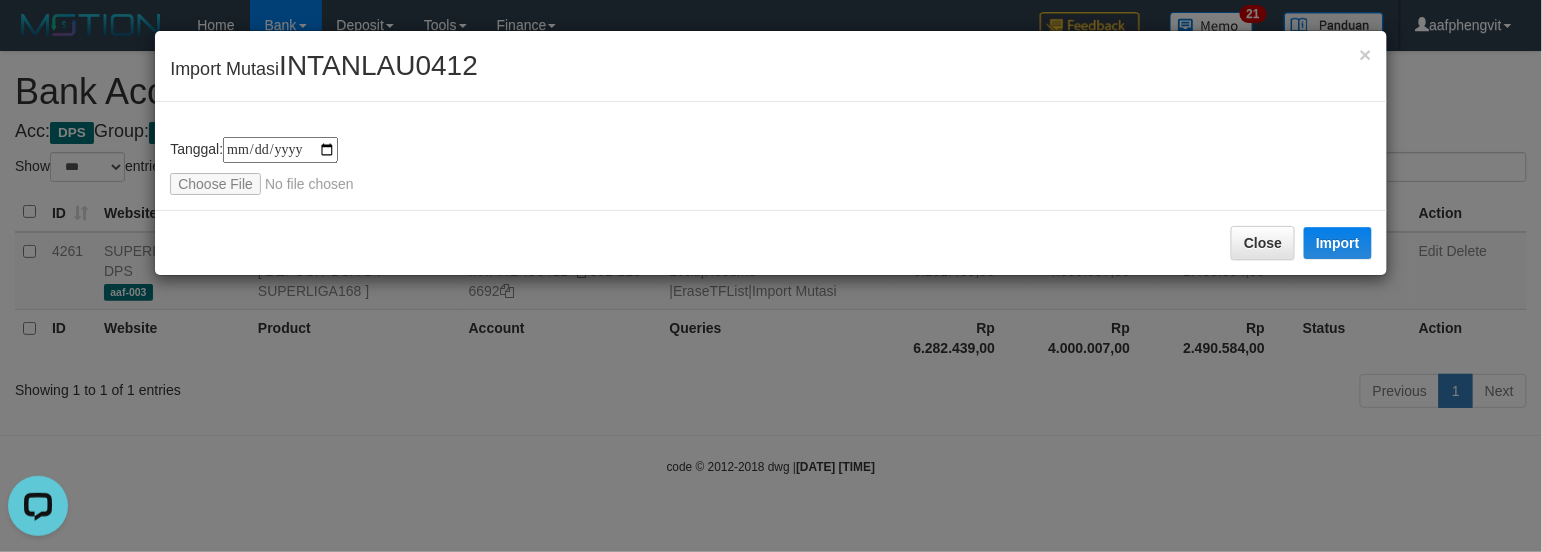 click on "×
Import Mutasi  INTANLAU0412" at bounding box center [771, 66] 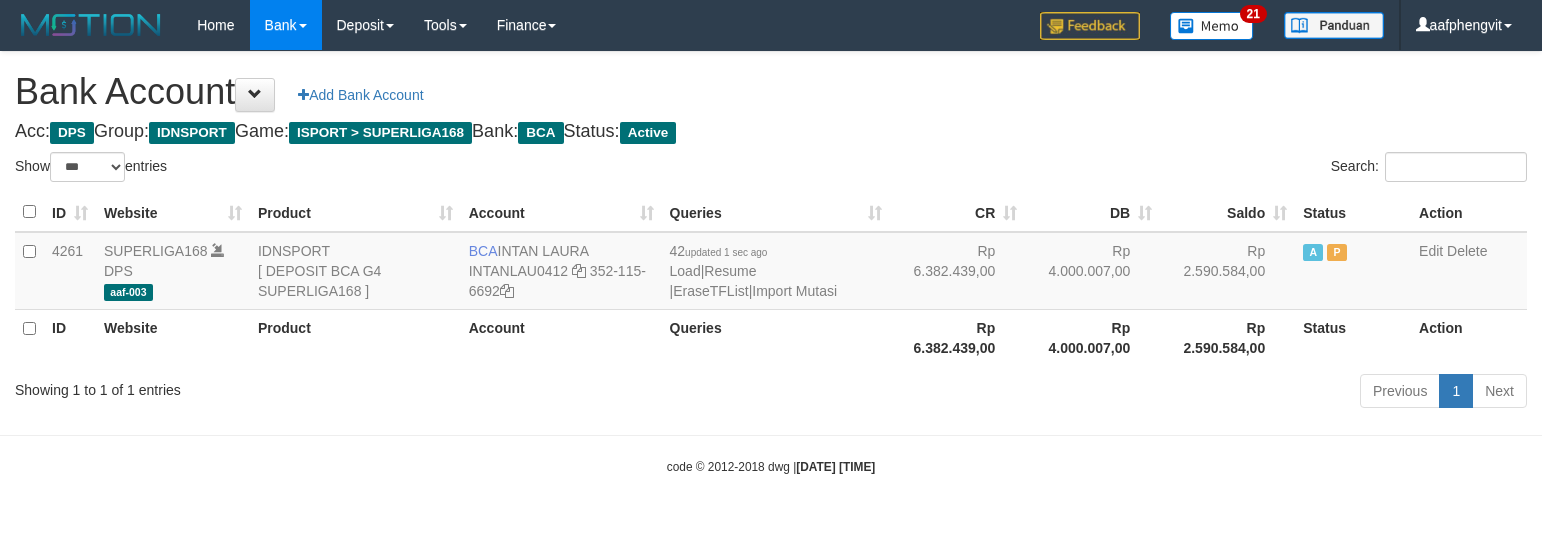 select on "***" 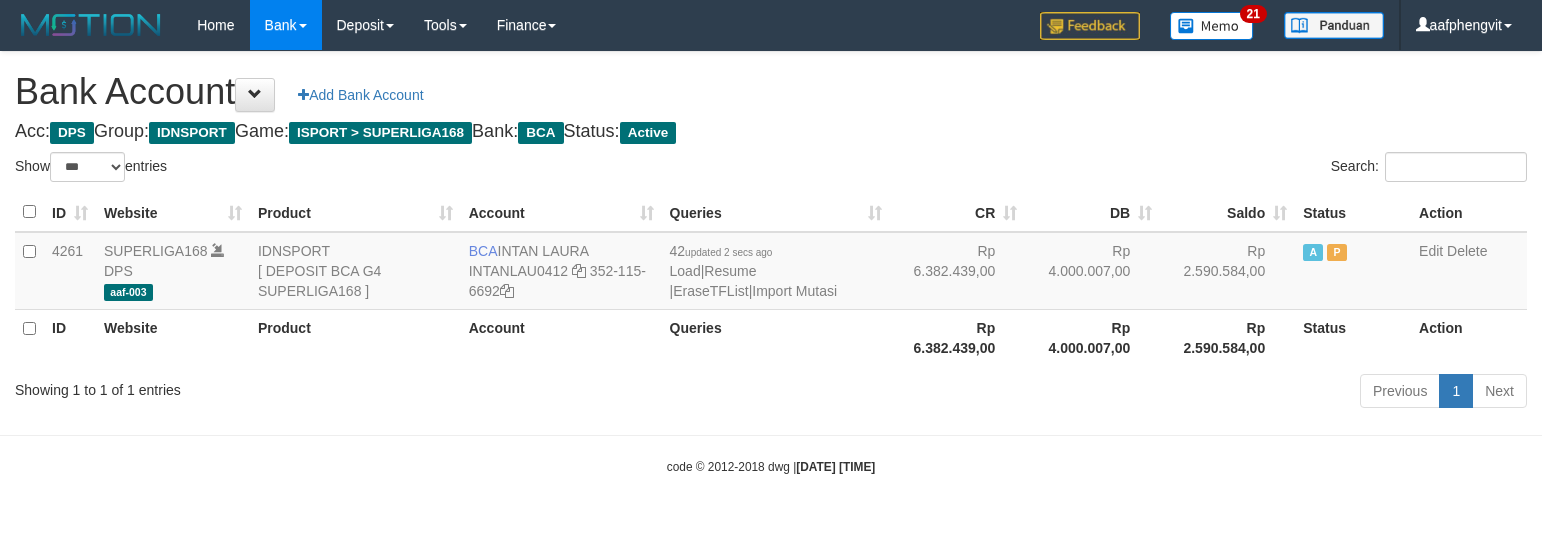 select on "***" 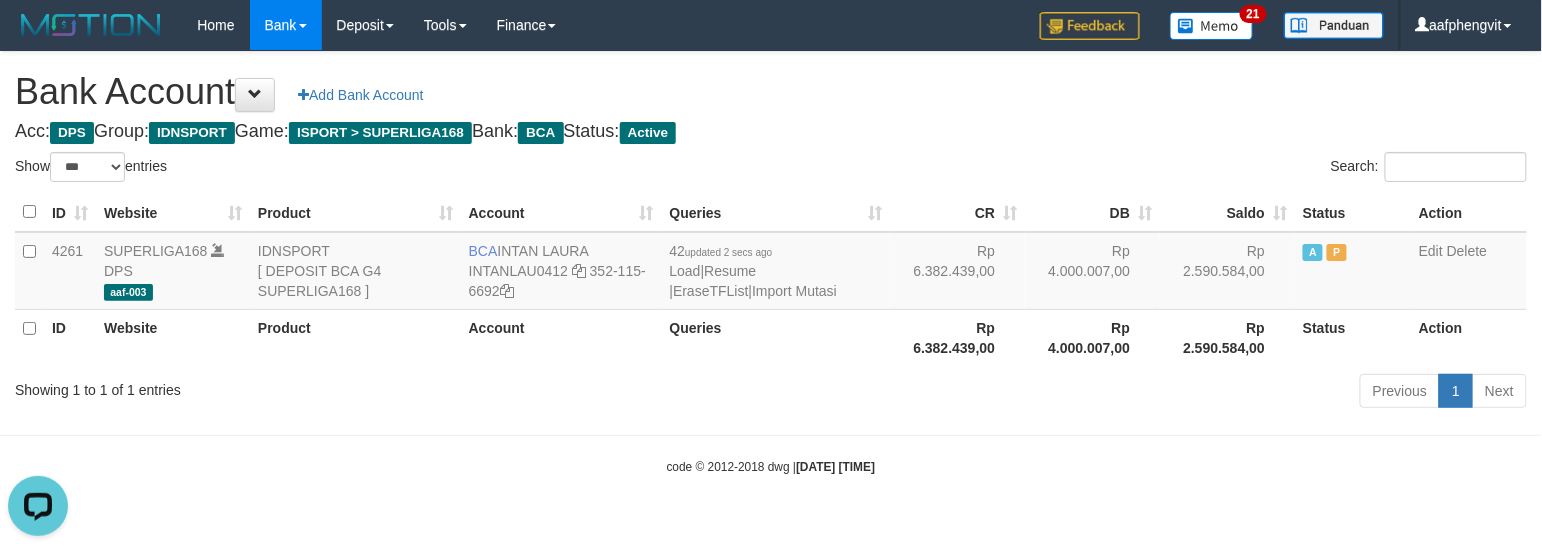 scroll, scrollTop: 0, scrollLeft: 0, axis: both 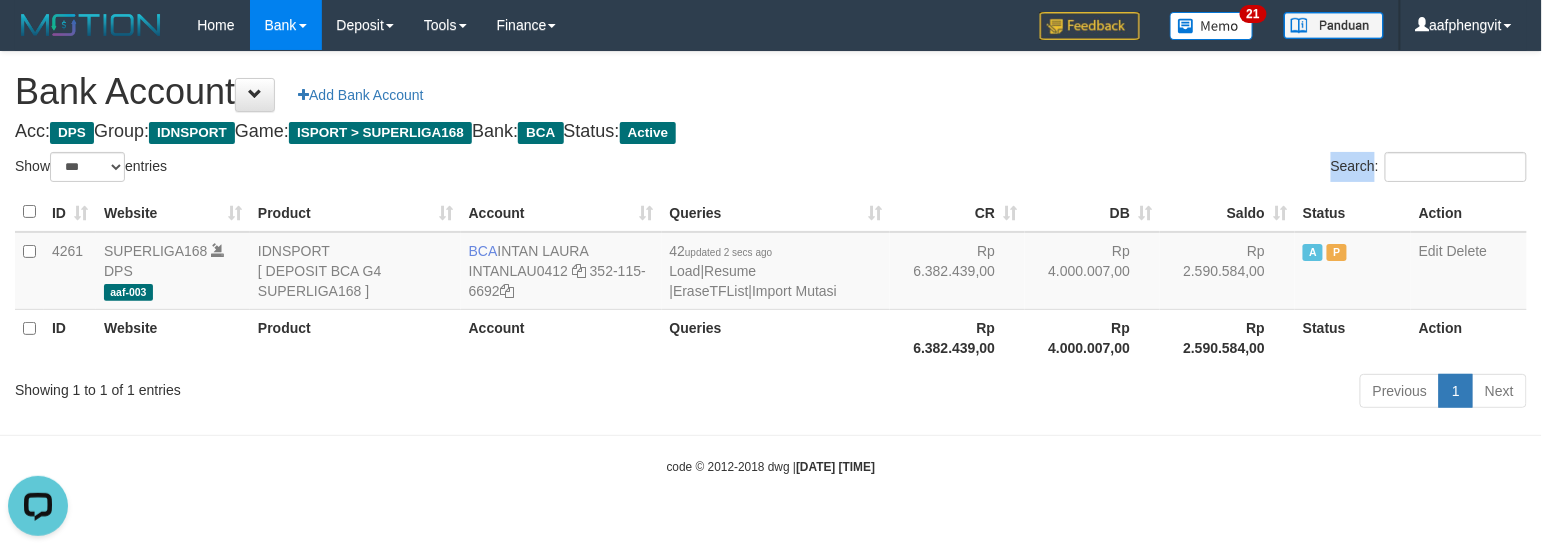 click on "Bank Account
Add Bank Account
Acc: 										 DPS
Group:   IDNSPORT    		Game:   ISPORT > SUPERLIGA168    		Bank:   BCA    		Status:  Active
Filter Account Type
*******
***
**
***
DPS
SELECT ALL  SELECT TYPE  - ALL -
DPS
WD
TMP
Filter Product
*******
******
********
********
*******
********
IDNSPORT
SELECT ALL  SELECT GROUP  - ALL -
BETHUB
IDNPOKER
IDNSPORT
IDNTOTO
LOADONLY
Filter Website
*******" at bounding box center (771, 233) 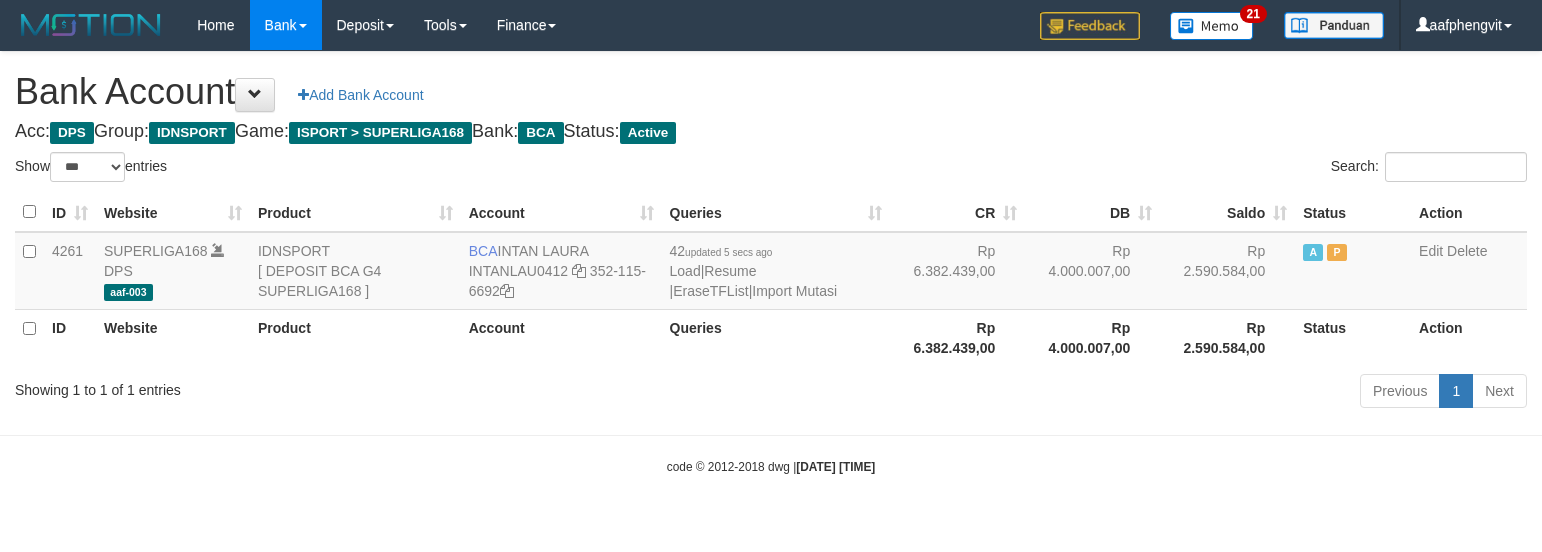 select on "***" 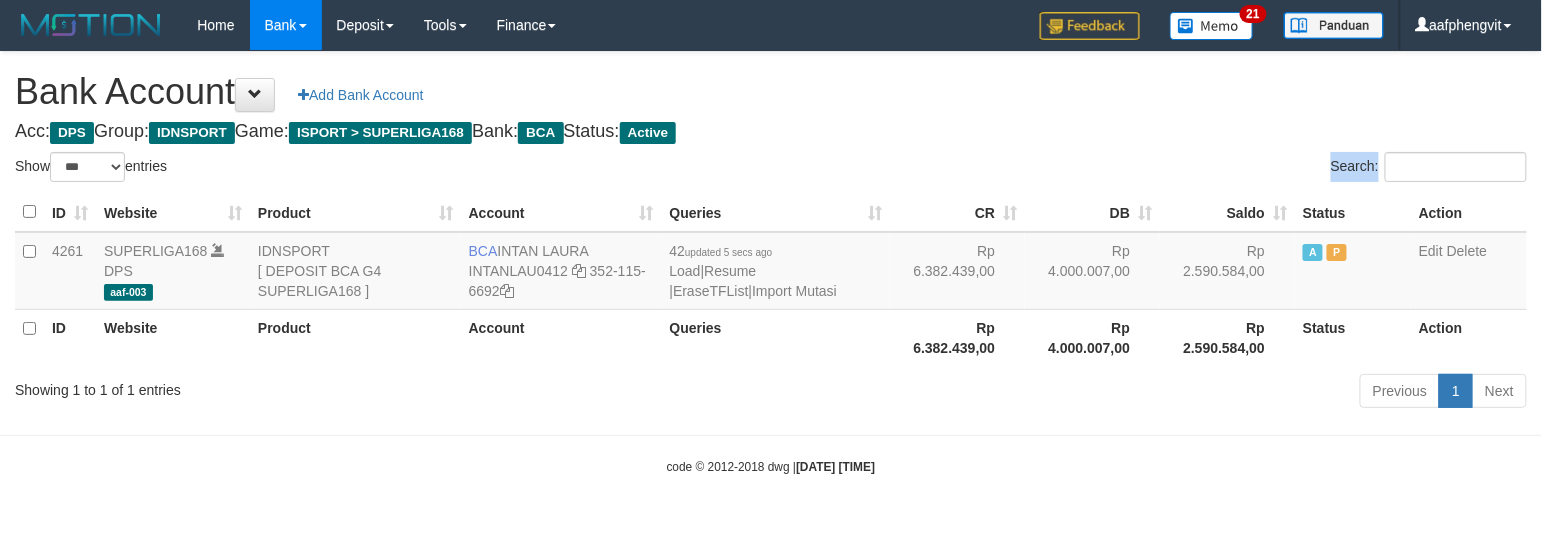 click on "Bank Account
Add Bank Account
Acc: 										 DPS
Group:   IDNSPORT    		Game:   ISPORT > SUPERLIGA168    		Bank:   BCA    		Status:  Active
Filter Account Type
*******
***
**
***
DPS
SELECT ALL  SELECT TYPE  - ALL -
DPS
WD
TMP
Filter Product
*******
******
********
********
*******
********
IDNSPORT
SELECT ALL  SELECT GROUP  - ALL -
BETHUB
IDNPOKER
IDNSPORT
IDNTOTO
LOADONLY
Filter Website
*******" at bounding box center [771, 233] 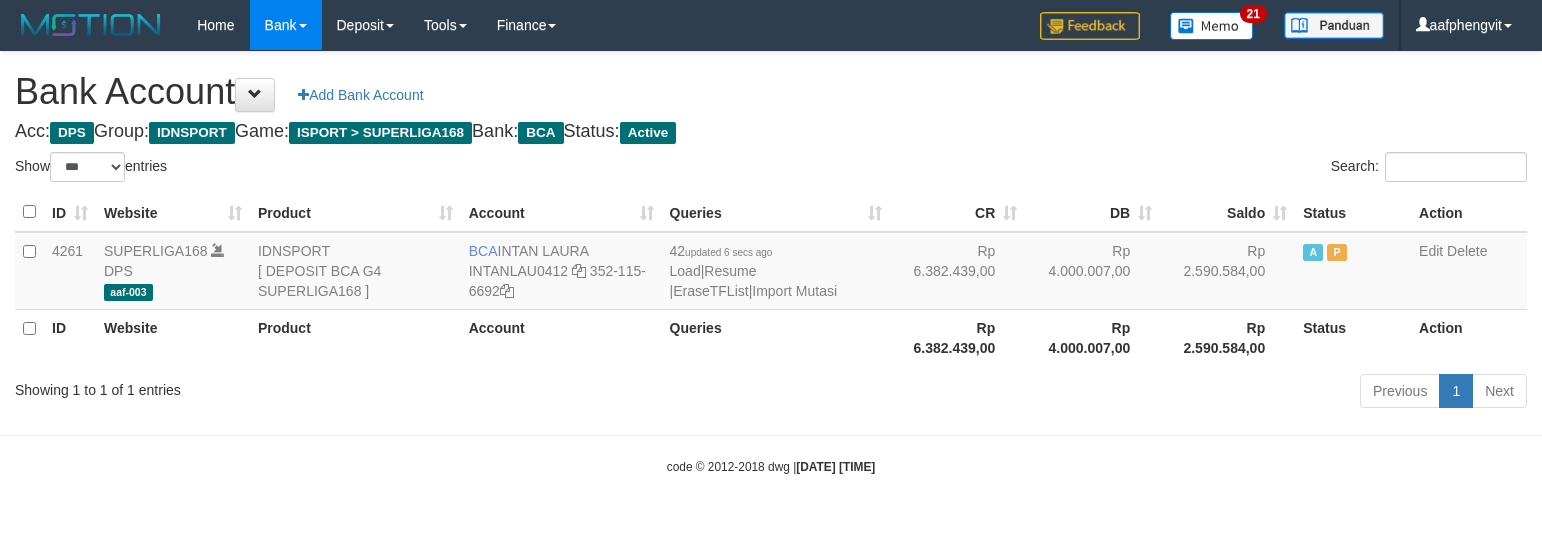 select on "***" 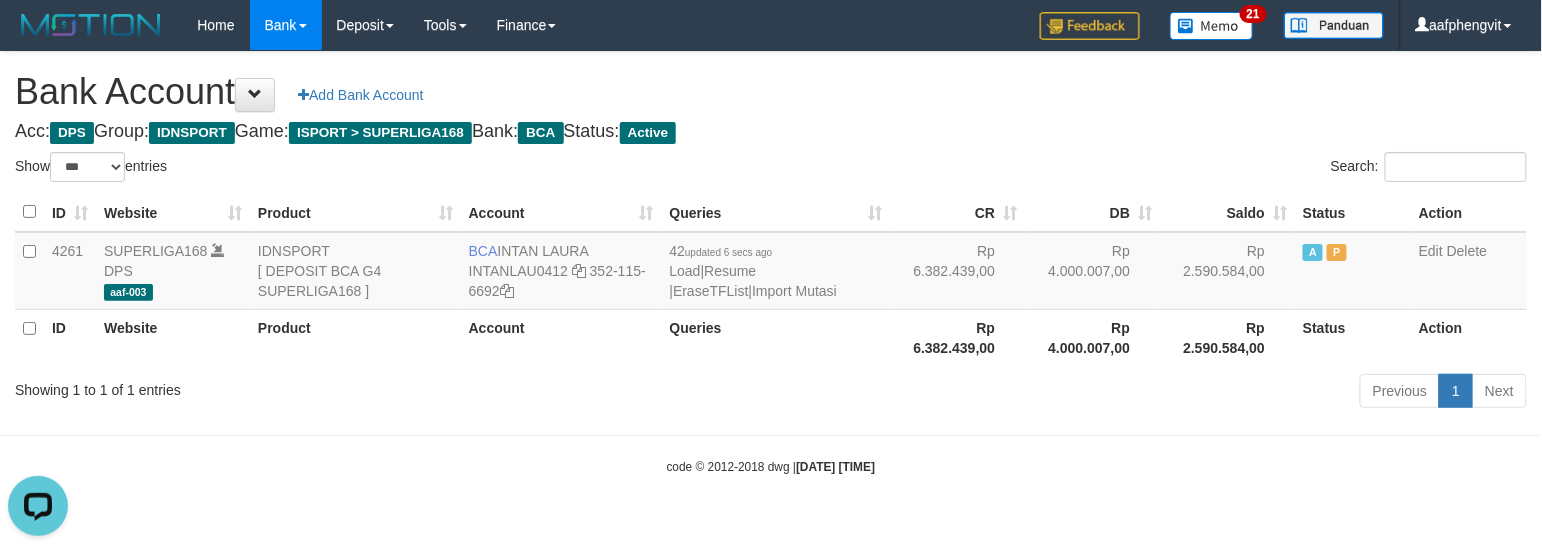 scroll, scrollTop: 0, scrollLeft: 0, axis: both 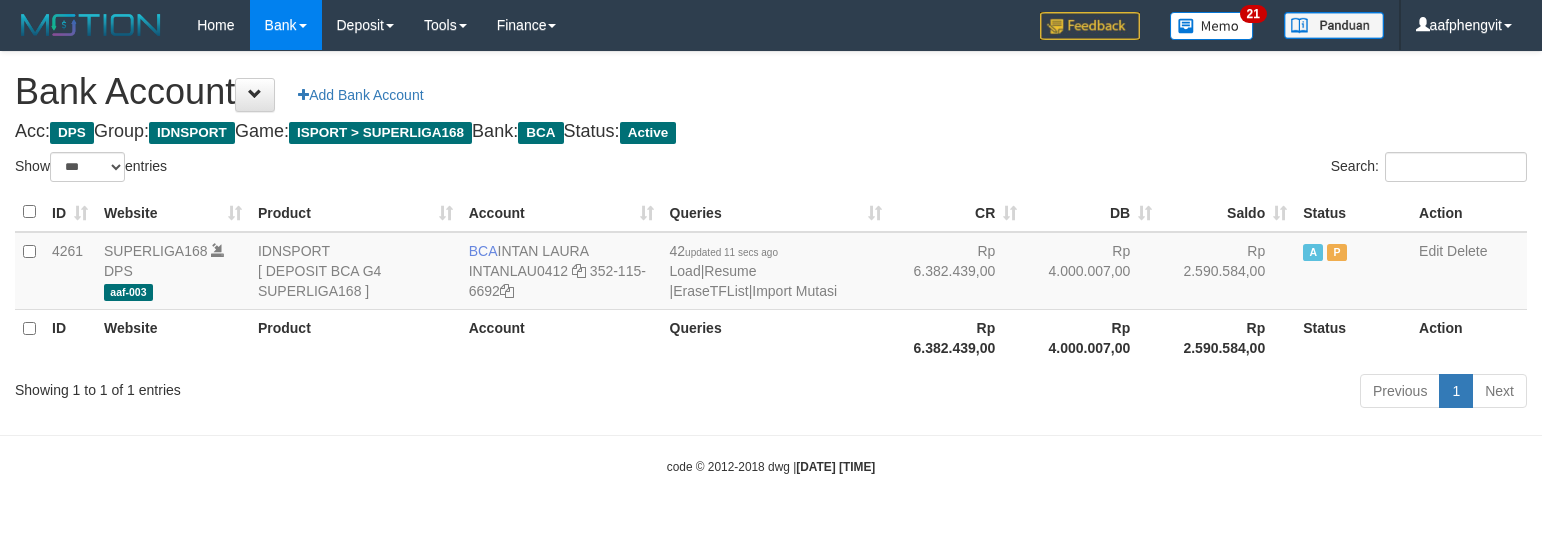 select on "***" 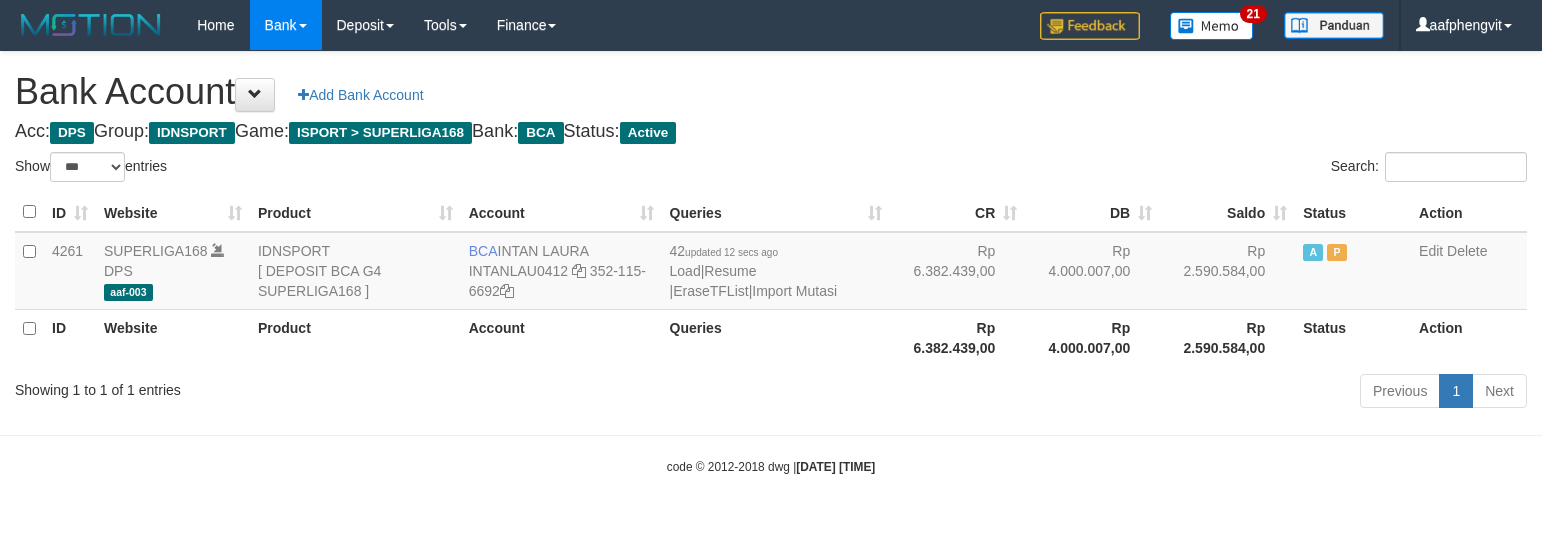 select on "***" 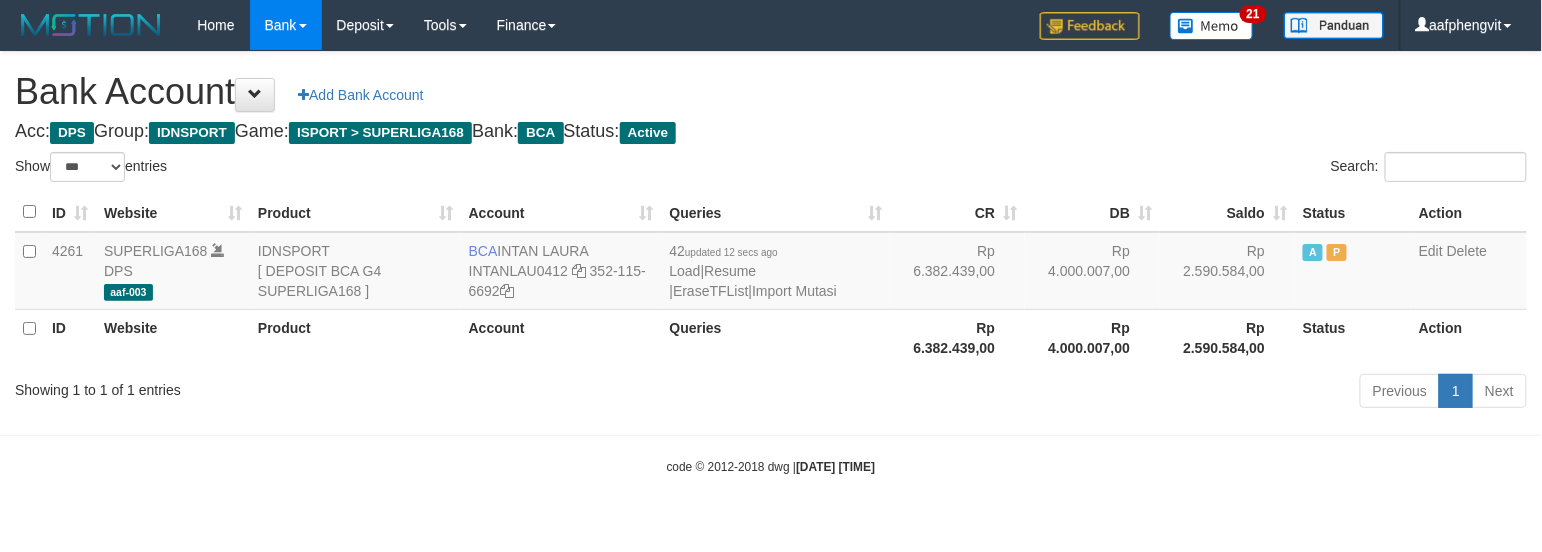 drag, startPoint x: 0, startPoint y: 0, endPoint x: 820, endPoint y: 190, distance: 841.7244 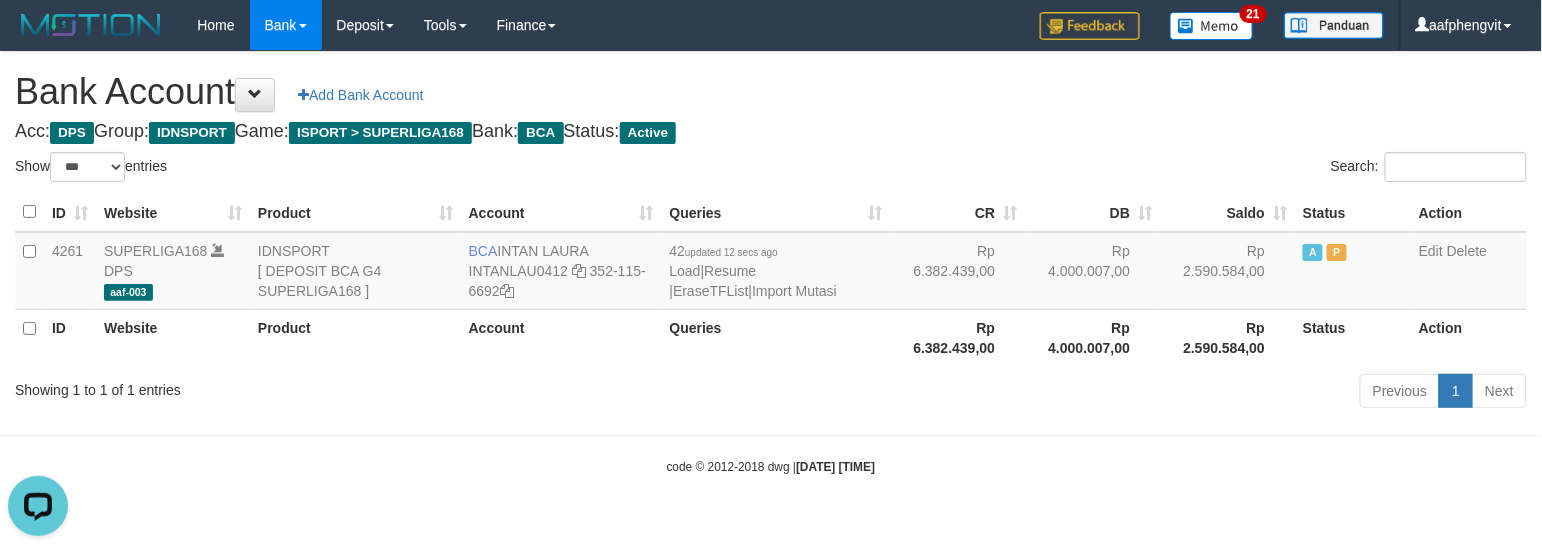 scroll, scrollTop: 0, scrollLeft: 0, axis: both 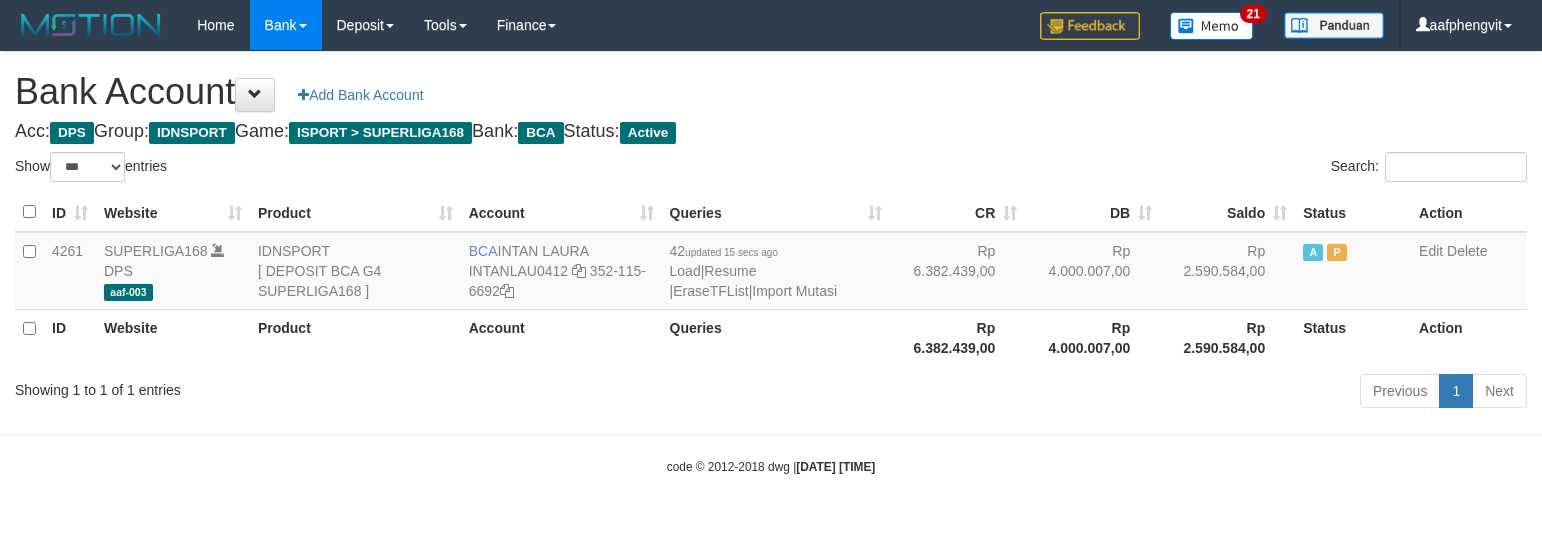 select on "***" 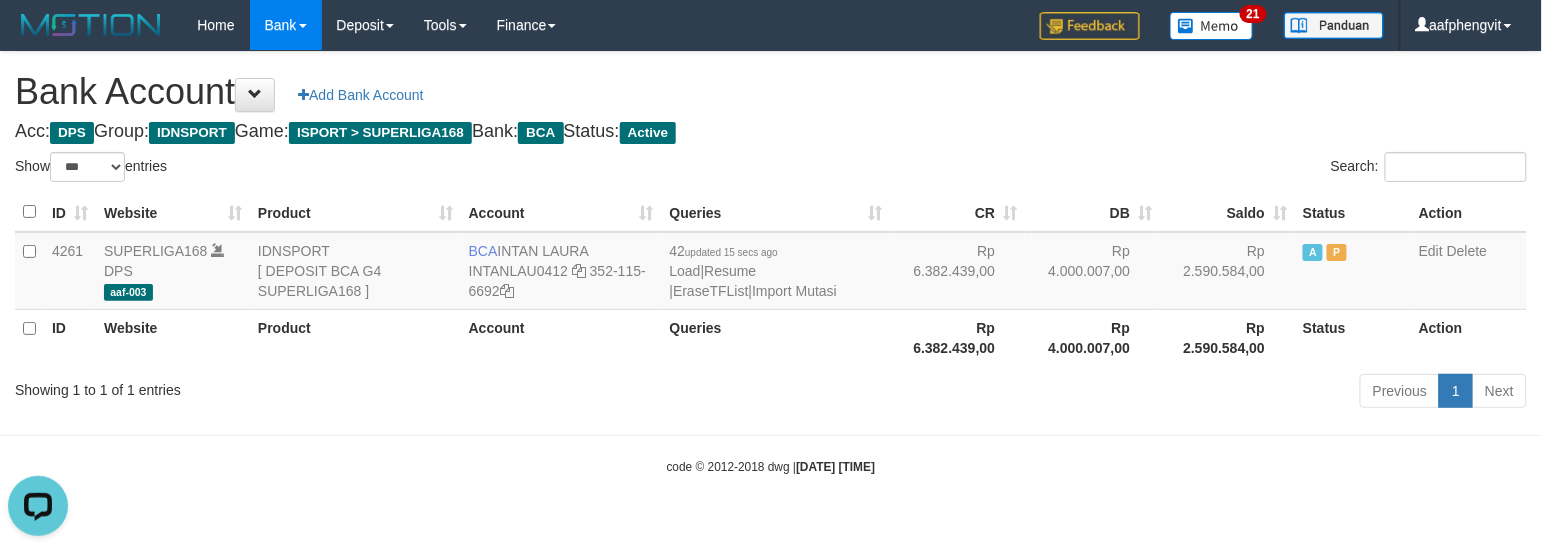 scroll, scrollTop: 0, scrollLeft: 0, axis: both 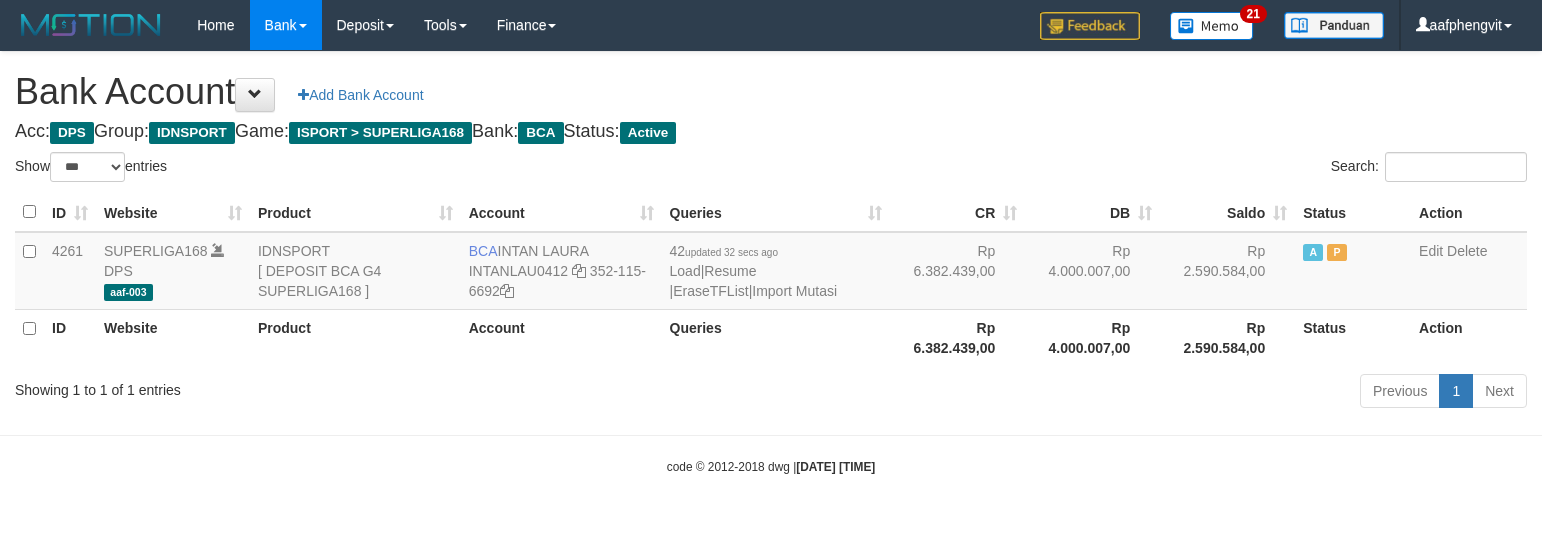 select on "***" 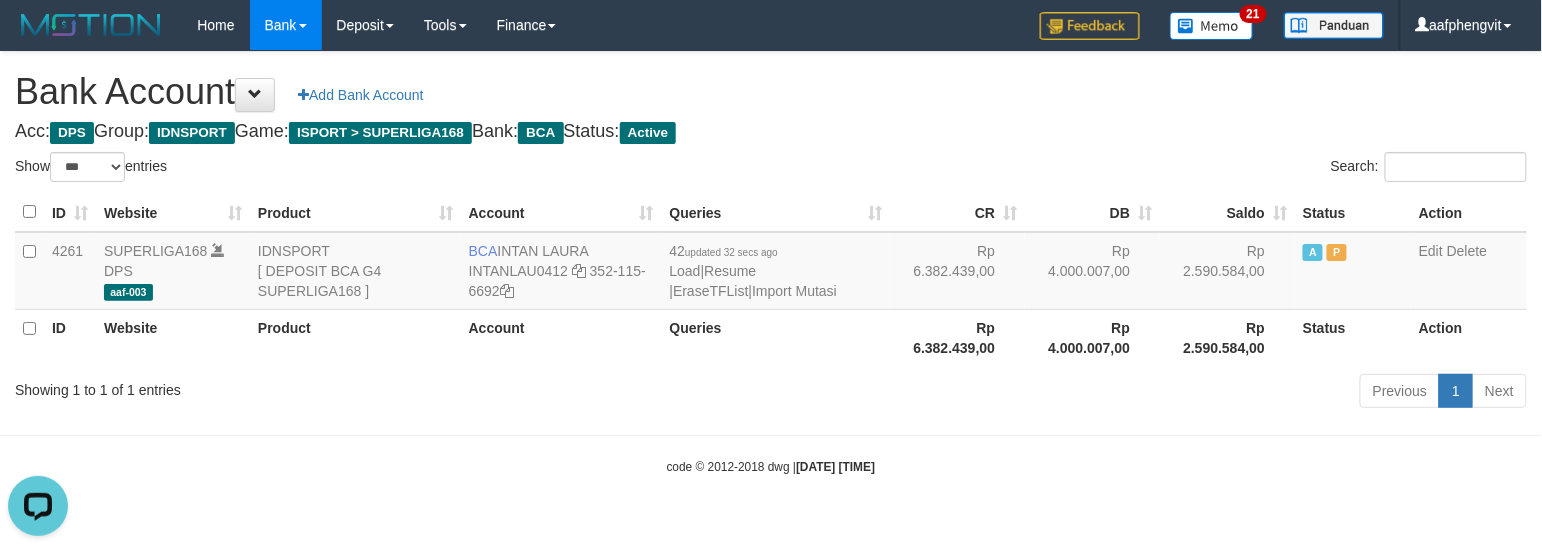 scroll, scrollTop: 0, scrollLeft: 0, axis: both 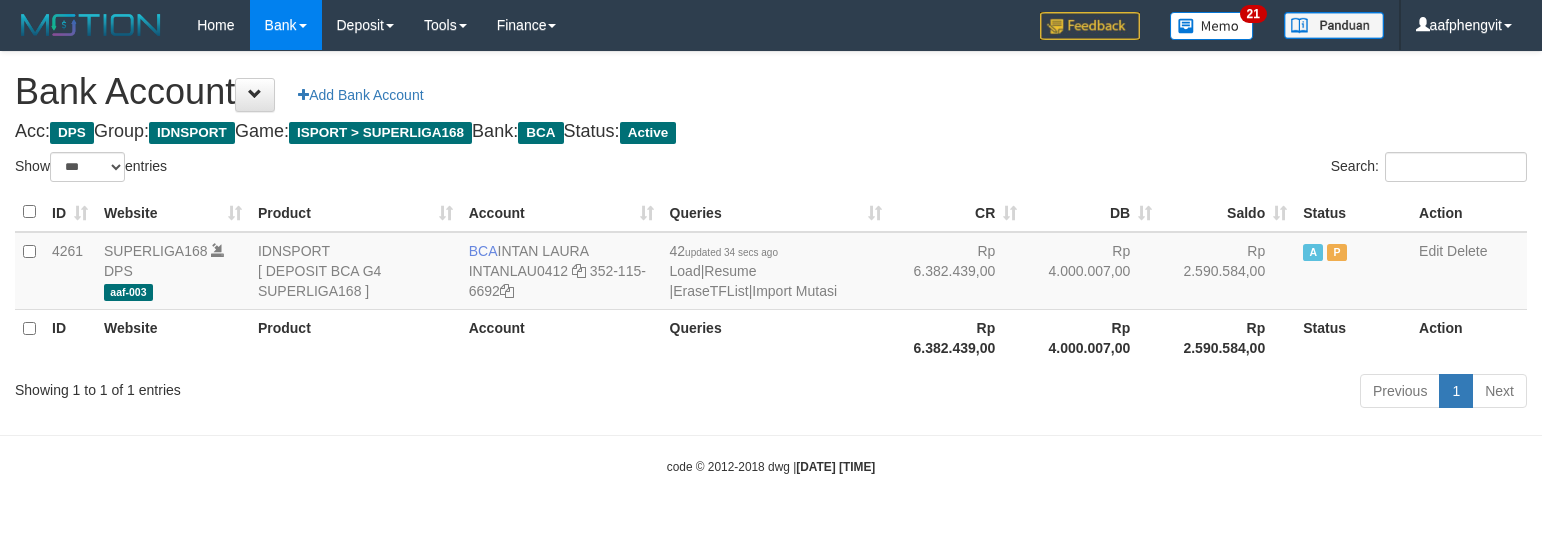 select on "***" 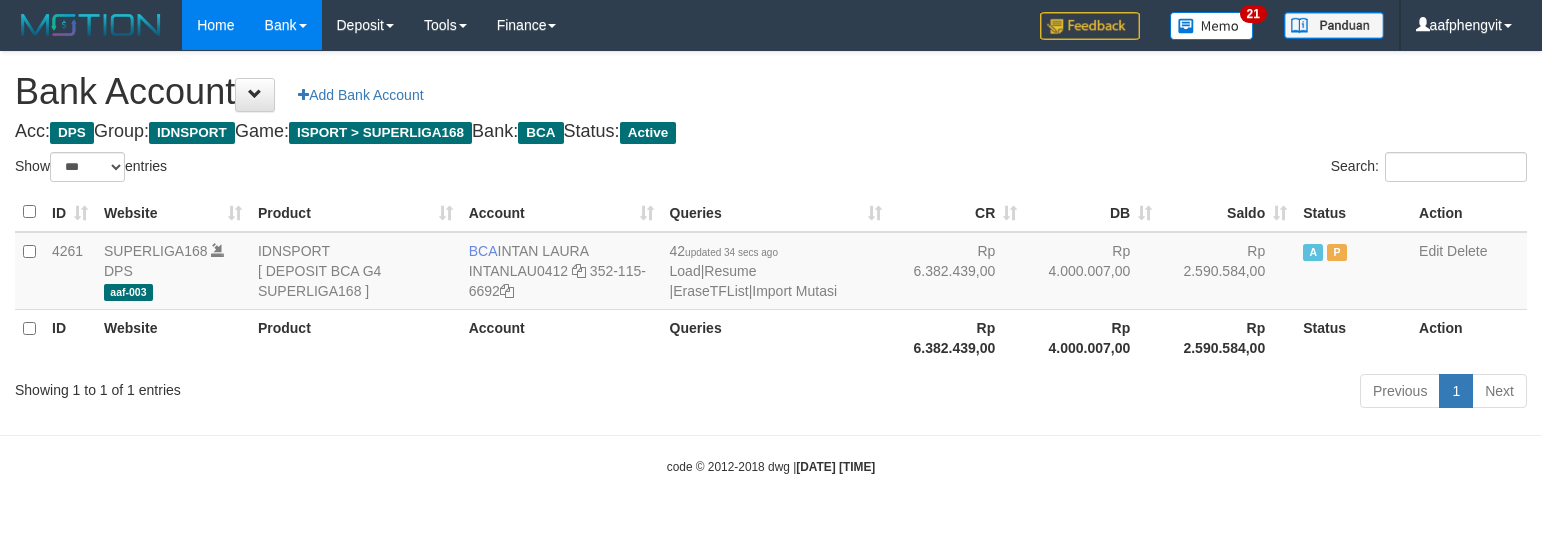 scroll, scrollTop: 0, scrollLeft: 0, axis: both 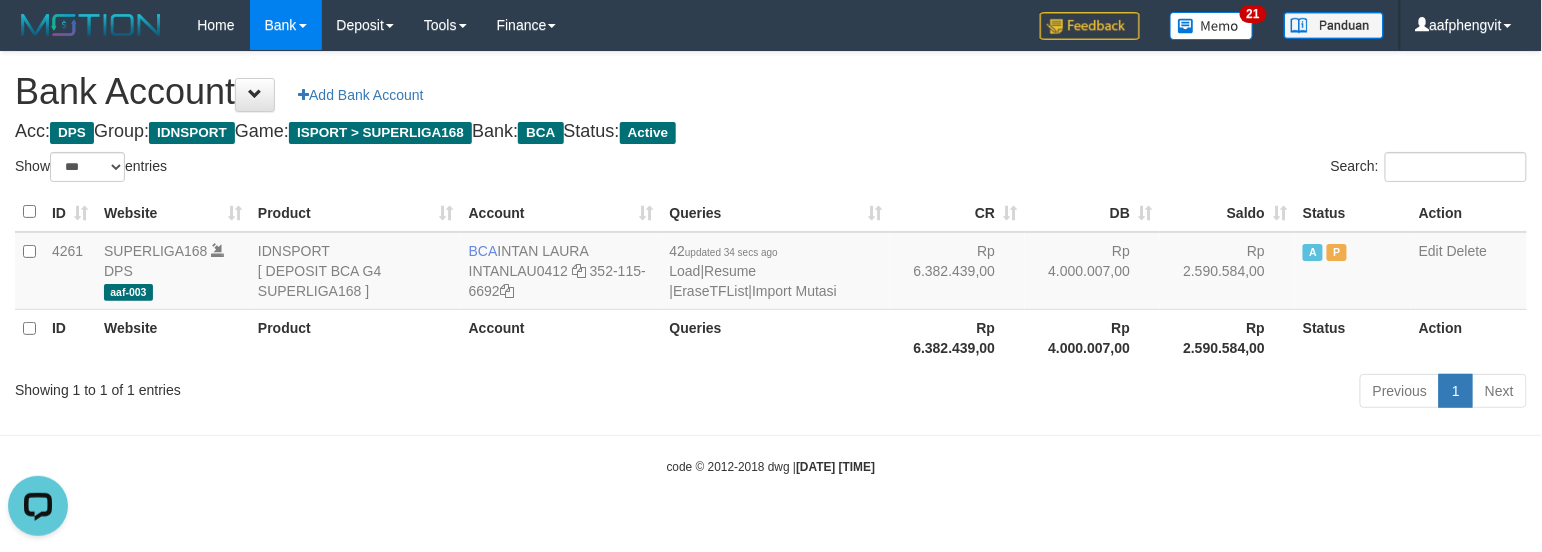 click on "Search:" at bounding box center [1156, 169] 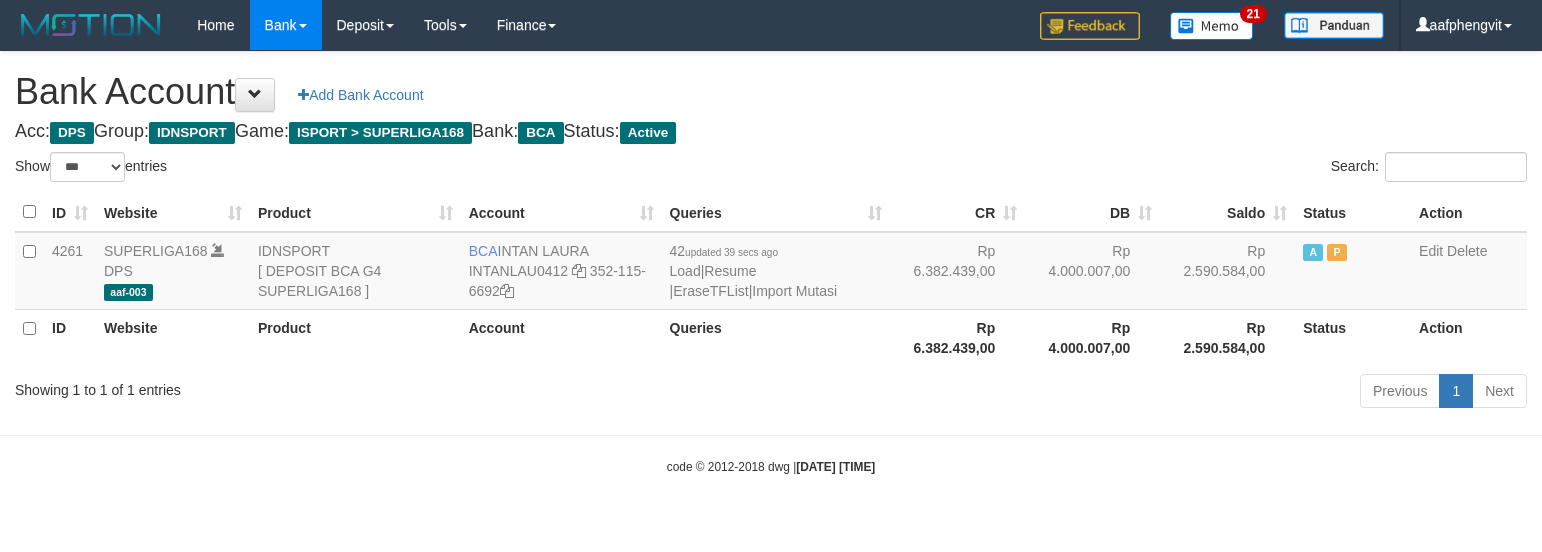 select on "***" 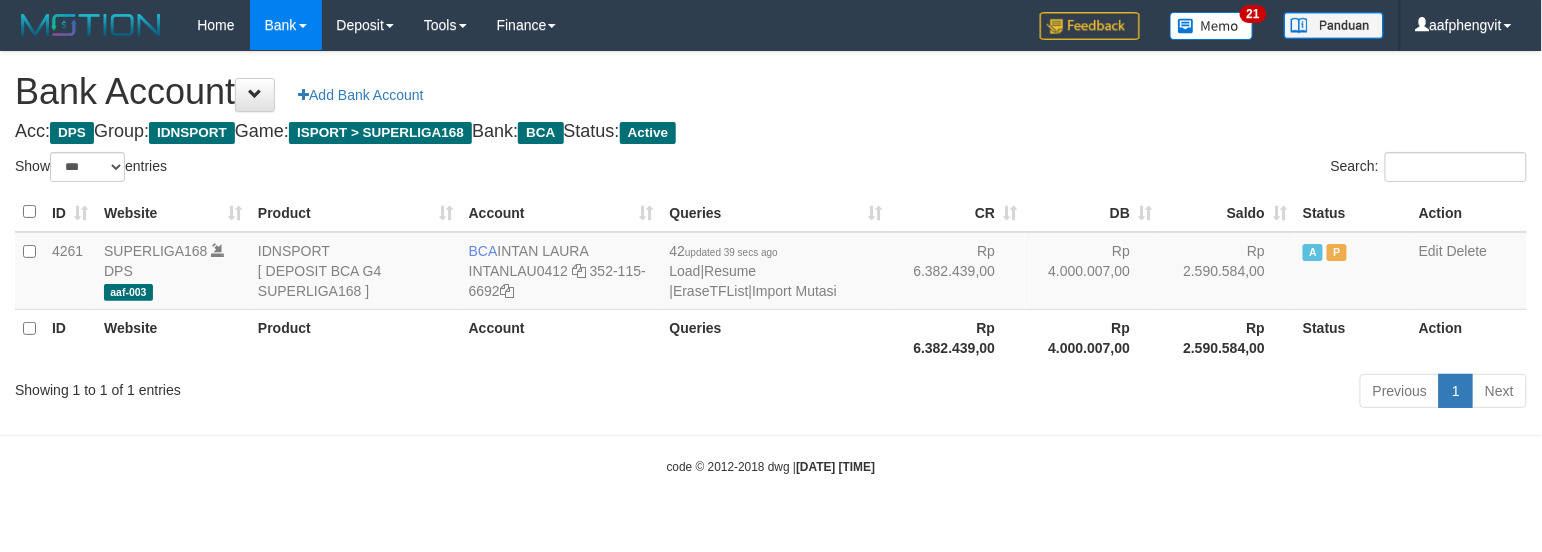 click on "Search:" at bounding box center (1156, 169) 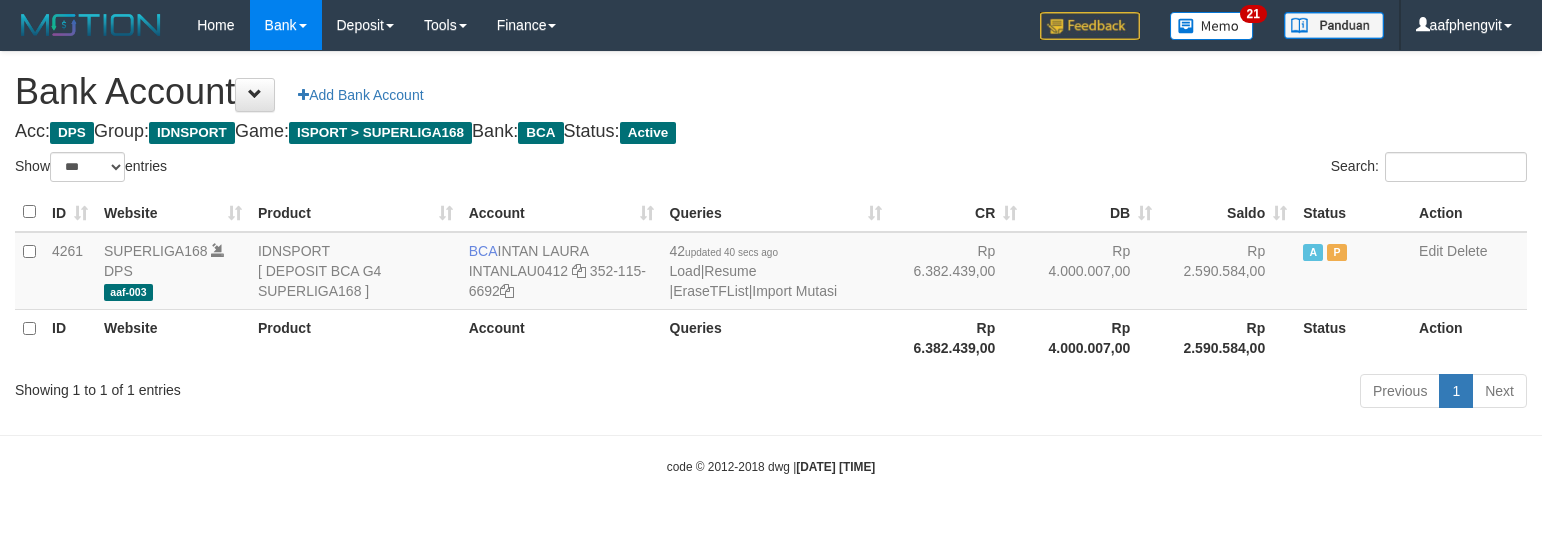 select on "***" 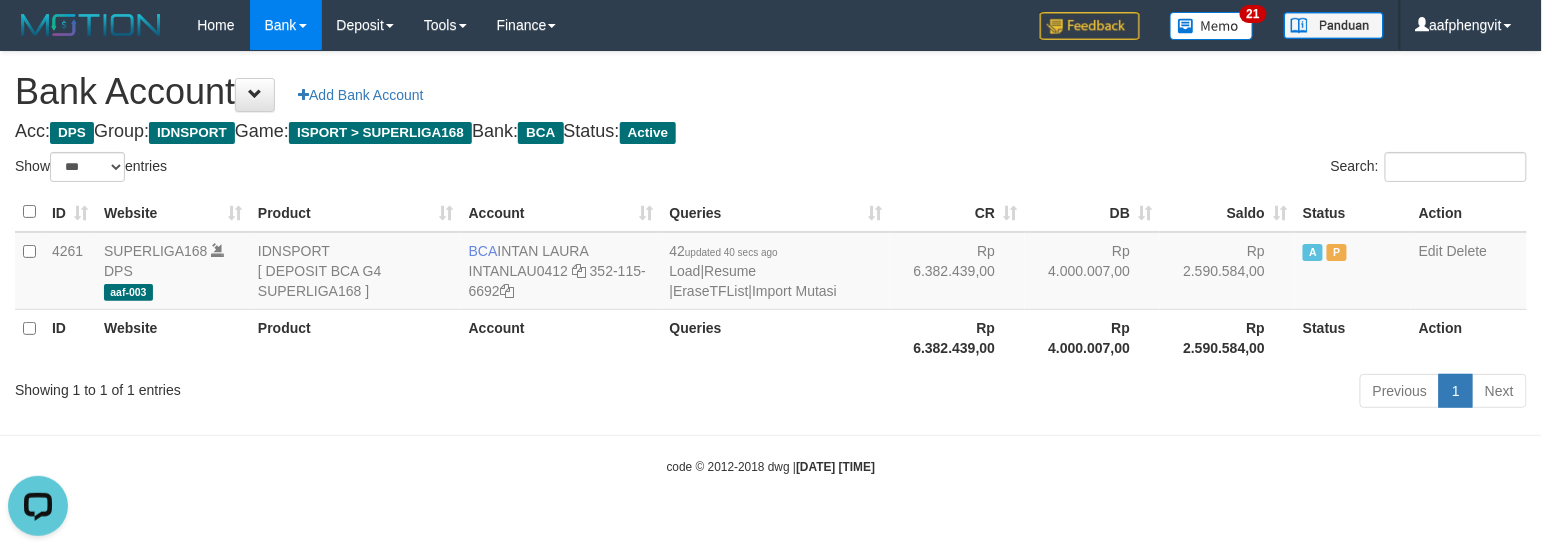 scroll, scrollTop: 0, scrollLeft: 0, axis: both 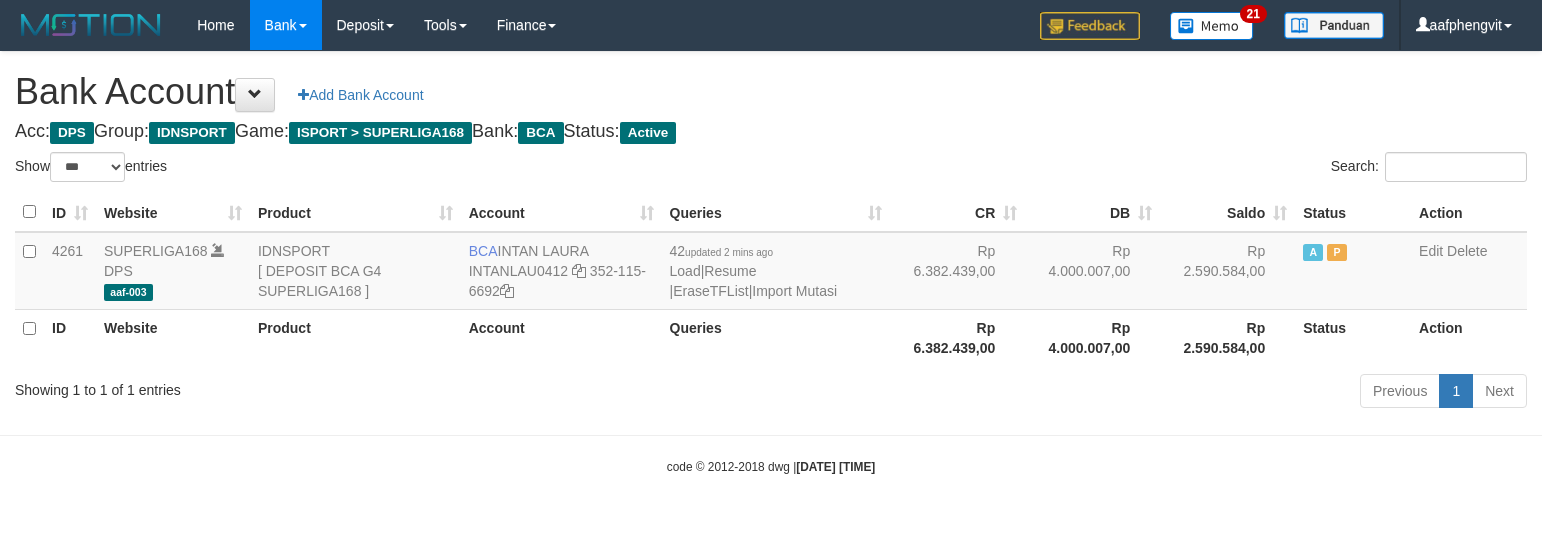 select on "***" 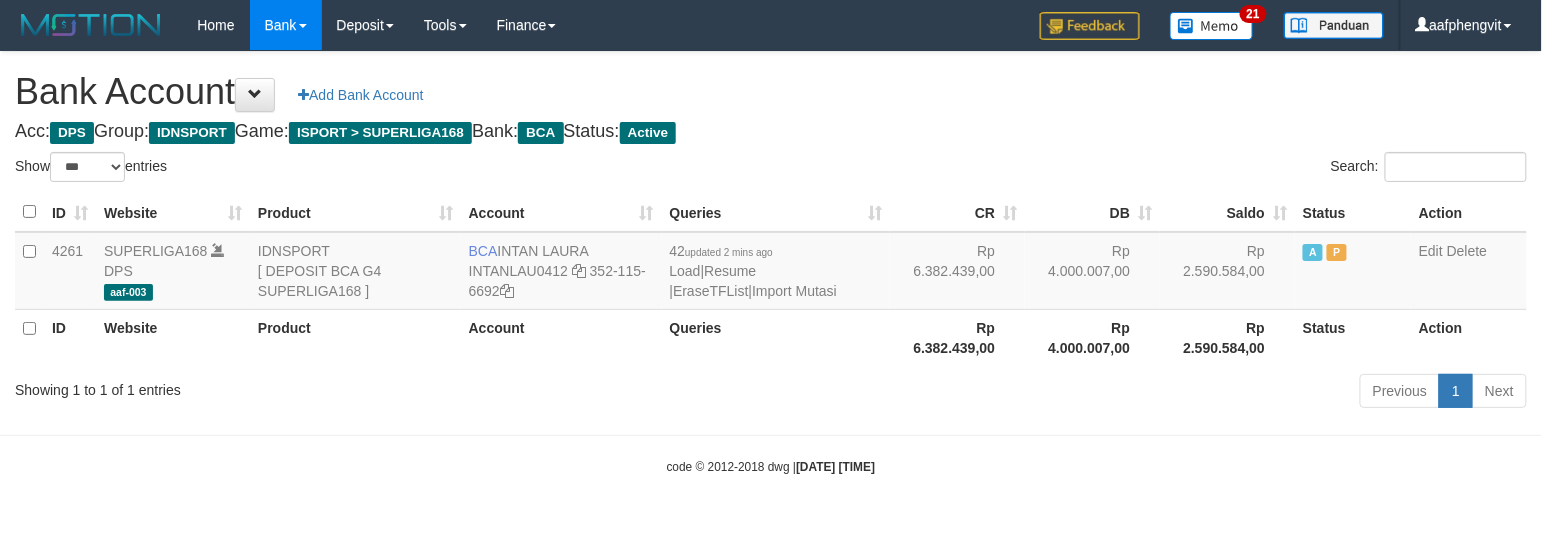 click on "Bank Account
Add Bank Account" at bounding box center [771, 92] 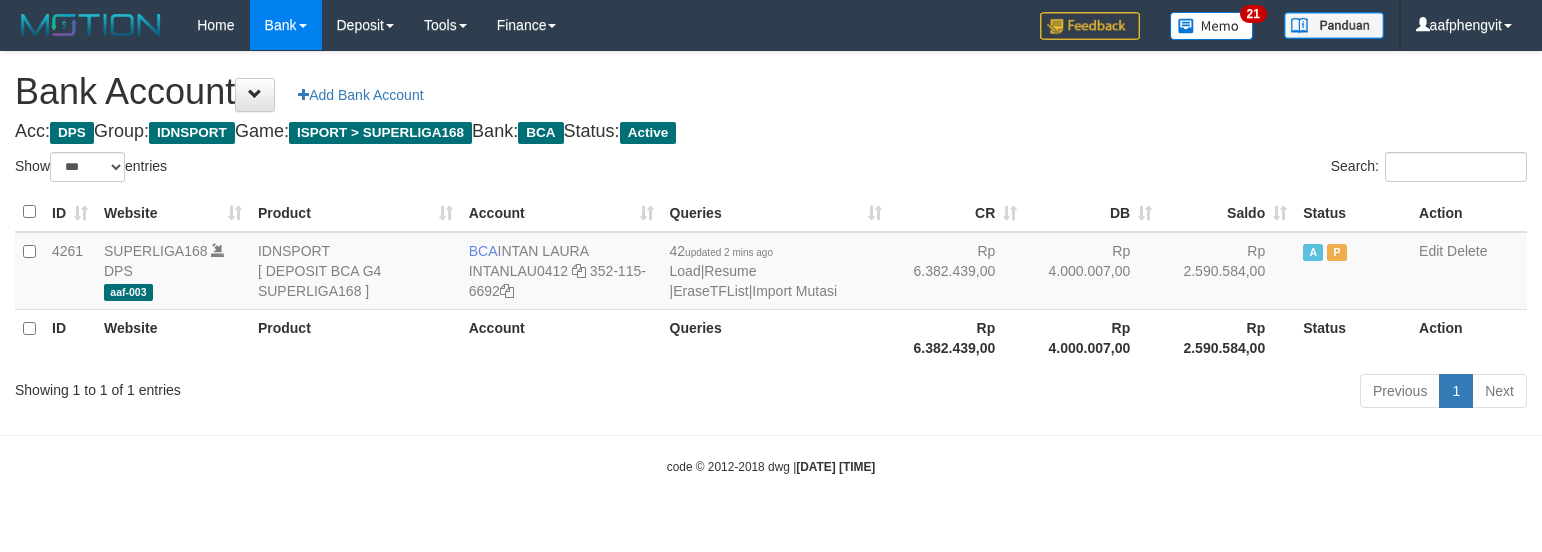 select on "***" 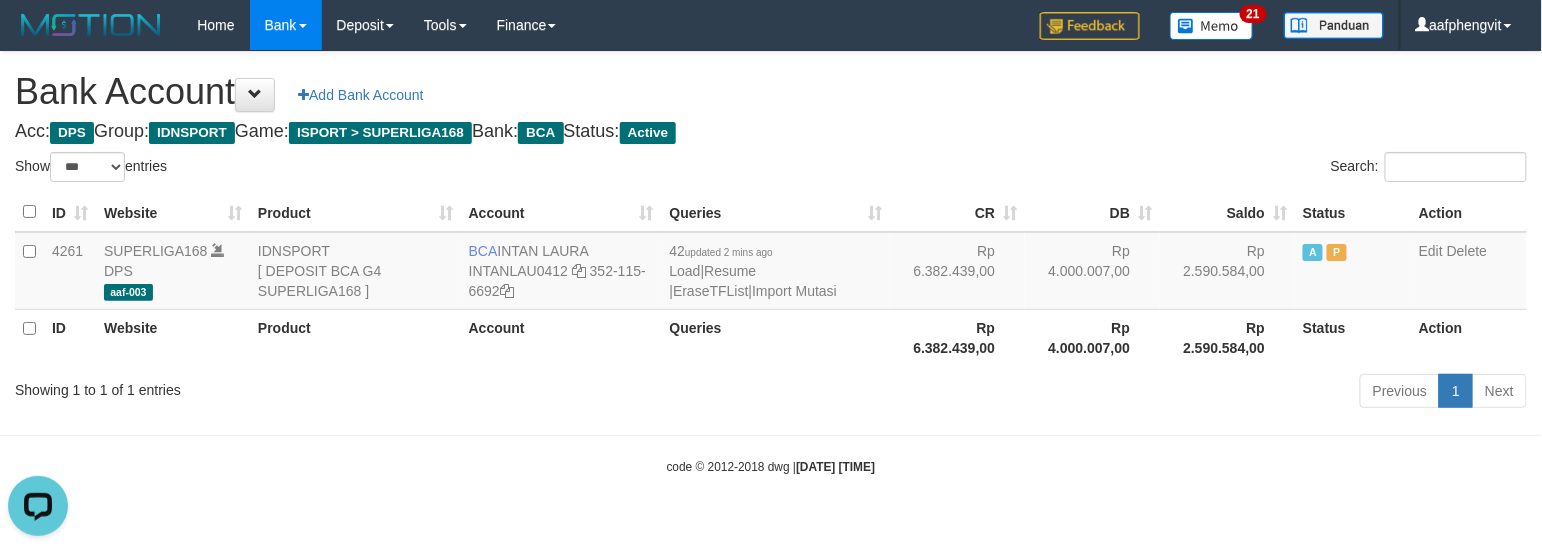 scroll, scrollTop: 0, scrollLeft: 0, axis: both 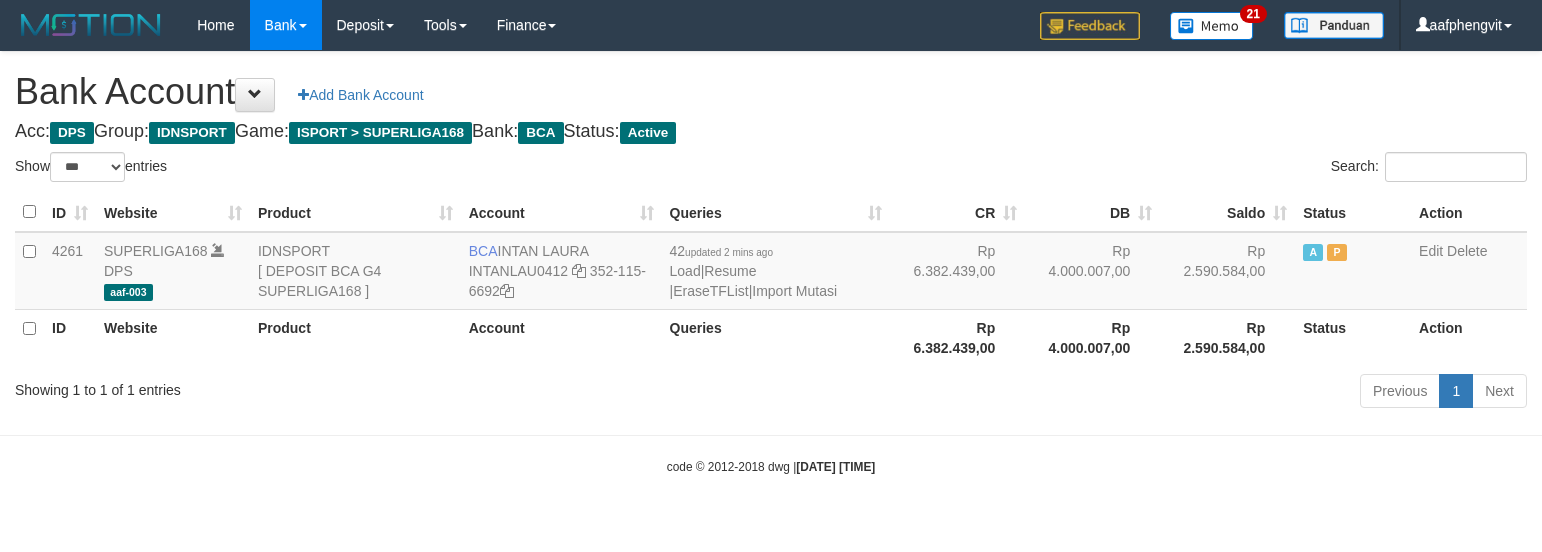 select on "***" 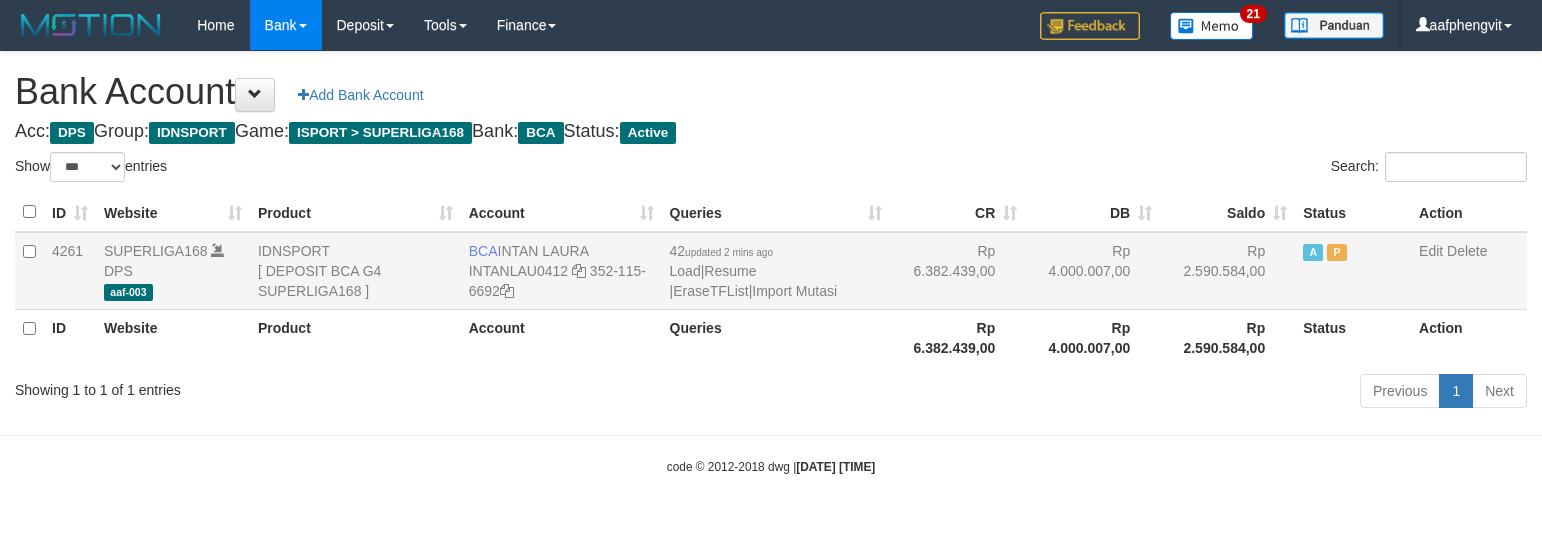 scroll, scrollTop: 0, scrollLeft: 0, axis: both 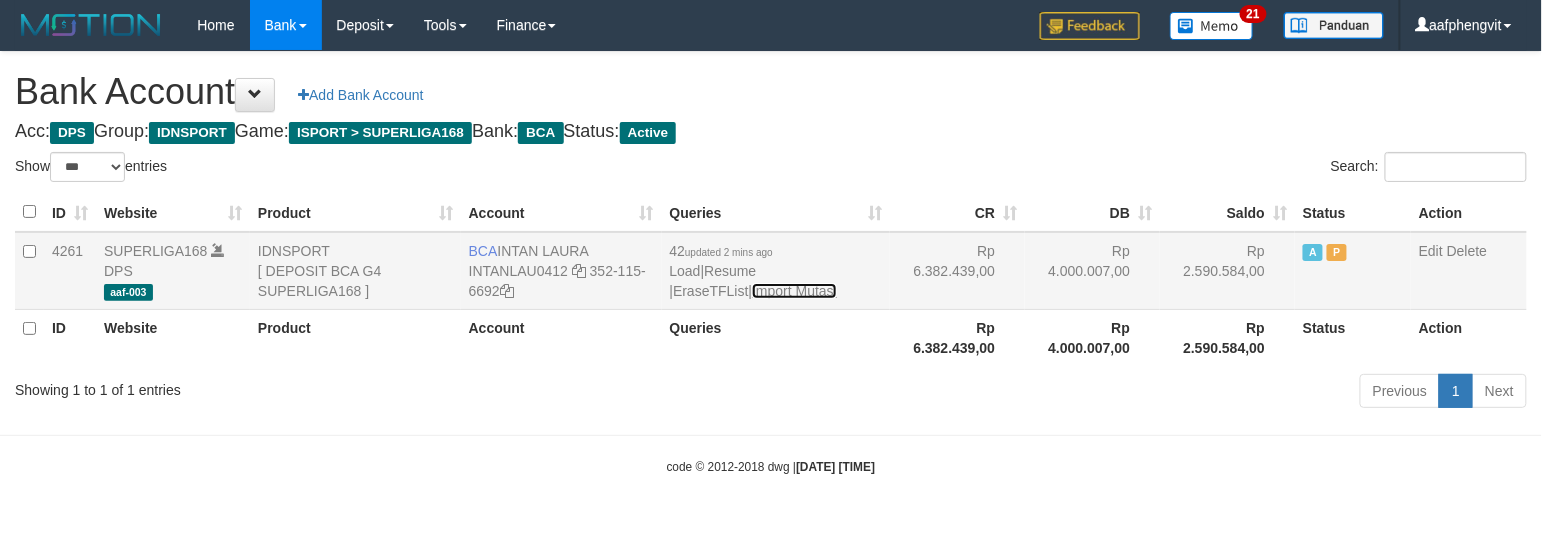 click on "Import Mutasi" at bounding box center [794, 291] 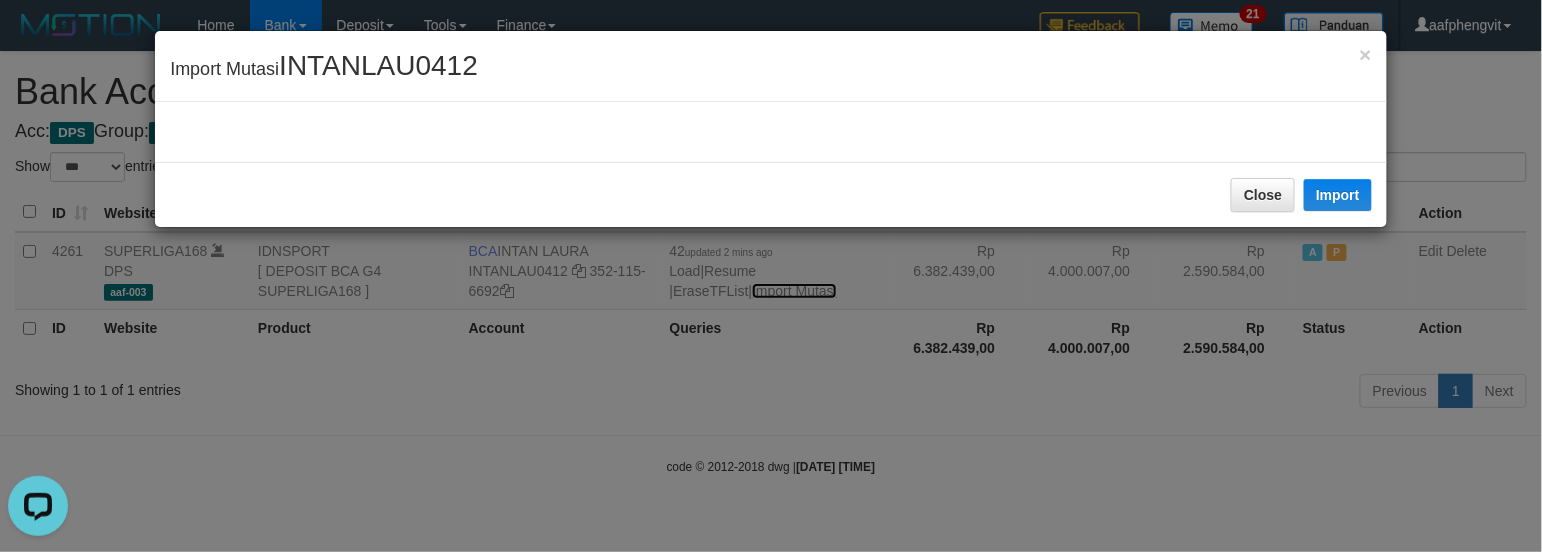 scroll, scrollTop: 0, scrollLeft: 0, axis: both 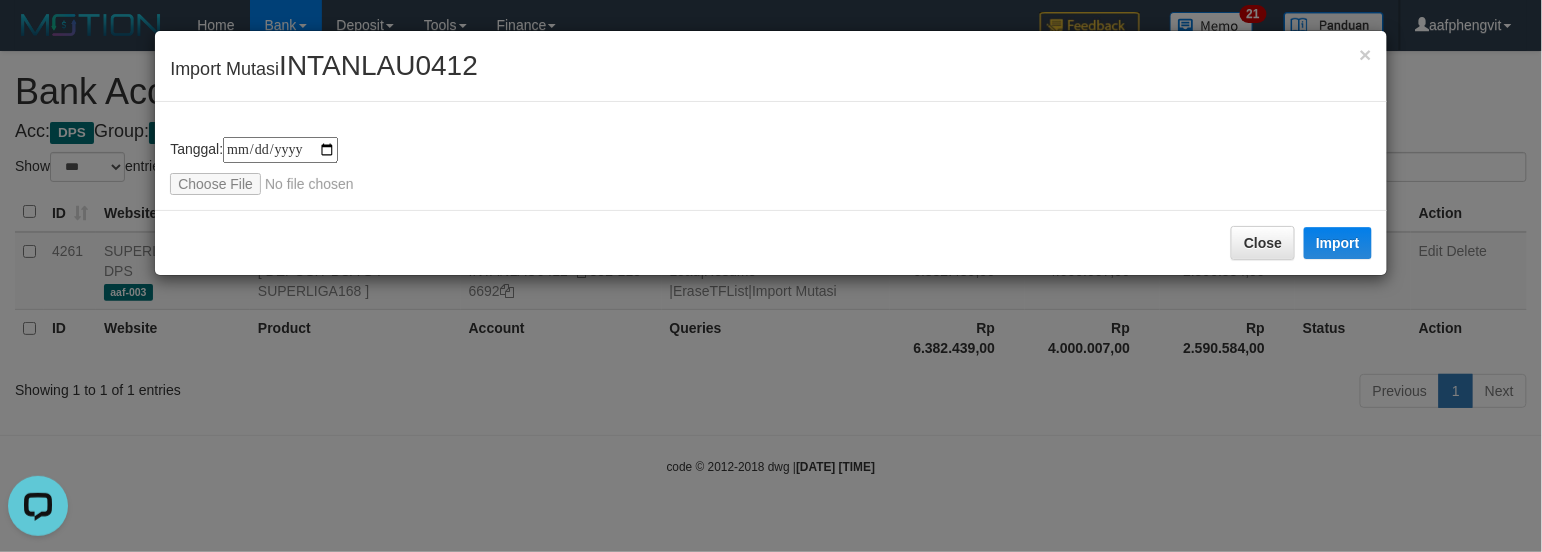 type on "**********" 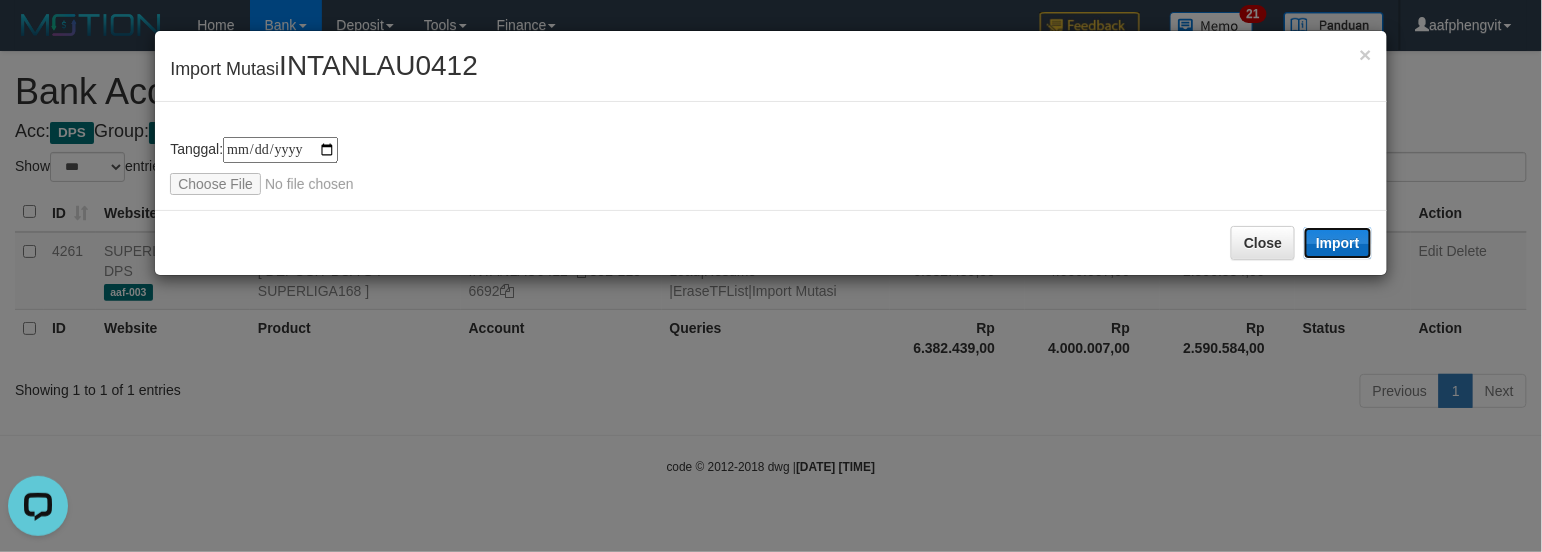 click on "Import" at bounding box center (1338, 243) 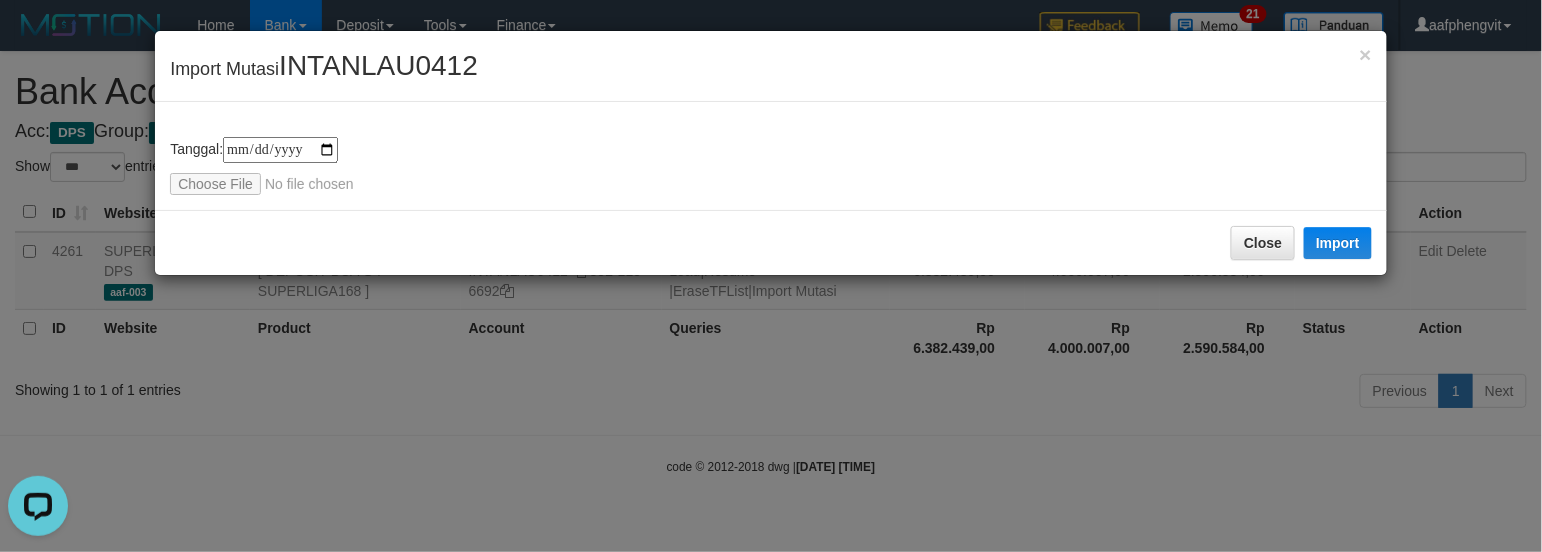 click on "**********" at bounding box center (771, 153) 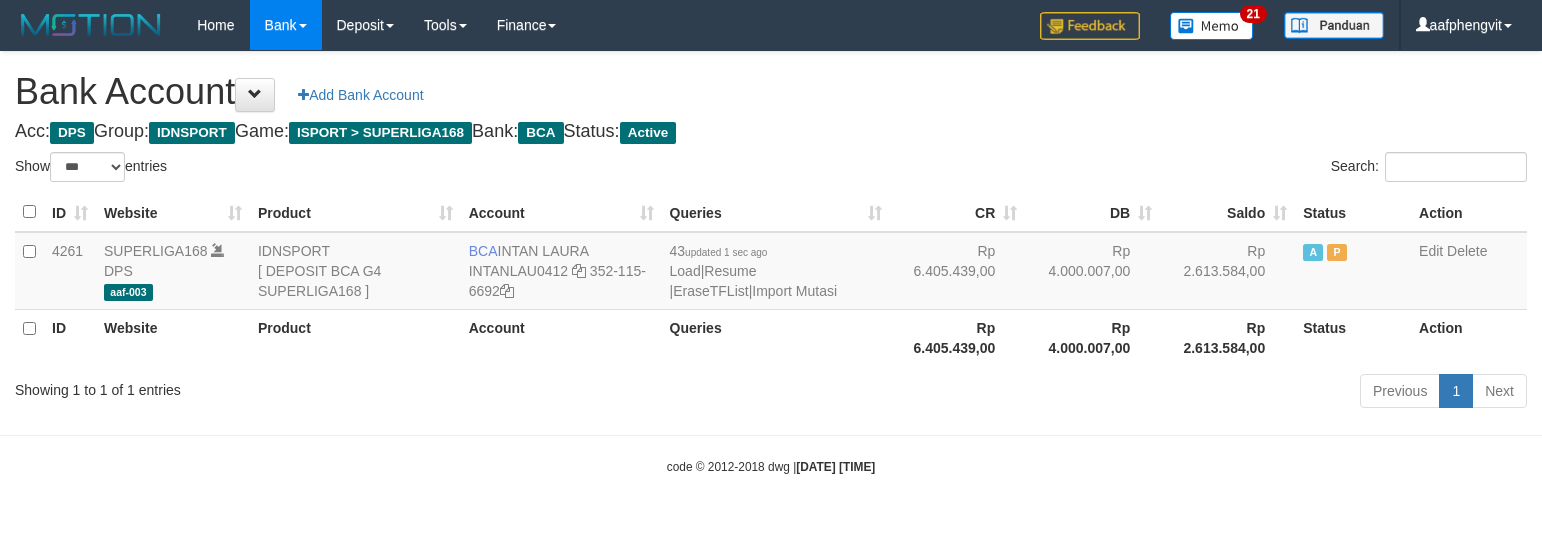 select on "***" 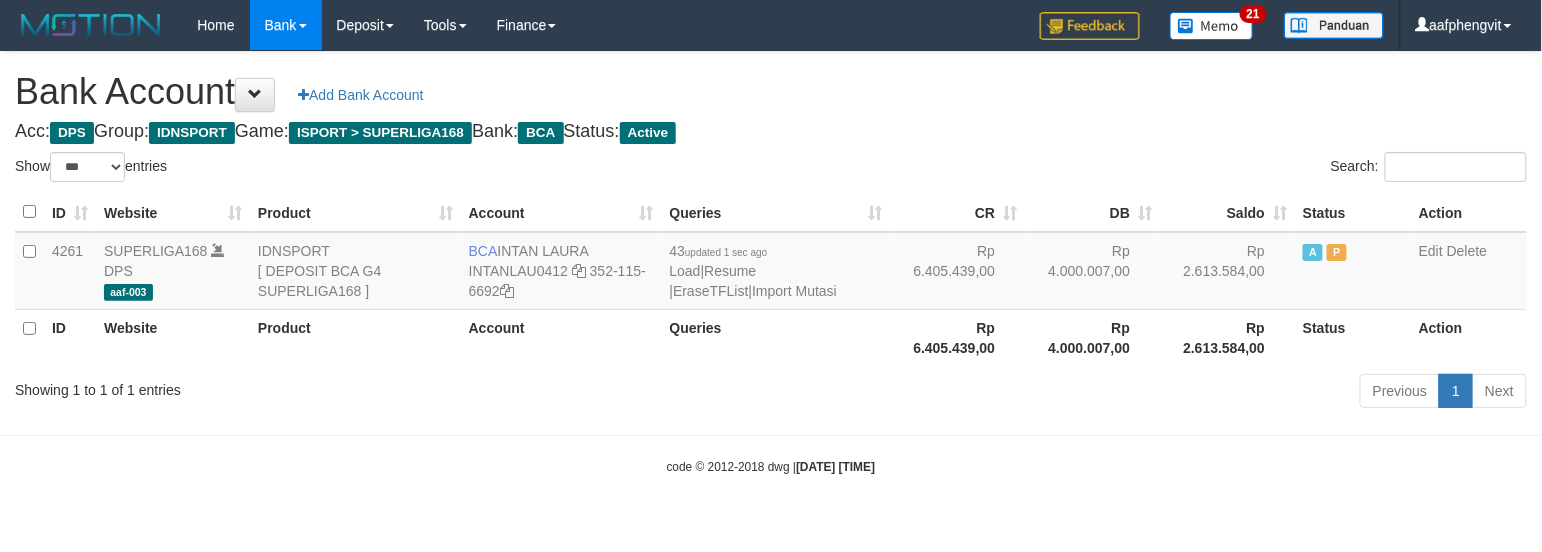 click on "Acc: 										 DPS
Group:   IDNSPORT    		Game:   ISPORT > SUPERLIGA168    		Bank:   BCA    		Status:  Active" at bounding box center (771, 132) 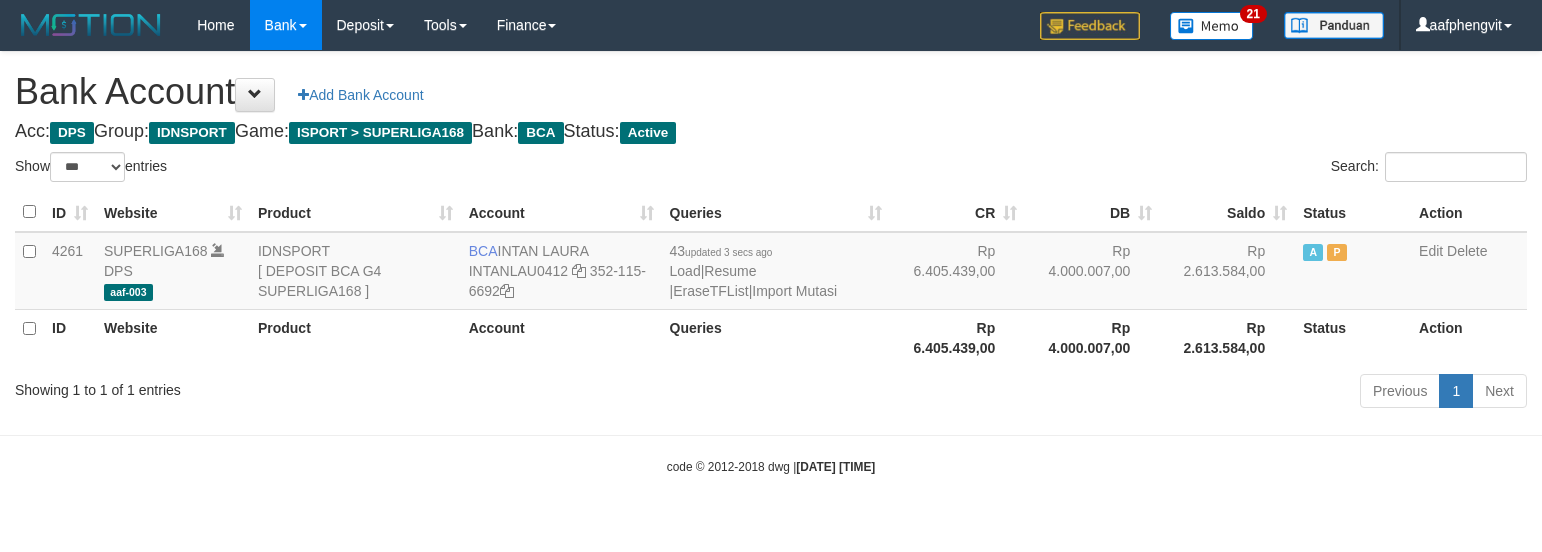 select on "***" 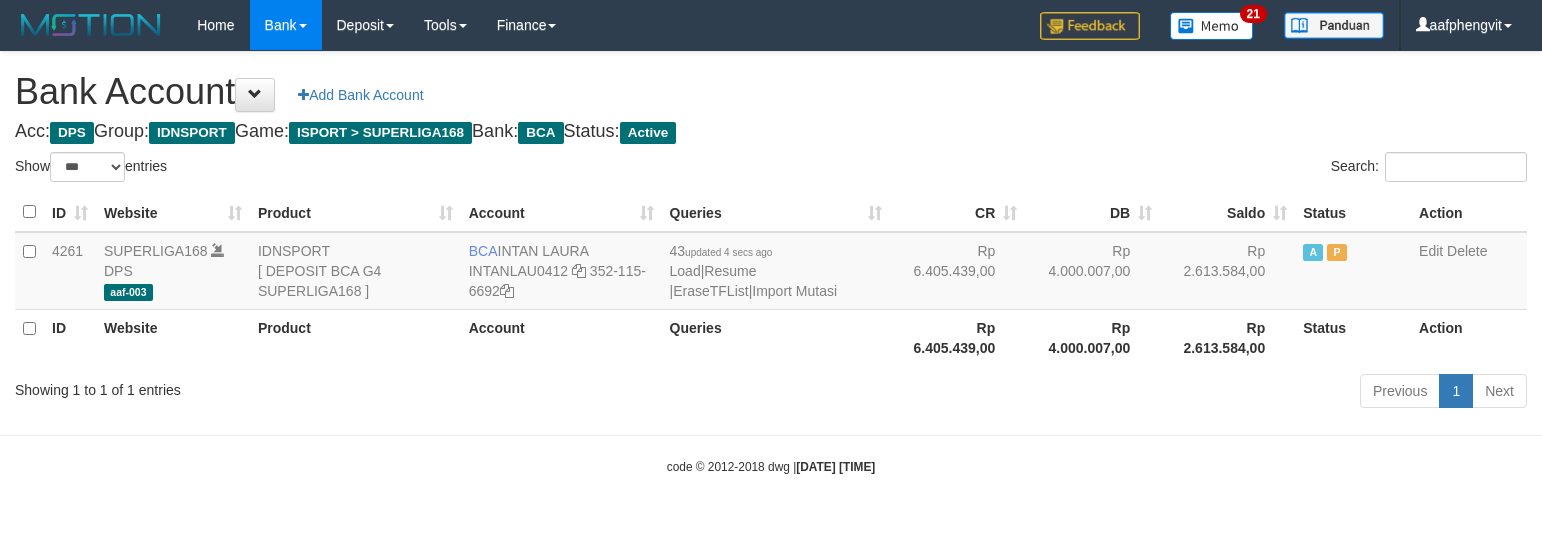 select on "***" 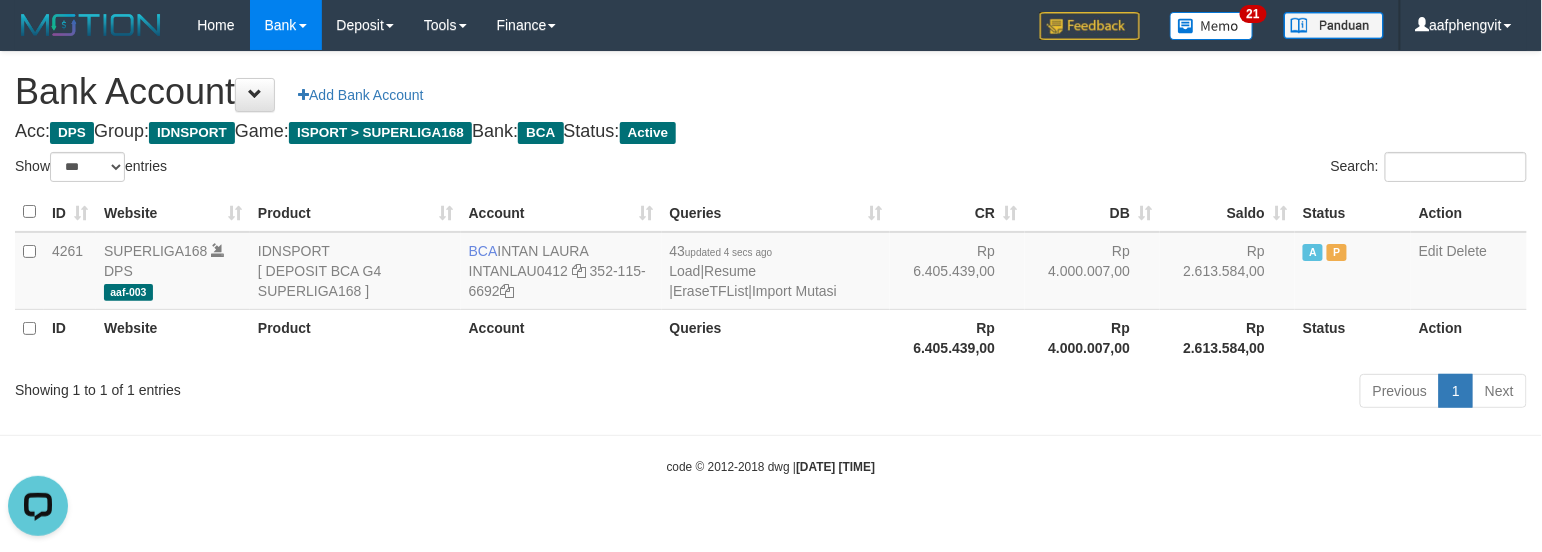 scroll, scrollTop: 0, scrollLeft: 0, axis: both 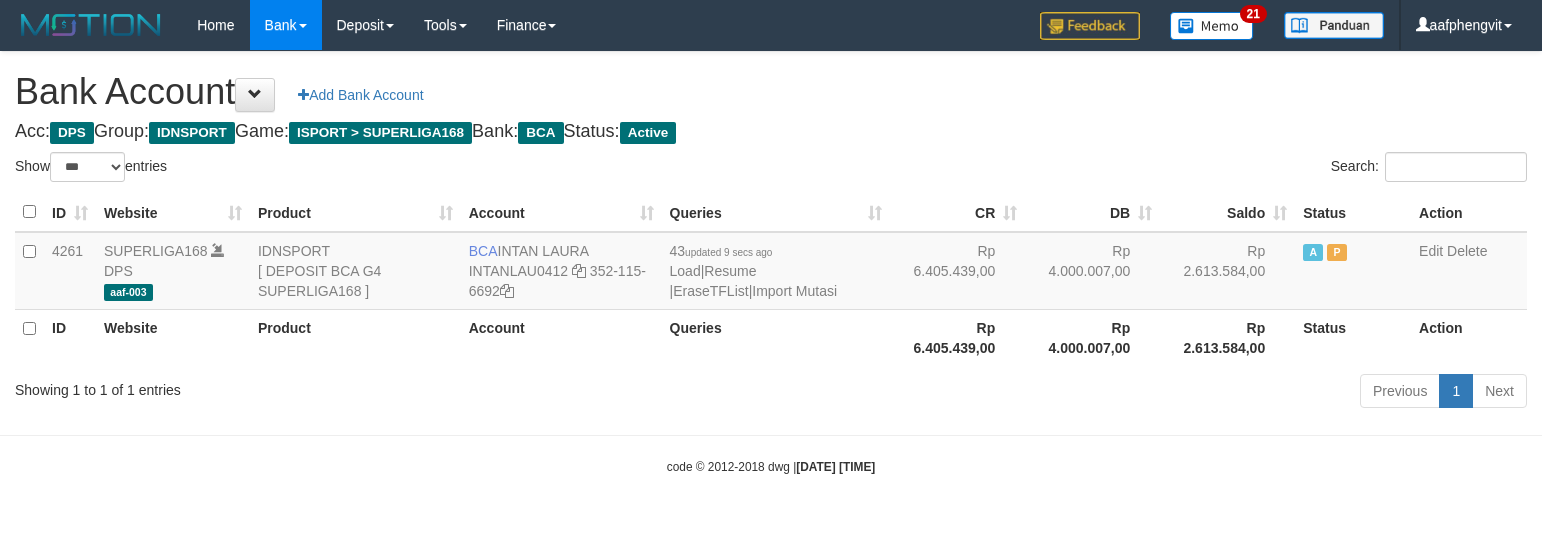 select on "***" 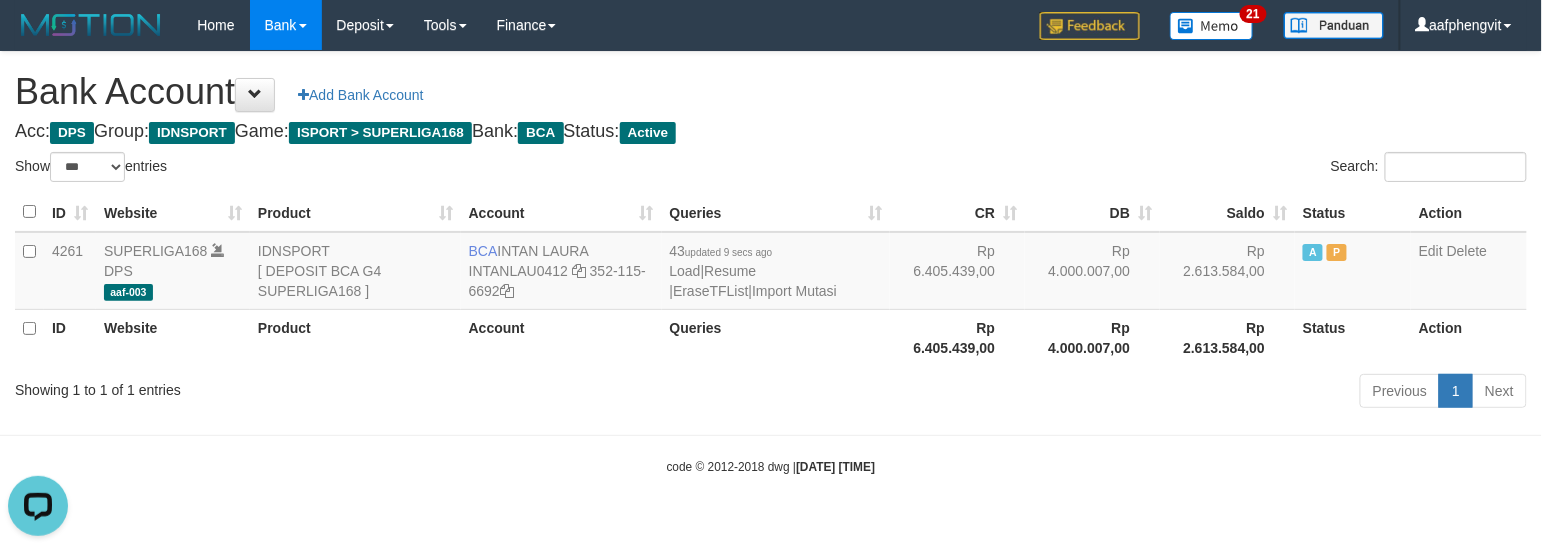 scroll, scrollTop: 0, scrollLeft: 0, axis: both 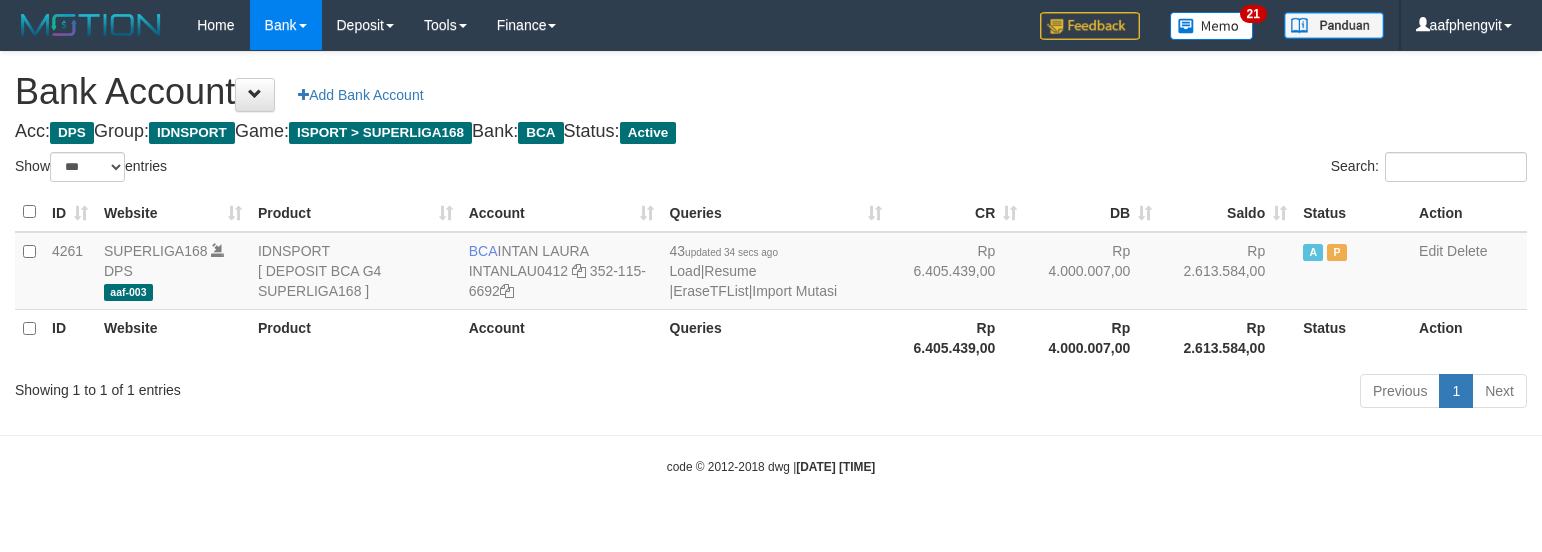 select on "***" 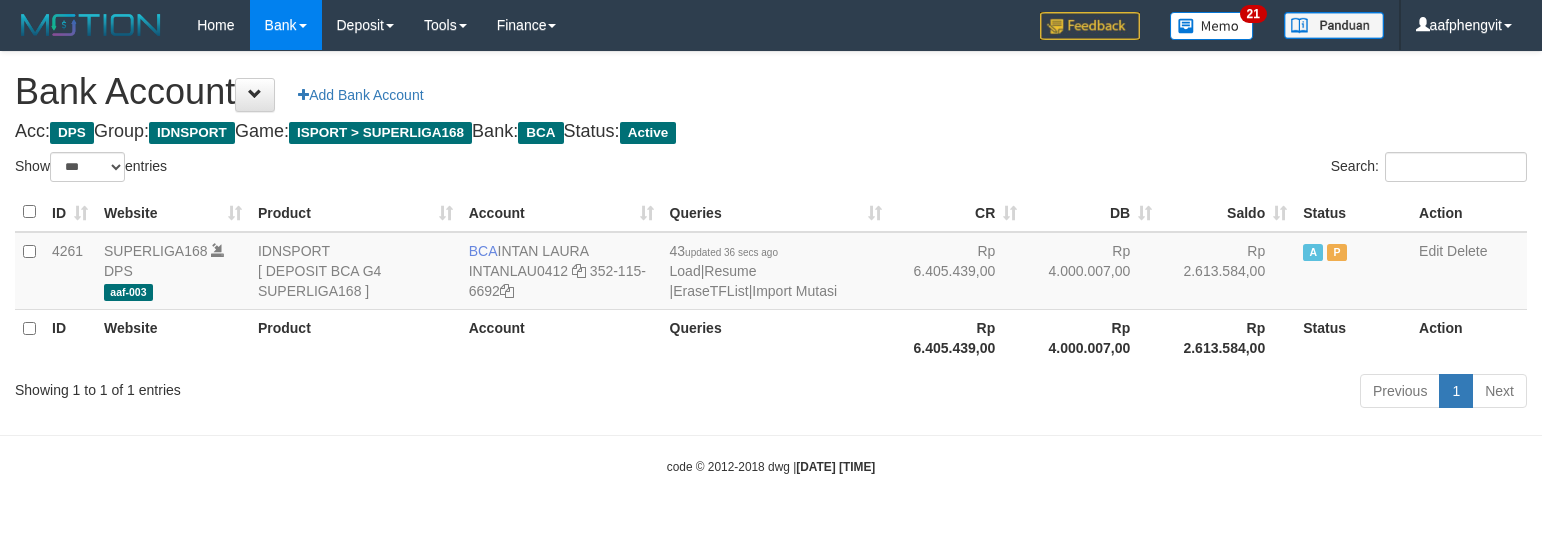 select on "***" 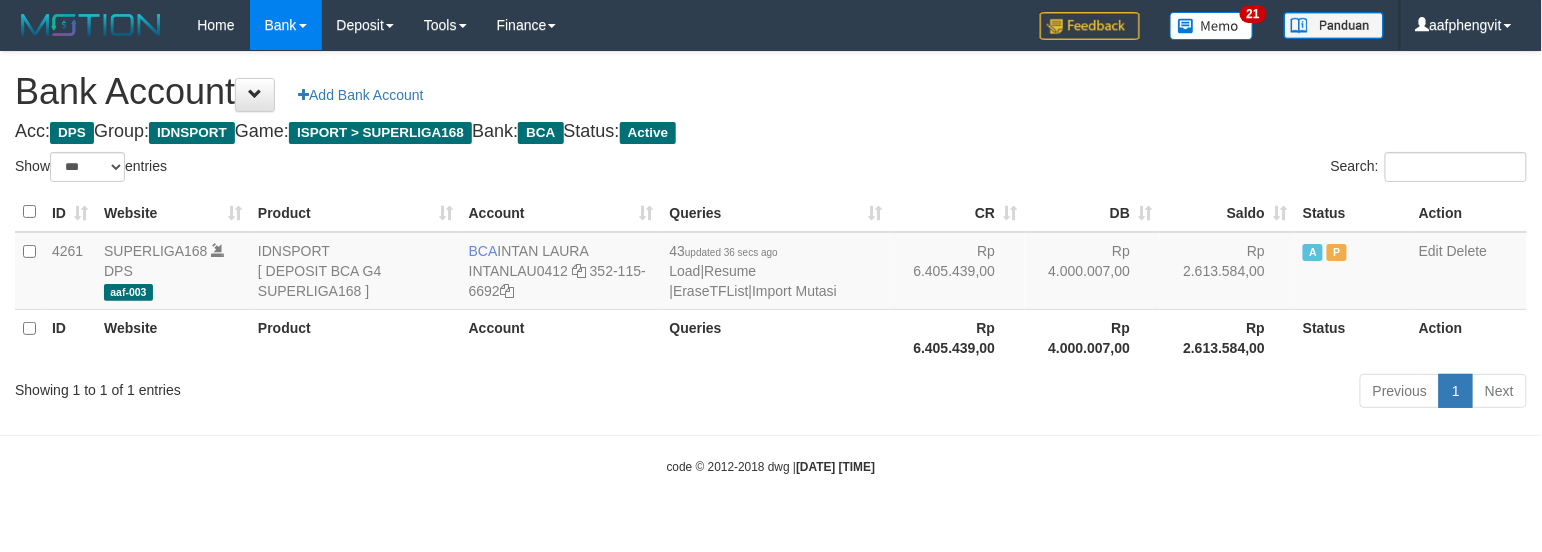 drag, startPoint x: 857, startPoint y: 161, endPoint x: 857, endPoint y: 128, distance: 33 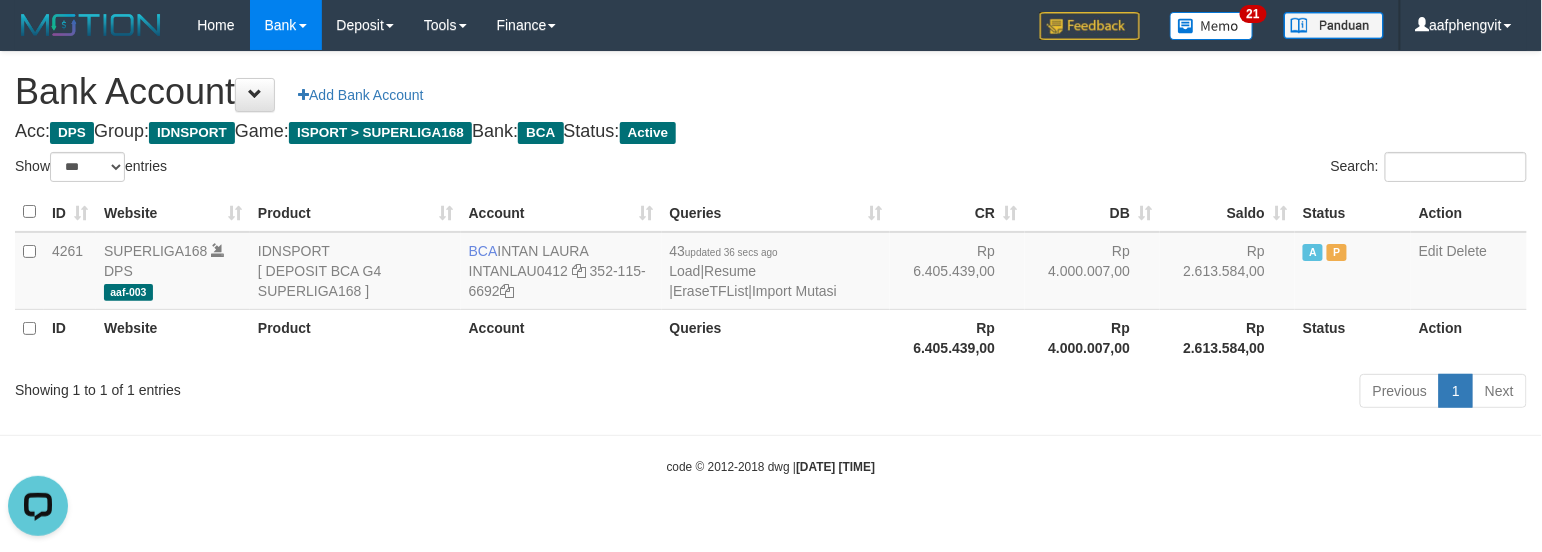 scroll, scrollTop: 0, scrollLeft: 0, axis: both 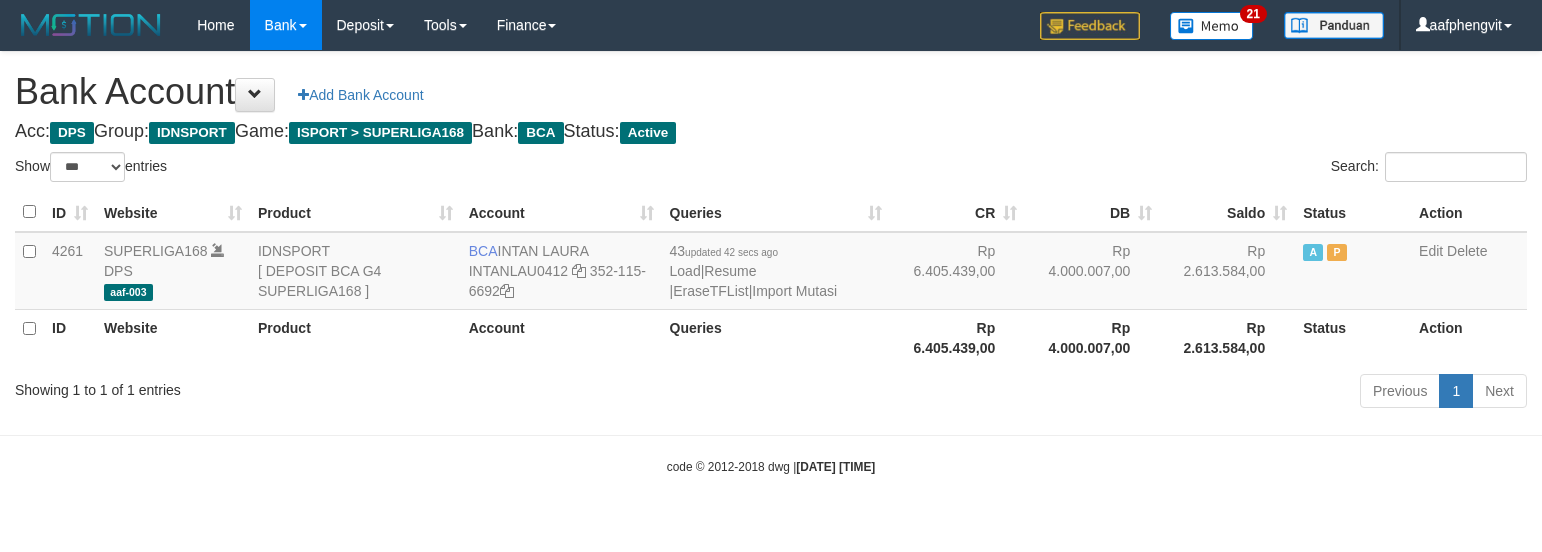 select on "***" 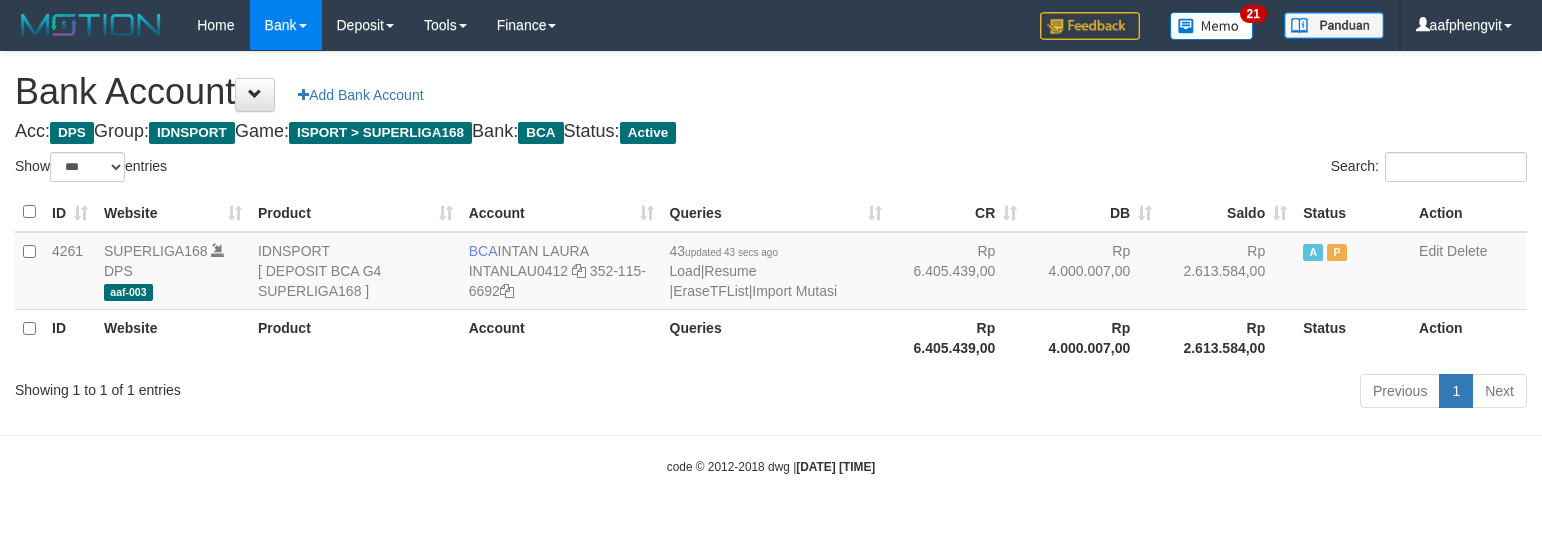 select on "***" 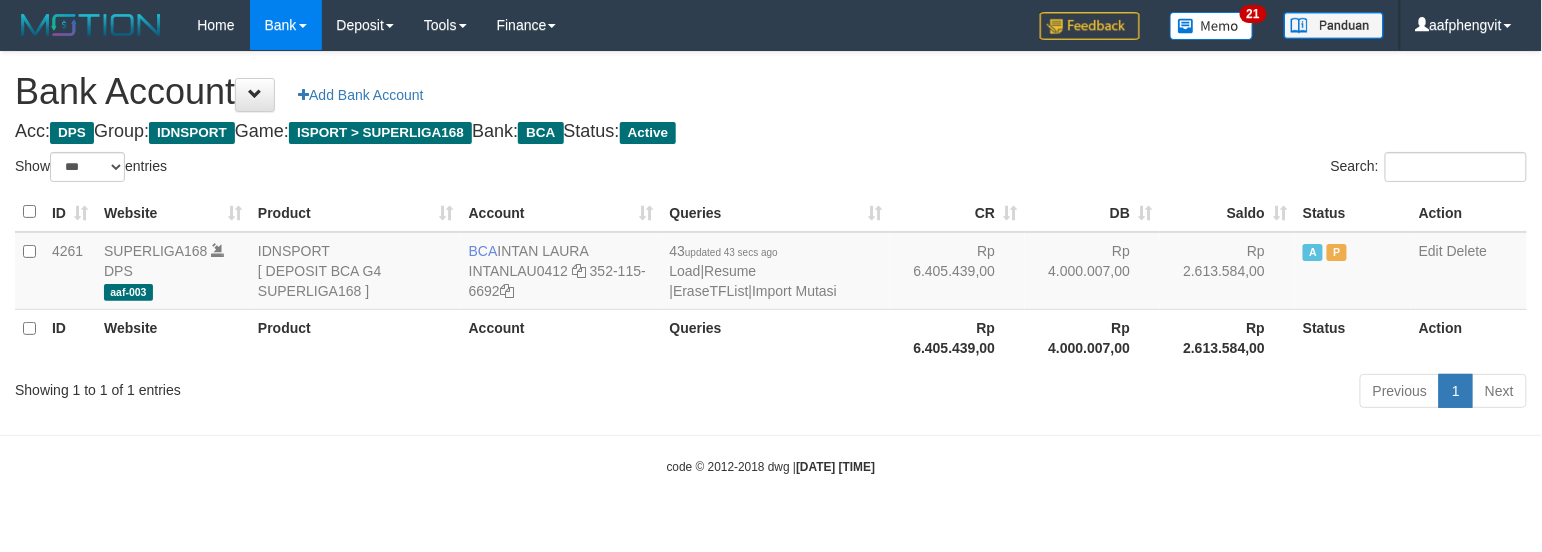 click on "Bank Account
Add Bank Account
Acc: 										 DPS
Group:   IDNSPORT    		Game:   ISPORT > SUPERLIGA168    		Bank:   BCA    		Status:  Active
Filter Account Type
*******
***
**
***
DPS
SELECT ALL  SELECT TYPE  - ALL -
DPS
WD
TMP
Filter Product
*******
******
********
********
*******
********
IDNSPORT
SELECT ALL  SELECT GROUP  - ALL -
BETHUB
IDNPOKER
IDNSPORT
IDNTOTO
LOADONLY
Filter Website
*******" at bounding box center (771, 233) 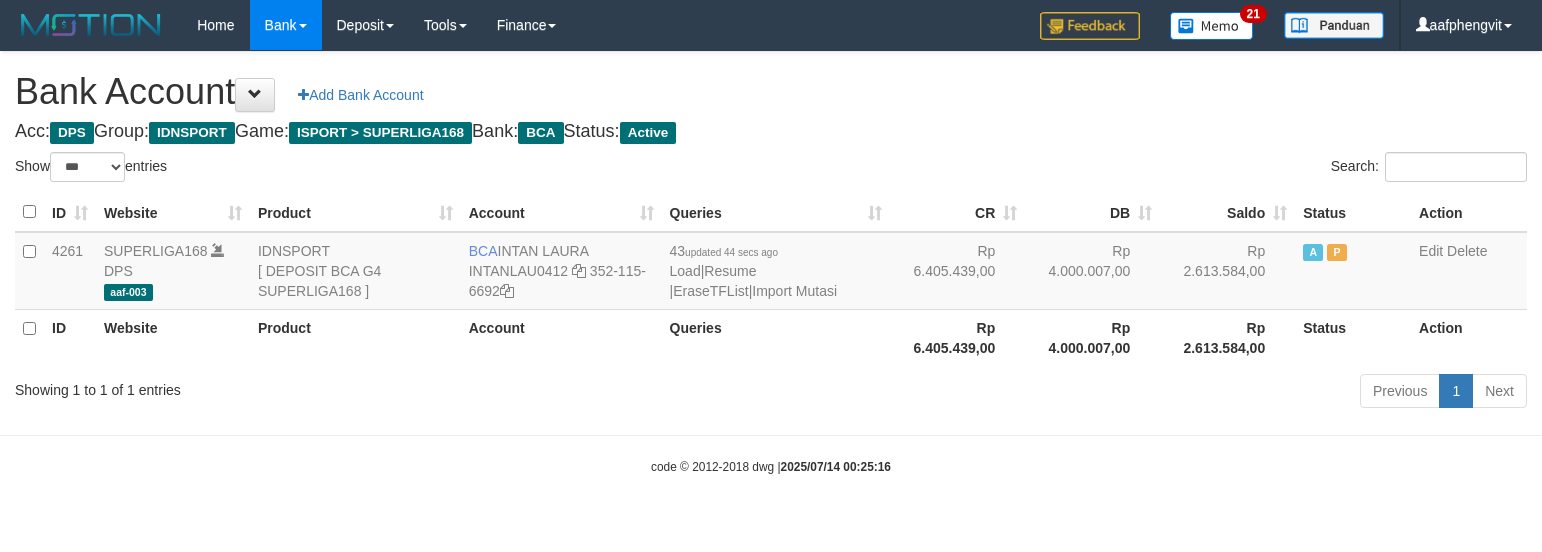 select on "***" 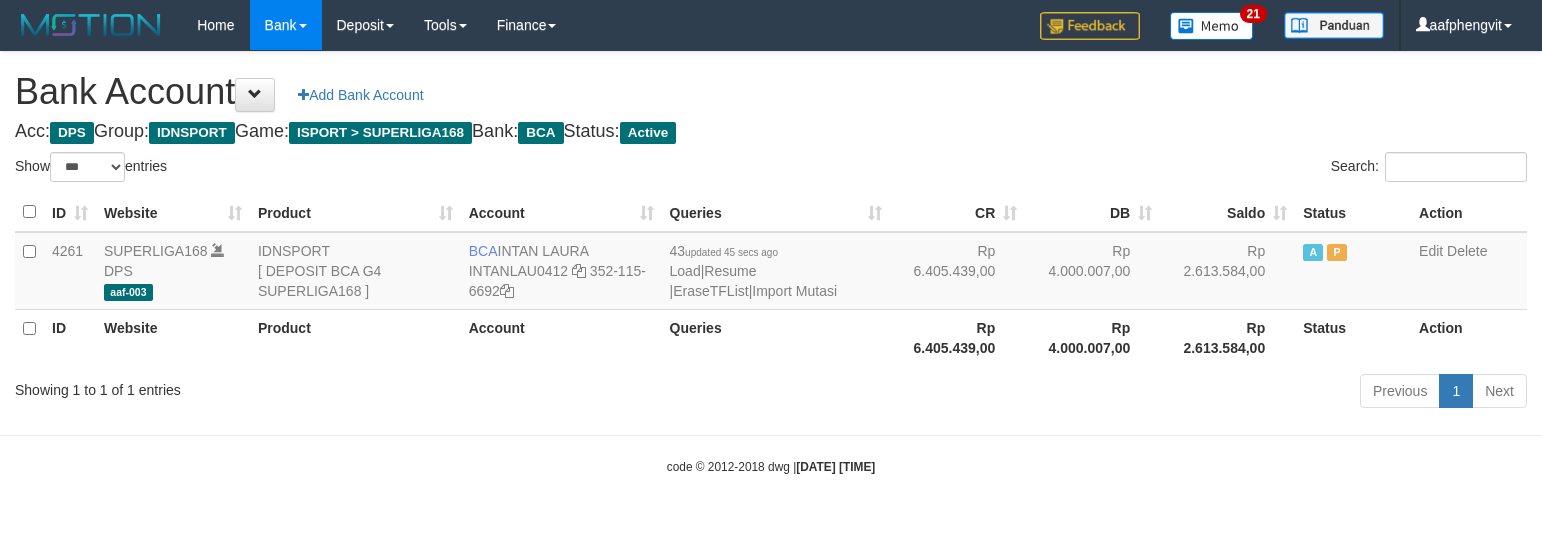 select on "***" 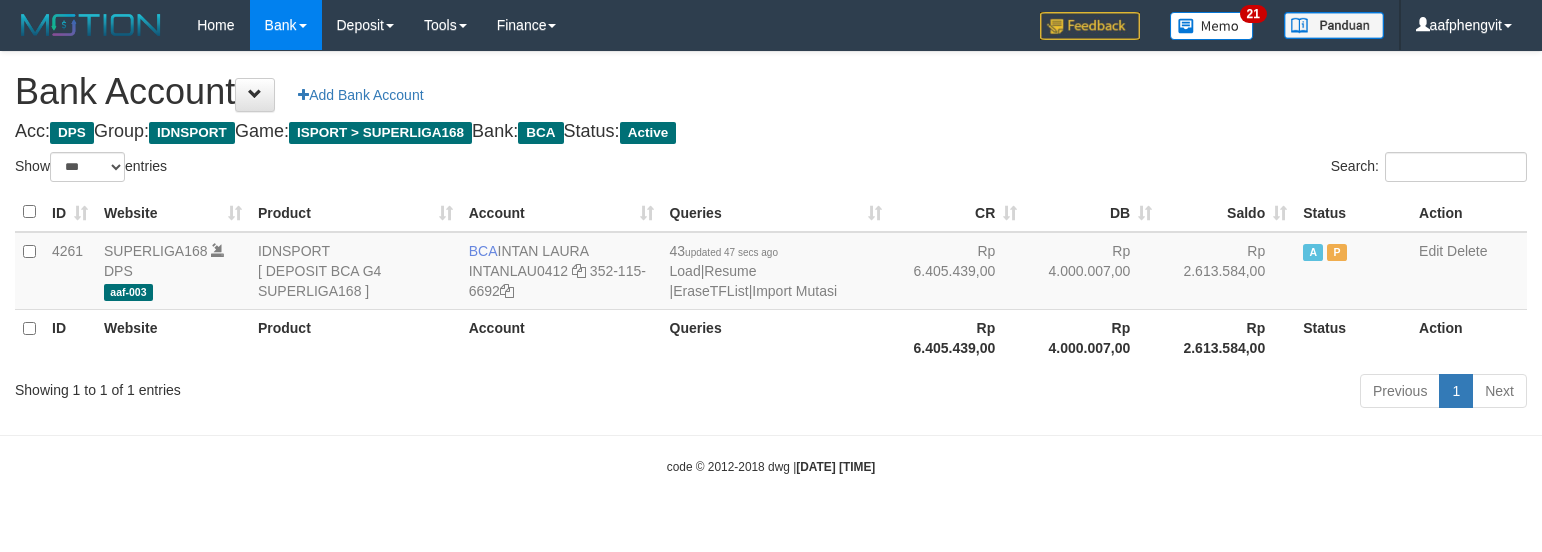 select on "***" 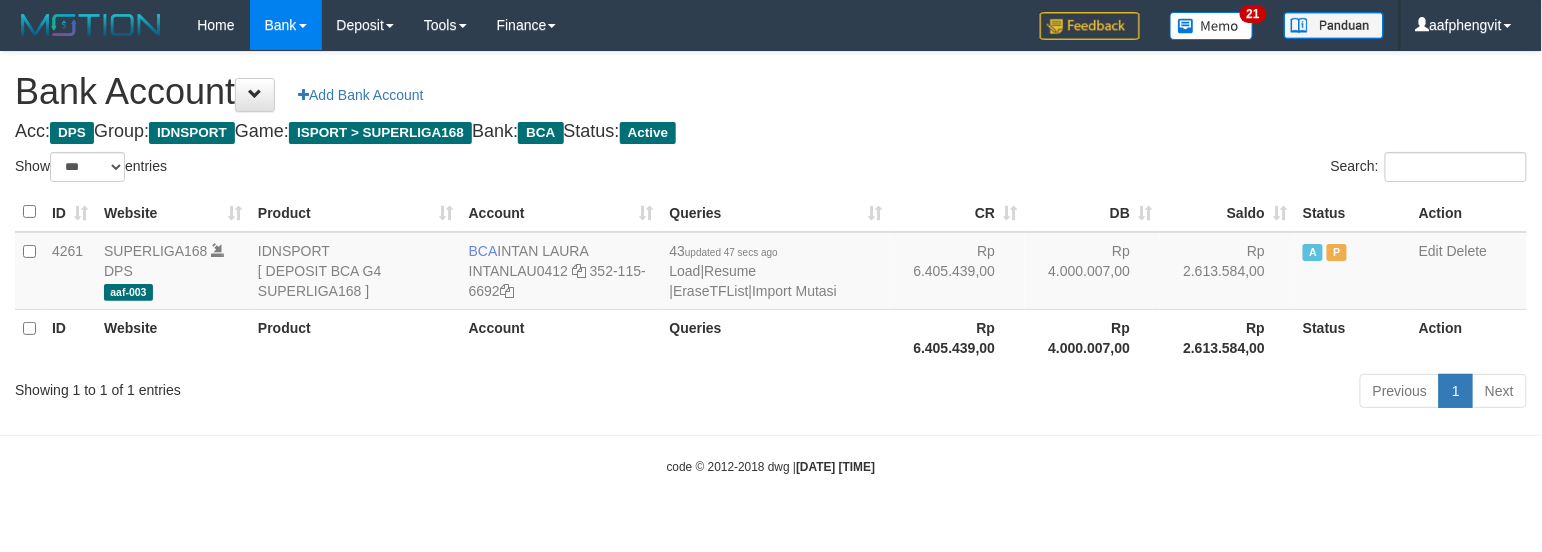 drag, startPoint x: 850, startPoint y: 144, endPoint x: 841, endPoint y: 126, distance: 20.12461 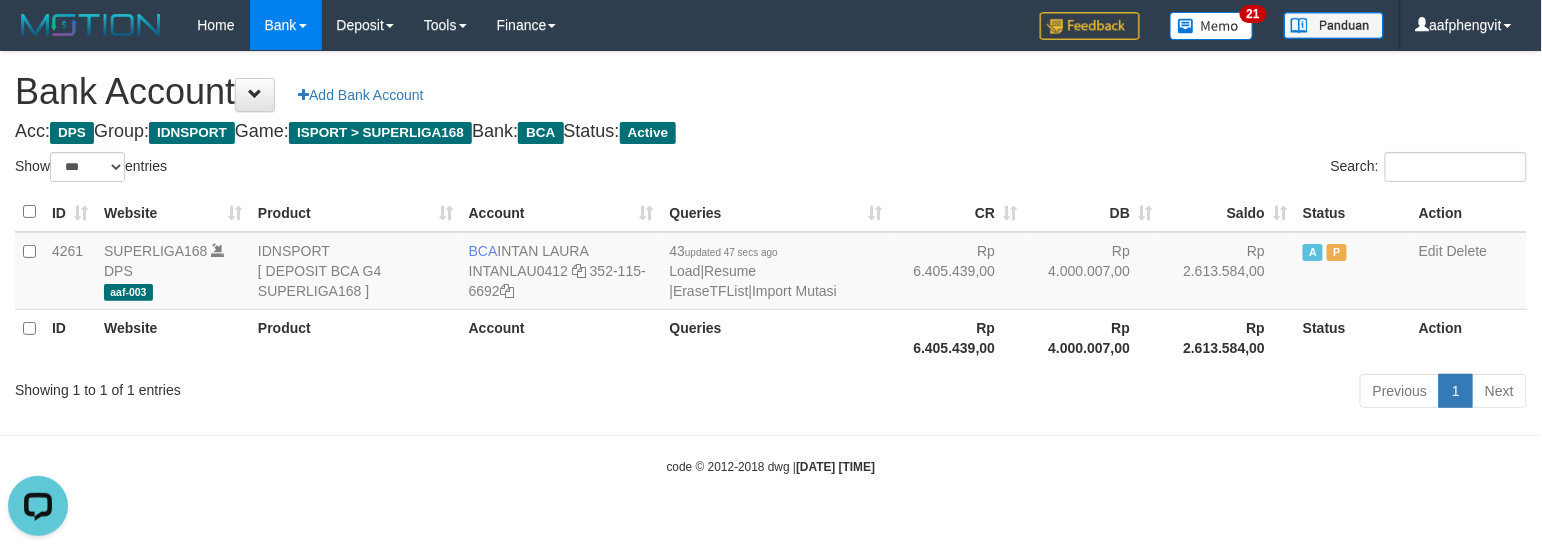 scroll, scrollTop: 0, scrollLeft: 0, axis: both 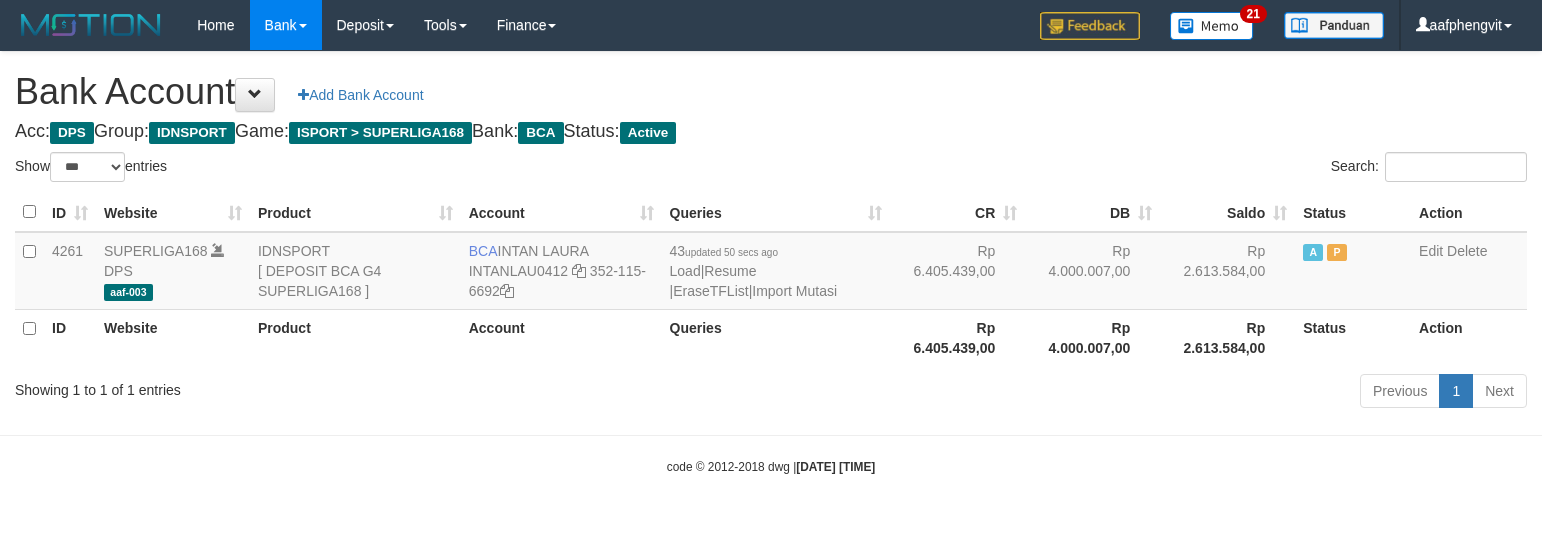 select on "***" 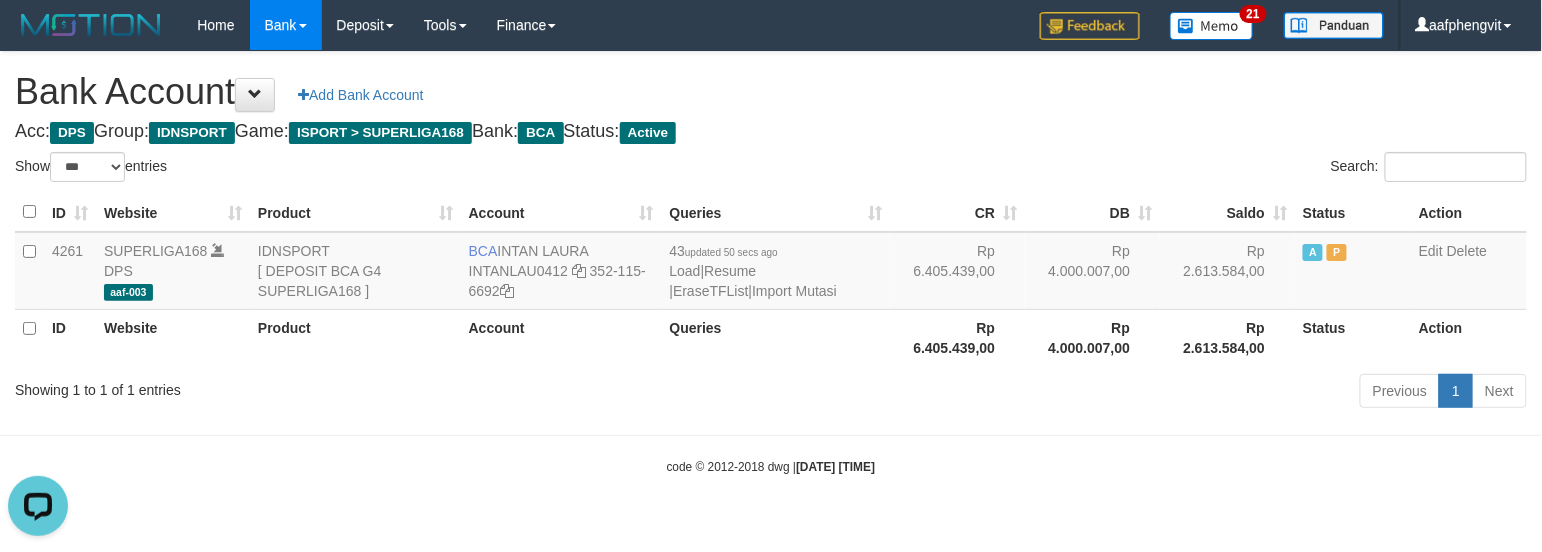 scroll, scrollTop: 0, scrollLeft: 0, axis: both 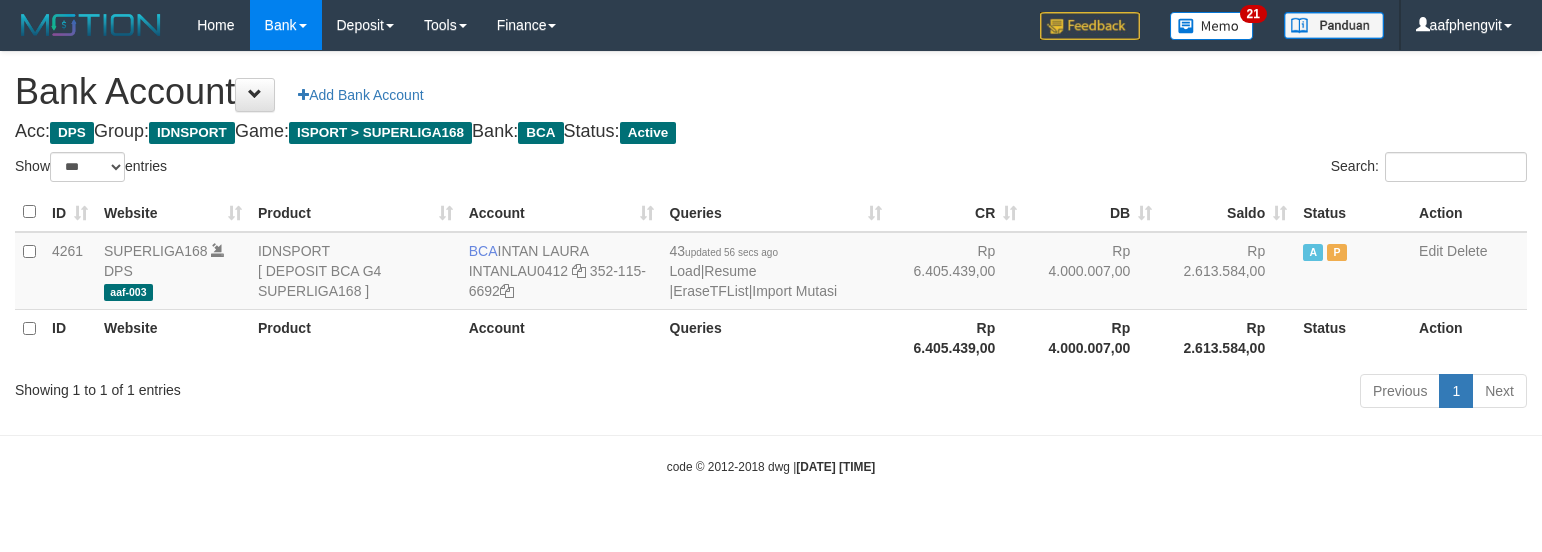 select on "***" 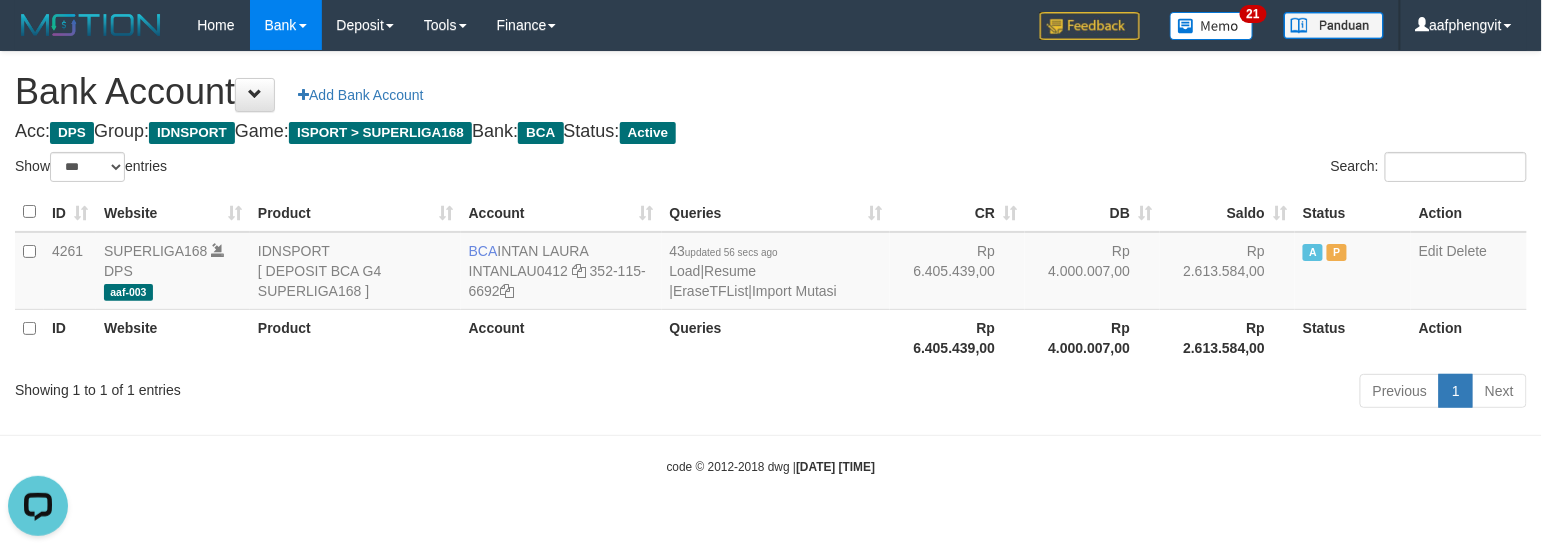 scroll, scrollTop: 0, scrollLeft: 0, axis: both 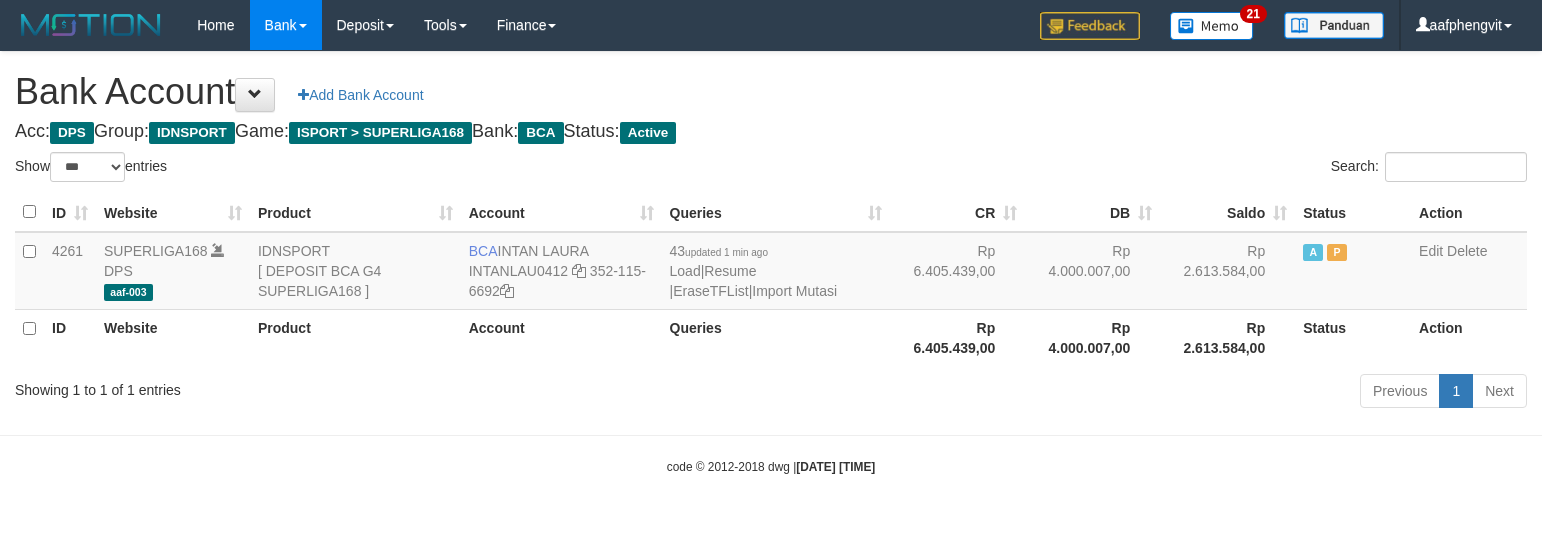 select on "***" 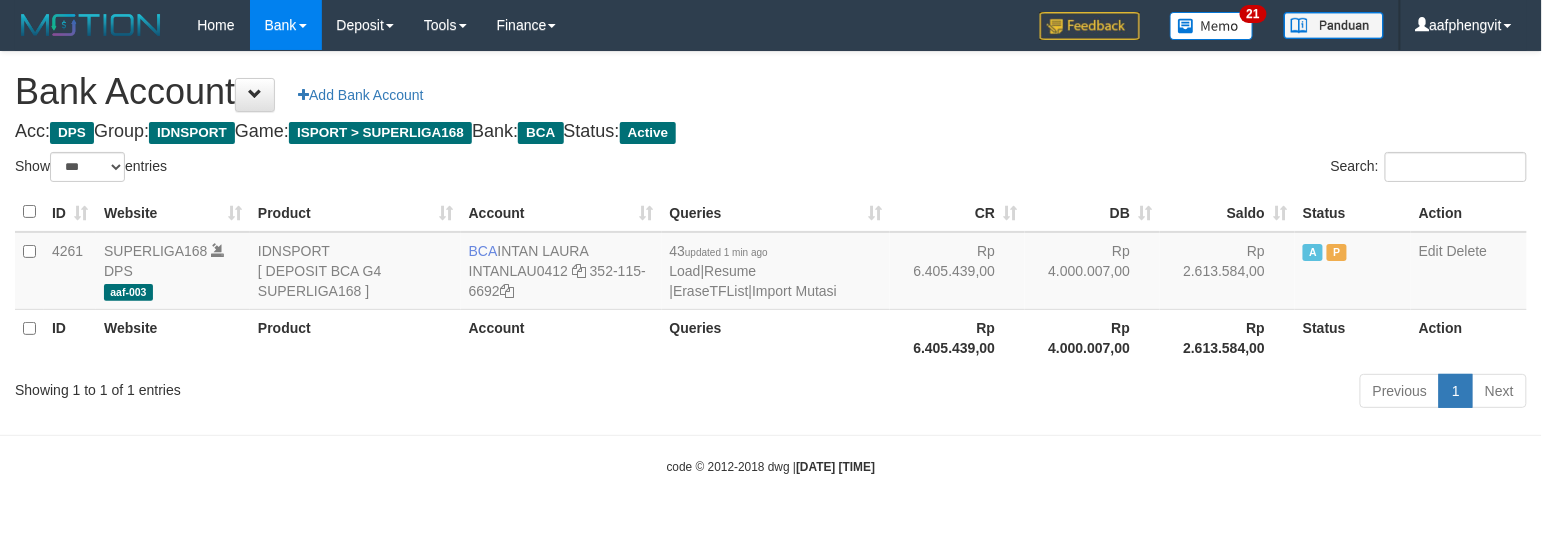 drag, startPoint x: 905, startPoint y: 125, endPoint x: 897, endPoint y: 113, distance: 14.422205 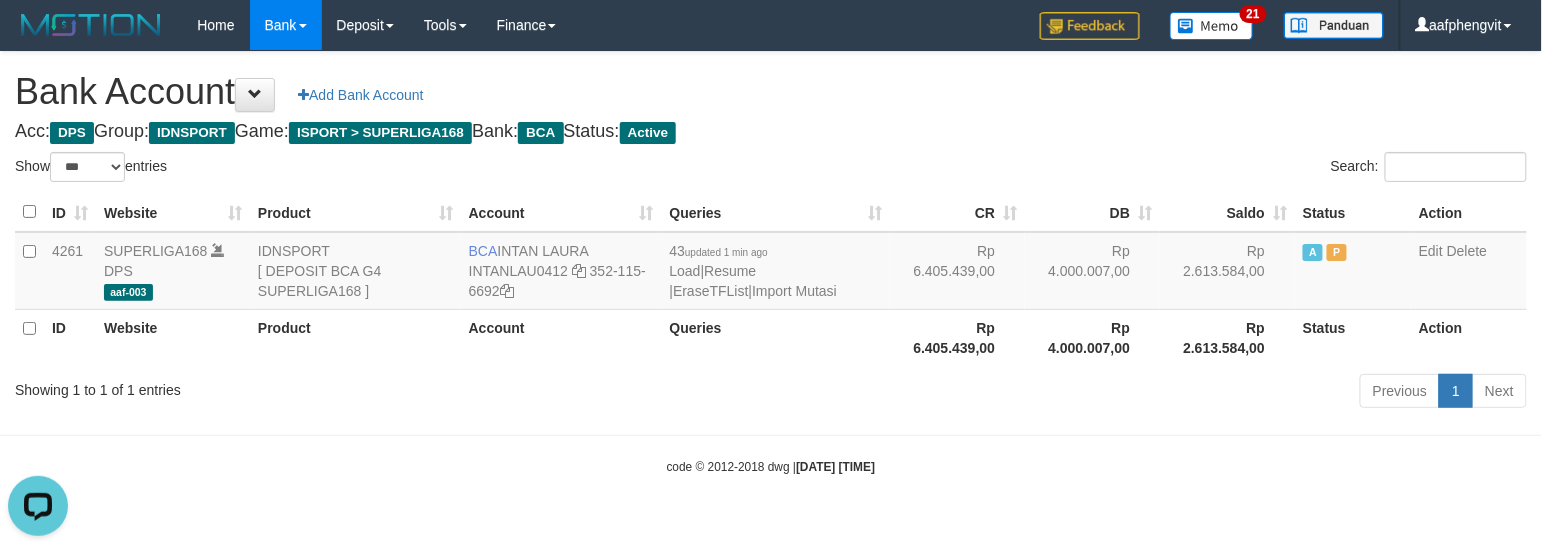 scroll, scrollTop: 0, scrollLeft: 0, axis: both 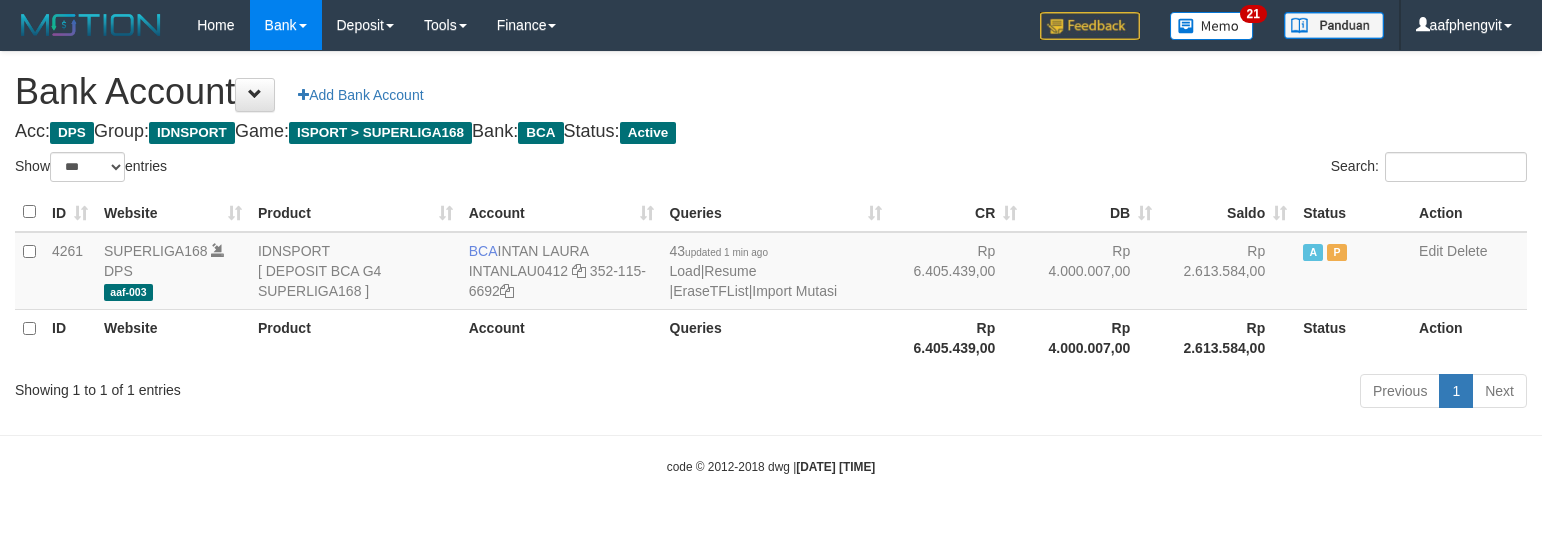 select on "***" 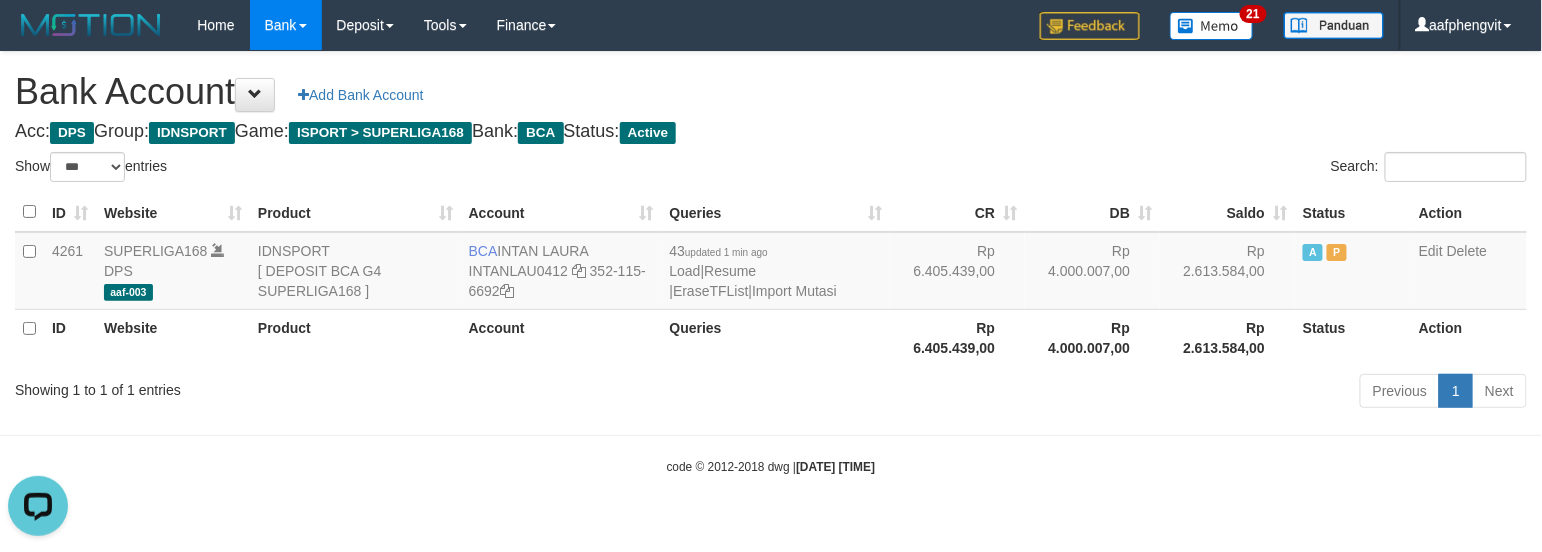 scroll, scrollTop: 0, scrollLeft: 0, axis: both 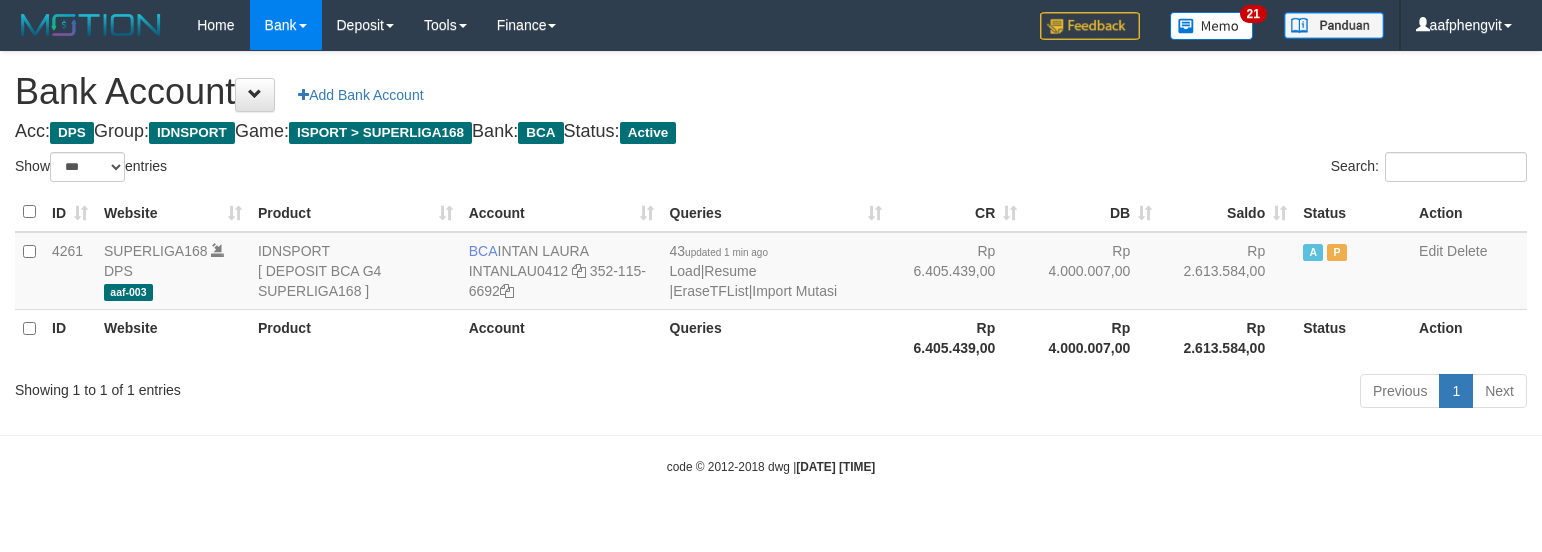 select on "***" 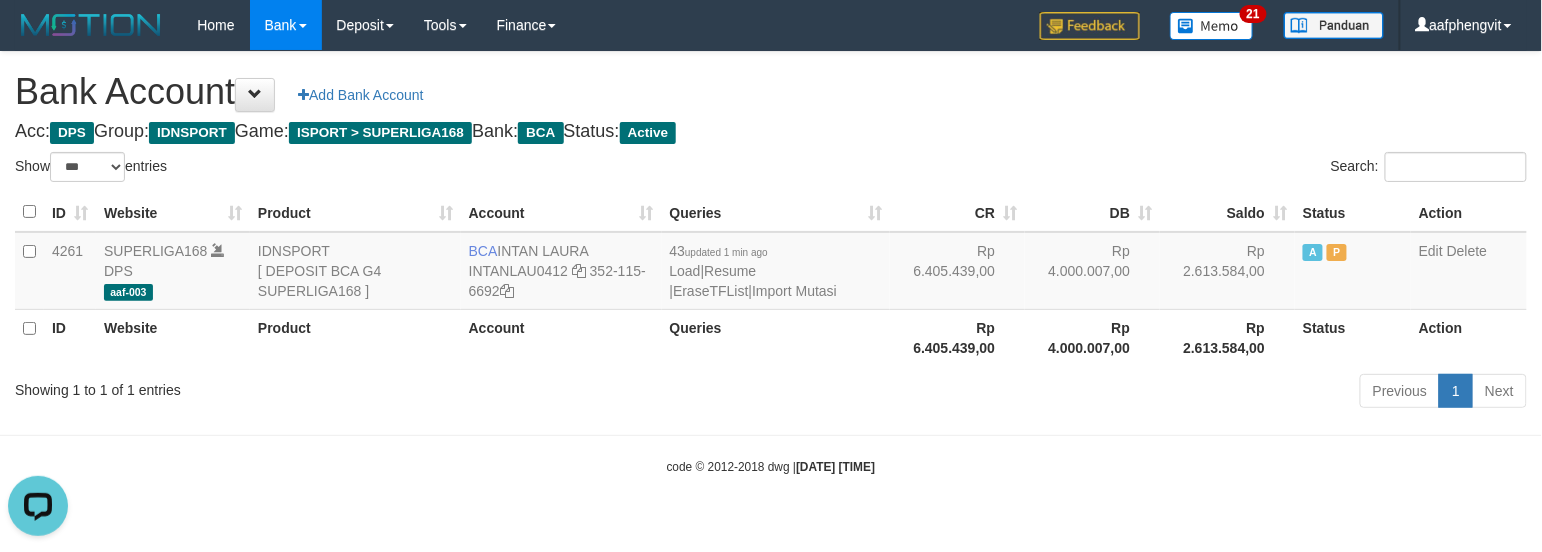 scroll, scrollTop: 0, scrollLeft: 0, axis: both 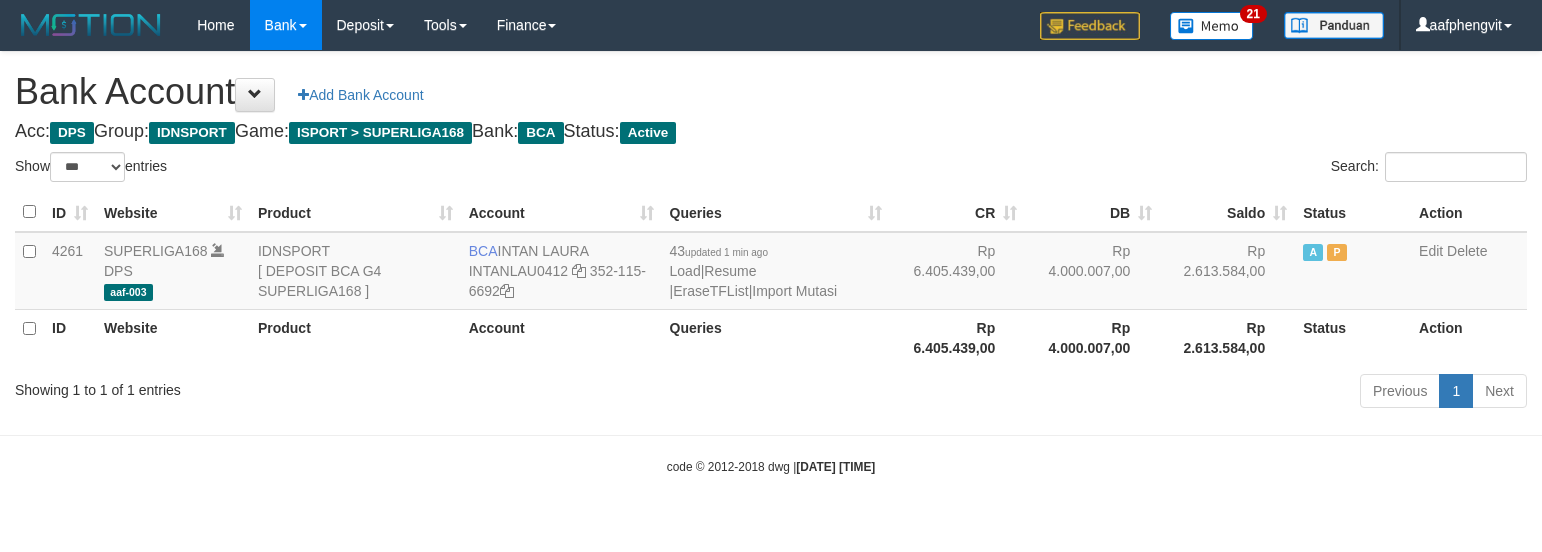 select on "***" 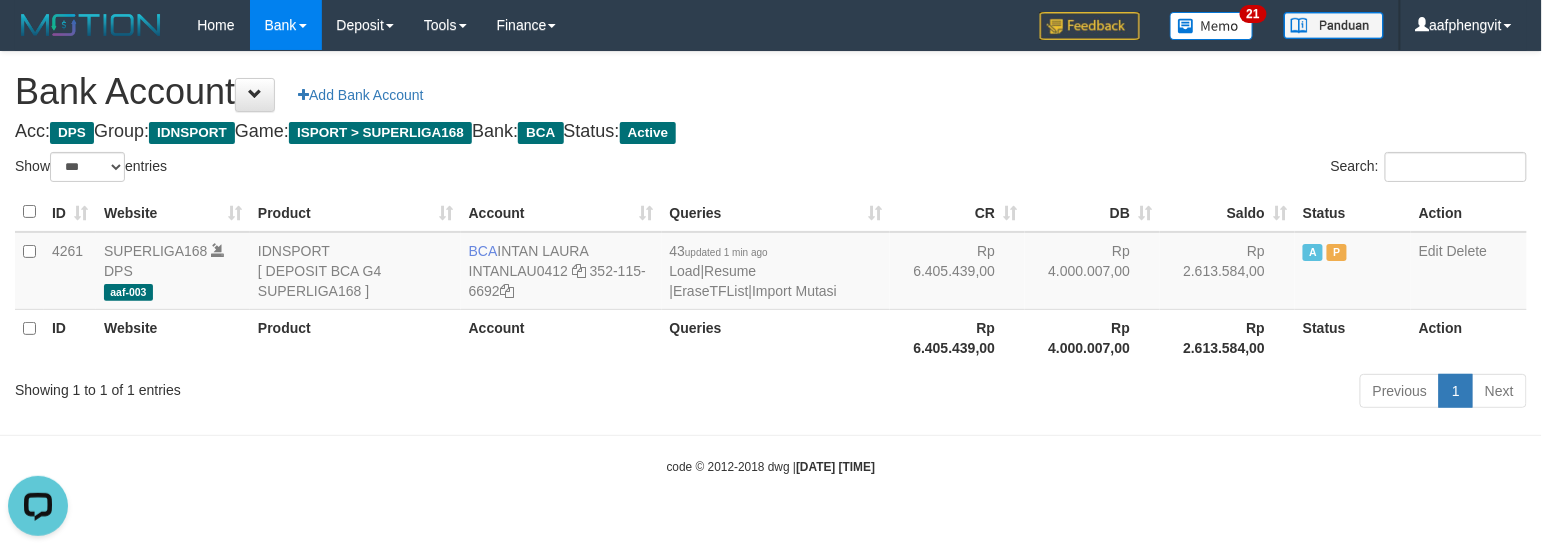 scroll, scrollTop: 0, scrollLeft: 0, axis: both 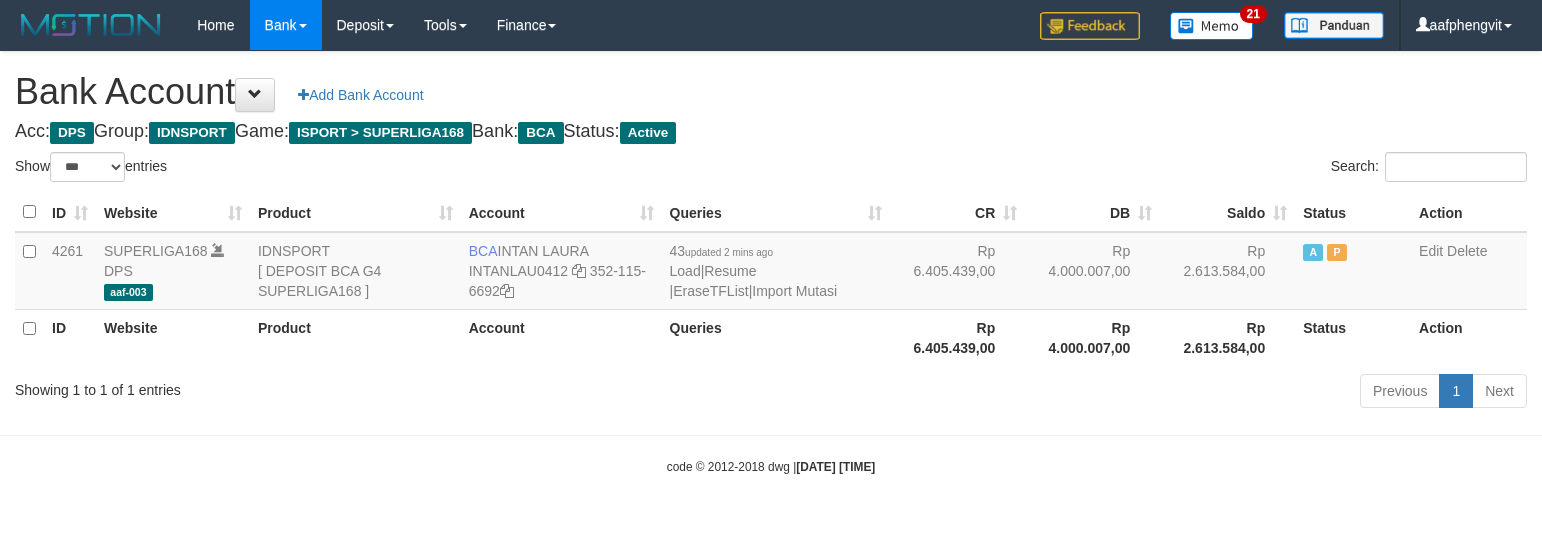 select on "***" 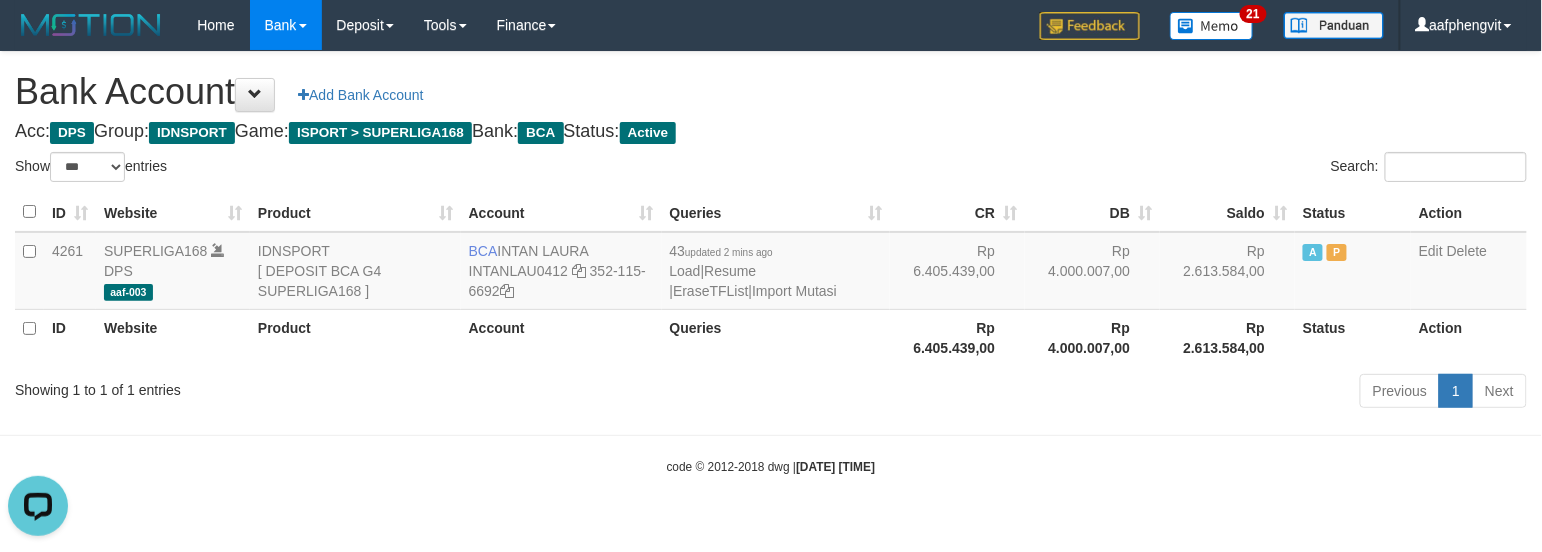 scroll, scrollTop: 0, scrollLeft: 0, axis: both 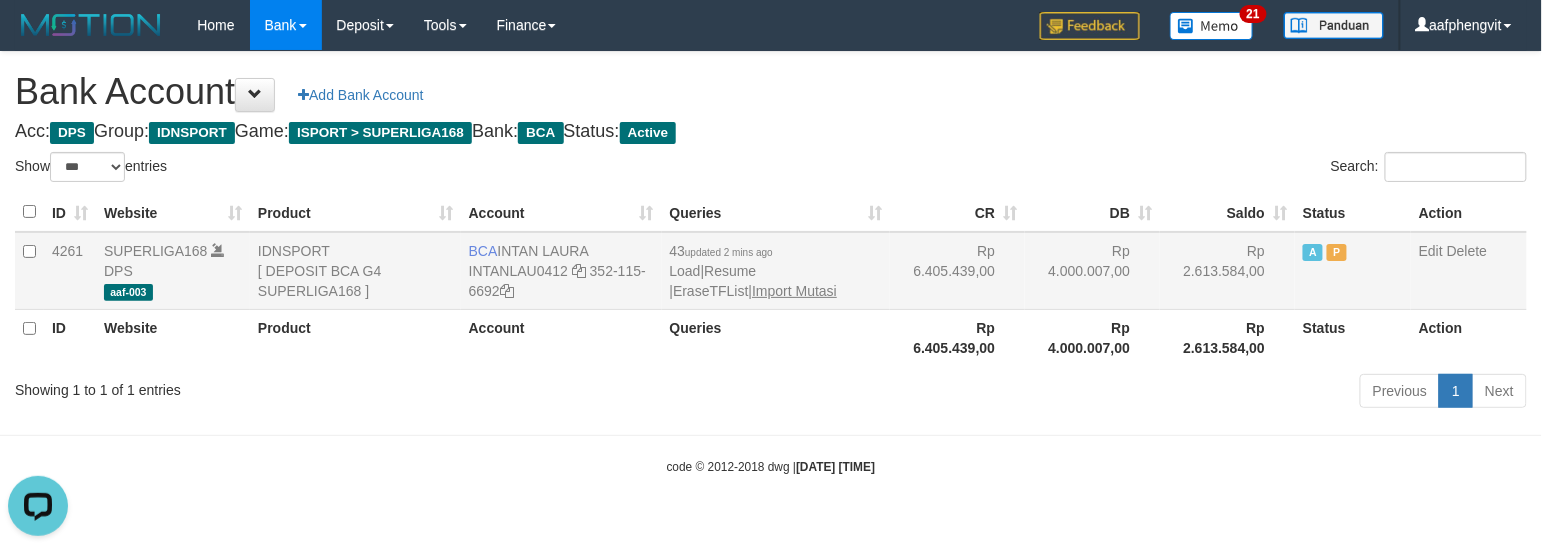 click on "43  updated 2 mins ago
Load
|
Resume
|
EraseTFList
|
Import Mutasi" at bounding box center [776, 271] 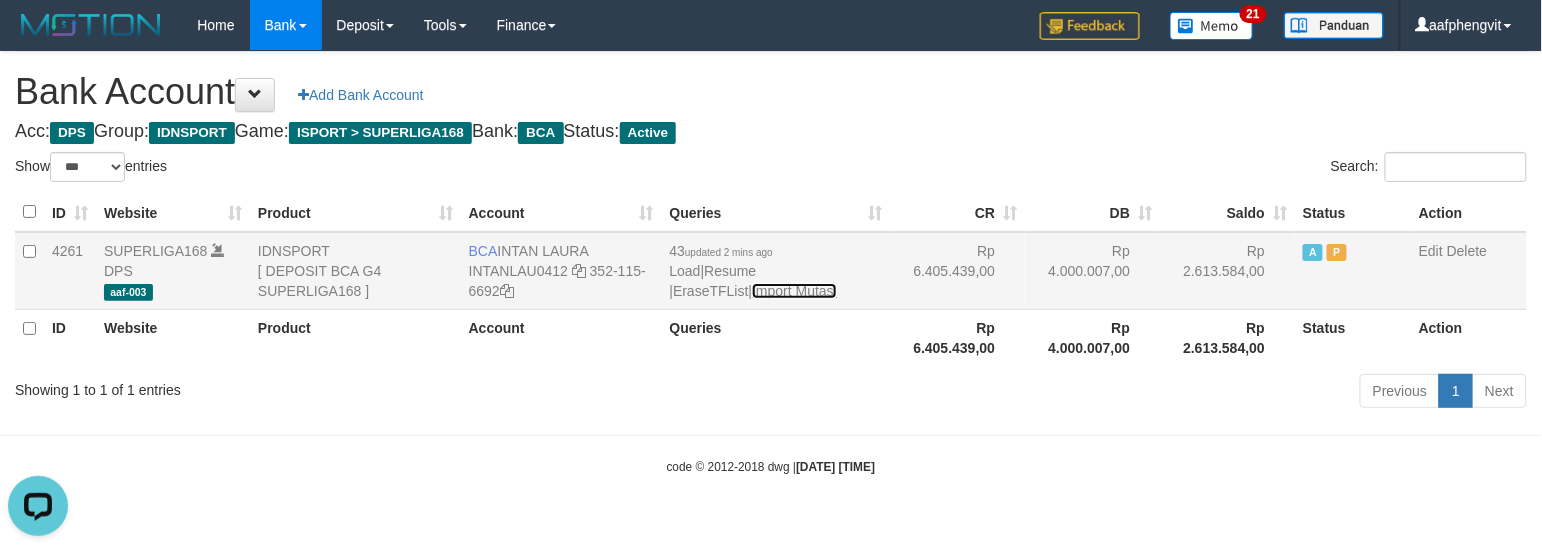 click on "Import Mutasi" at bounding box center [794, 291] 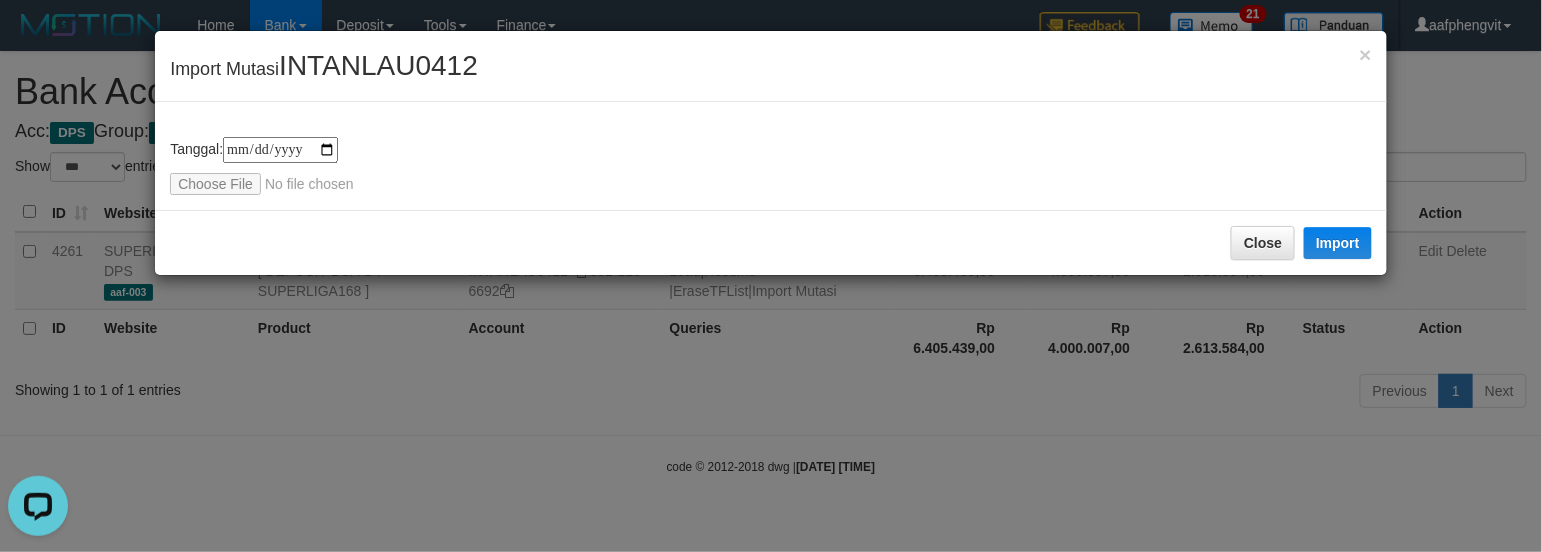 type on "**********" 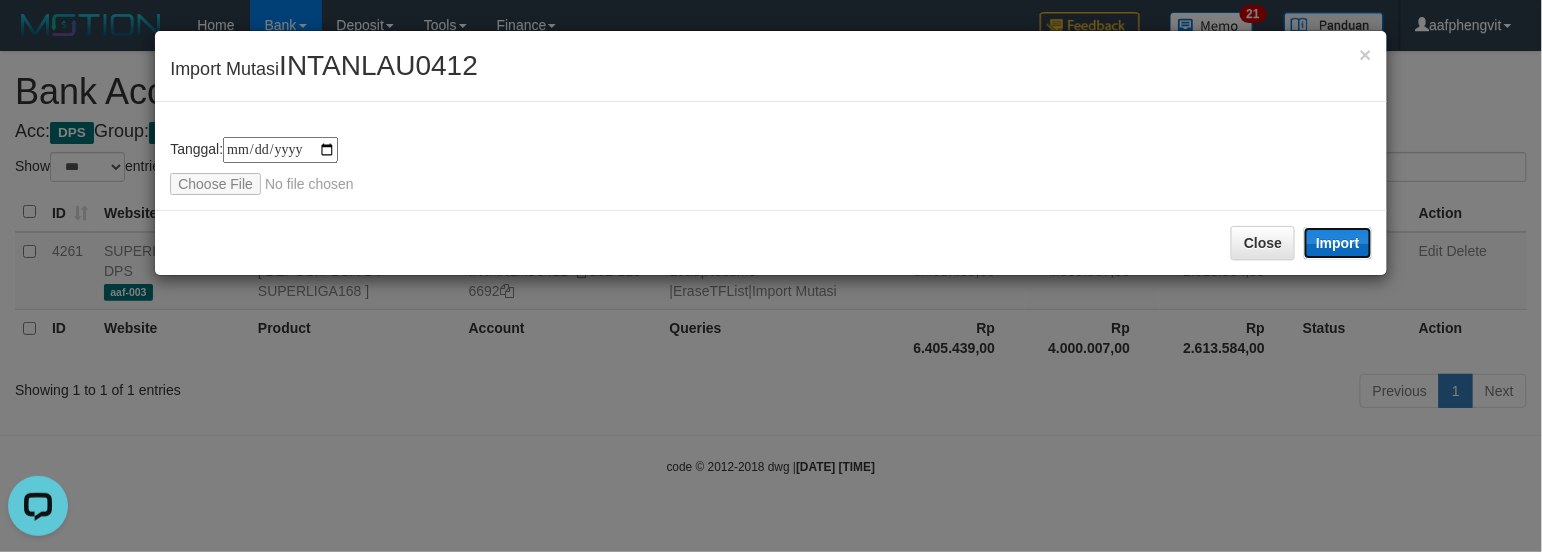click on "Import" at bounding box center (1338, 243) 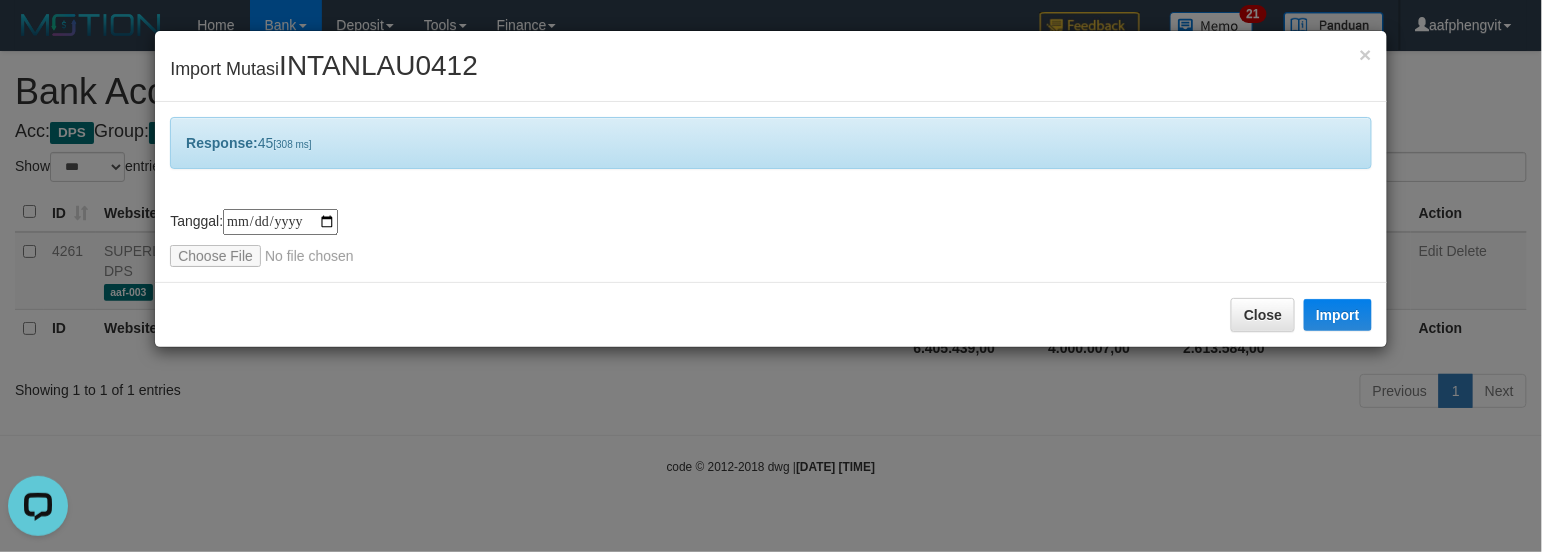 drag, startPoint x: 832, startPoint y: 142, endPoint x: 832, endPoint y: 102, distance: 40 